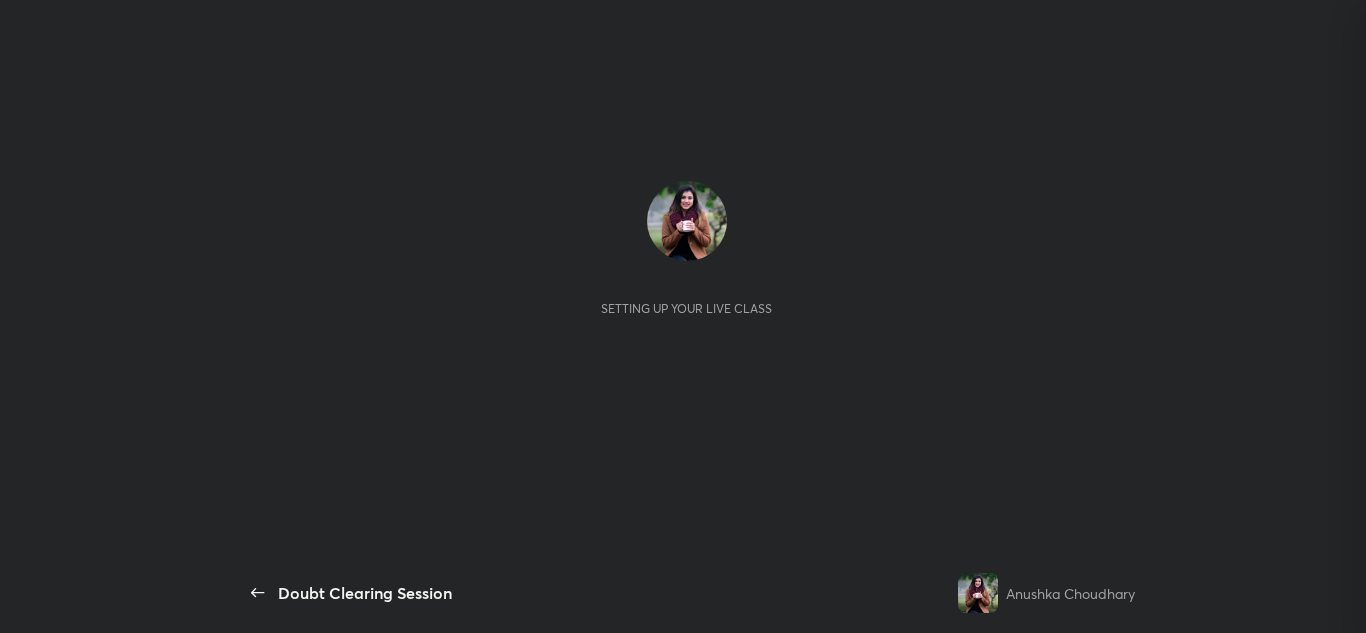 scroll, scrollTop: 0, scrollLeft: 0, axis: both 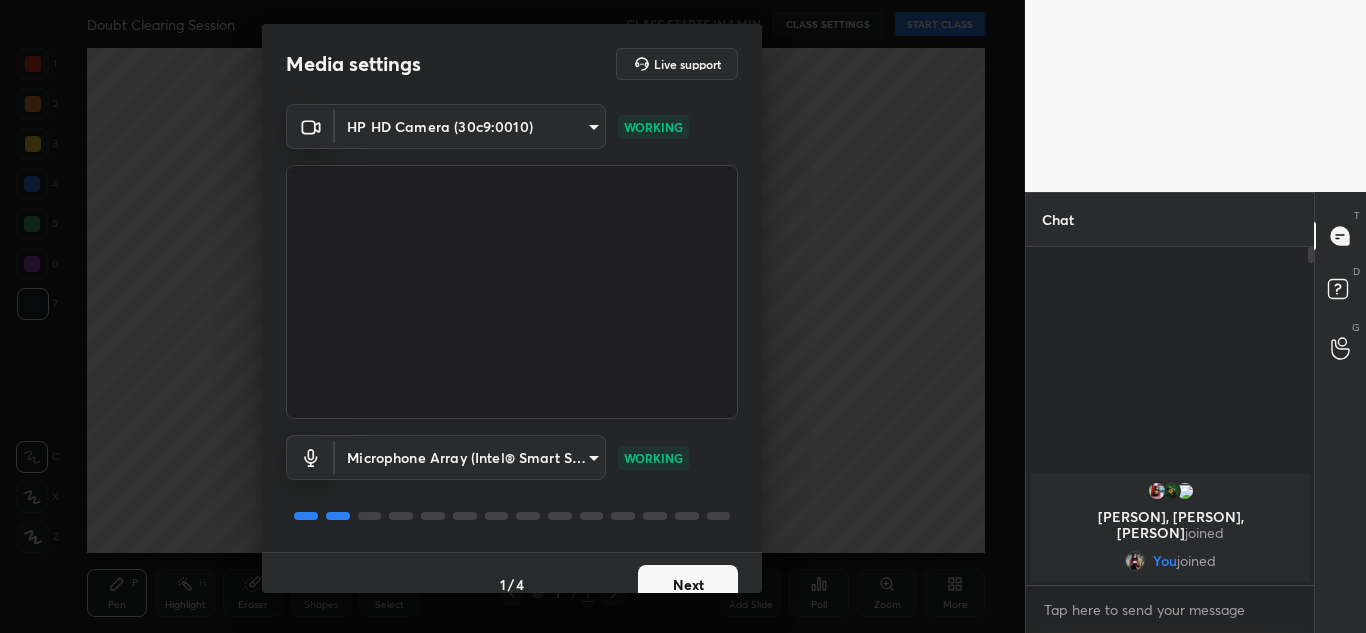 click on "Next" at bounding box center [688, 585] 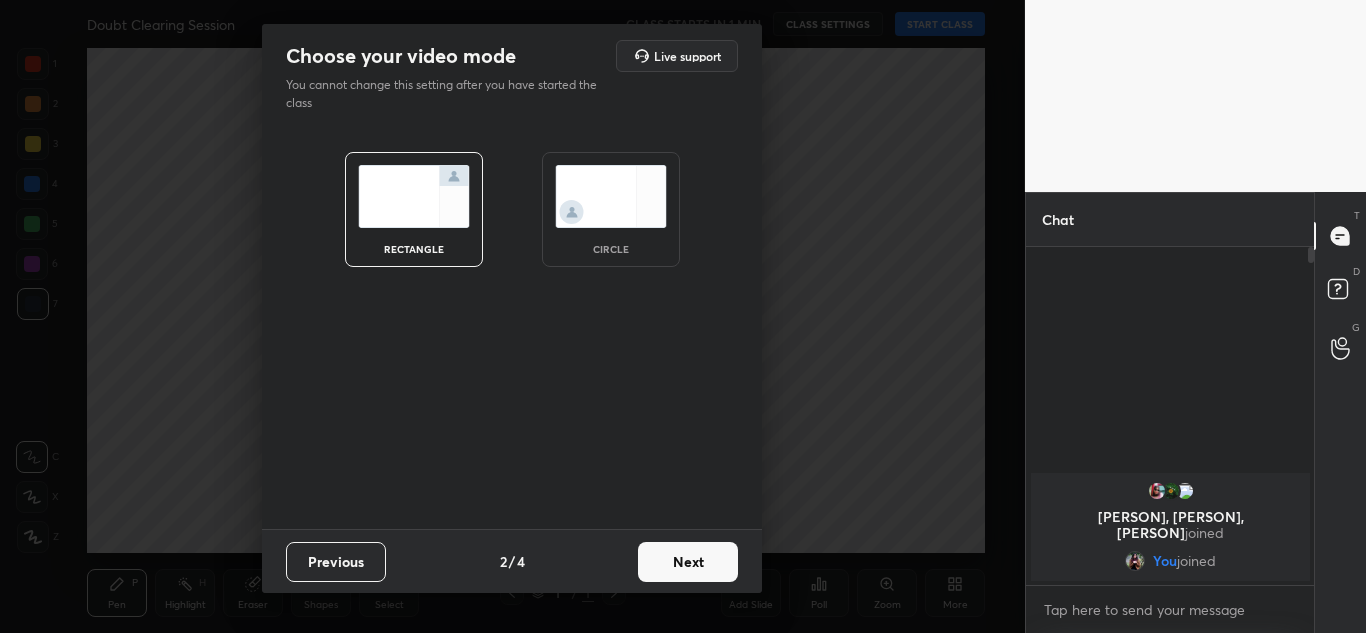 click on "Next" at bounding box center (688, 562) 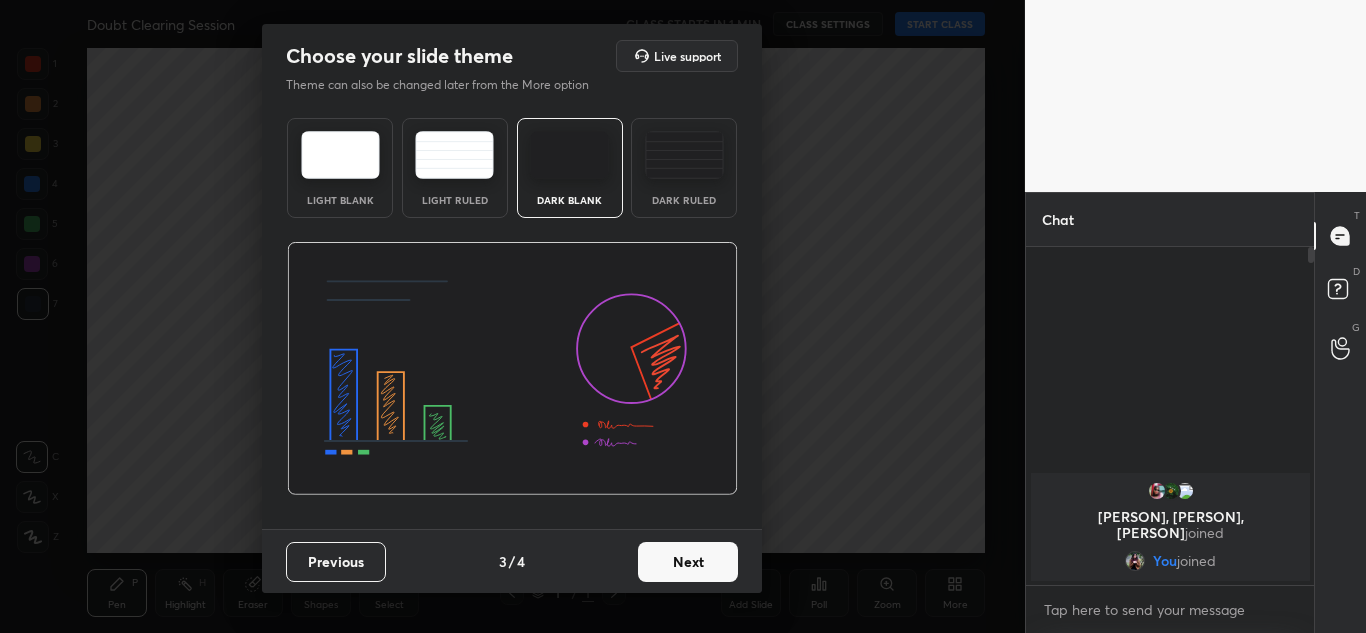 click on "Next" at bounding box center [688, 562] 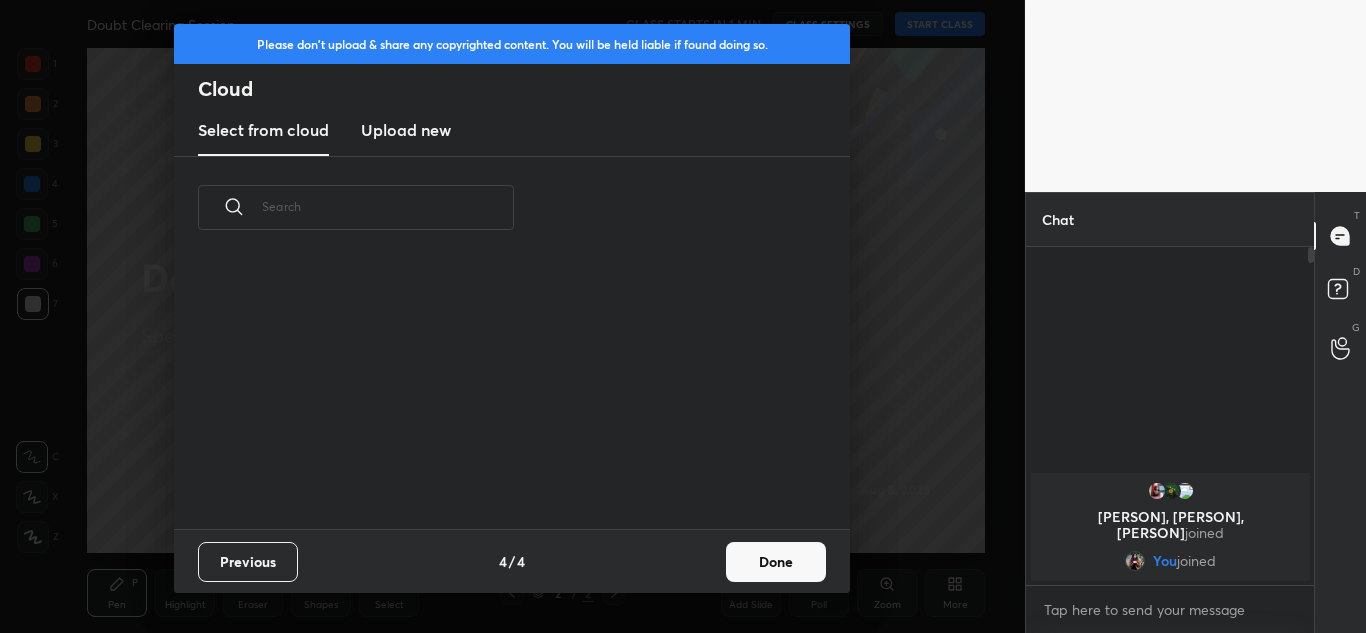 scroll, scrollTop: 7, scrollLeft: 11, axis: both 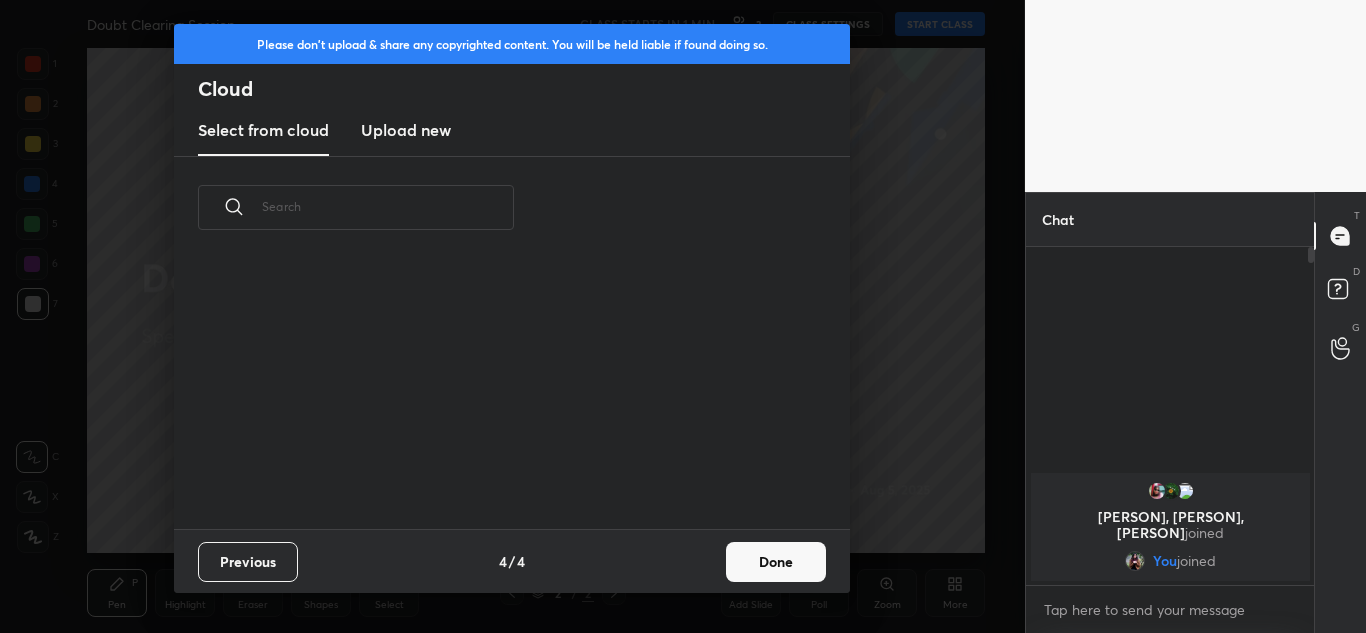 click on "Done" at bounding box center (776, 562) 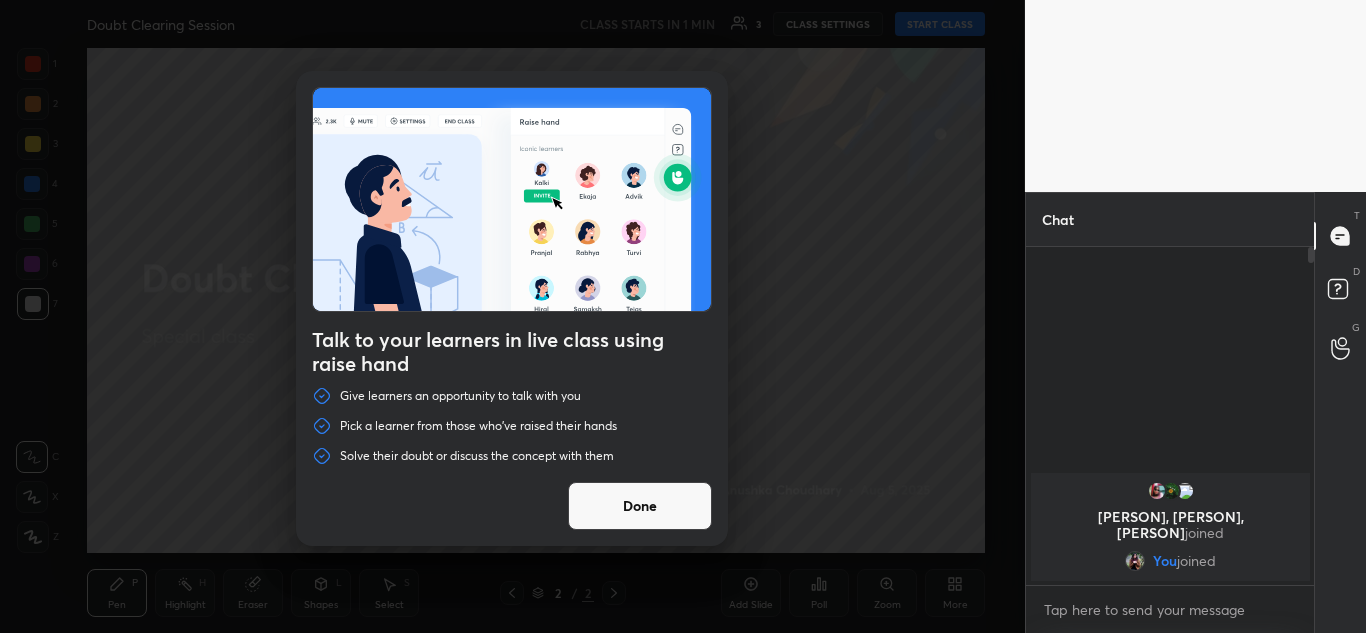 click on "Done" at bounding box center (640, 506) 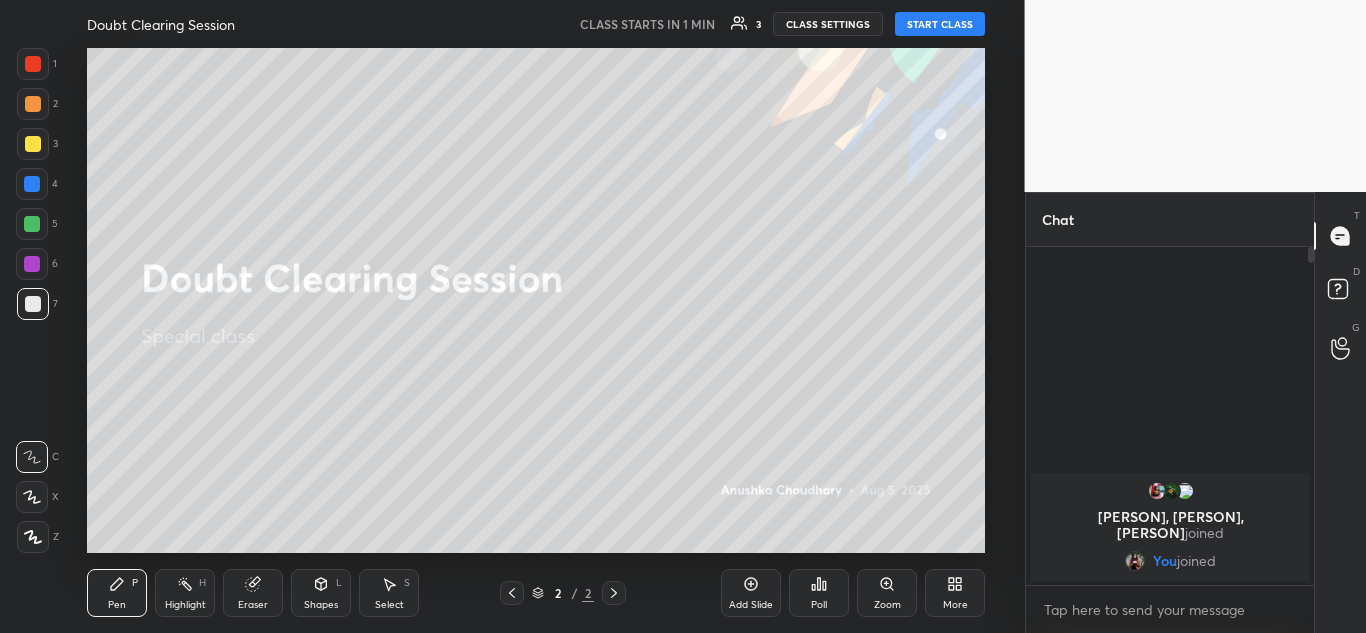 click on "More" at bounding box center (955, 593) 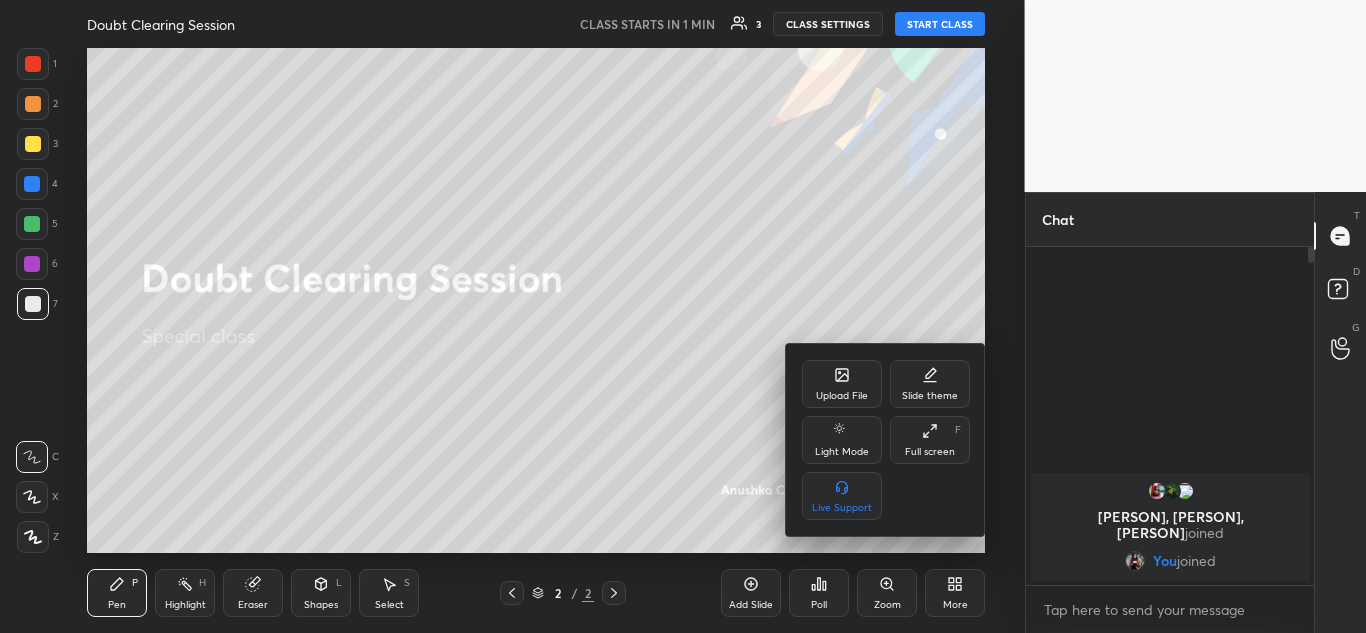 click 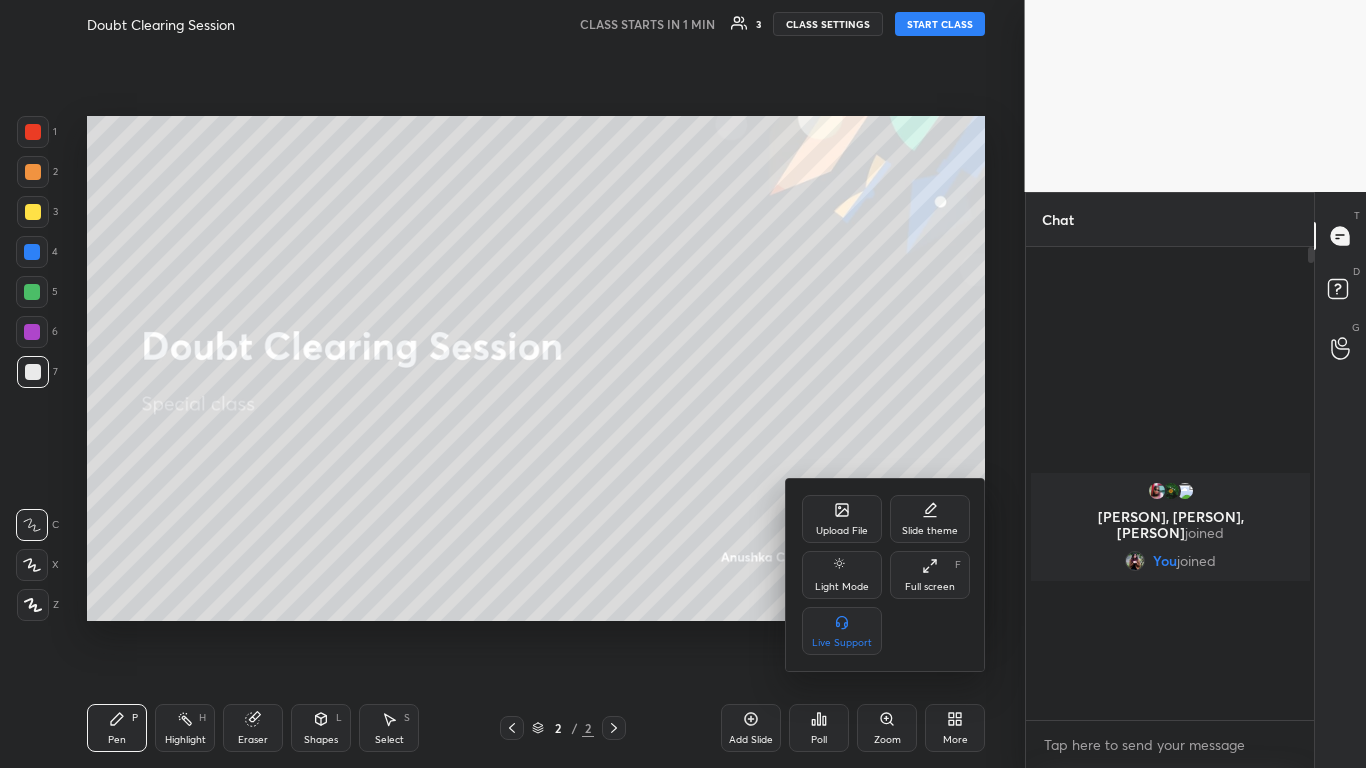 scroll, scrollTop: 99360, scrollLeft: 99055, axis: both 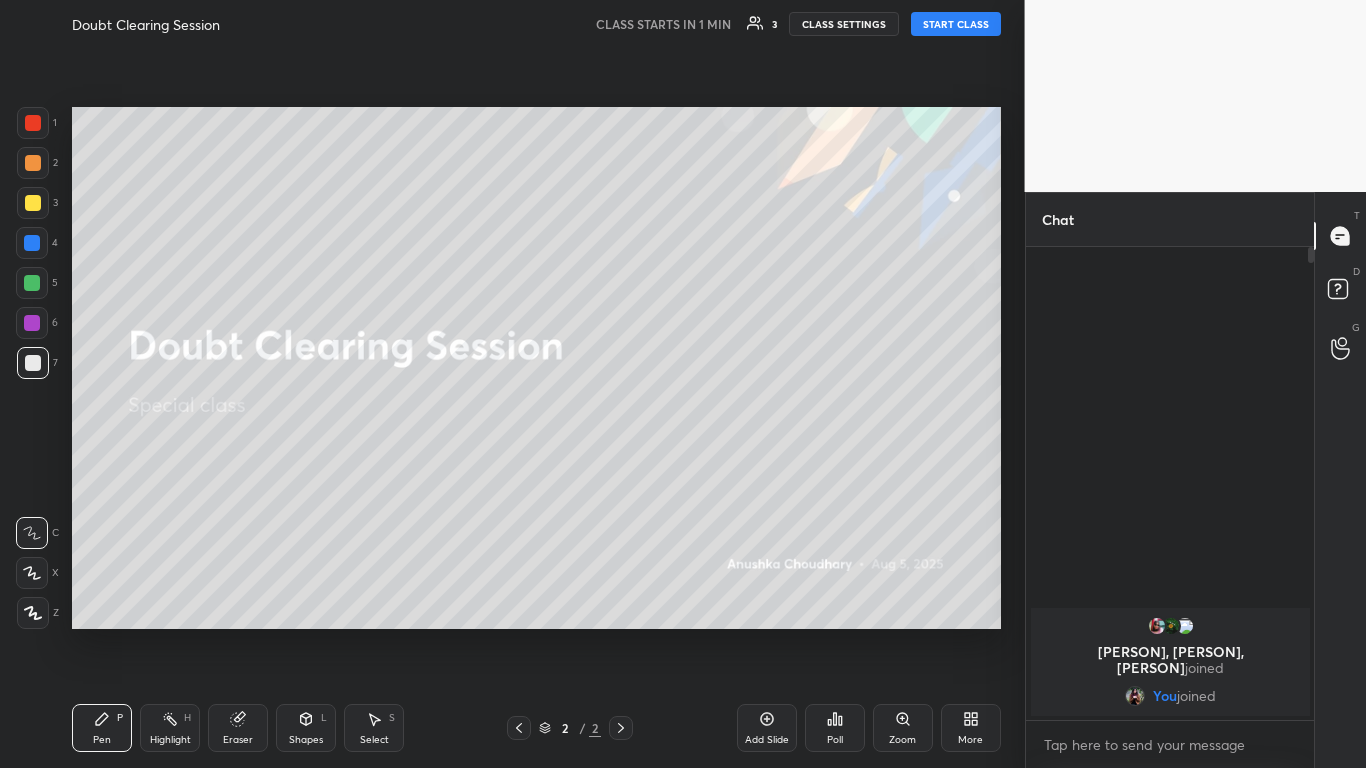 click 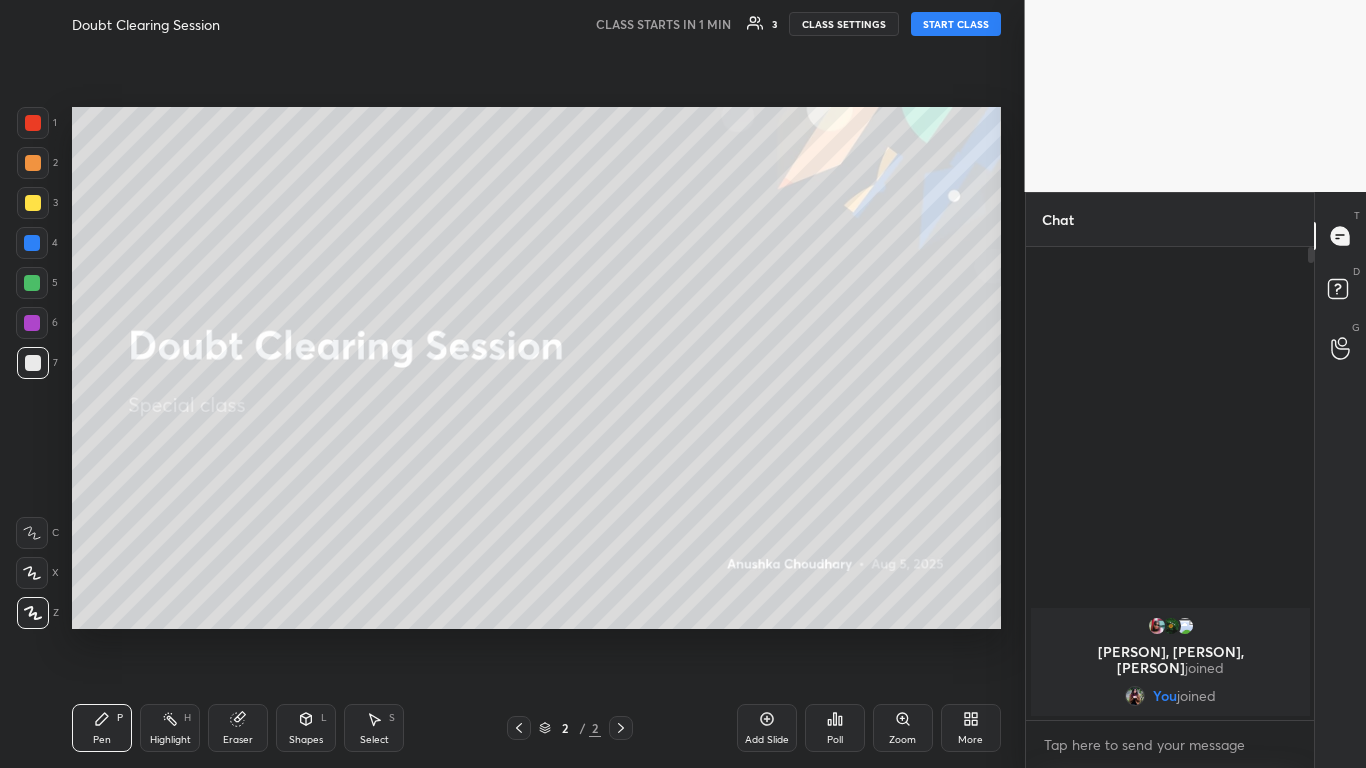 click at bounding box center (33, 203) 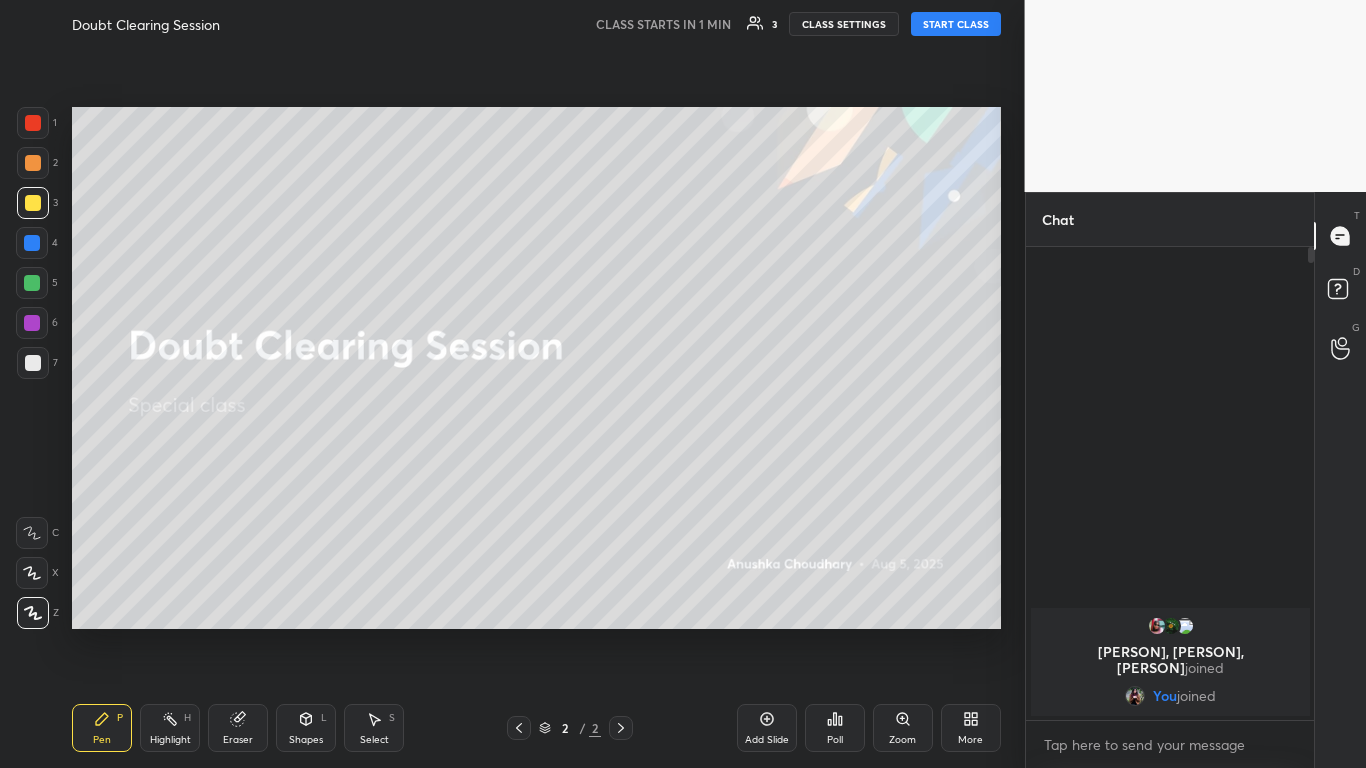 click on "Pen P Highlight H Eraser Shapes L Select S 2 / 2 Add Slide Poll Zoom More" at bounding box center [536, 728] 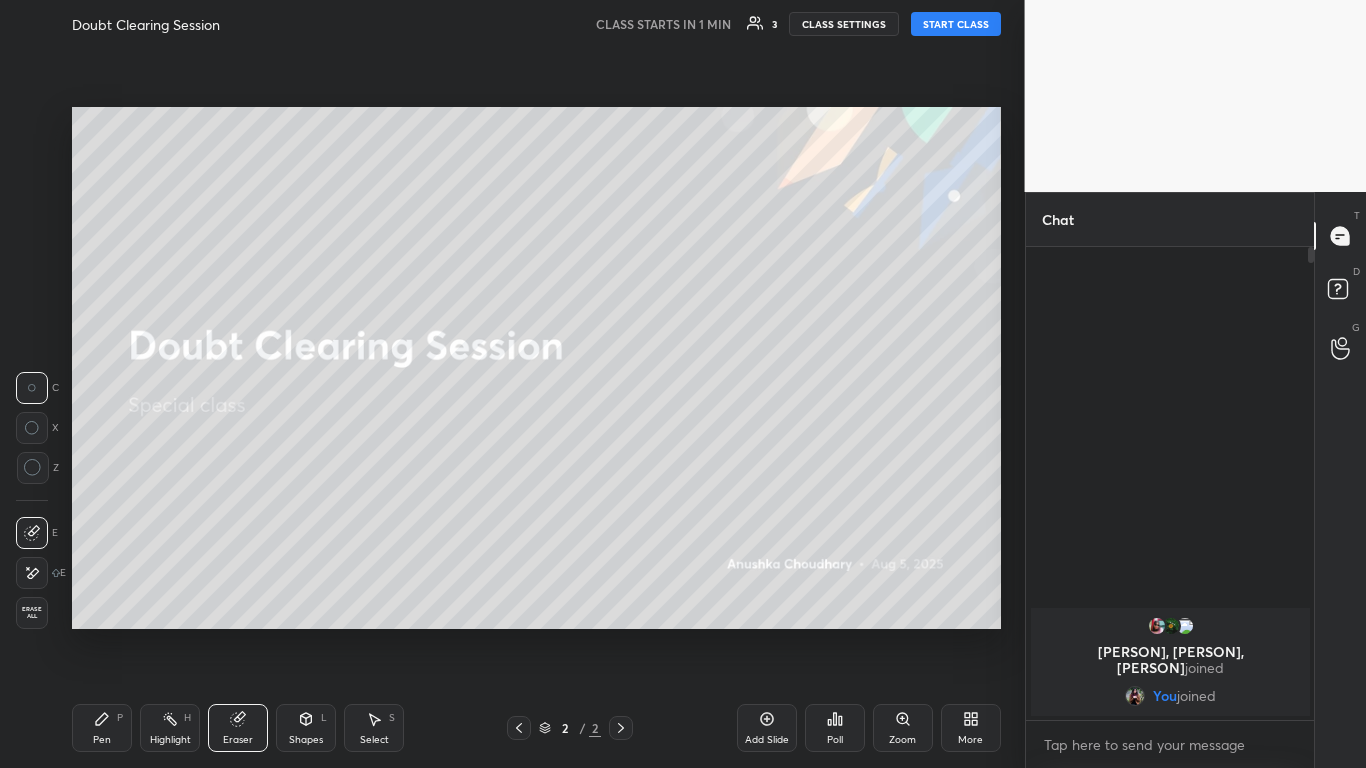 click 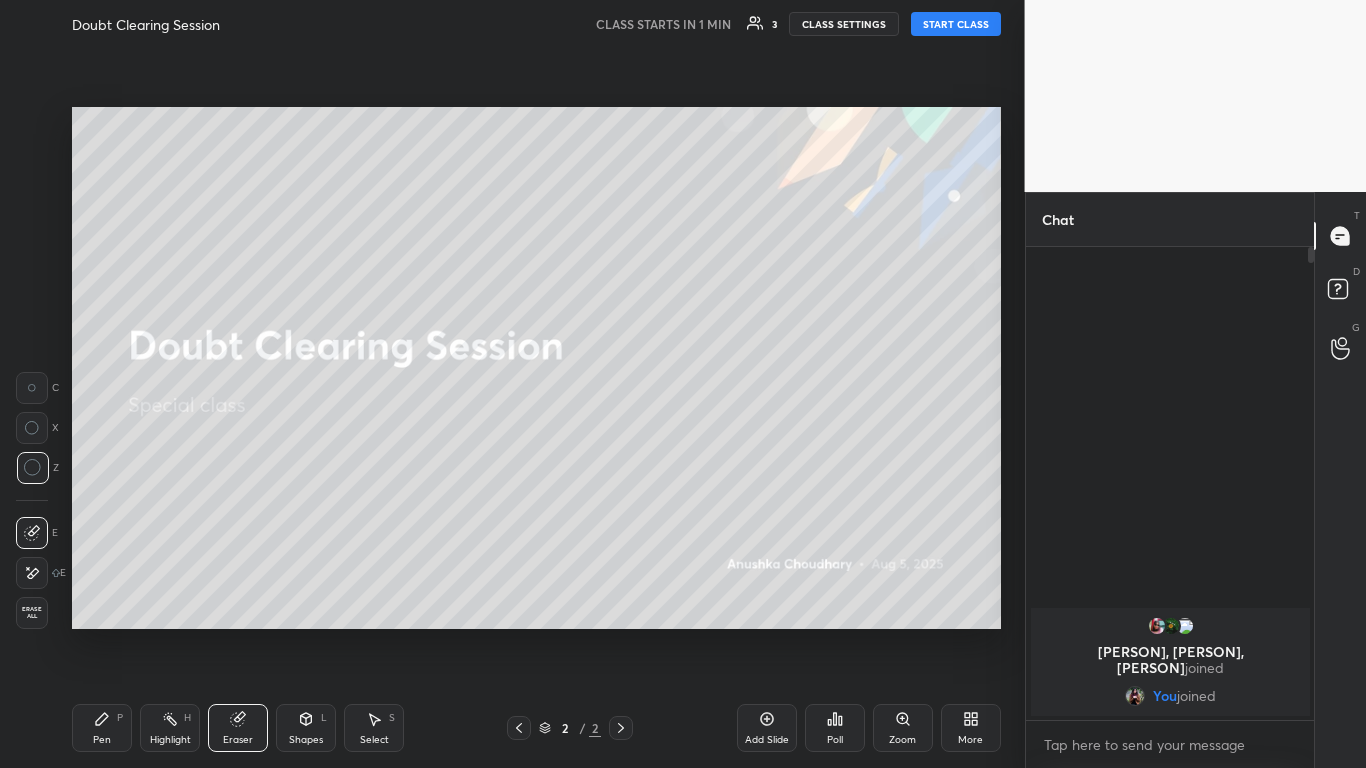 click 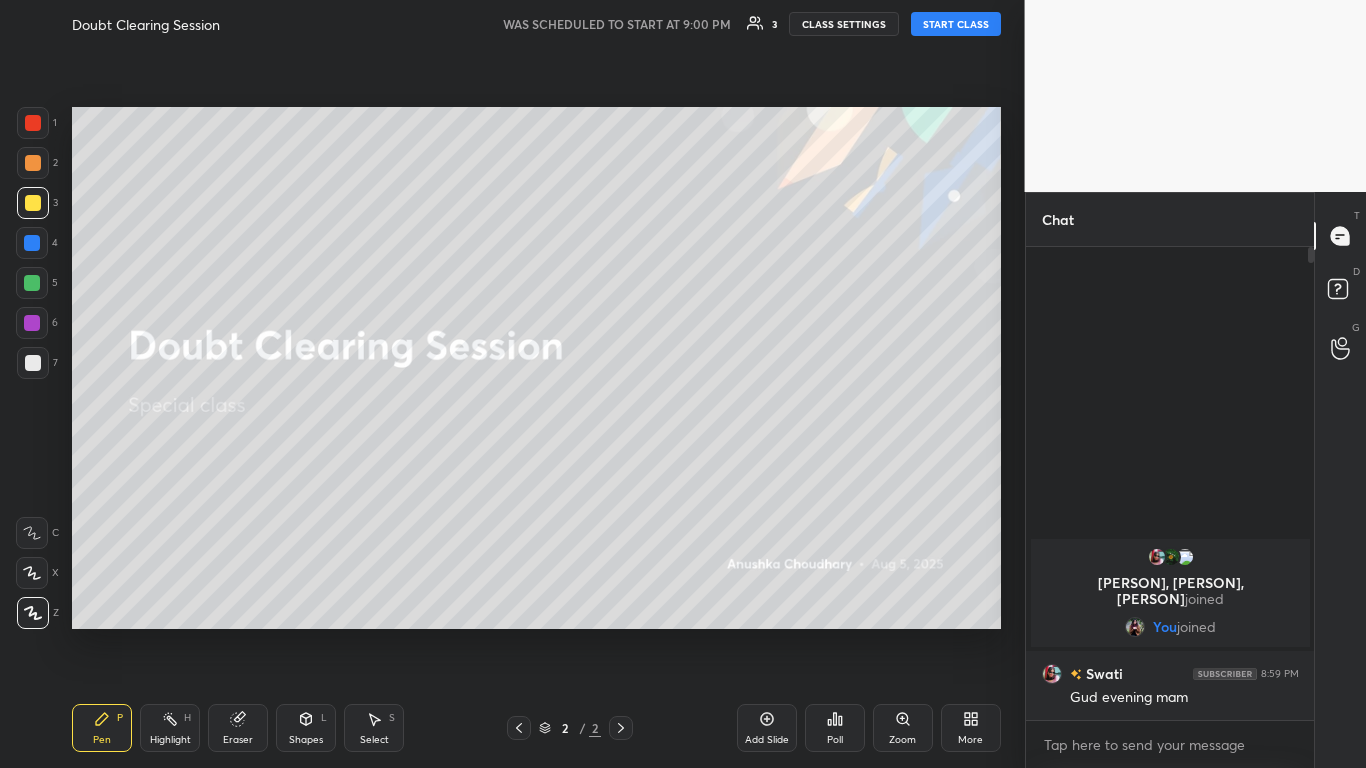 click on "START CLASS" at bounding box center (956, 24) 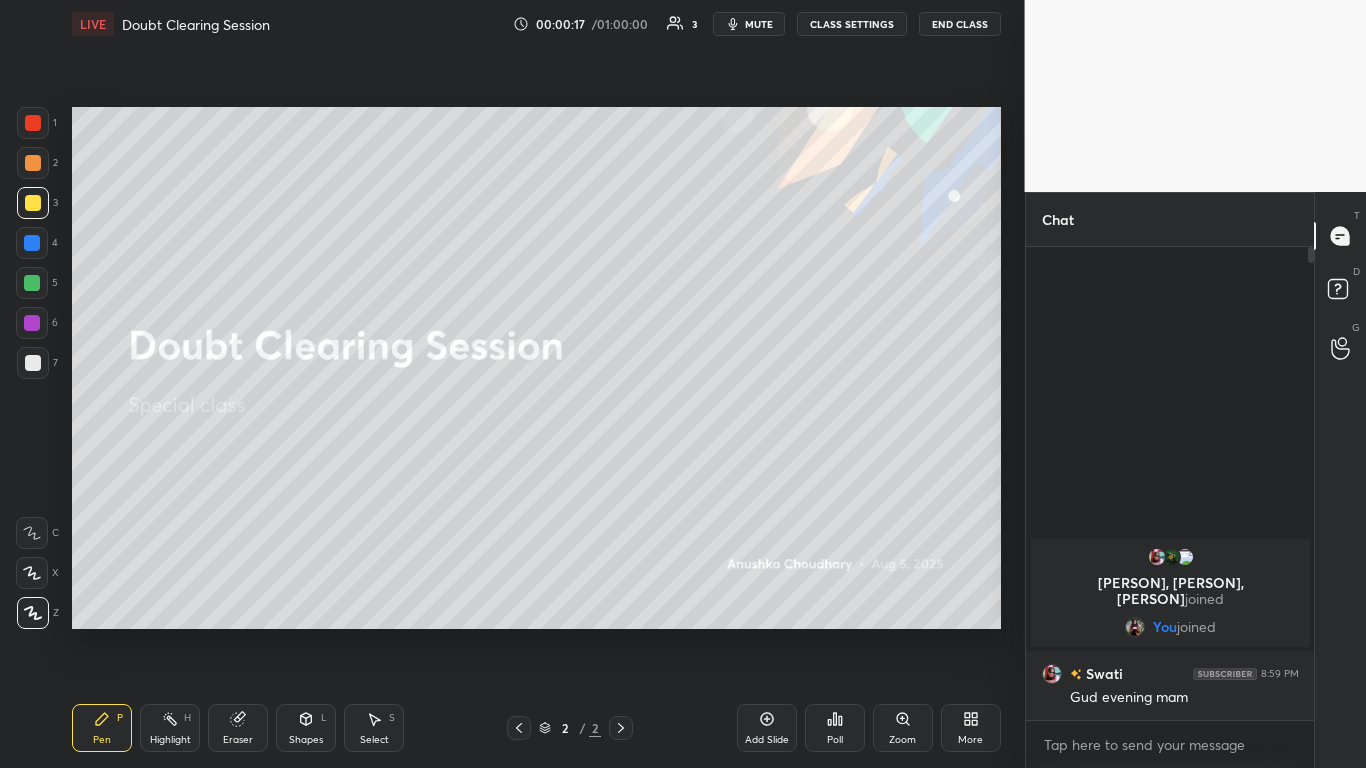 click on "CLASS SETTINGS" at bounding box center [852, 24] 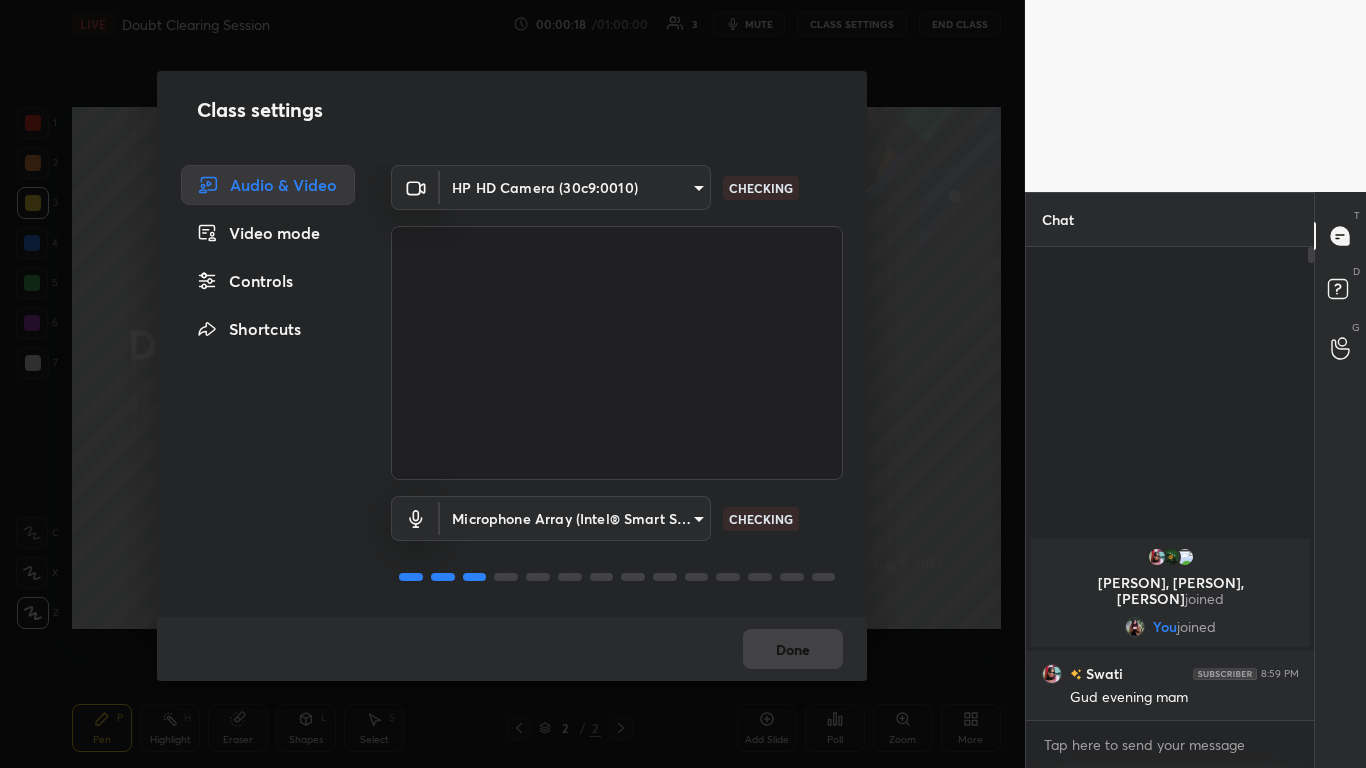 click on "Controls" at bounding box center (268, 281) 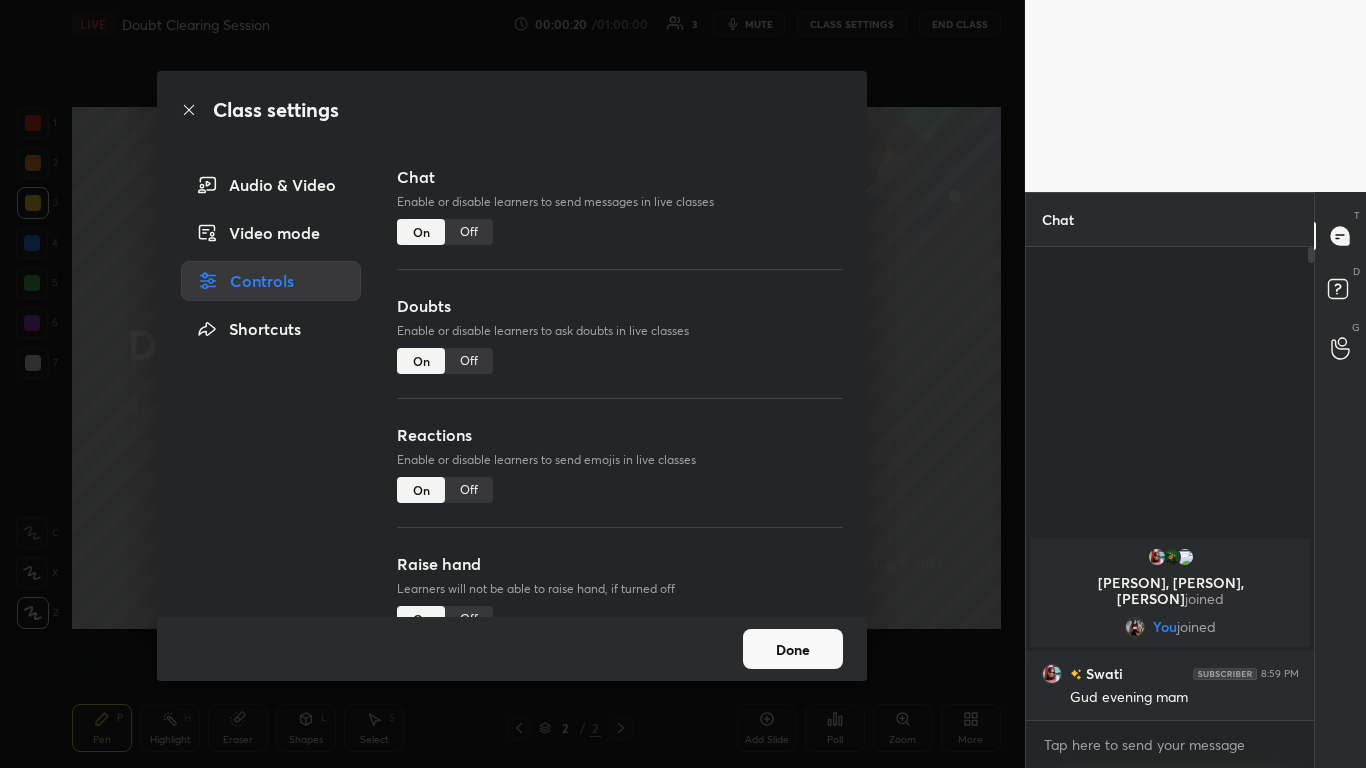click on "Done" at bounding box center [793, 649] 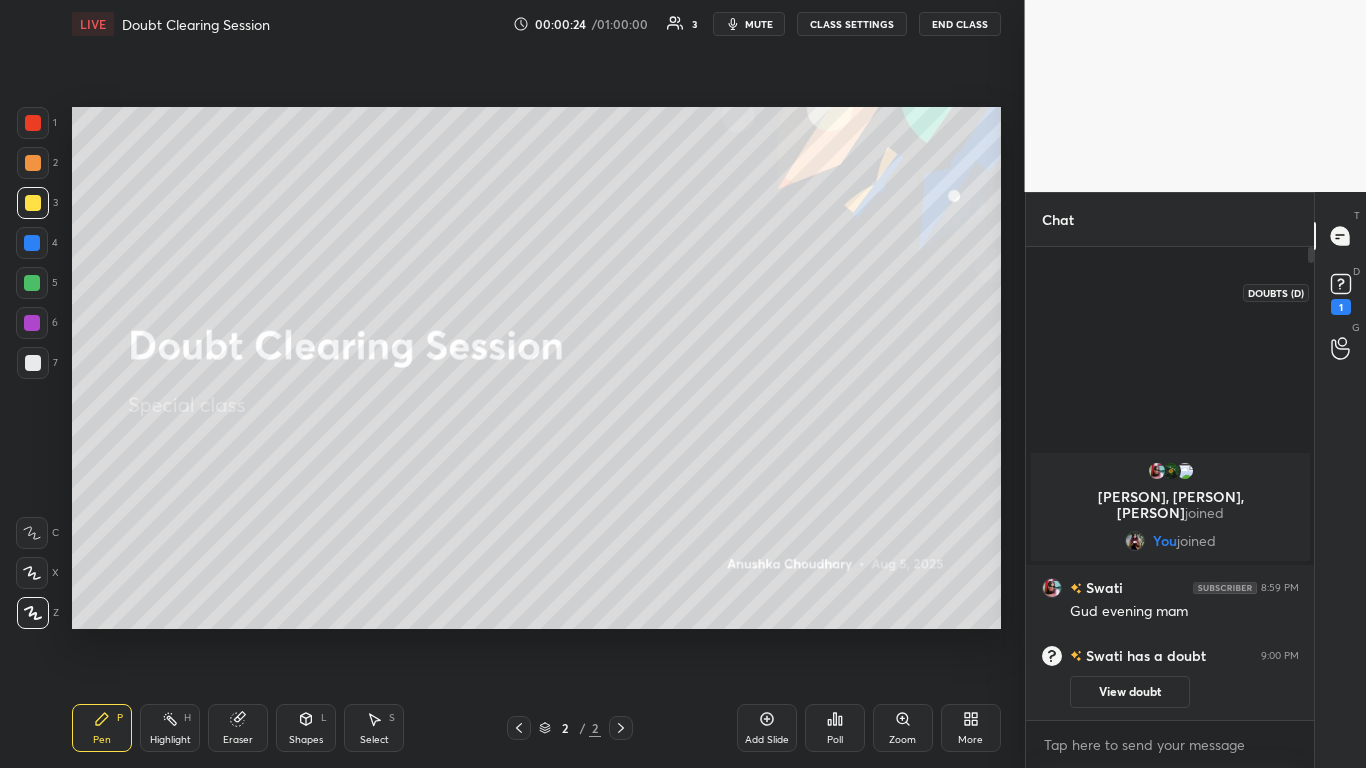 click 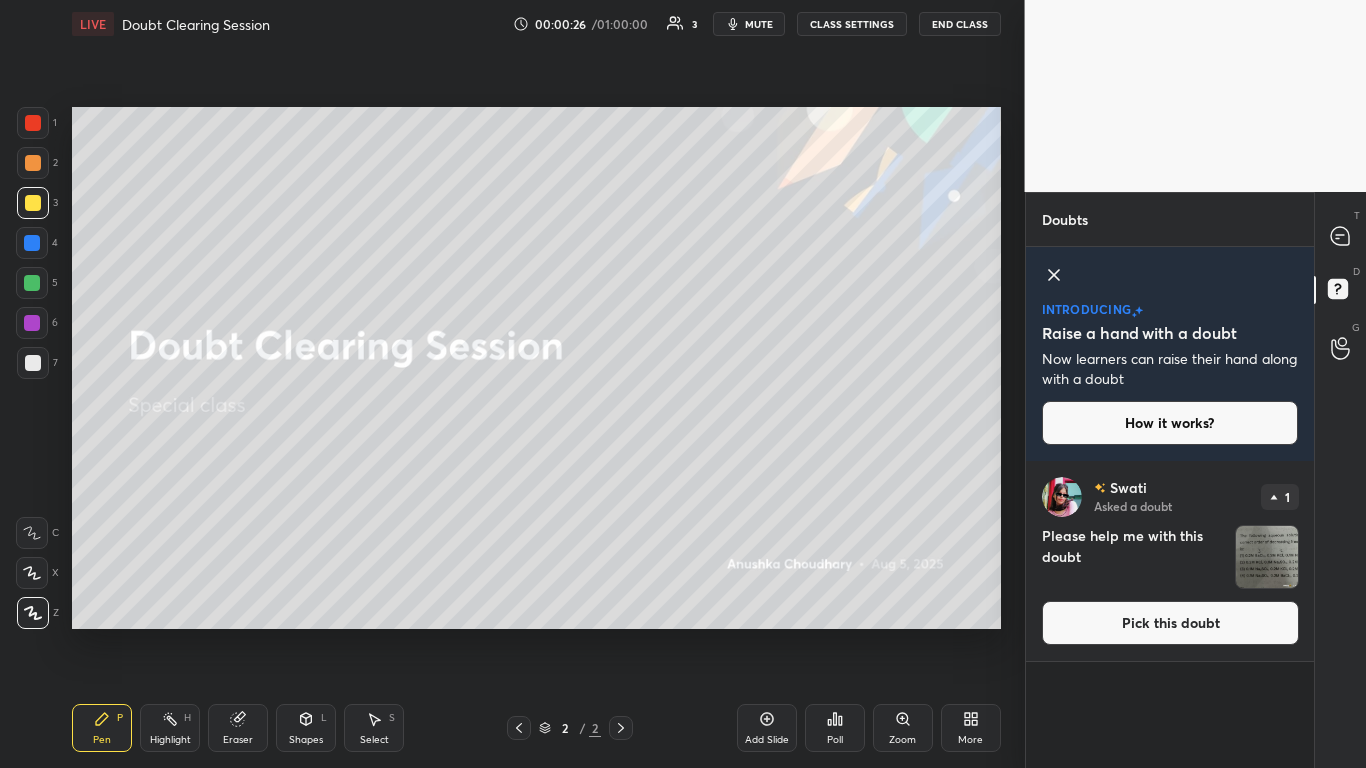 click on "Pick this doubt" at bounding box center [1170, 623] 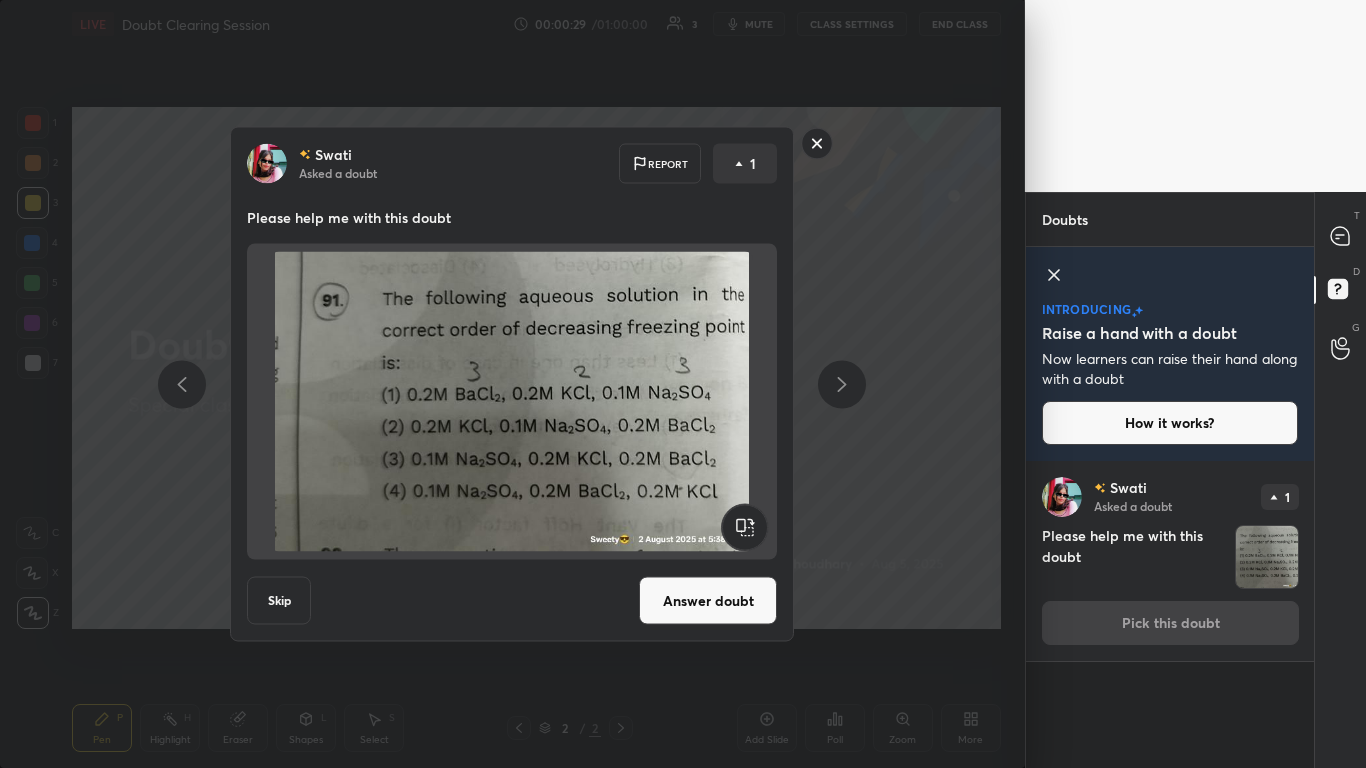 click 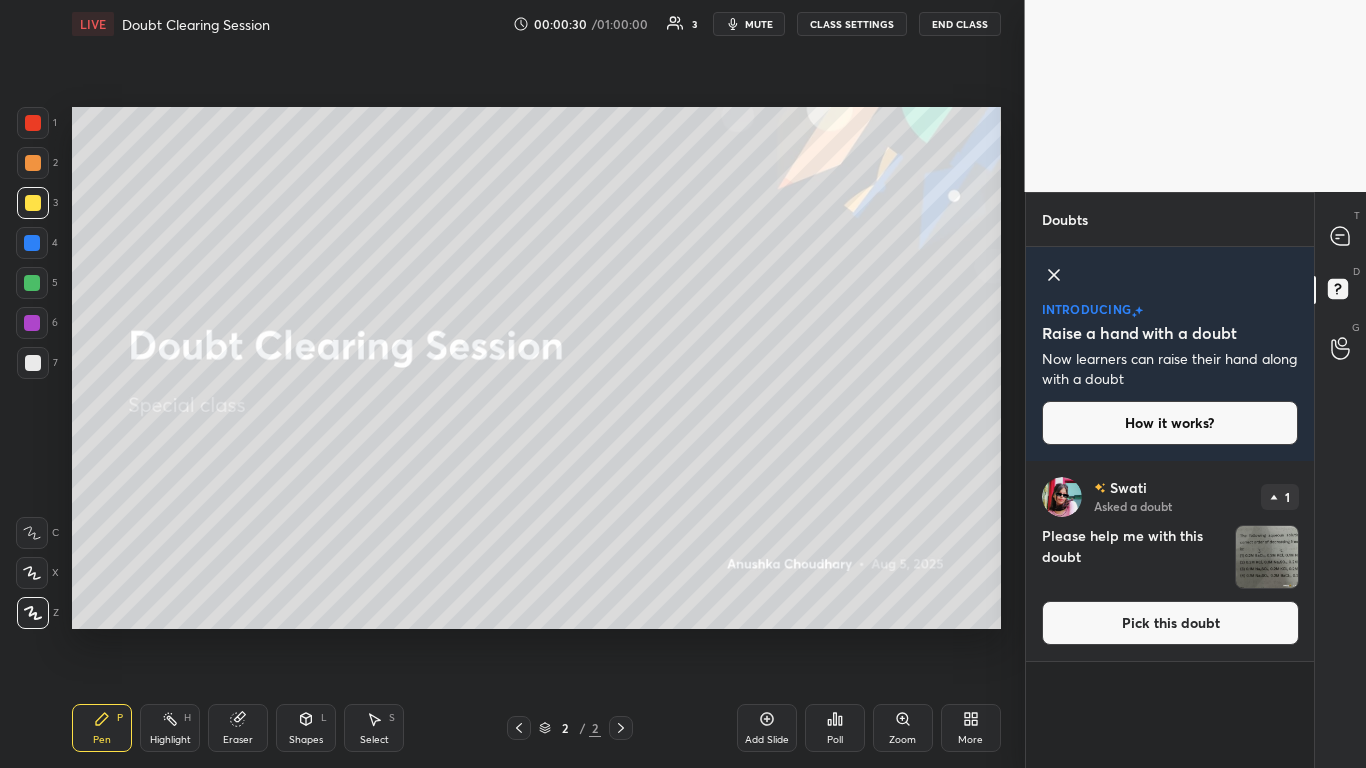 click on "T Messages (T)" at bounding box center [1340, 236] 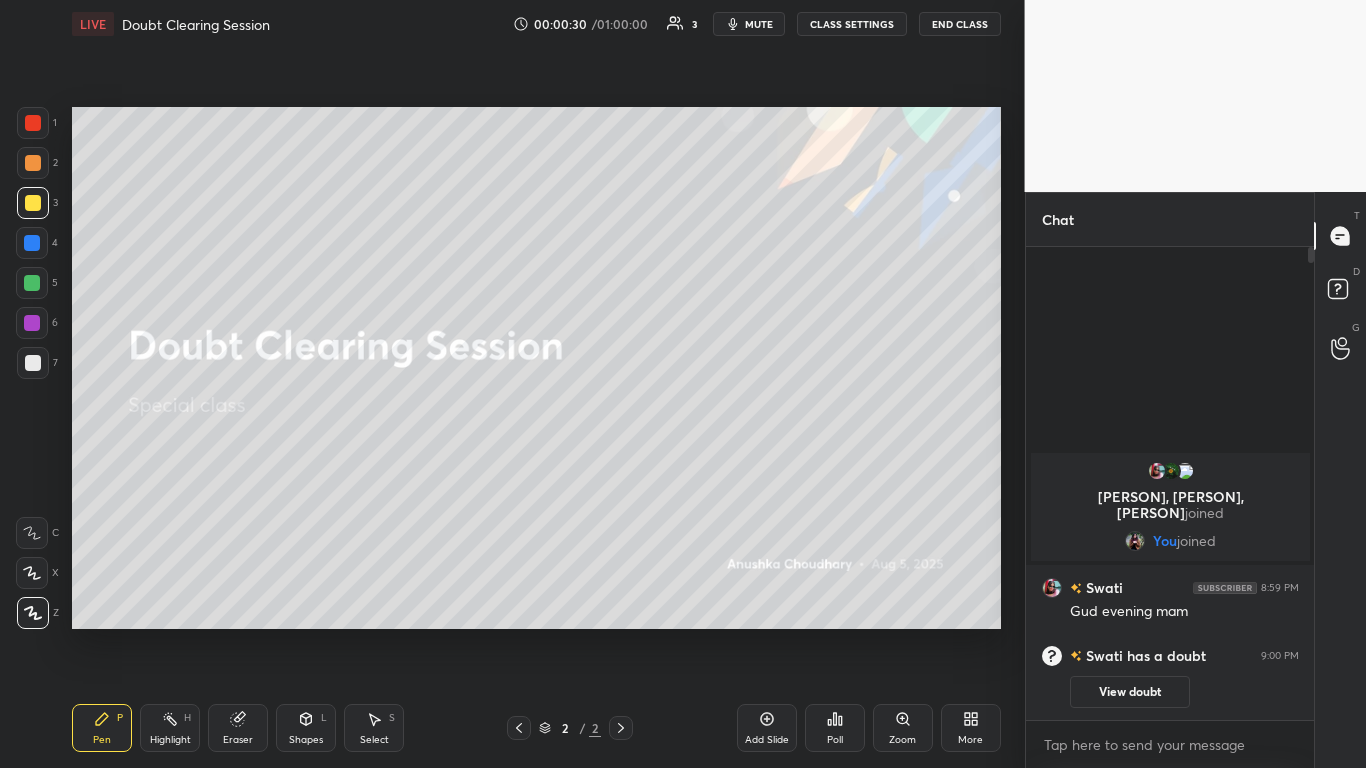 scroll, scrollTop: 7, scrollLeft: 7, axis: both 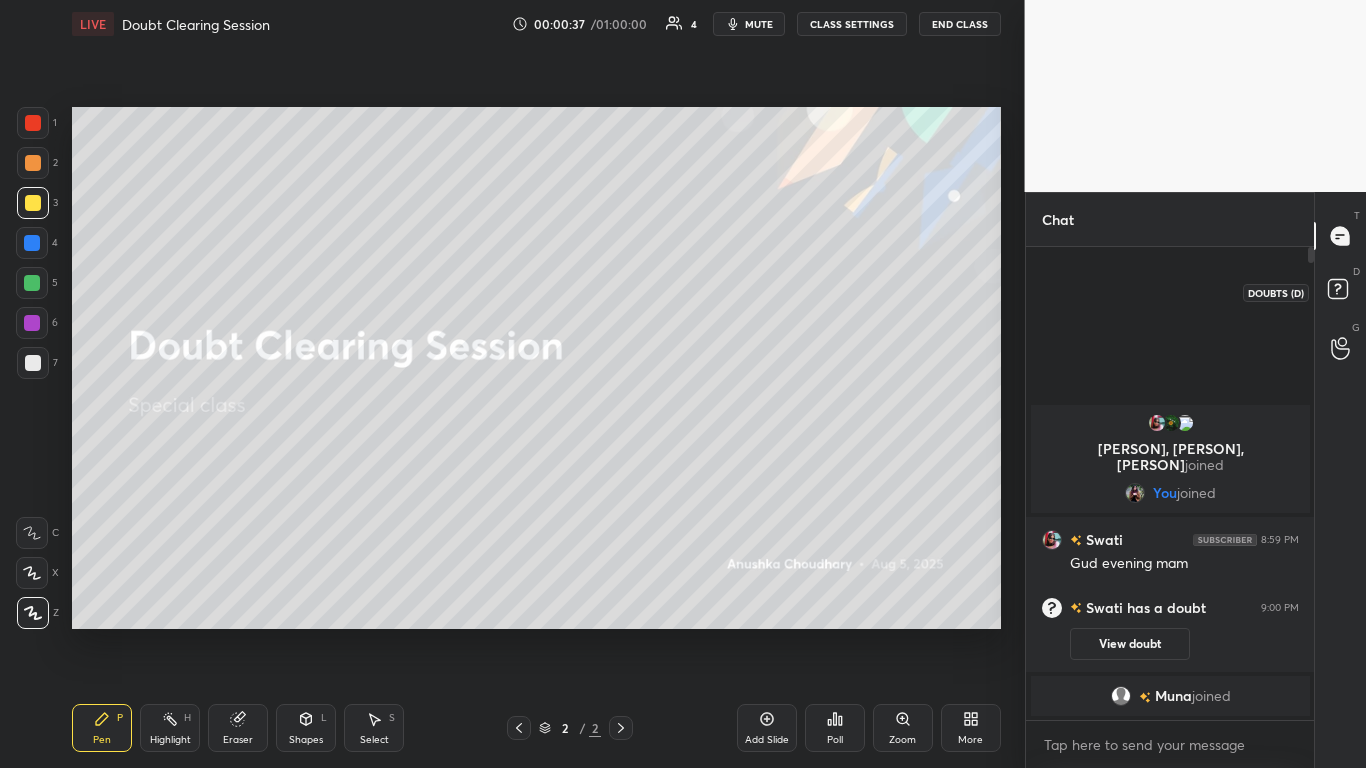 click 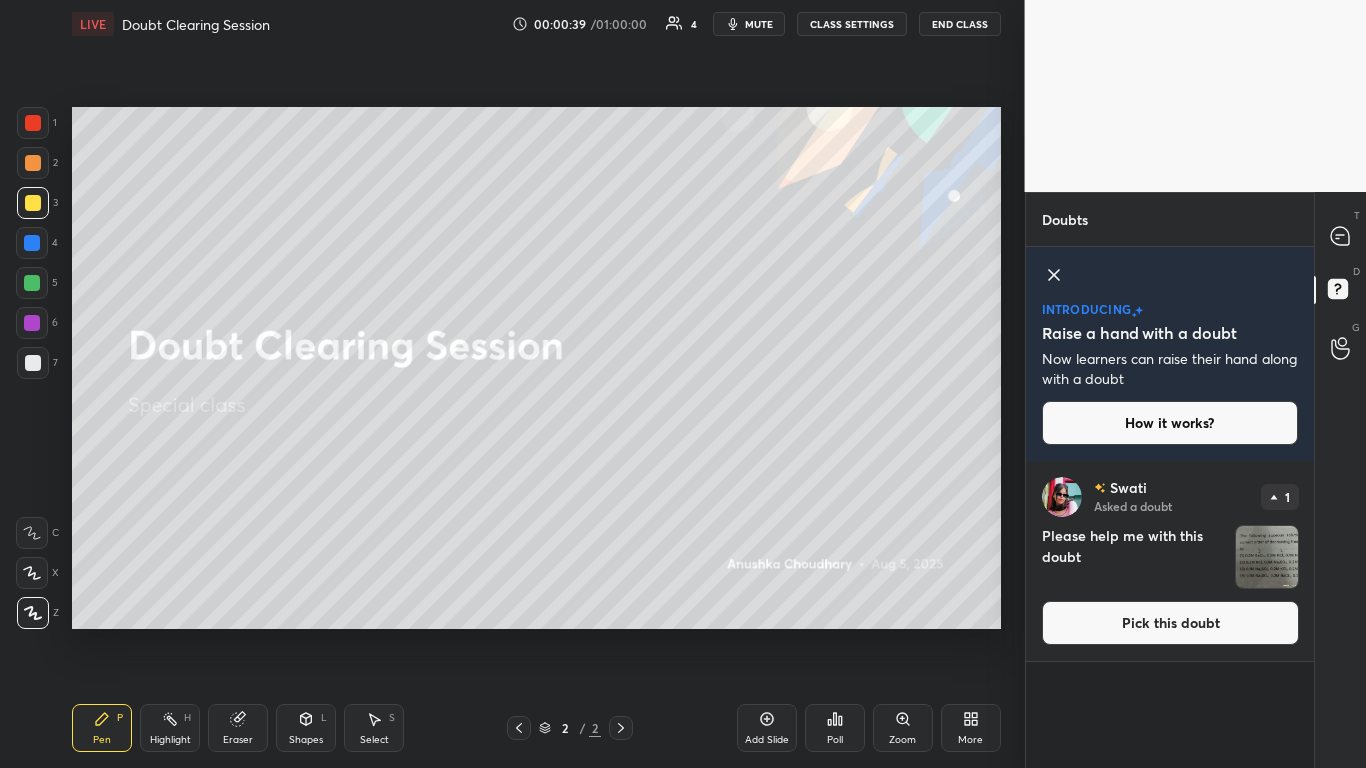 click on "Pick this doubt" at bounding box center (1170, 623) 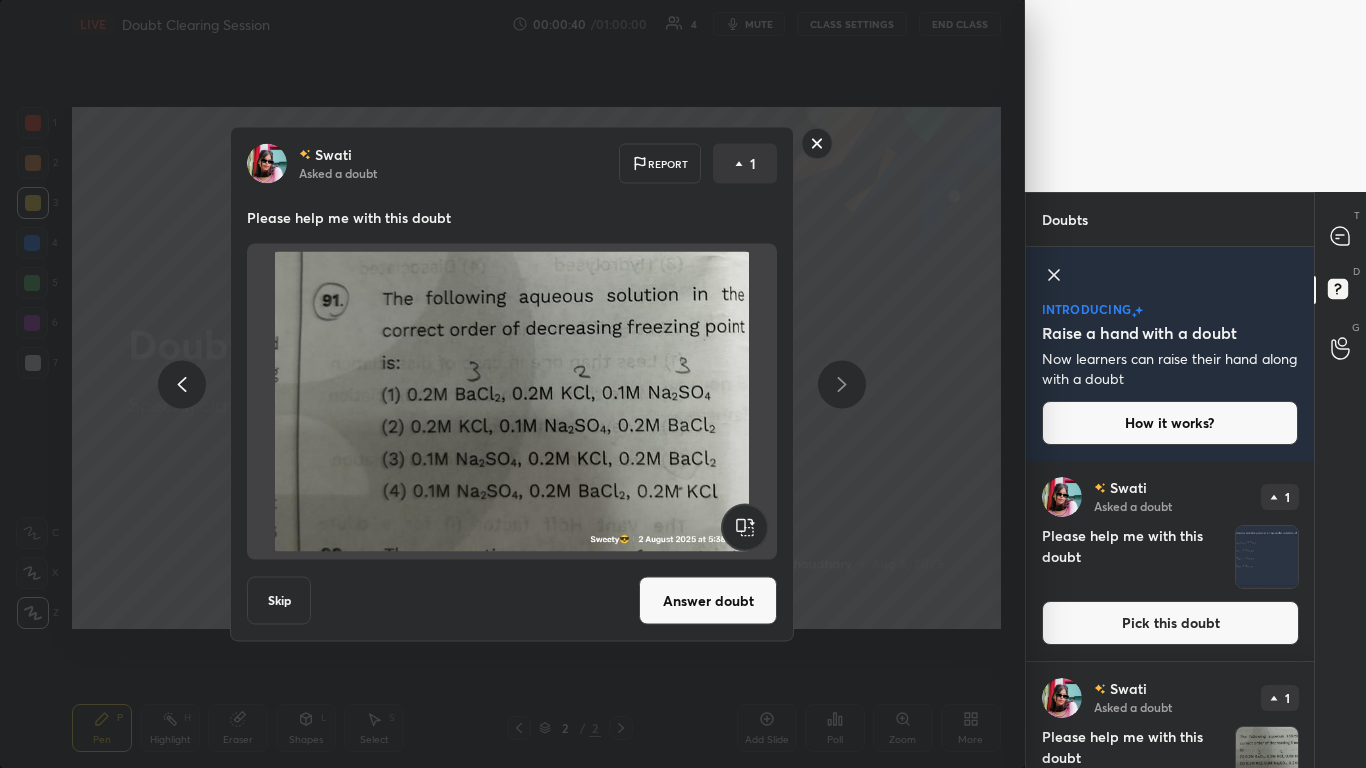 click on "[PERSON] Asked a doubt Report 1 Please help me with this doubt Skip Answer doubt" at bounding box center (512, 384) 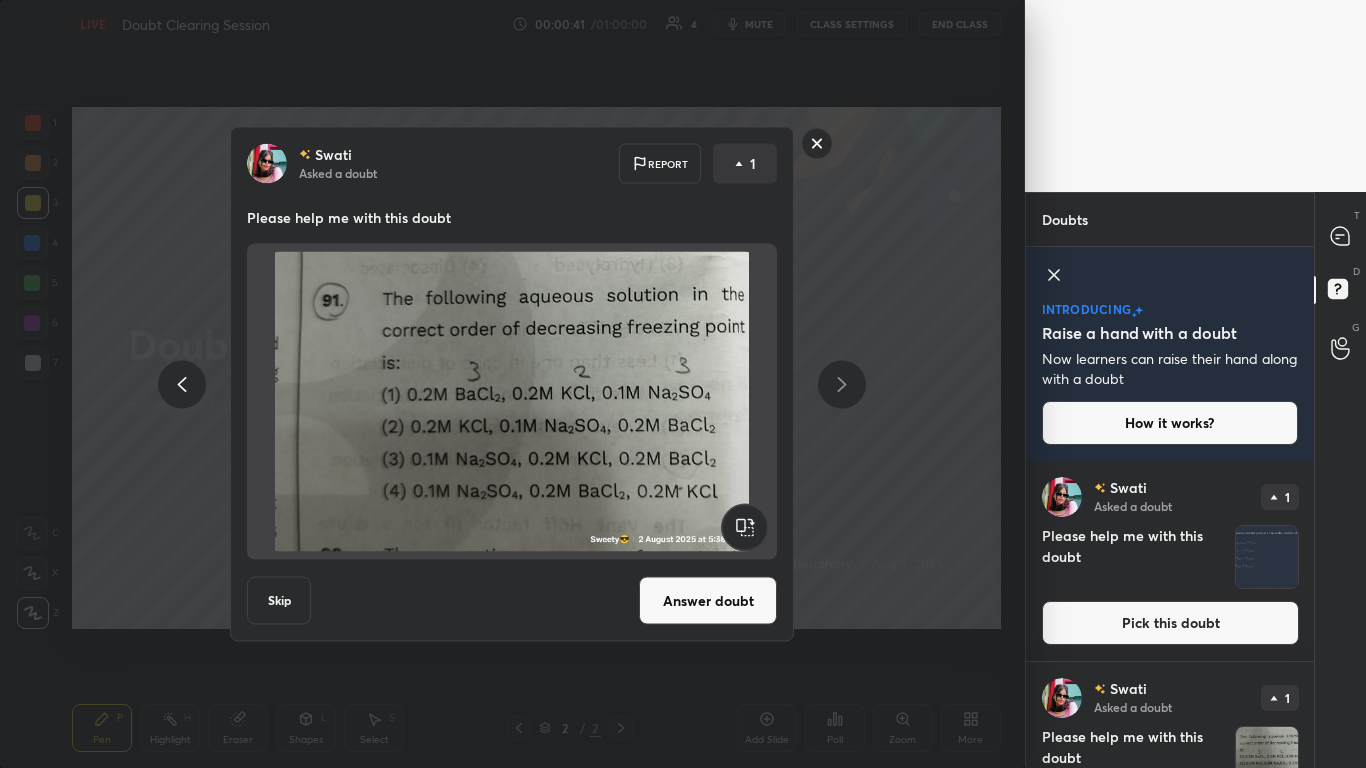 click on "Answer doubt" at bounding box center [708, 601] 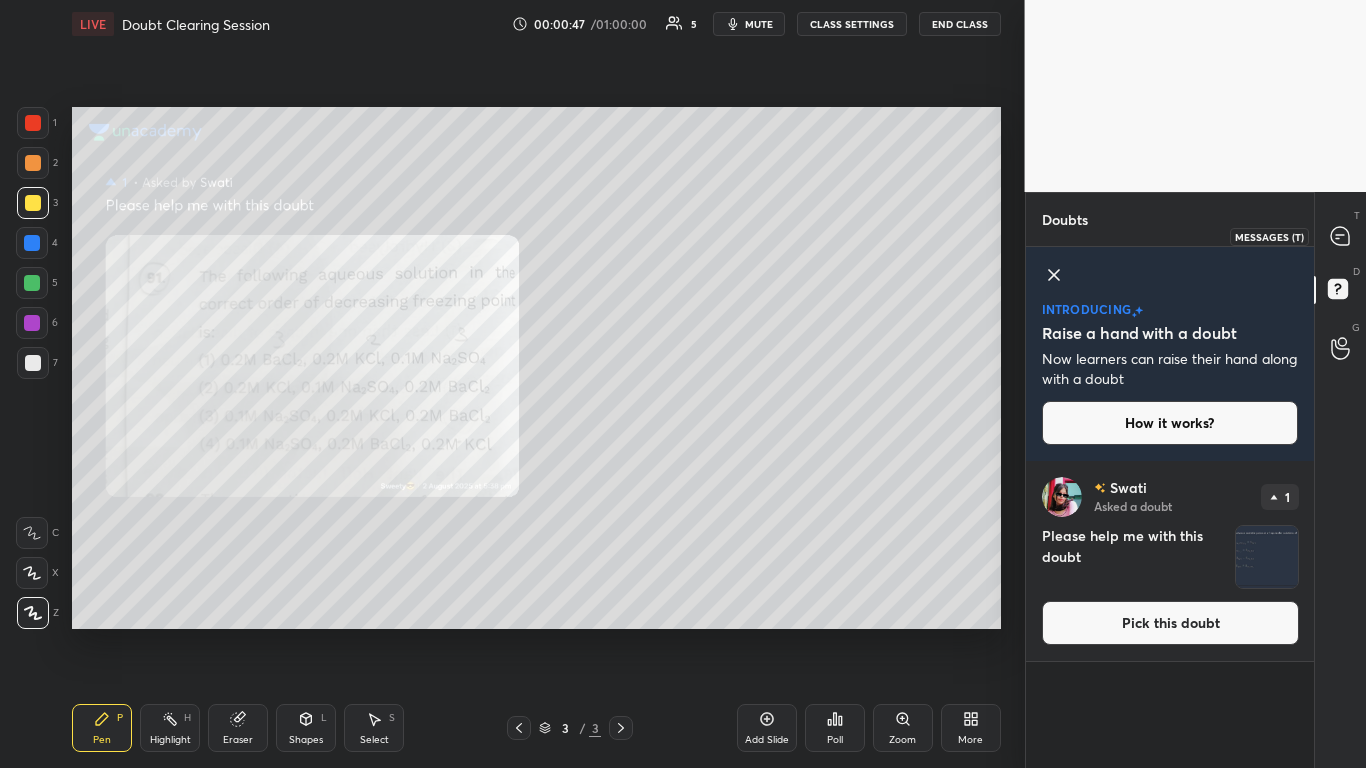 click 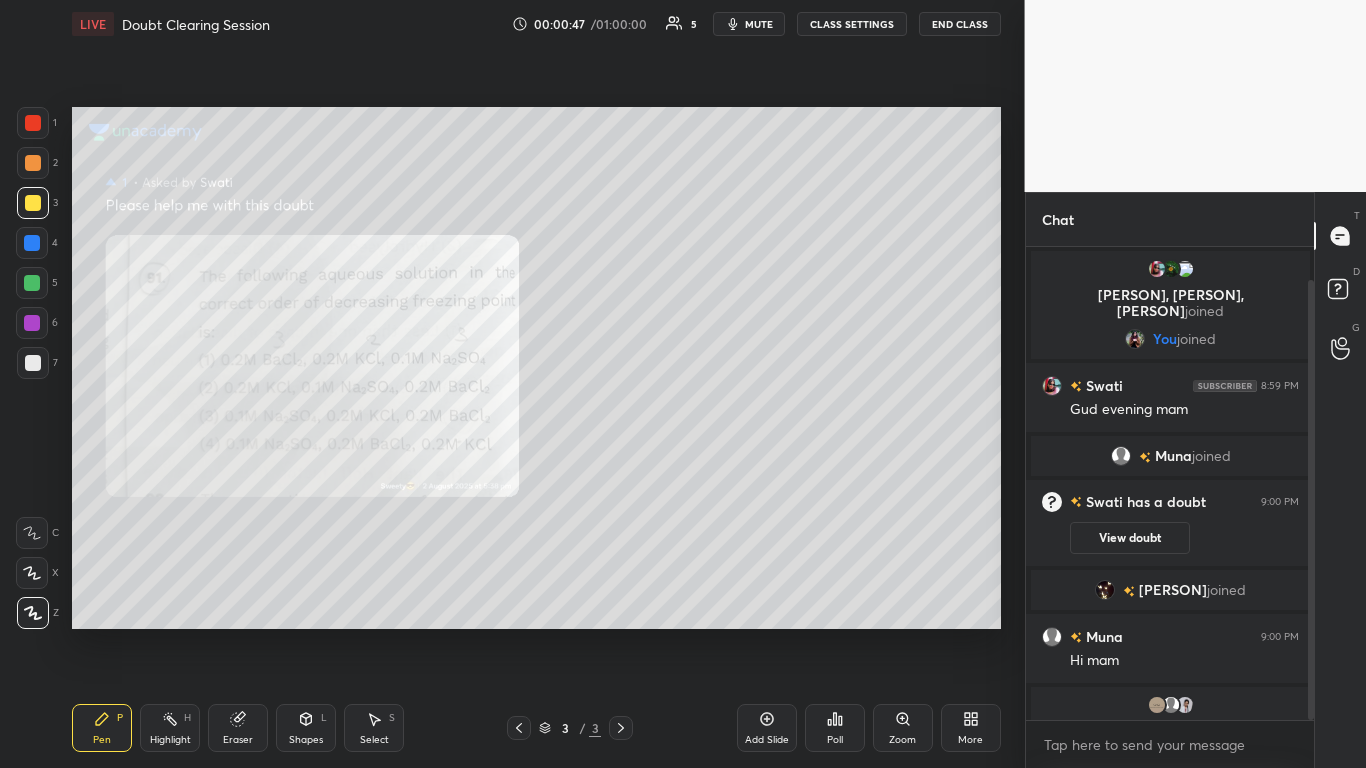 scroll, scrollTop: 35, scrollLeft: 0, axis: vertical 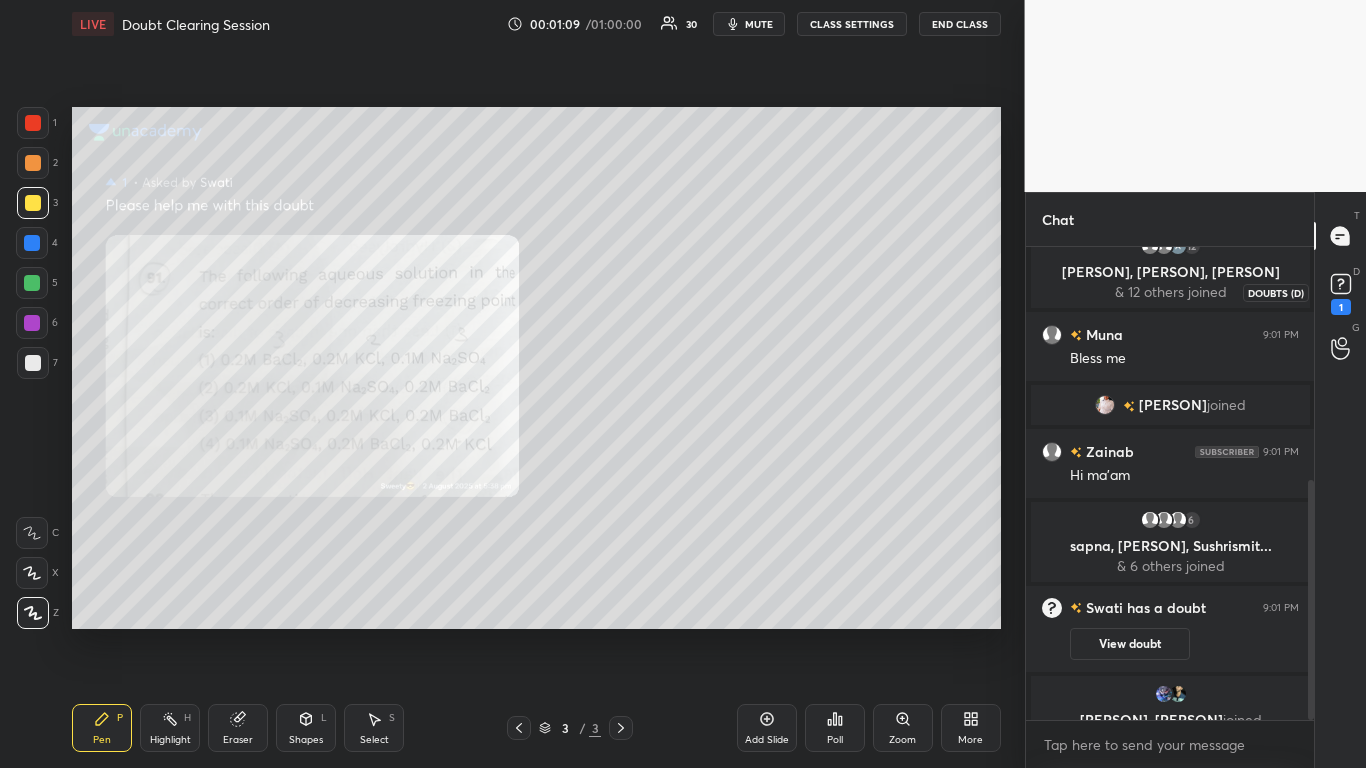 click 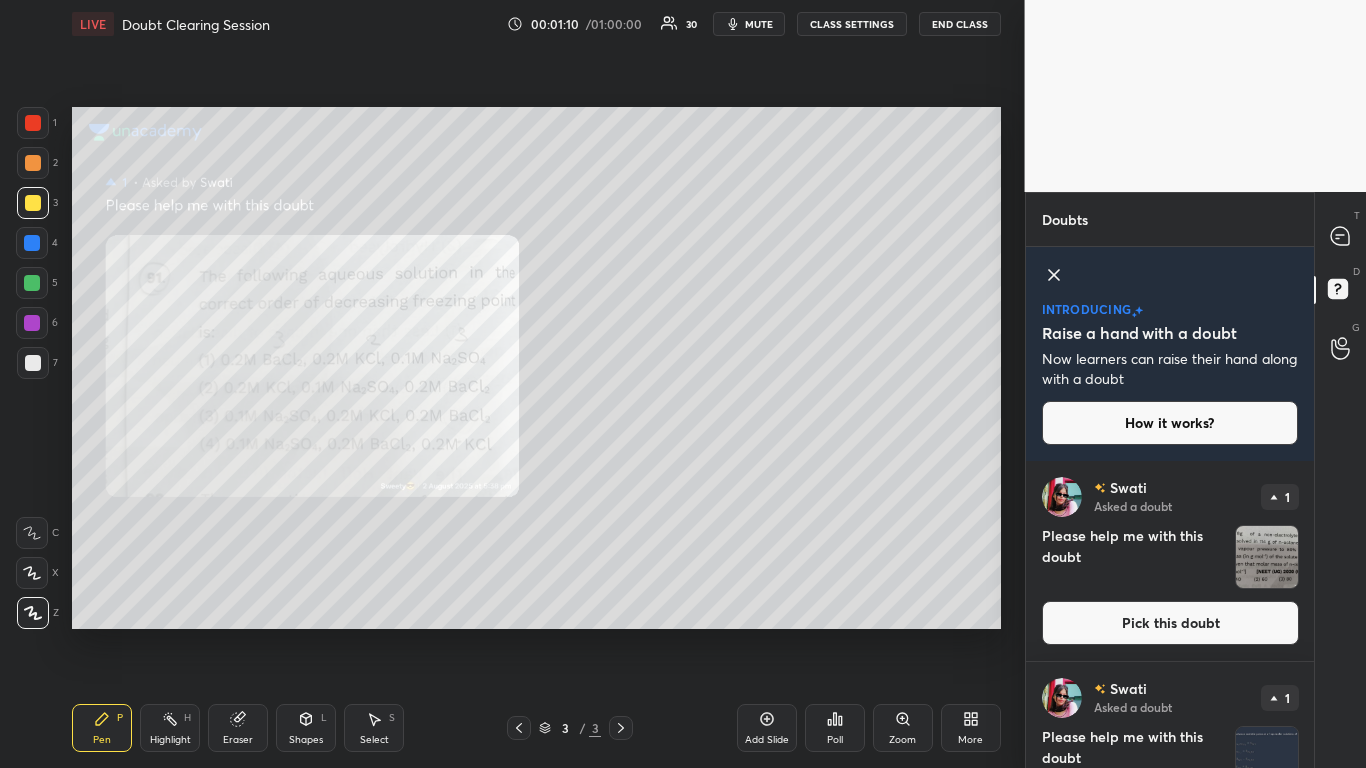 click on "Pick this doubt" at bounding box center [1170, 623] 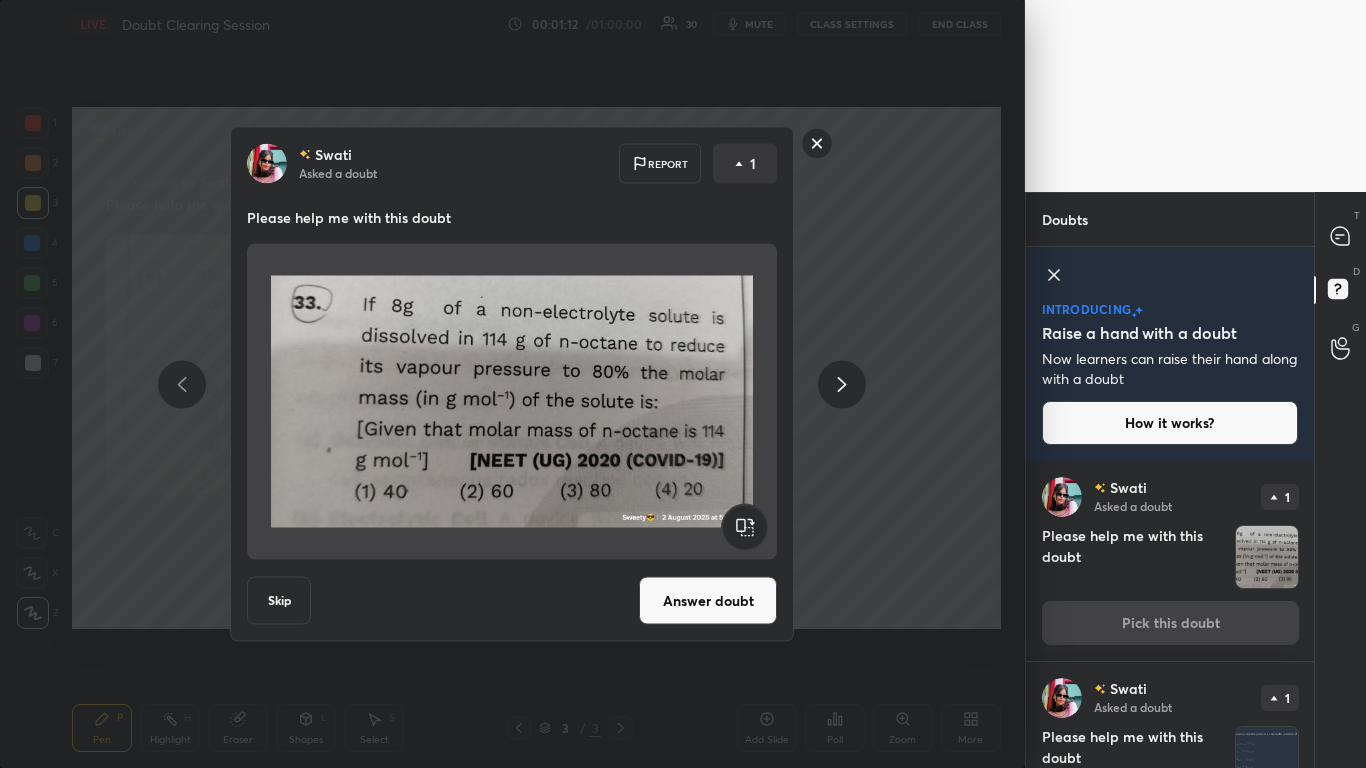 click 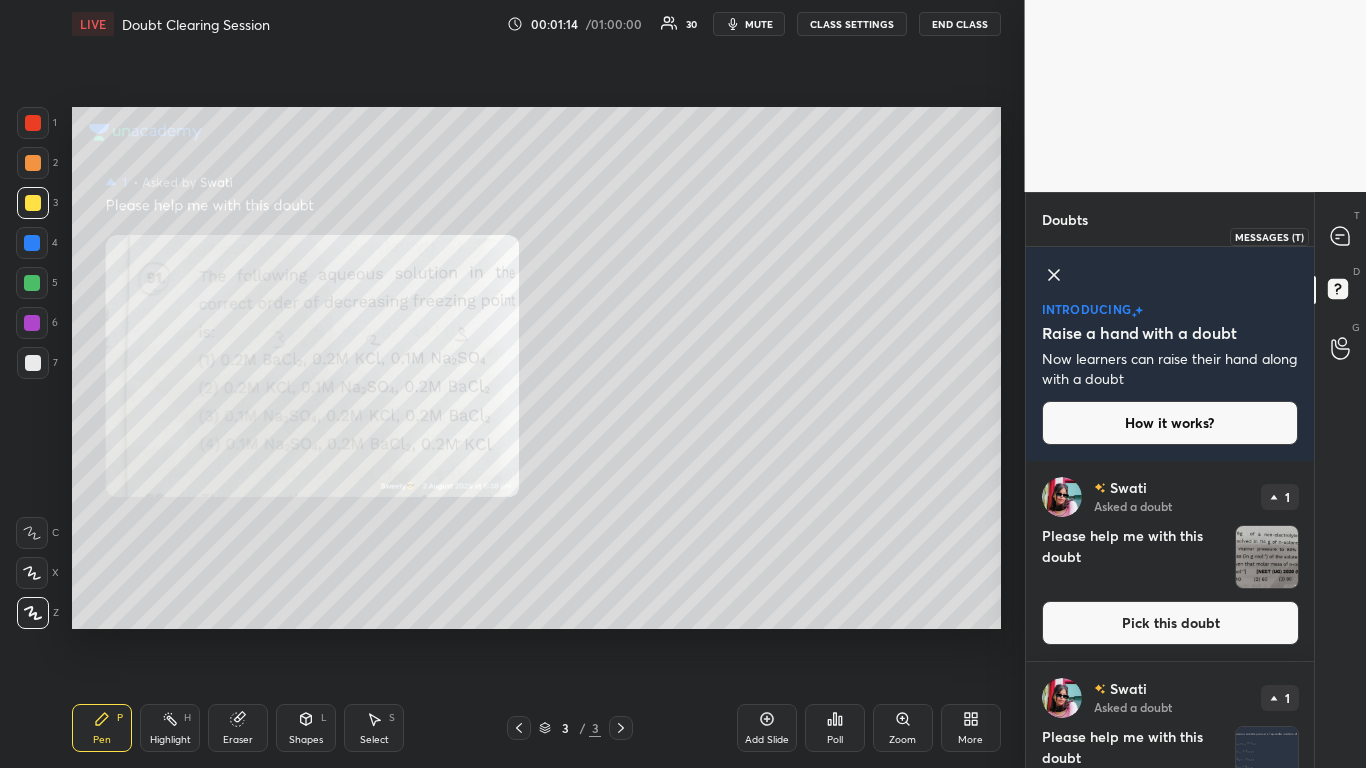 click at bounding box center [1341, 236] 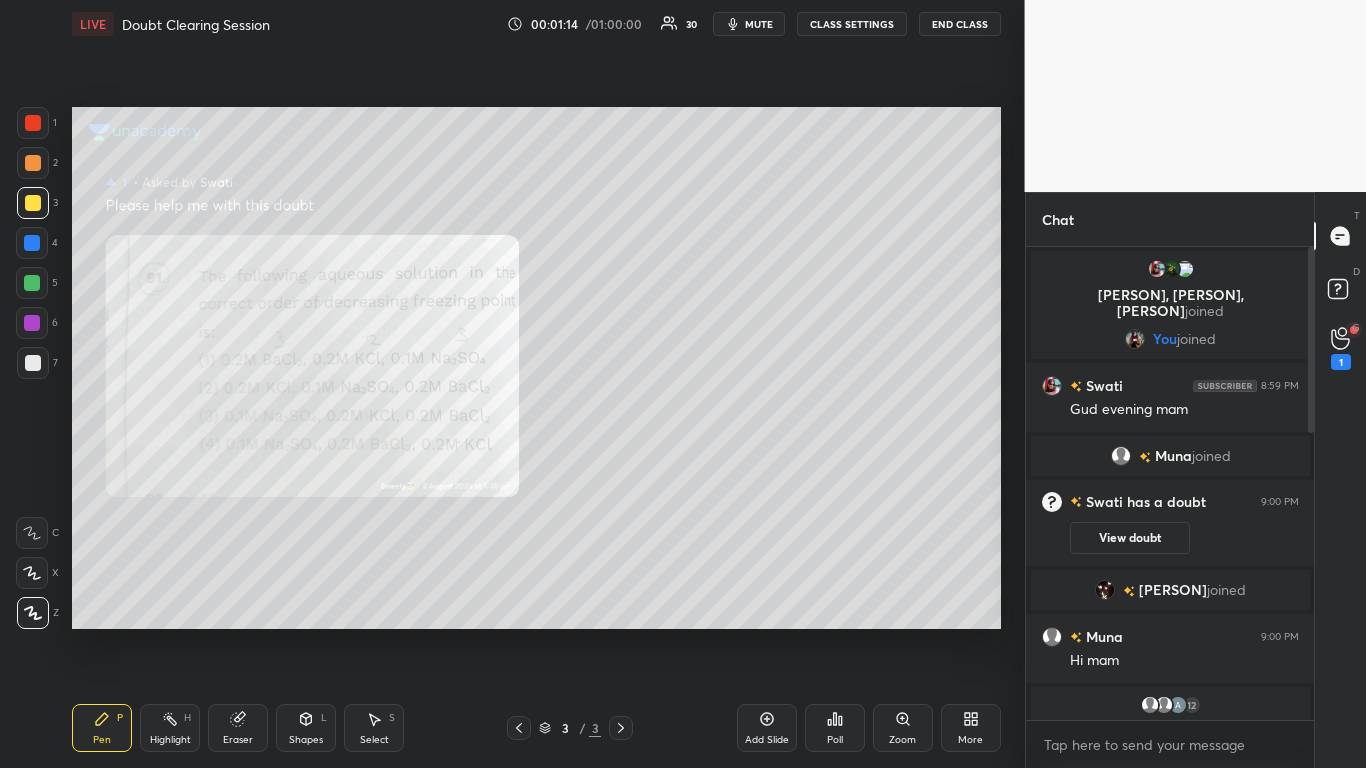 scroll, scrollTop: 733, scrollLeft: 0, axis: vertical 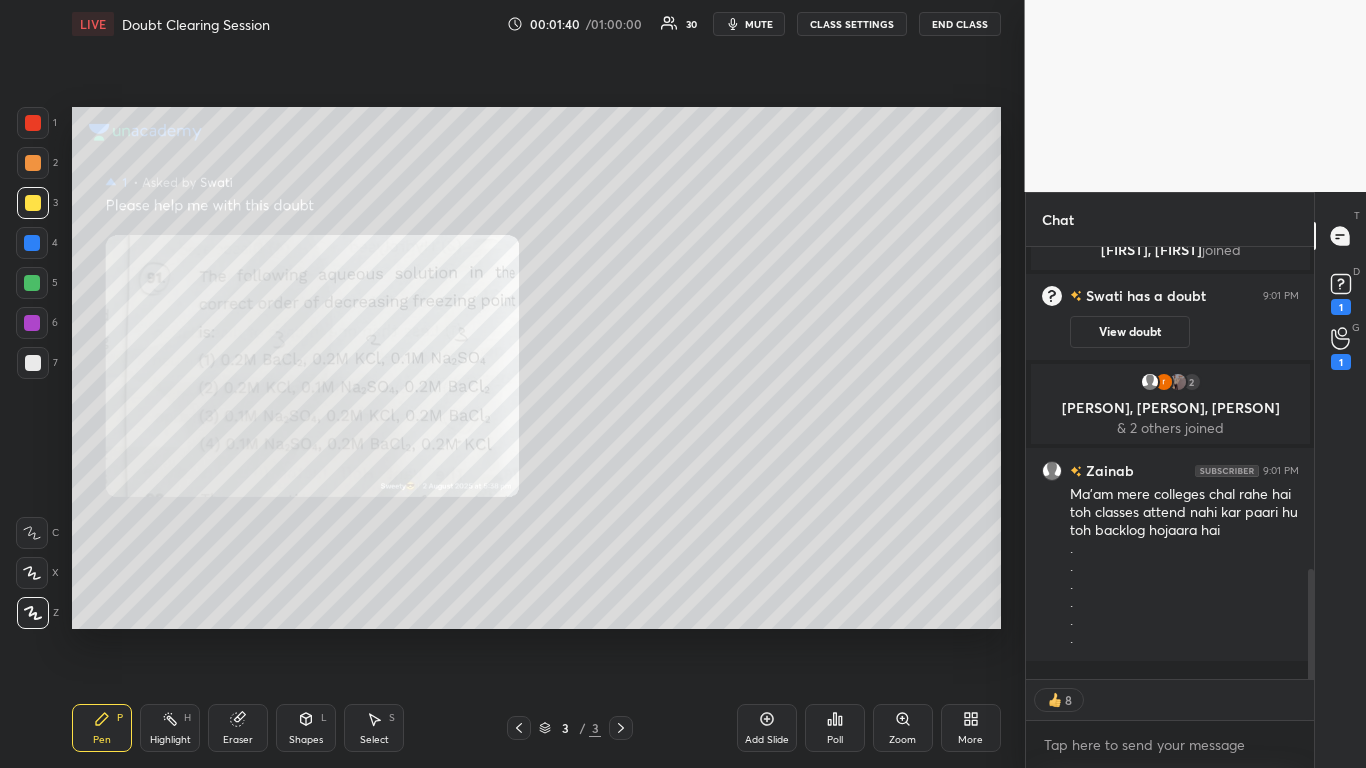 click at bounding box center (33, 203) 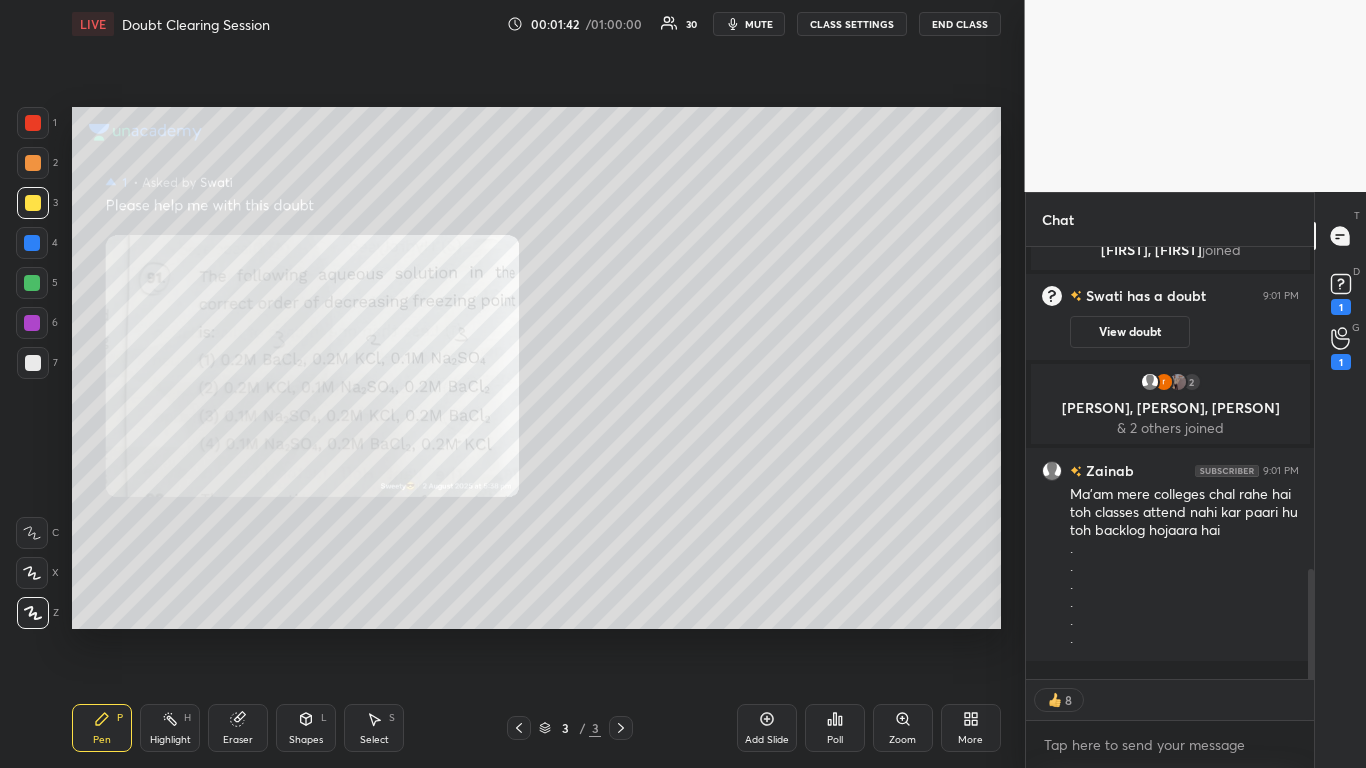 scroll, scrollTop: 1345, scrollLeft: 0, axis: vertical 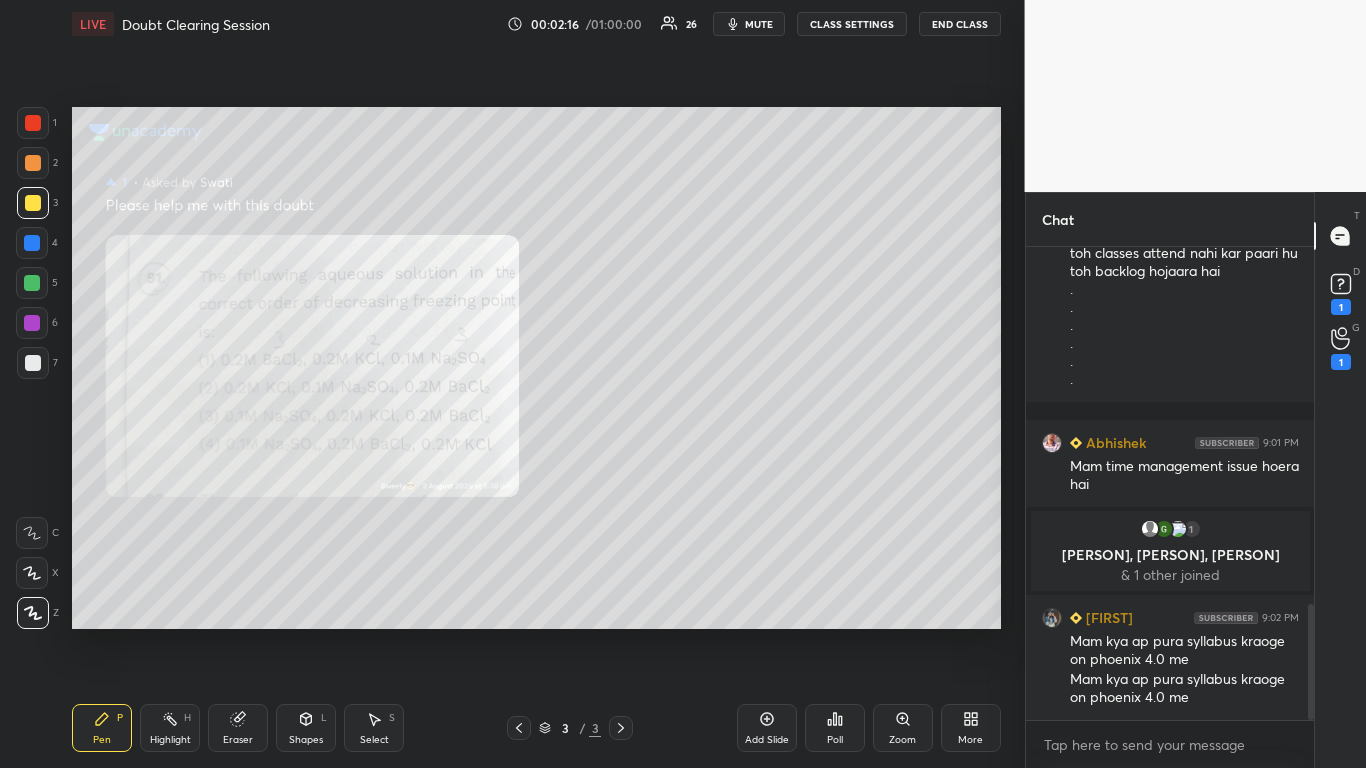 click at bounding box center [33, 123] 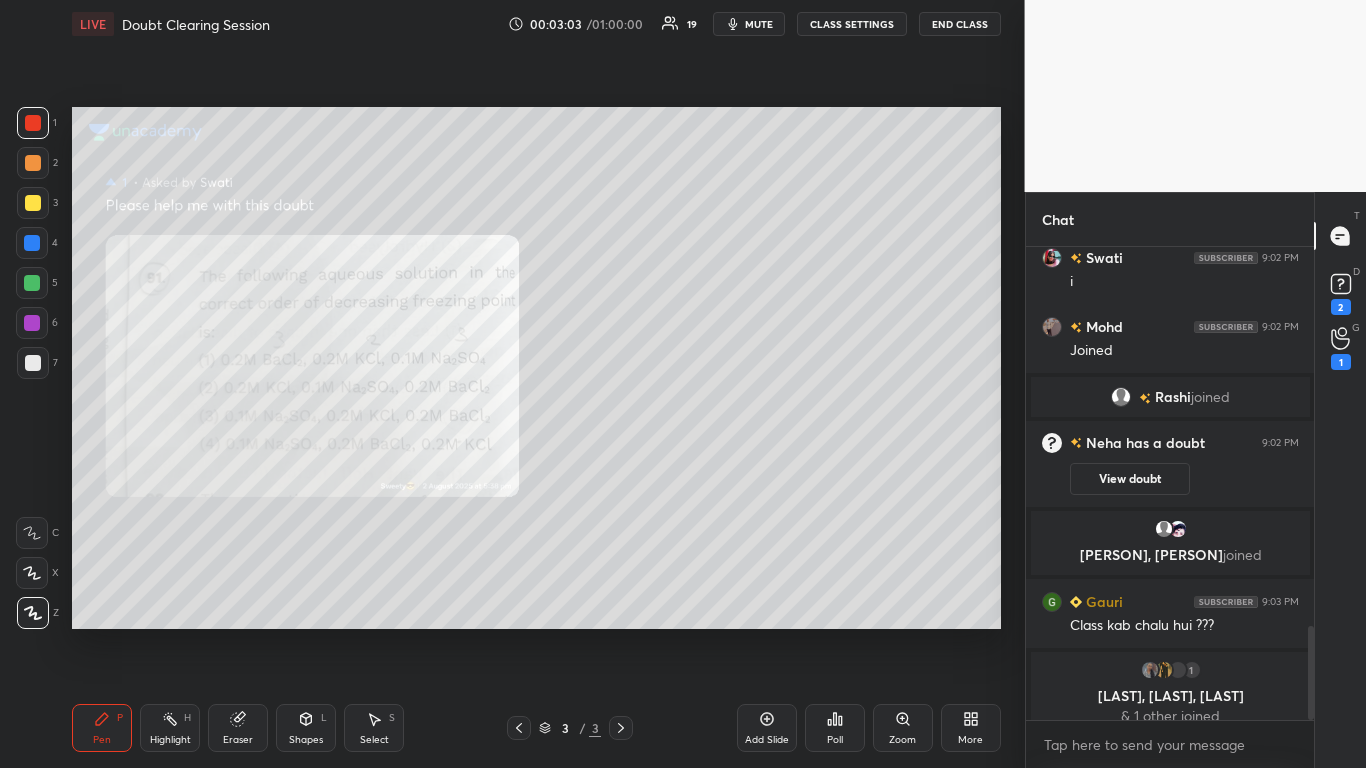 scroll, scrollTop: 1906, scrollLeft: 0, axis: vertical 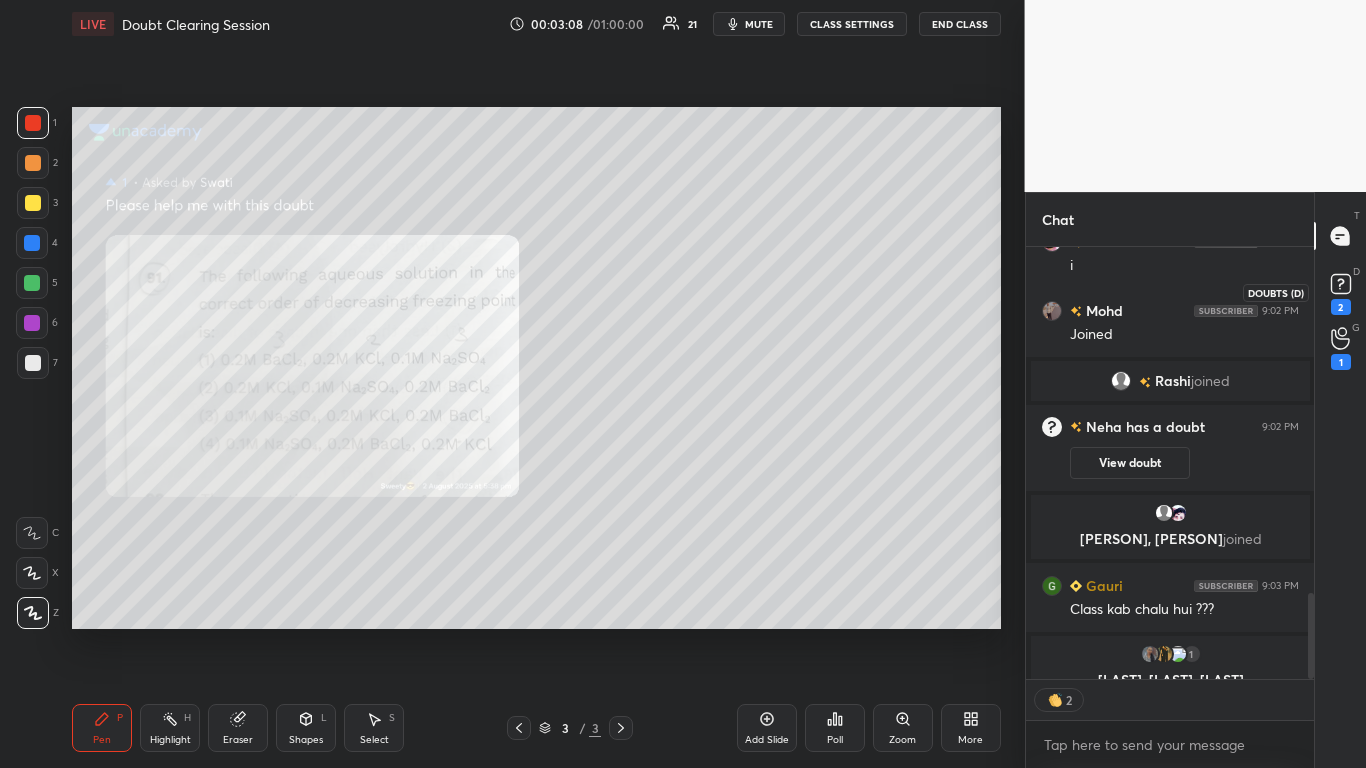 click on "2" at bounding box center [1341, 307] 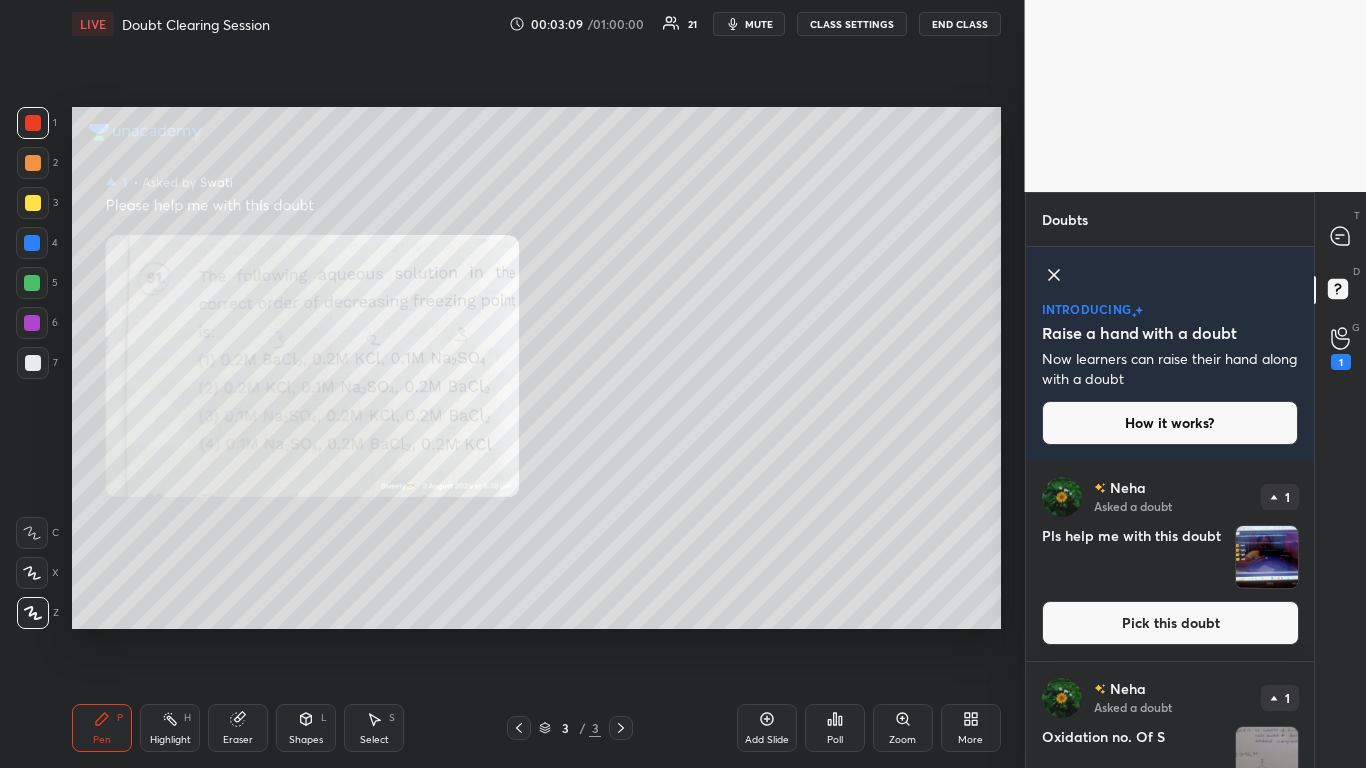 click 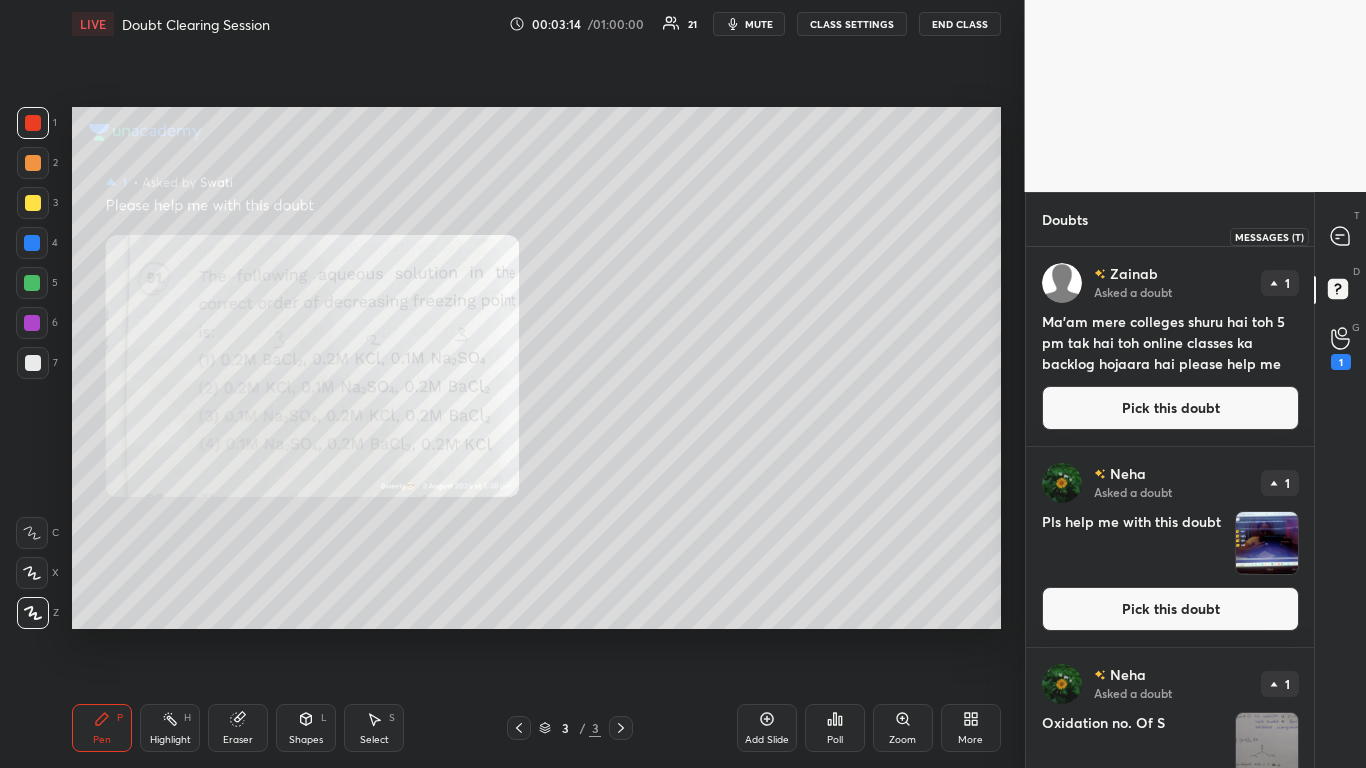 click 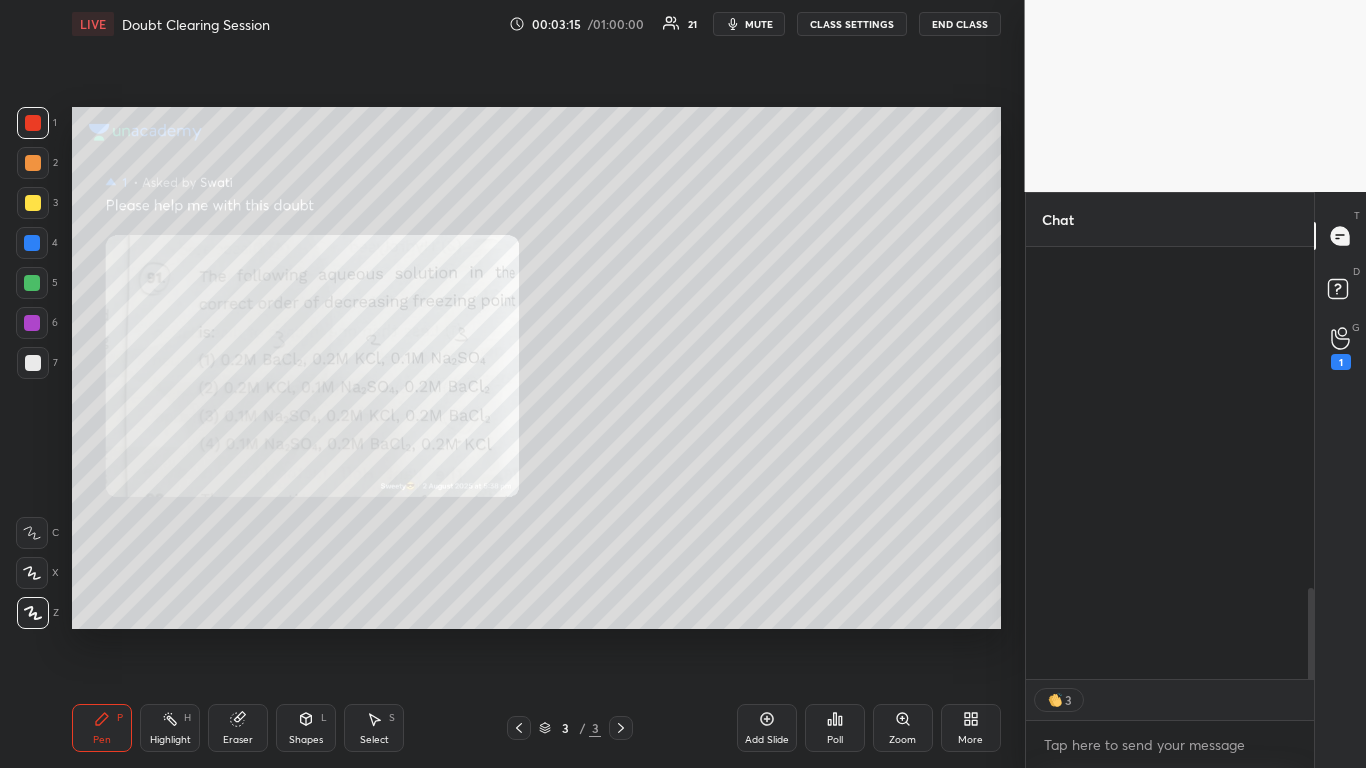 scroll, scrollTop: 2093, scrollLeft: 0, axis: vertical 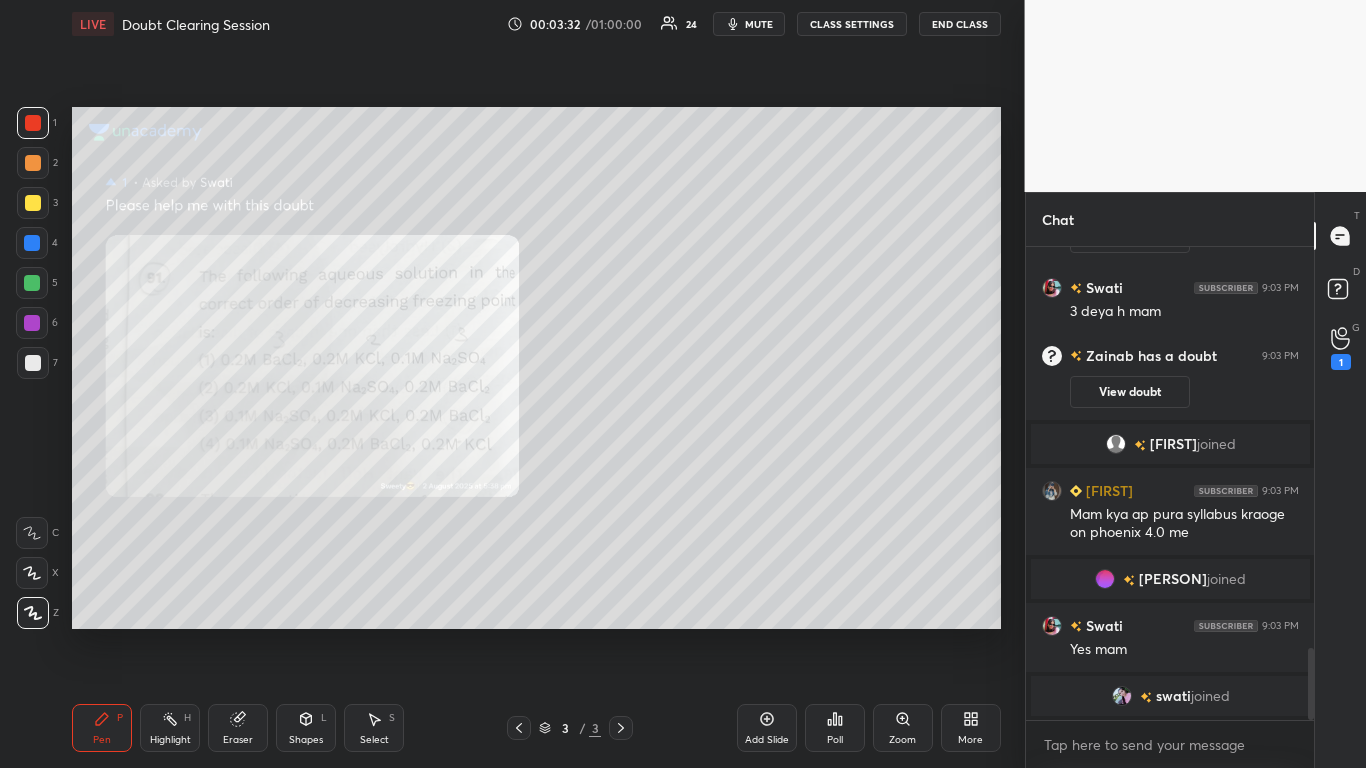 click on "Add Slide" at bounding box center [767, 728] 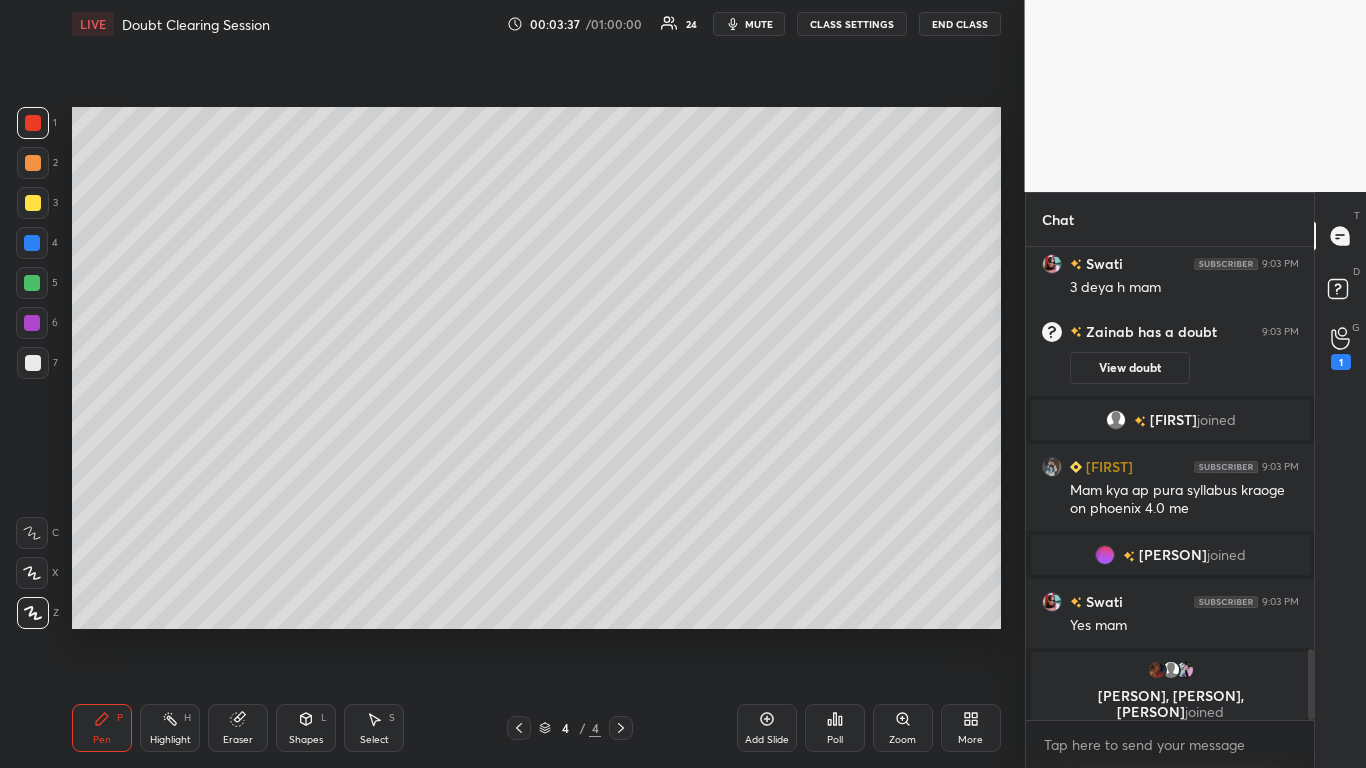scroll, scrollTop: 2685, scrollLeft: 0, axis: vertical 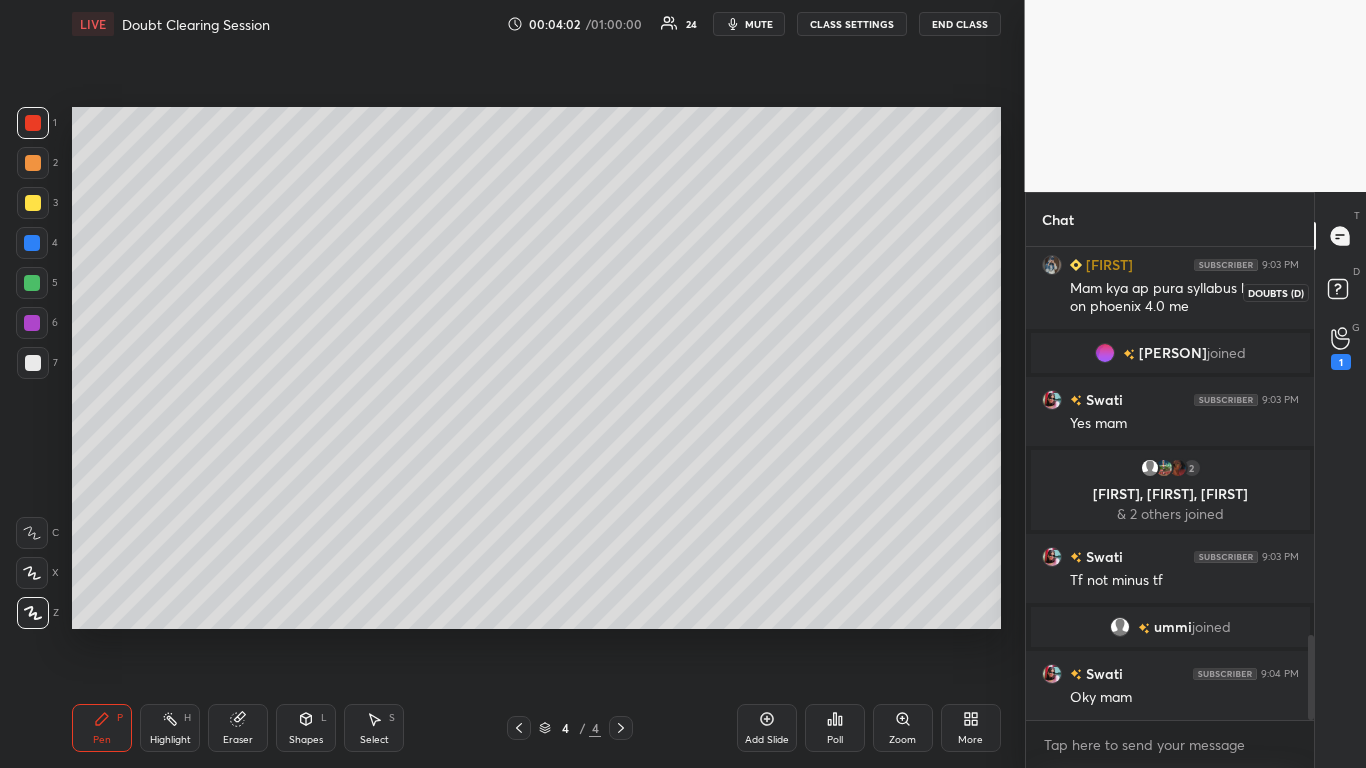 click 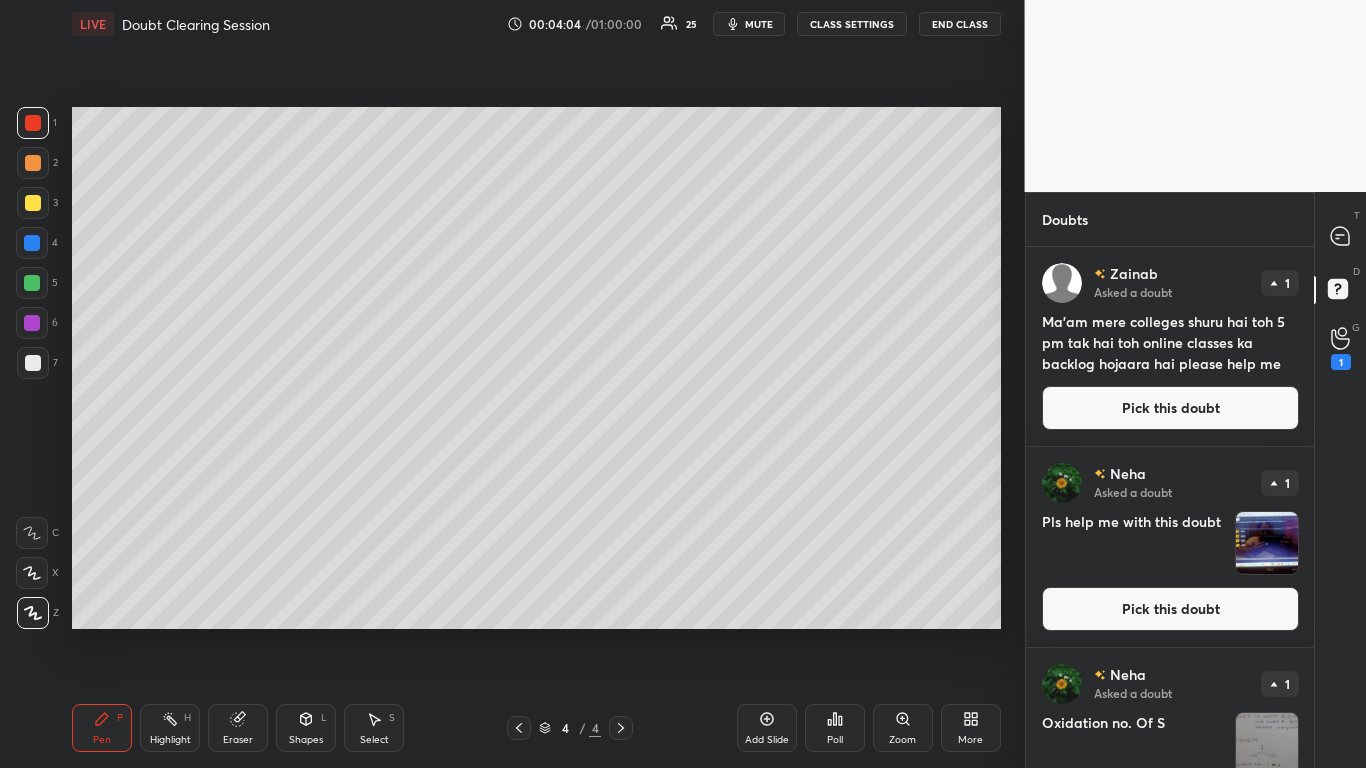 click on "Pick this doubt" at bounding box center [1170, 609] 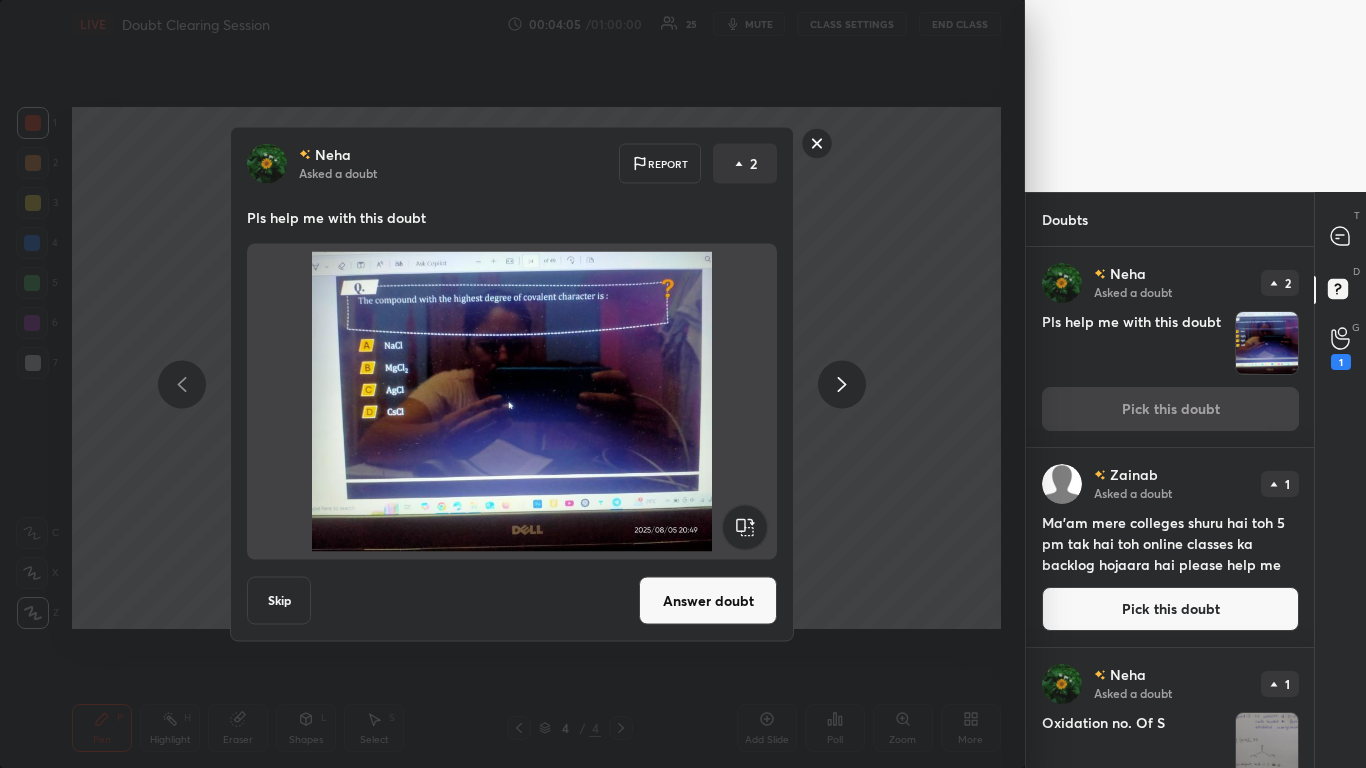 click on "Answer doubt" at bounding box center [708, 601] 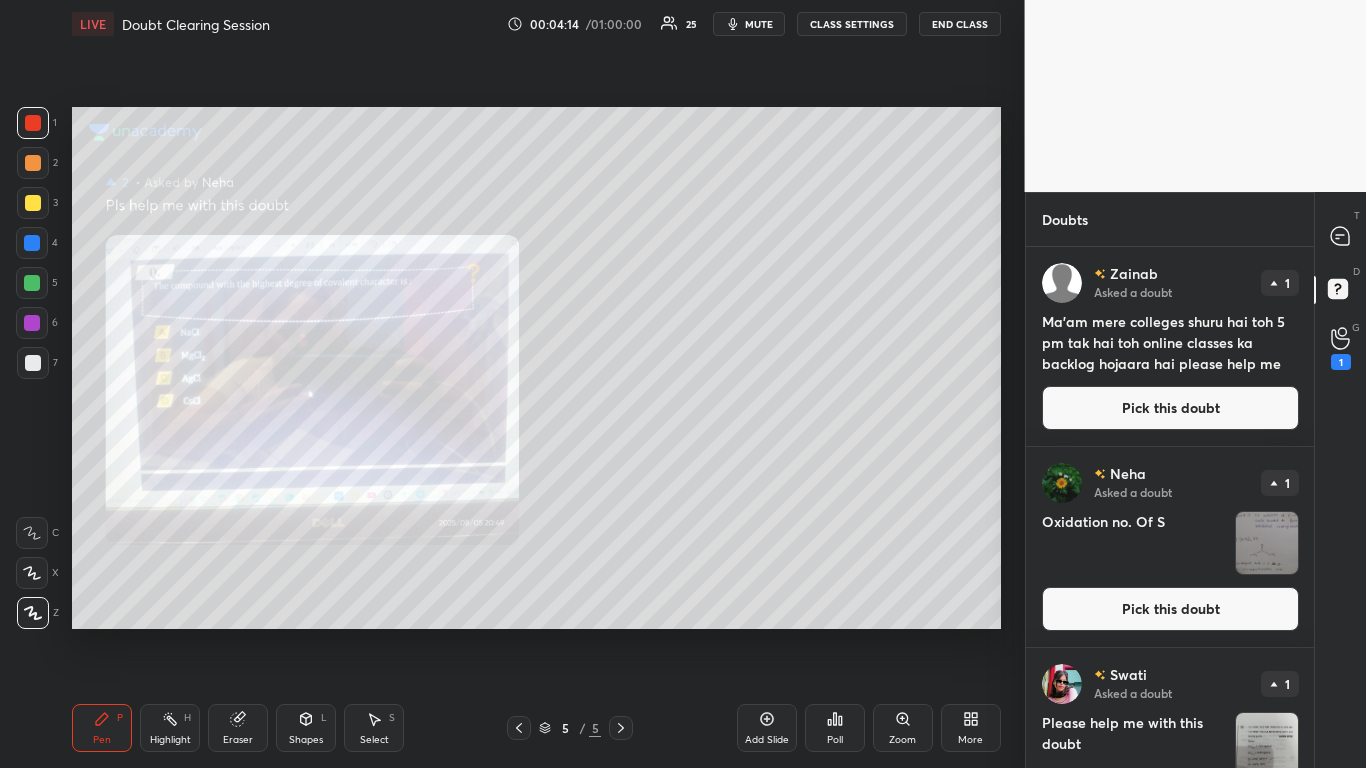 click at bounding box center (33, 203) 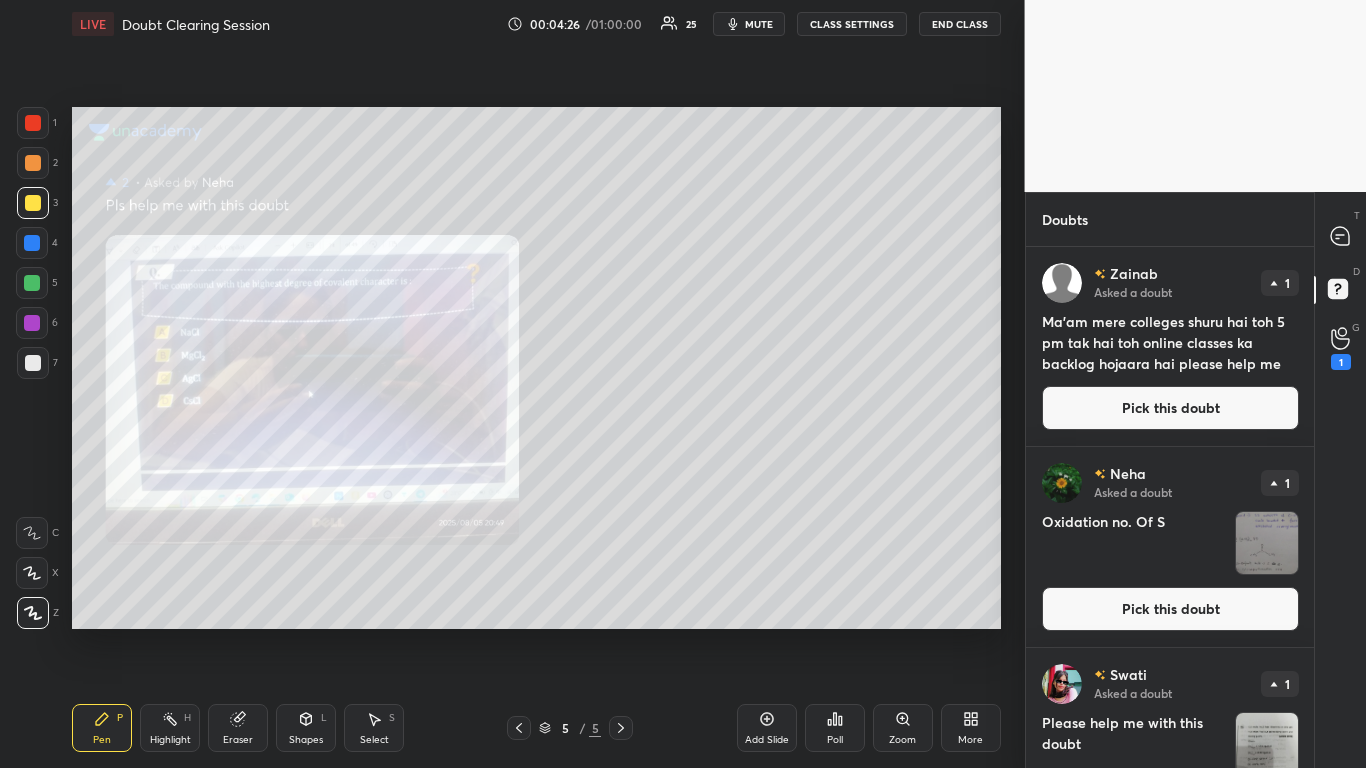 click at bounding box center (33, 363) 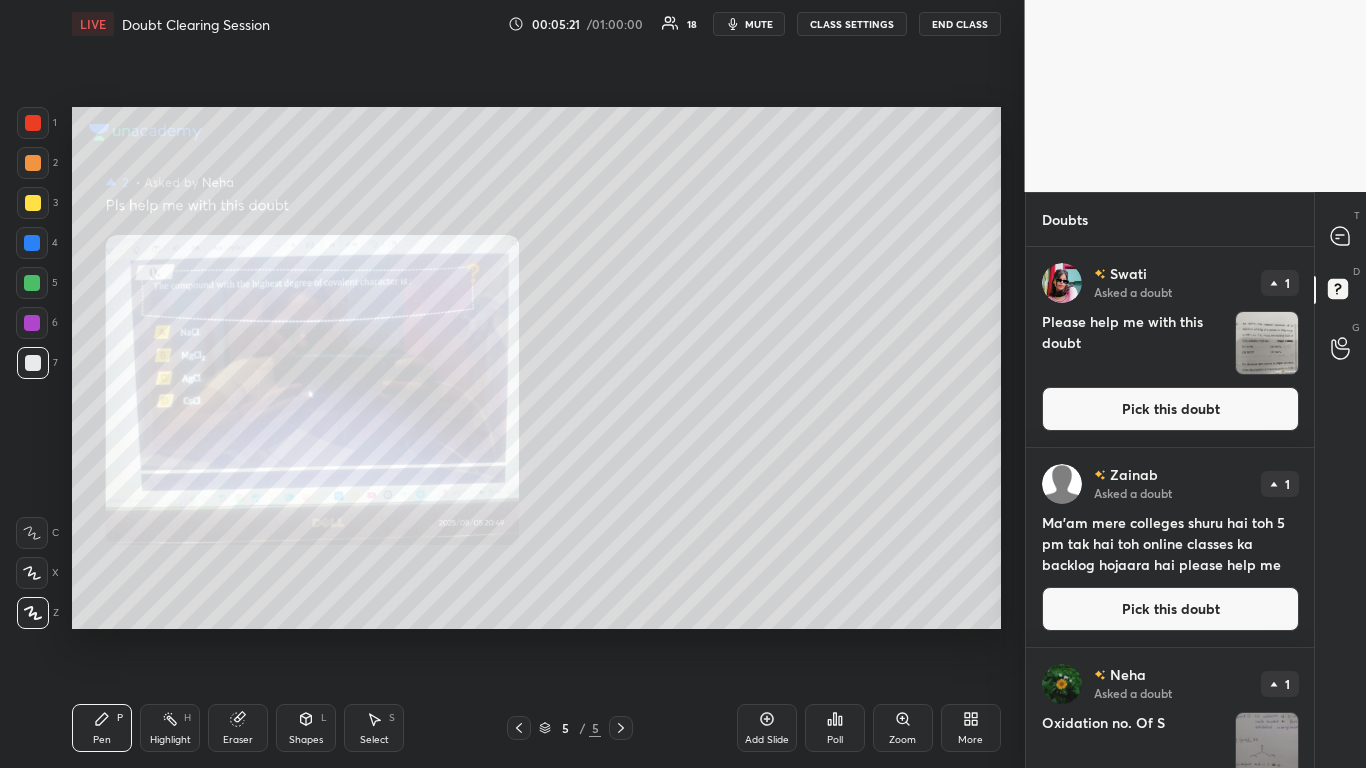click at bounding box center (33, 123) 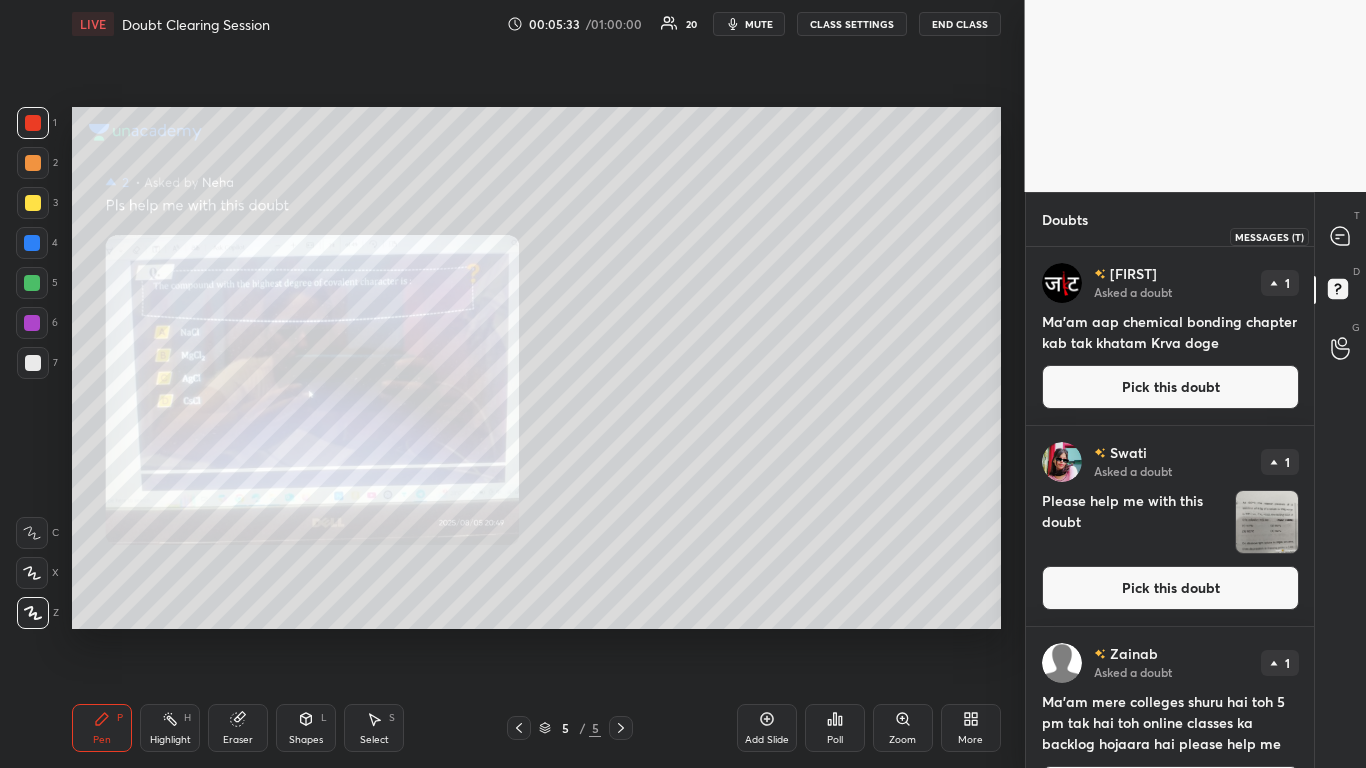 click at bounding box center (1341, 236) 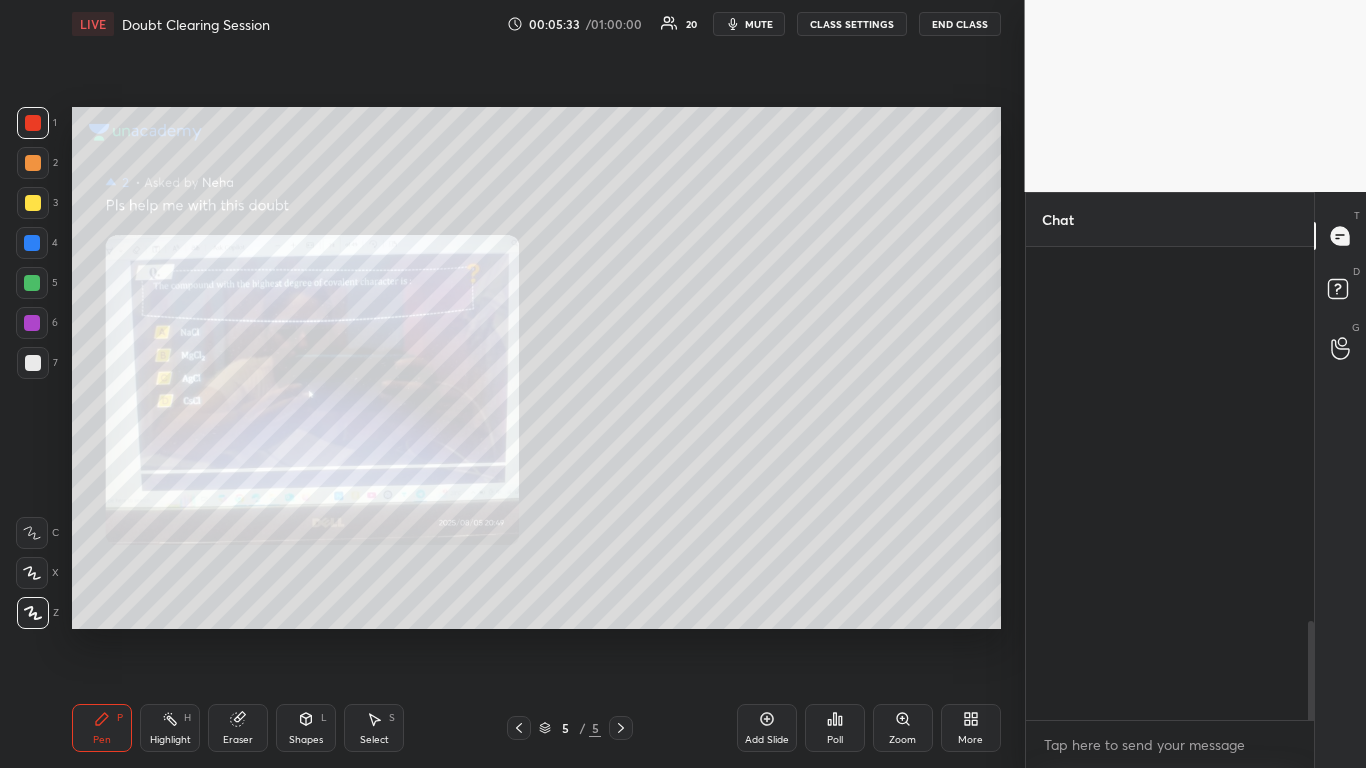 scroll, scrollTop: 2628, scrollLeft: 0, axis: vertical 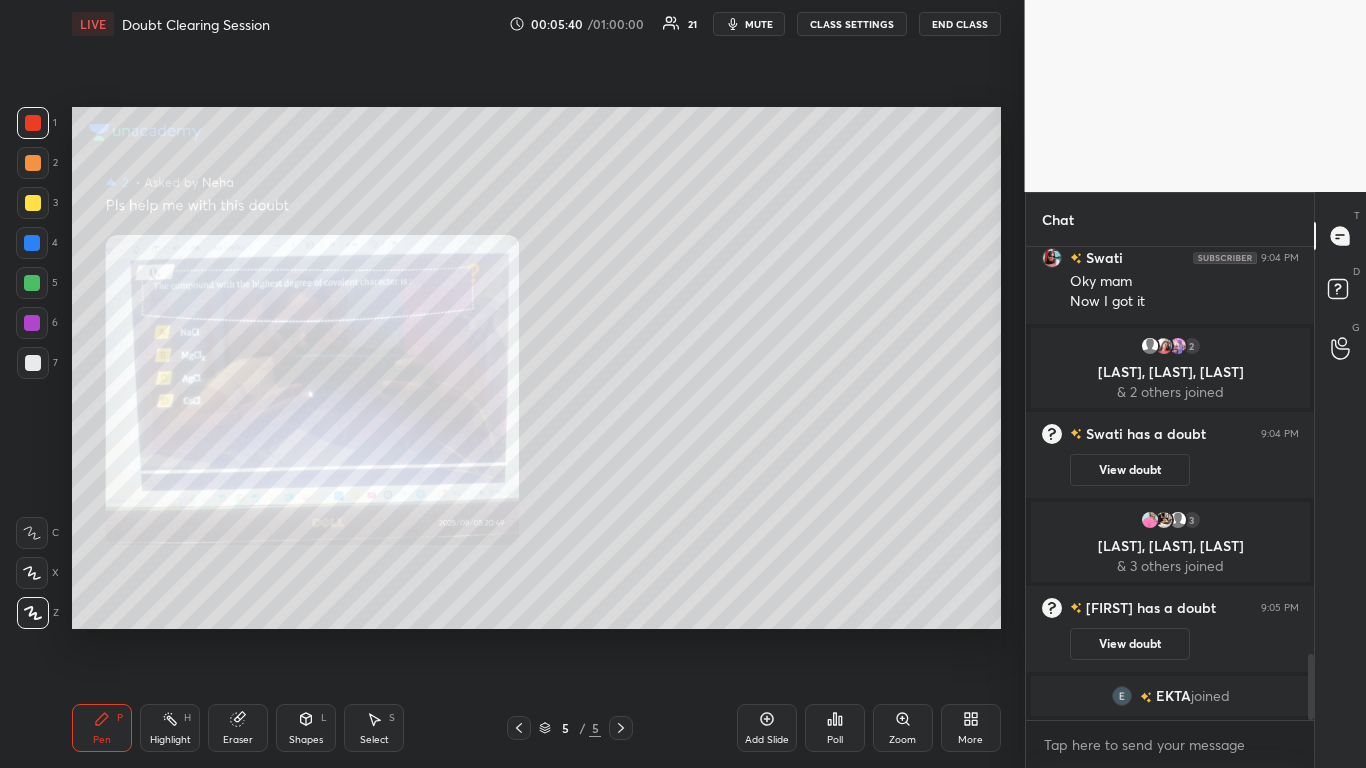 click 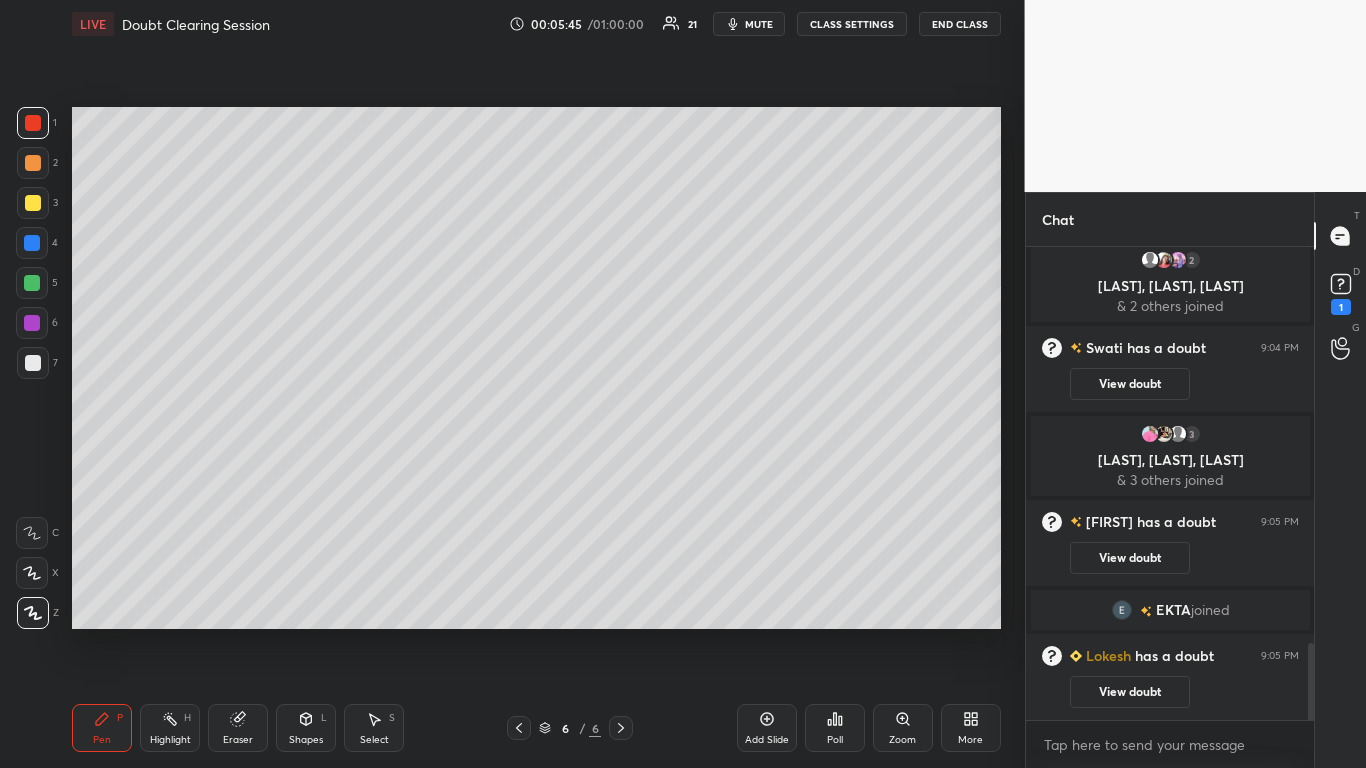 scroll, scrollTop: 2439, scrollLeft: 0, axis: vertical 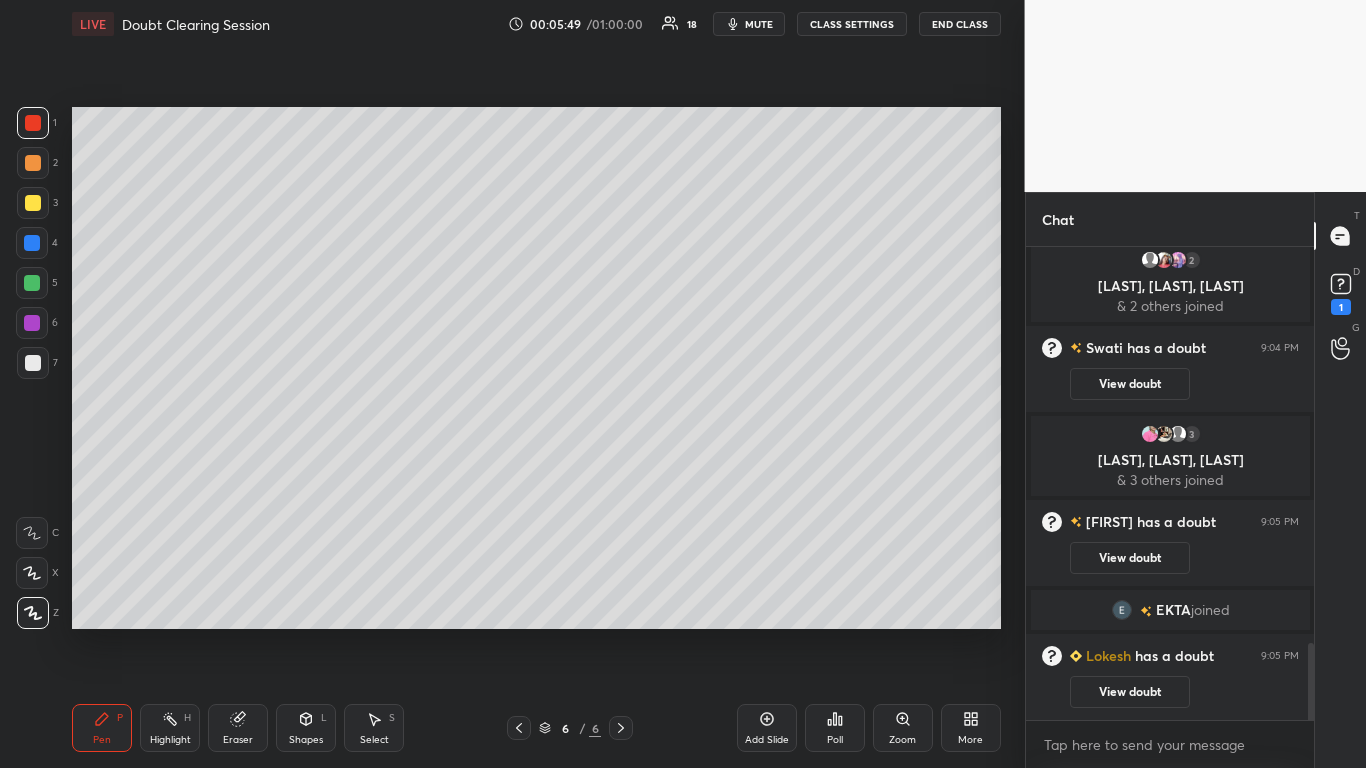 click at bounding box center (33, 203) 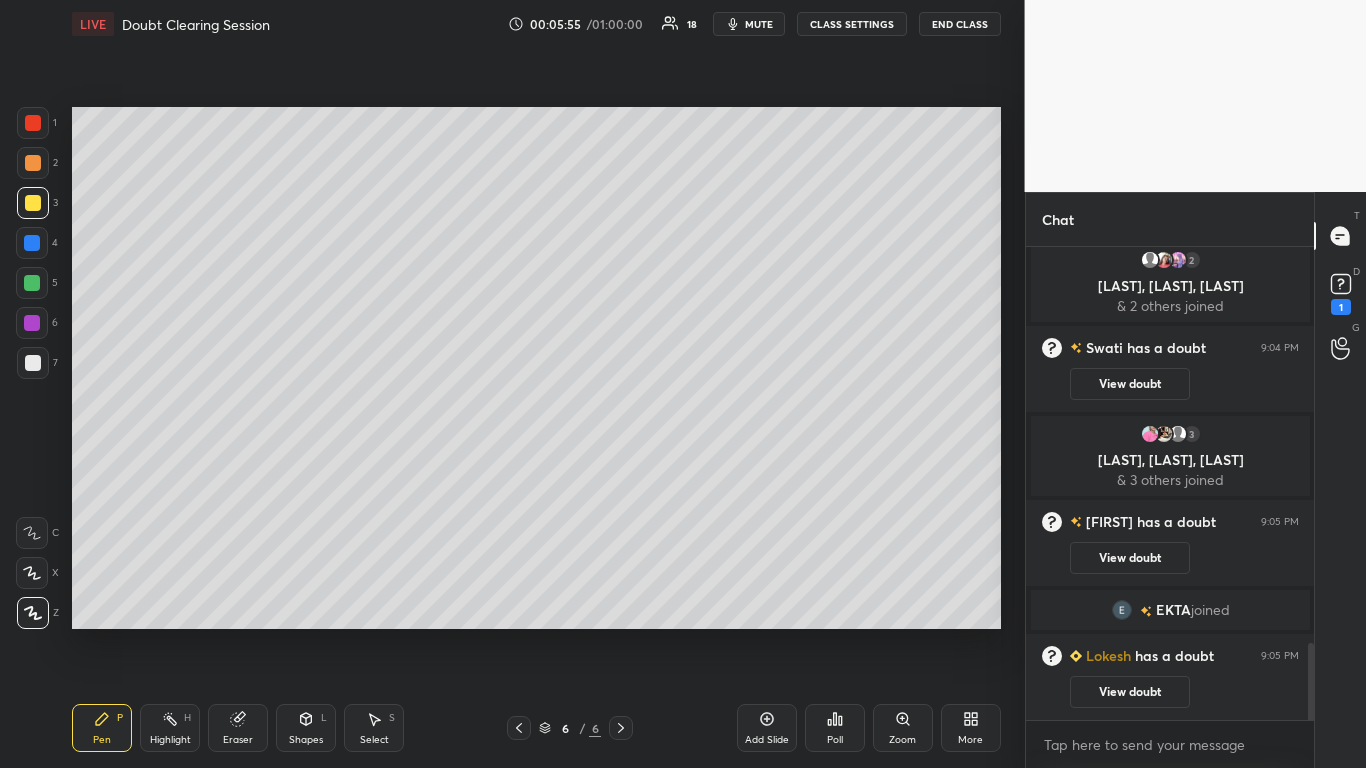 click 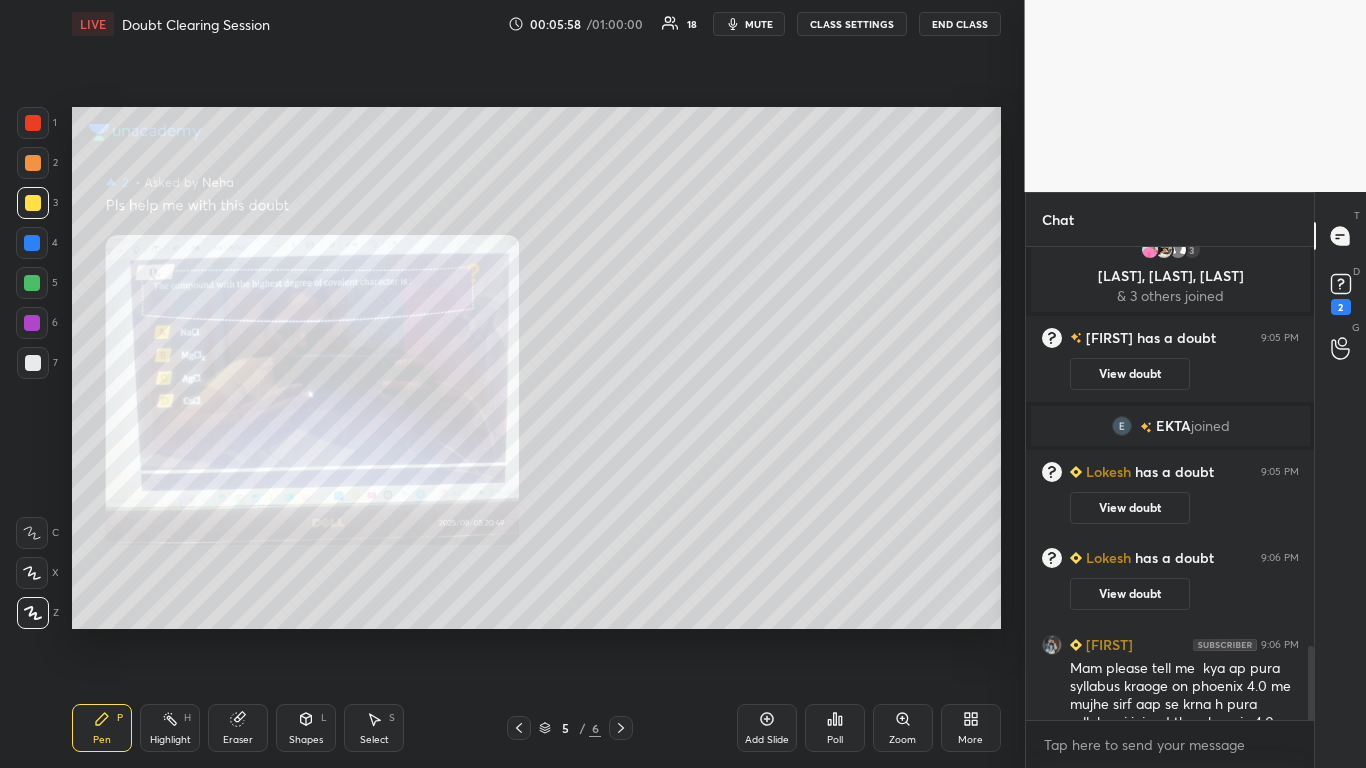 scroll, scrollTop: 2568, scrollLeft: 0, axis: vertical 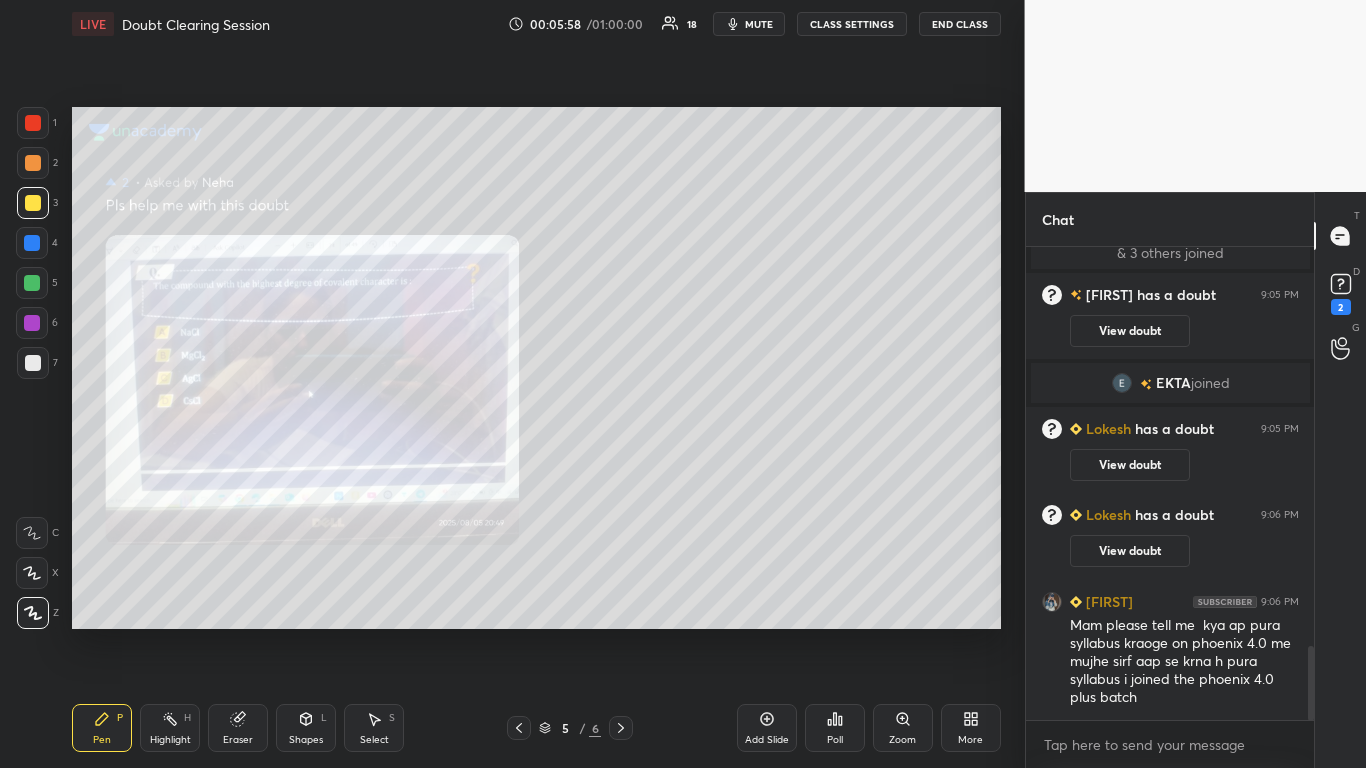 click 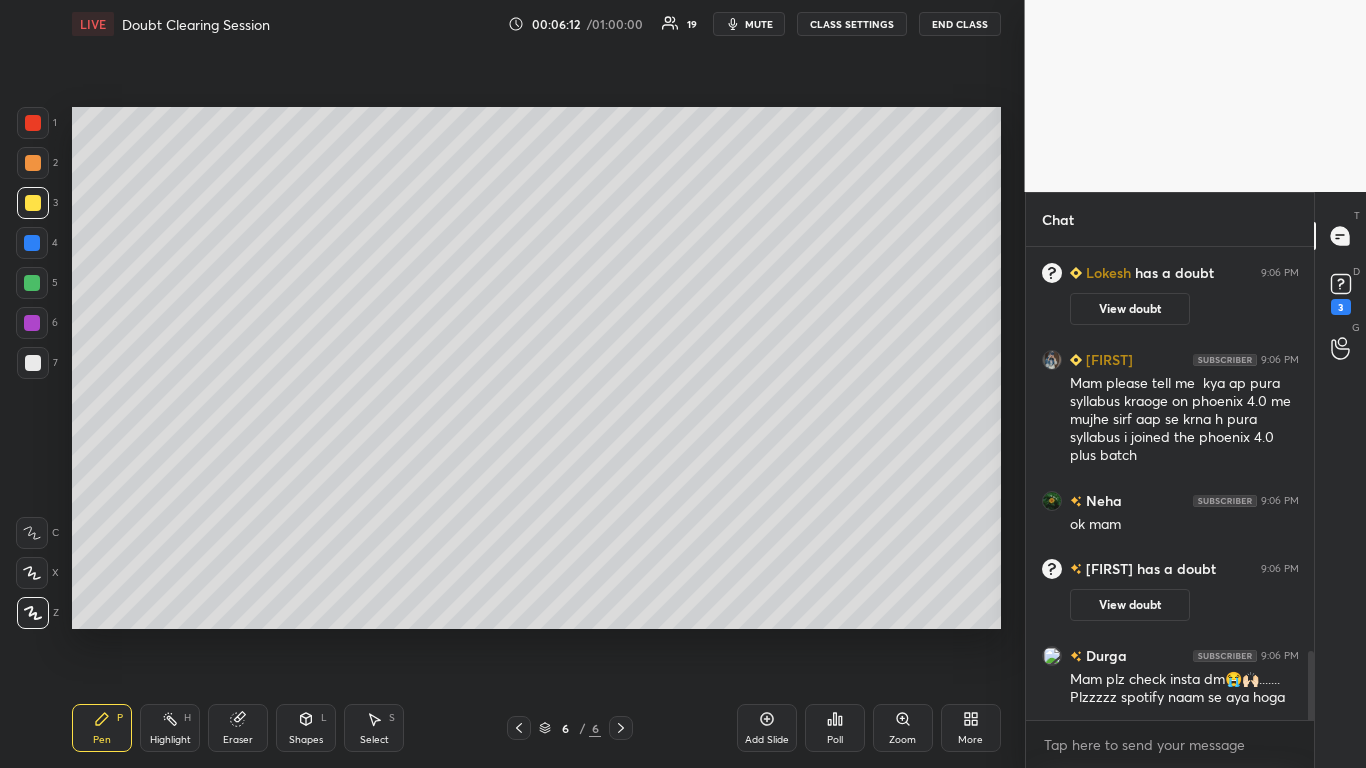 scroll, scrollTop: 2822, scrollLeft: 0, axis: vertical 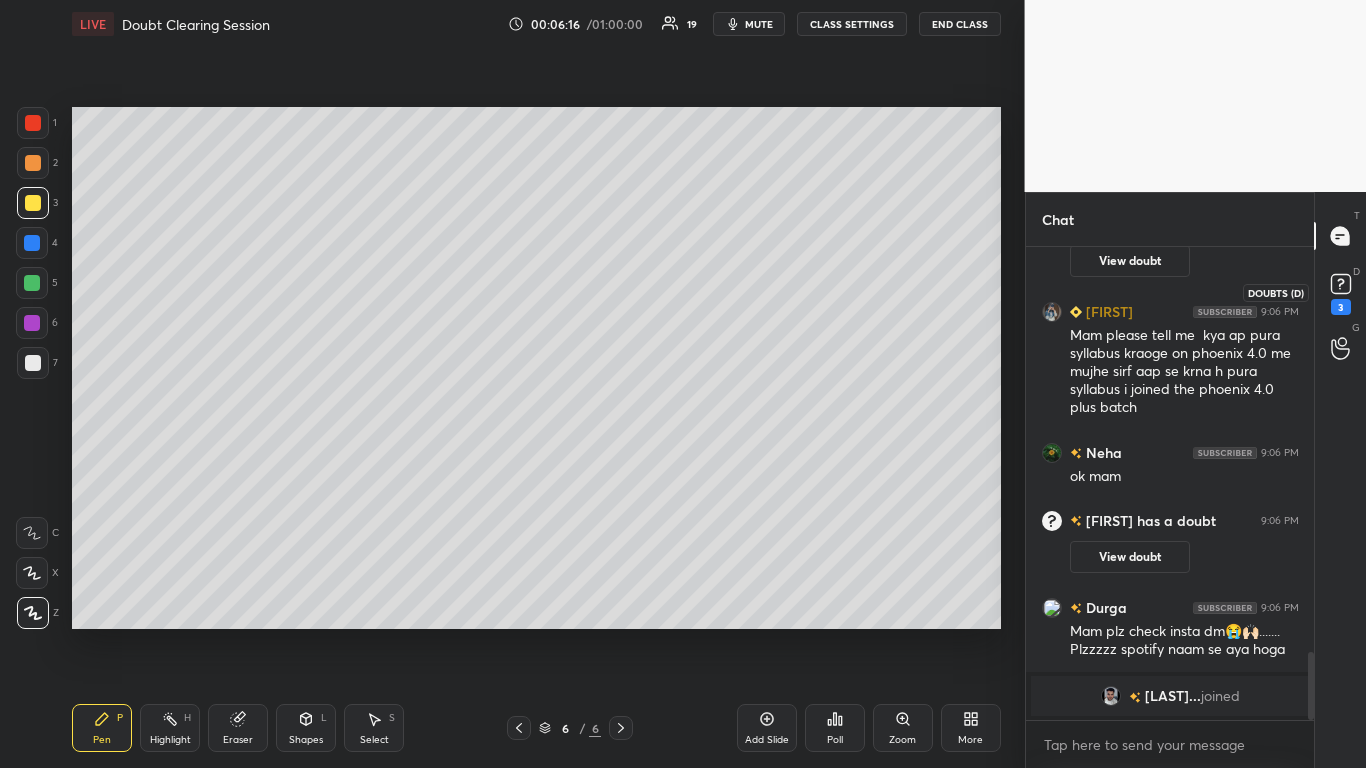 click on "3" at bounding box center (1341, 307) 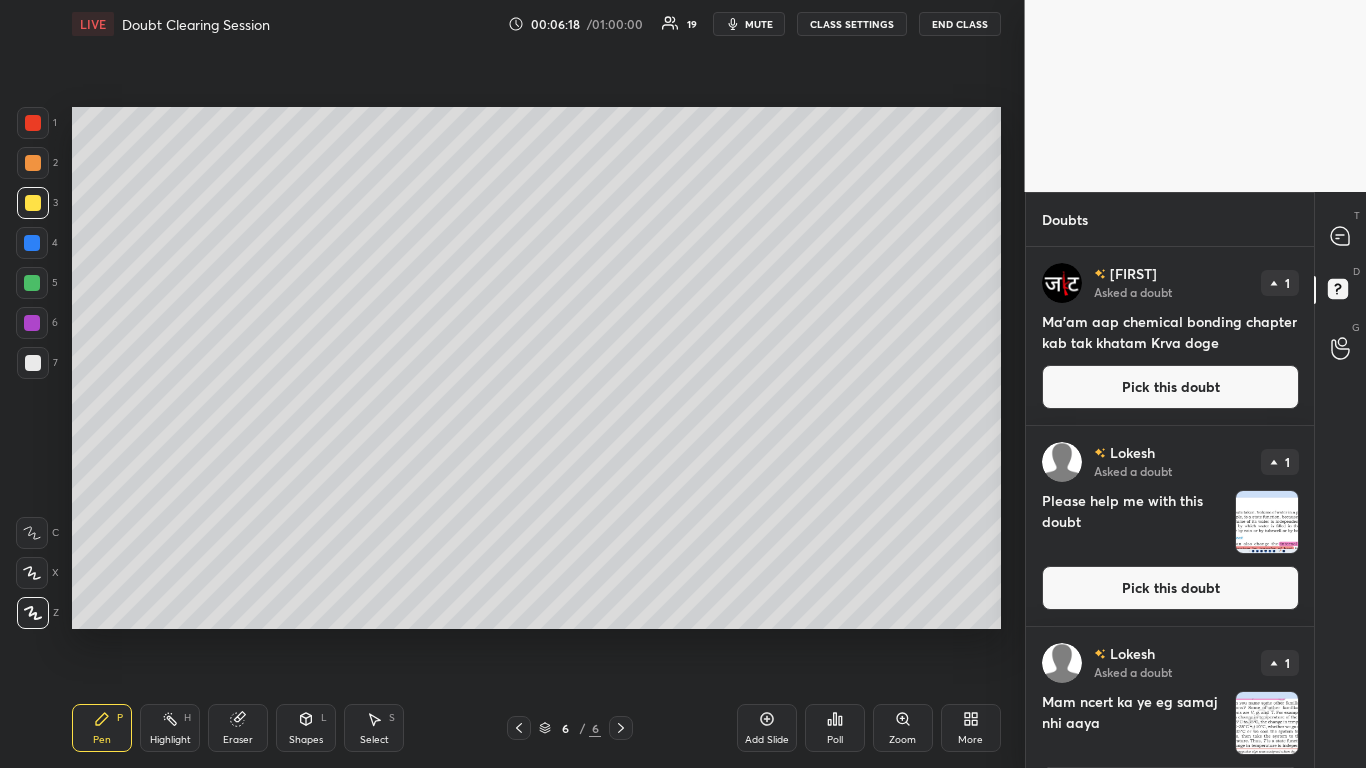 click on "Pick this doubt" at bounding box center [1170, 387] 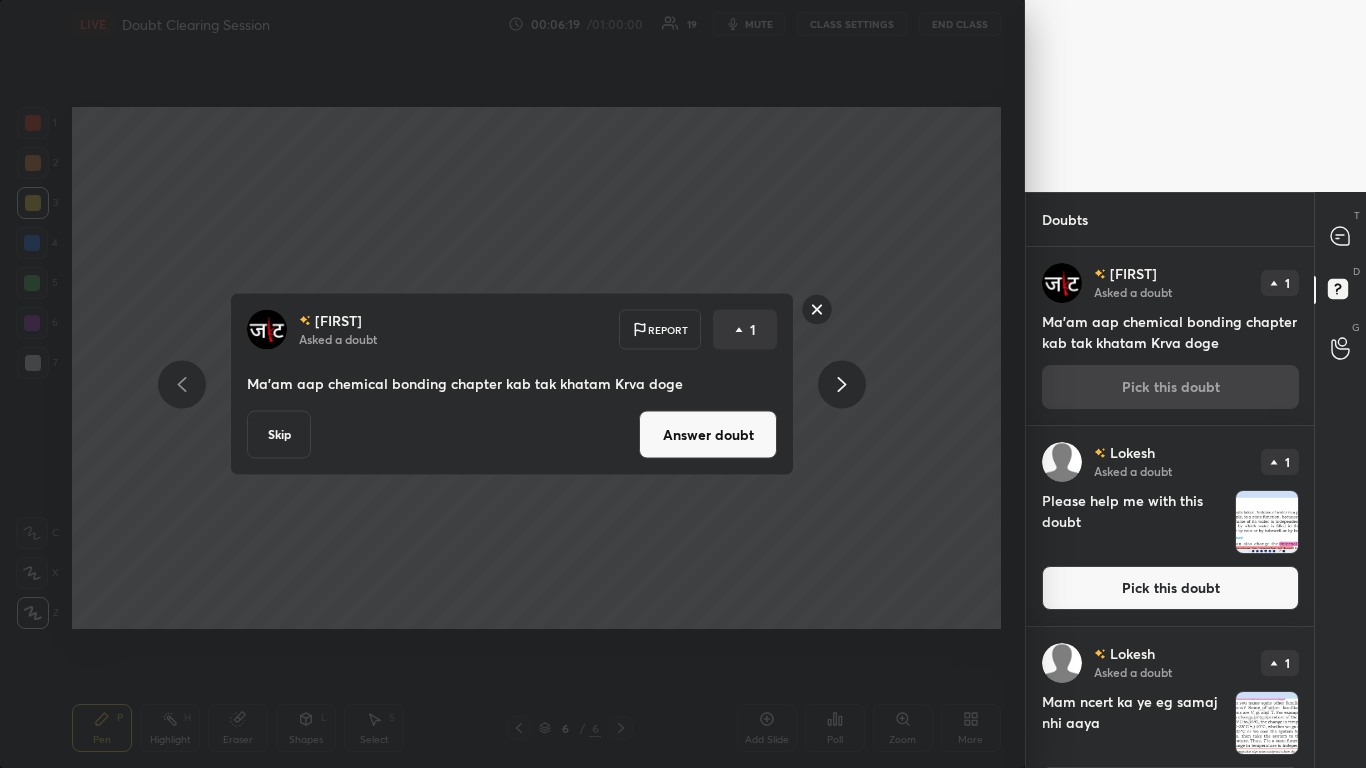 click on "Answer doubt" at bounding box center (708, 435) 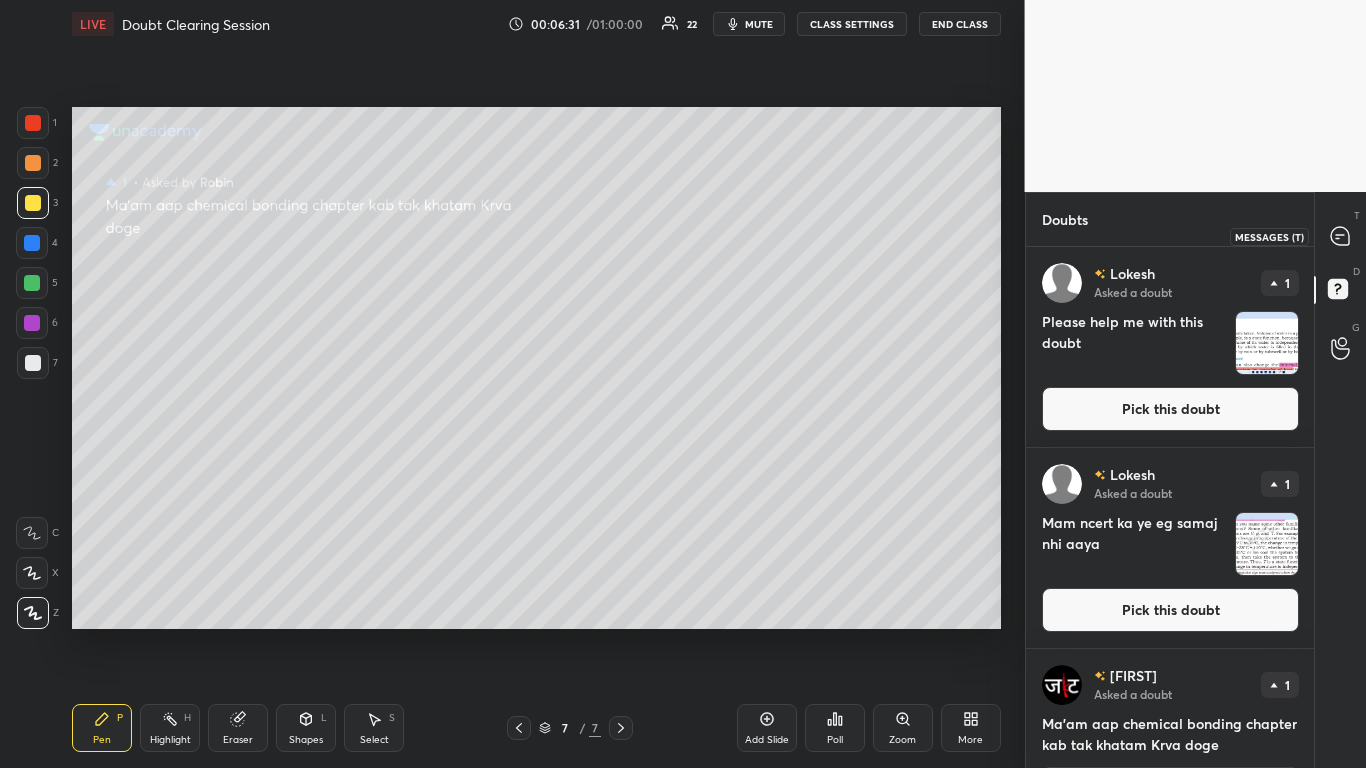 click 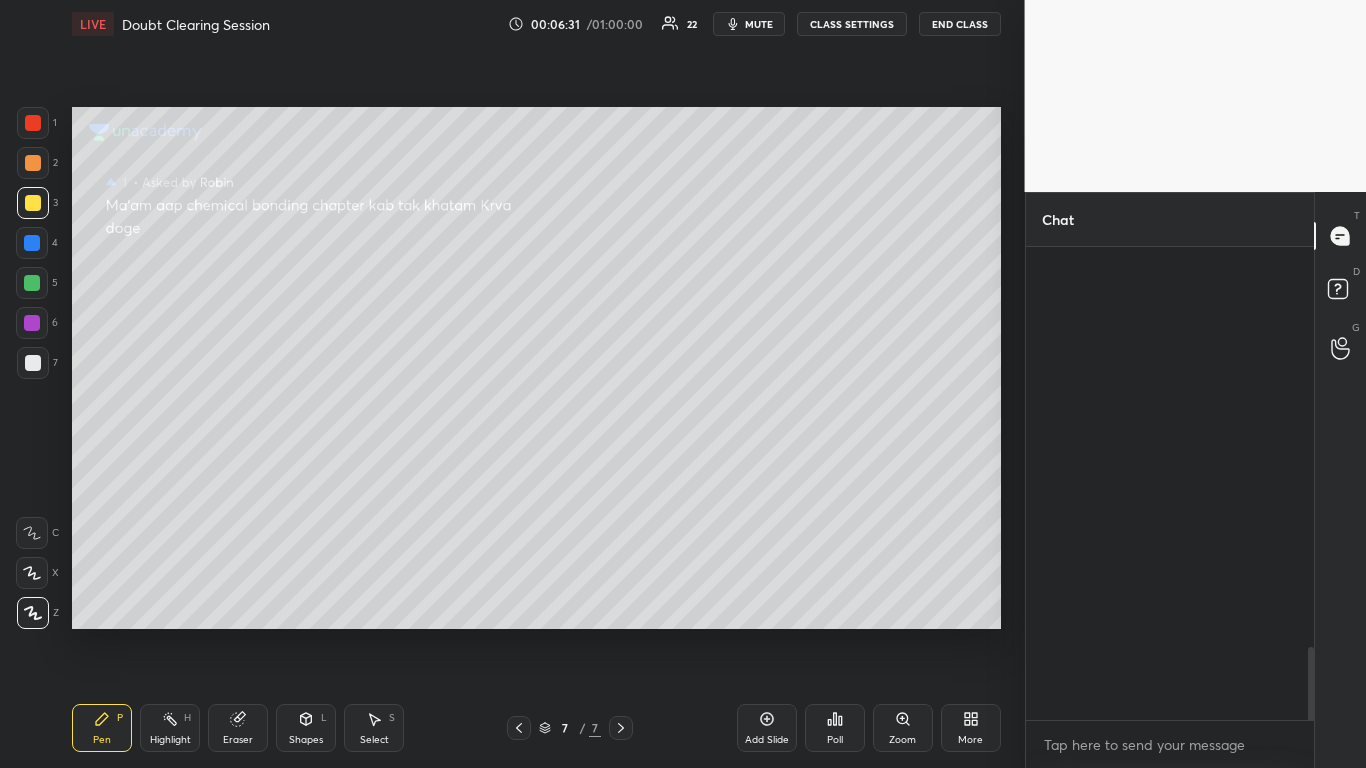 scroll, scrollTop: 2989, scrollLeft: 0, axis: vertical 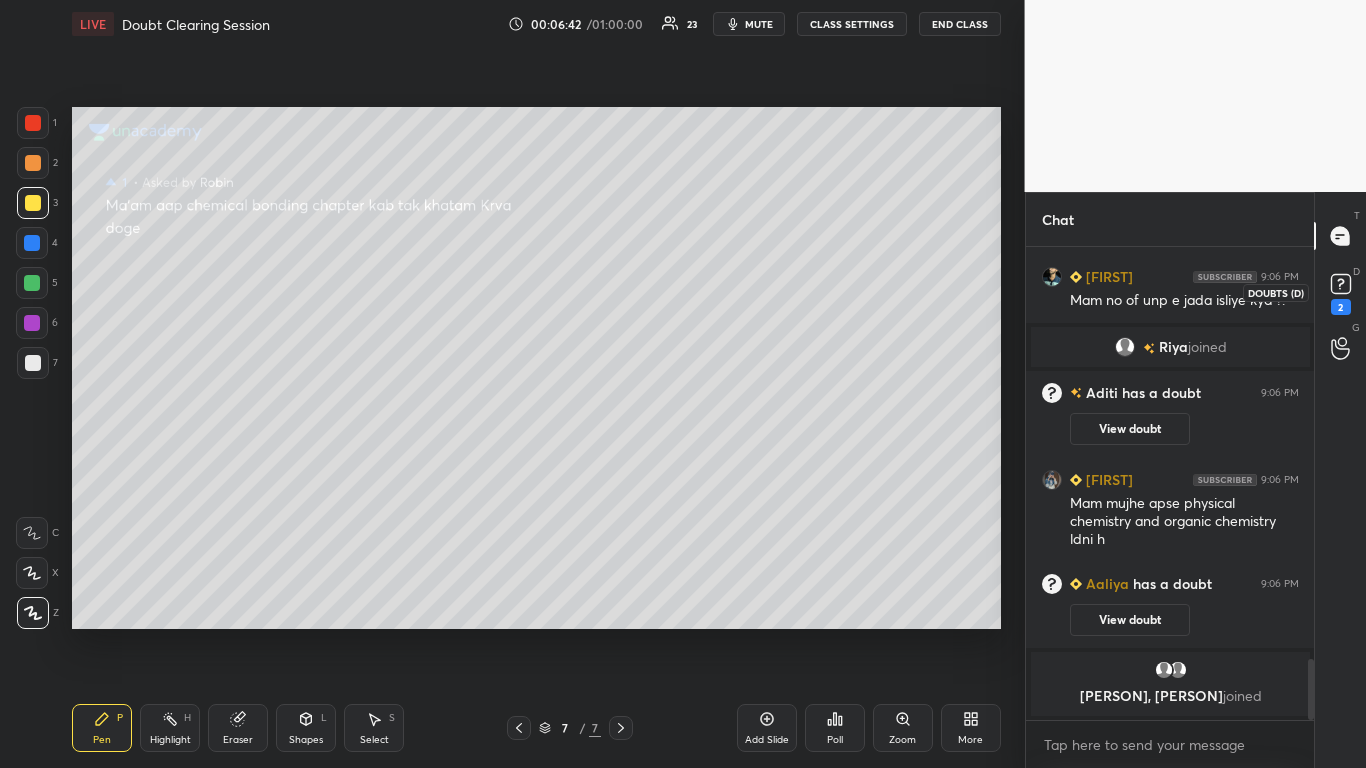click 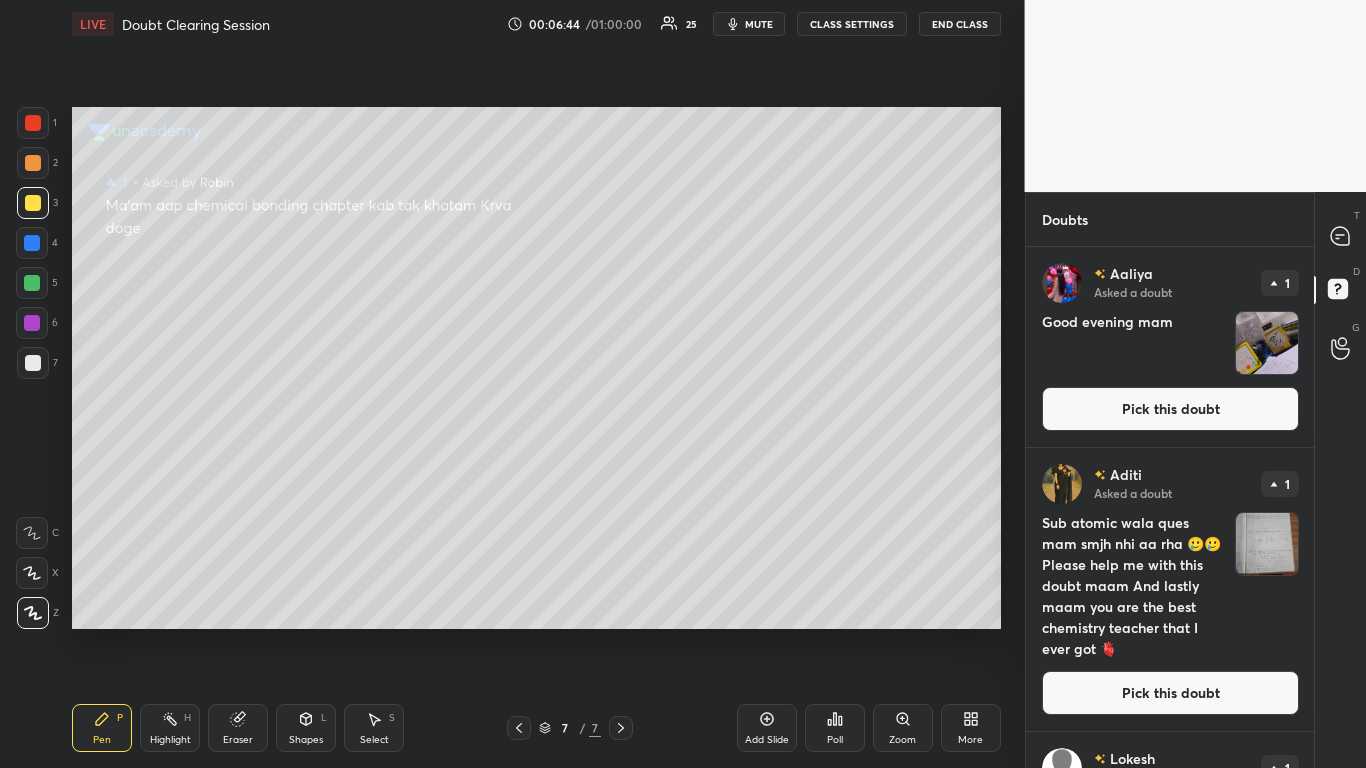 click on "Pick this doubt" at bounding box center [1170, 409] 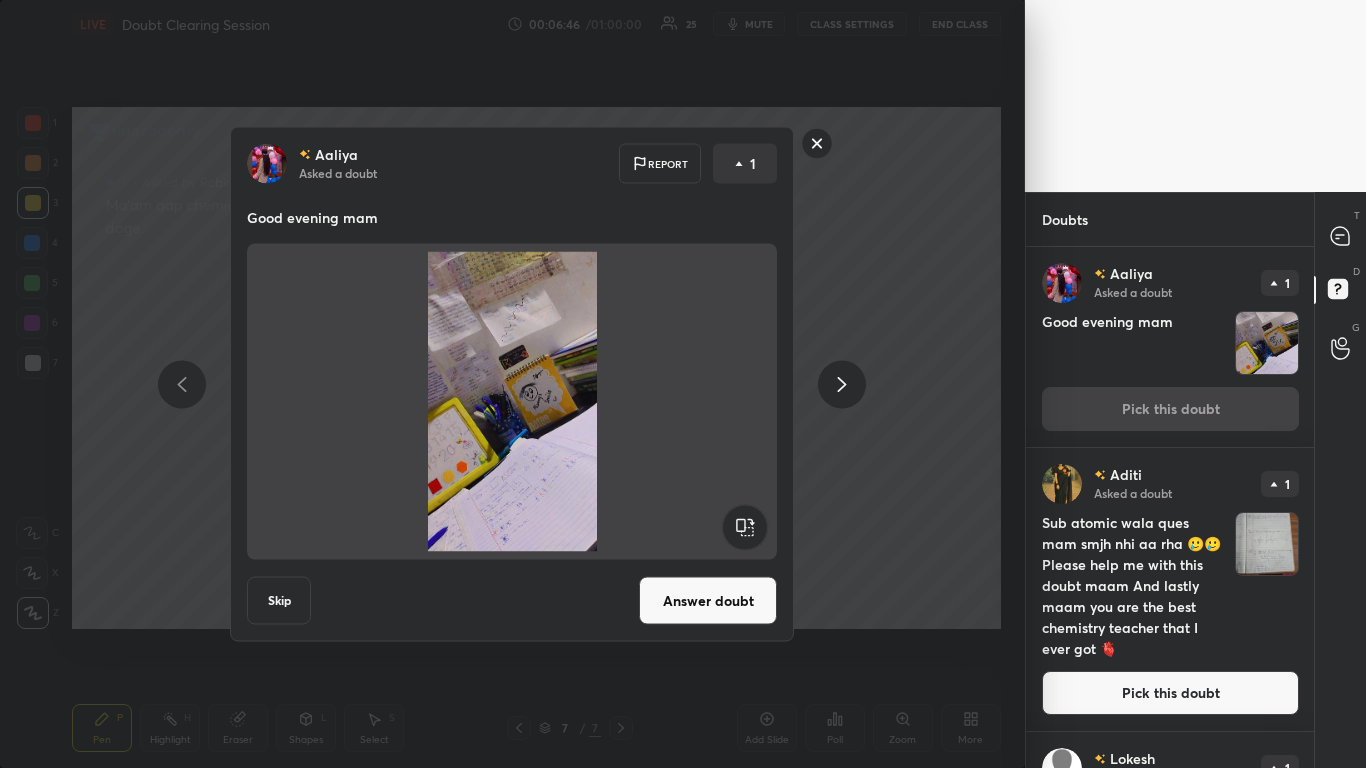 click 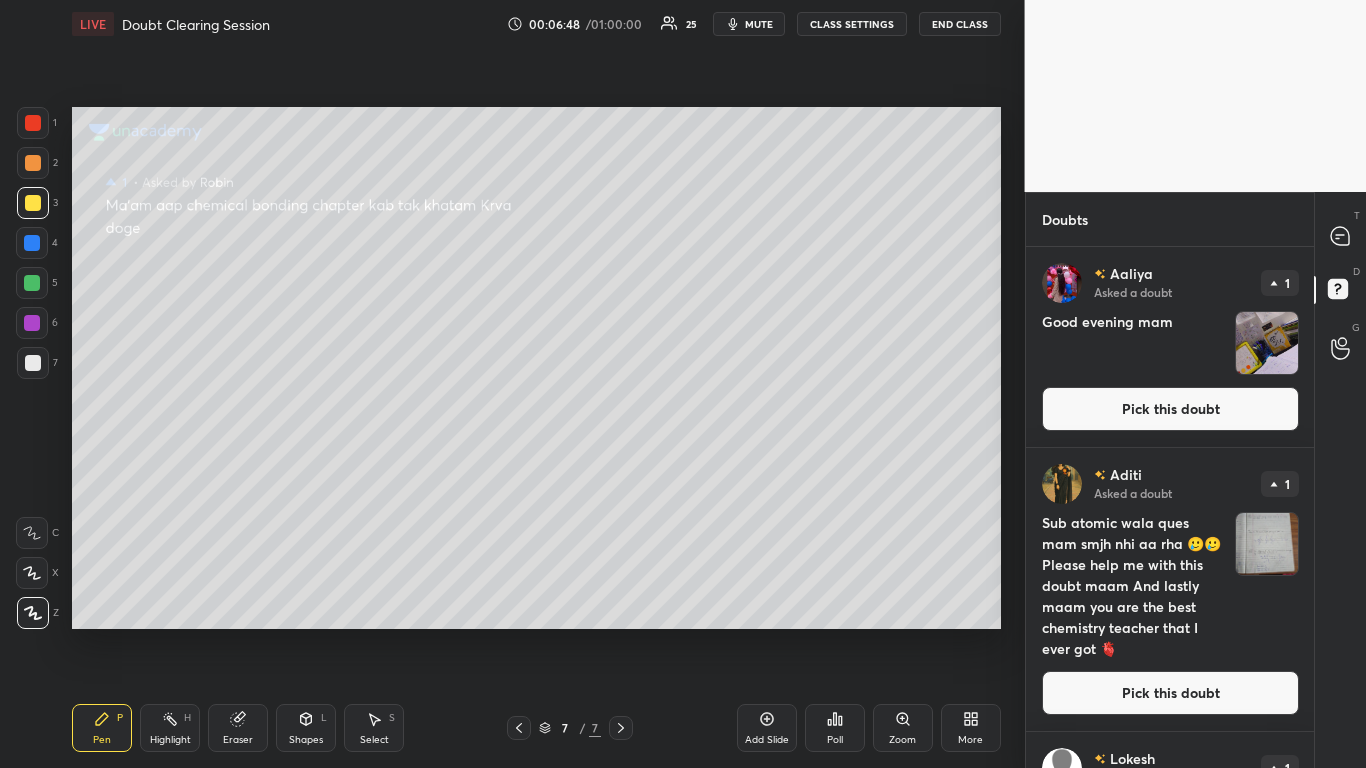 click on "Pick this doubt" at bounding box center [1170, 693] 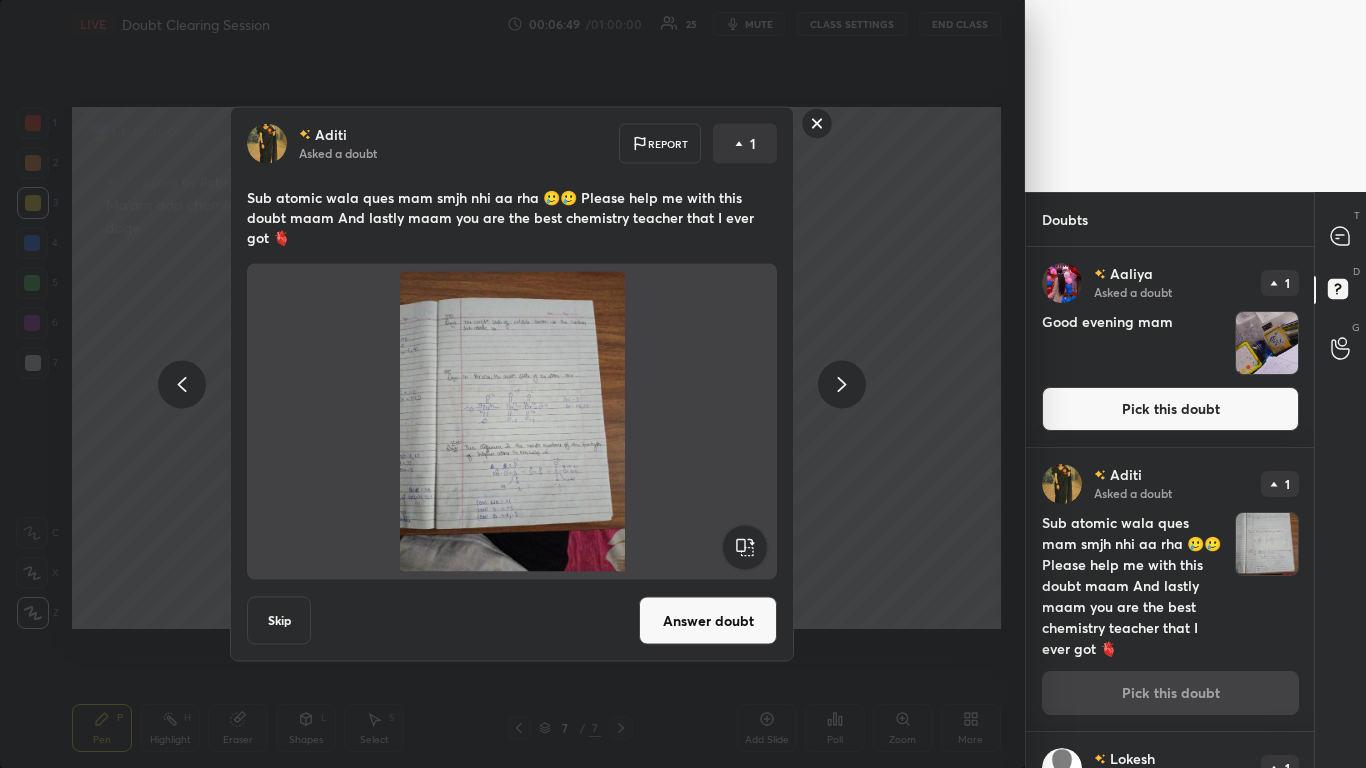 click on "Answer doubt" at bounding box center (708, 621) 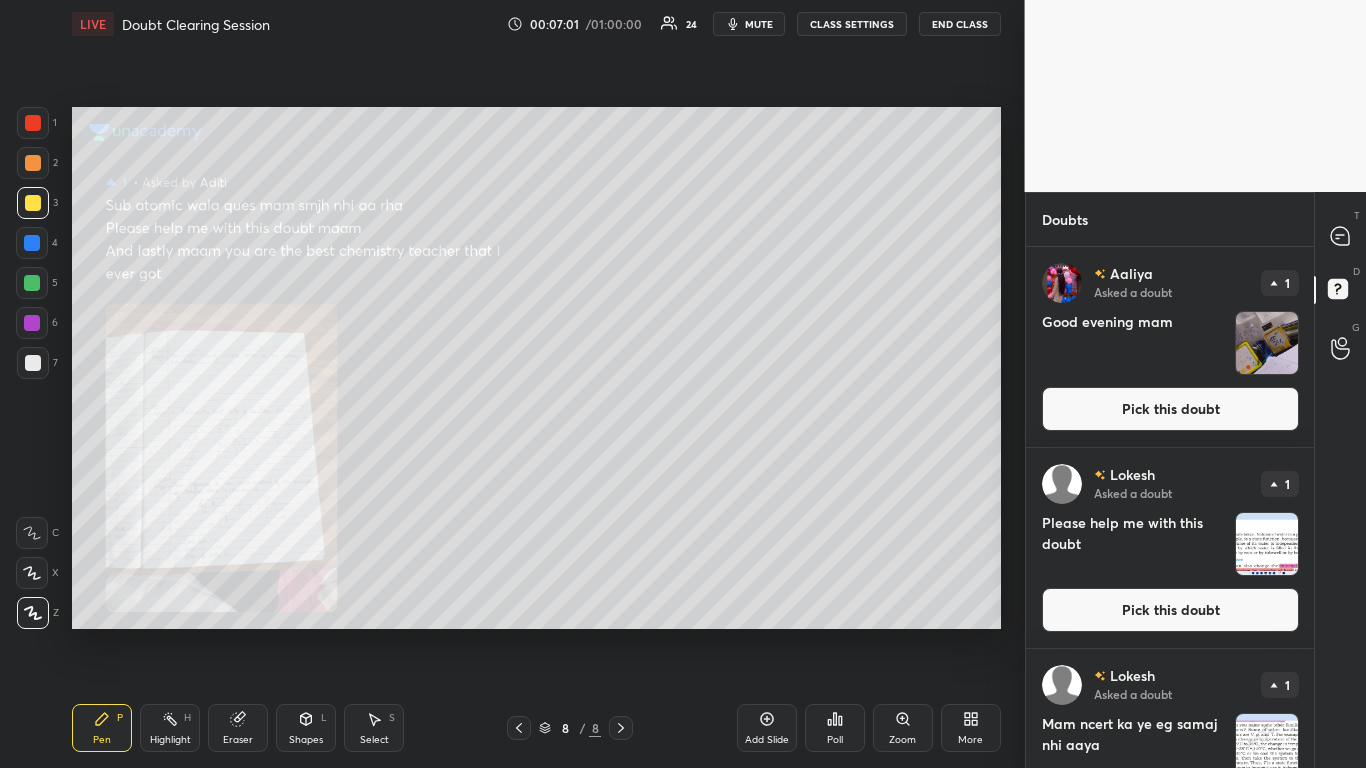 click 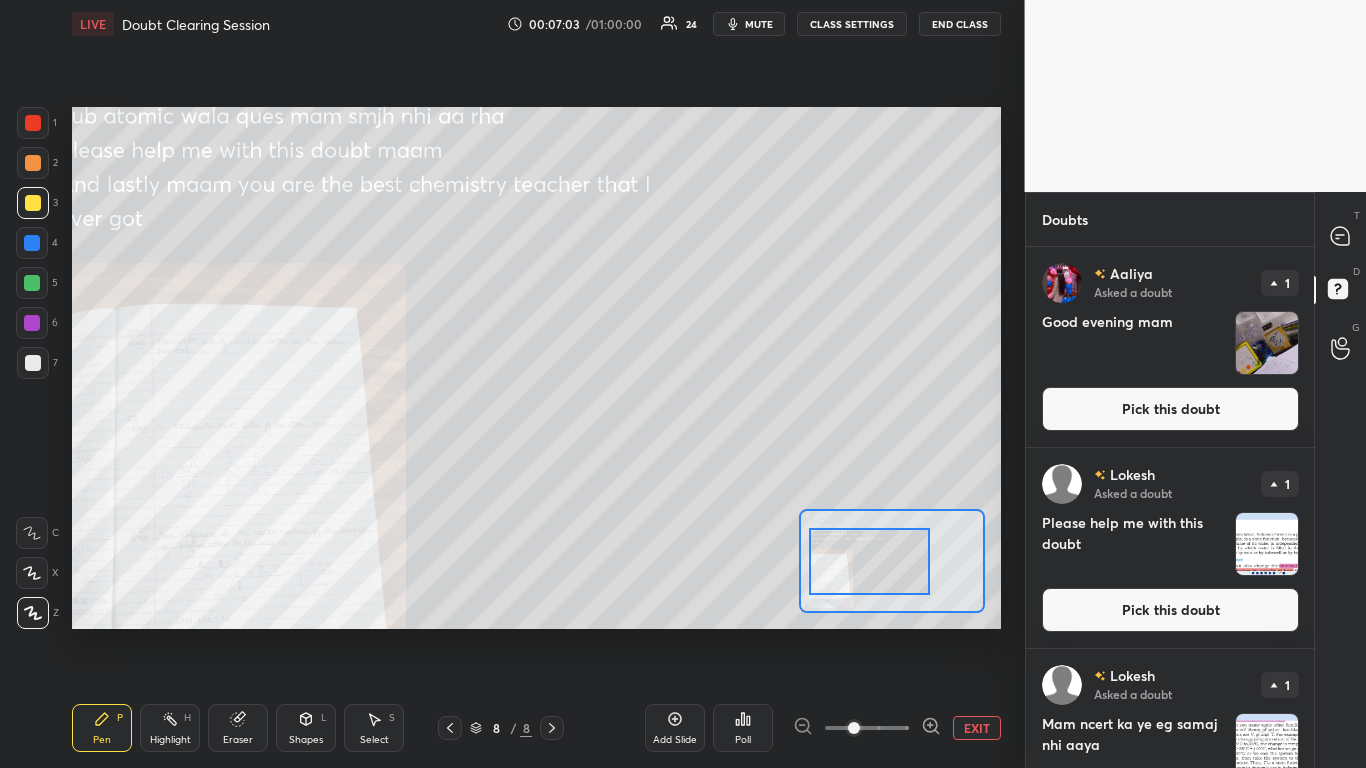 click 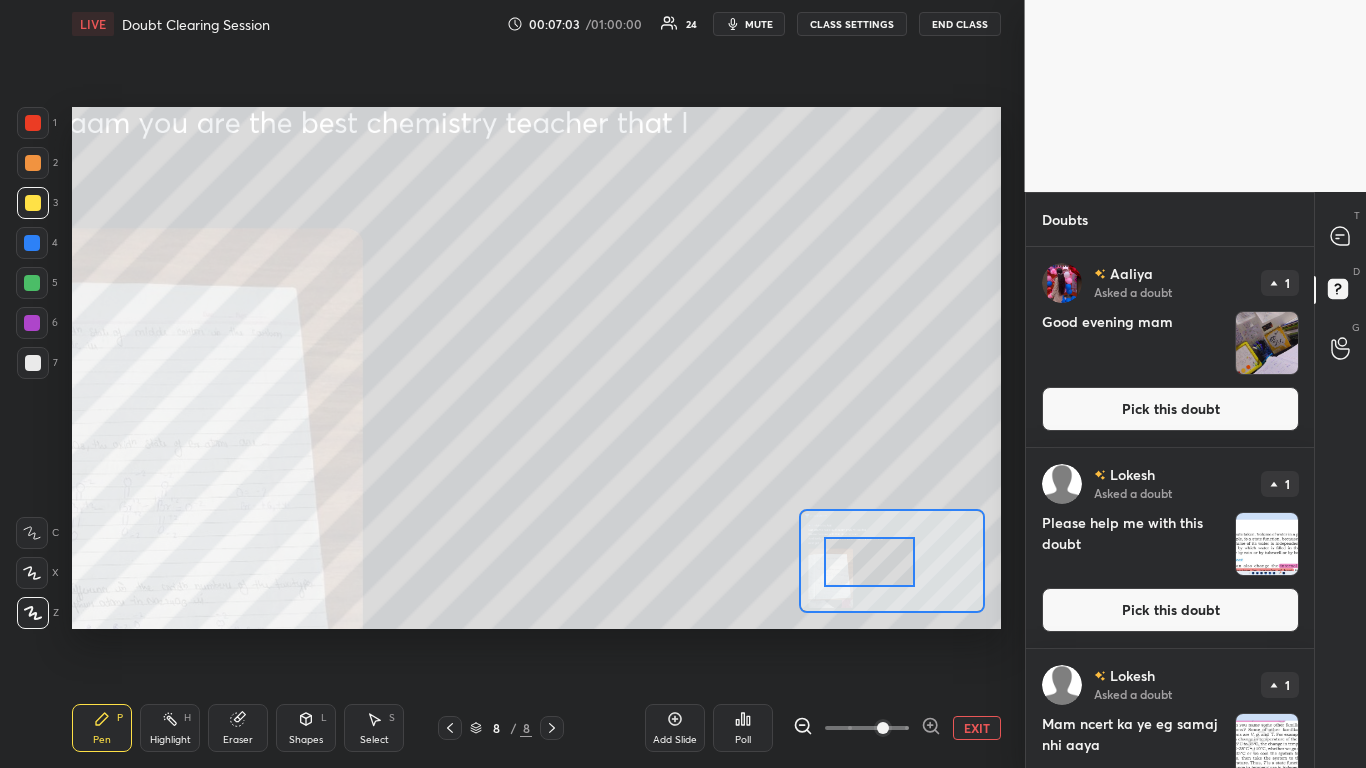 click 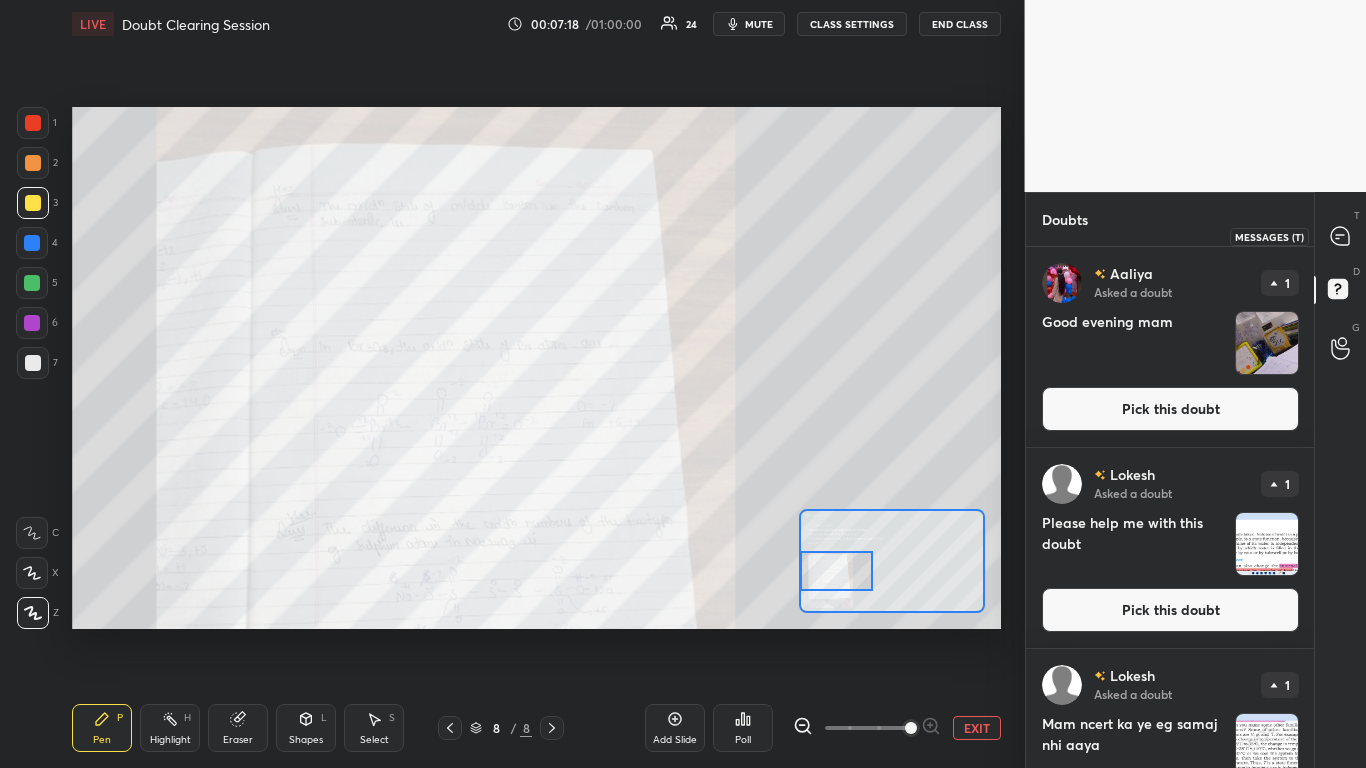 click at bounding box center [1341, 236] 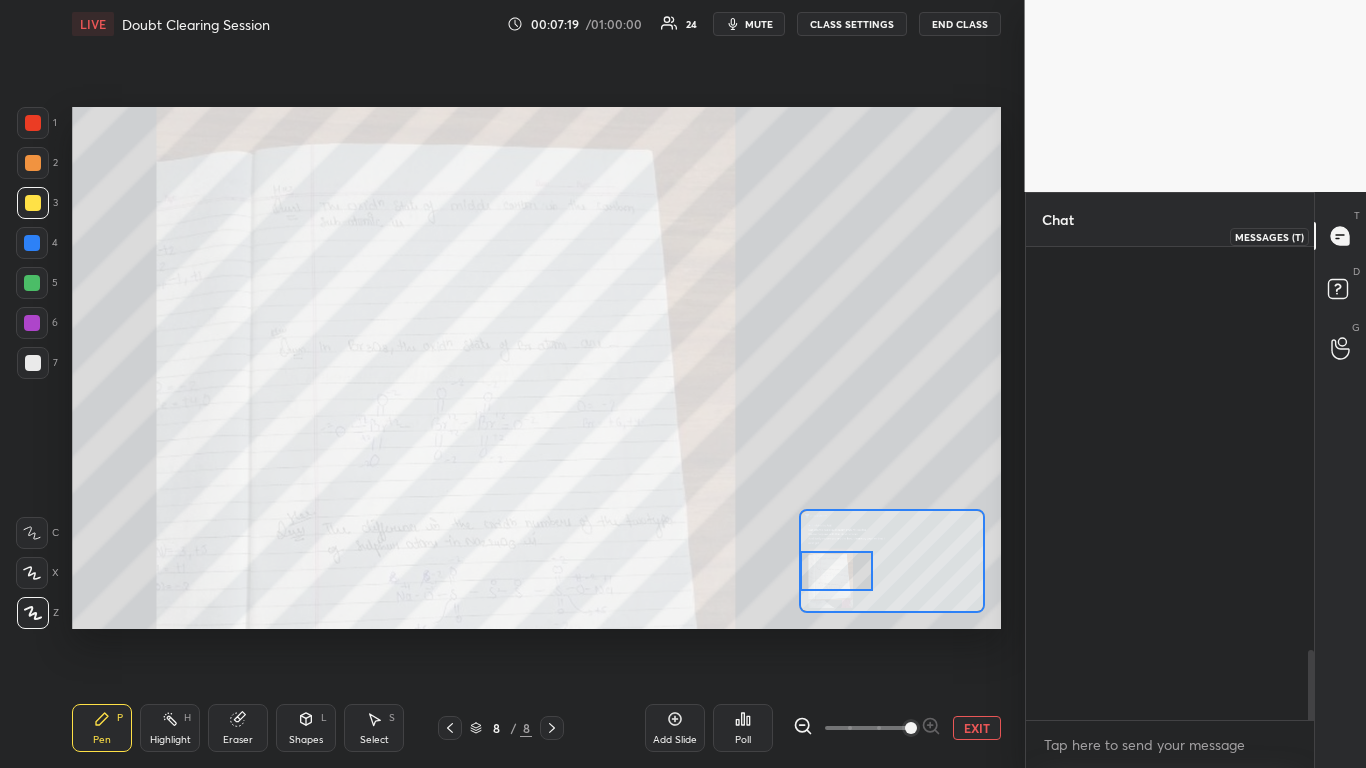 scroll, scrollTop: 3189, scrollLeft: 0, axis: vertical 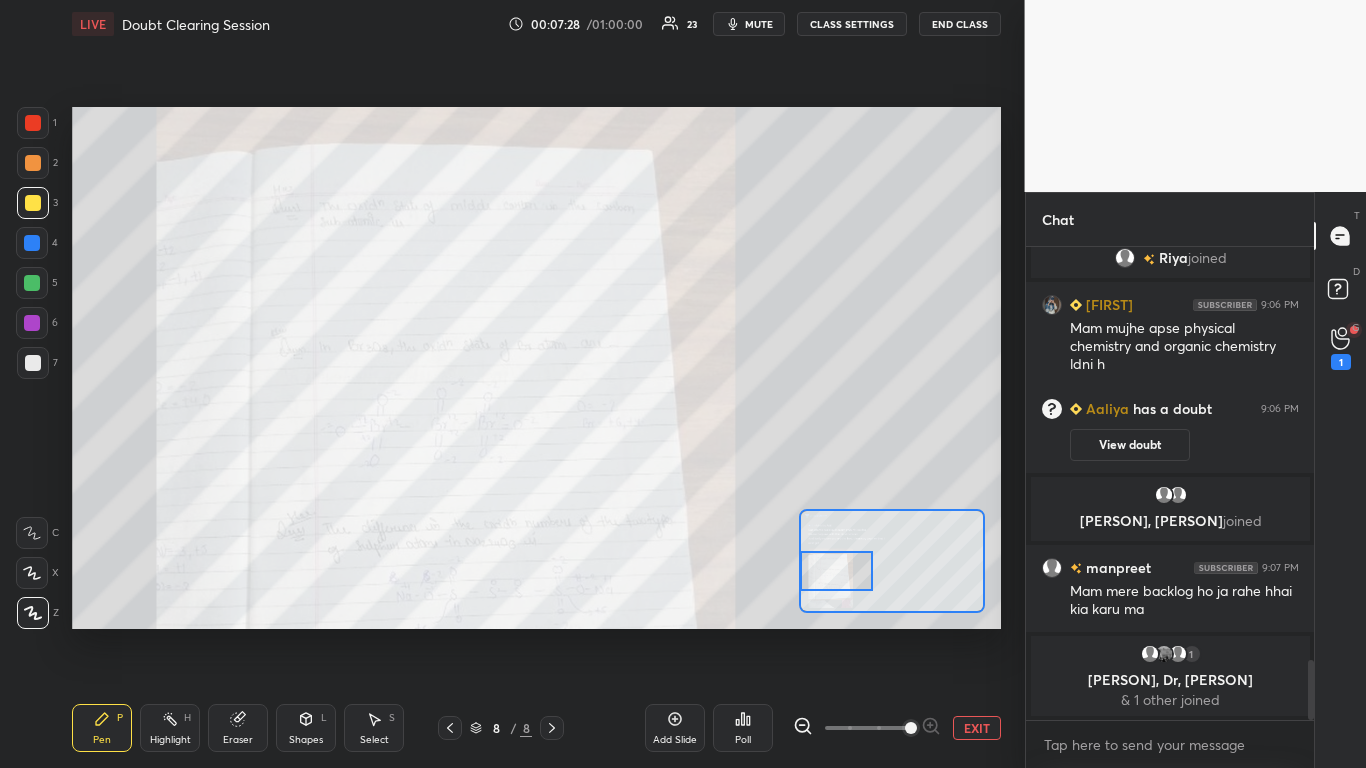 click at bounding box center (33, 123) 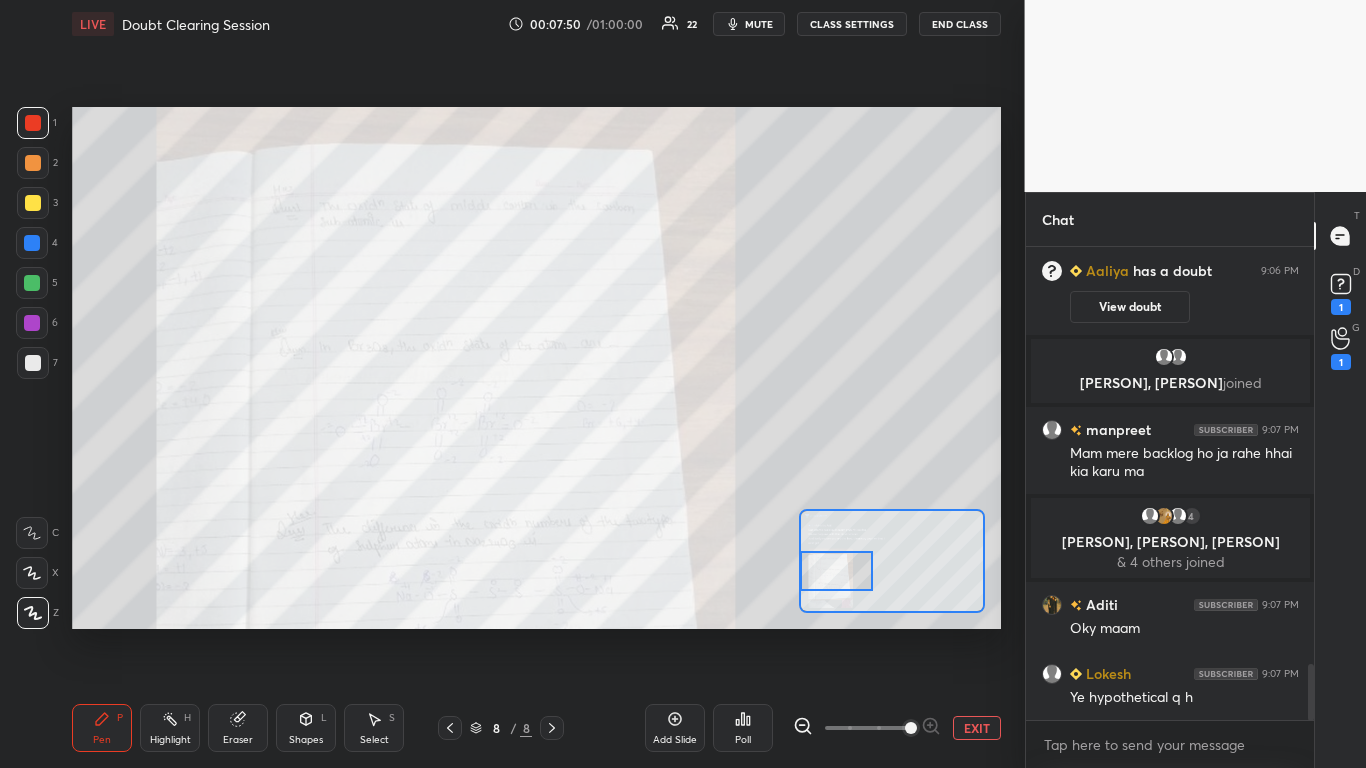 scroll, scrollTop: 3517, scrollLeft: 0, axis: vertical 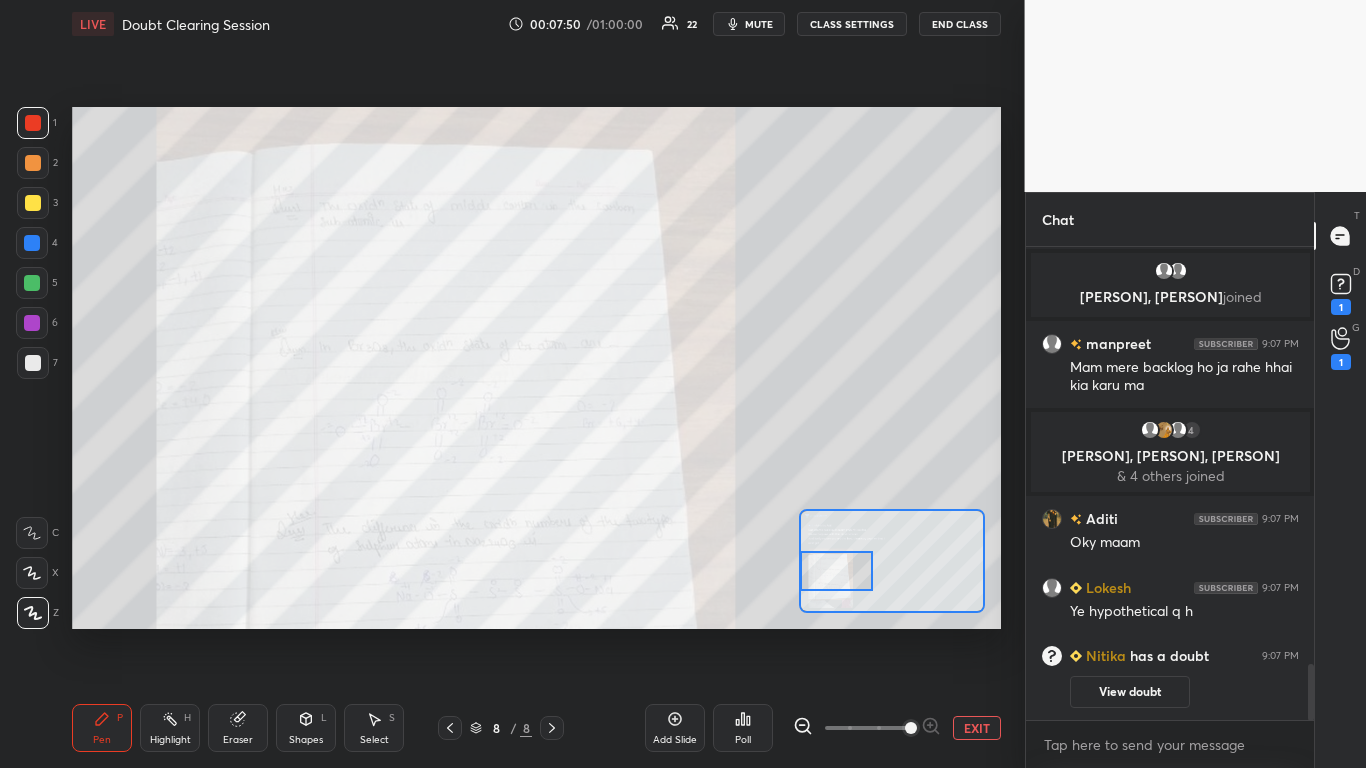 click 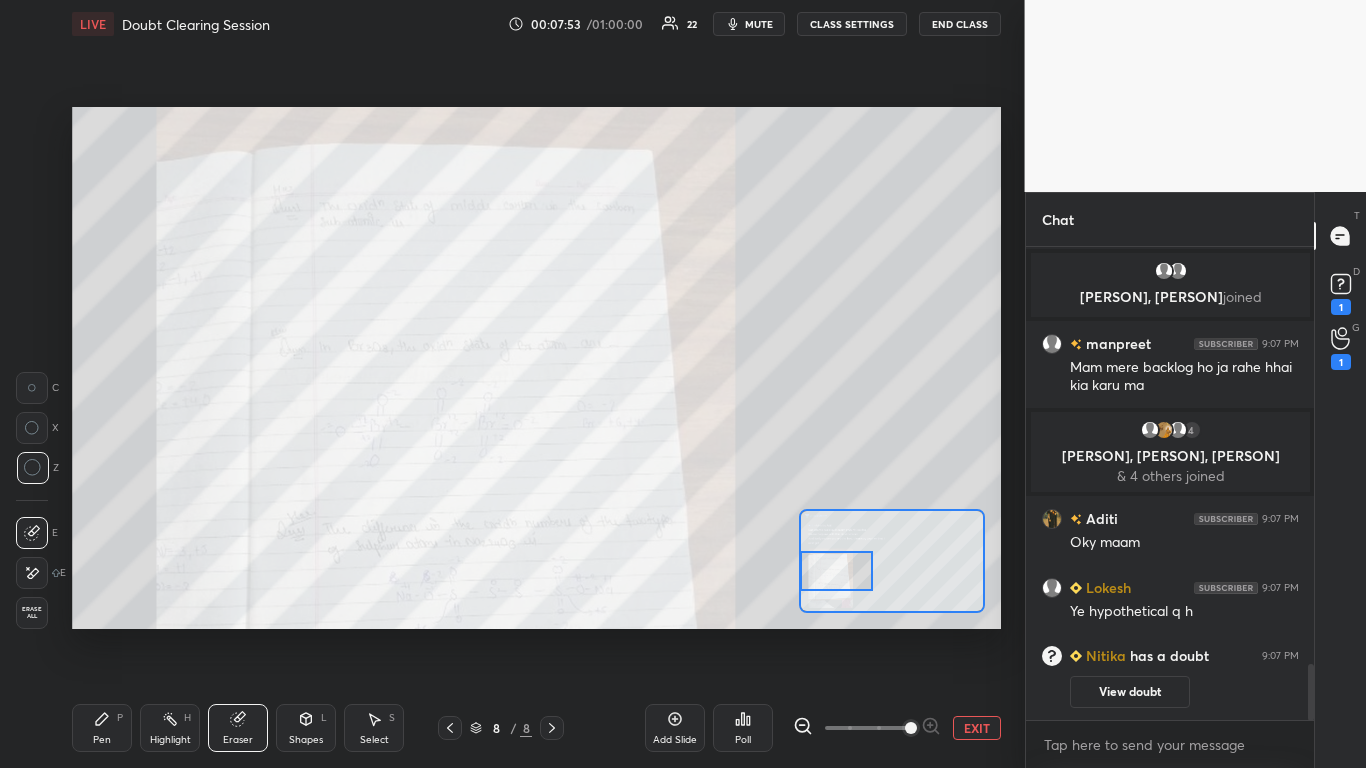 click on "Pen P" at bounding box center (102, 728) 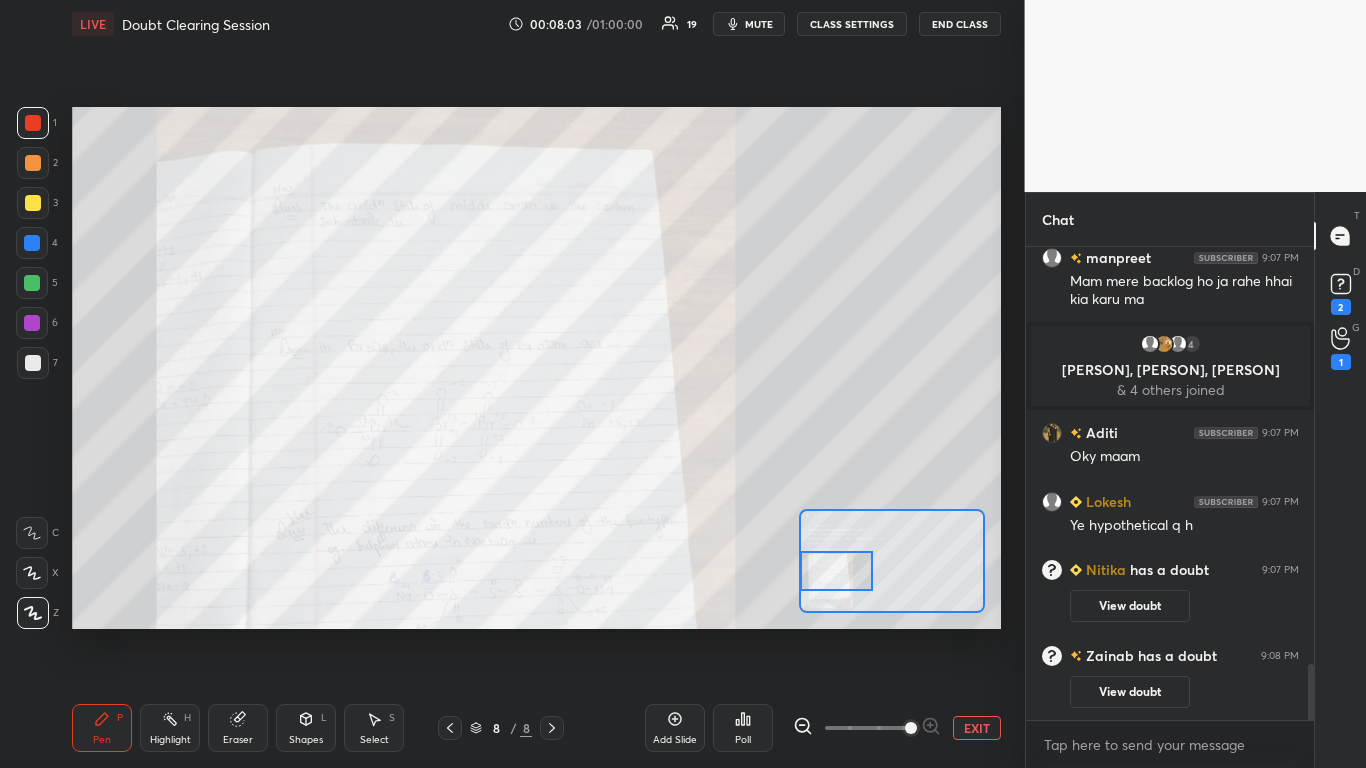 scroll, scrollTop: 3492, scrollLeft: 0, axis: vertical 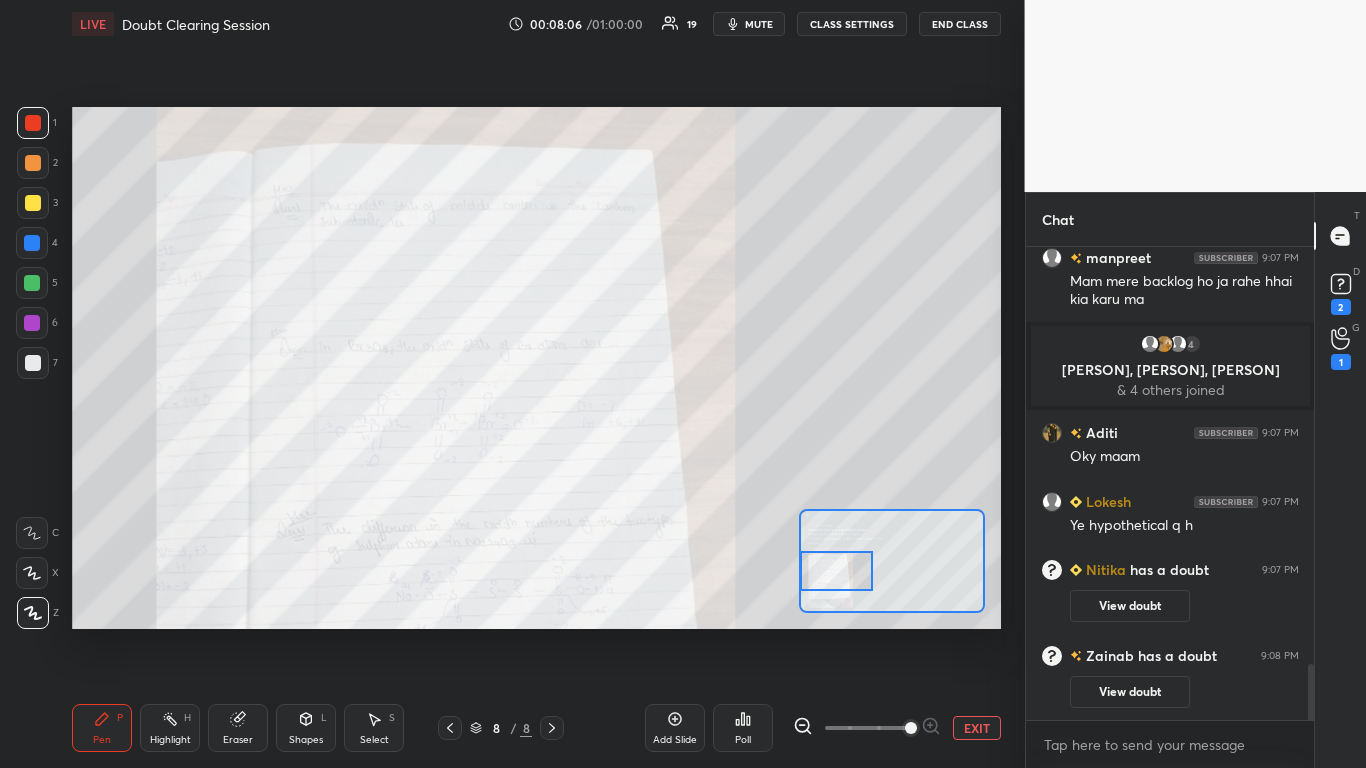click 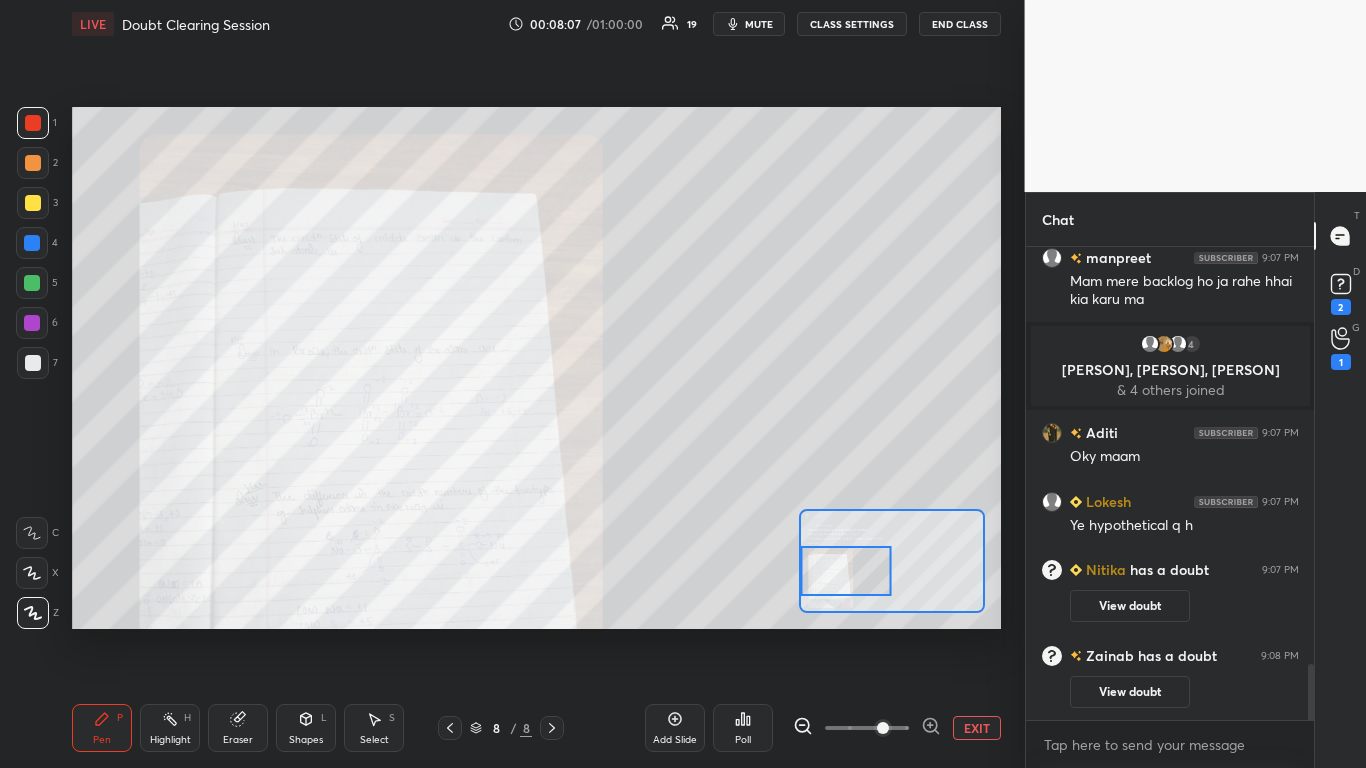 click 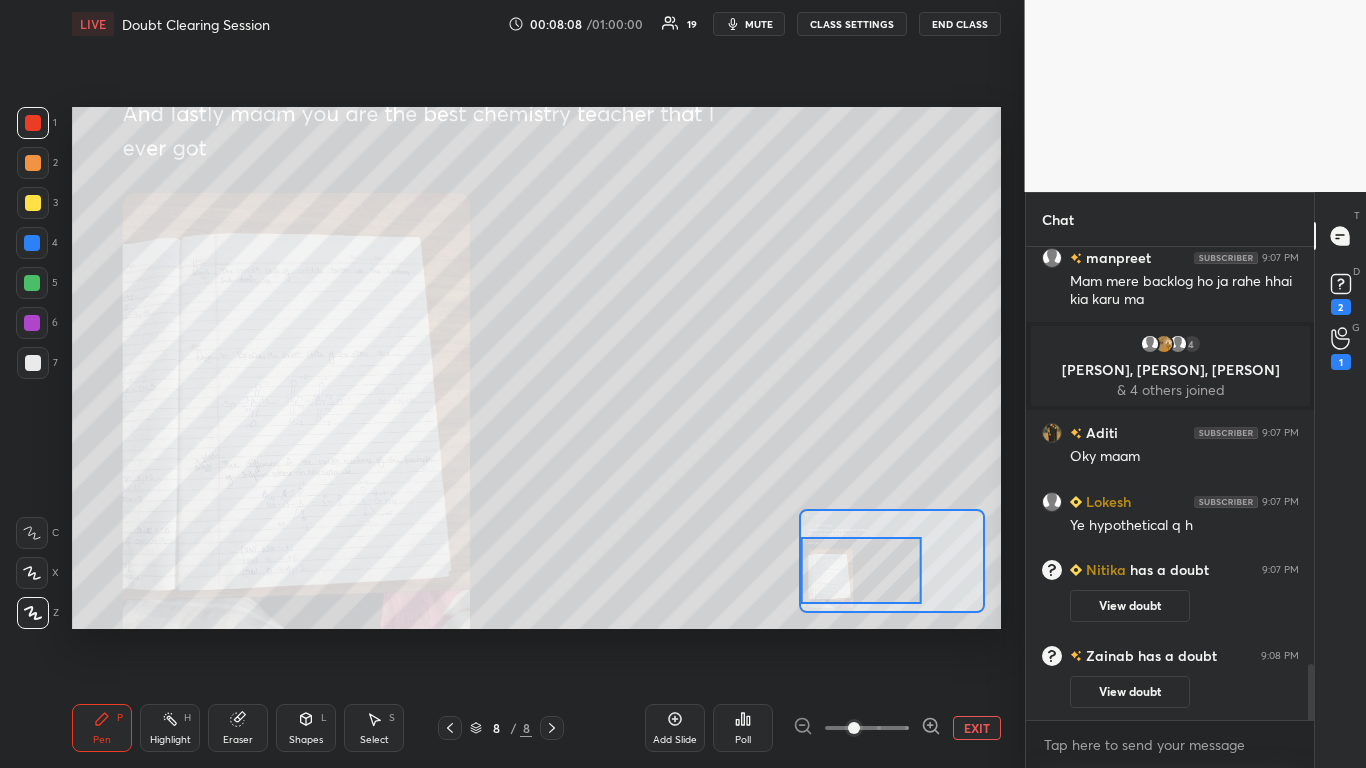 click at bounding box center [867, 728] 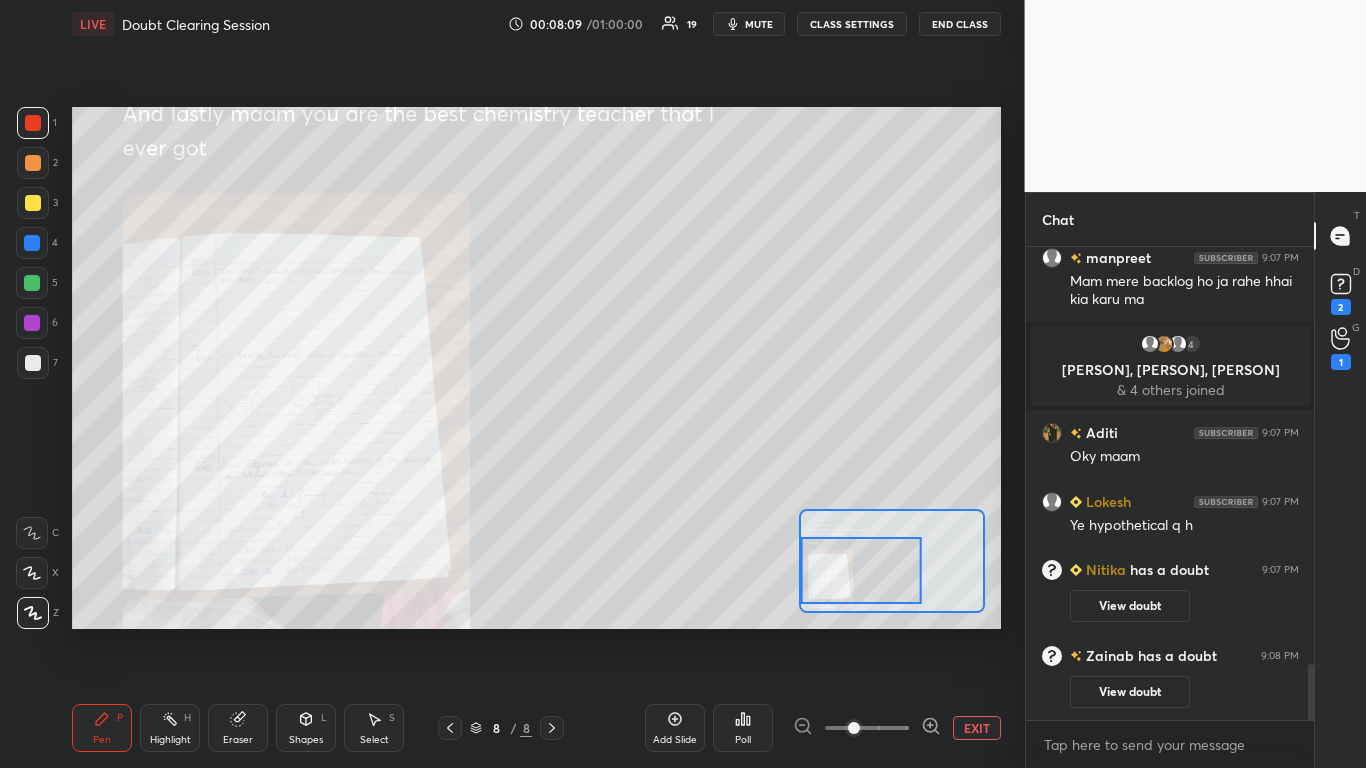click at bounding box center (867, 728) 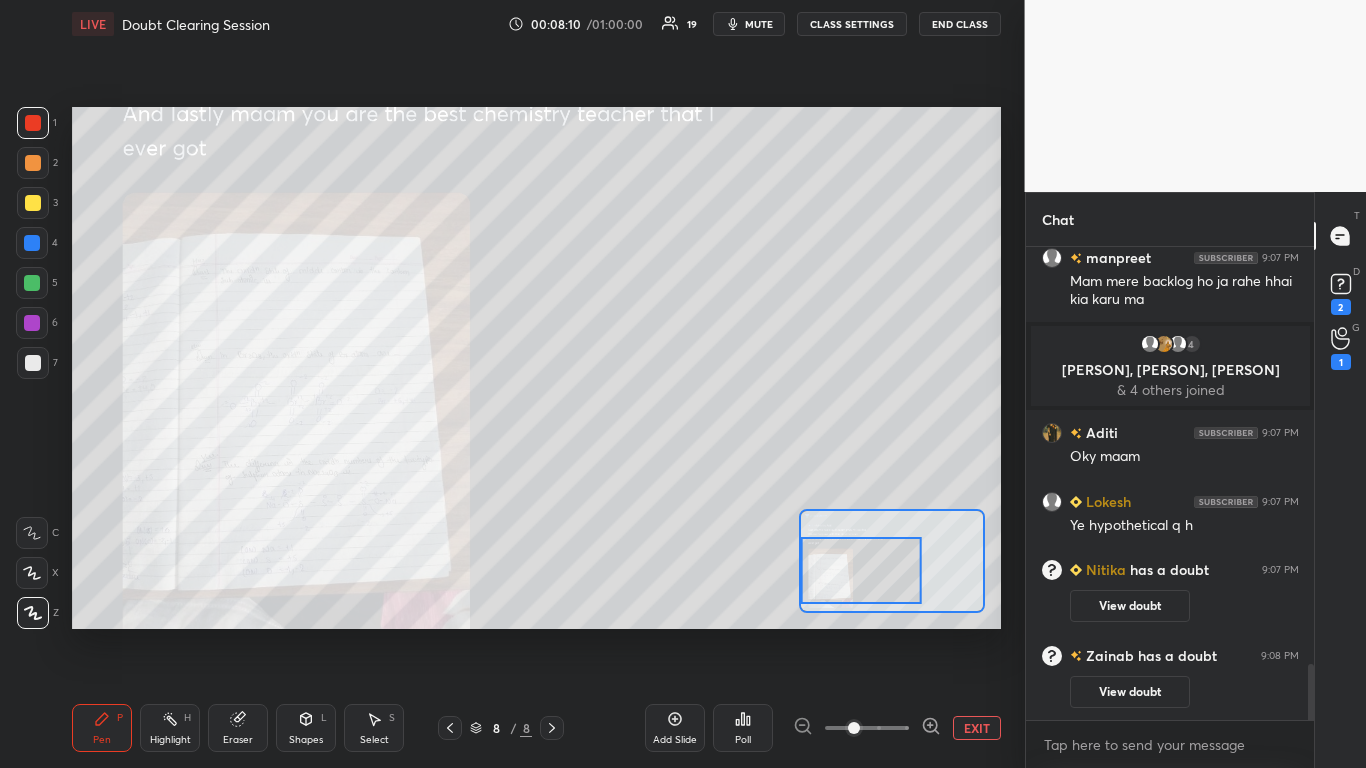 click at bounding box center (867, 728) 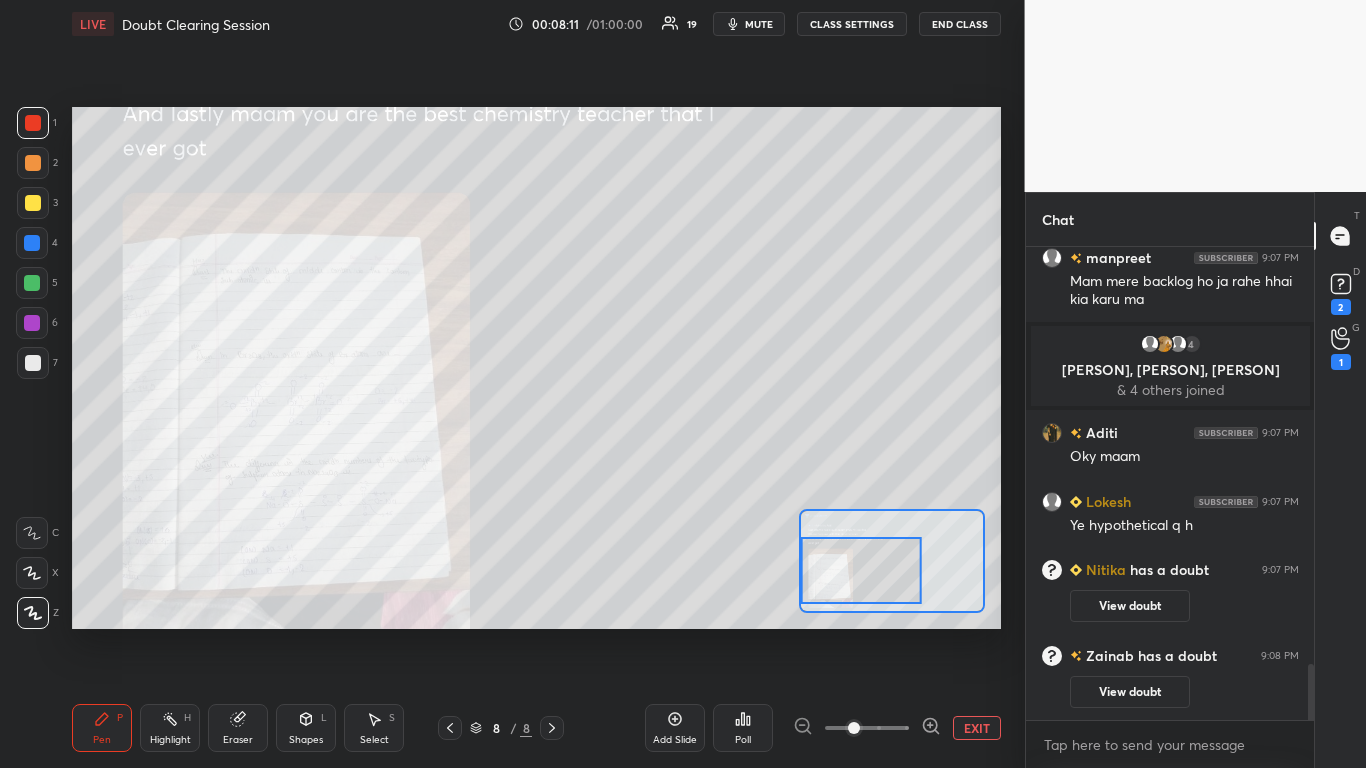 click on "EXIT" at bounding box center (977, 728) 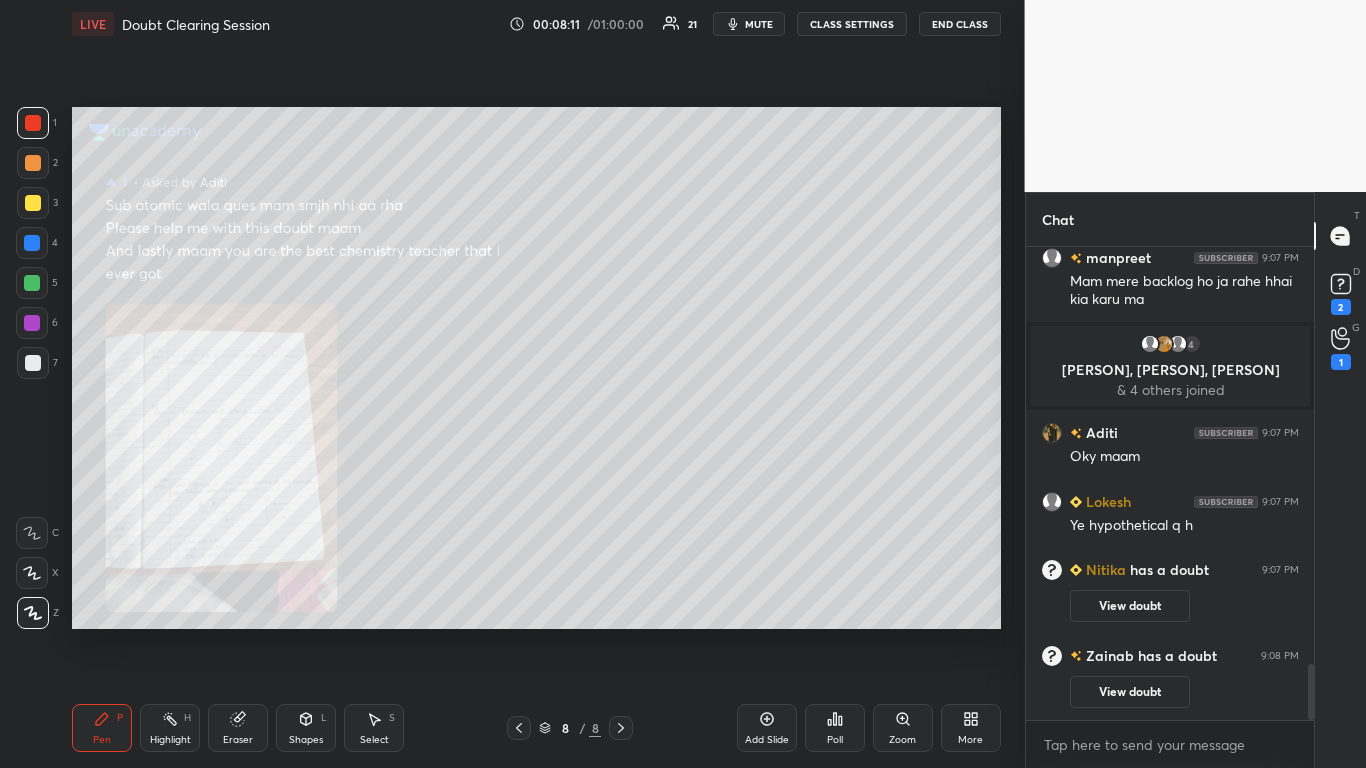 scroll, scrollTop: 3540, scrollLeft: 0, axis: vertical 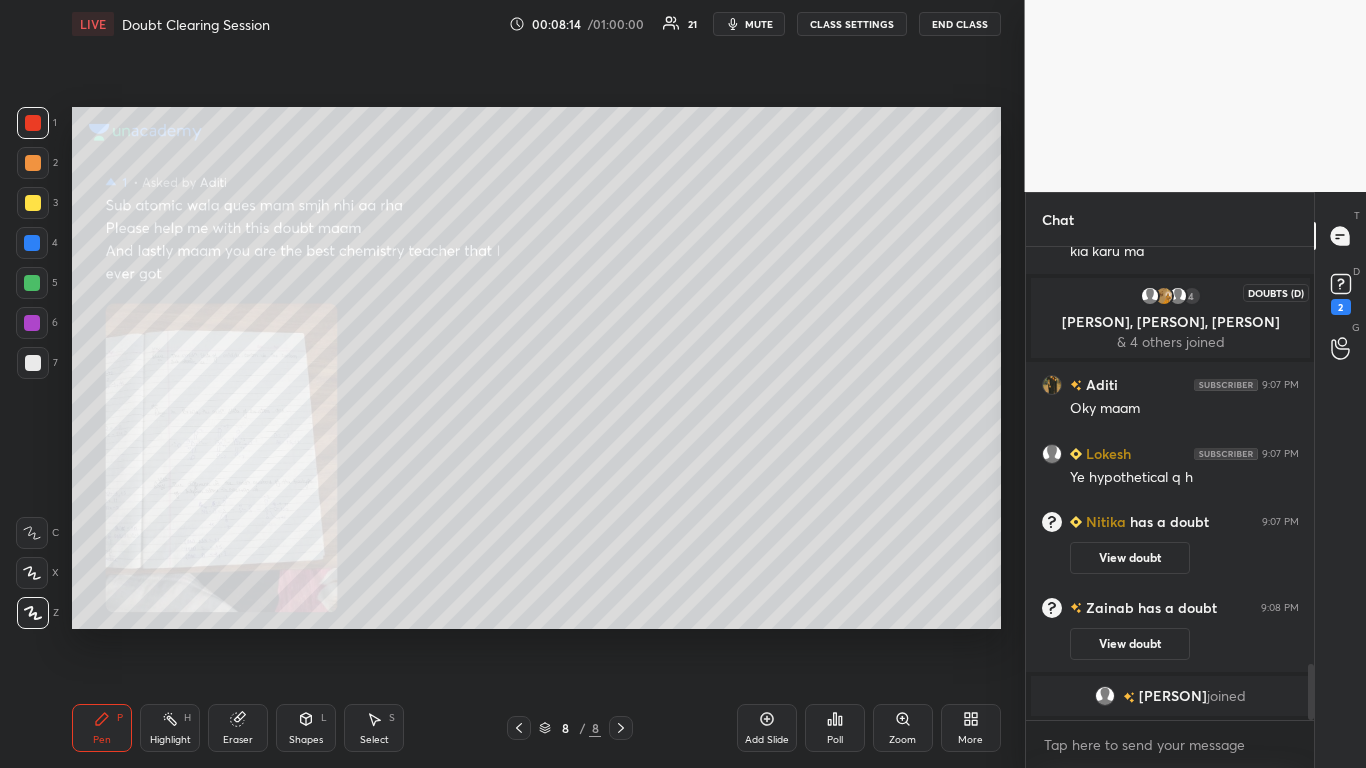 click 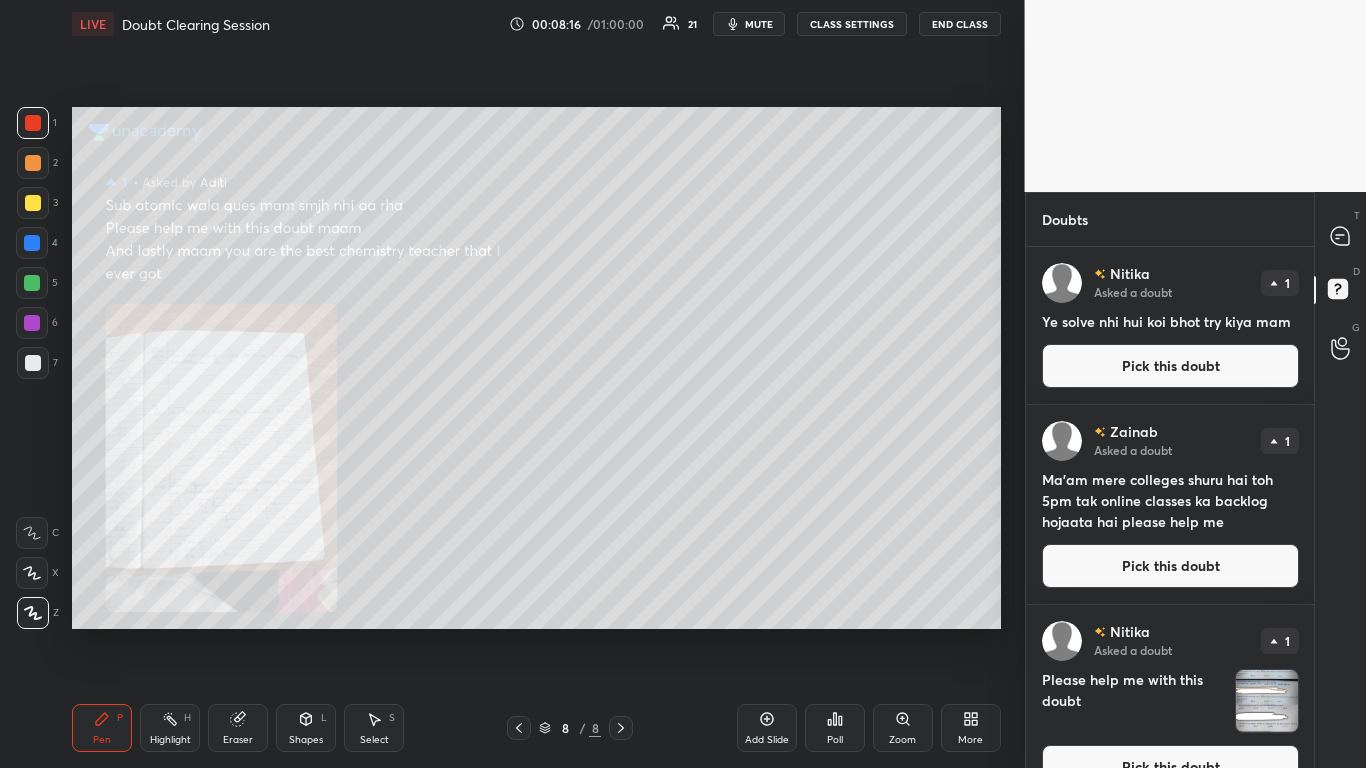 click on "Pick this doubt" at bounding box center [1170, 366] 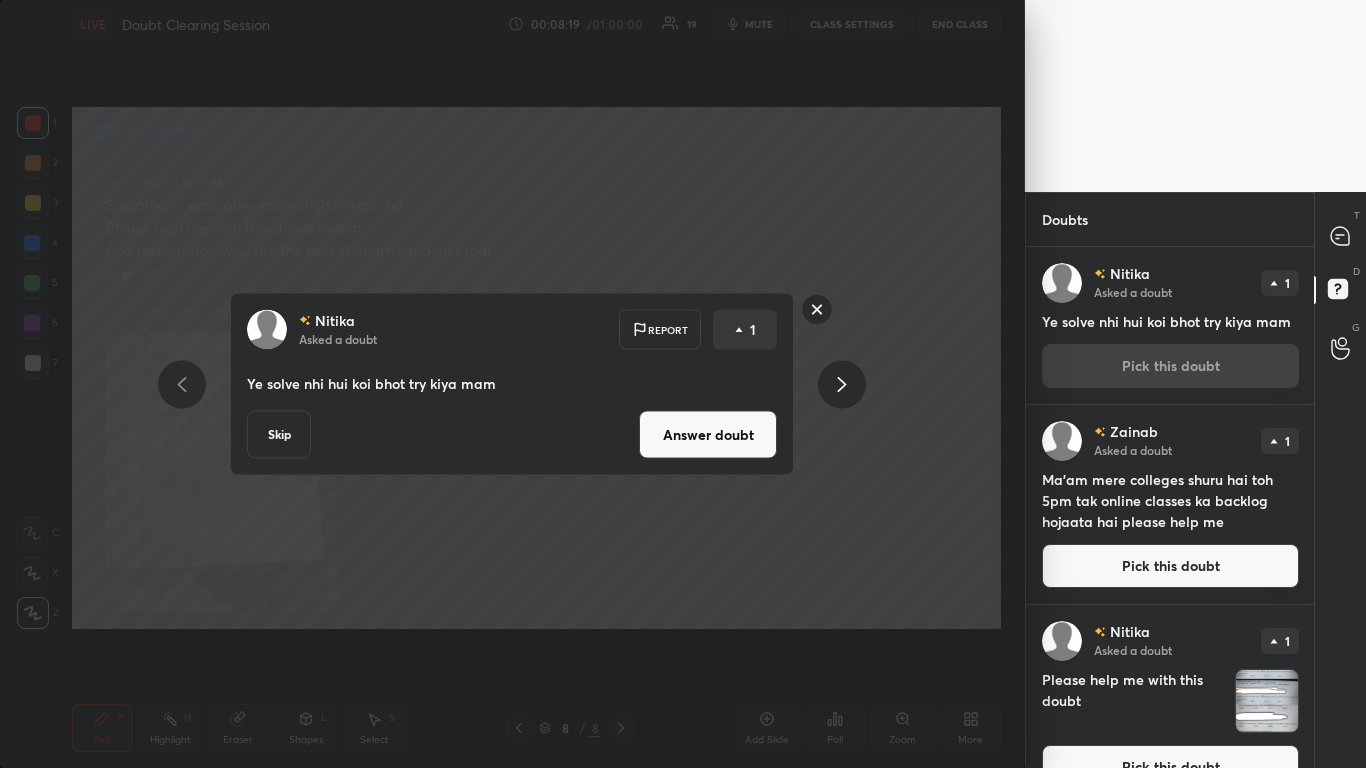 click on "Answer doubt" at bounding box center [708, 435] 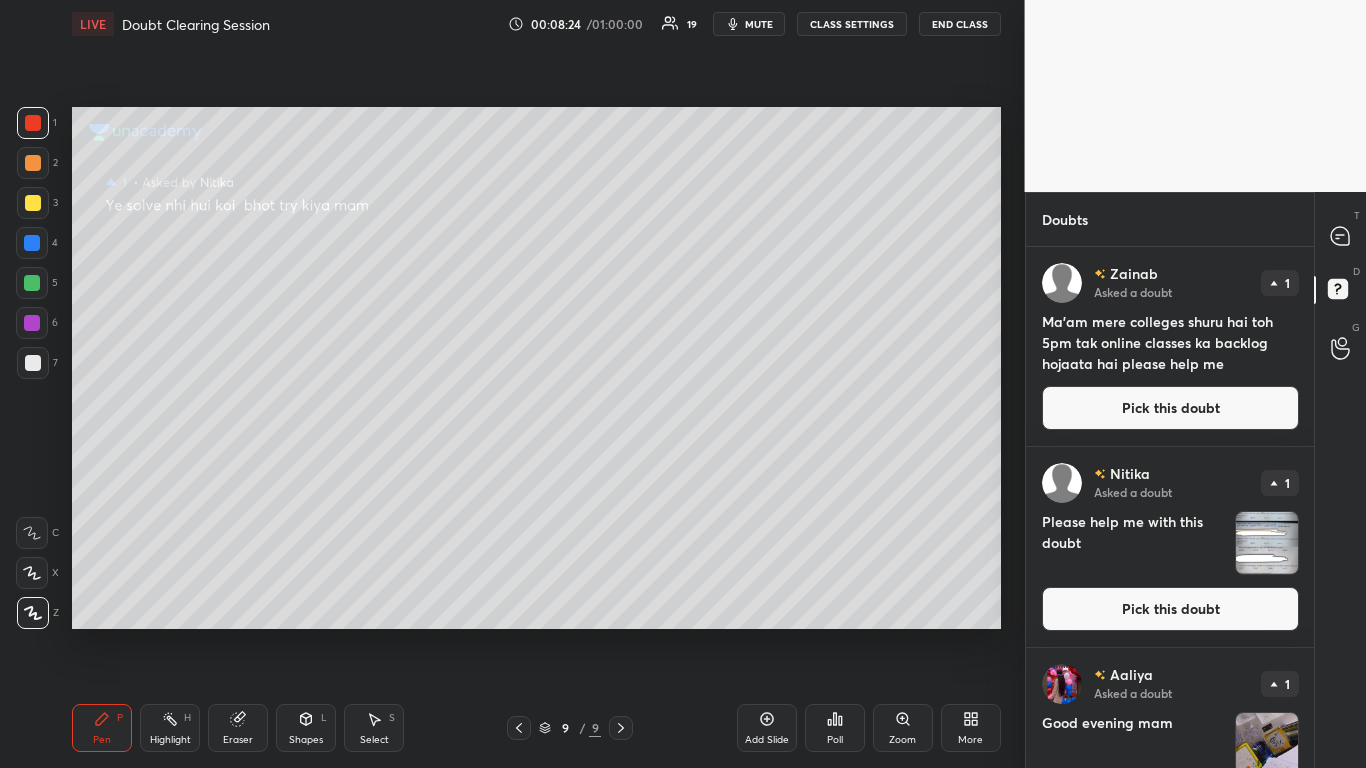 click on "Pick this doubt" at bounding box center (1170, 609) 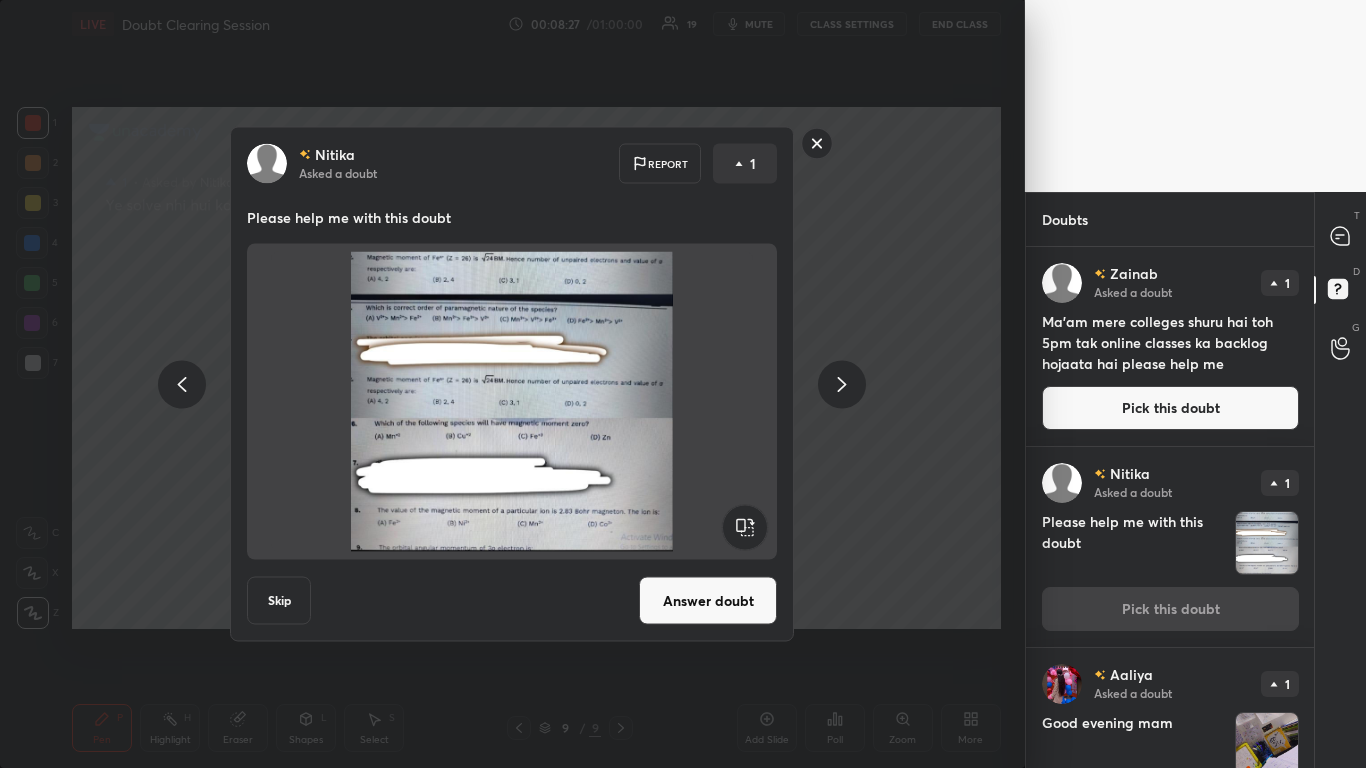 click on "Answer doubt" at bounding box center [708, 601] 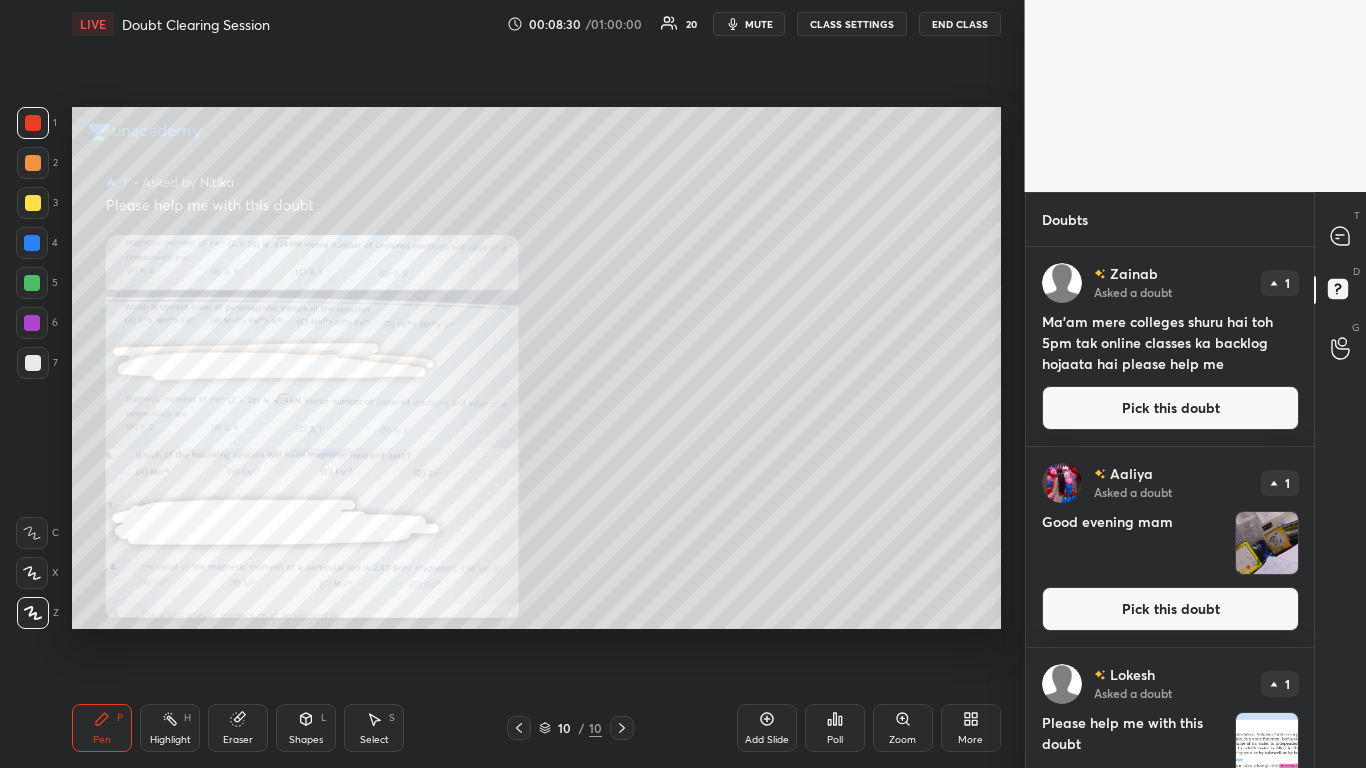 click at bounding box center (33, 123) 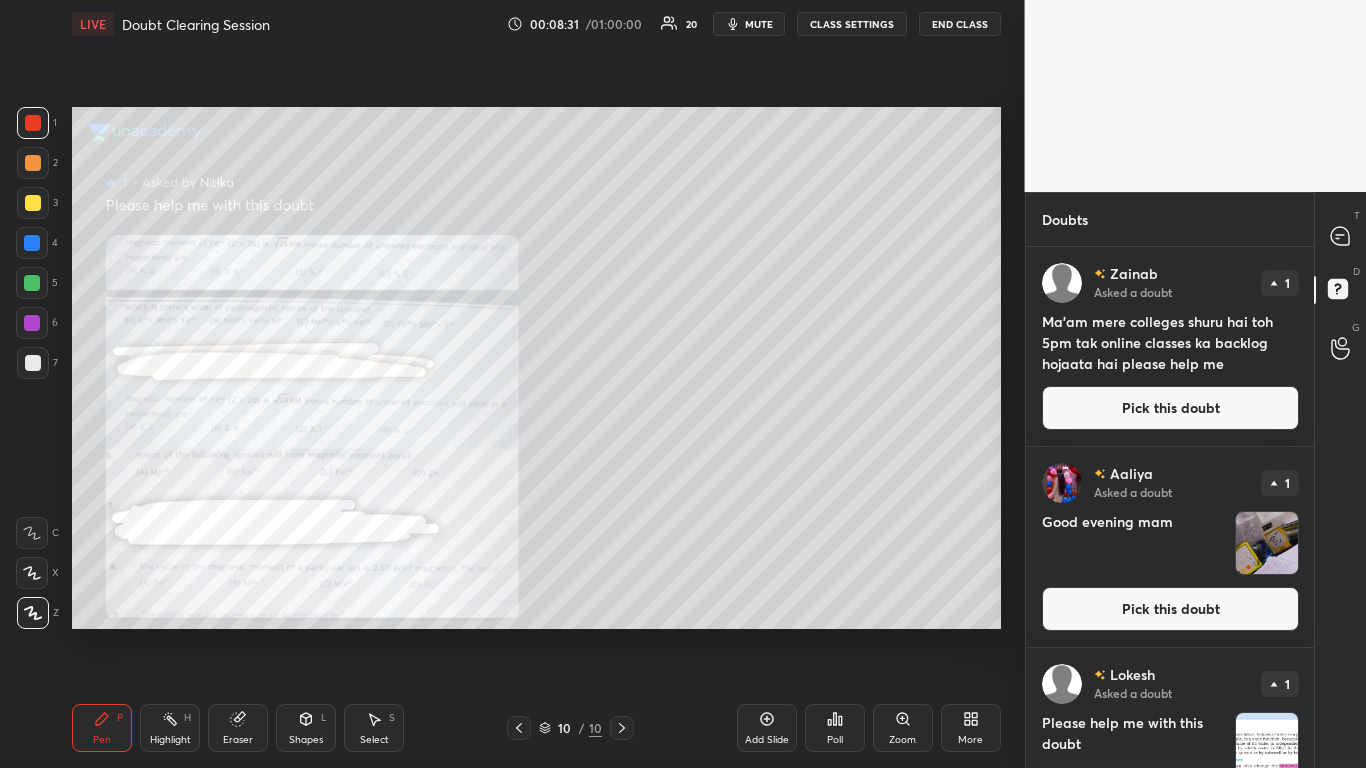 click on "Zoom" at bounding box center (903, 728) 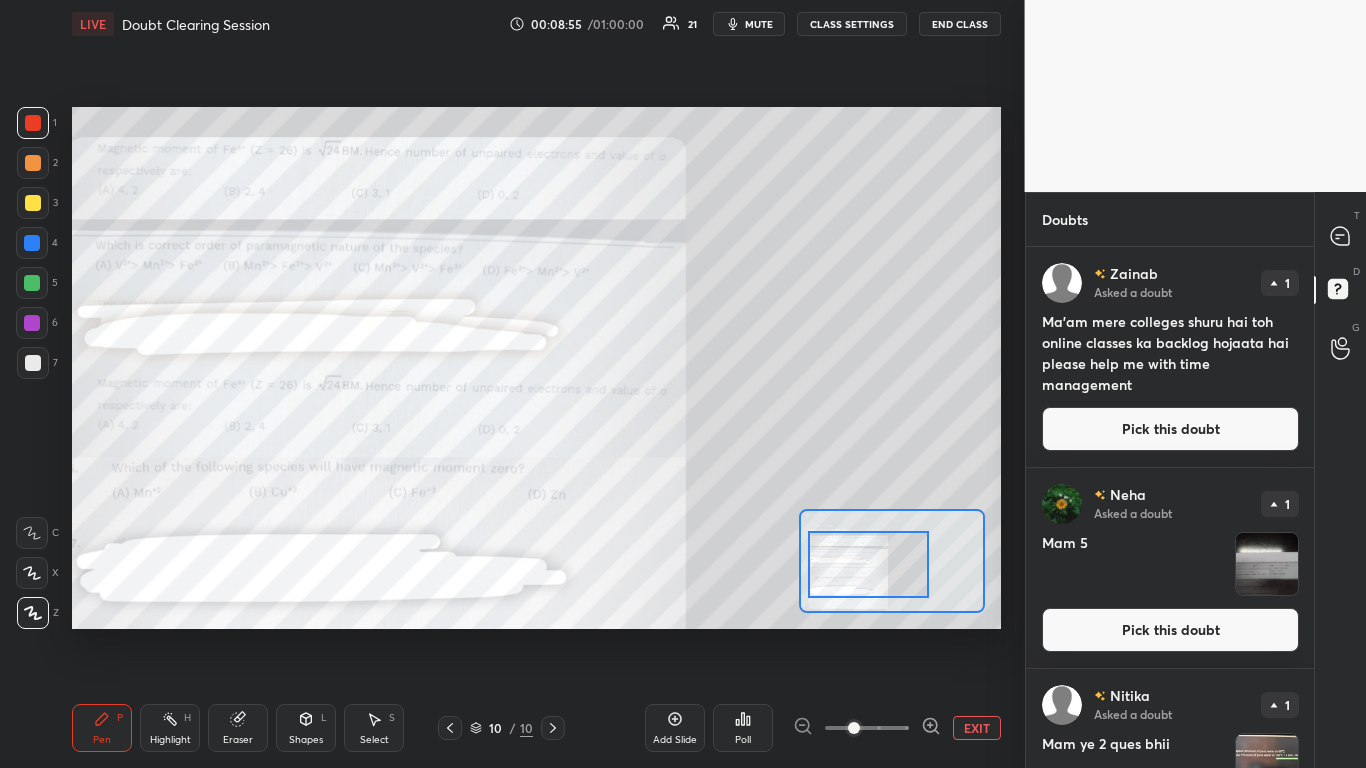 click on "EXIT" at bounding box center [977, 728] 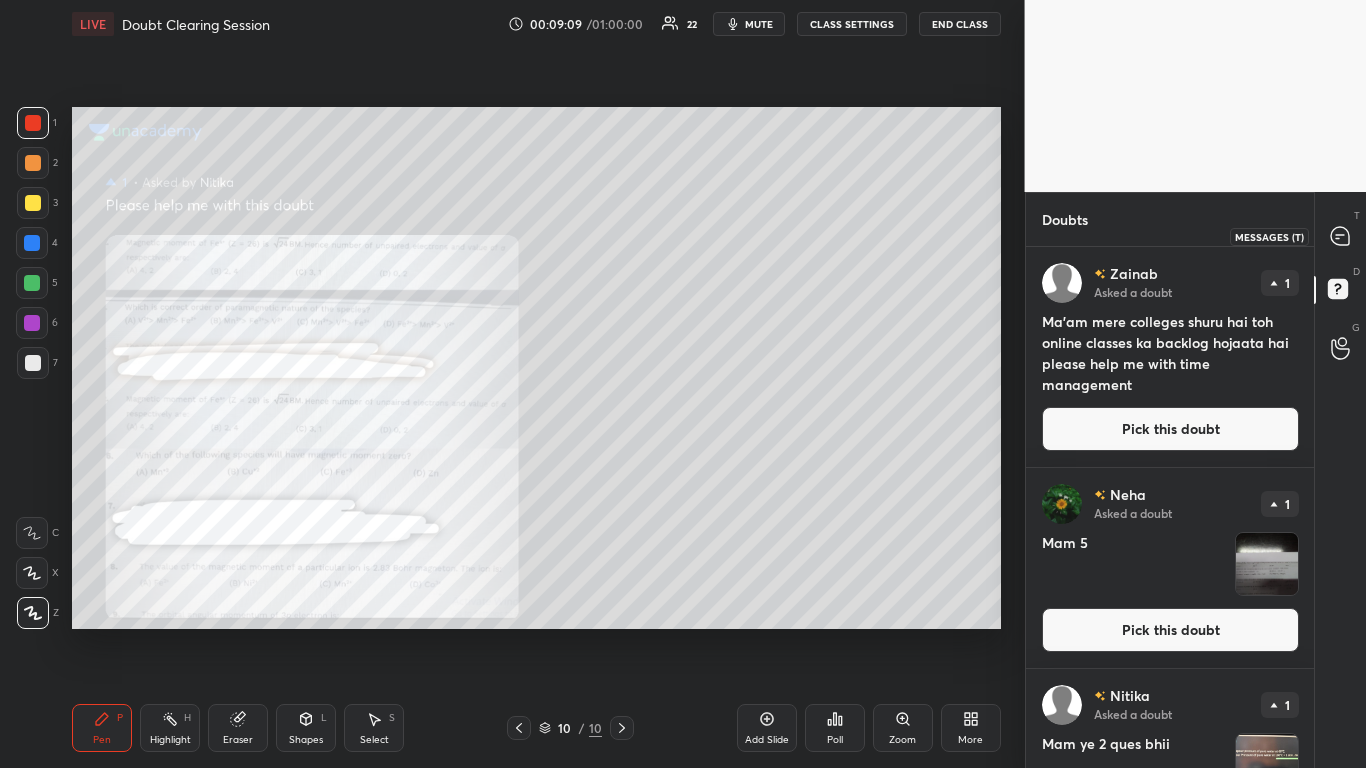 click at bounding box center (1341, 236) 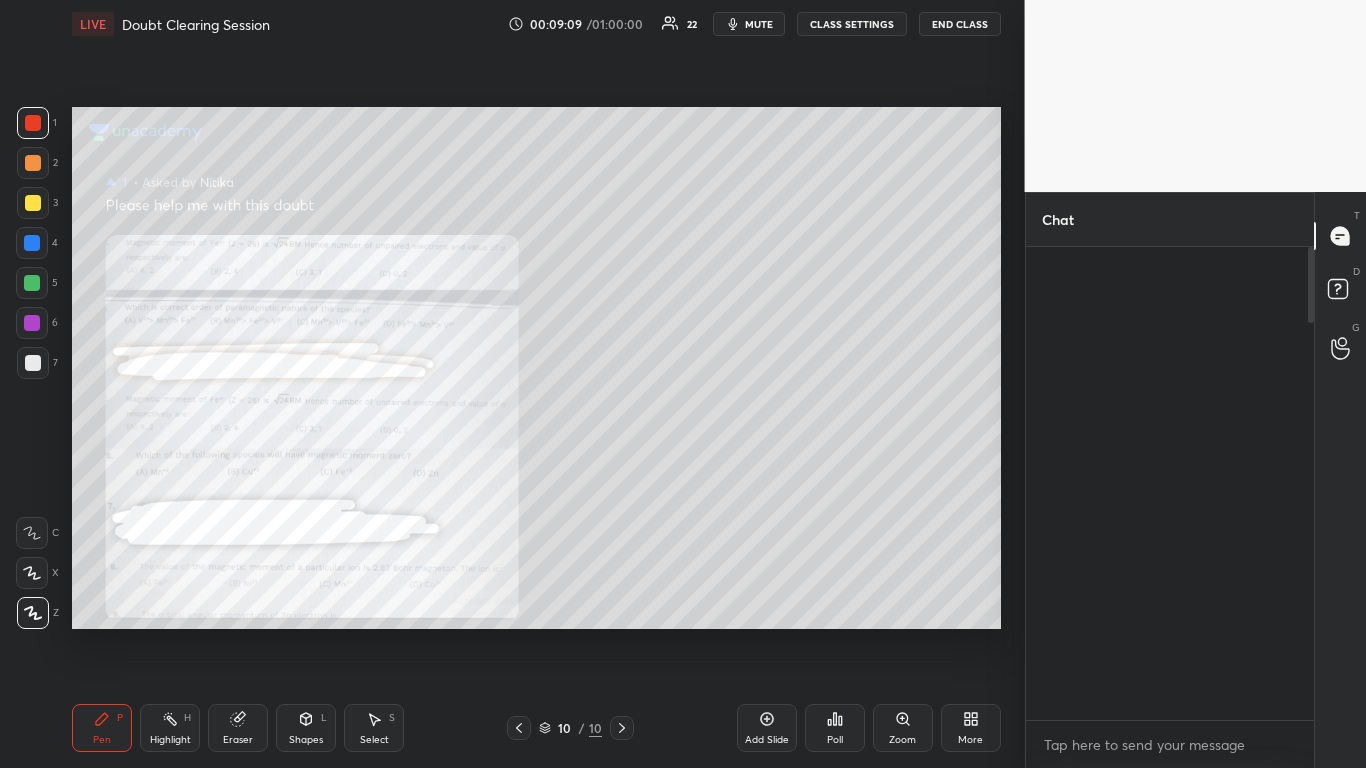 scroll, scrollTop: 3793, scrollLeft: 0, axis: vertical 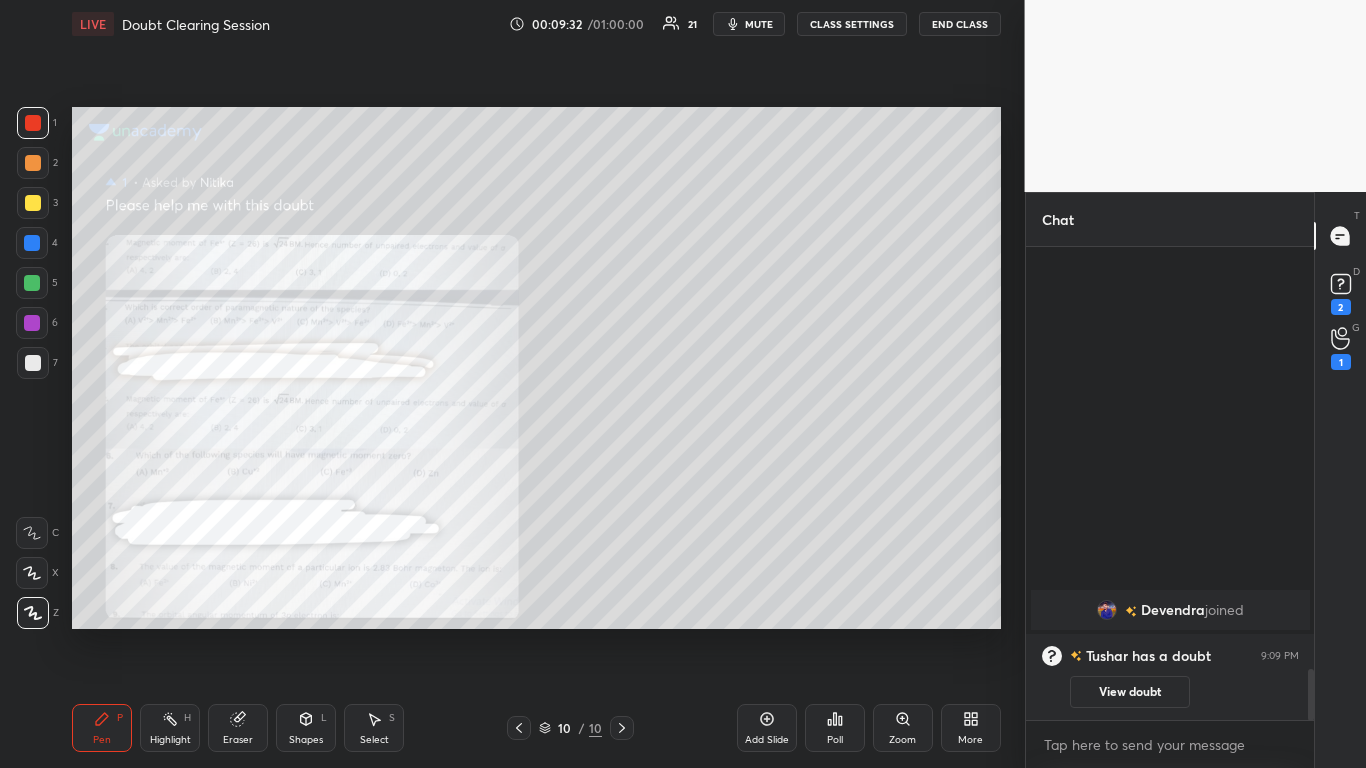 click on "Zoom" at bounding box center (903, 728) 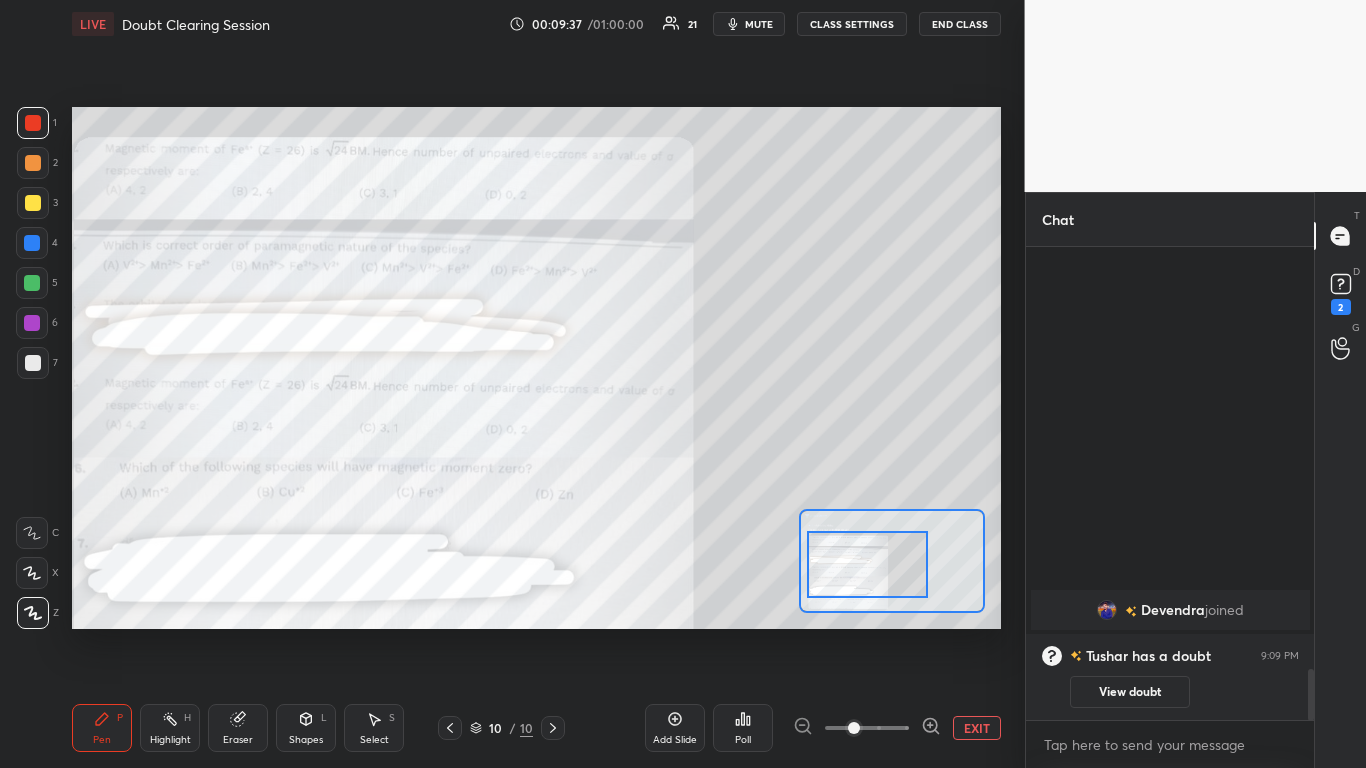 click 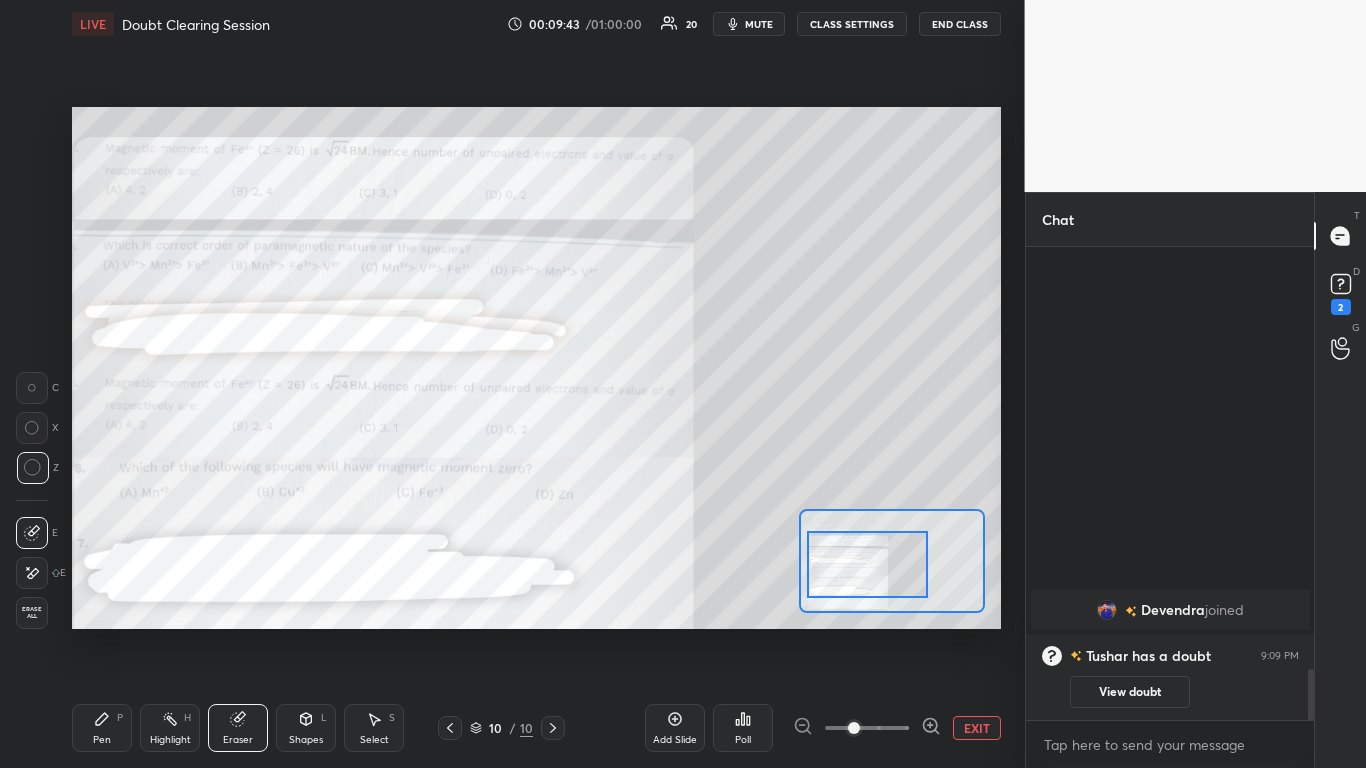 click on "Pen P" at bounding box center [102, 728] 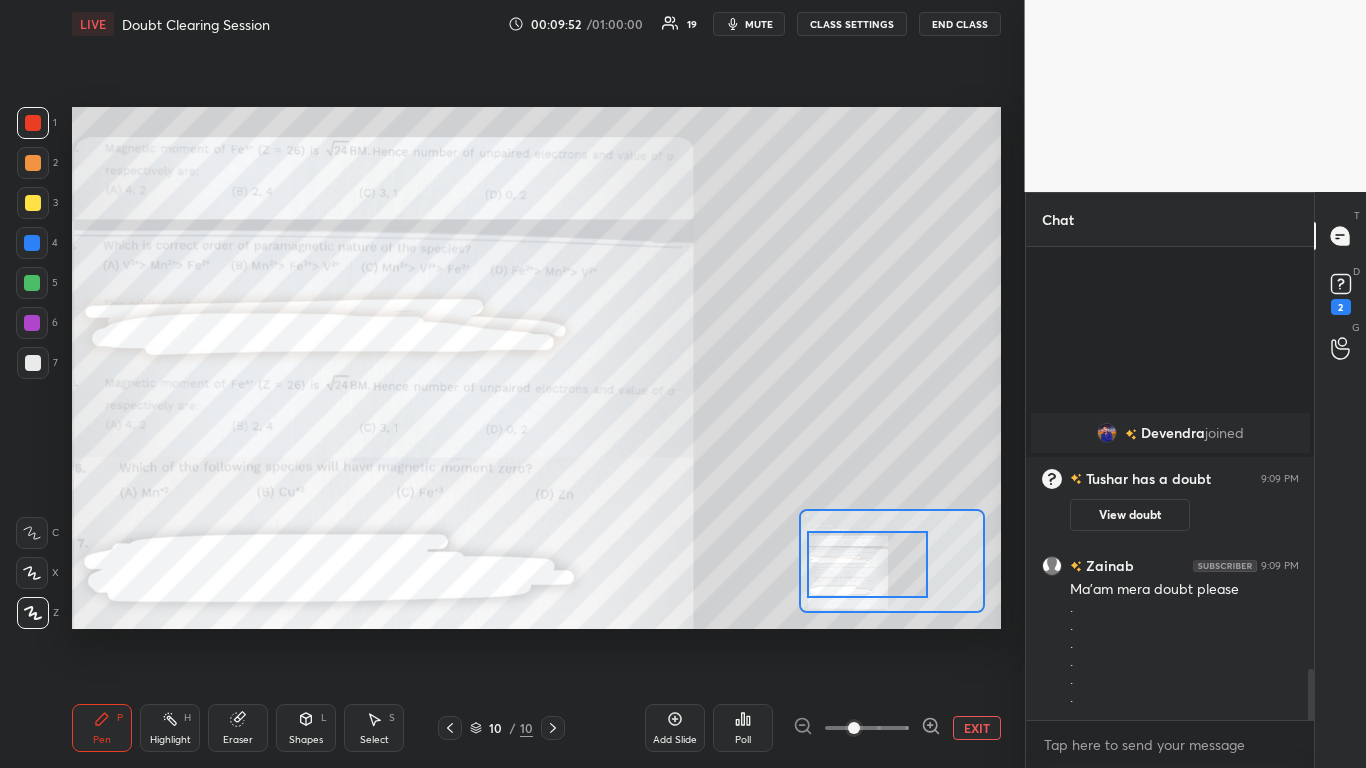 click on "EXIT" at bounding box center (977, 728) 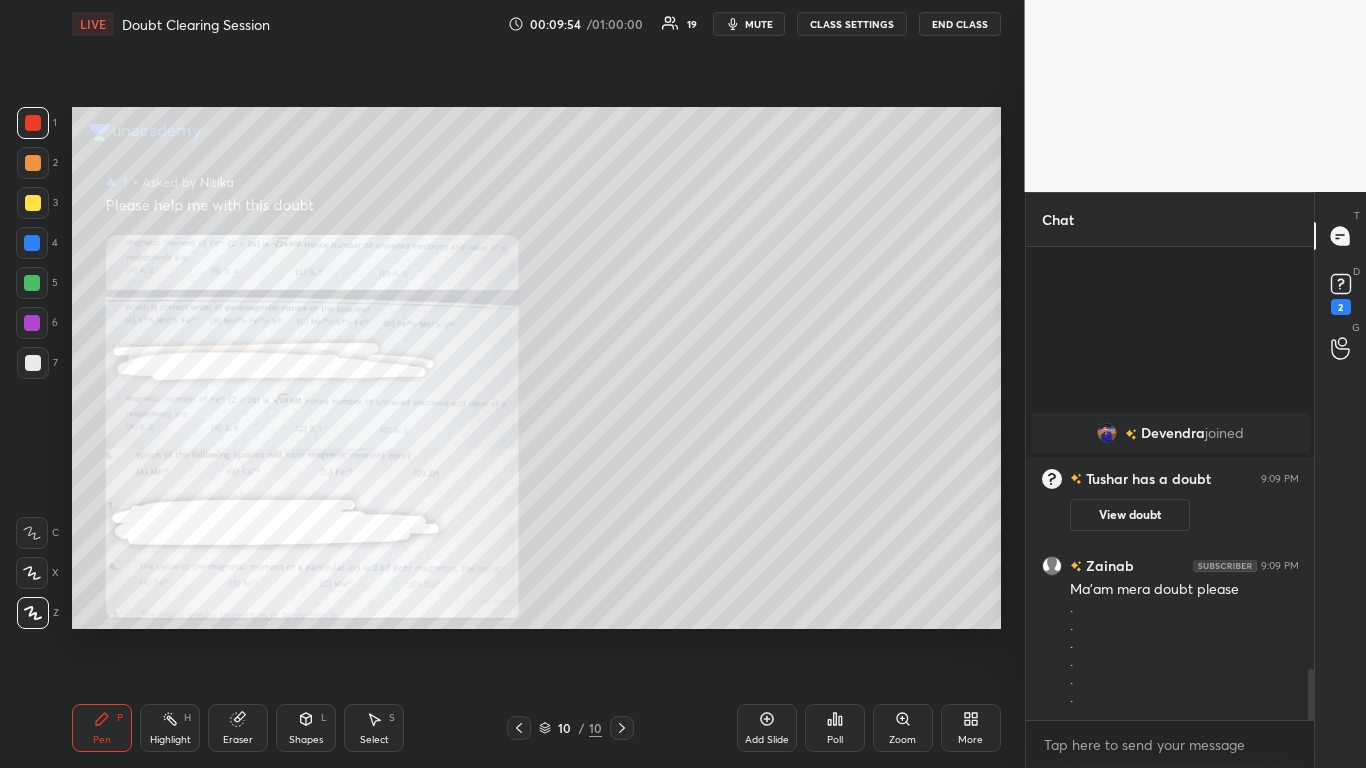 click 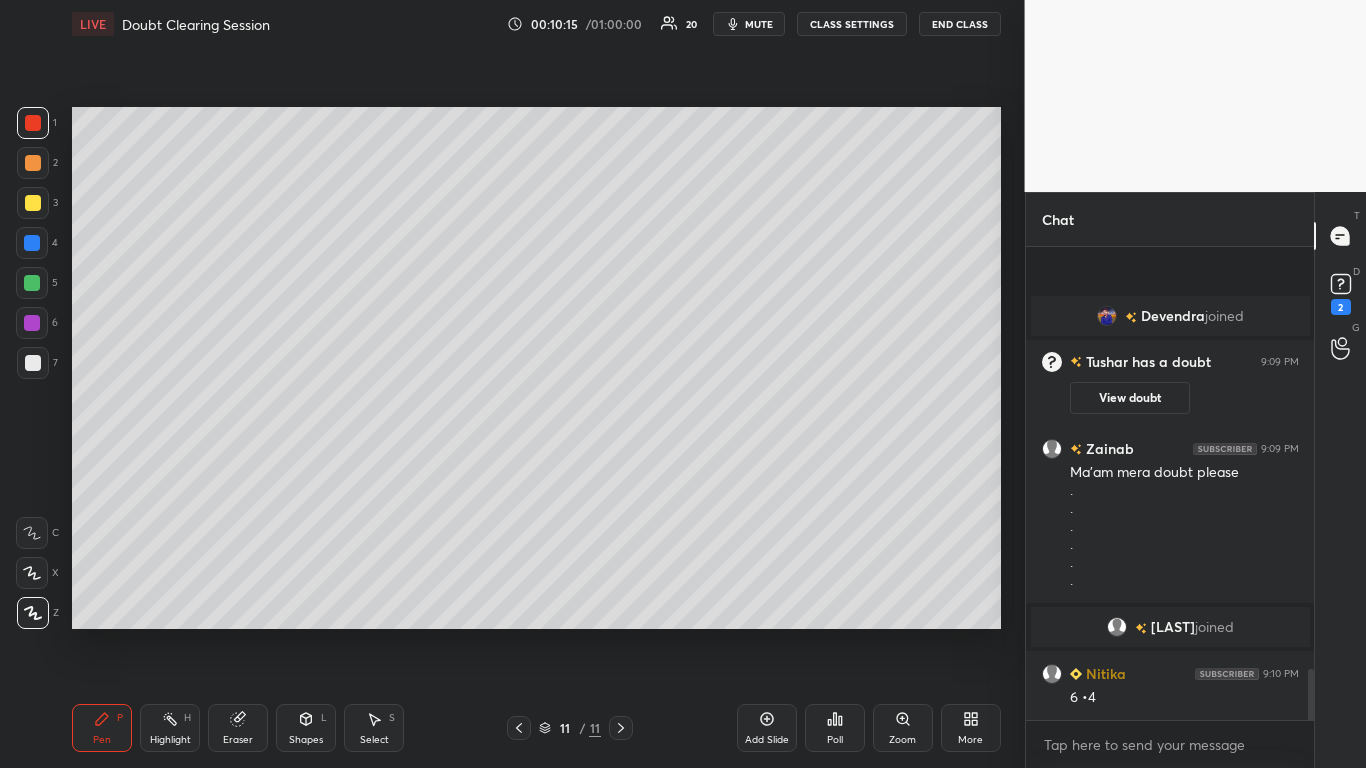 scroll, scrollTop: 3, scrollLeft: 0, axis: vertical 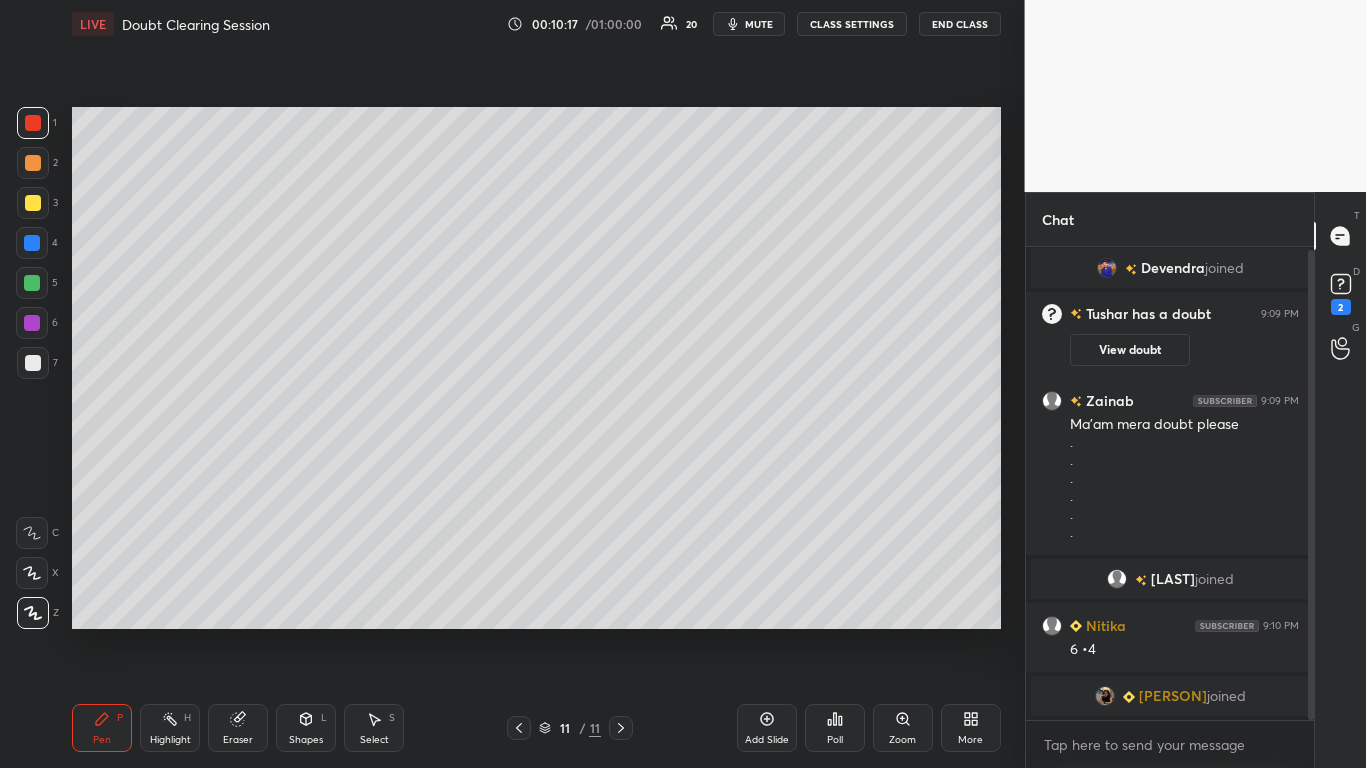 click 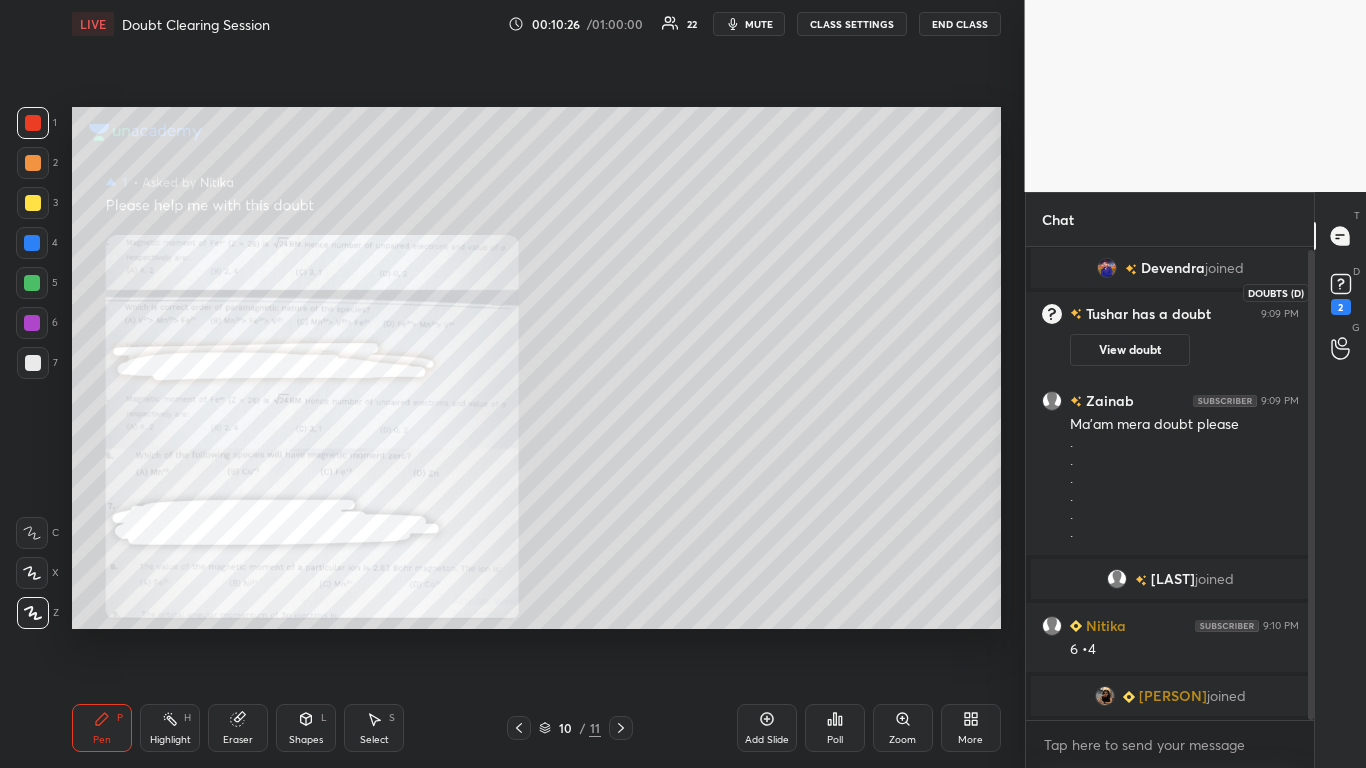 click on "2" at bounding box center [1341, 307] 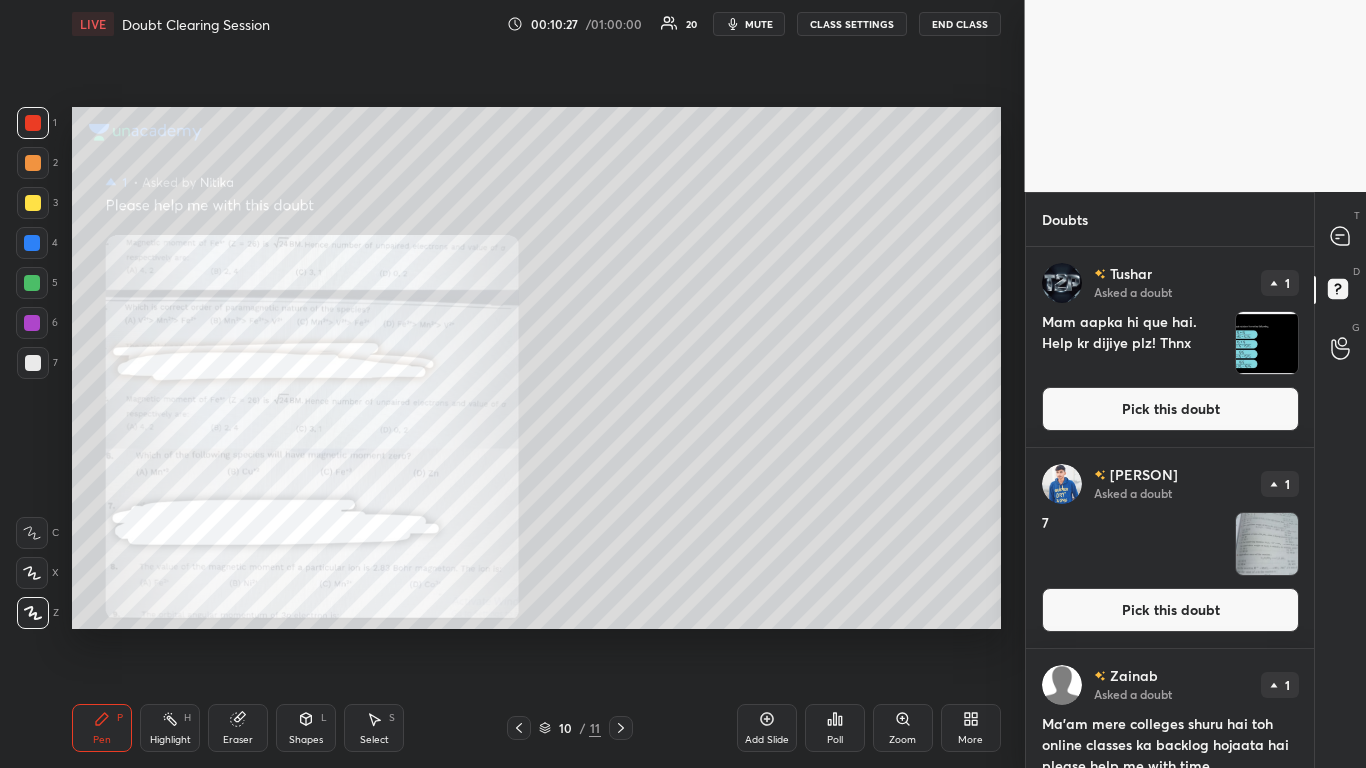 click on "Pick this doubt" at bounding box center (1170, 409) 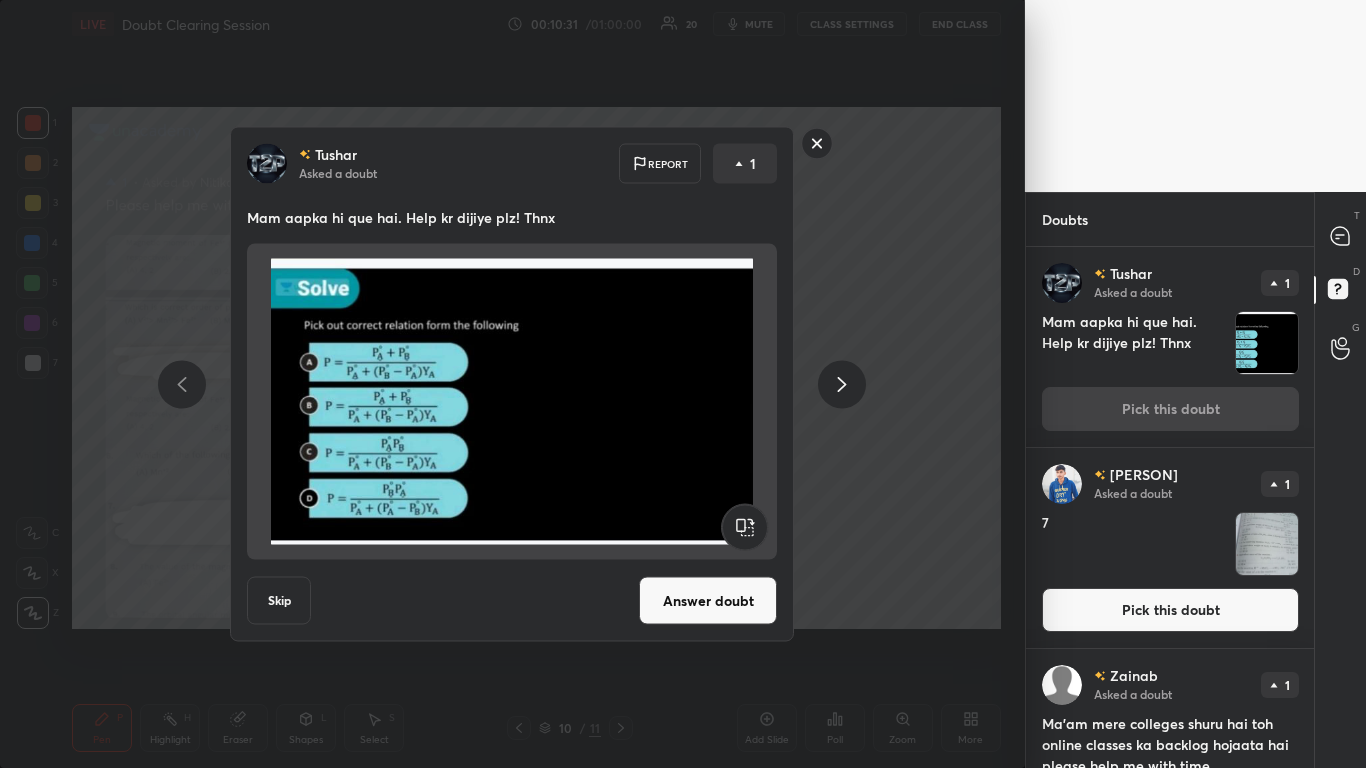 click on "Answer doubt" at bounding box center (708, 601) 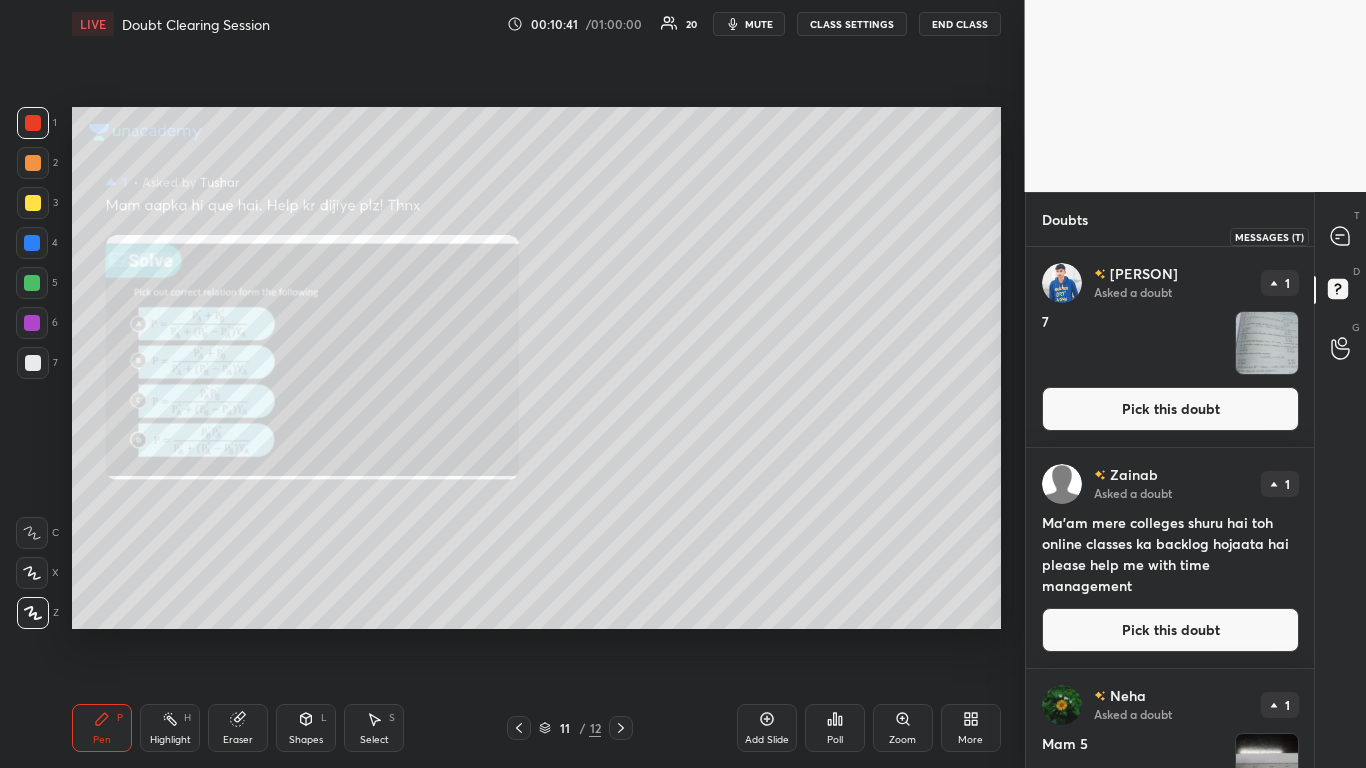 click 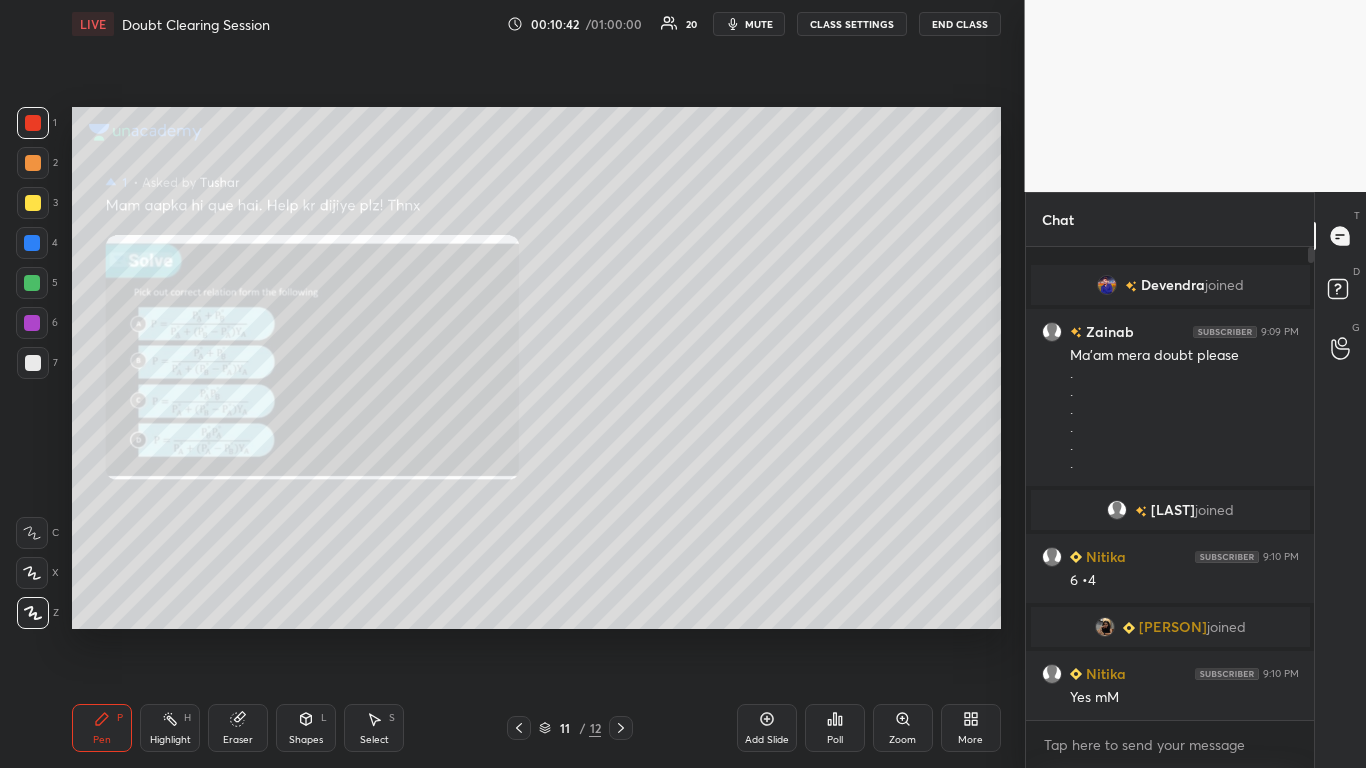 scroll, scrollTop: 7, scrollLeft: 7, axis: both 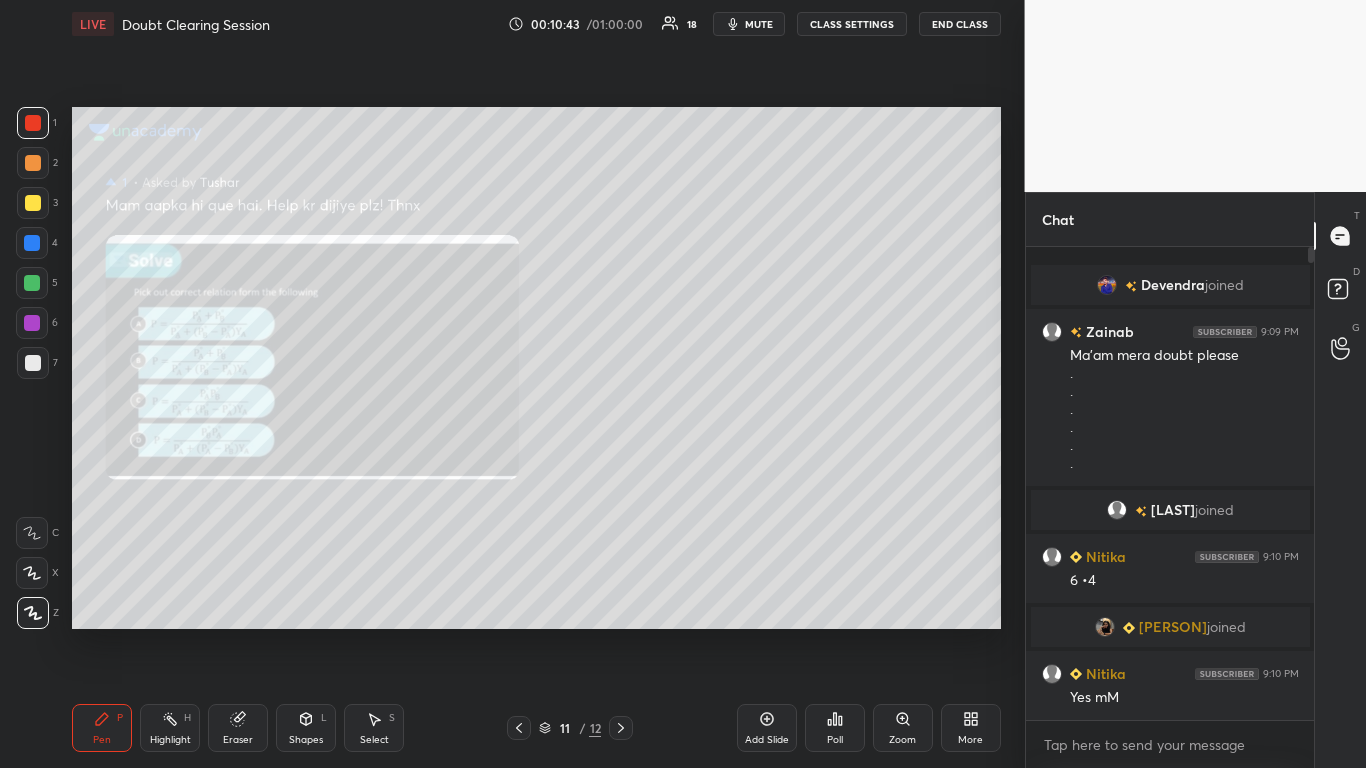 click on "Zoom" at bounding box center [903, 728] 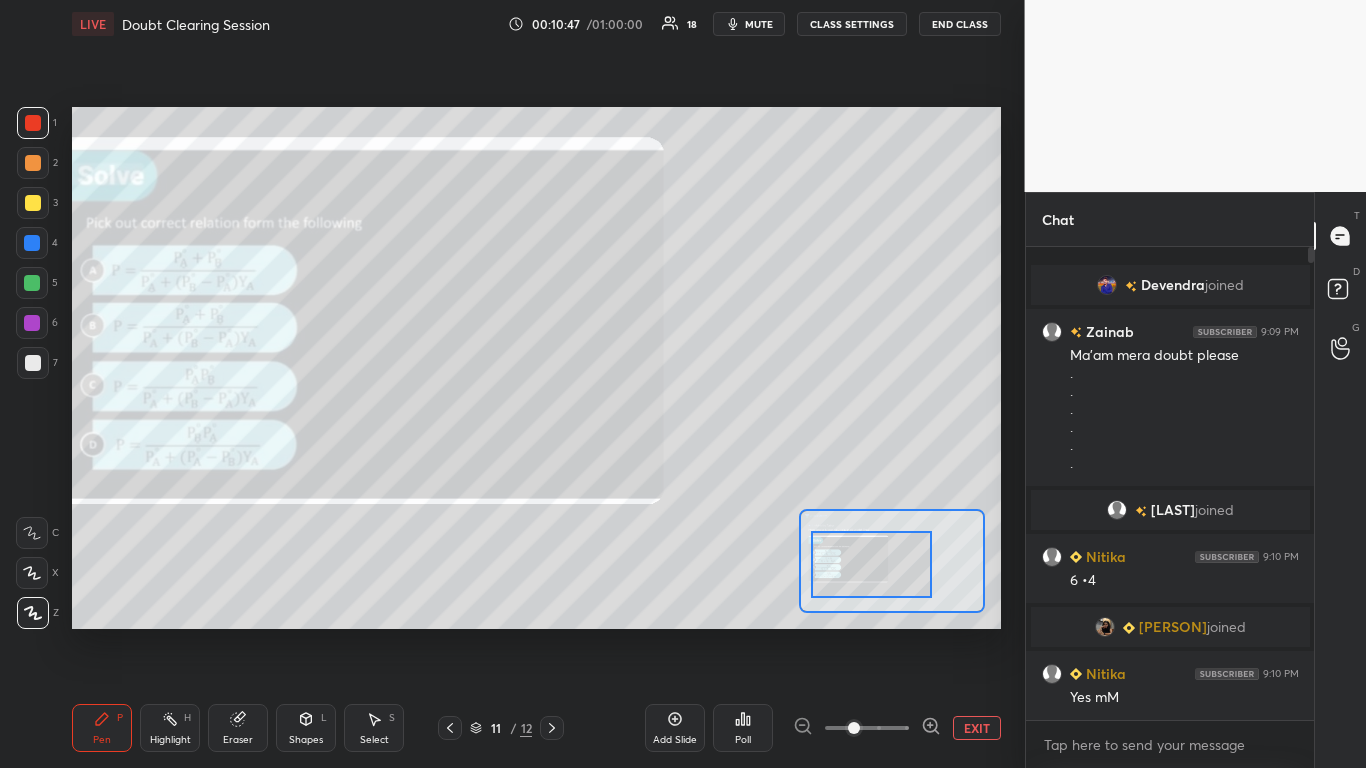 click at bounding box center [33, 203] 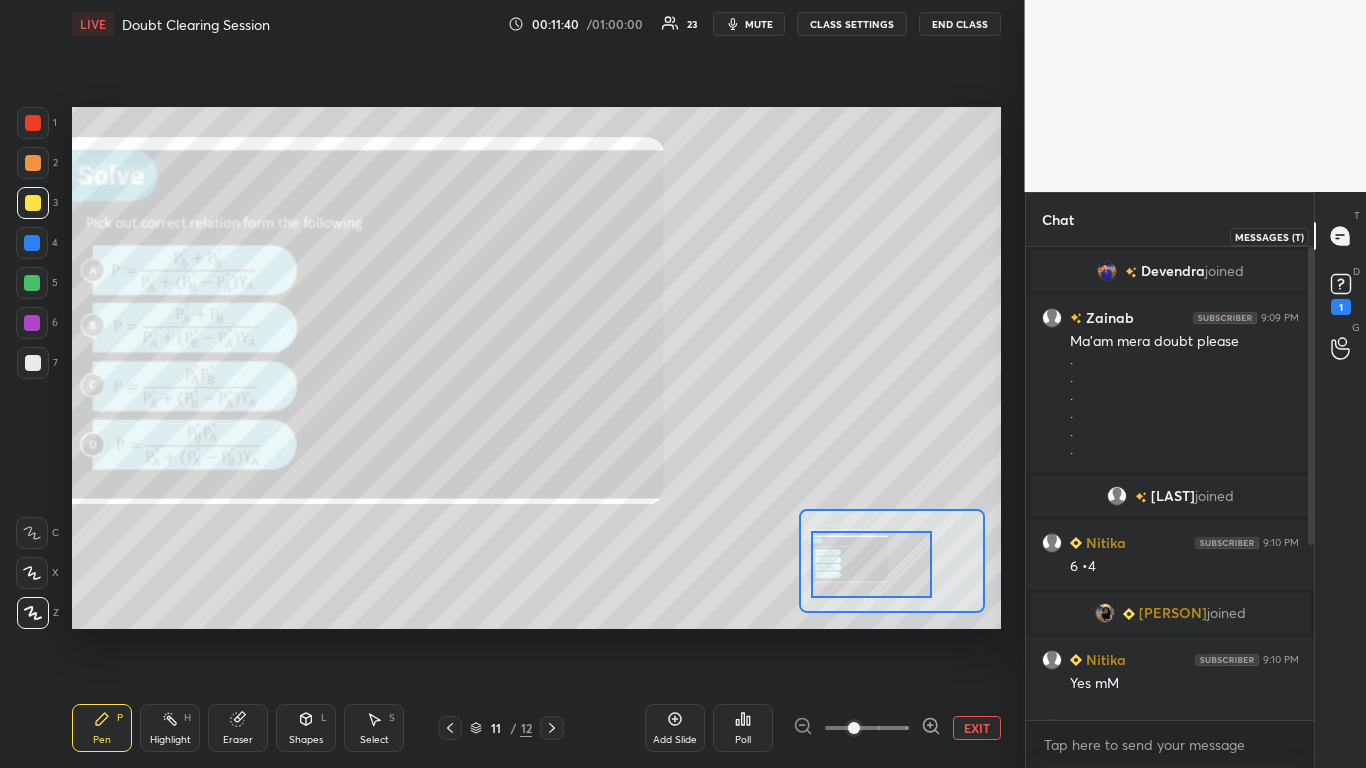 click 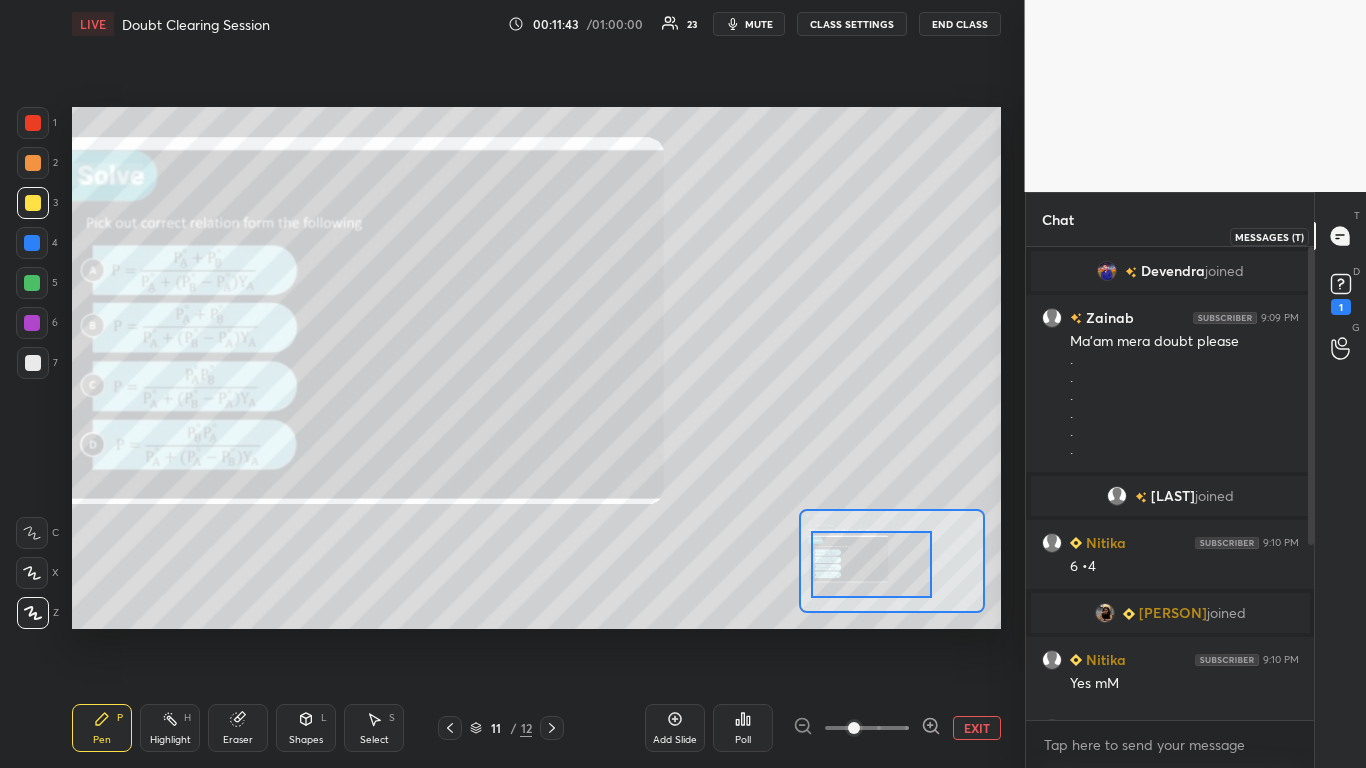 click 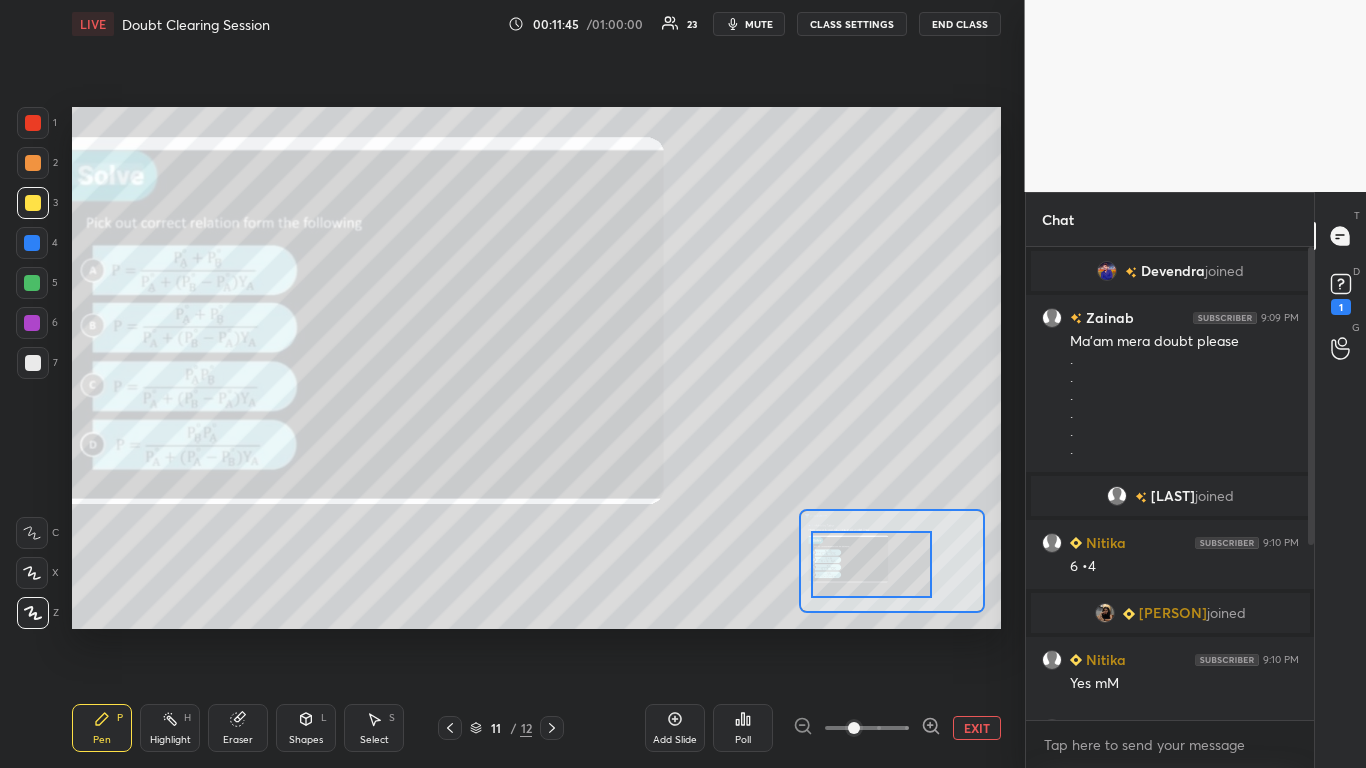 click on "EXIT" at bounding box center [977, 728] 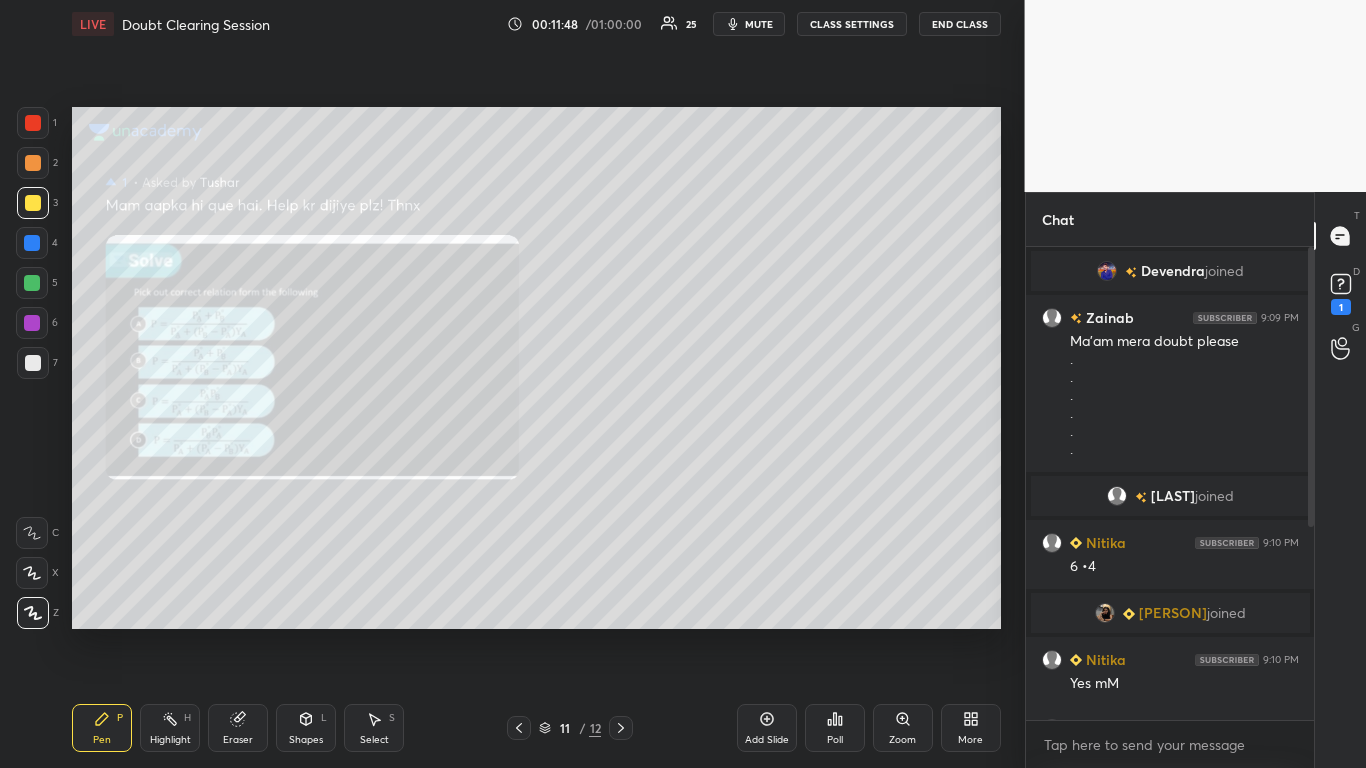 click 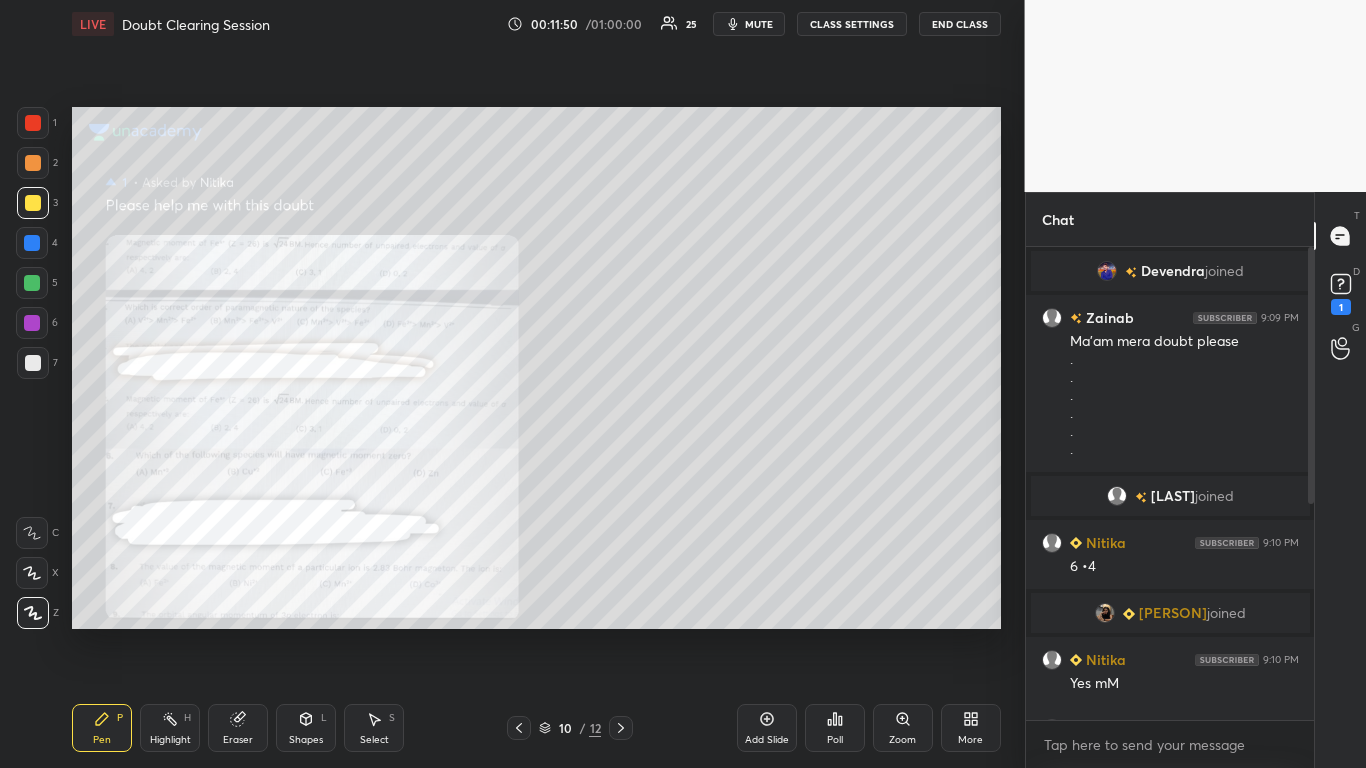 click 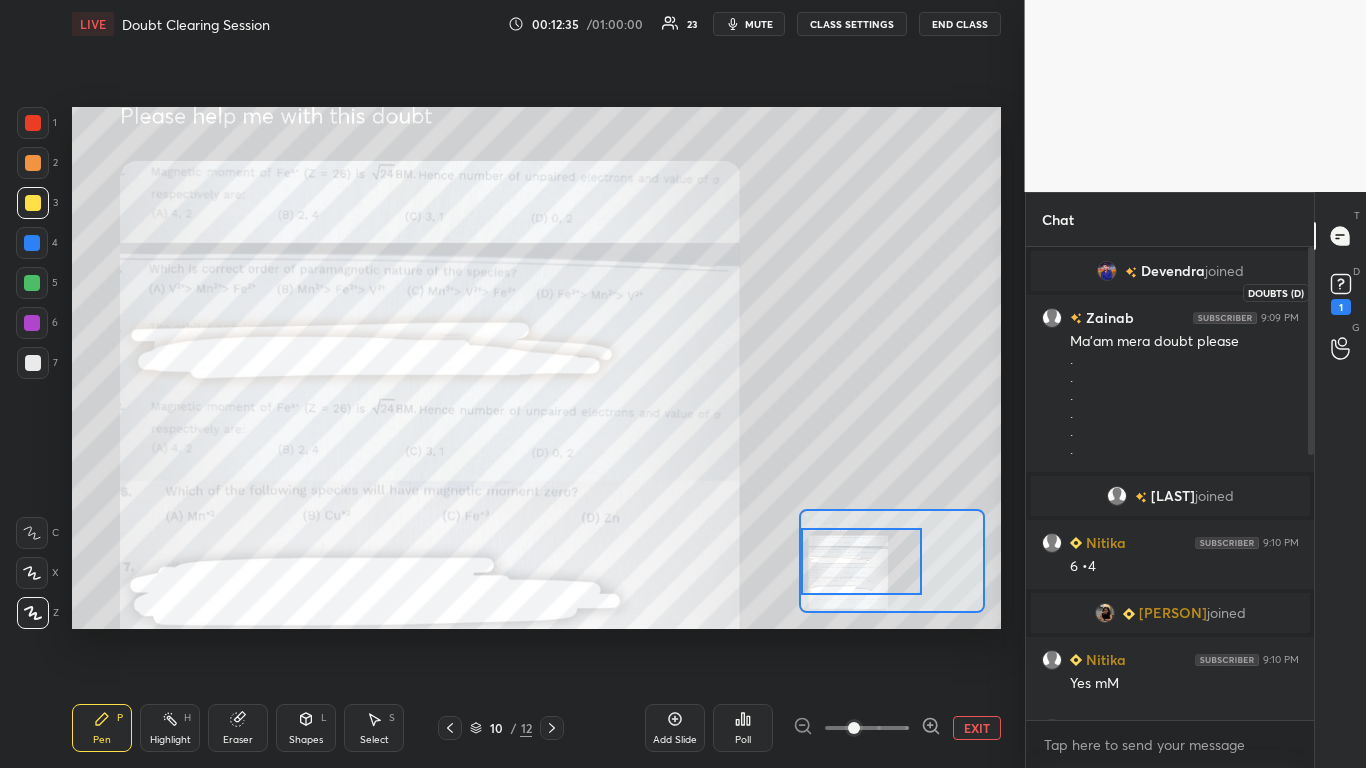 click 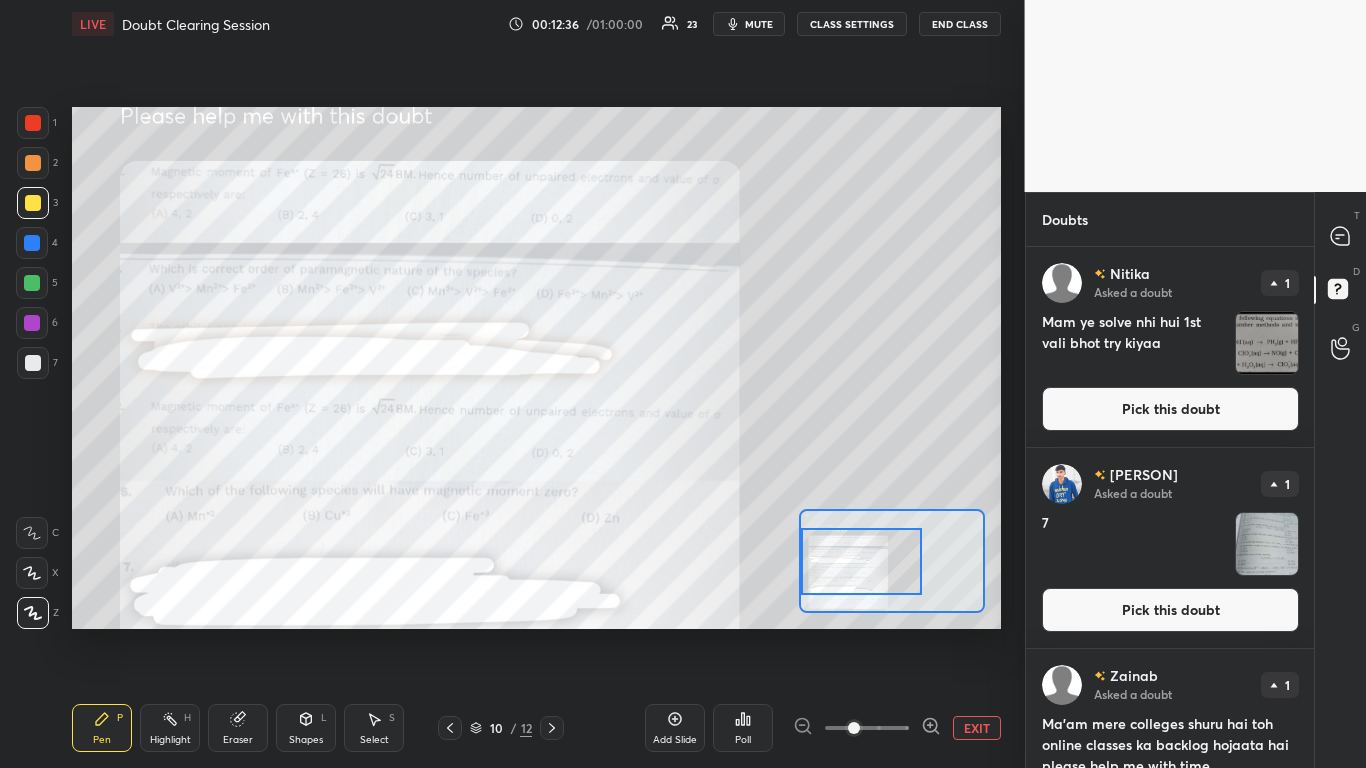 click on "Pick this doubt" at bounding box center [1170, 409] 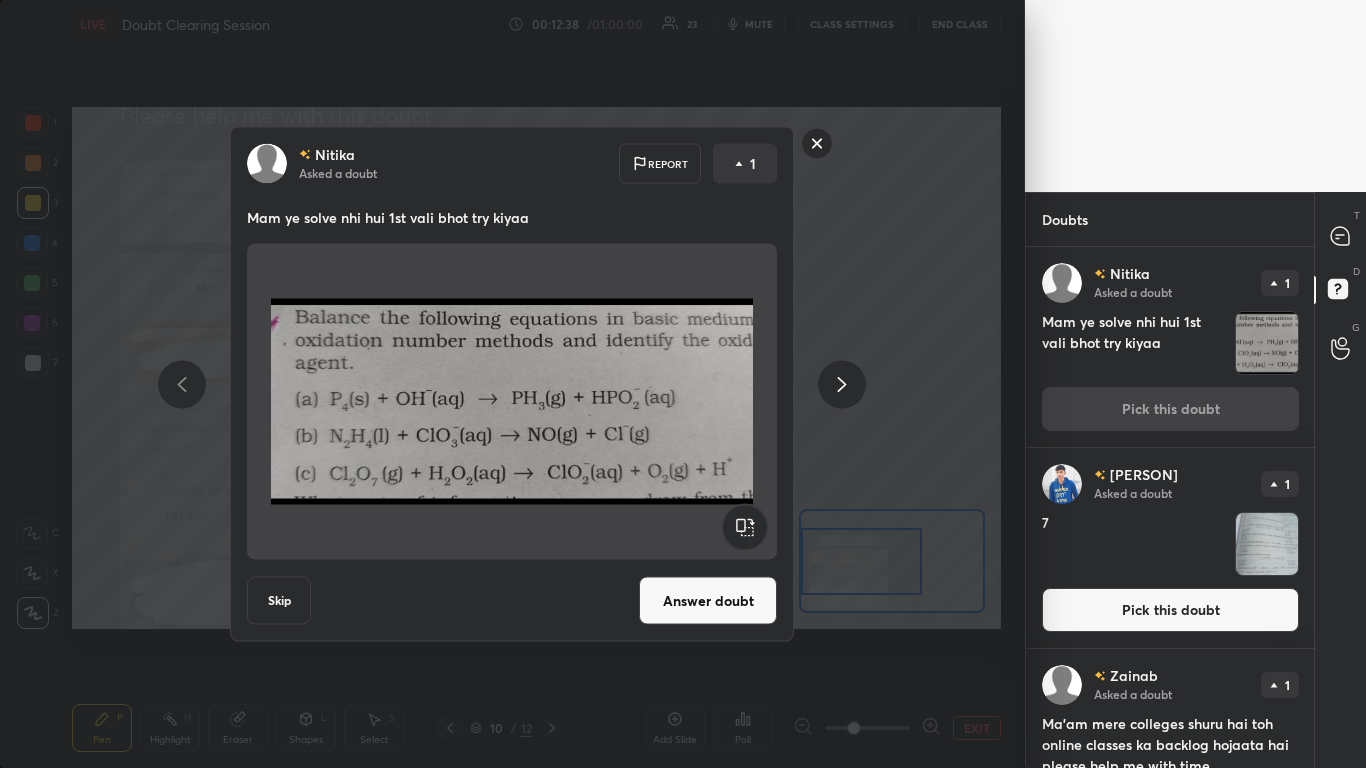 click on "Pick this doubt" at bounding box center [1170, 610] 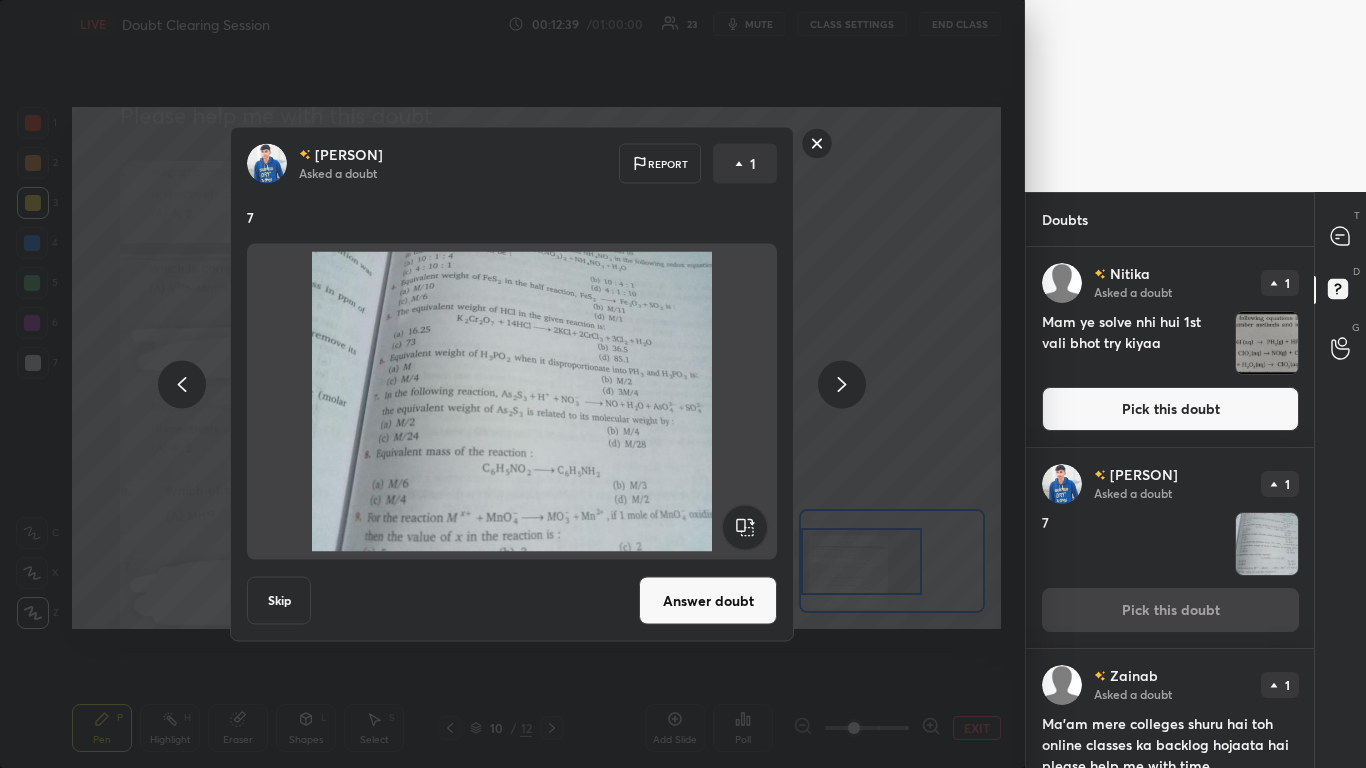 click on "Answer doubt" at bounding box center (708, 601) 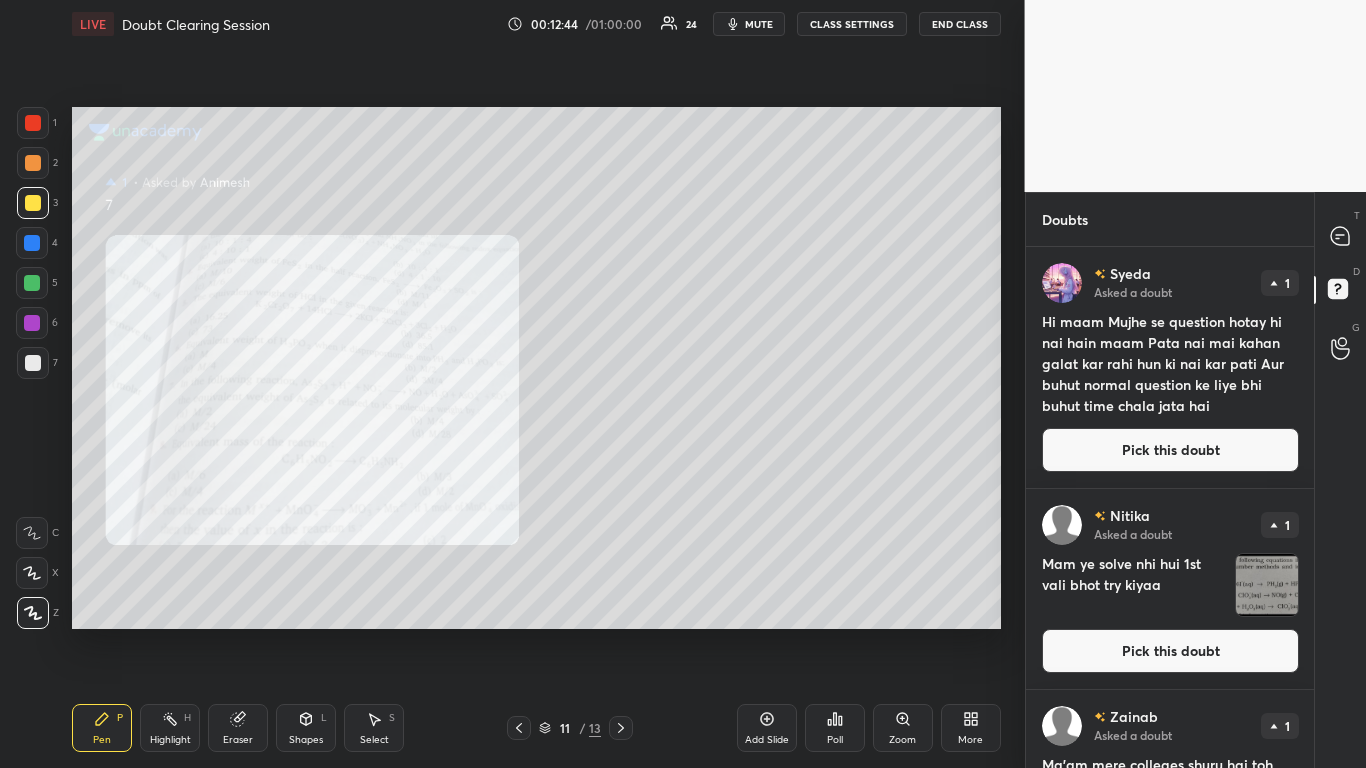 click 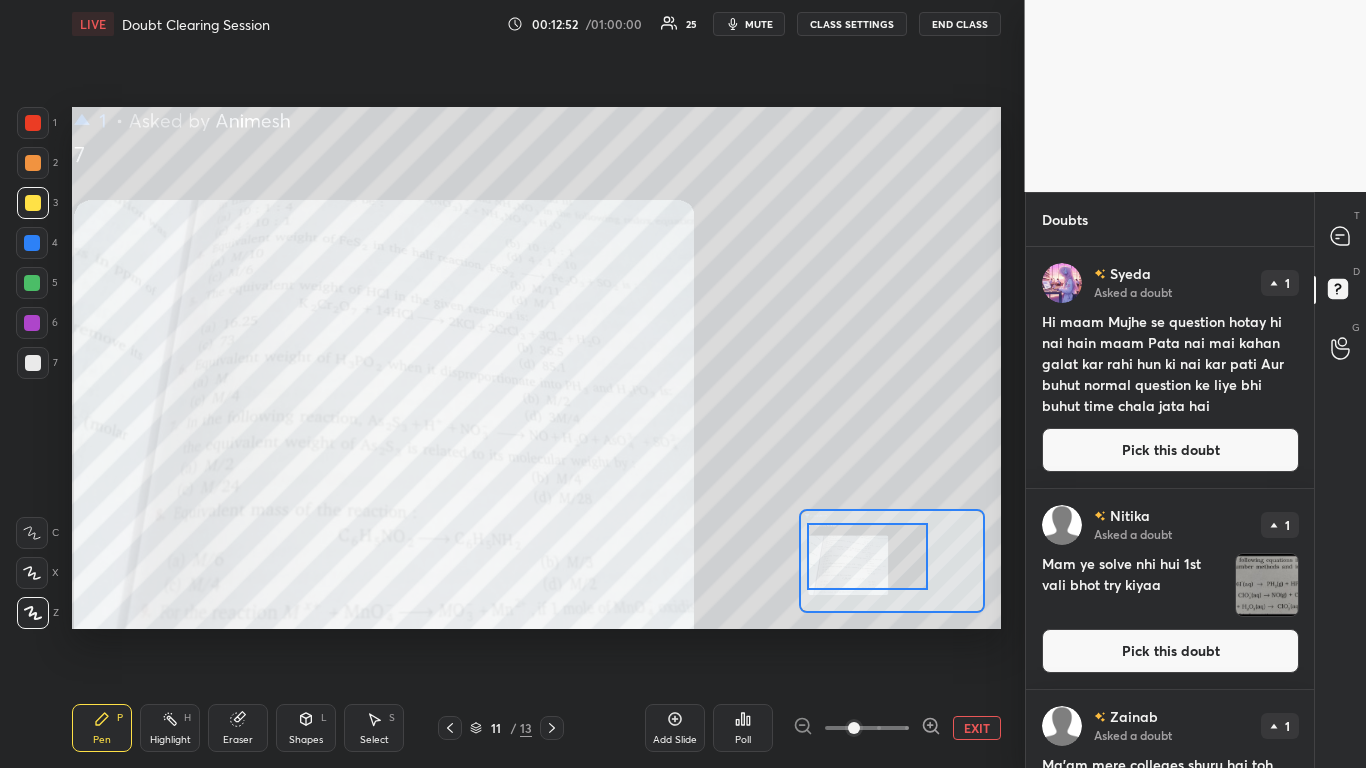click at bounding box center [33, 203] 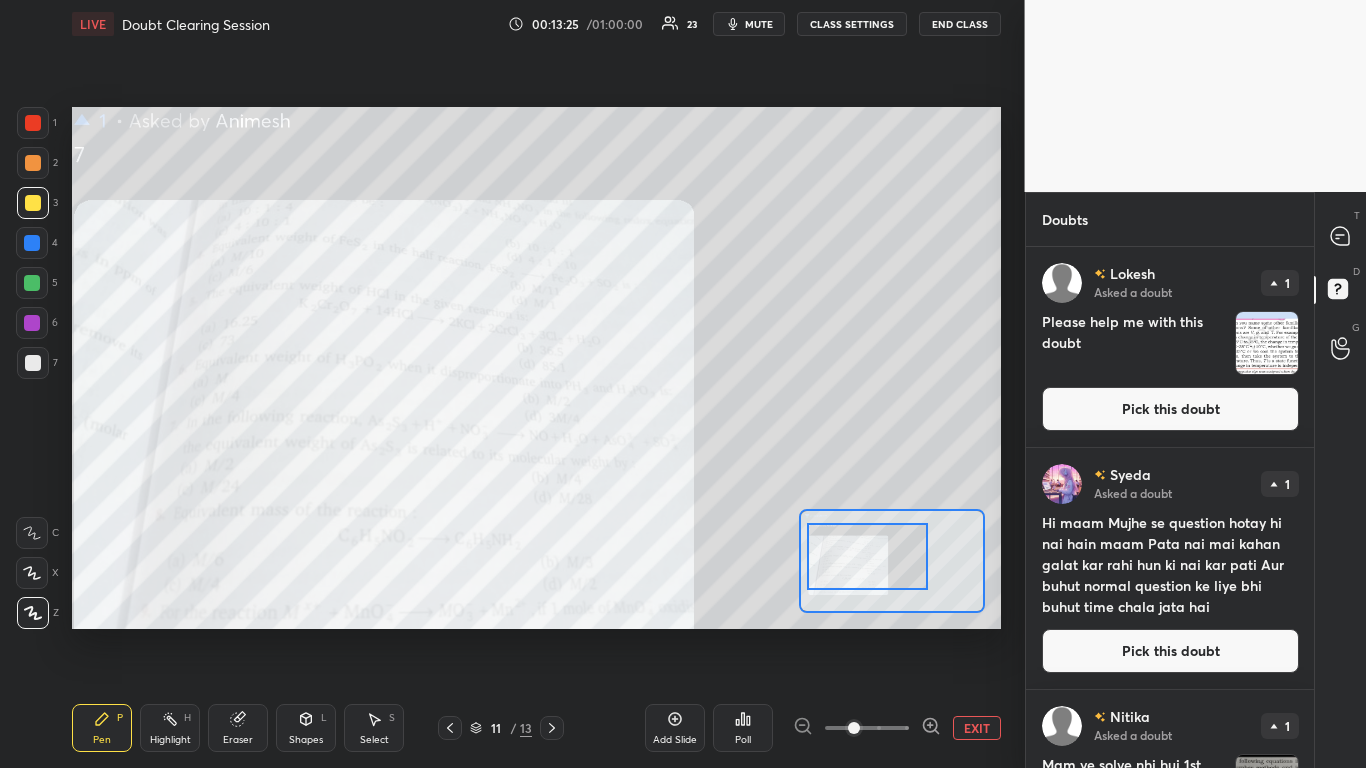 click on "EXIT" at bounding box center (977, 728) 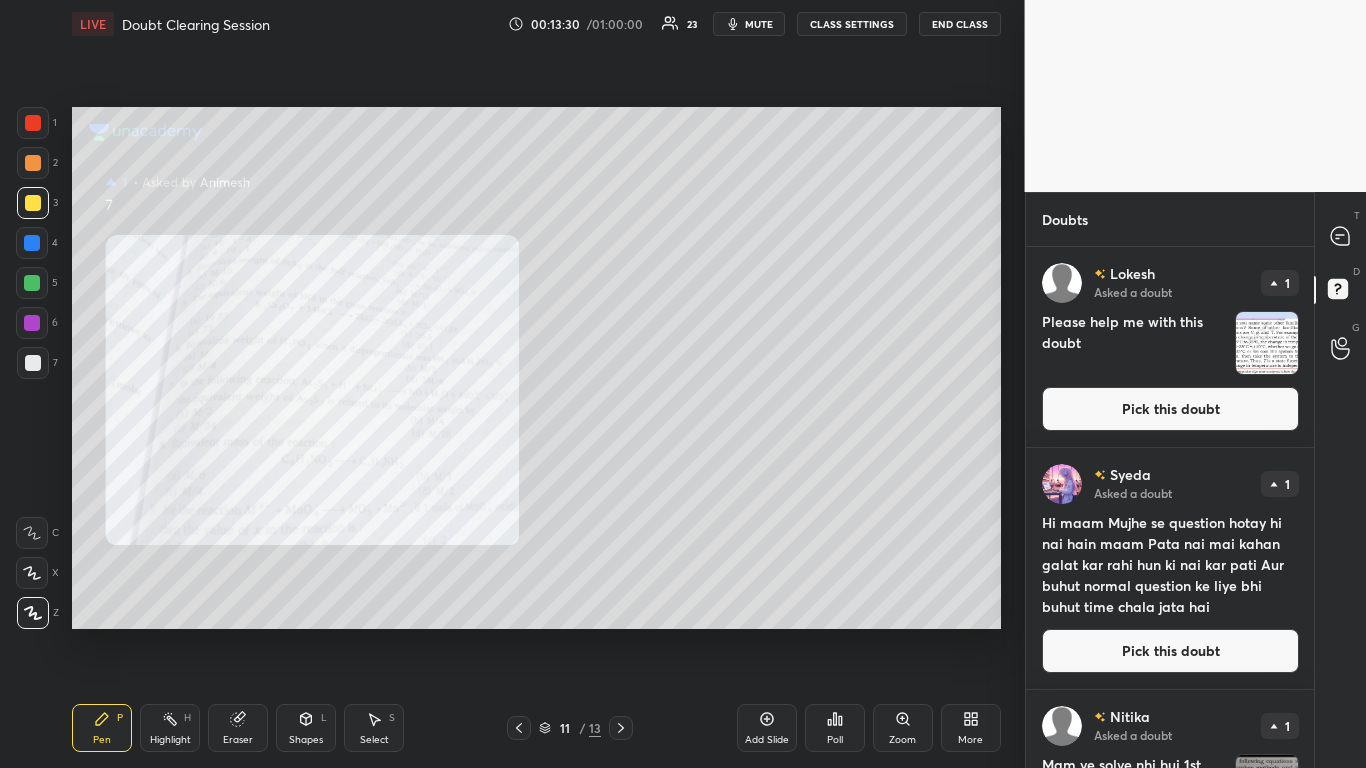 click 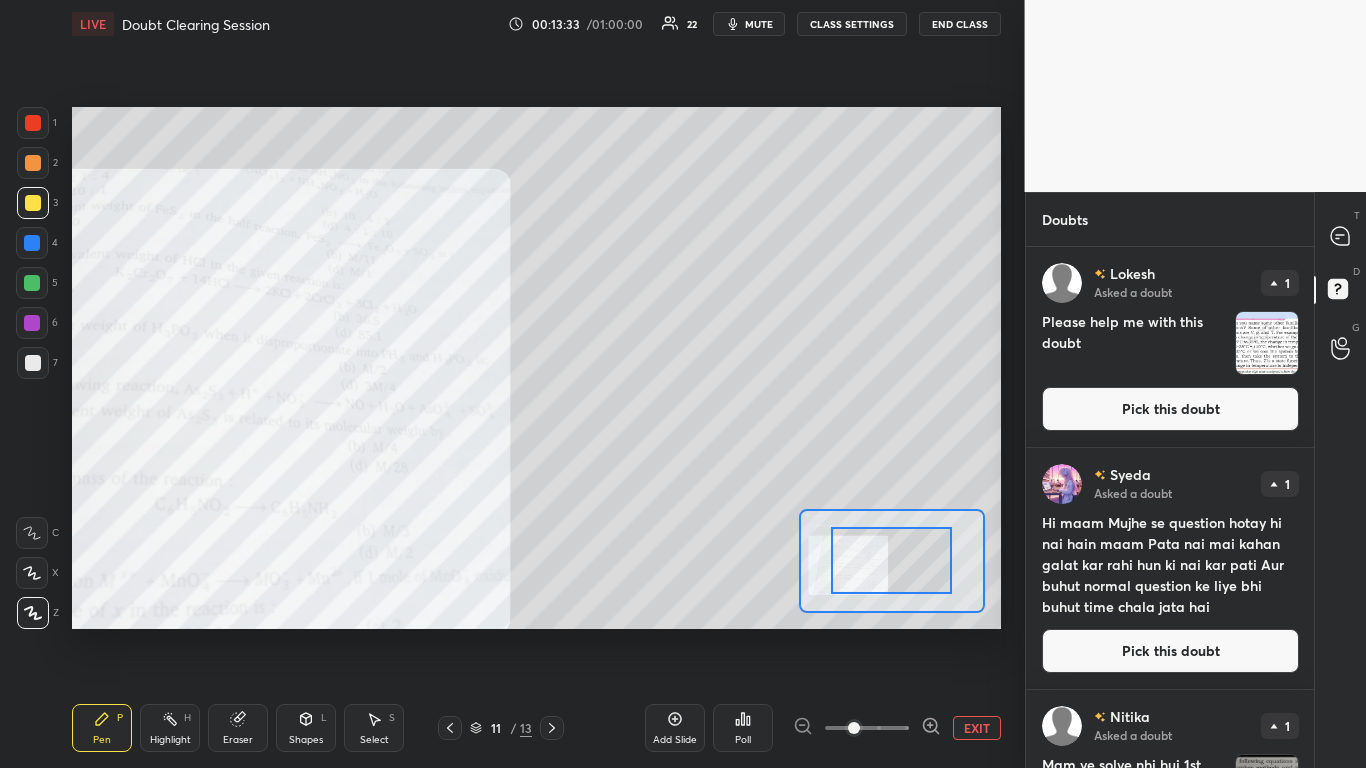click on "EXIT" at bounding box center (977, 728) 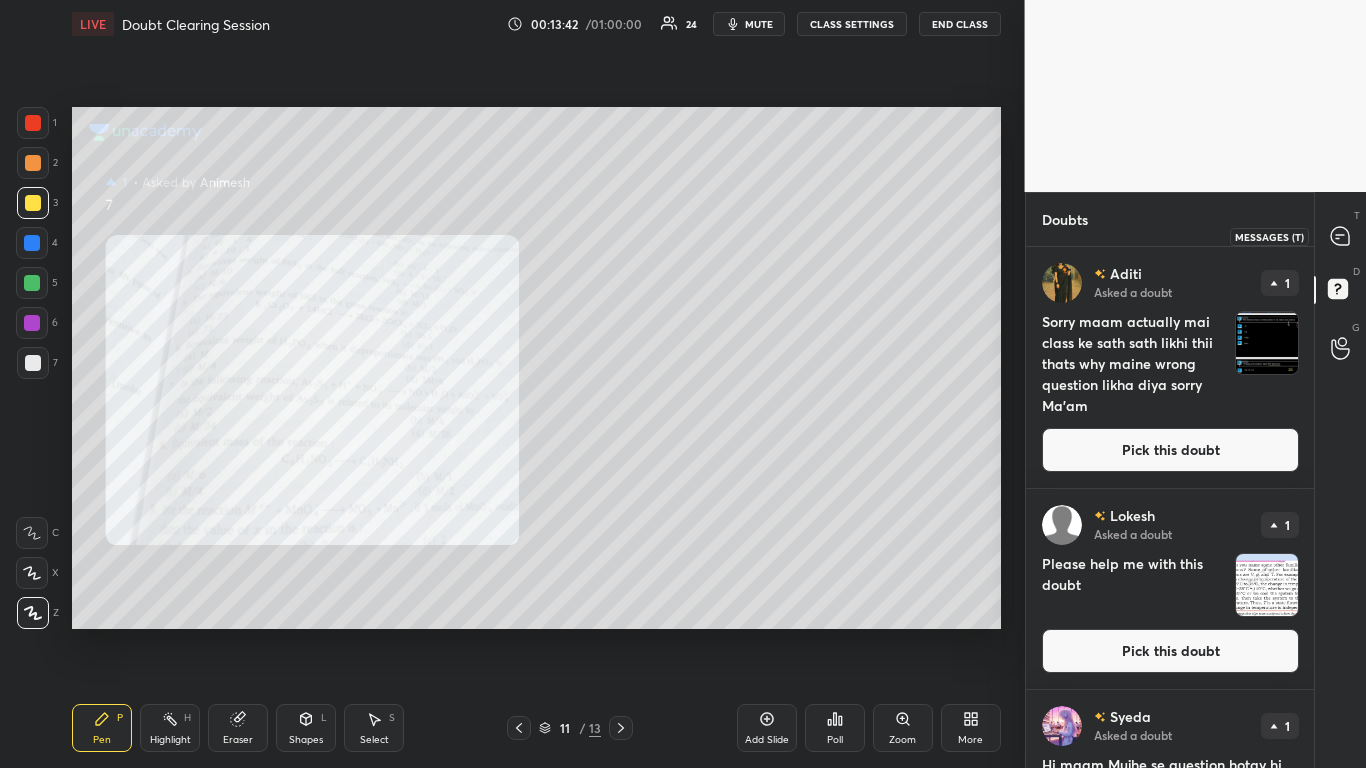 click 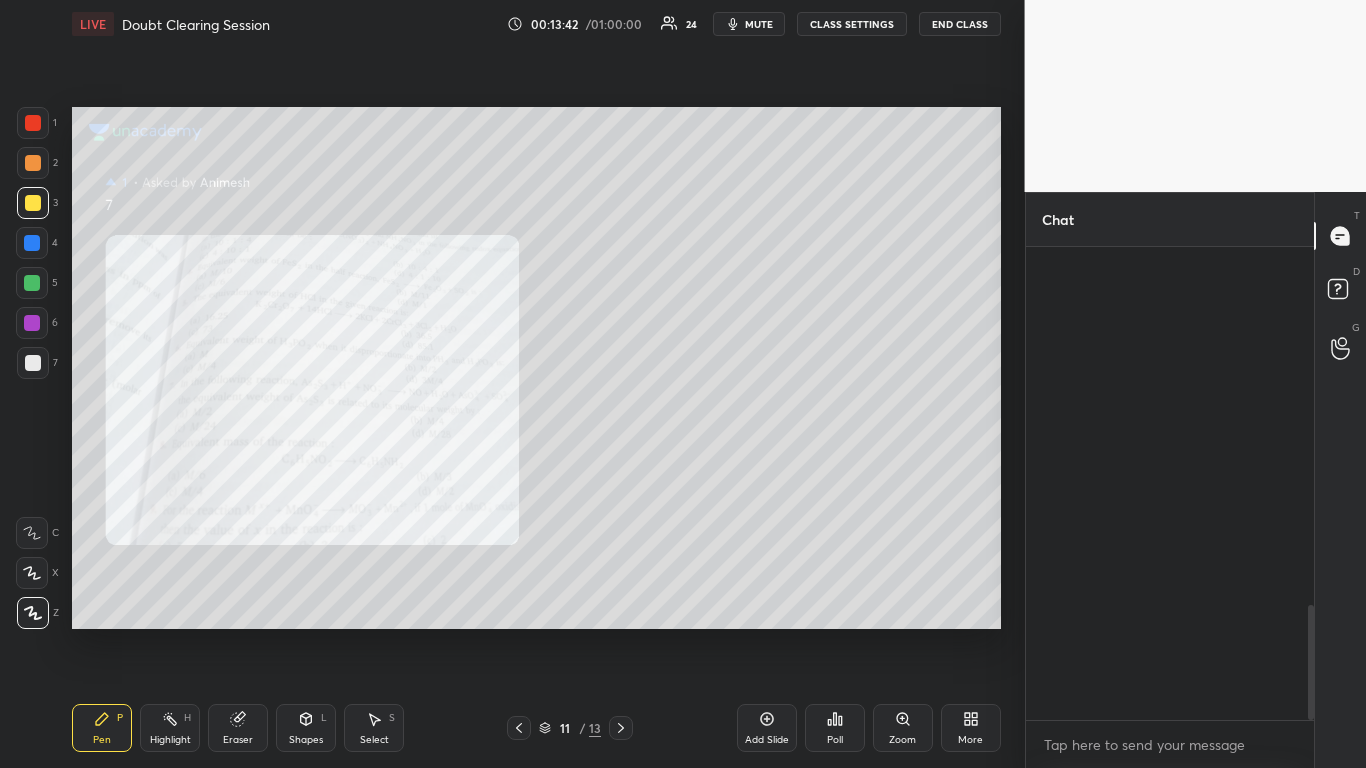 scroll, scrollTop: 1474, scrollLeft: 0, axis: vertical 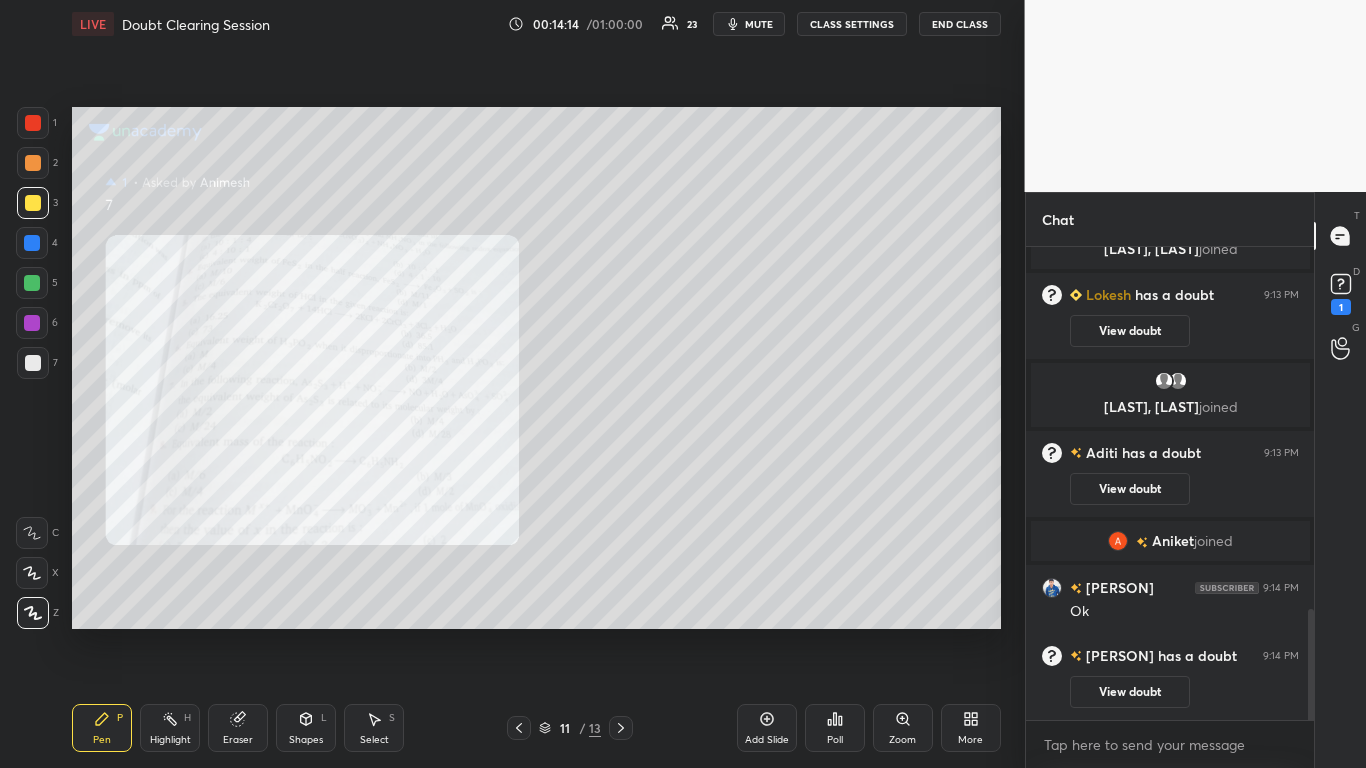 click at bounding box center (33, 123) 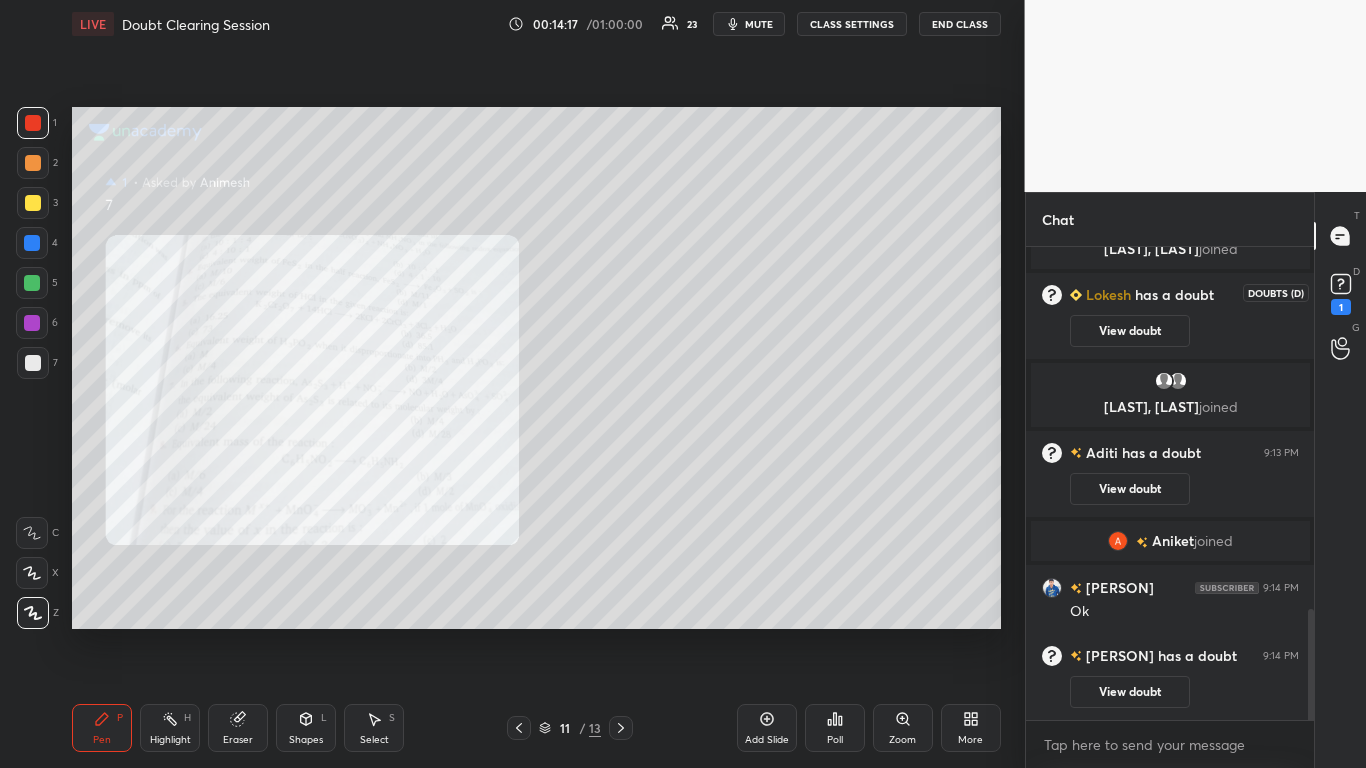 click on "1" at bounding box center (1341, 307) 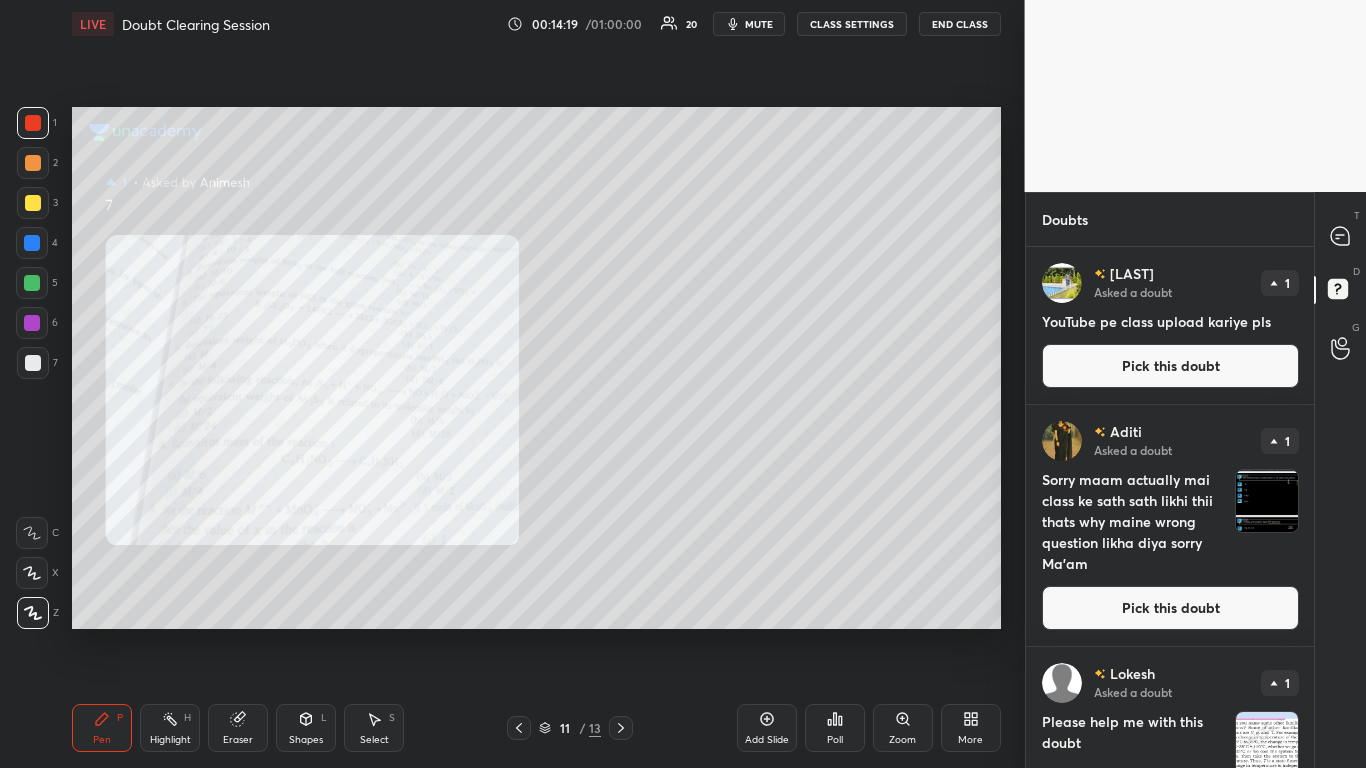 click on "Pick this doubt" at bounding box center [1170, 366] 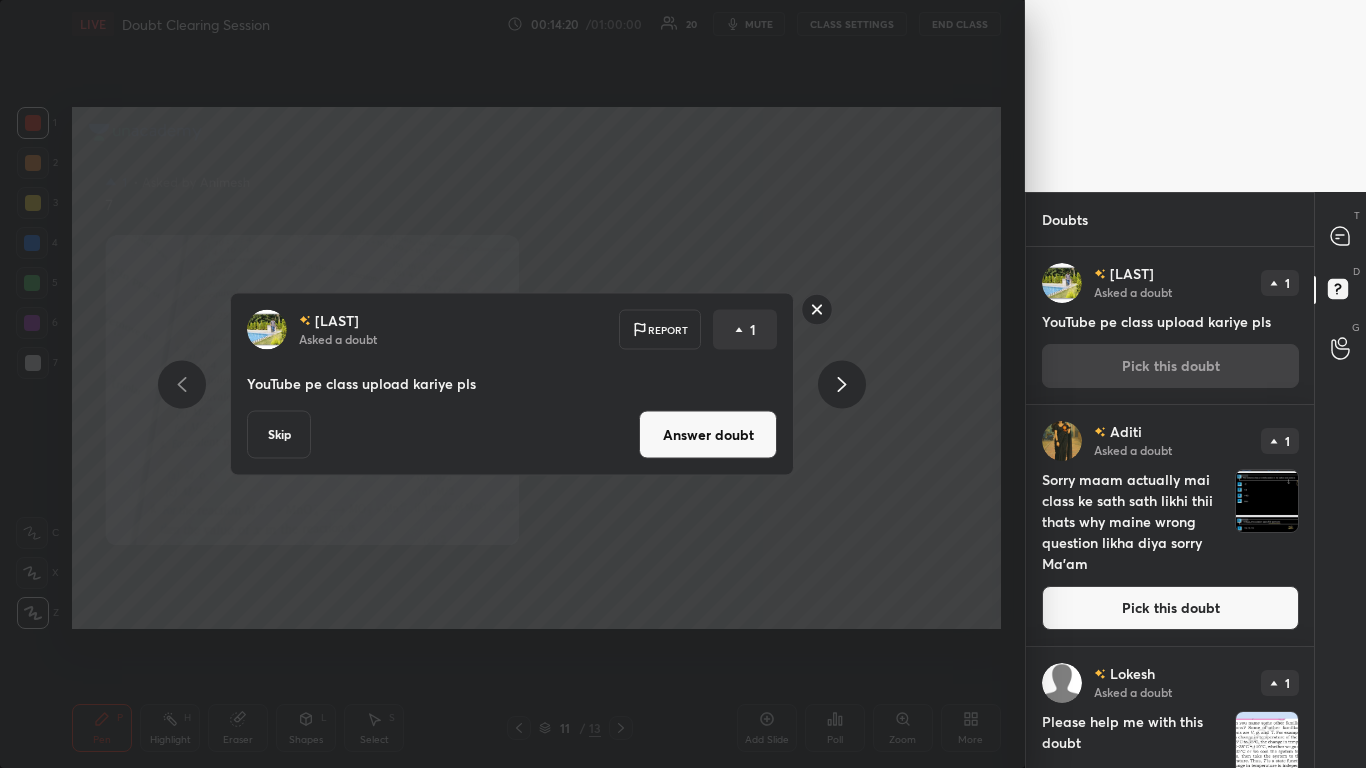 click on "Answer doubt" at bounding box center (708, 435) 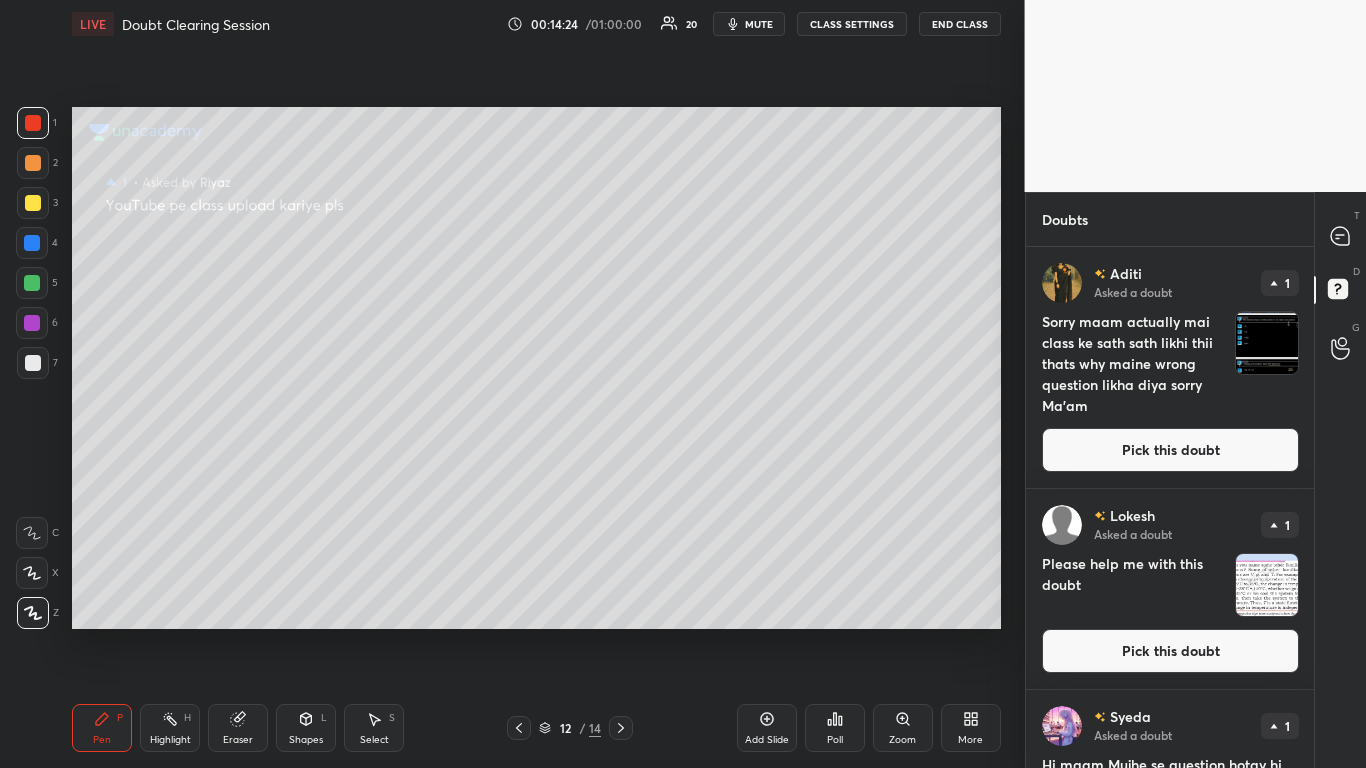 click on "Pick this doubt" at bounding box center (1170, 450) 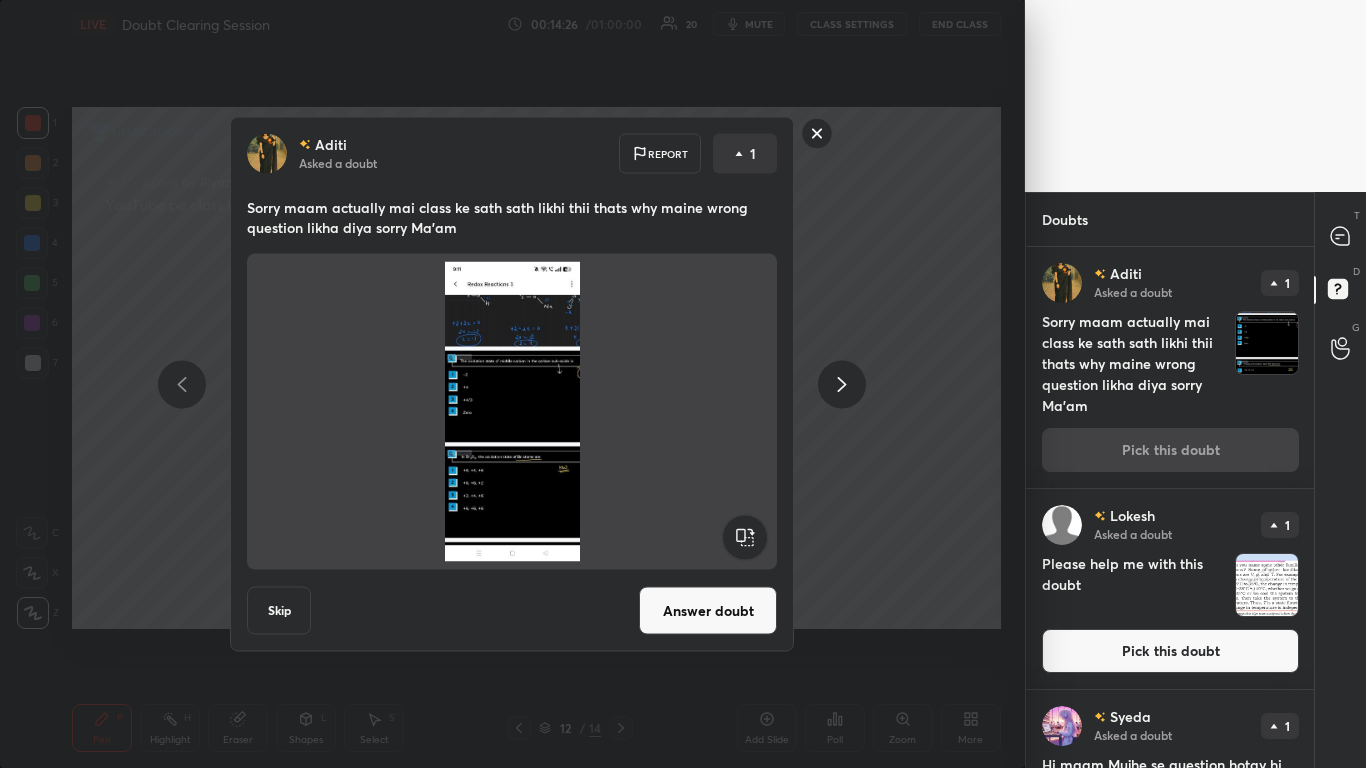 click on "Answer doubt" at bounding box center (708, 611) 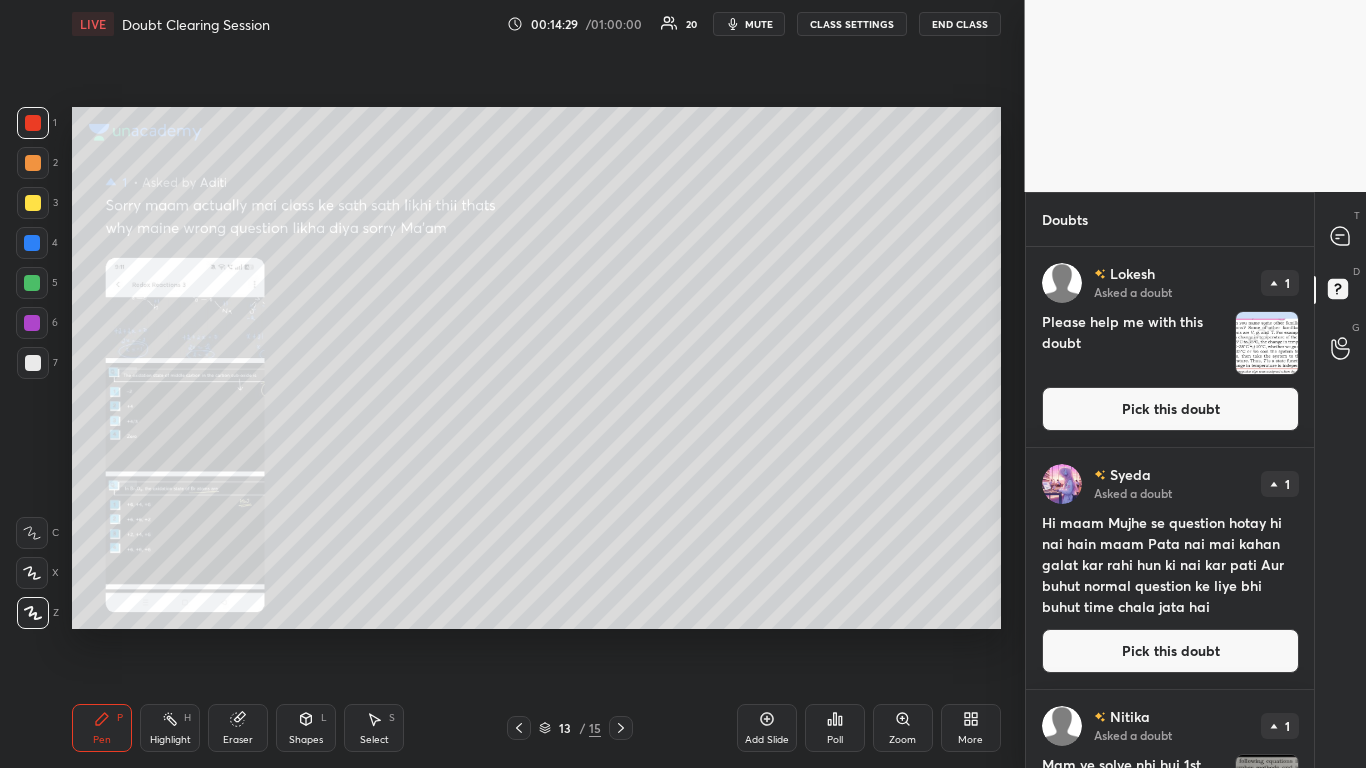 click 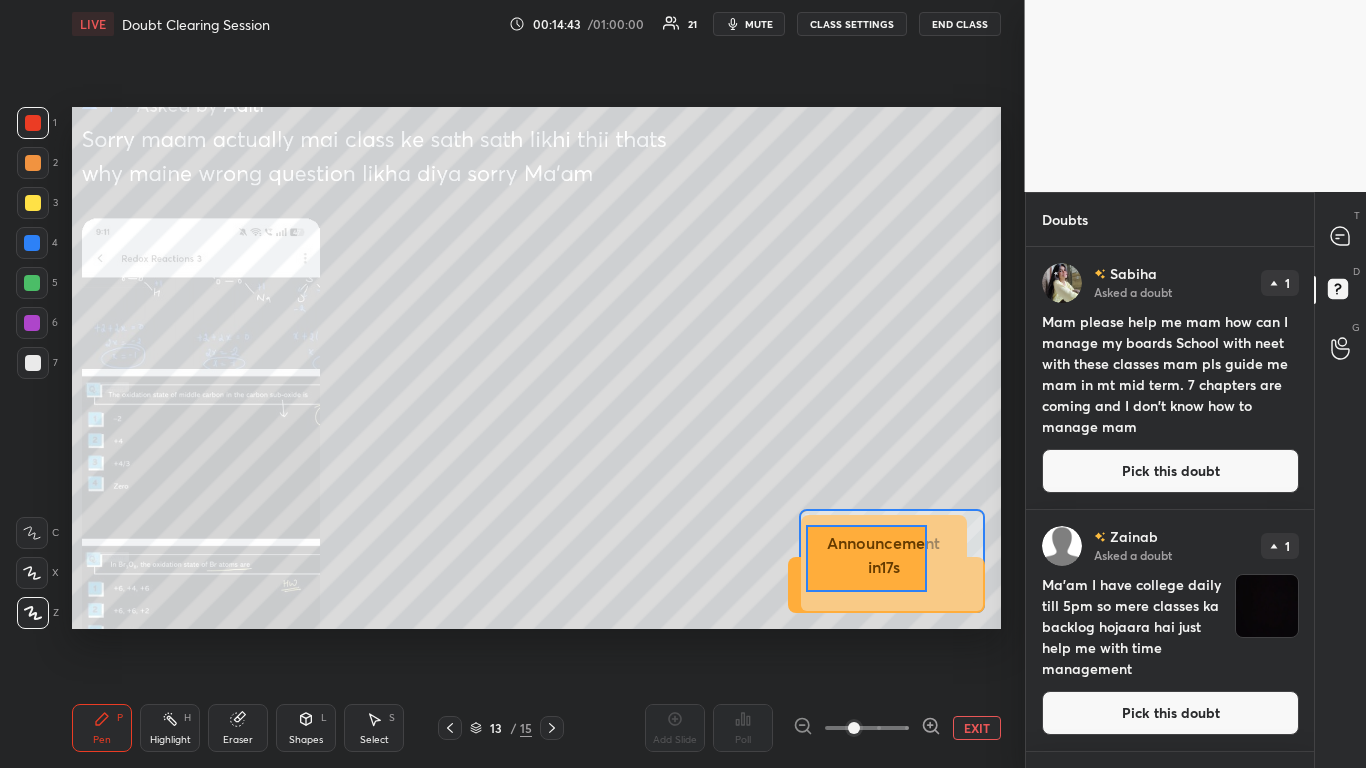 click on "EXIT" at bounding box center [977, 728] 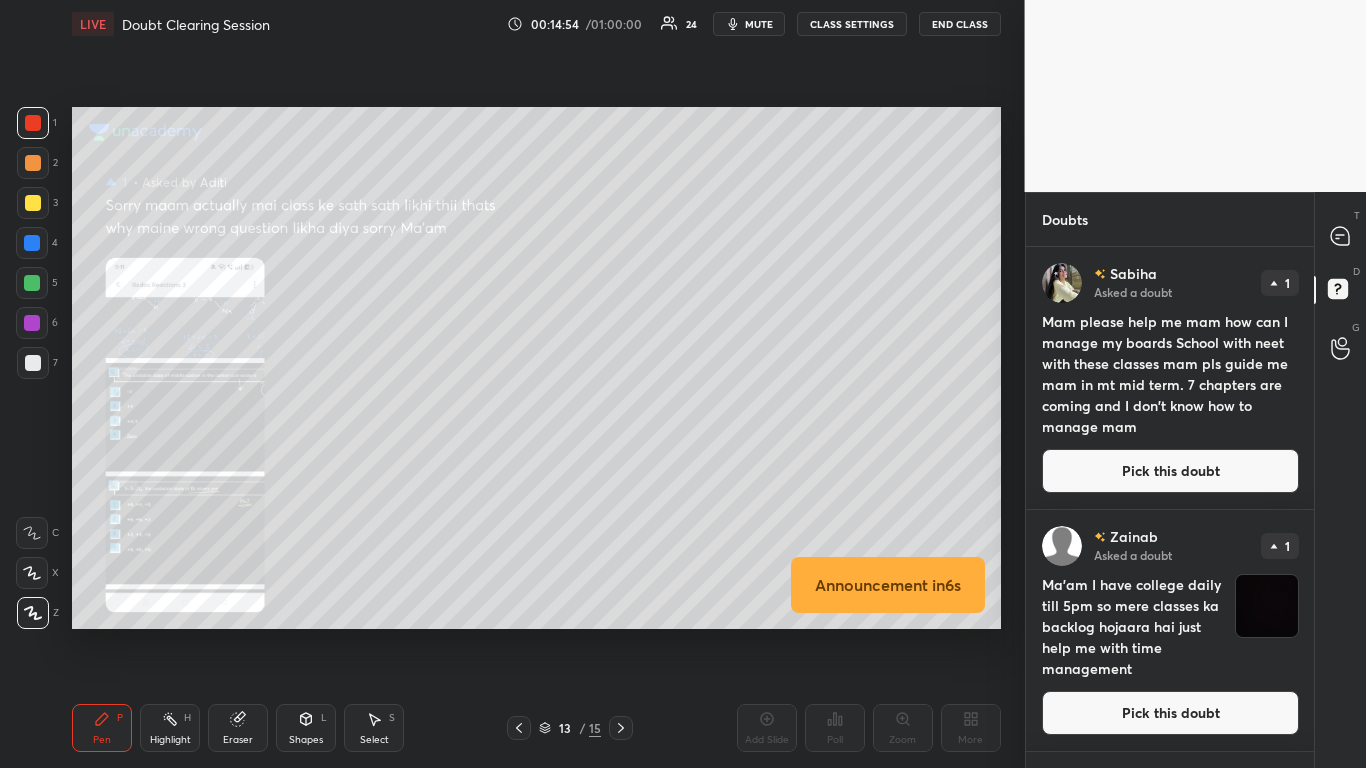 click on "Pick this doubt" at bounding box center (1170, 713) 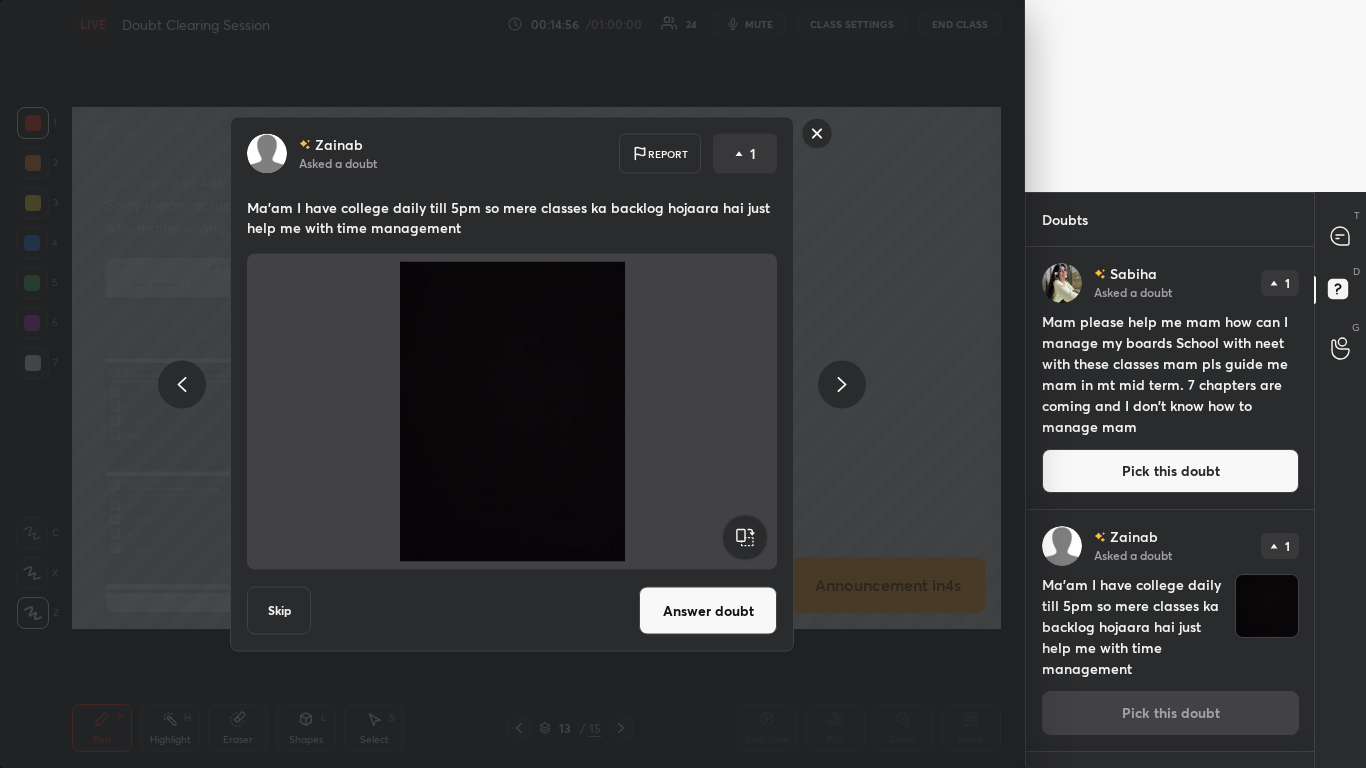 click on "Answer doubt" at bounding box center [708, 611] 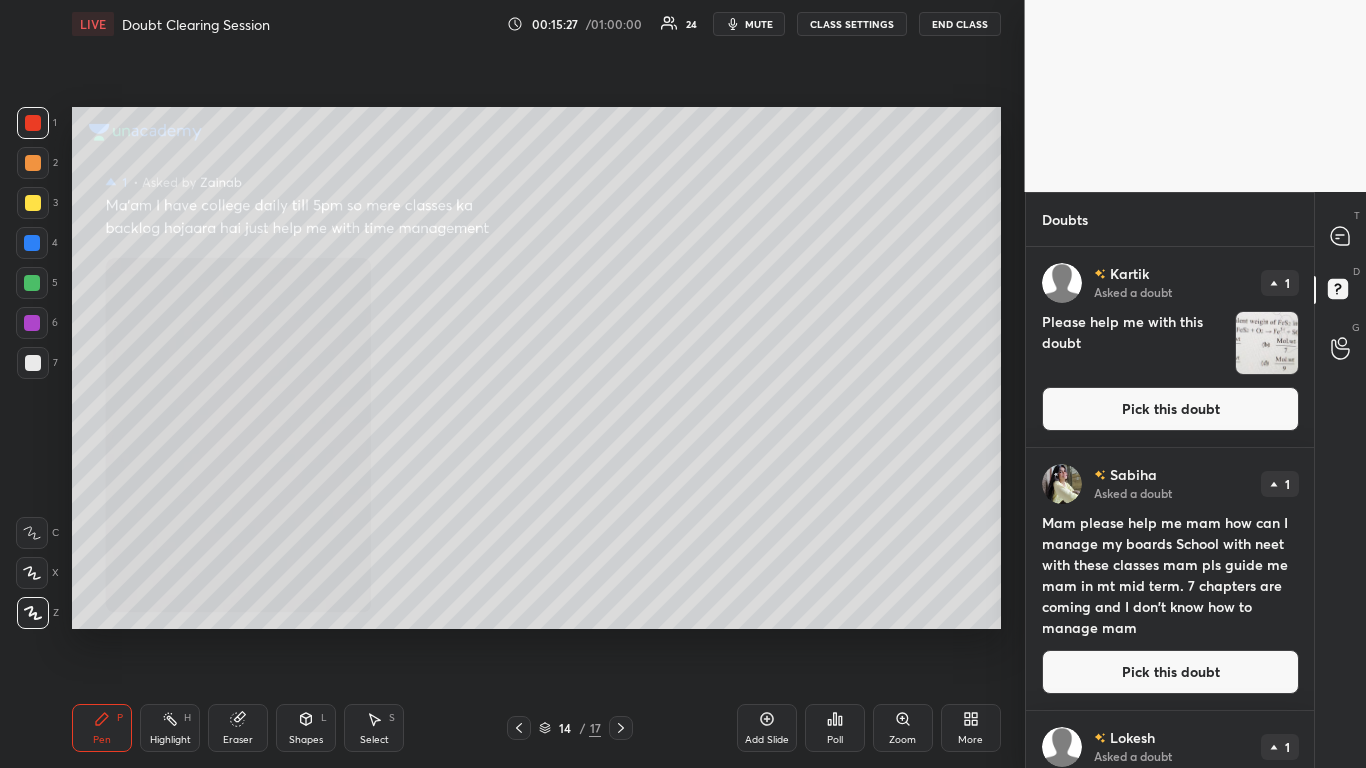 click at bounding box center (33, 203) 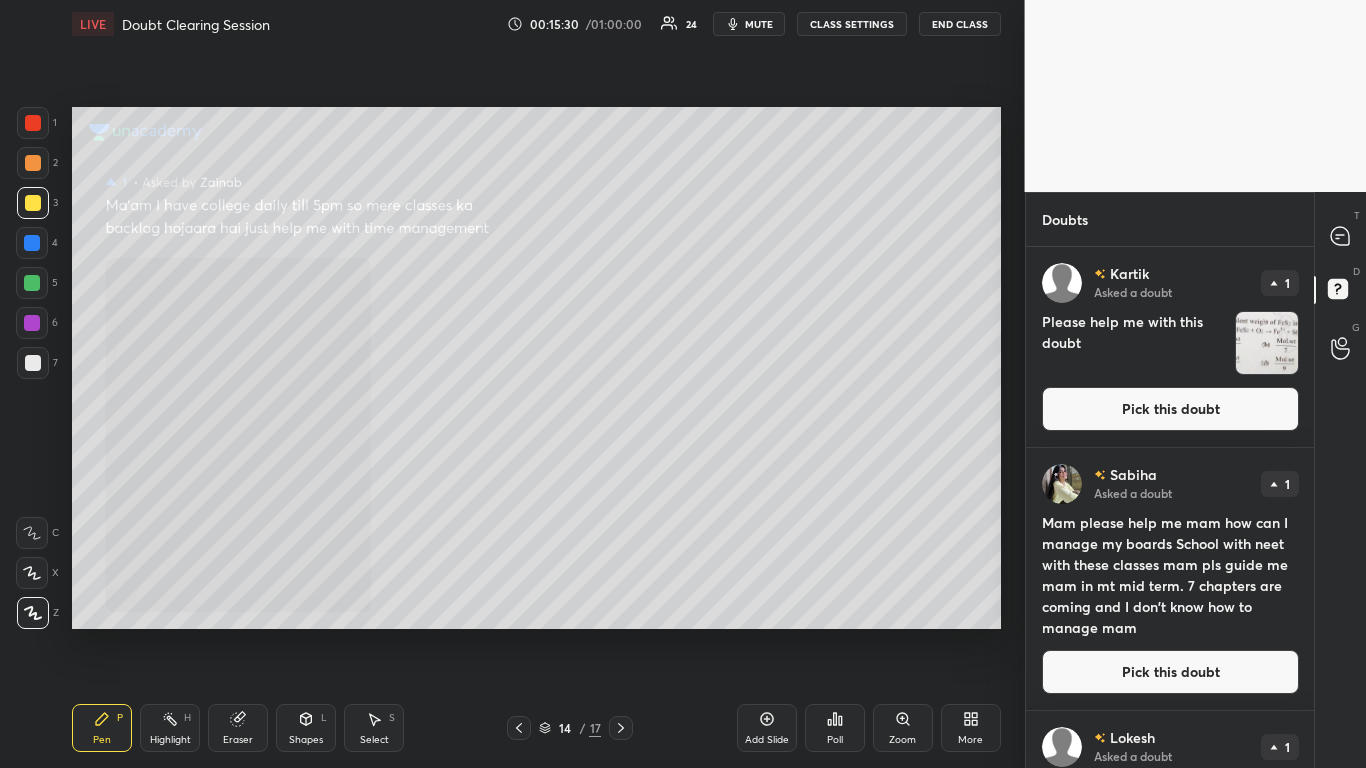 click on "Pick this doubt" at bounding box center [1170, 409] 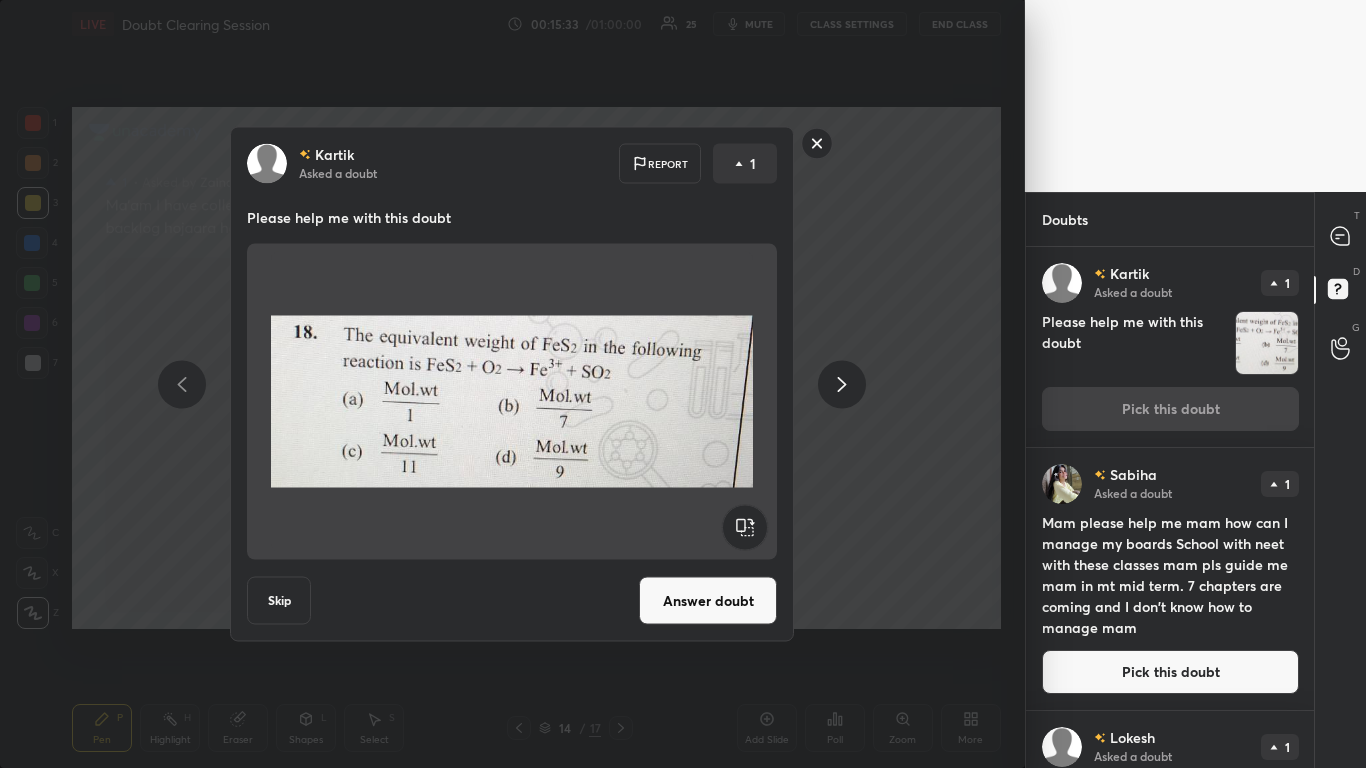 click 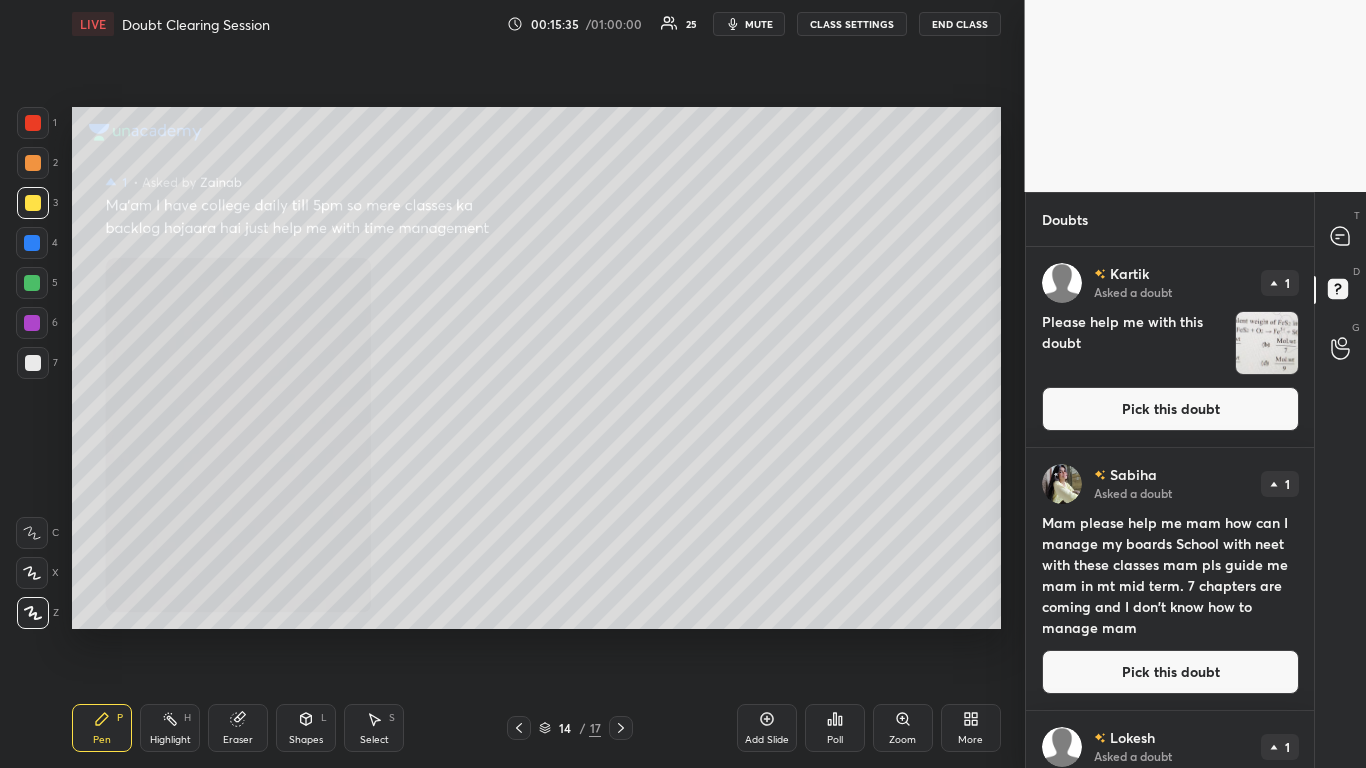click on "Pick this doubt" at bounding box center (1170, 409) 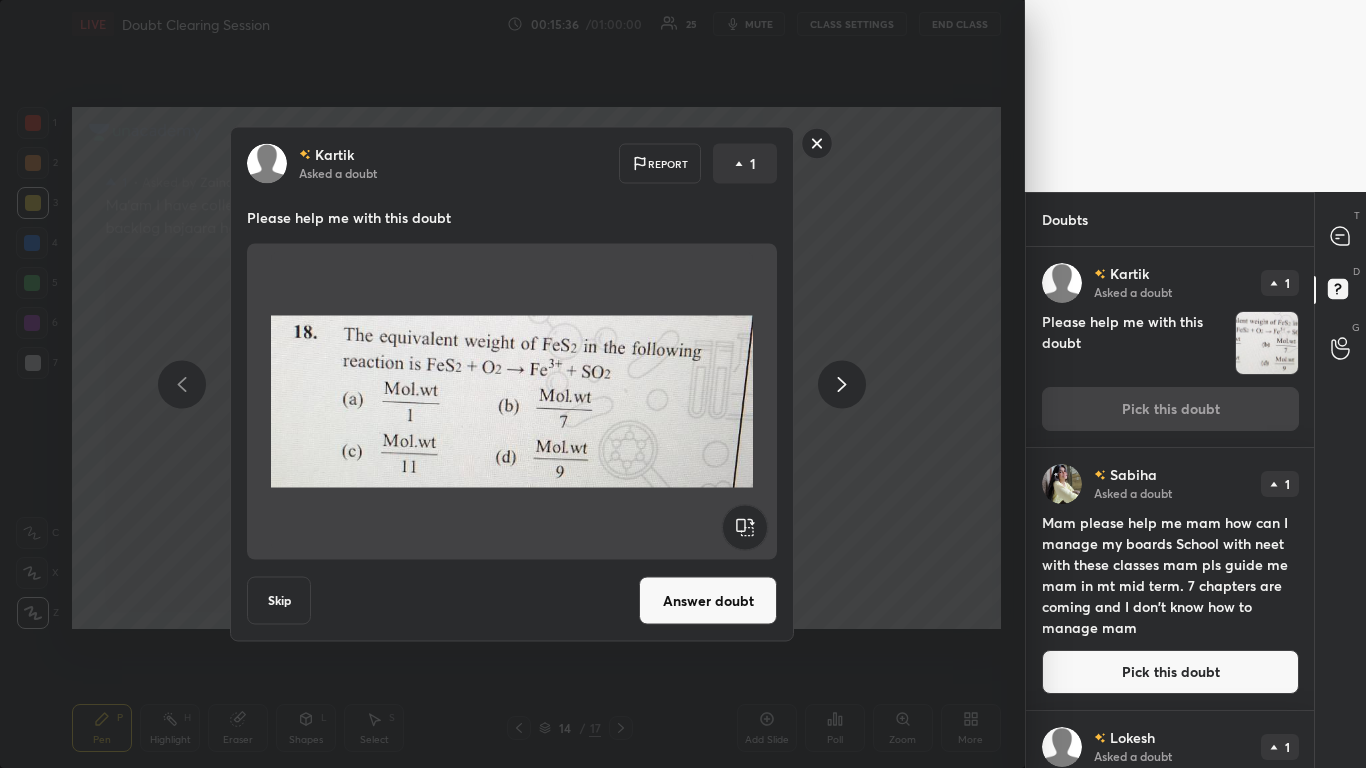 click on "[FIRST] Asked a doubt Report 1 Please help me with this doubt Skip Answer doubt" at bounding box center (512, 384) 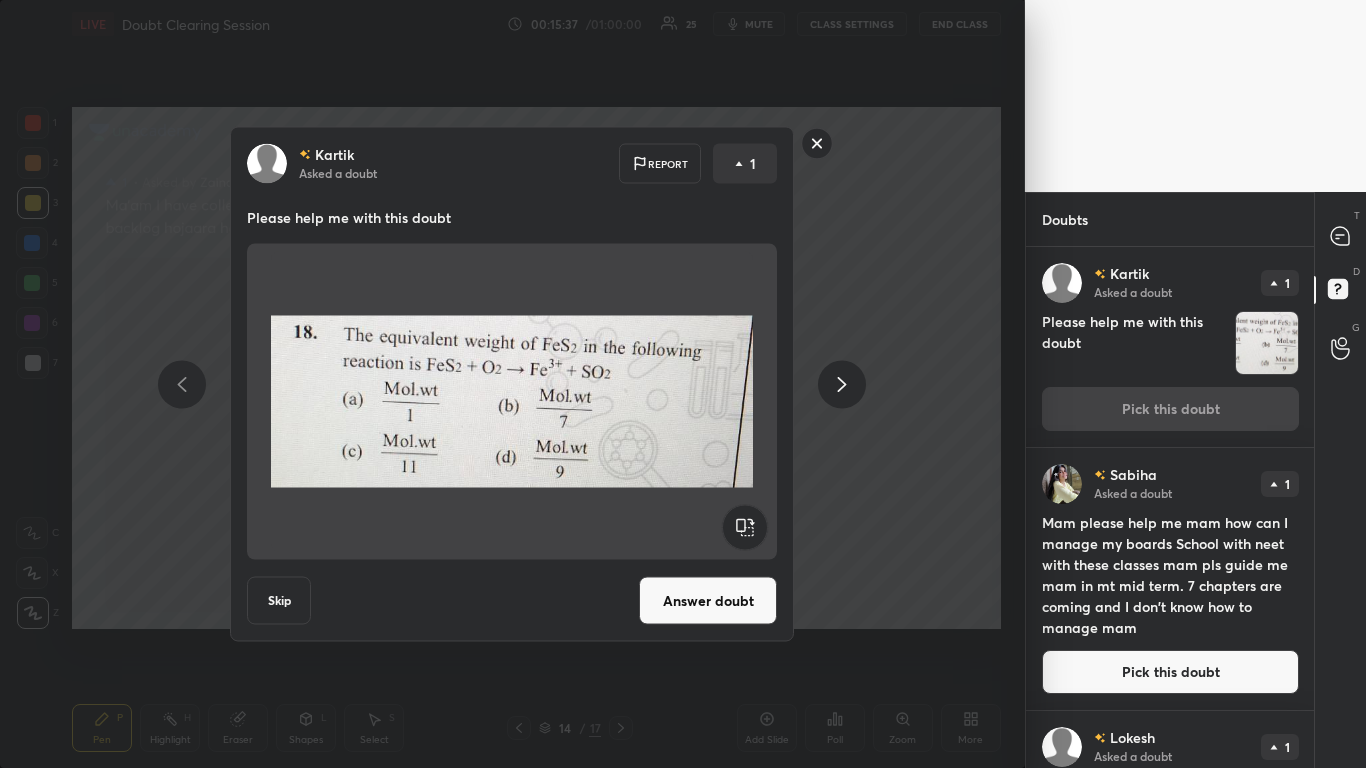 click on "Answer doubt" at bounding box center (708, 601) 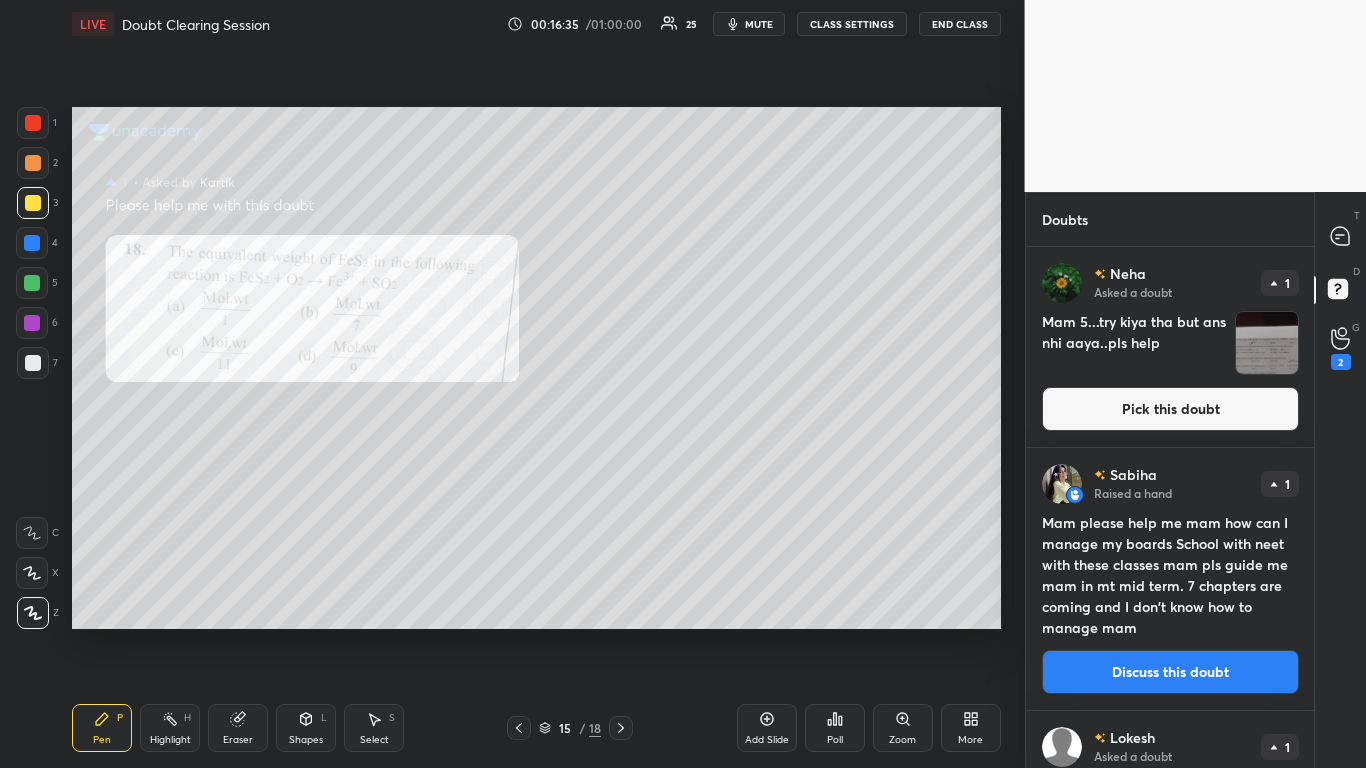 click at bounding box center (33, 123) 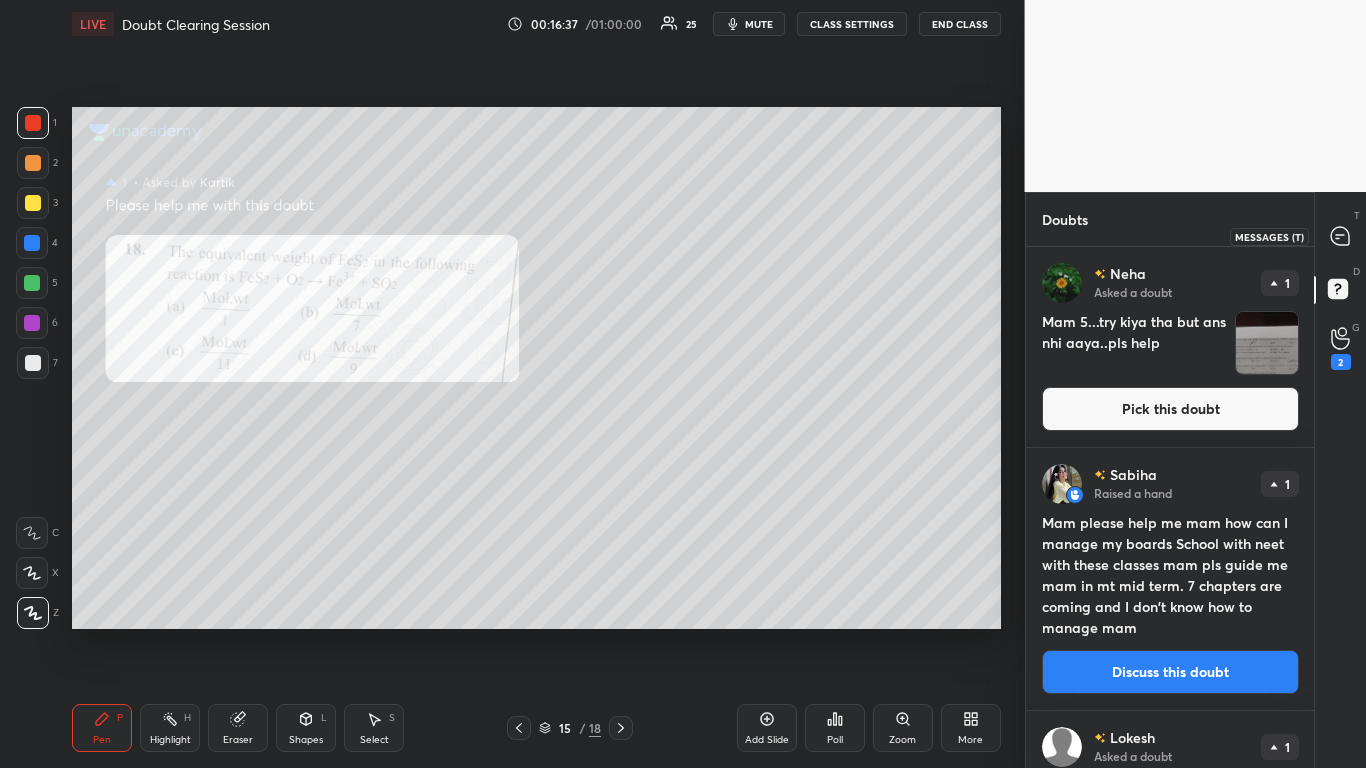 click 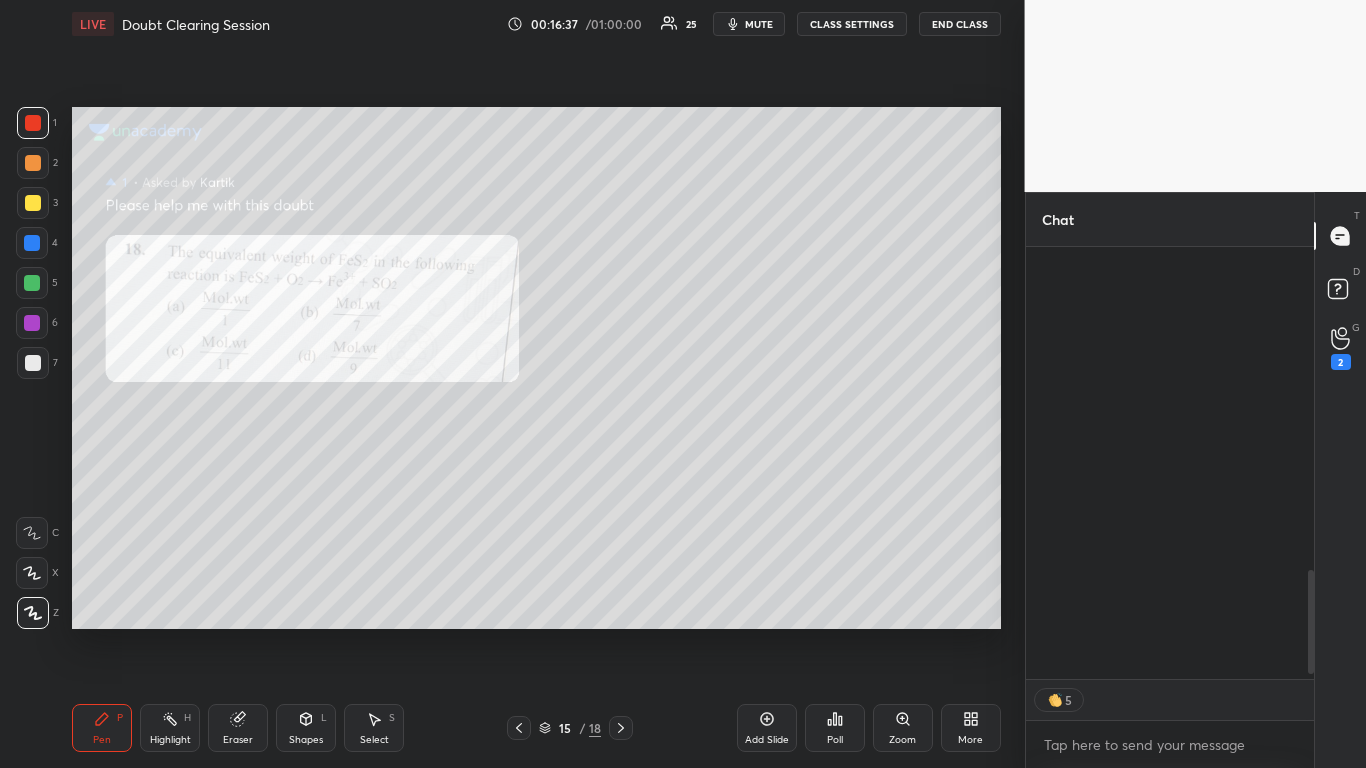 scroll, scrollTop: 2062, scrollLeft: 0, axis: vertical 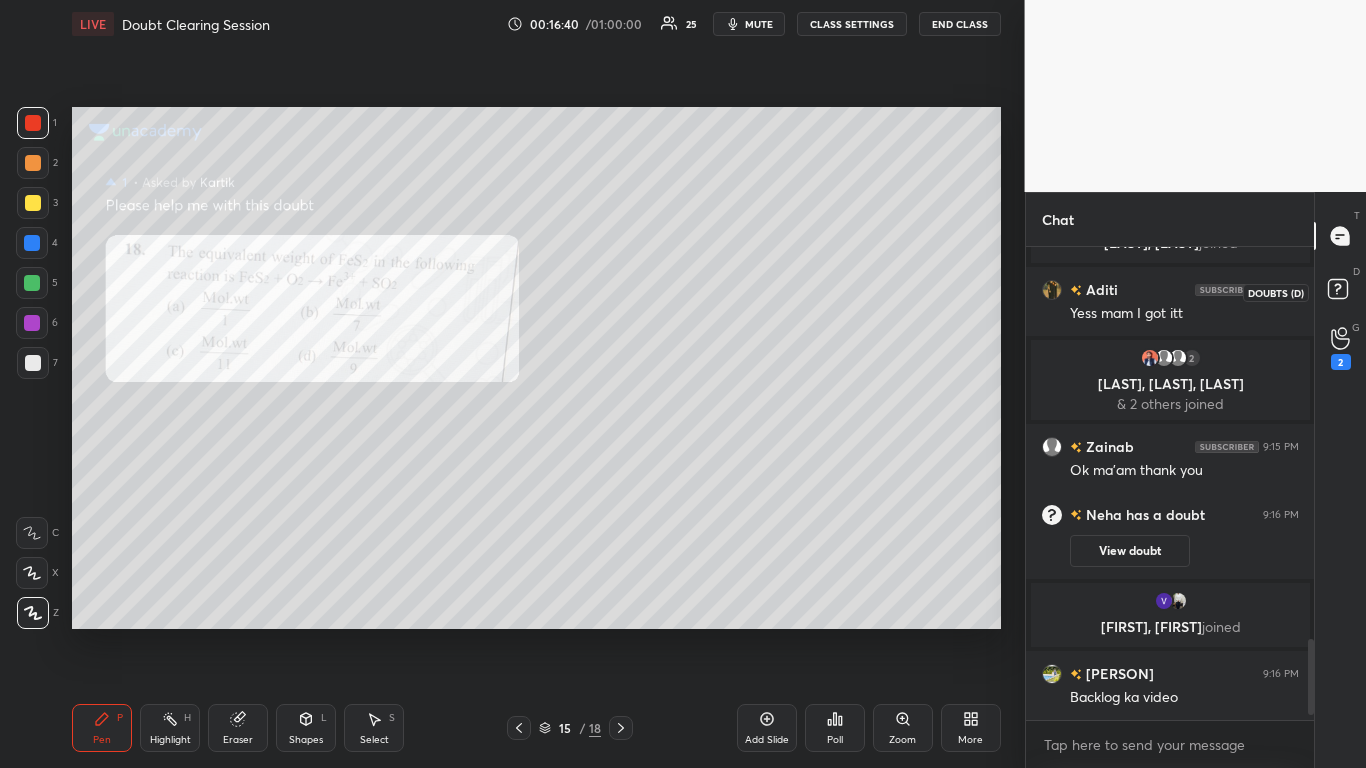 click 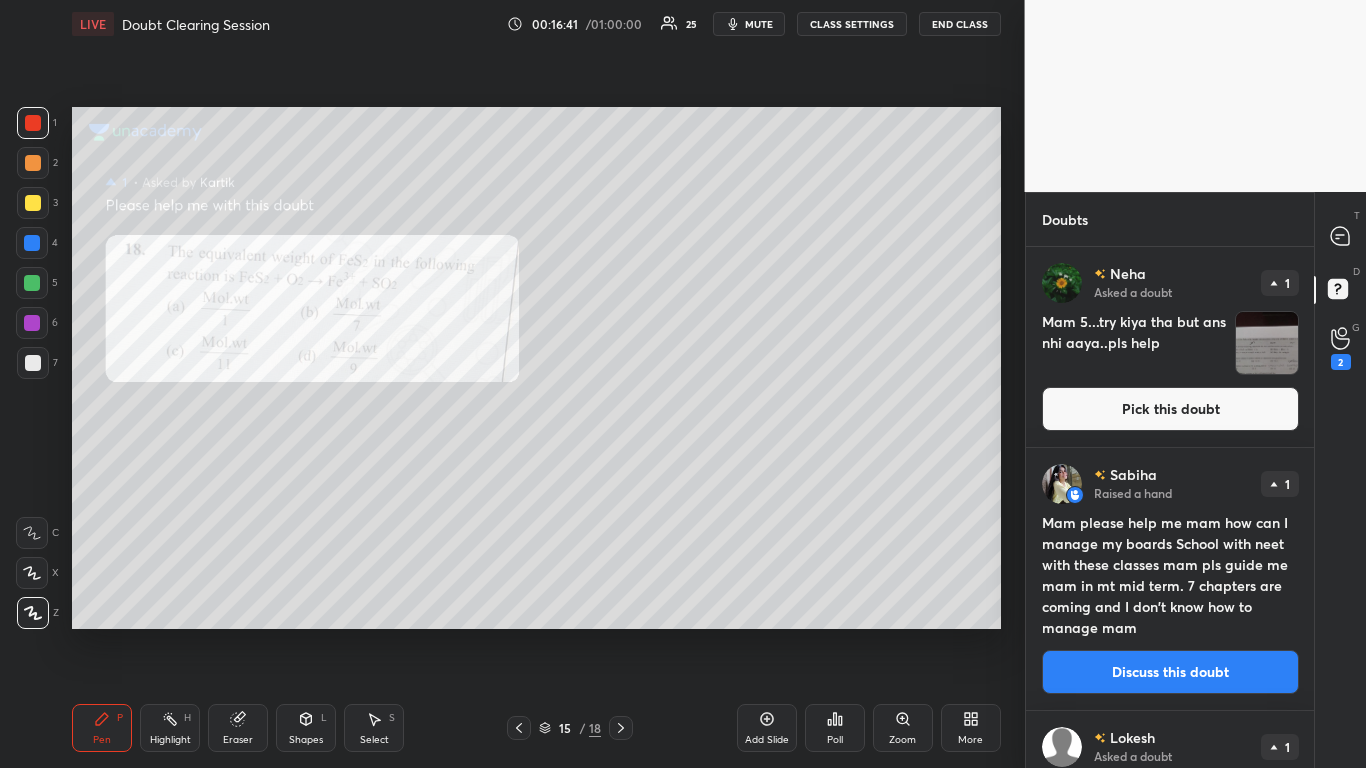 click on "Pick this doubt" at bounding box center (1170, 409) 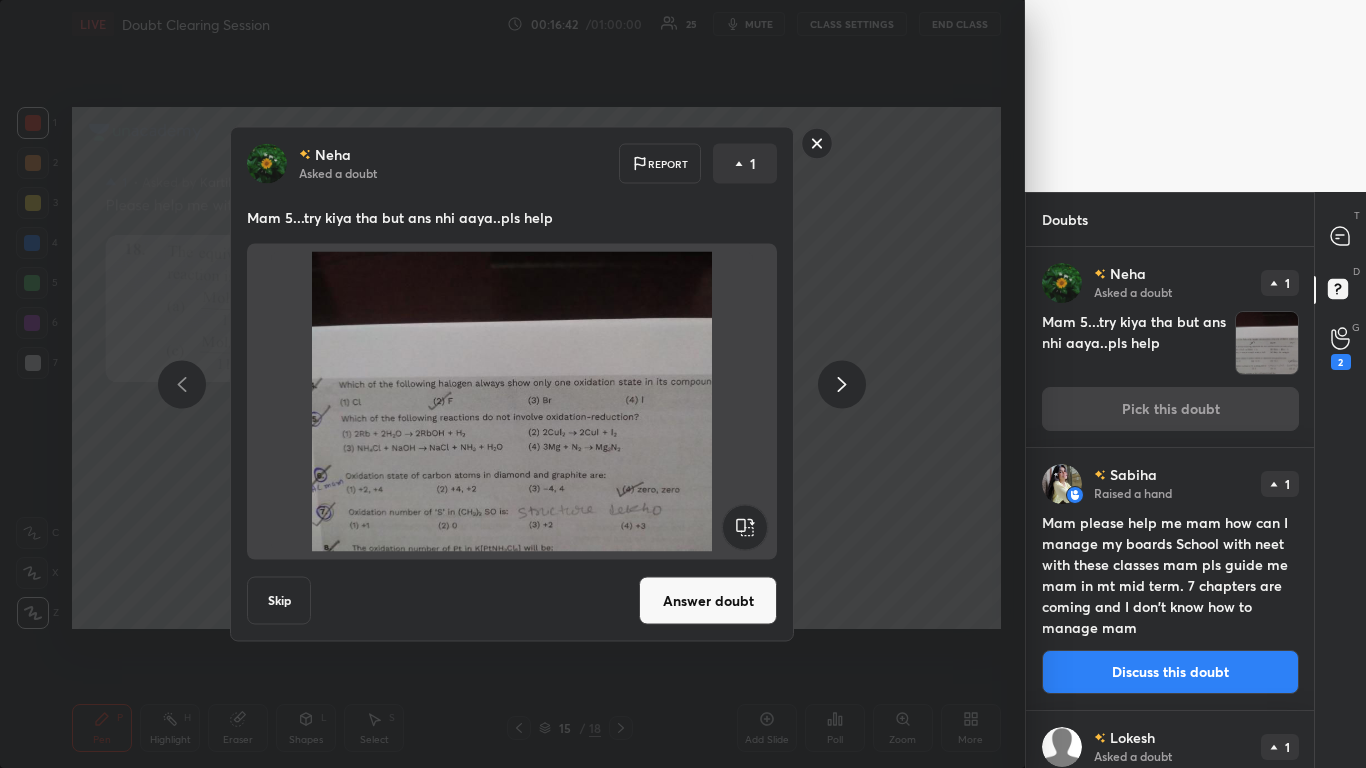 click on "Answer doubt" at bounding box center (708, 601) 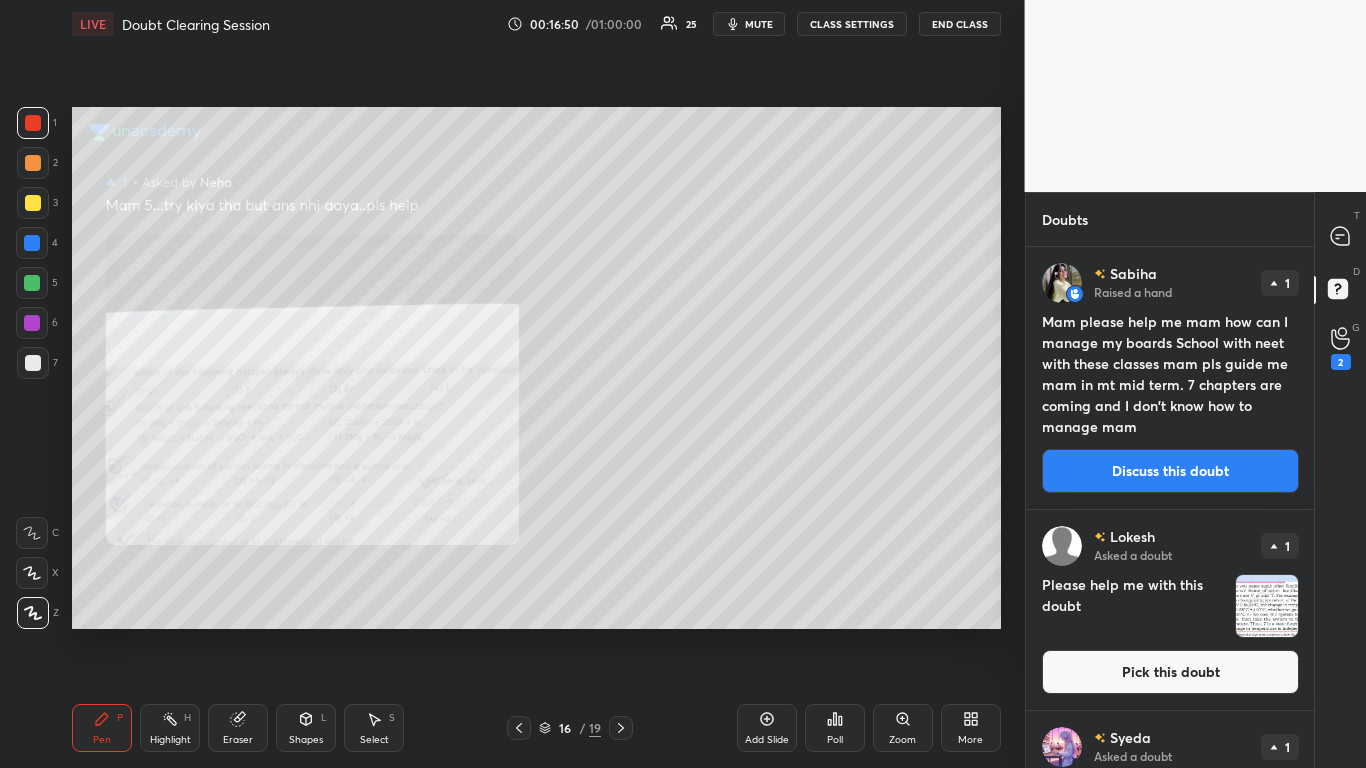 click 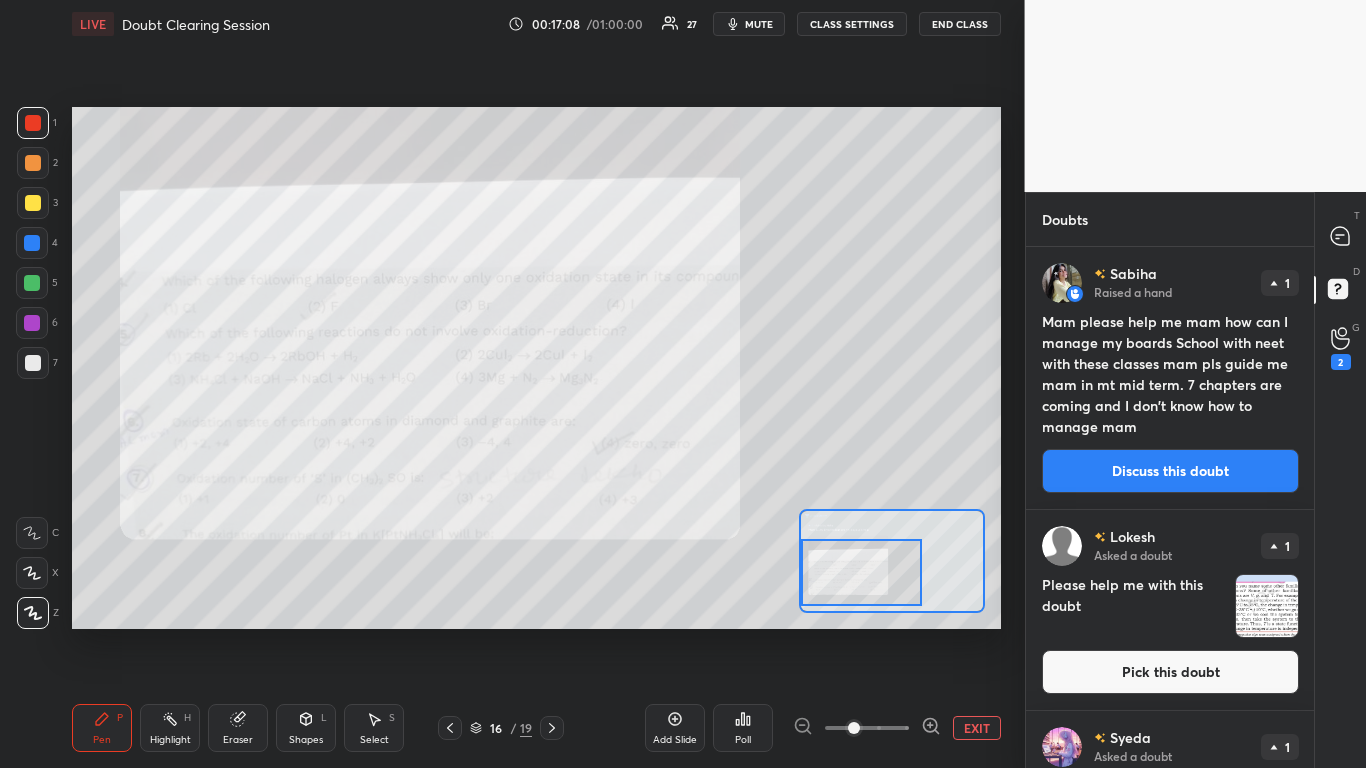 click at bounding box center [33, 123] 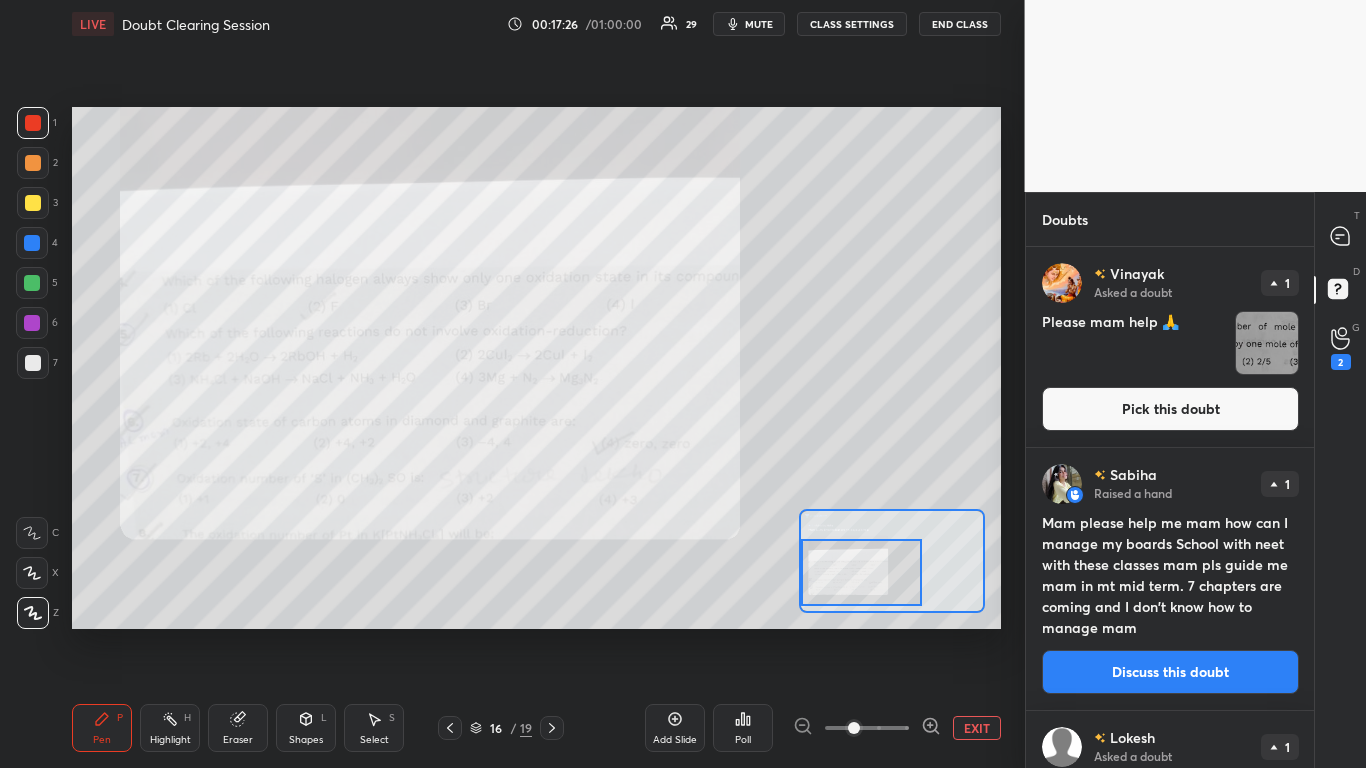 click 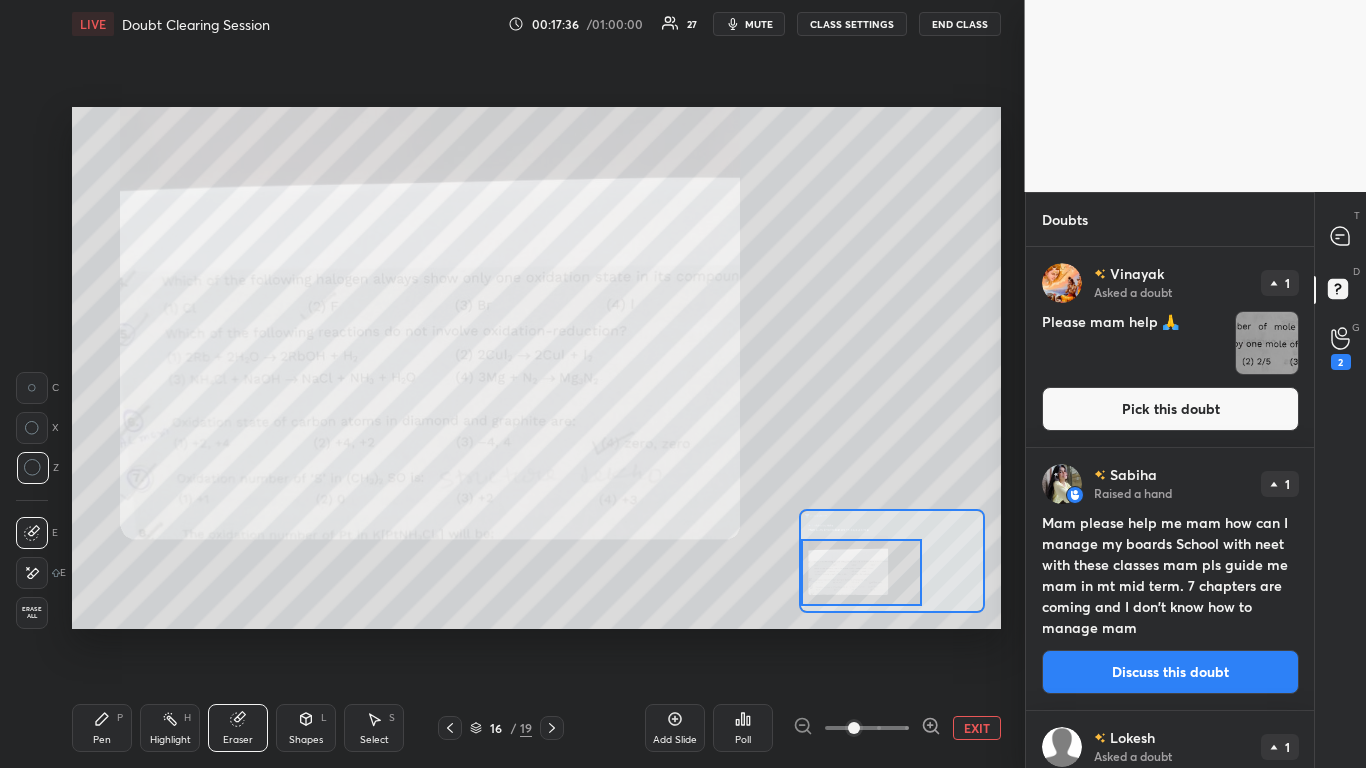 click 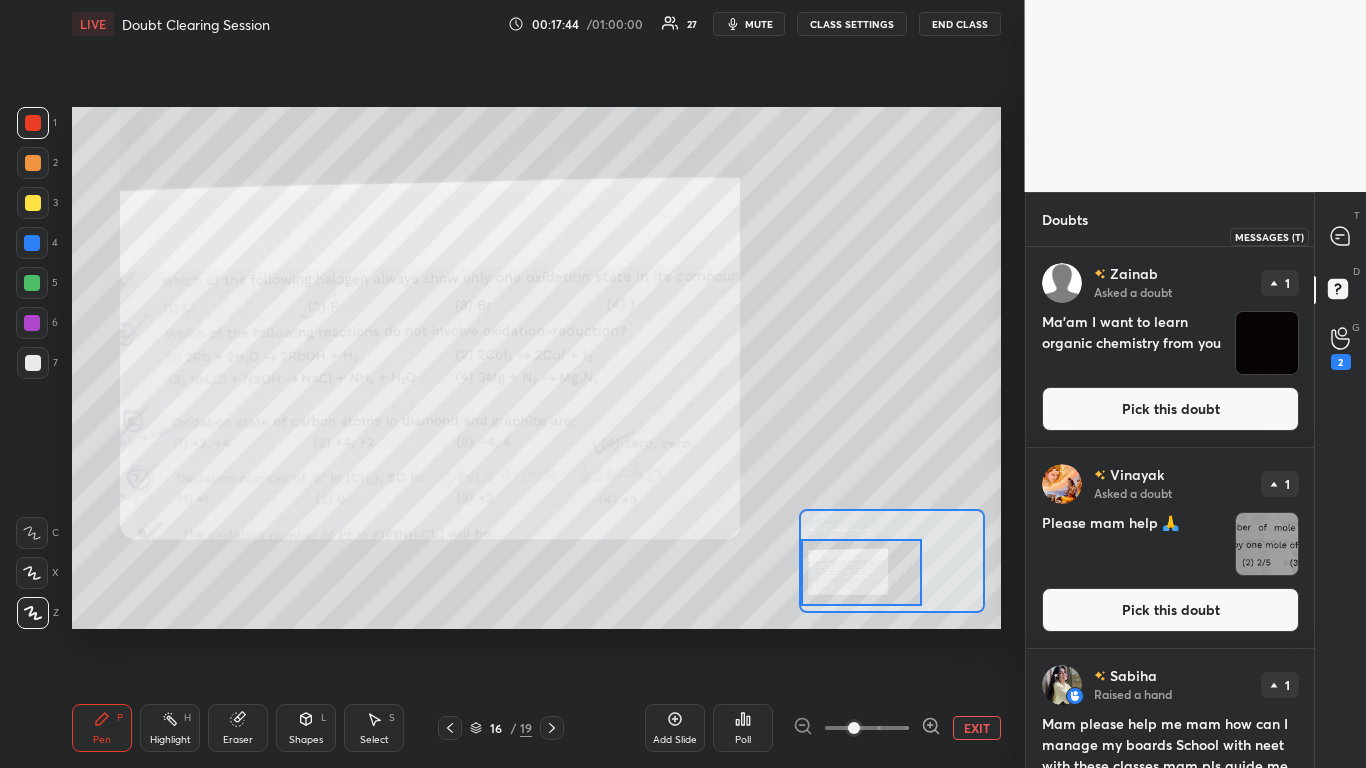 click at bounding box center (1341, 236) 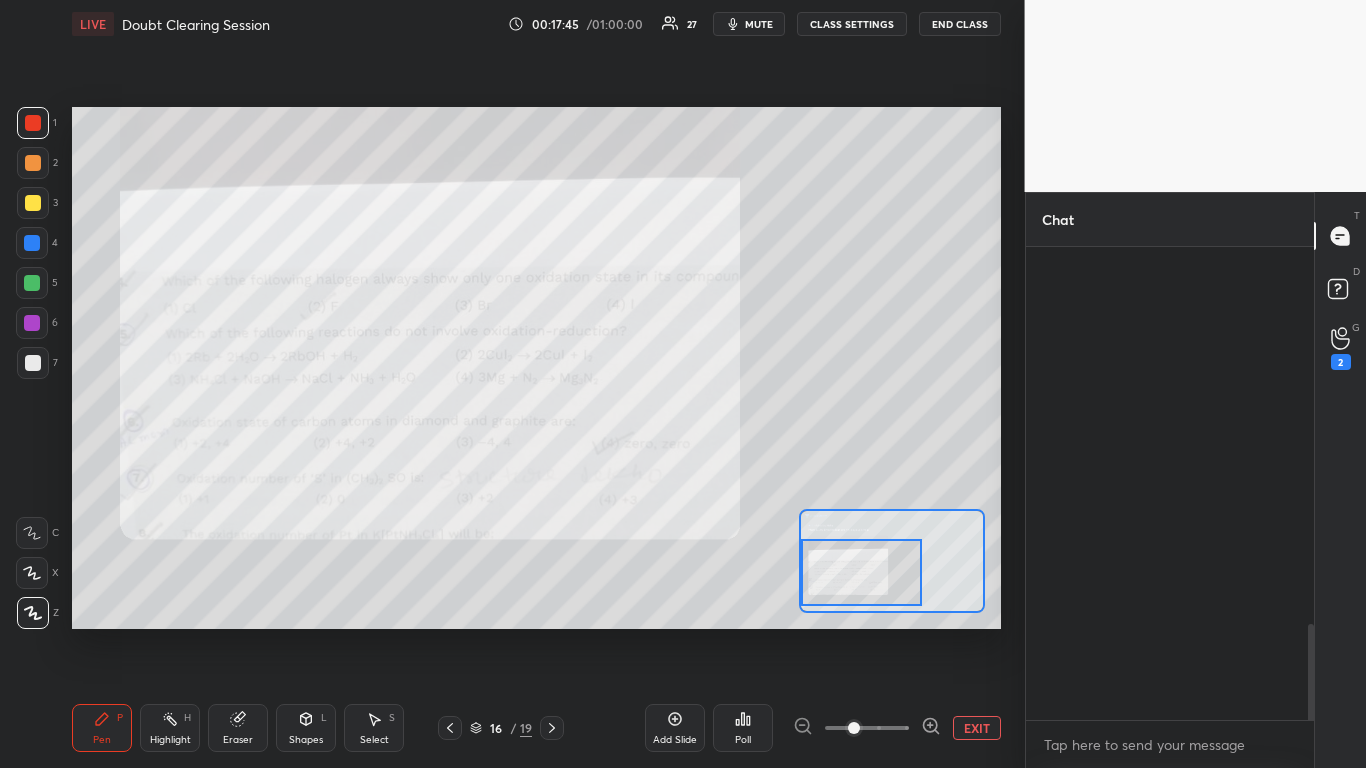 scroll, scrollTop: 2530, scrollLeft: 0, axis: vertical 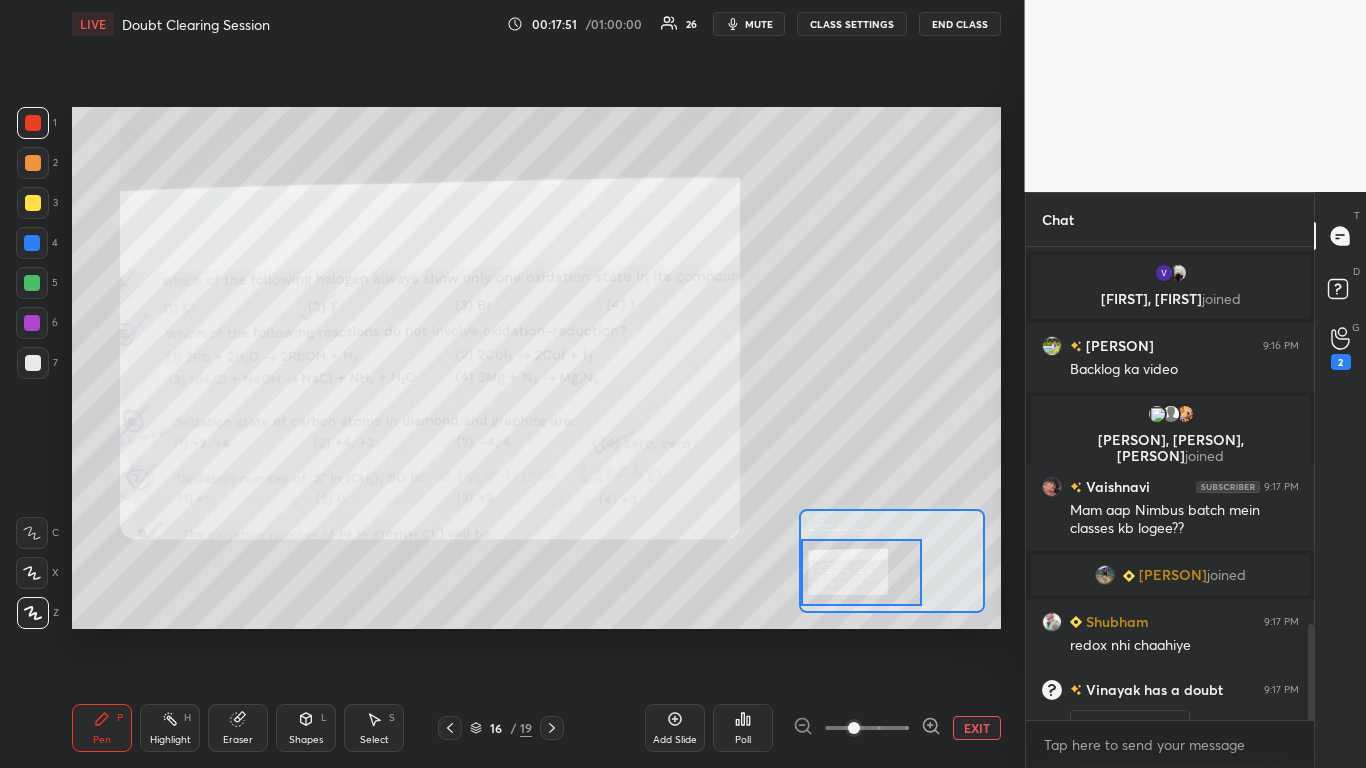click on "EXIT" at bounding box center [977, 728] 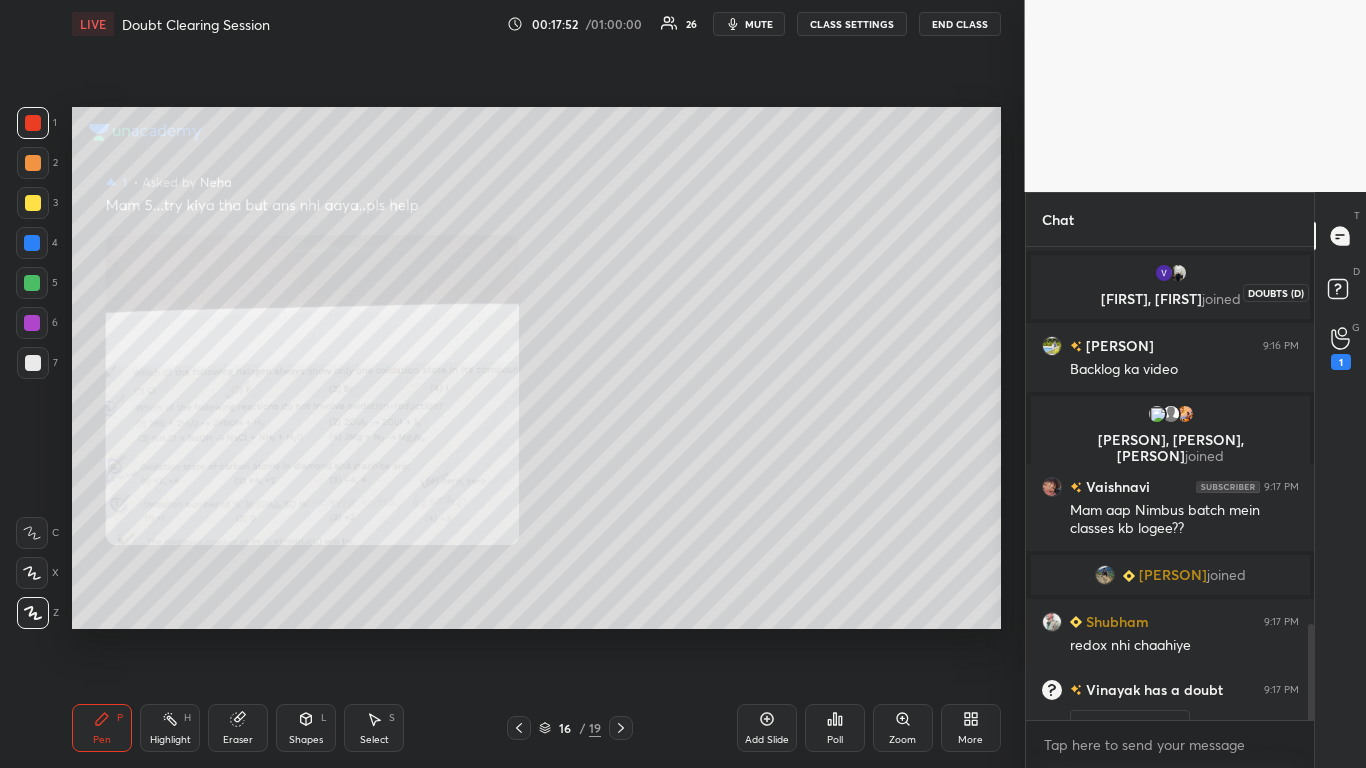 click 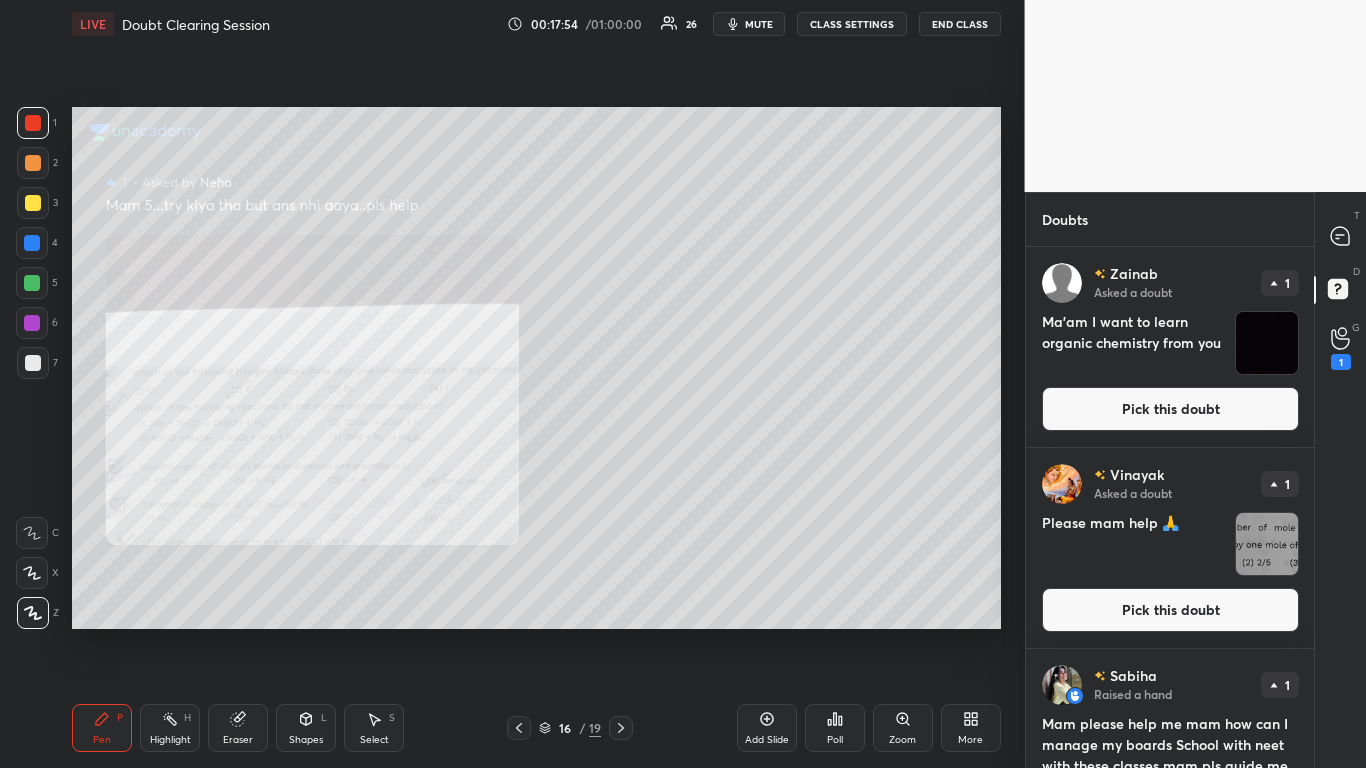 click on "Pick this doubt" at bounding box center (1170, 610) 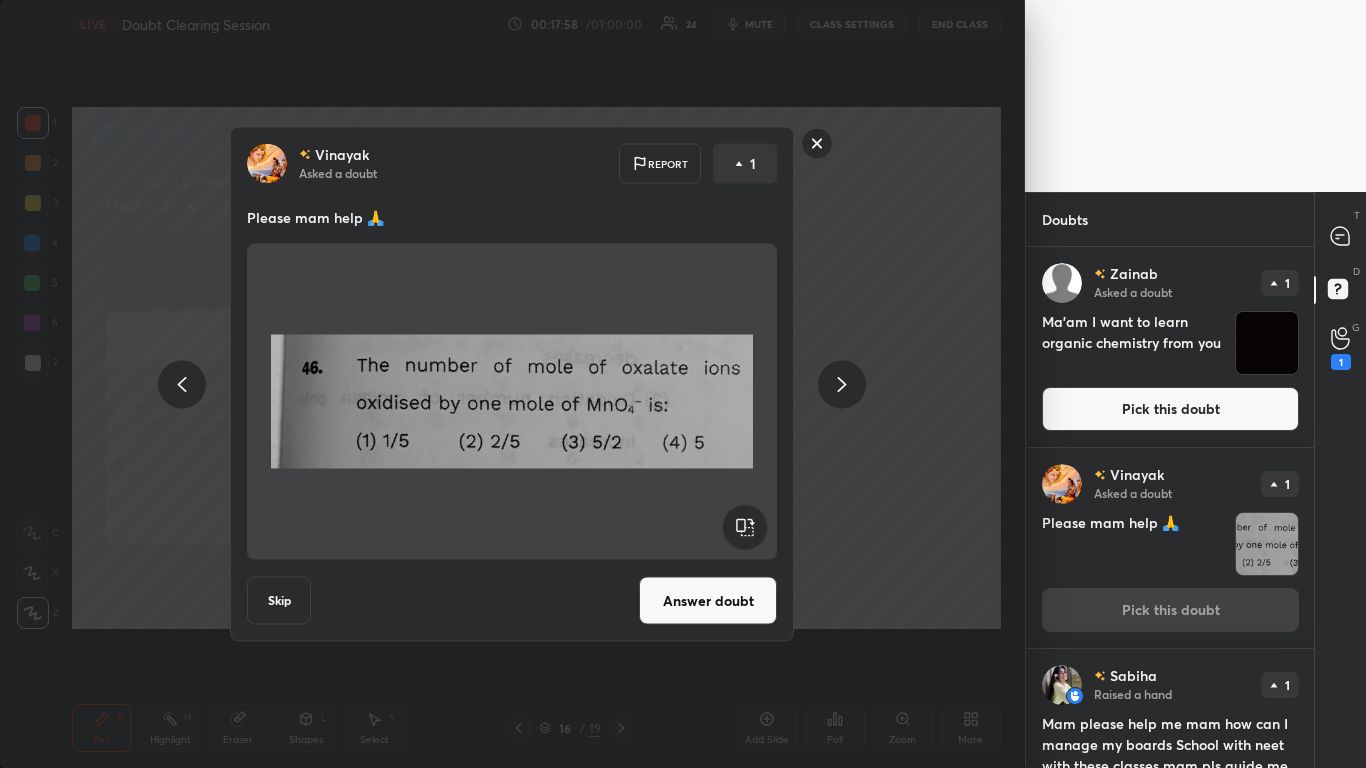click on "Answer doubt" at bounding box center (708, 601) 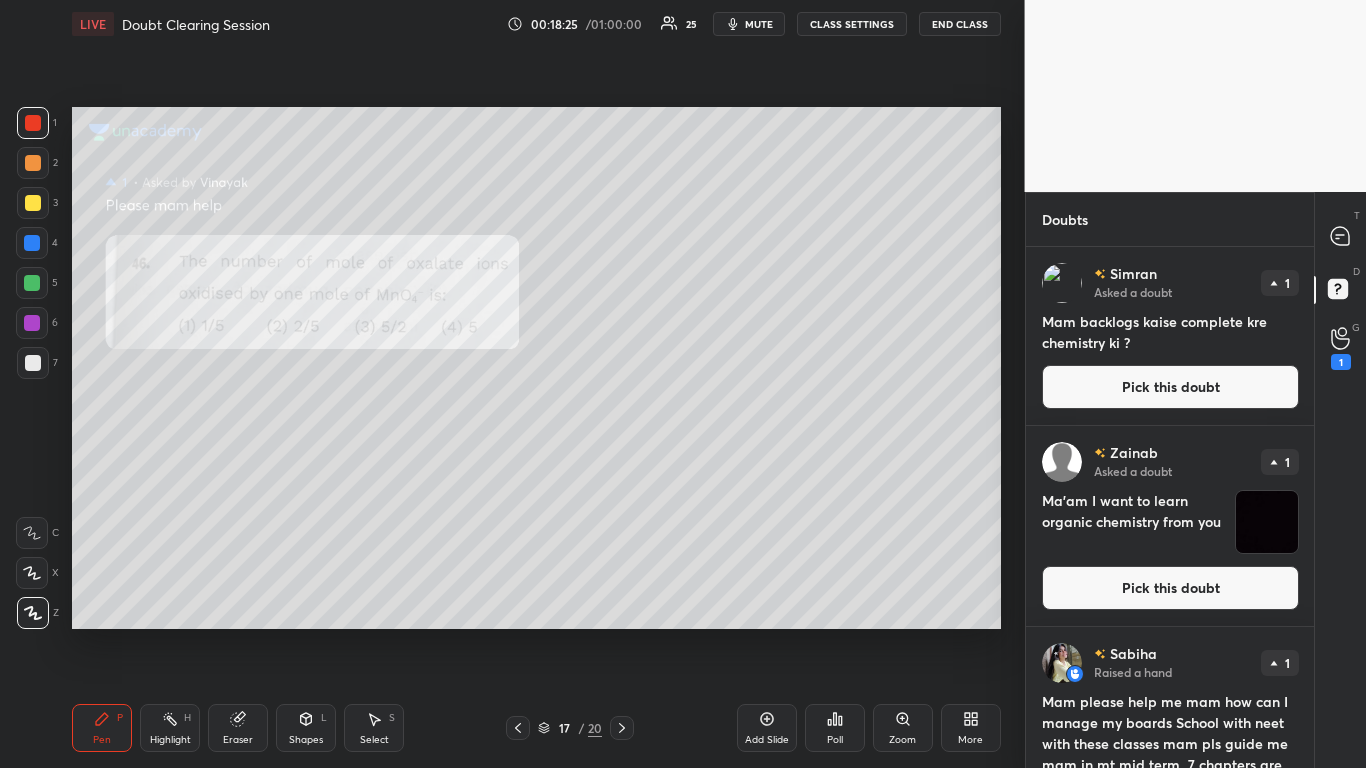 click at bounding box center (33, 363) 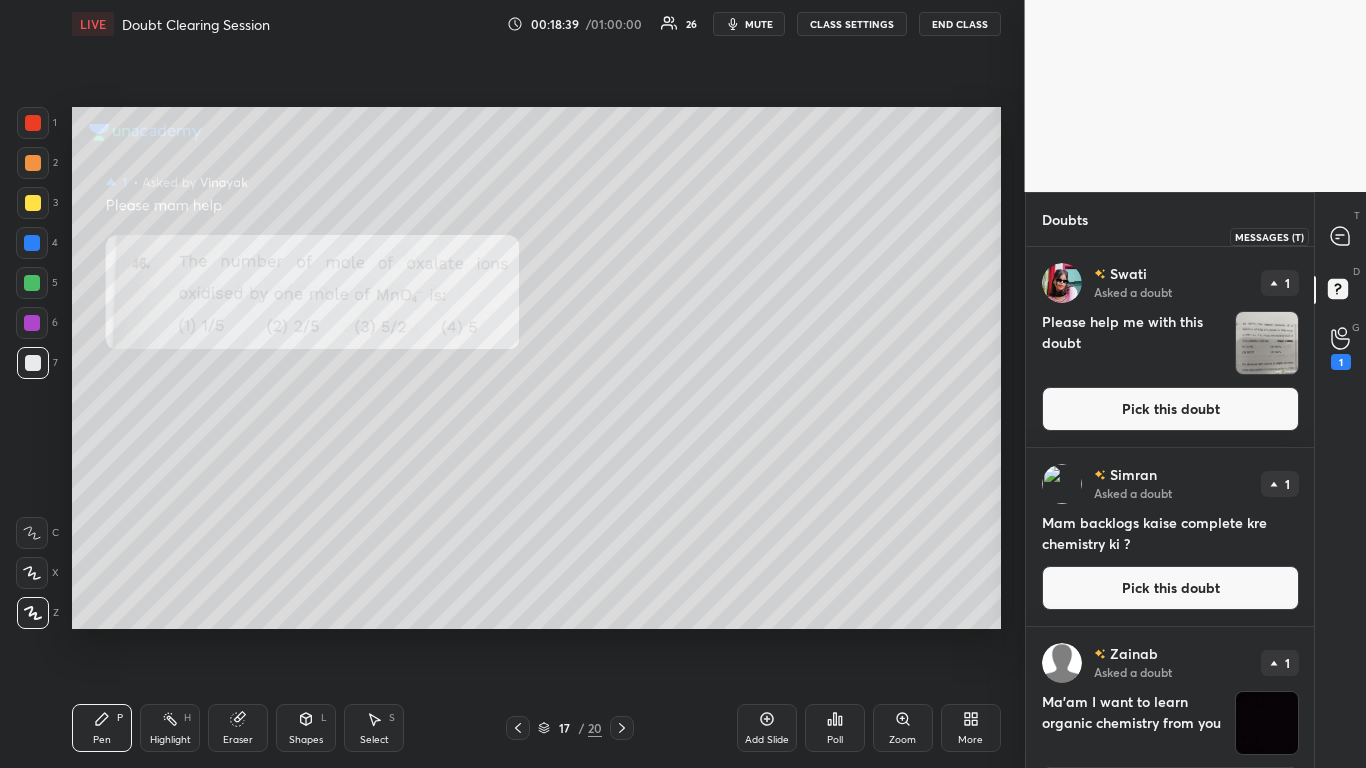 click 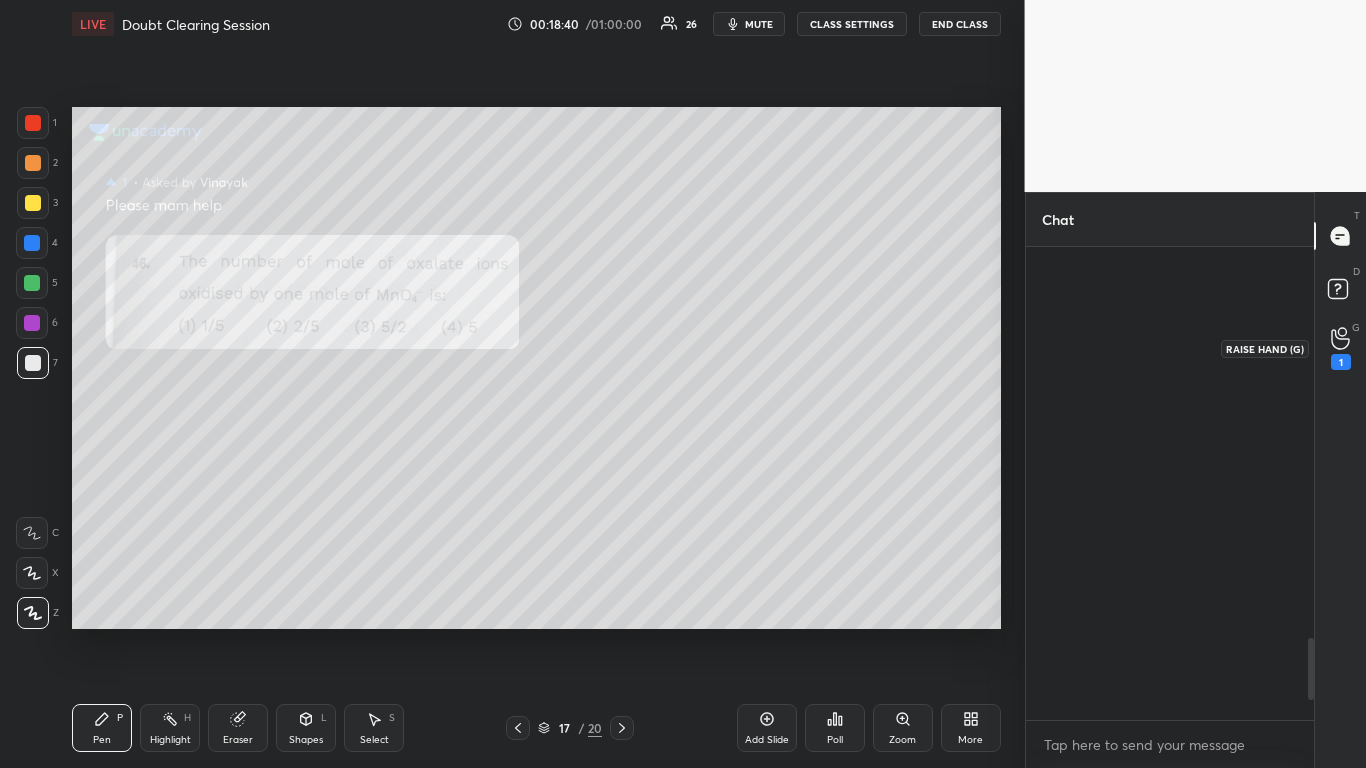 scroll, scrollTop: 3135, scrollLeft: 0, axis: vertical 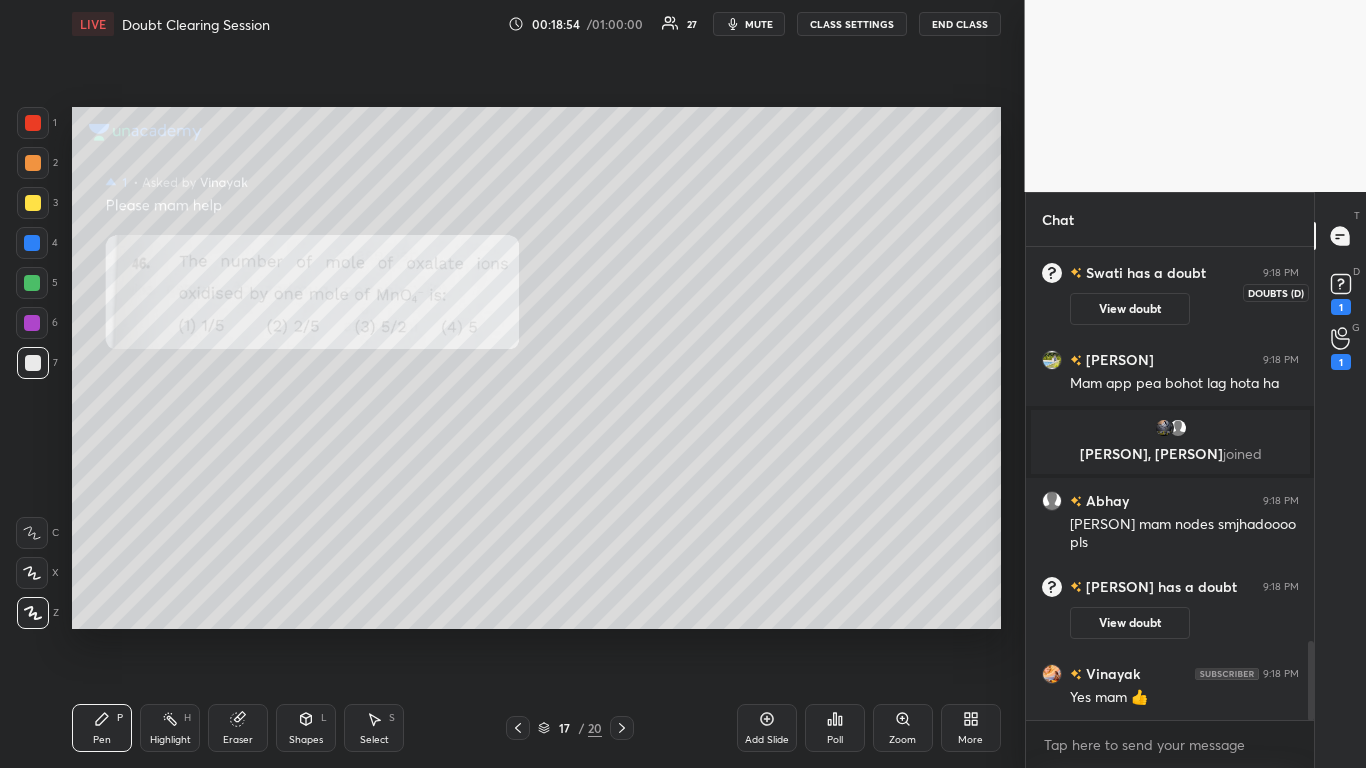 click on "1" at bounding box center [1341, 307] 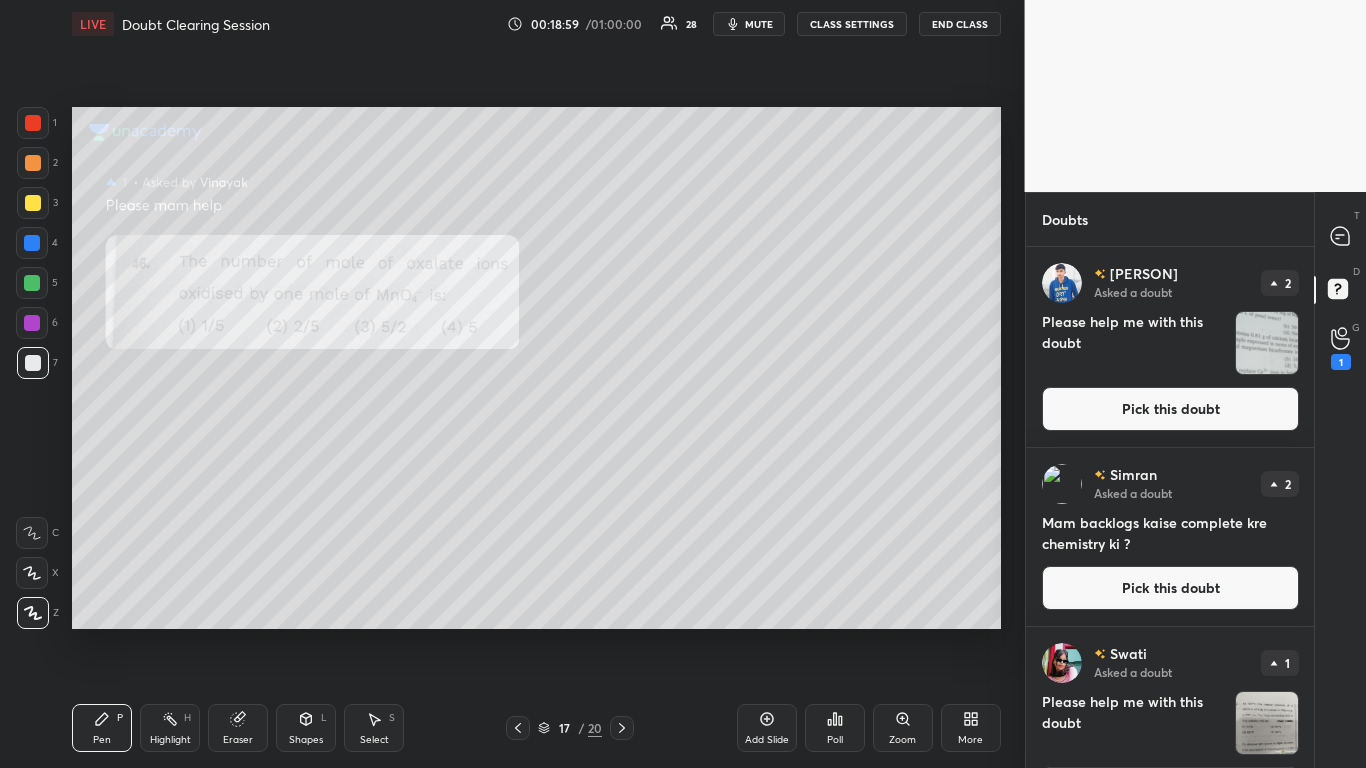 click on "Pick this doubt" at bounding box center [1170, 409] 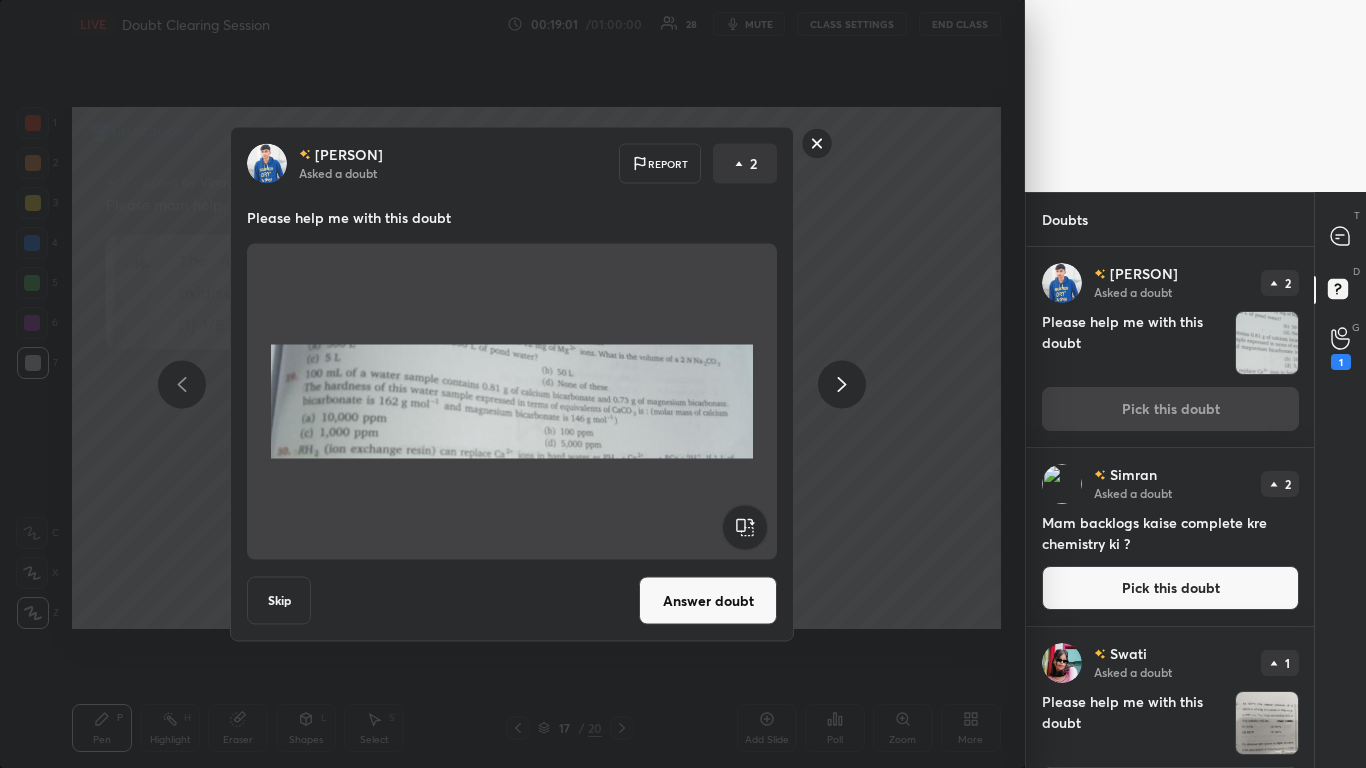 click on "Answer doubt" at bounding box center [708, 601] 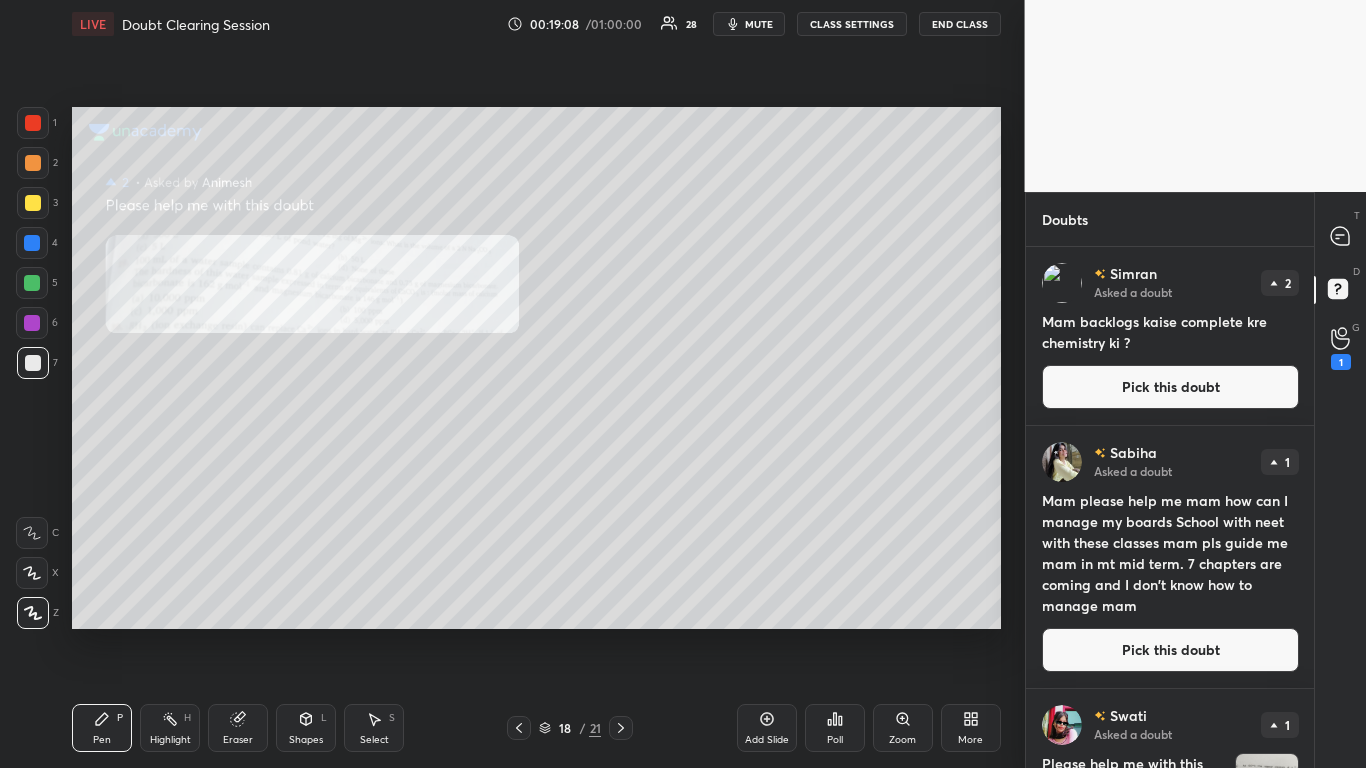 click on "Zoom" at bounding box center (902, 740) 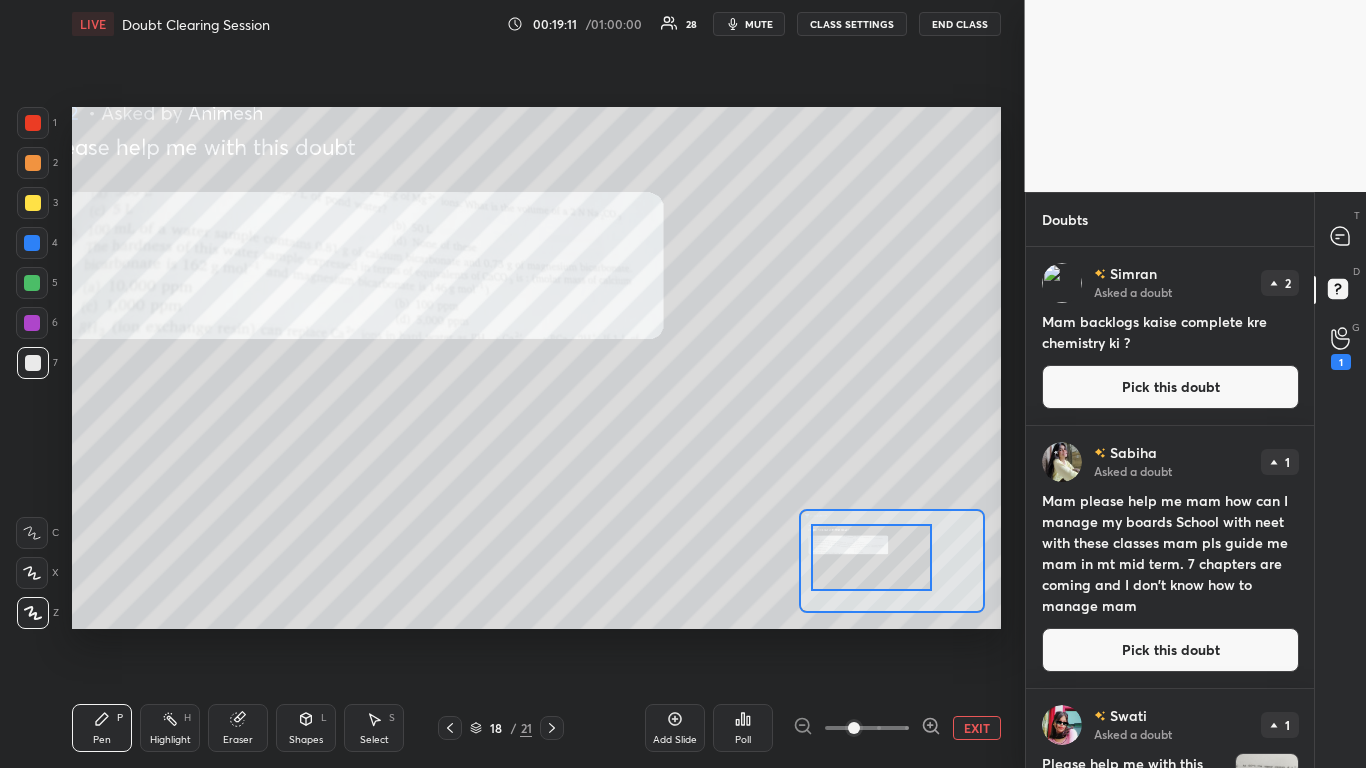 click on "EXIT" at bounding box center (977, 728) 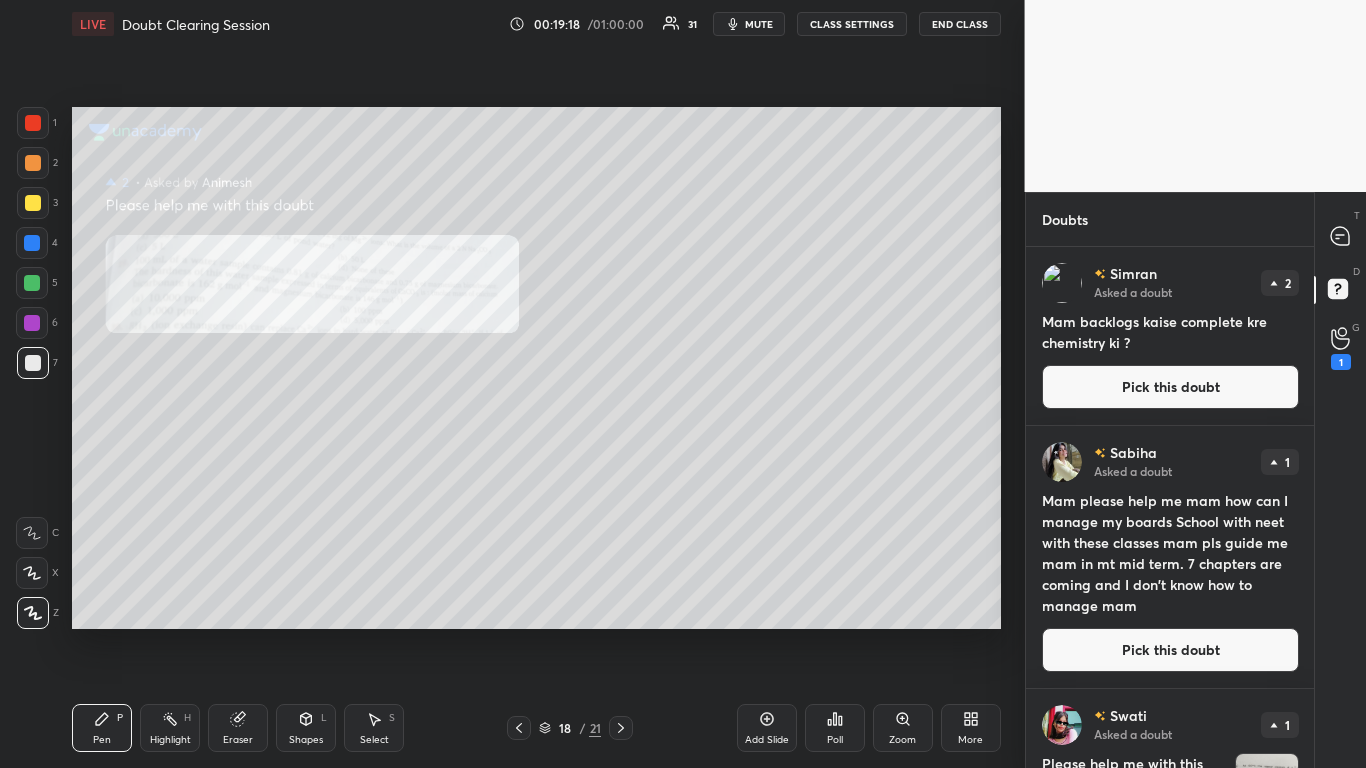 click on "[LAST] Asked a doubt 1 Mam please help me mam how can I manage my boards School with neet with these classes mam pls guide me mam in mt mid term. 7 chapters are coming and I don't know how to manage mam Pick this doubt" at bounding box center [1170, 557] 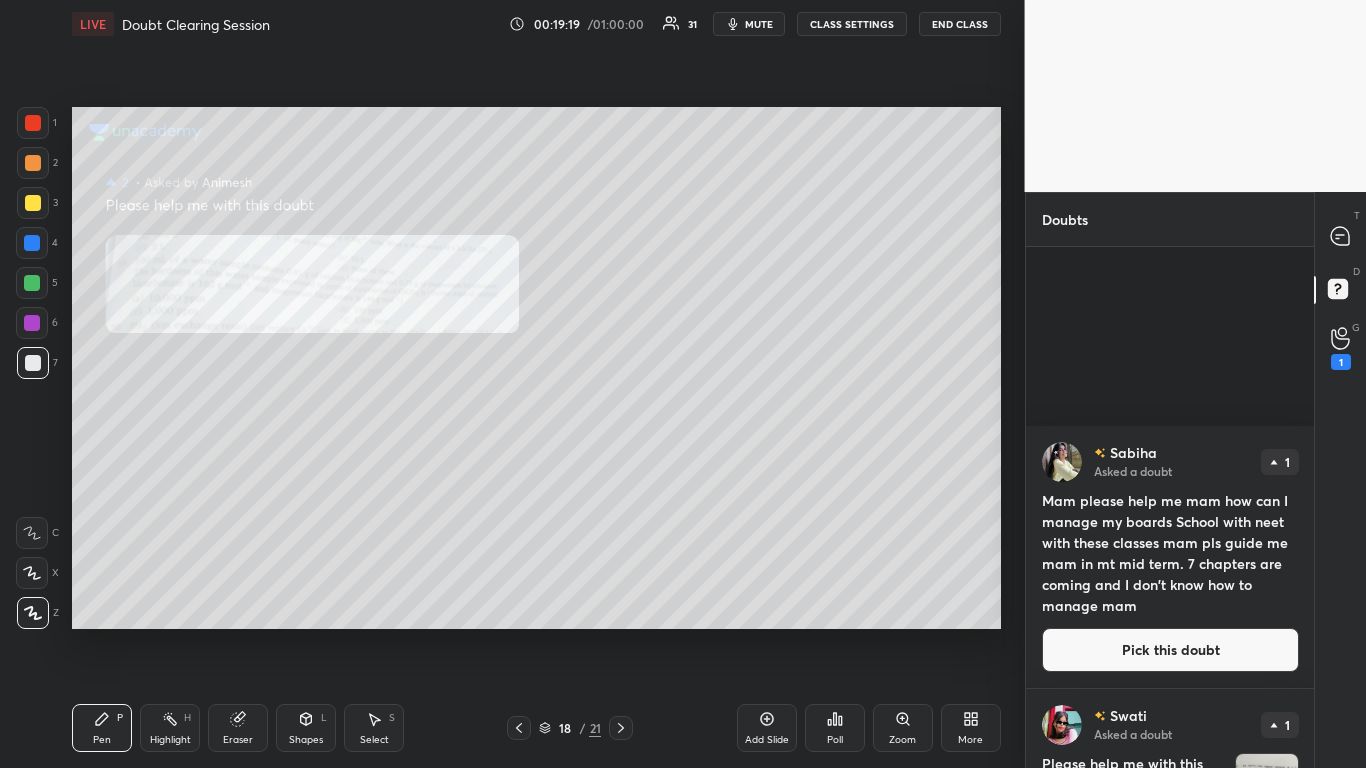 scroll, scrollTop: 456, scrollLeft: 0, axis: vertical 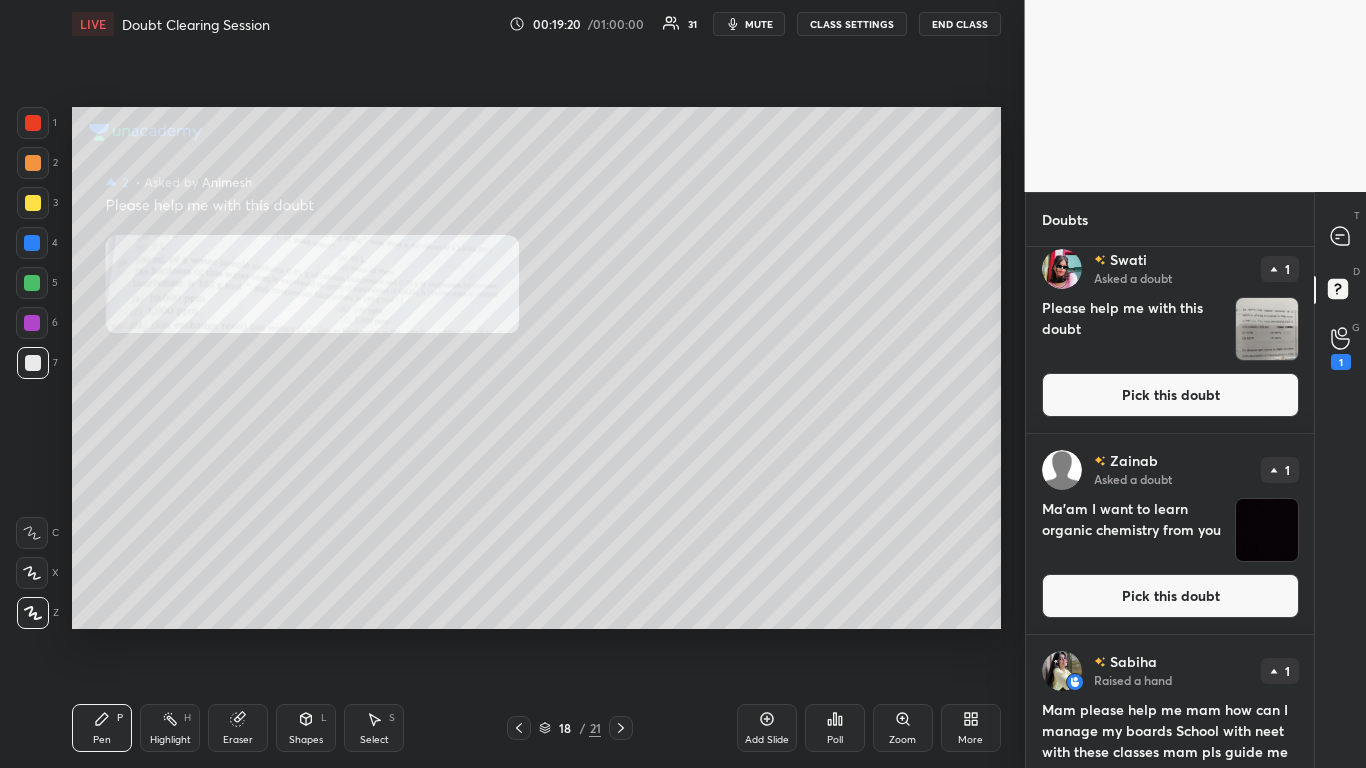 click on "Pick this doubt" at bounding box center (1170, 395) 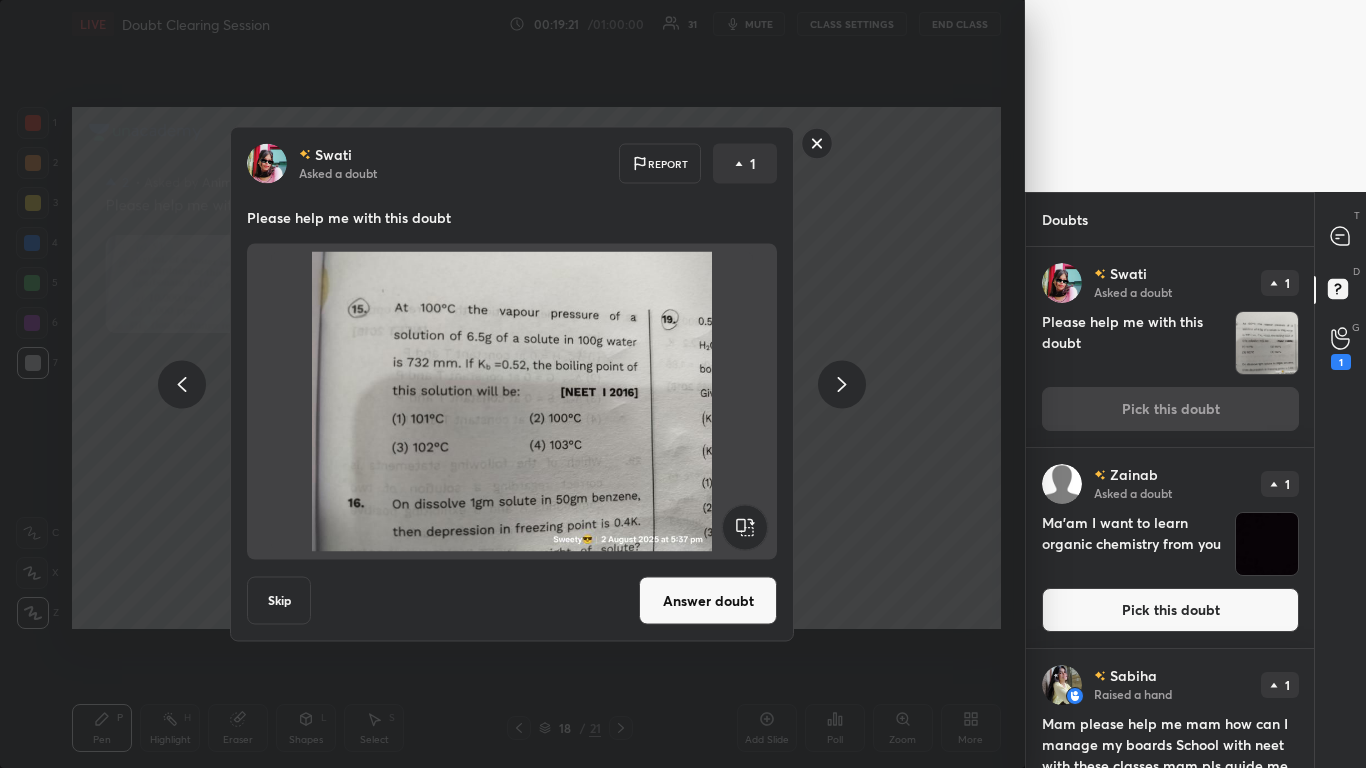 click on "Answer doubt" at bounding box center (708, 601) 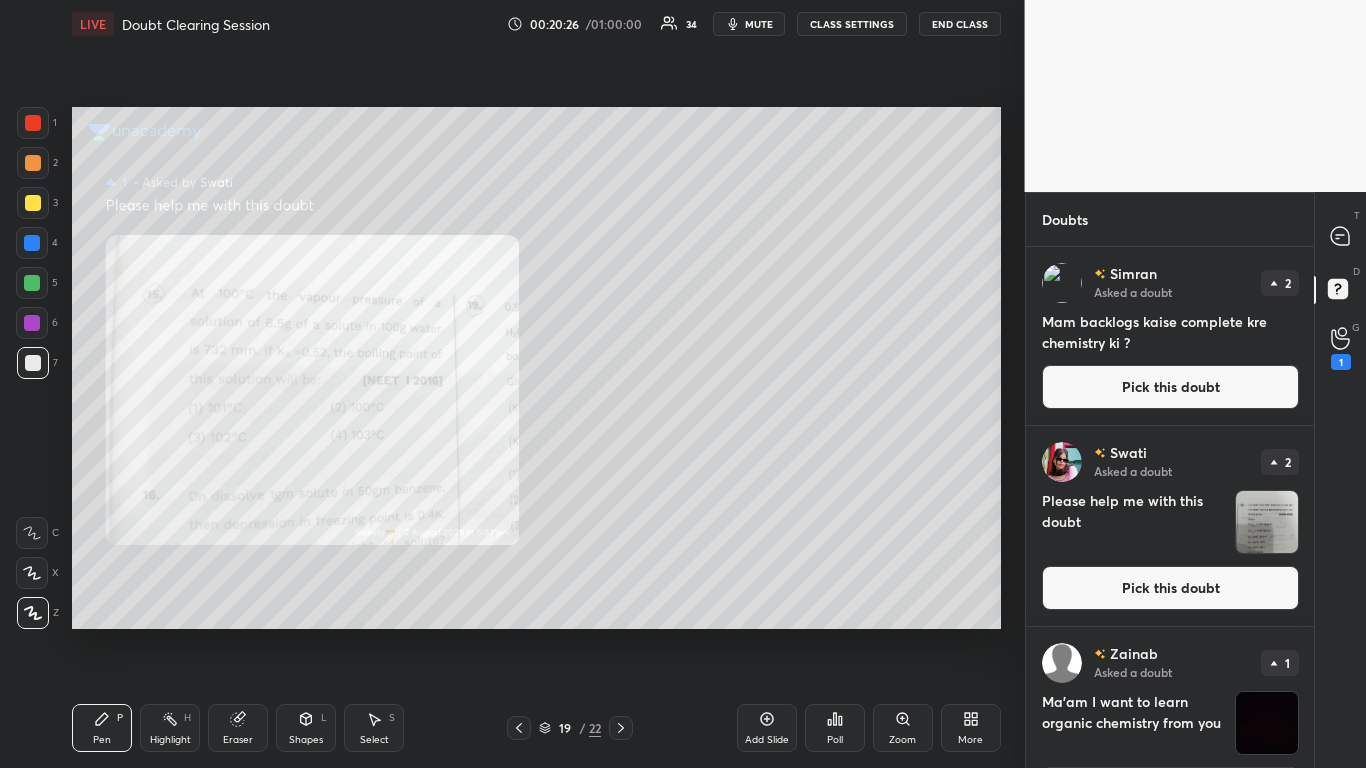 click on "Eraser" at bounding box center (238, 728) 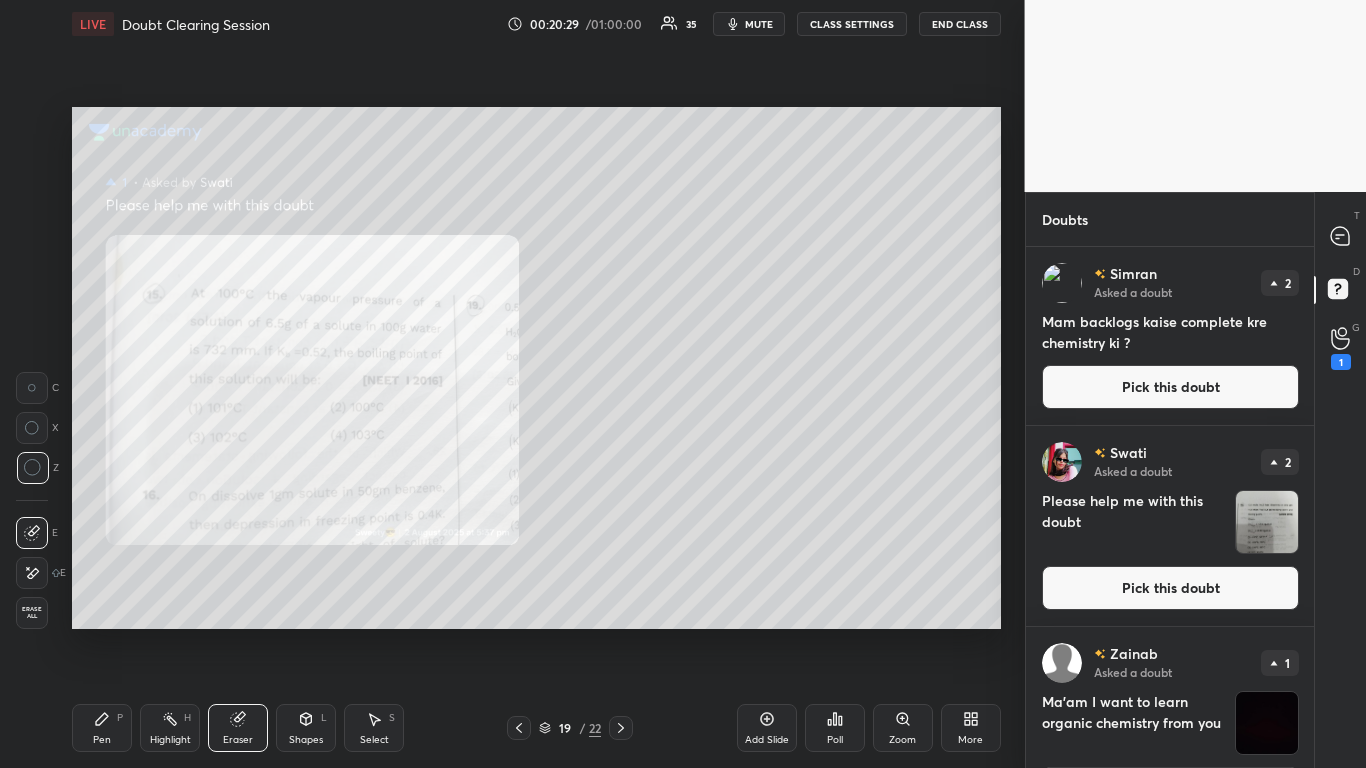 click on "Pen" at bounding box center [102, 740] 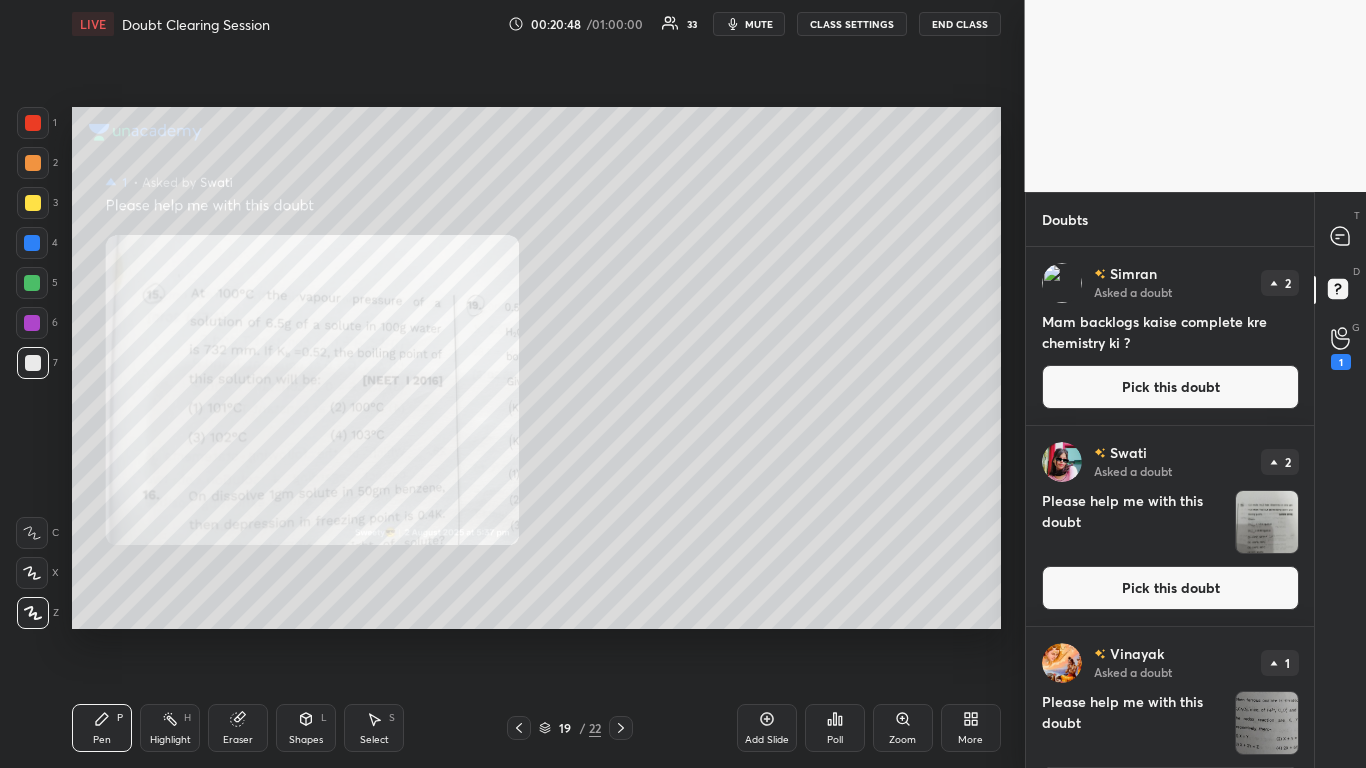 click 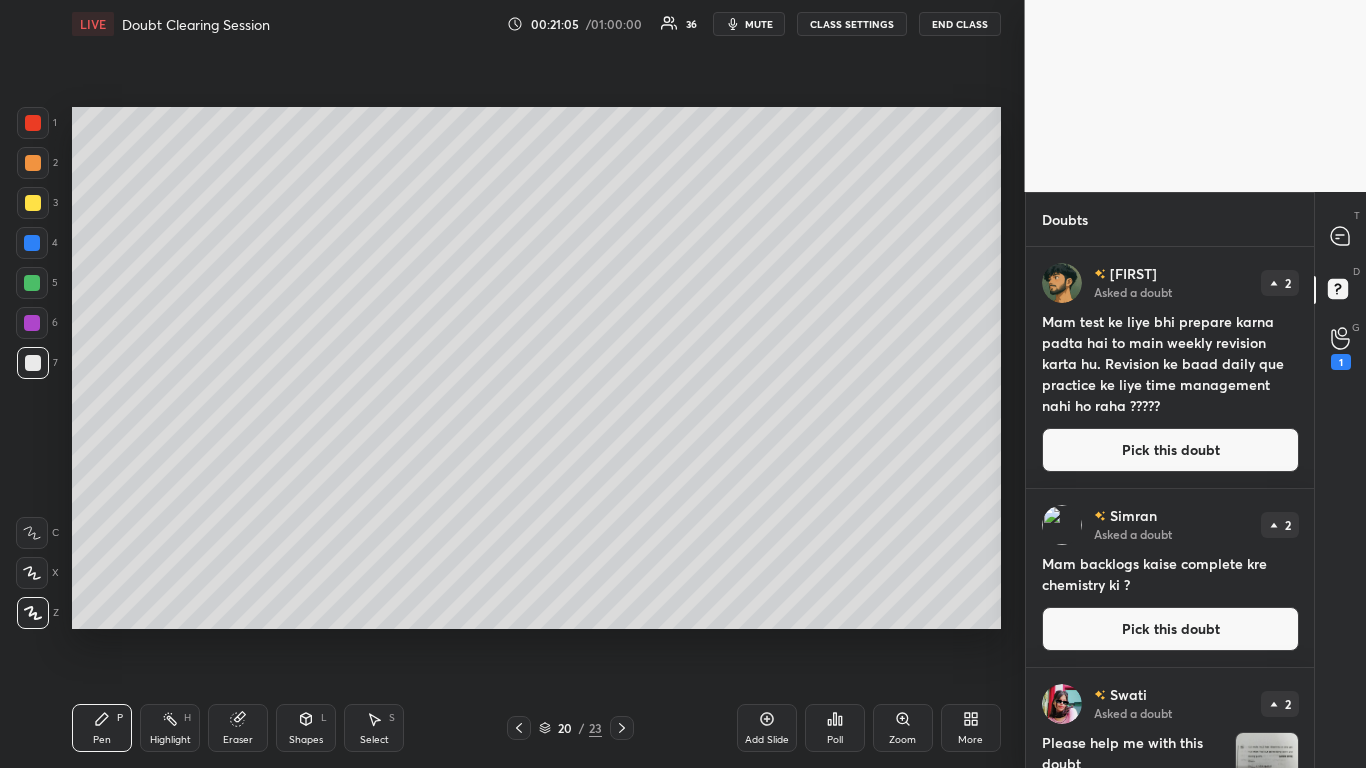 click 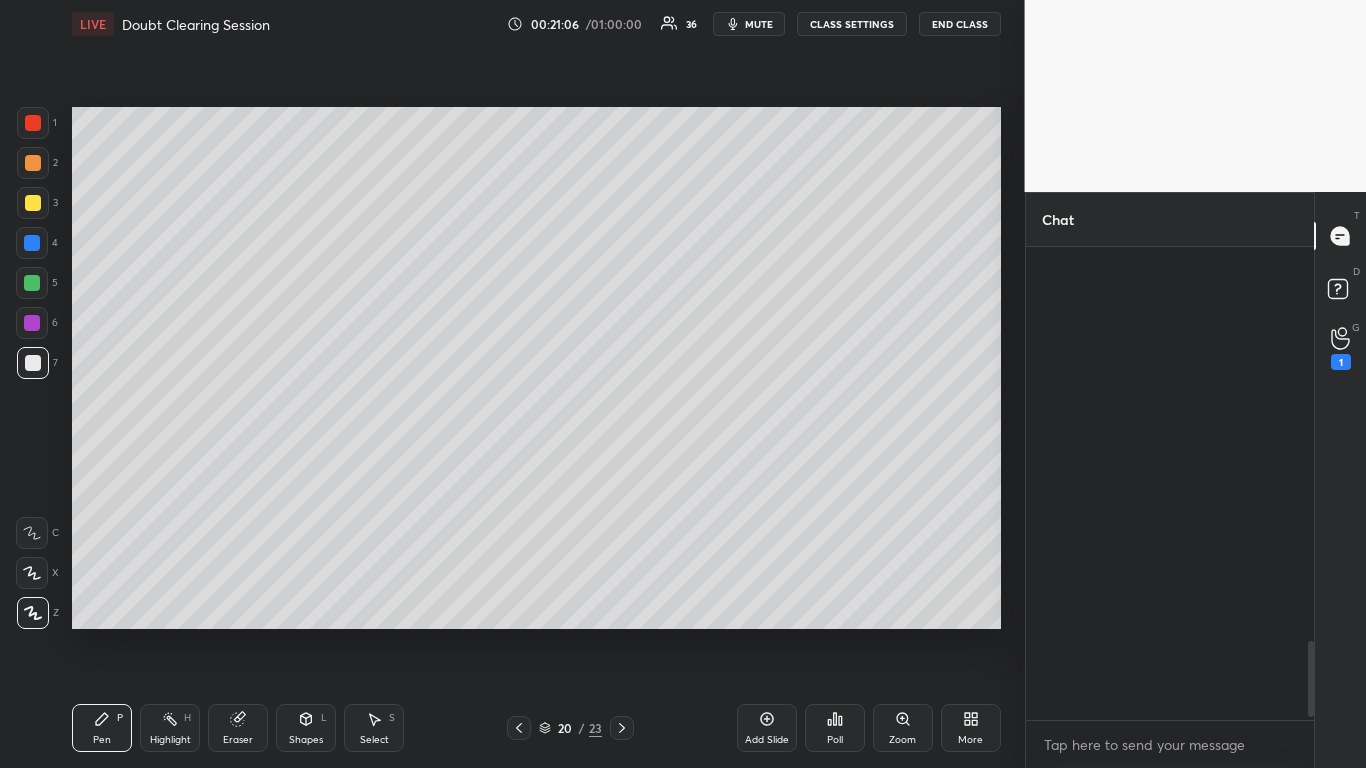 scroll, scrollTop: 3873, scrollLeft: 0, axis: vertical 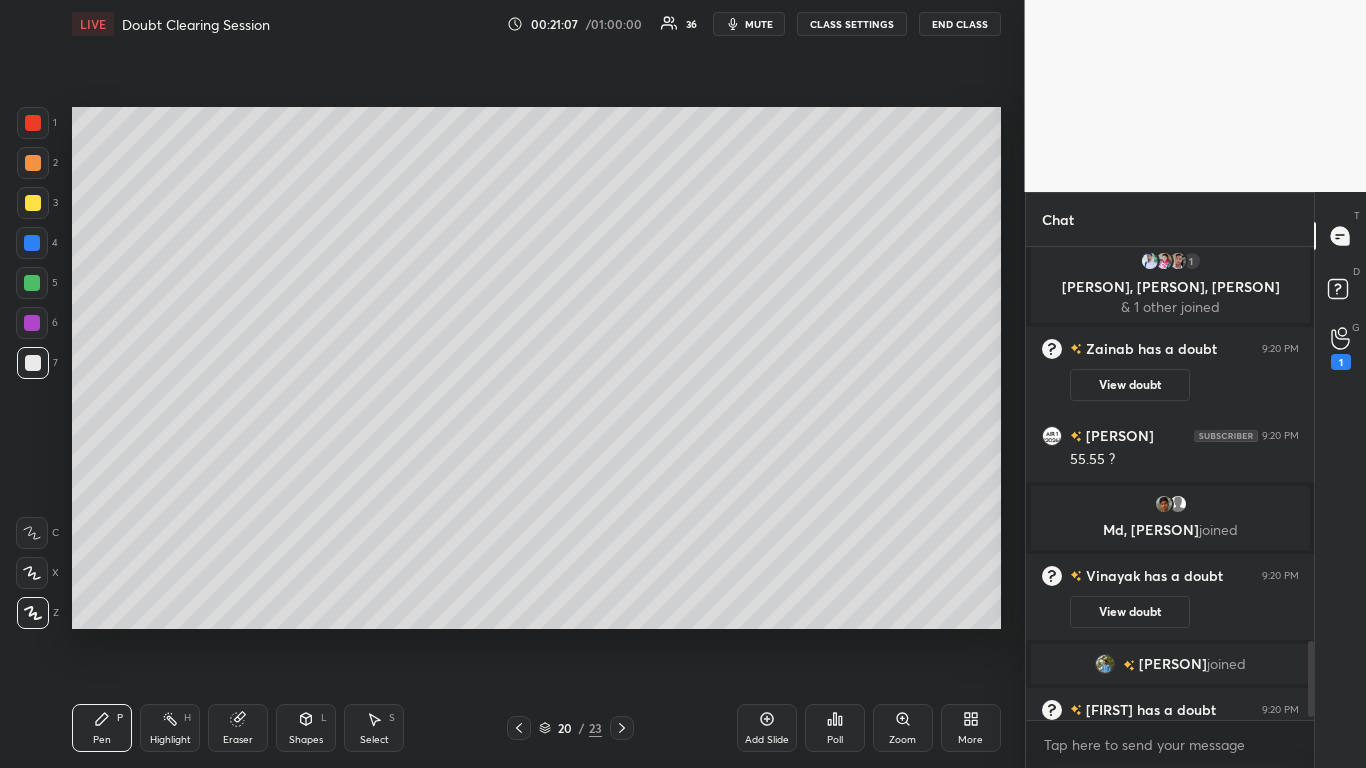 click 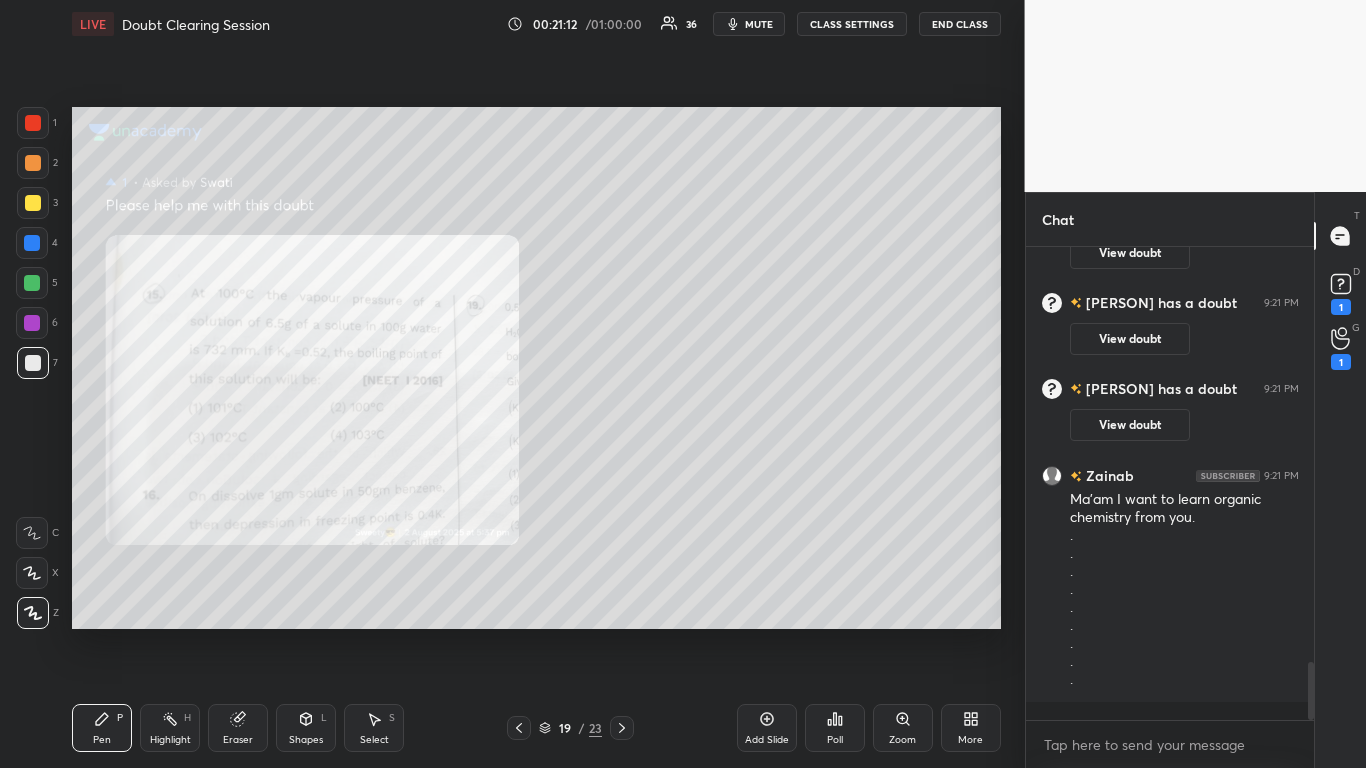 scroll, scrollTop: 3445, scrollLeft: 0, axis: vertical 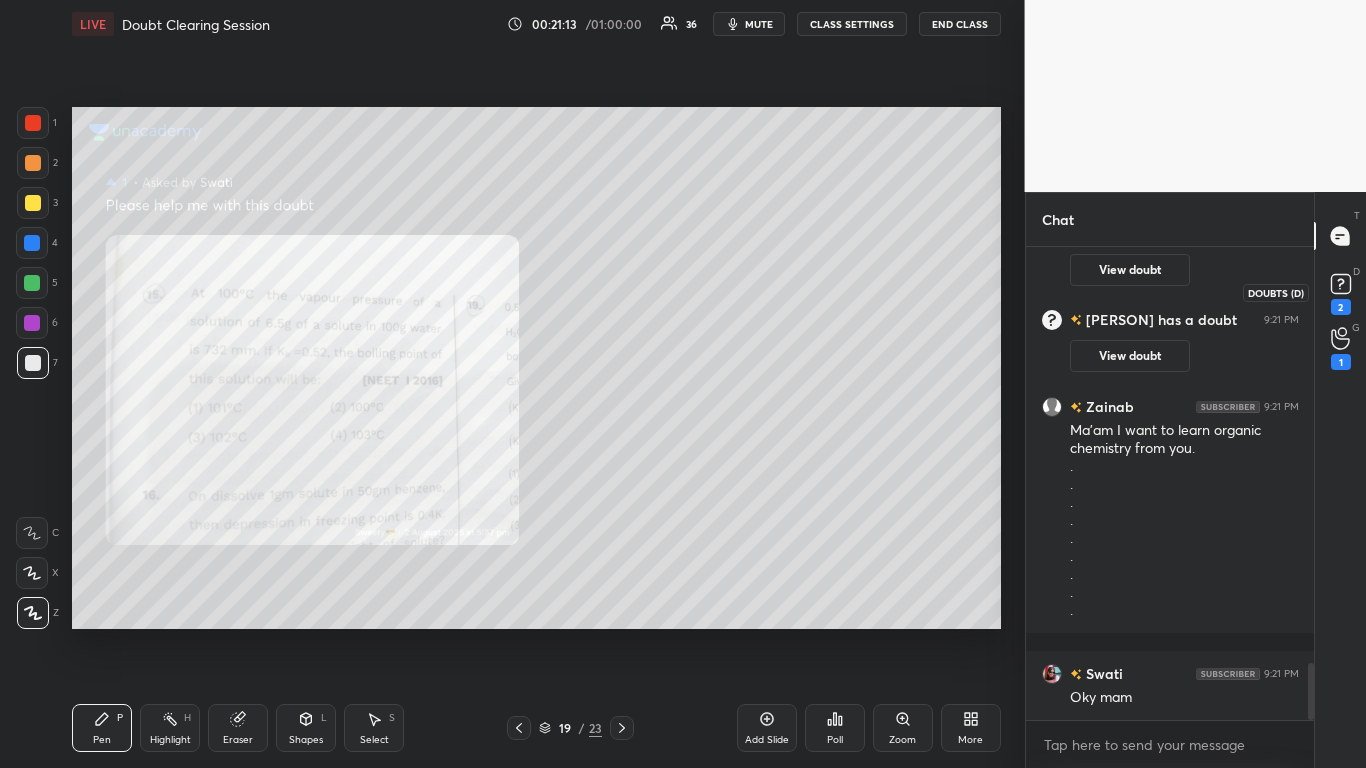 click 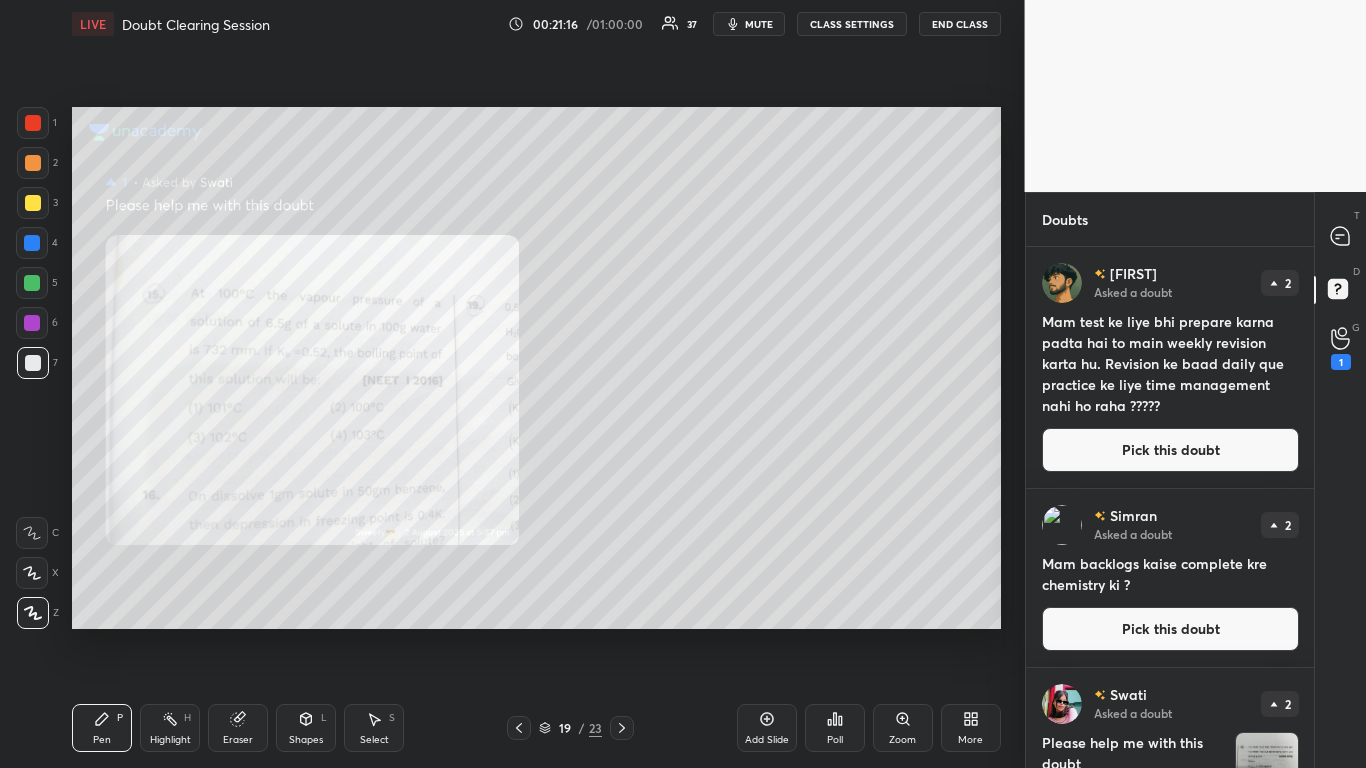 scroll, scrollTop: 456, scrollLeft: 0, axis: vertical 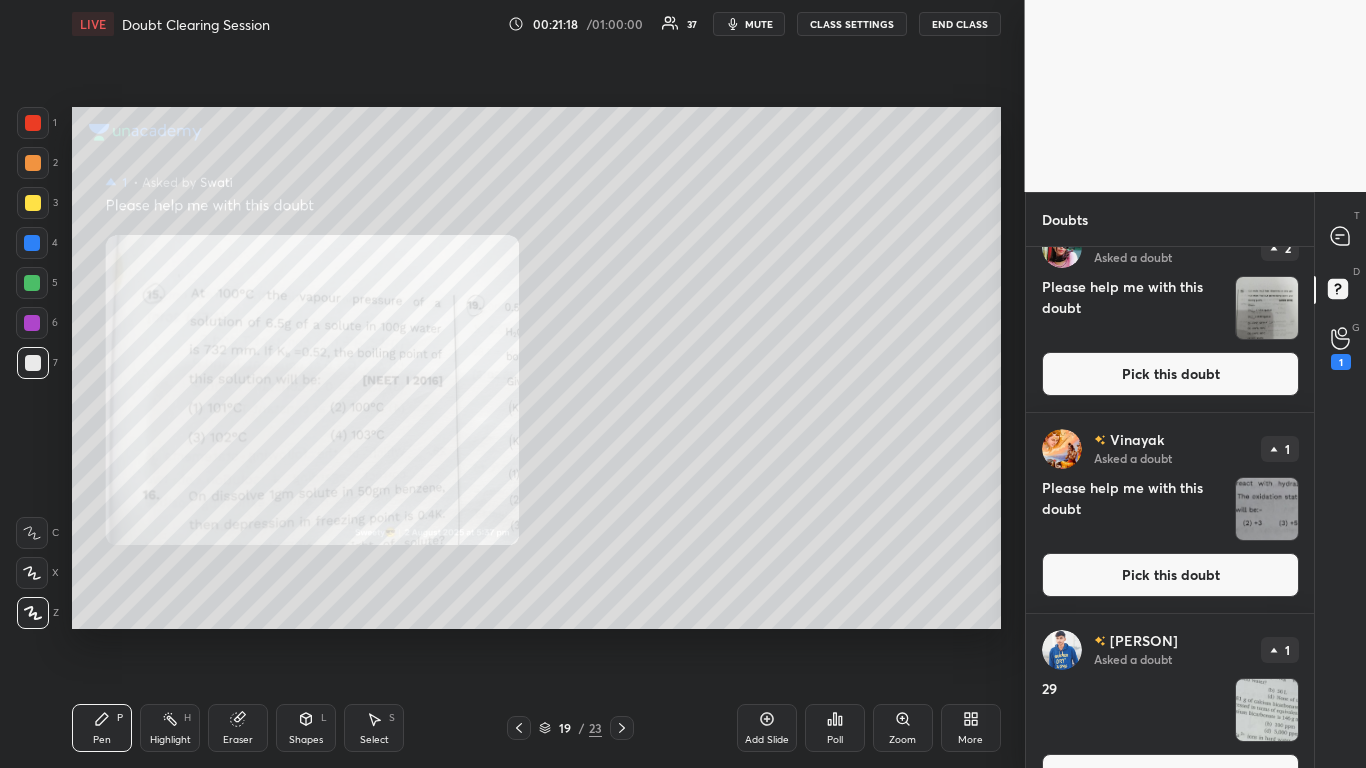 click on "Pick this doubt" at bounding box center [1170, 374] 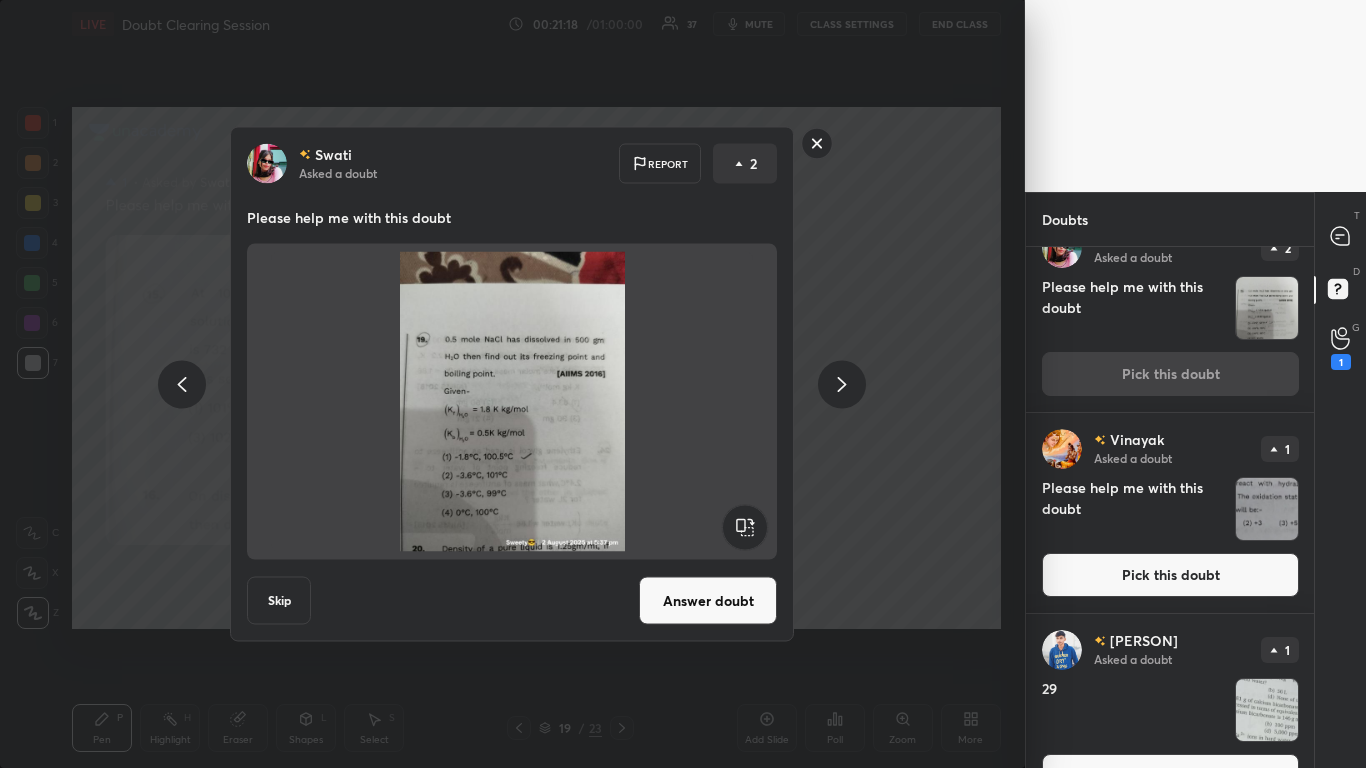 scroll, scrollTop: 421, scrollLeft: 0, axis: vertical 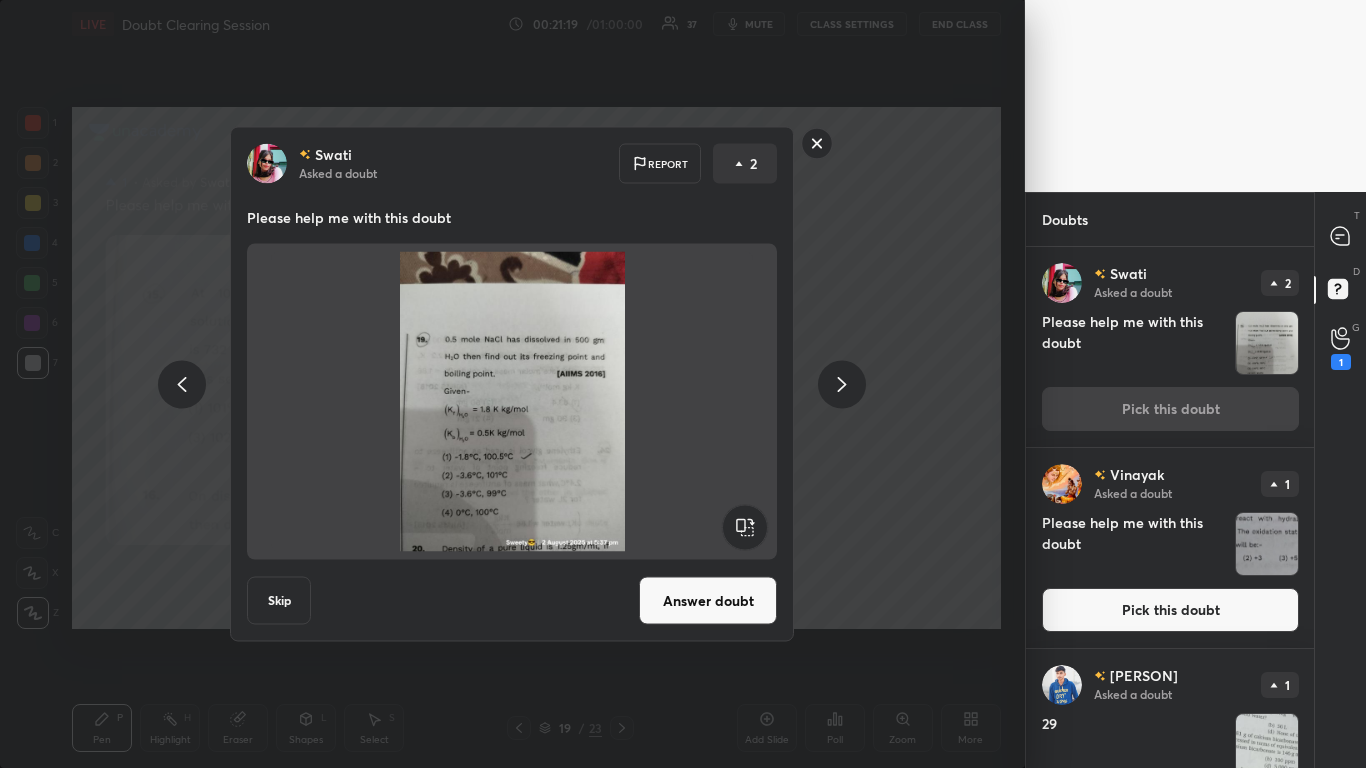 click on "Answer doubt" at bounding box center [708, 601] 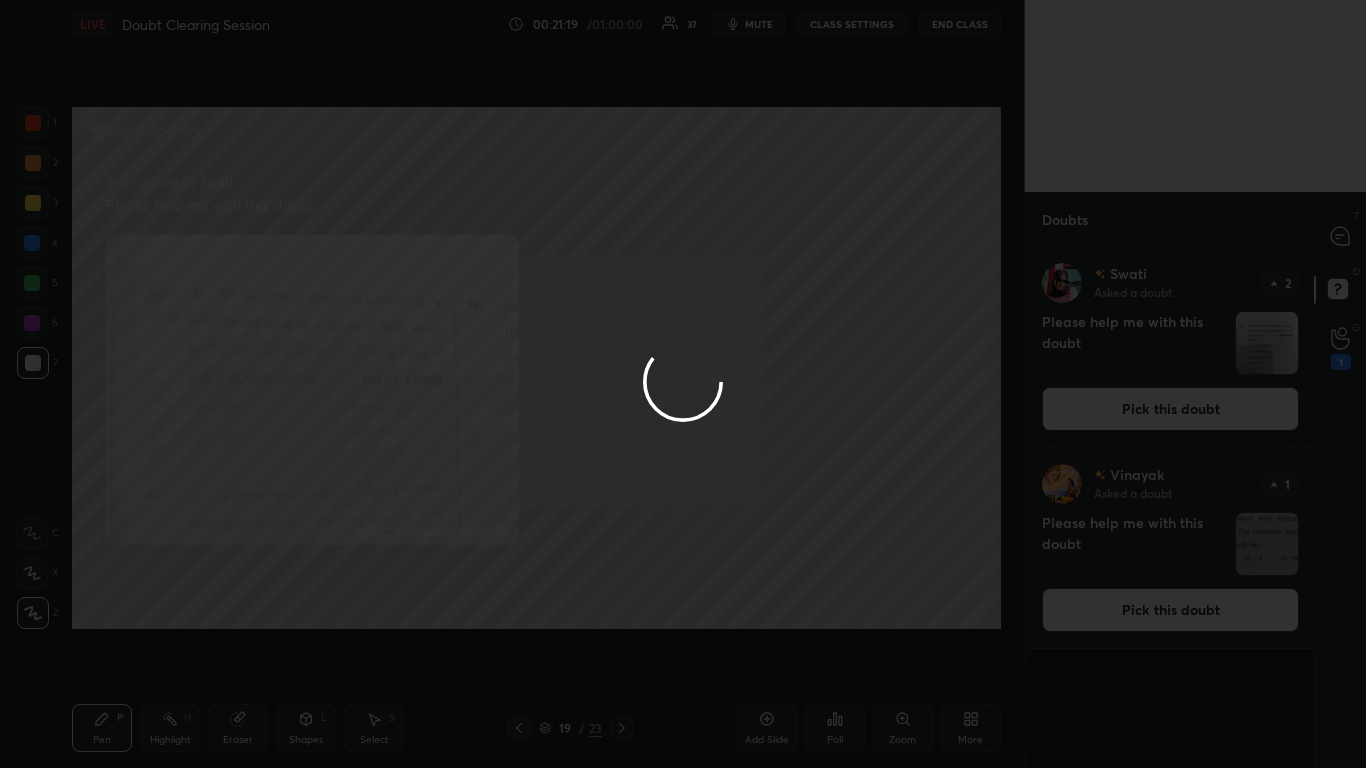 scroll, scrollTop: 0, scrollLeft: 0, axis: both 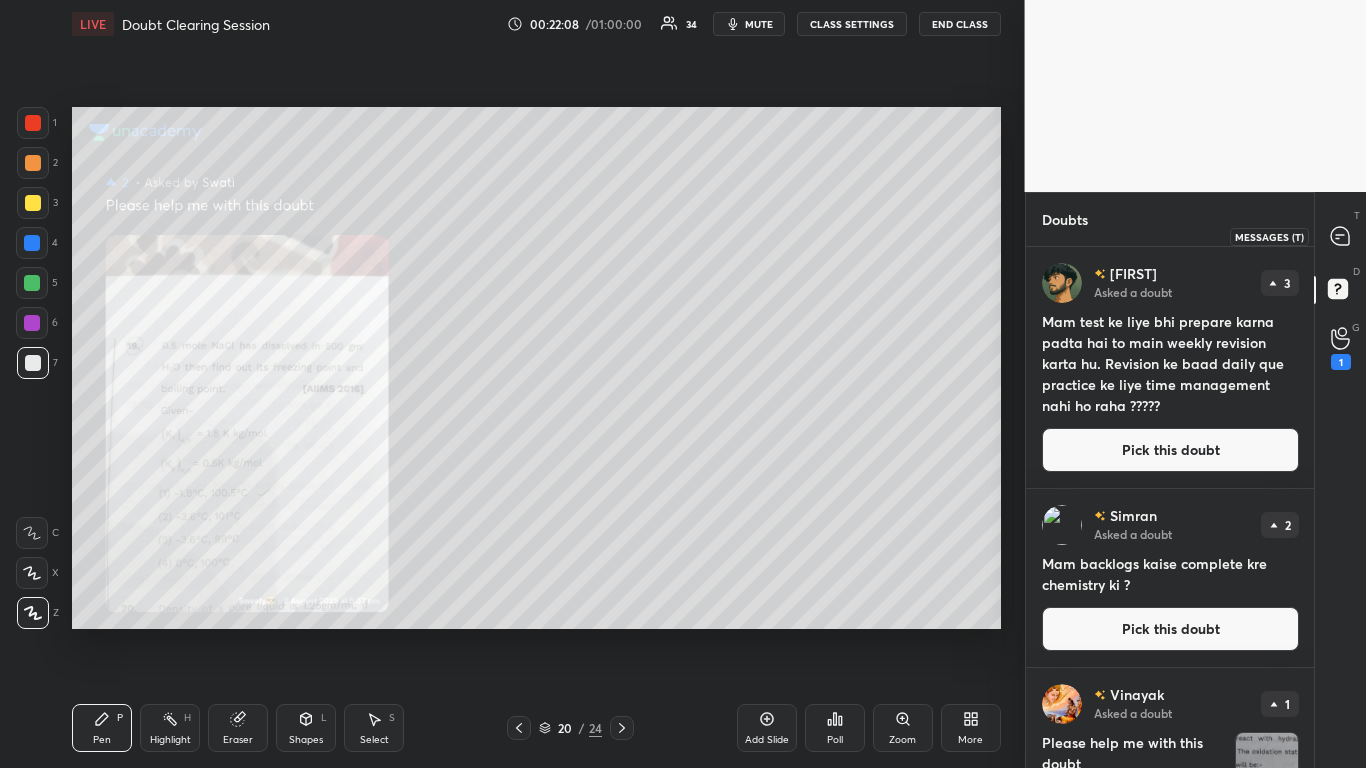click 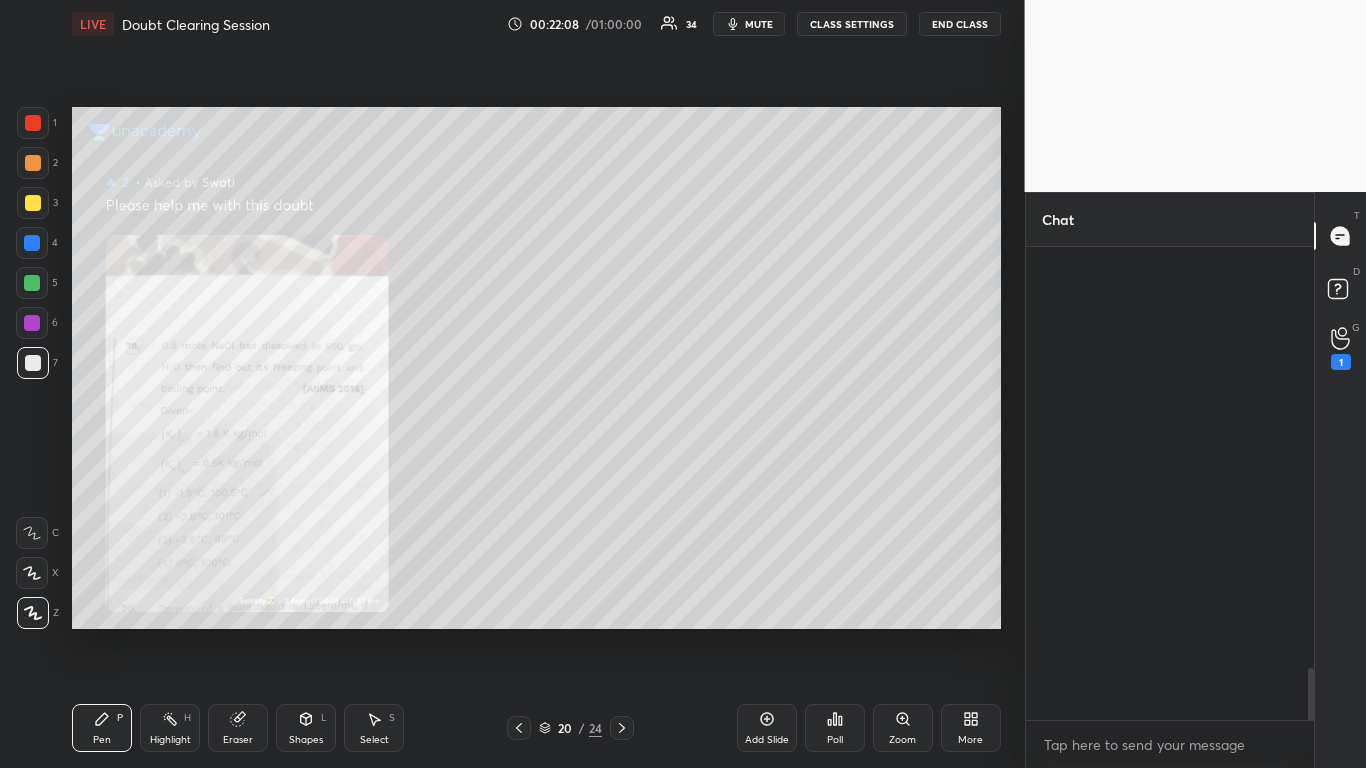 scroll, scrollTop: 4312, scrollLeft: 0, axis: vertical 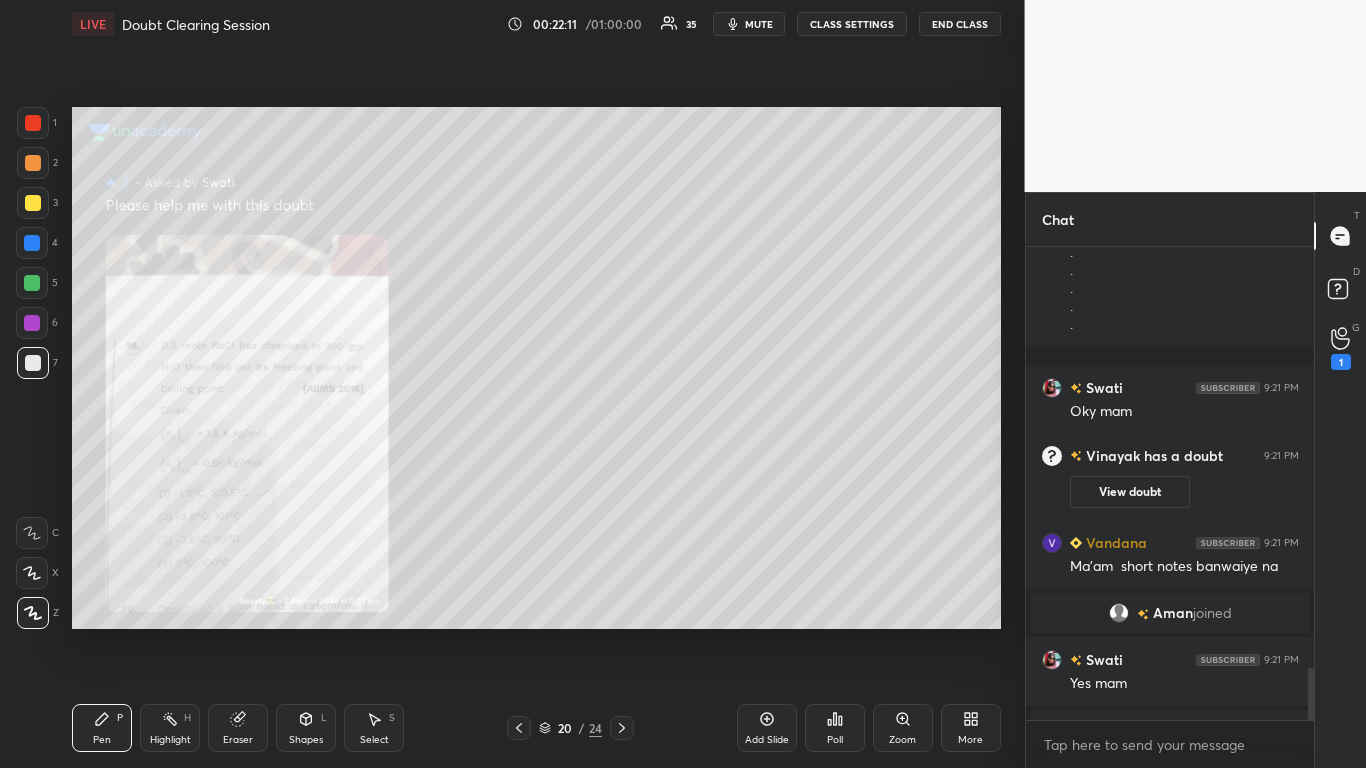 click at bounding box center (1308, 483) 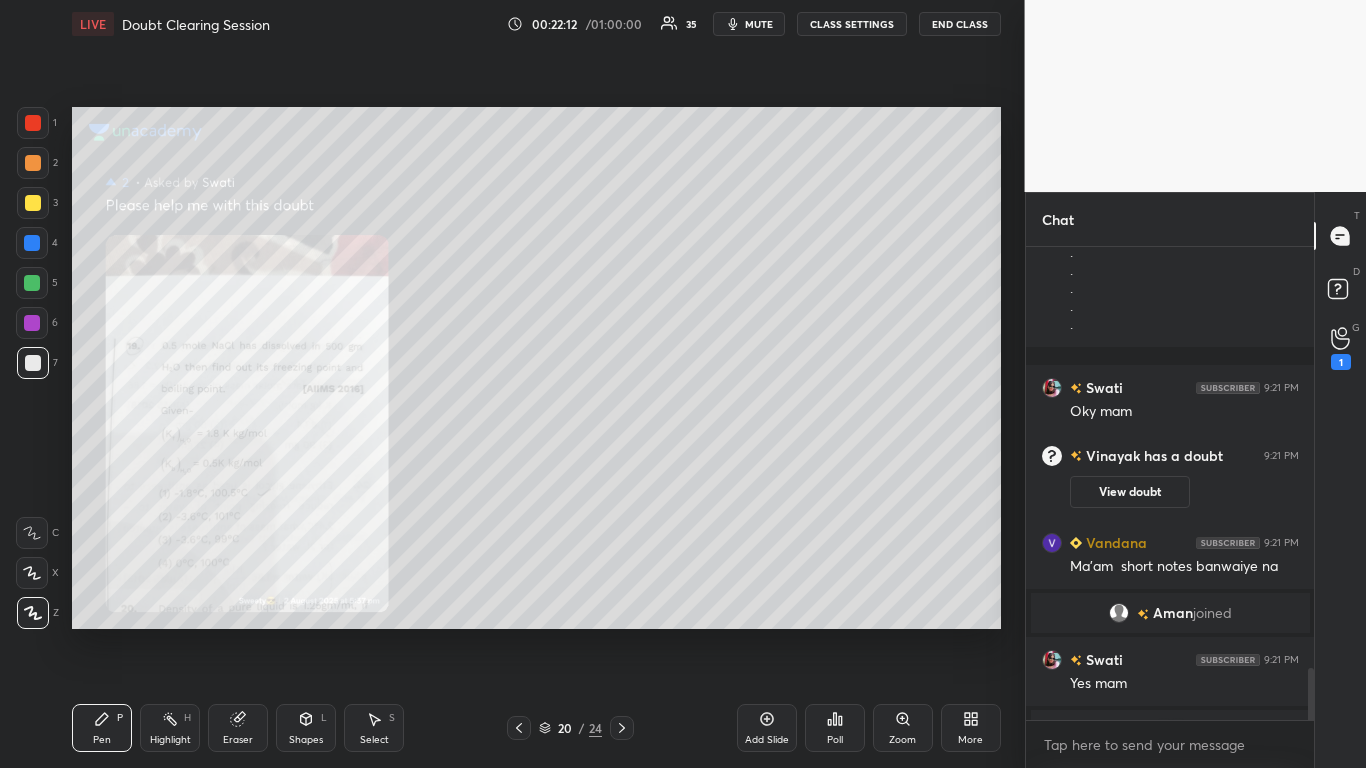 scroll, scrollTop: 4456, scrollLeft: 0, axis: vertical 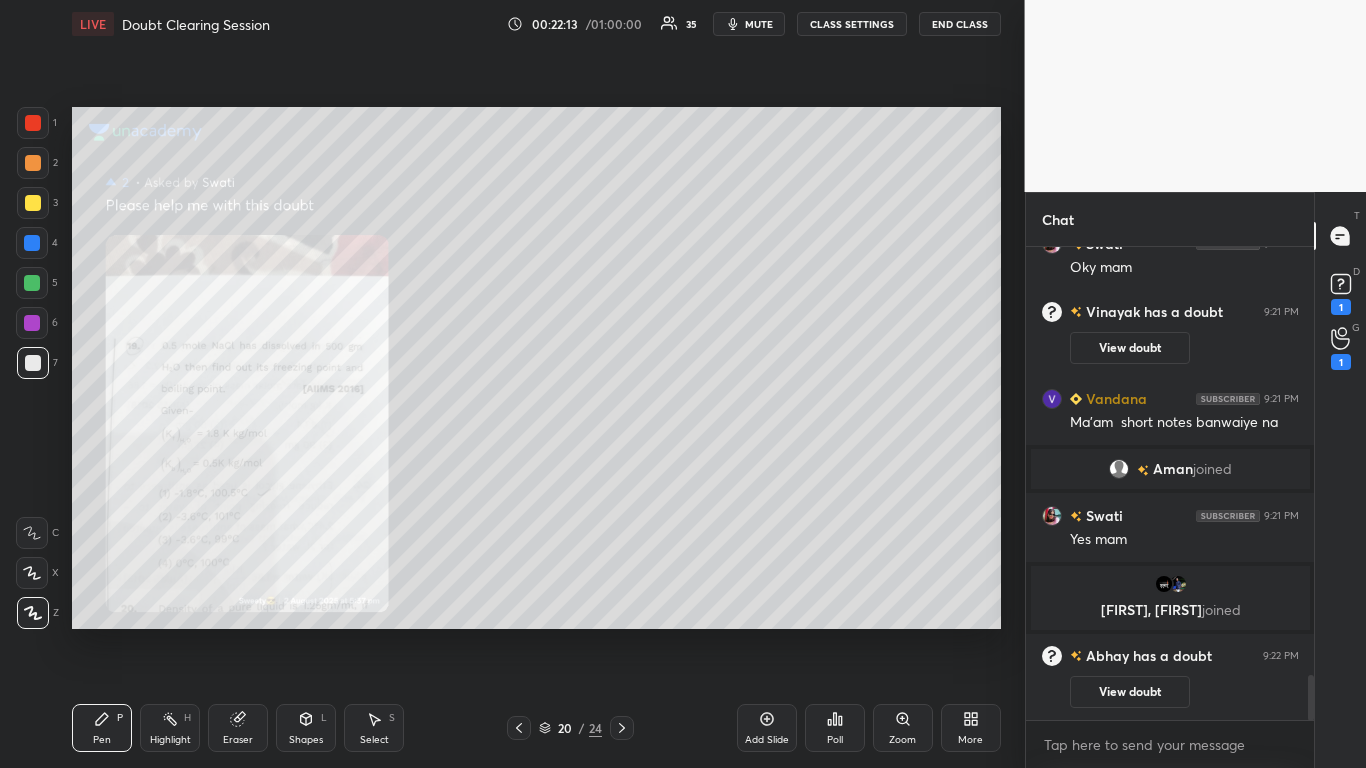click at bounding box center (33, 203) 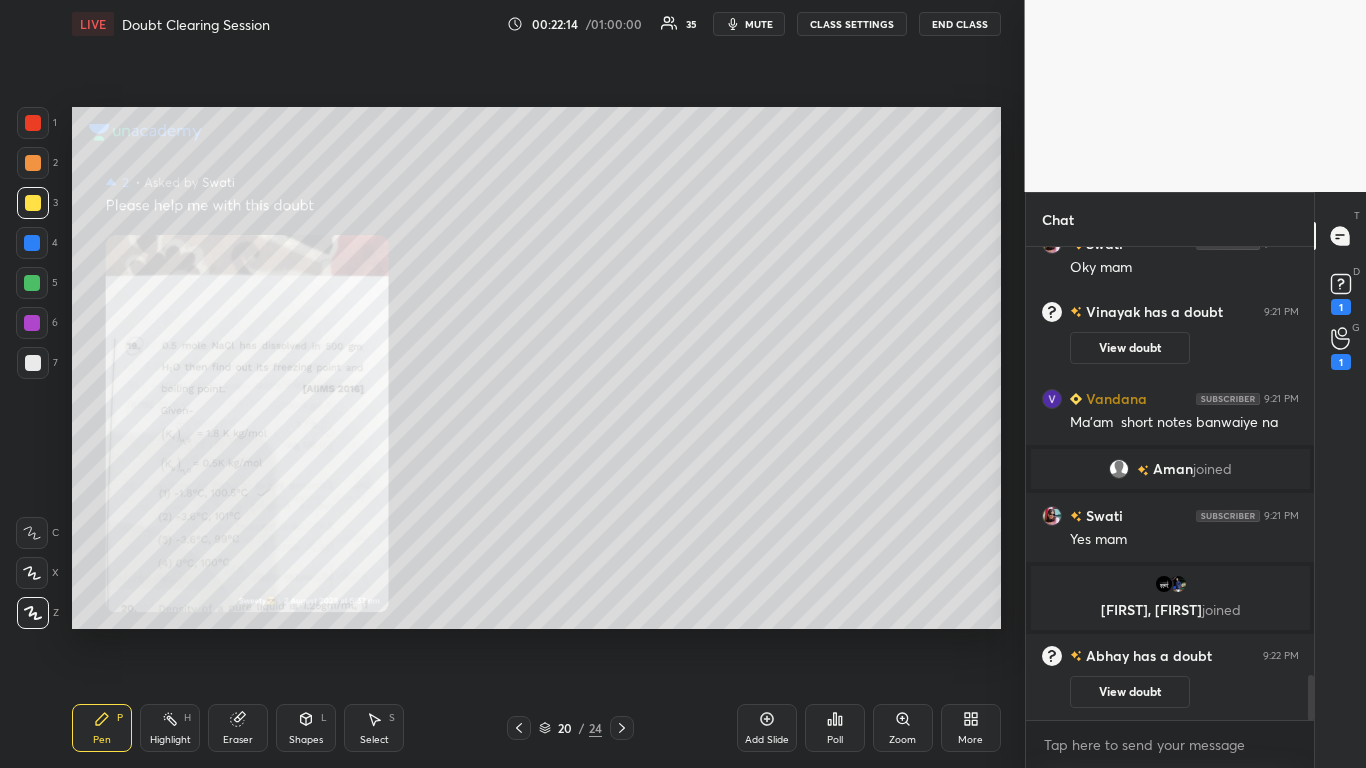 scroll, scrollTop: 3889, scrollLeft: 0, axis: vertical 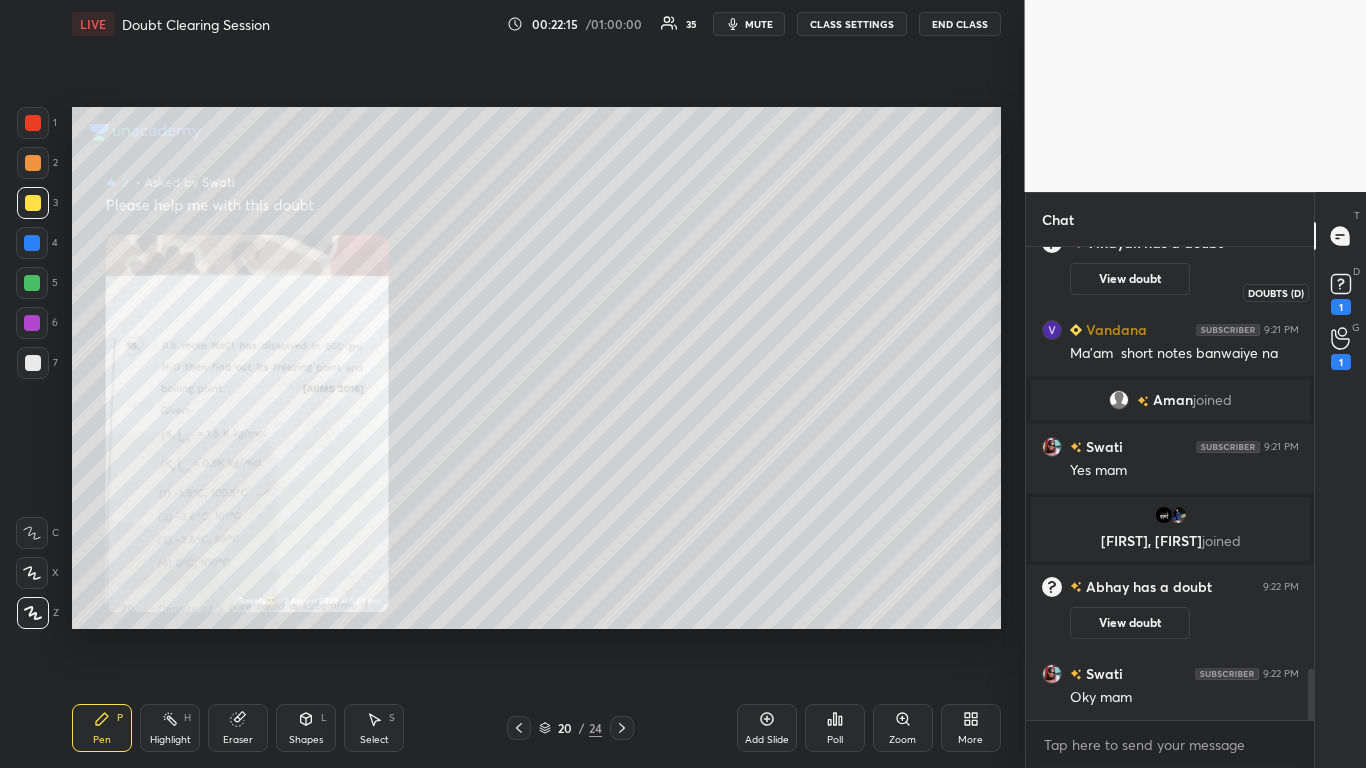 click on "1" at bounding box center (1341, 307) 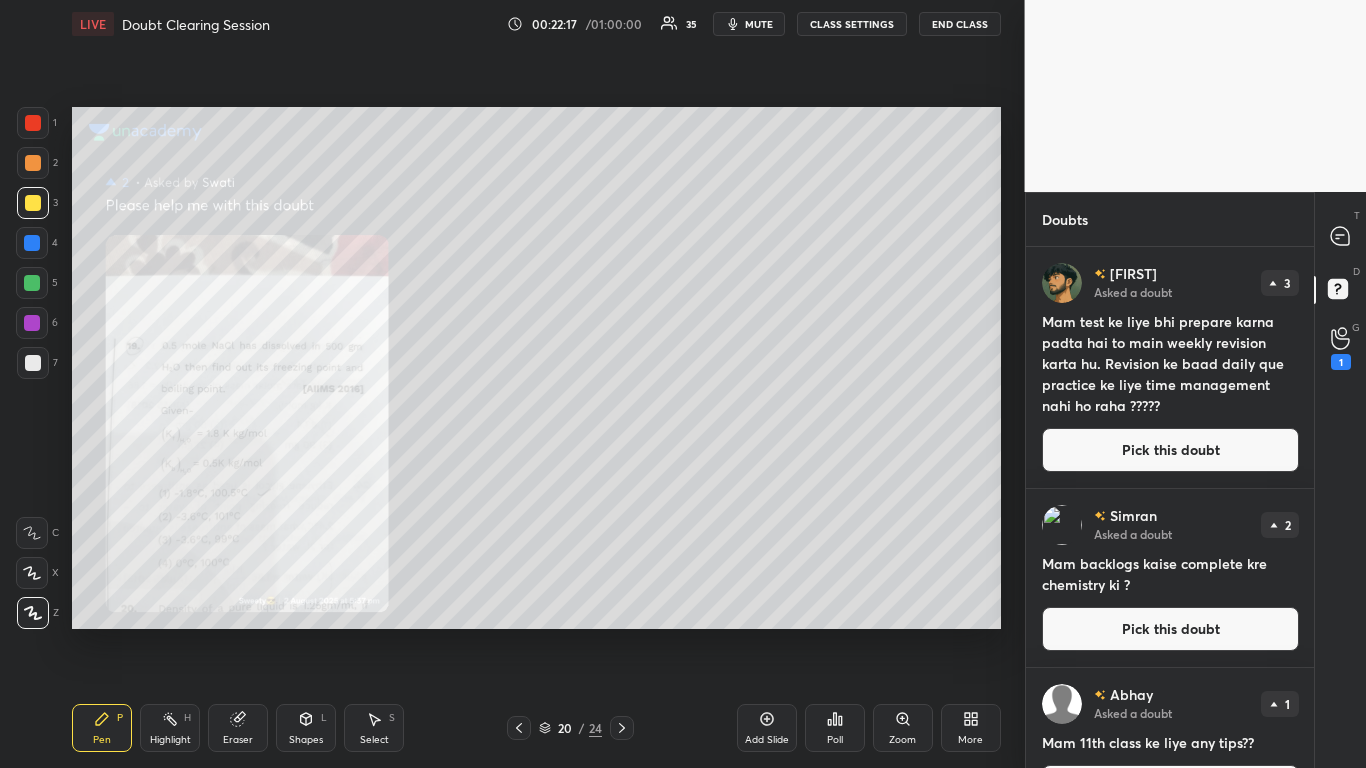 click on "Pick this doubt" at bounding box center [1170, 450] 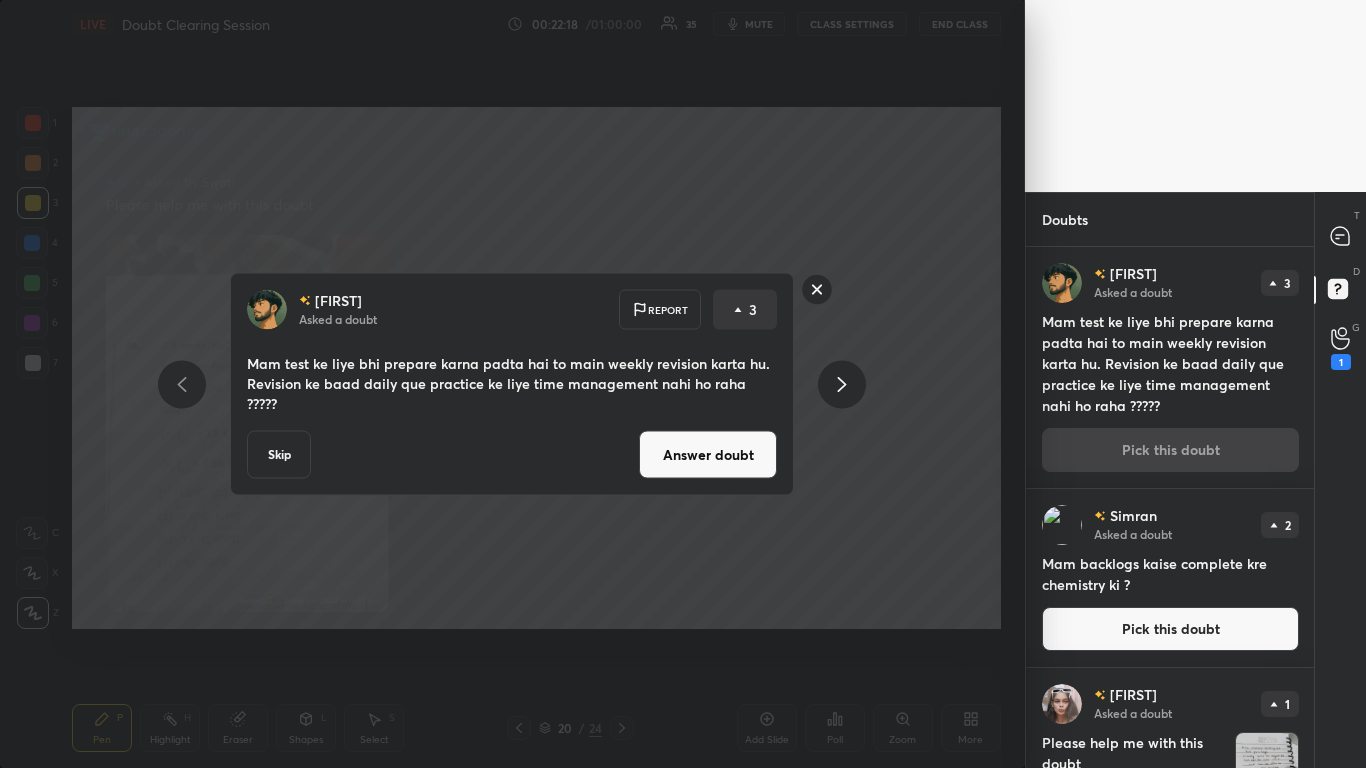 click on "Answer doubt" at bounding box center (708, 455) 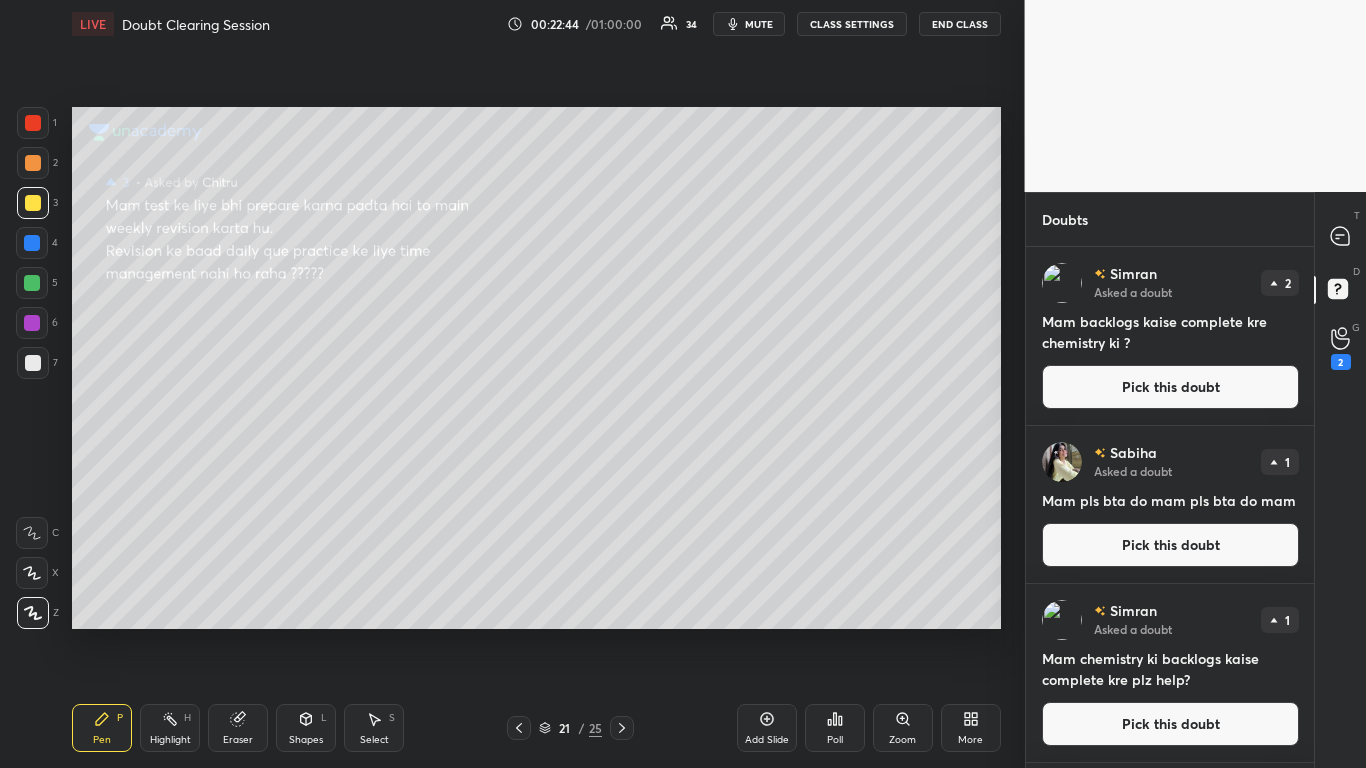 click on "Pick this doubt" at bounding box center (1170, 387) 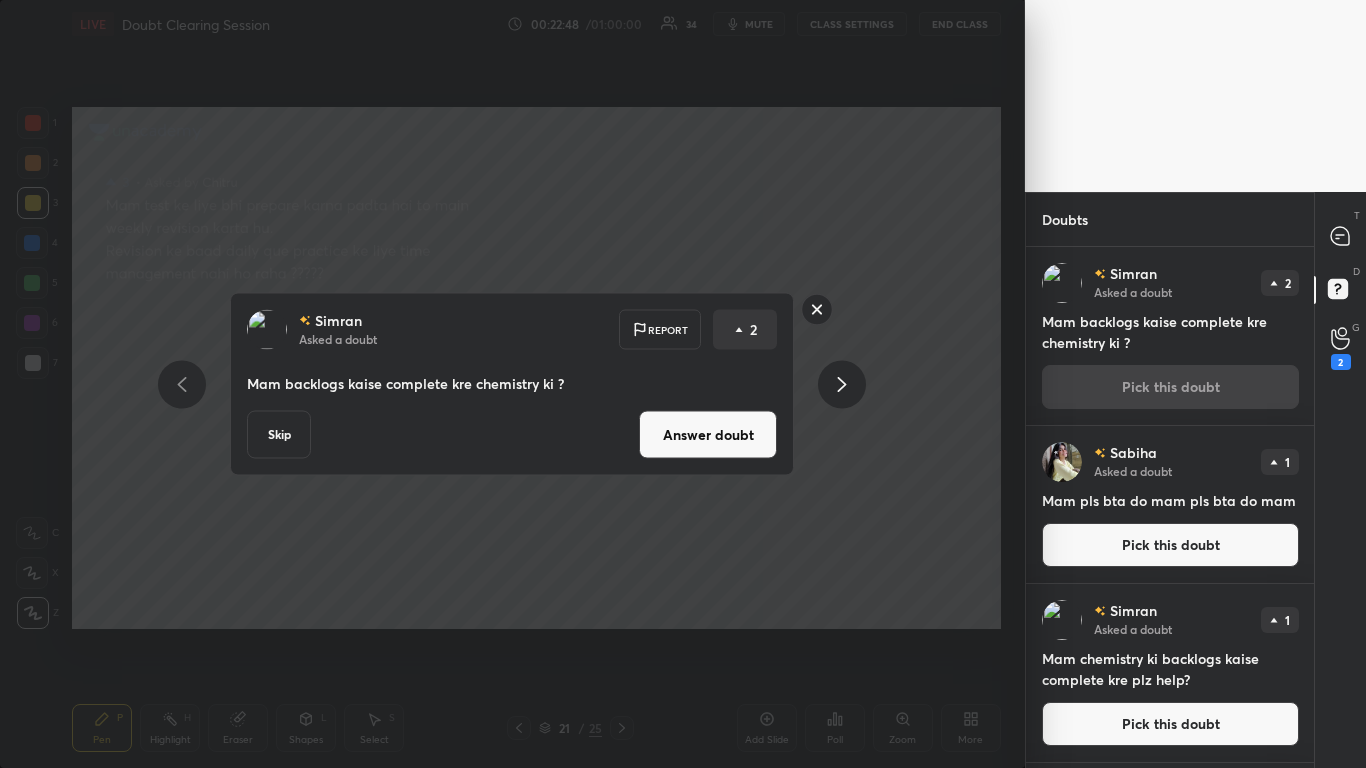 click 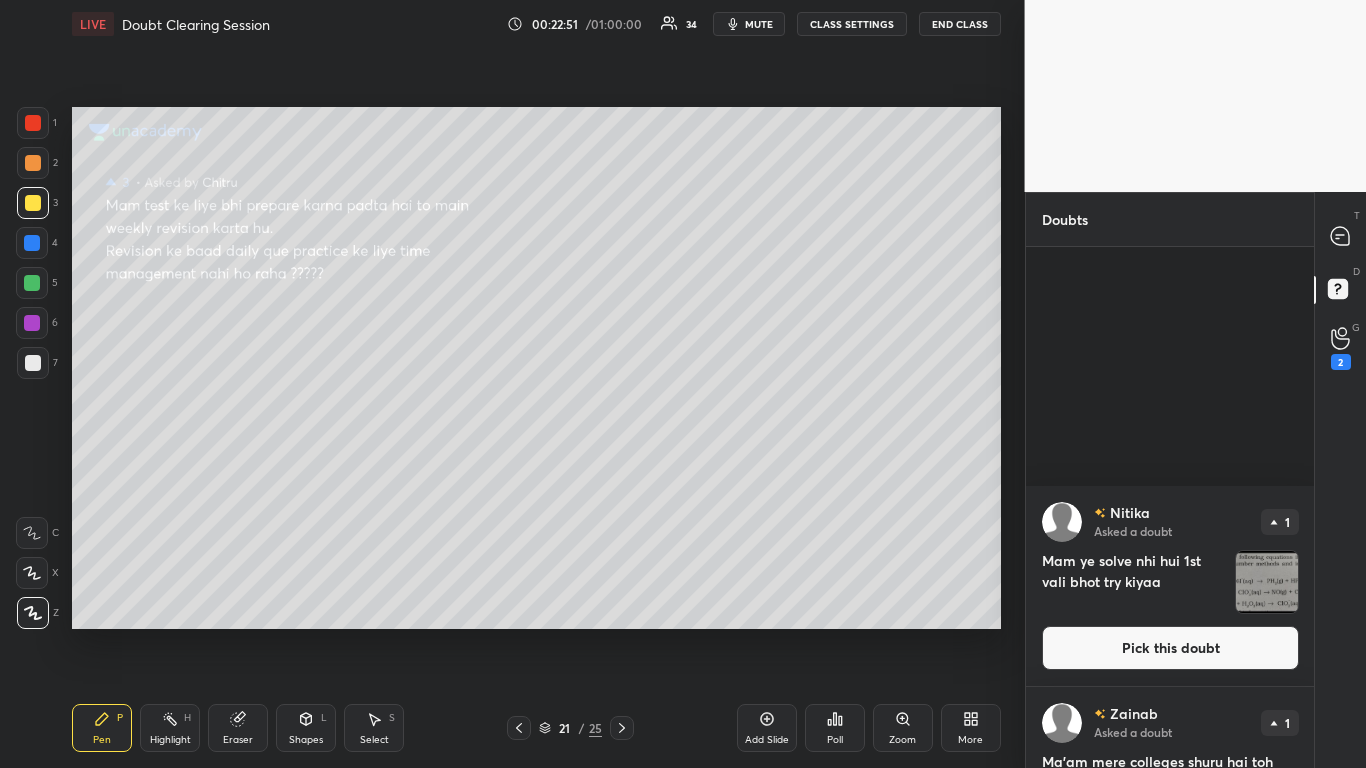 scroll, scrollTop: 3647, scrollLeft: 0, axis: vertical 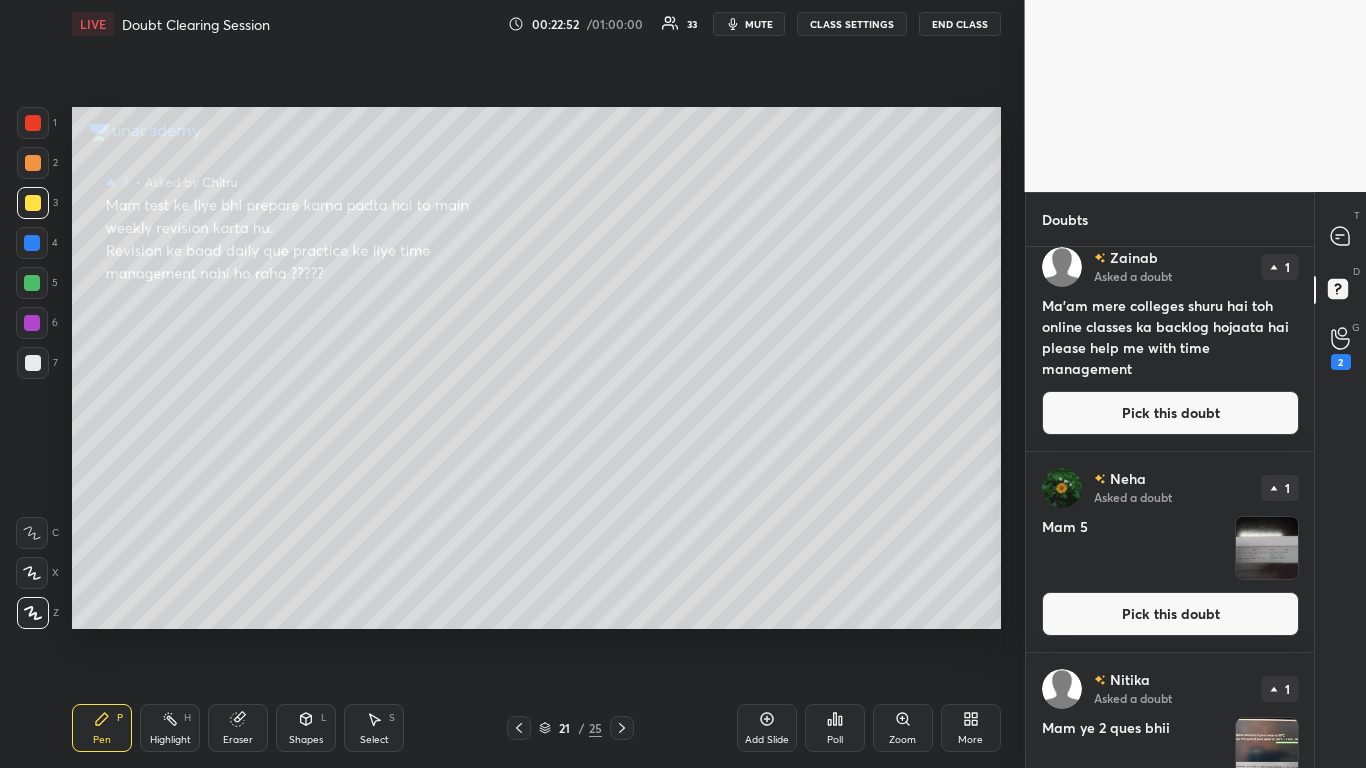 click on "Pick this doubt" at bounding box center [1170, 614] 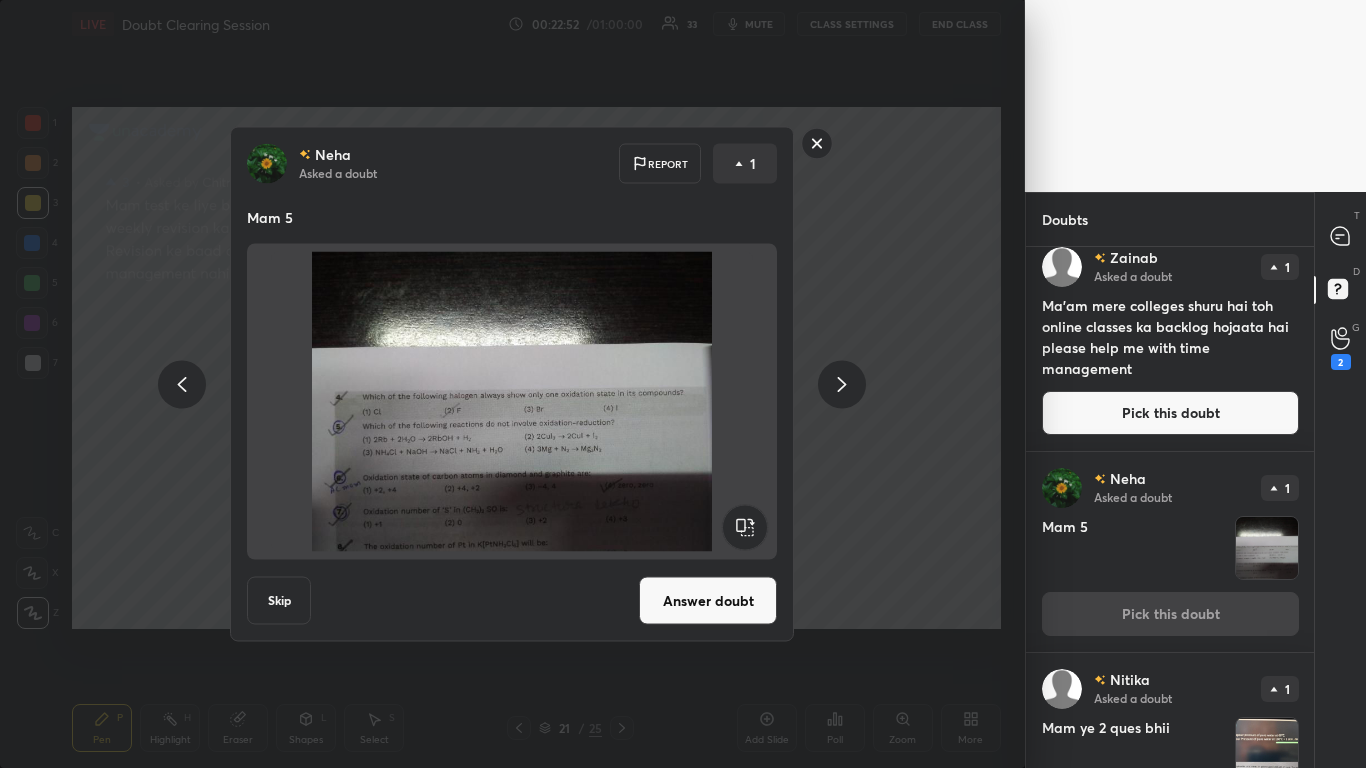 click on "Answer doubt" at bounding box center (708, 601) 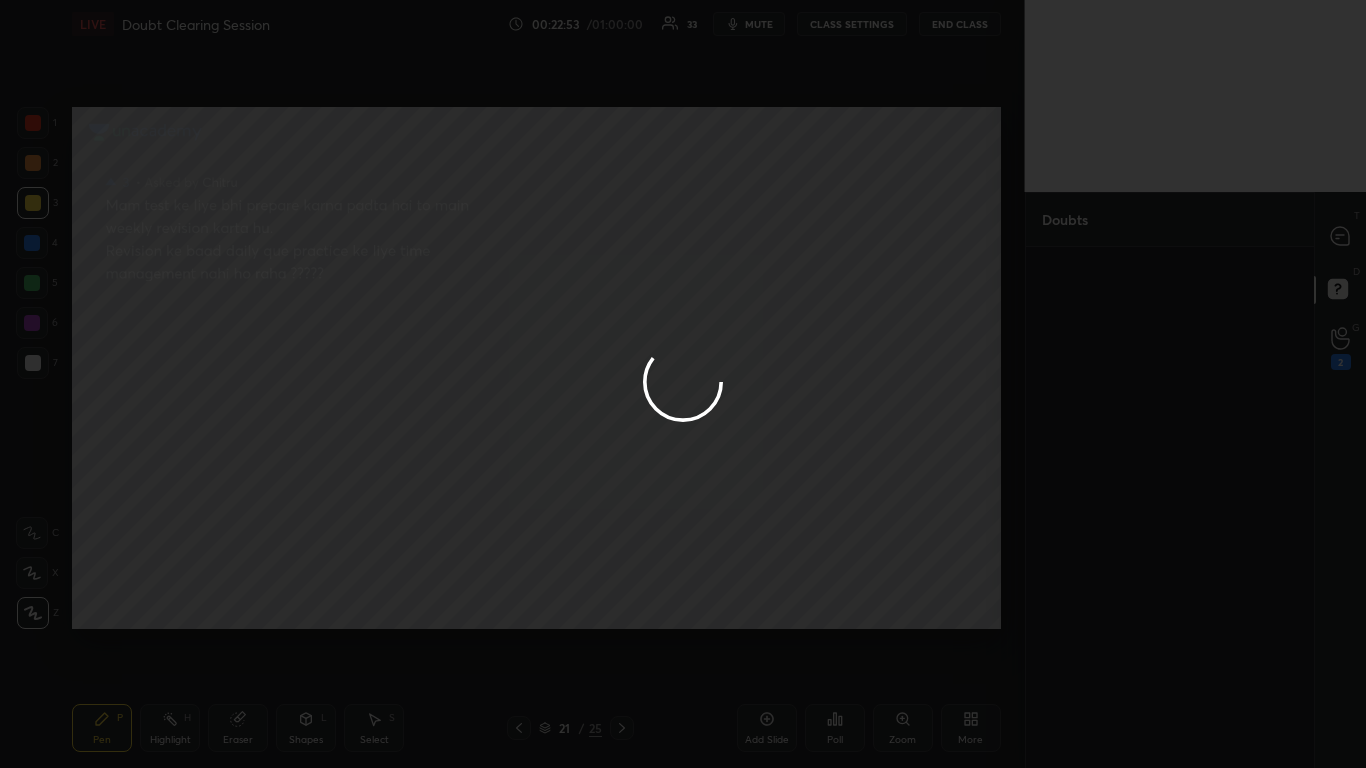 scroll, scrollTop: 0, scrollLeft: 0, axis: both 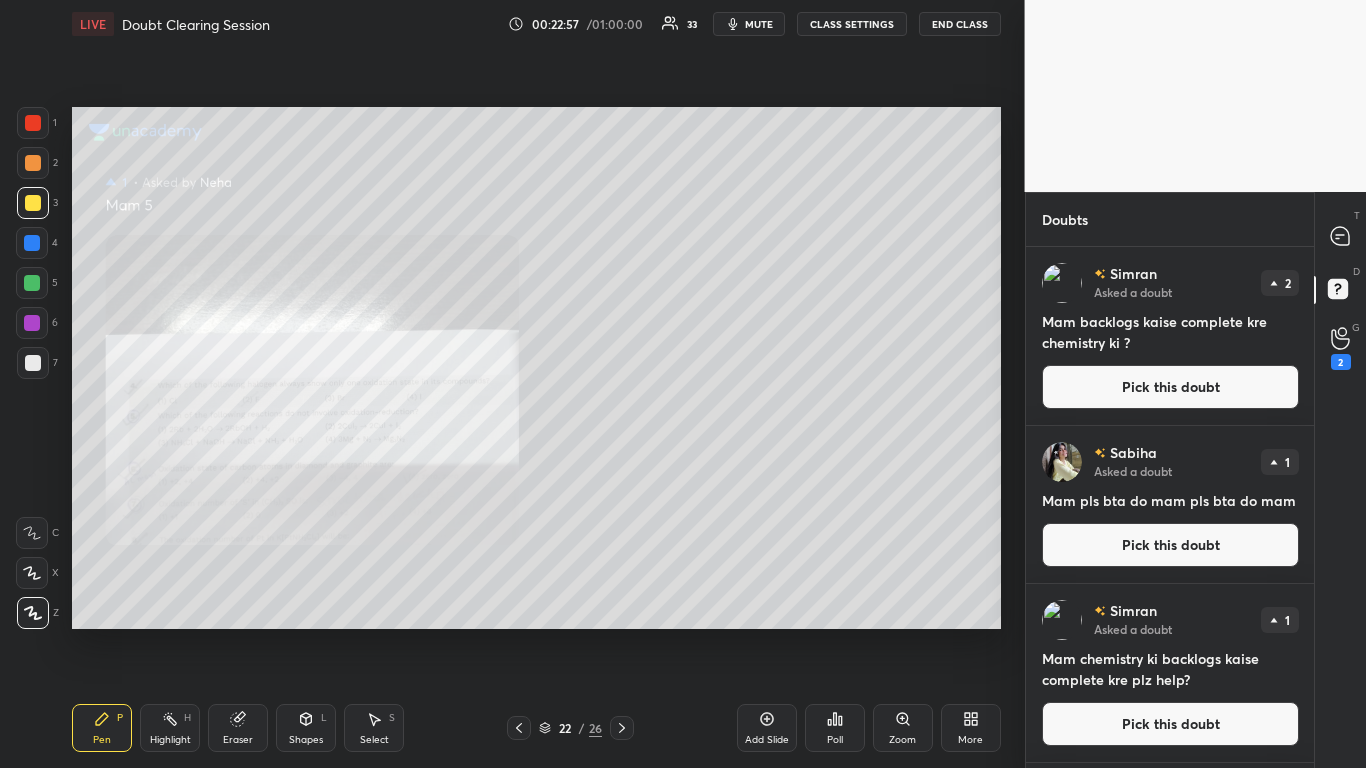click 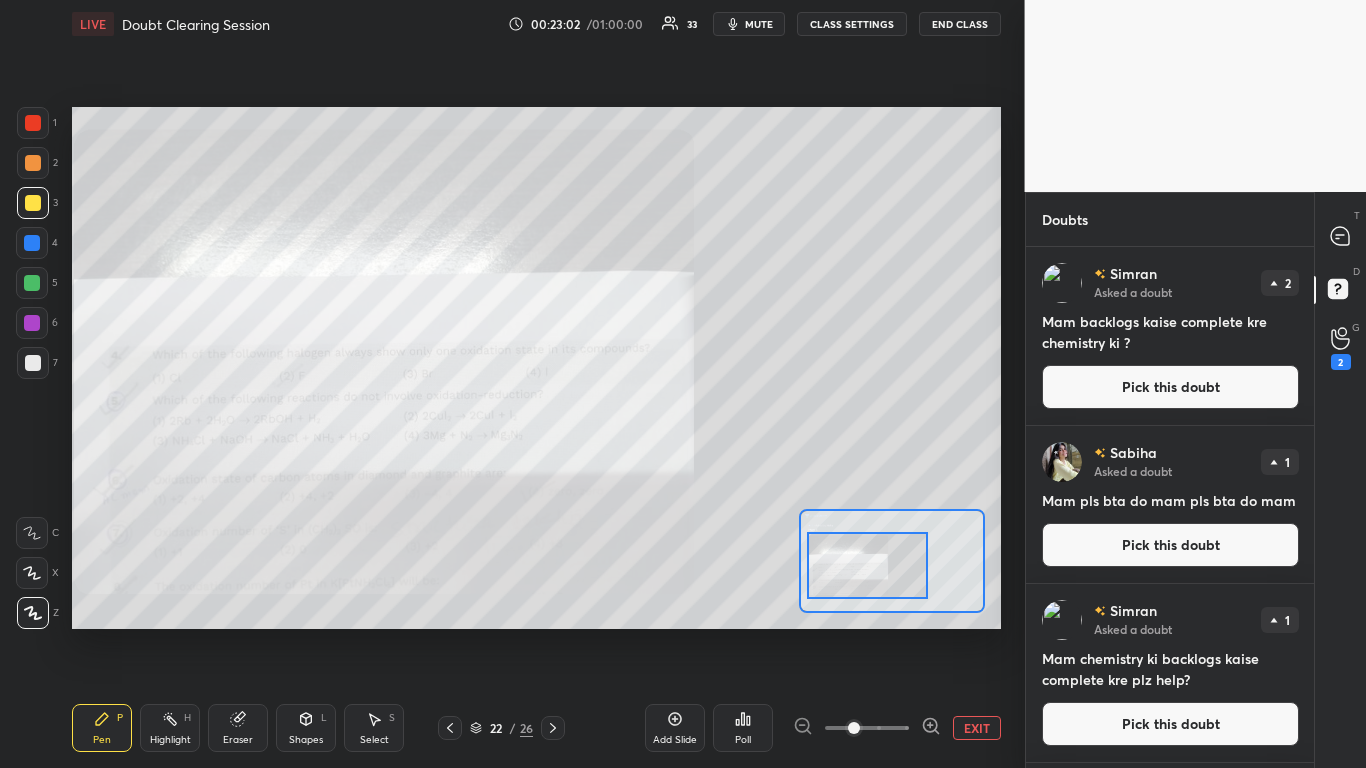 click on "EXIT" at bounding box center (977, 728) 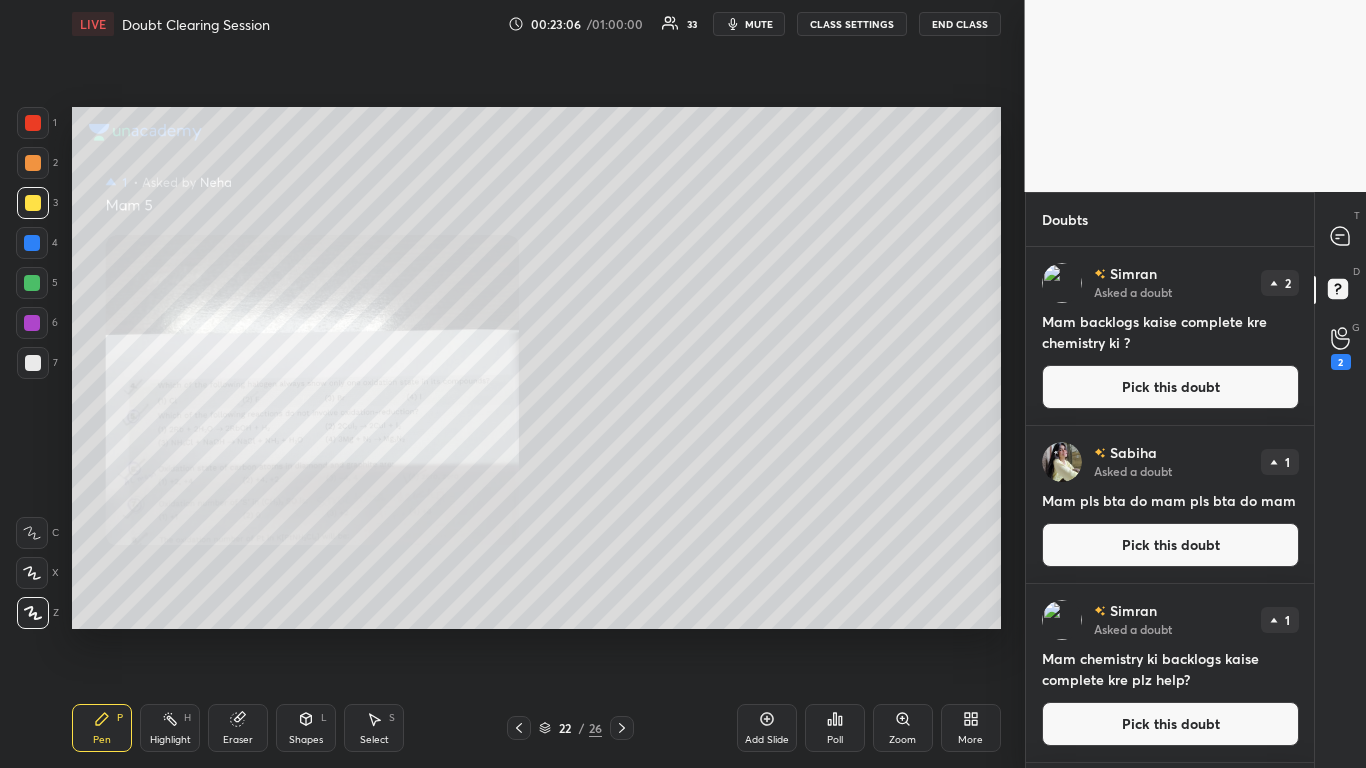 click on "Pick this doubt" at bounding box center [1170, 387] 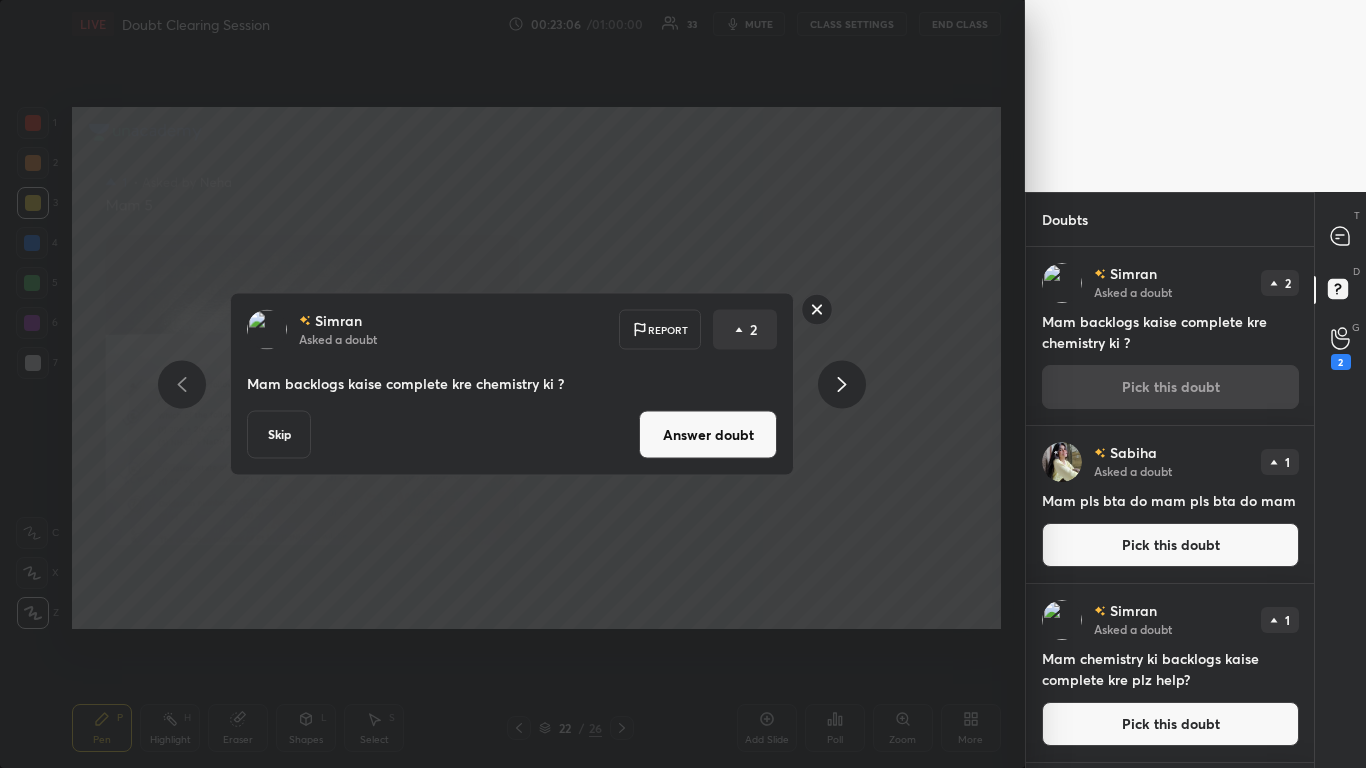 click on "Answer doubt" at bounding box center (708, 435) 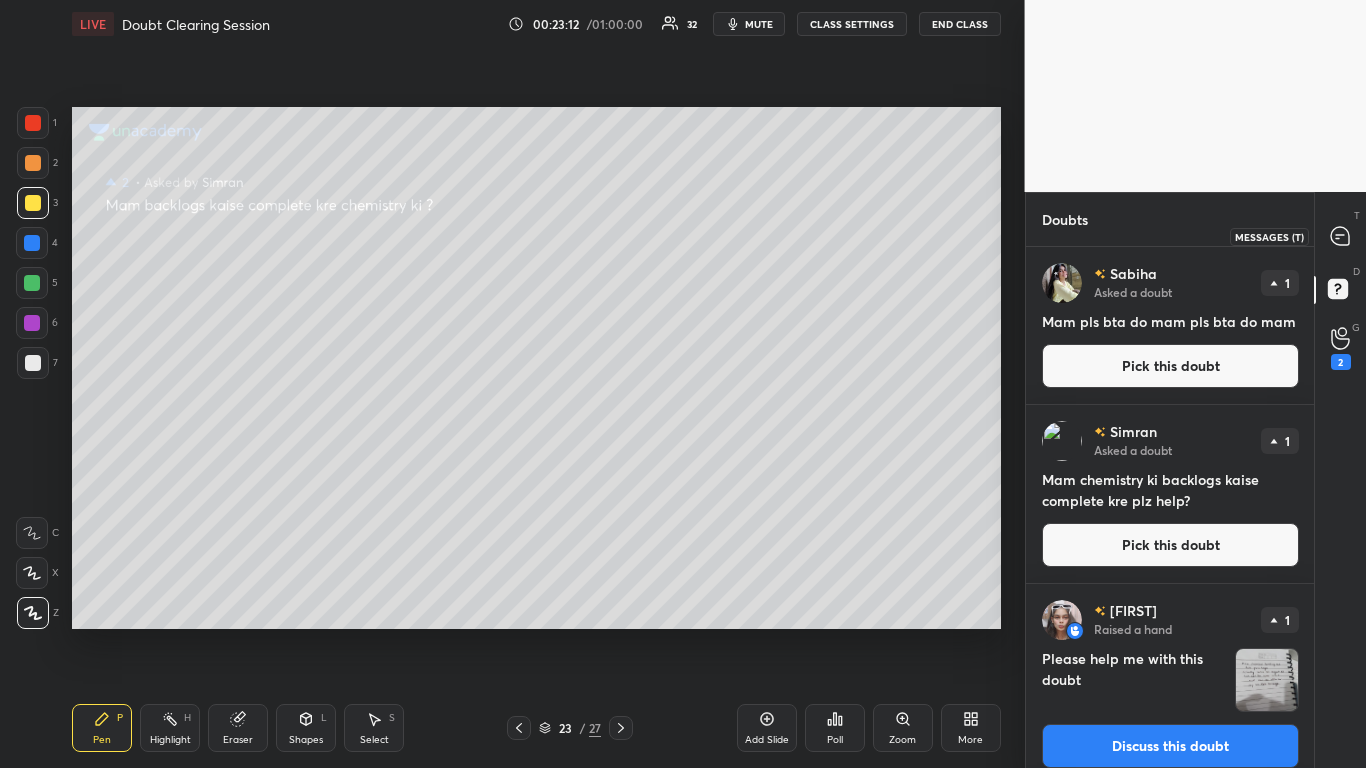 click 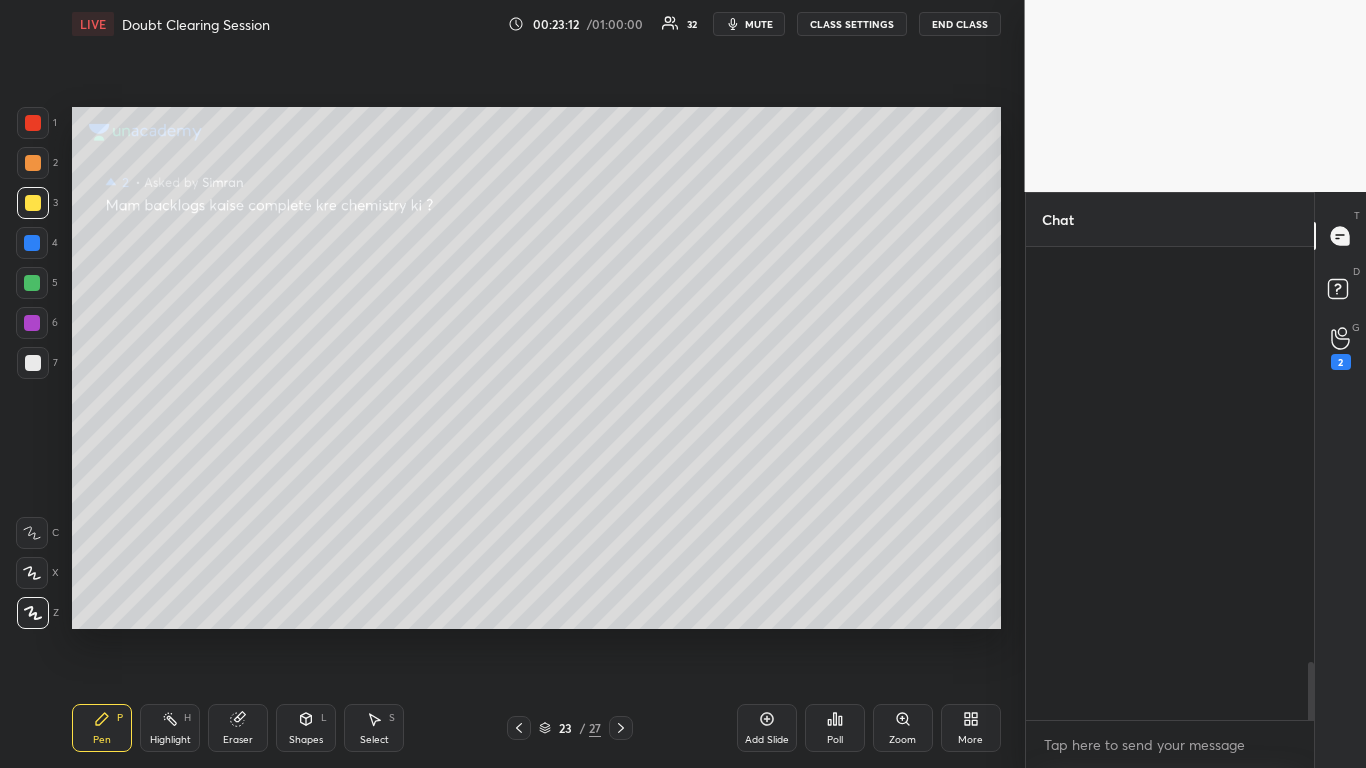 scroll, scrollTop: 4696, scrollLeft: 0, axis: vertical 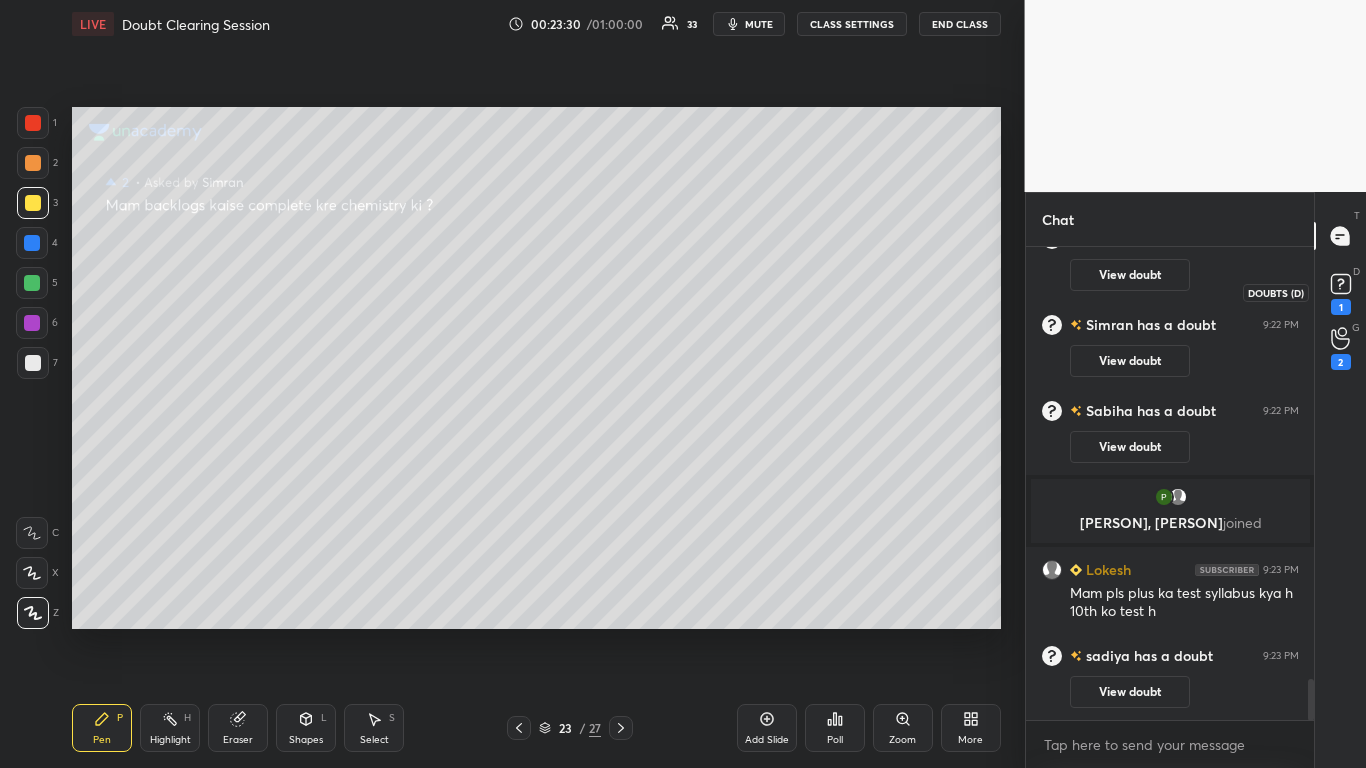 click 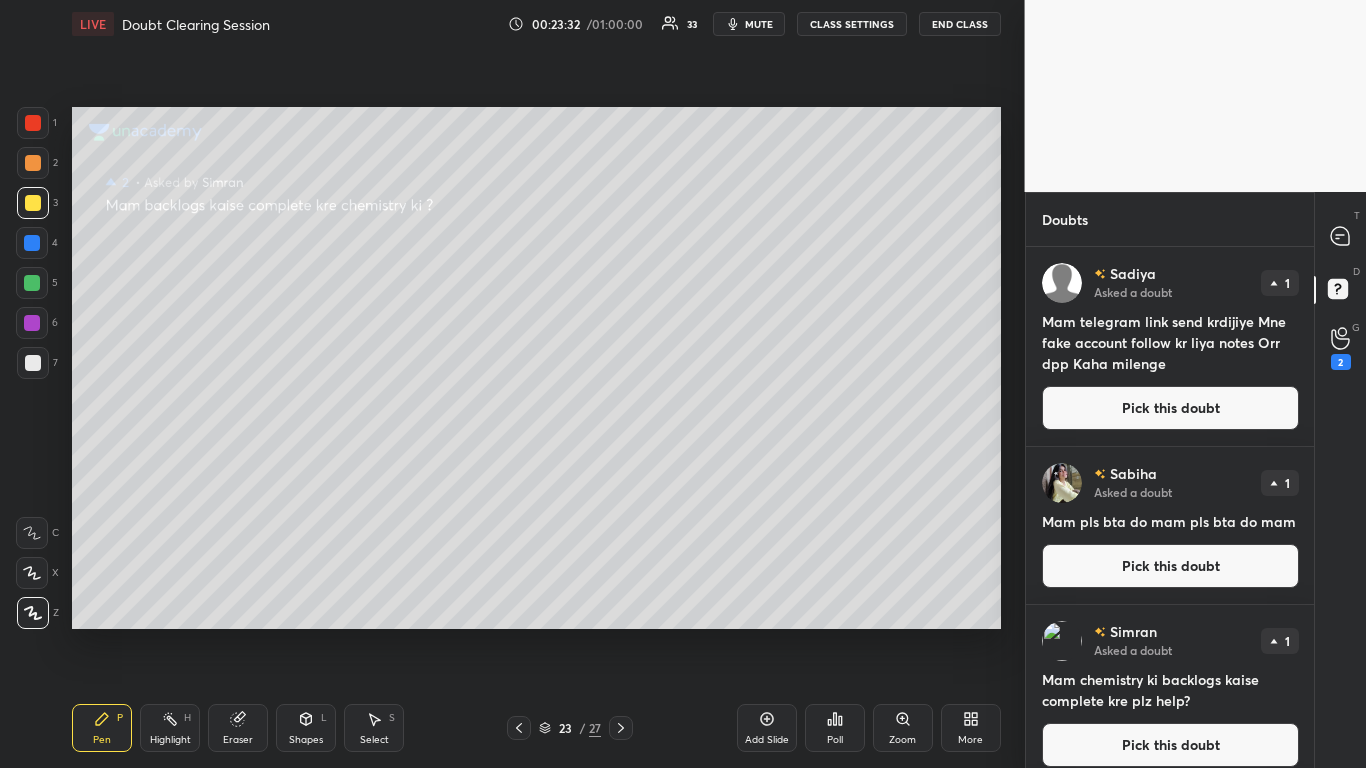 click on "Pick this doubt" at bounding box center (1170, 408) 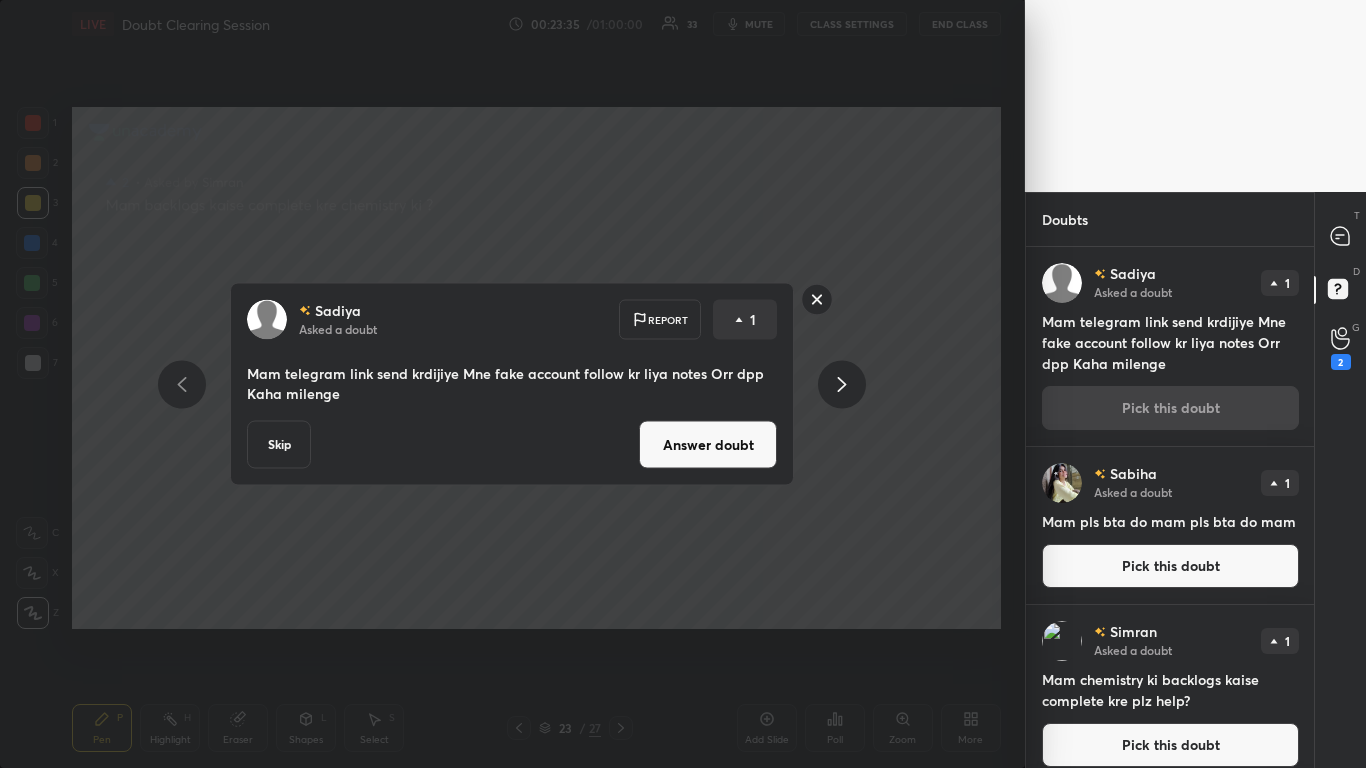 click on "Answer doubt" at bounding box center (708, 445) 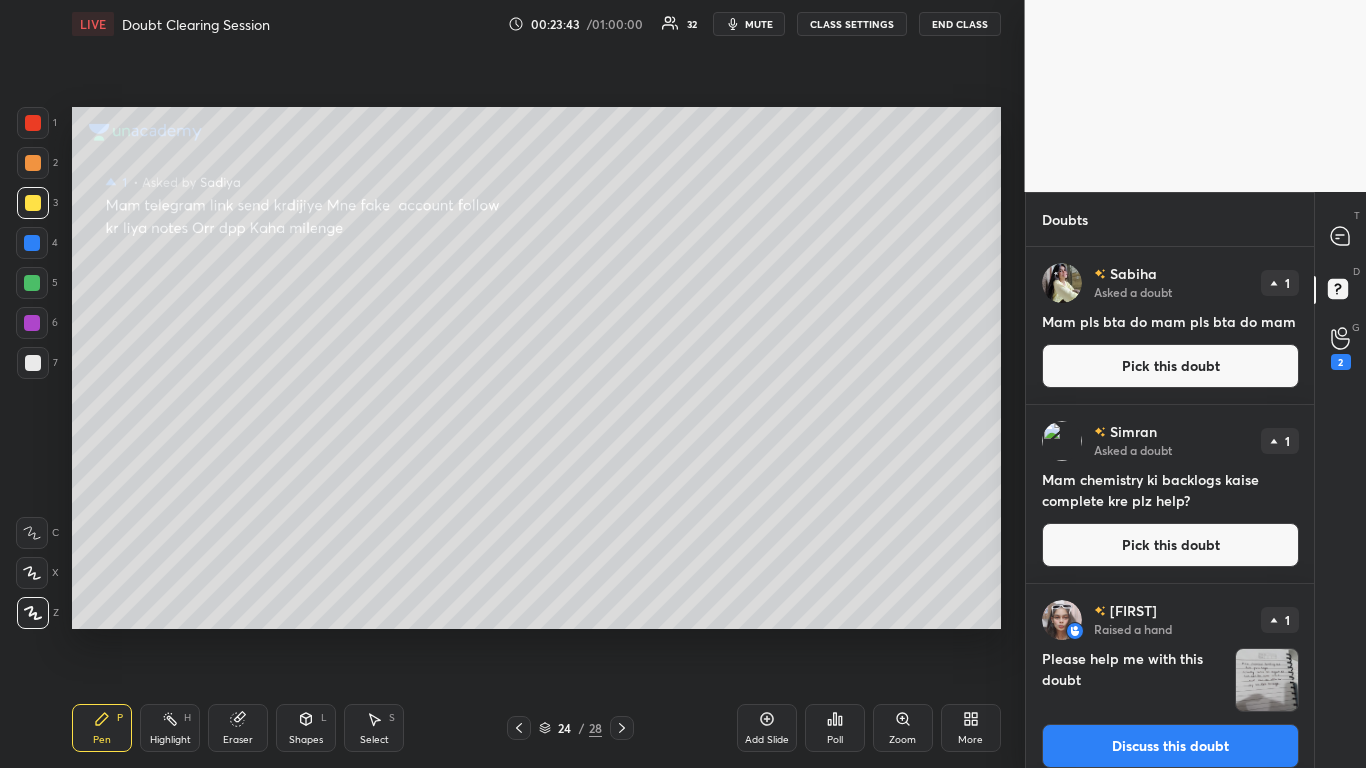 click on "Pick this doubt" at bounding box center [1170, 366] 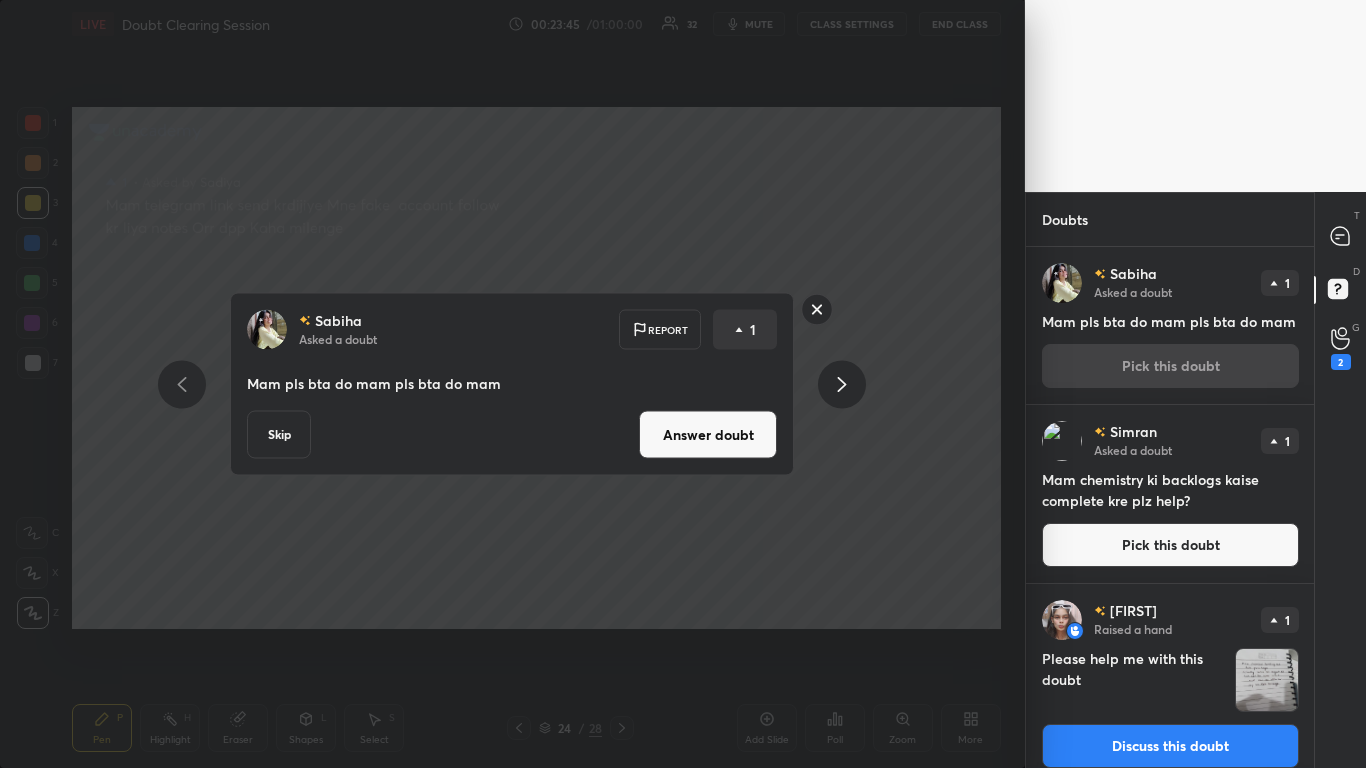 click on "Skip" at bounding box center [279, 435] 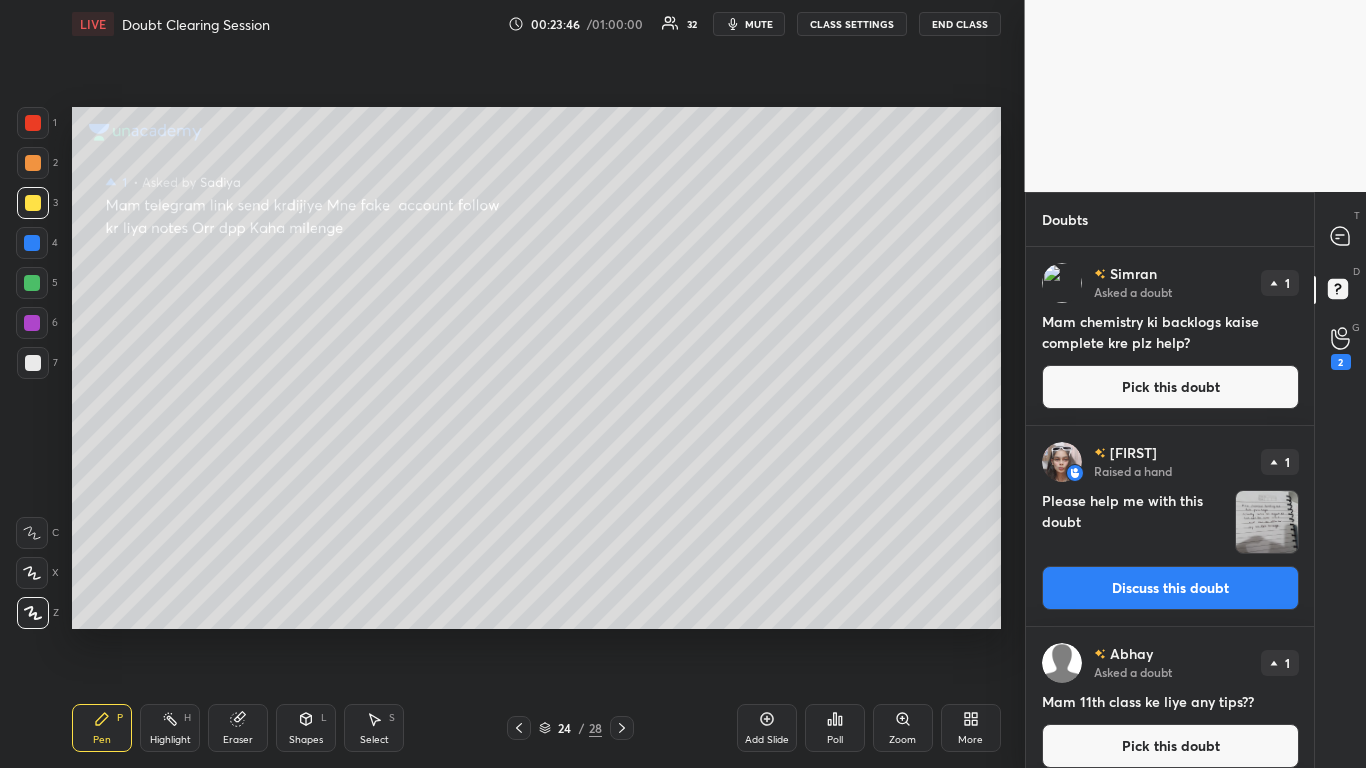 click on "Pick this doubt" at bounding box center (1170, 387) 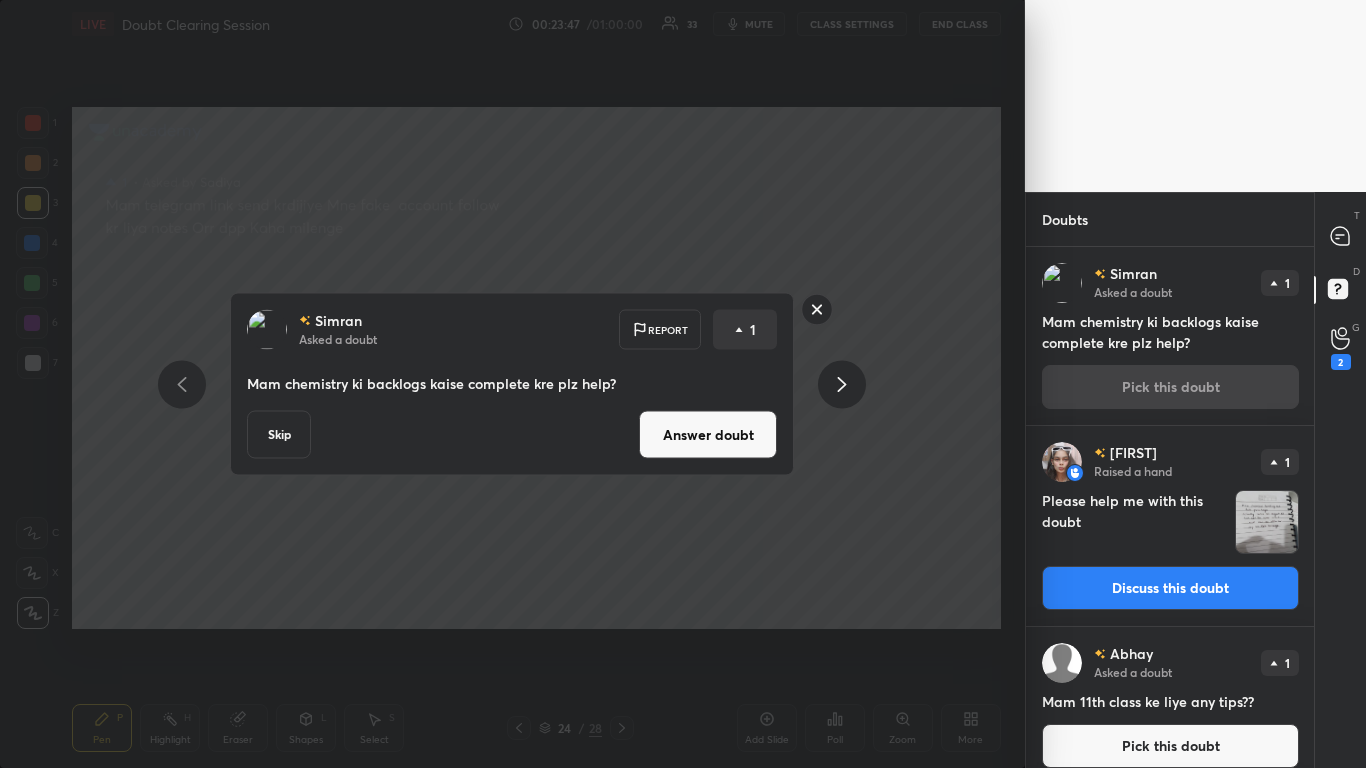 click on "Skip" at bounding box center (279, 435) 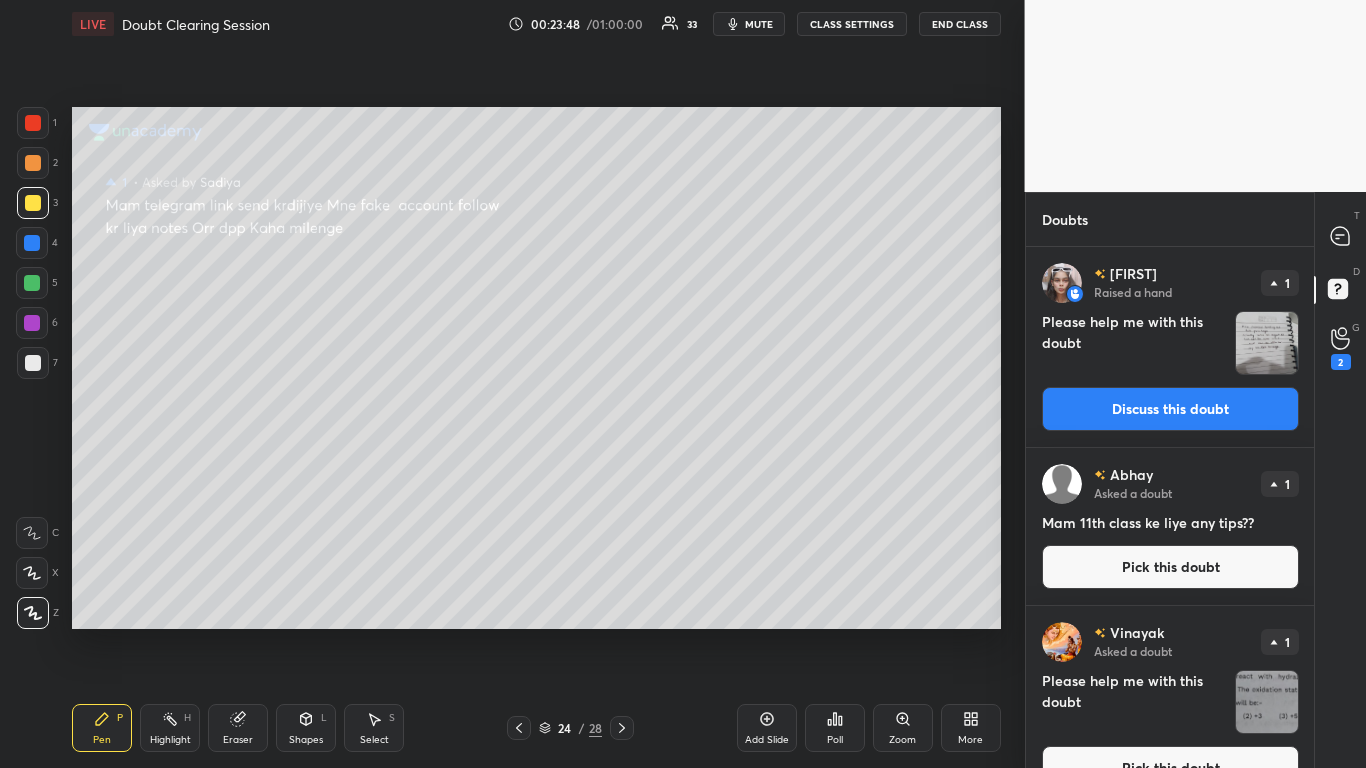 click on "Discuss this doubt" at bounding box center [1170, 409] 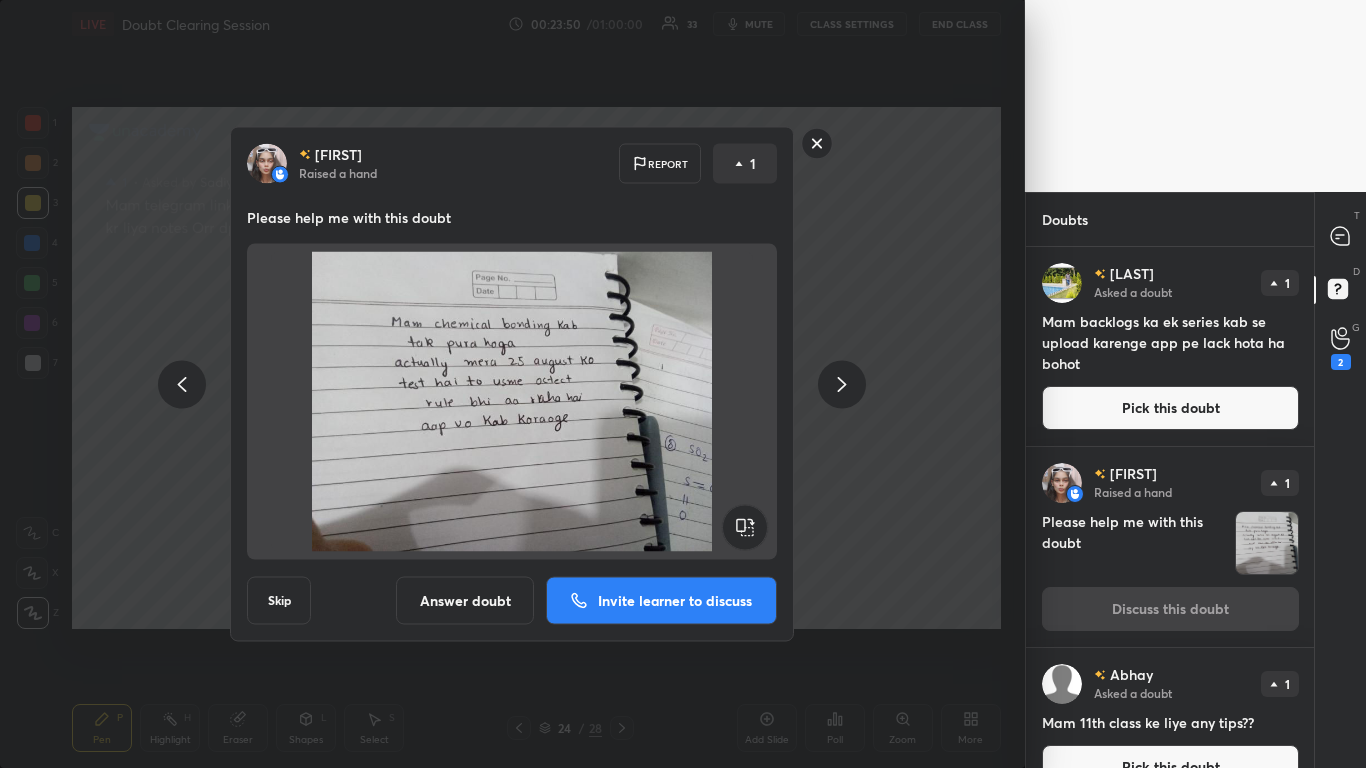 click on "Answer doubt" at bounding box center [465, 601] 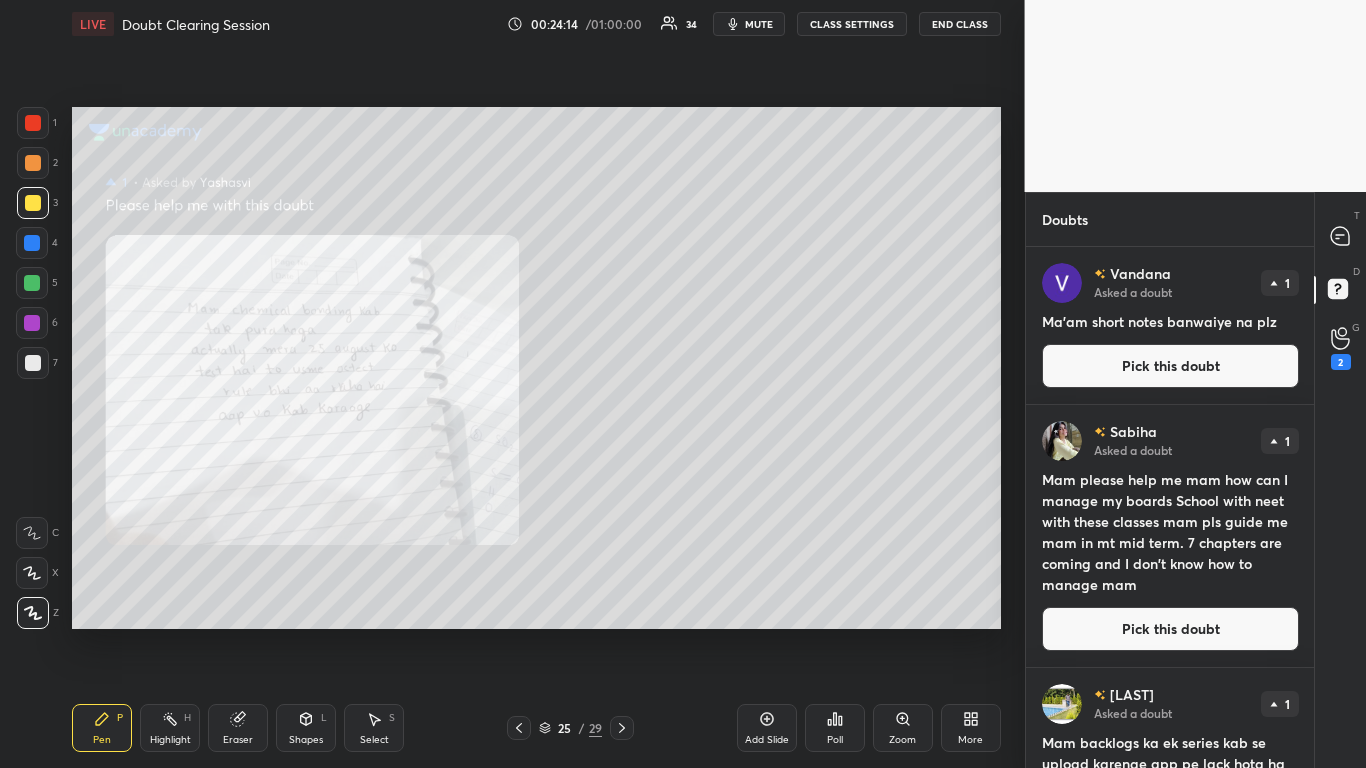 click on "Pick this doubt" at bounding box center [1170, 366] 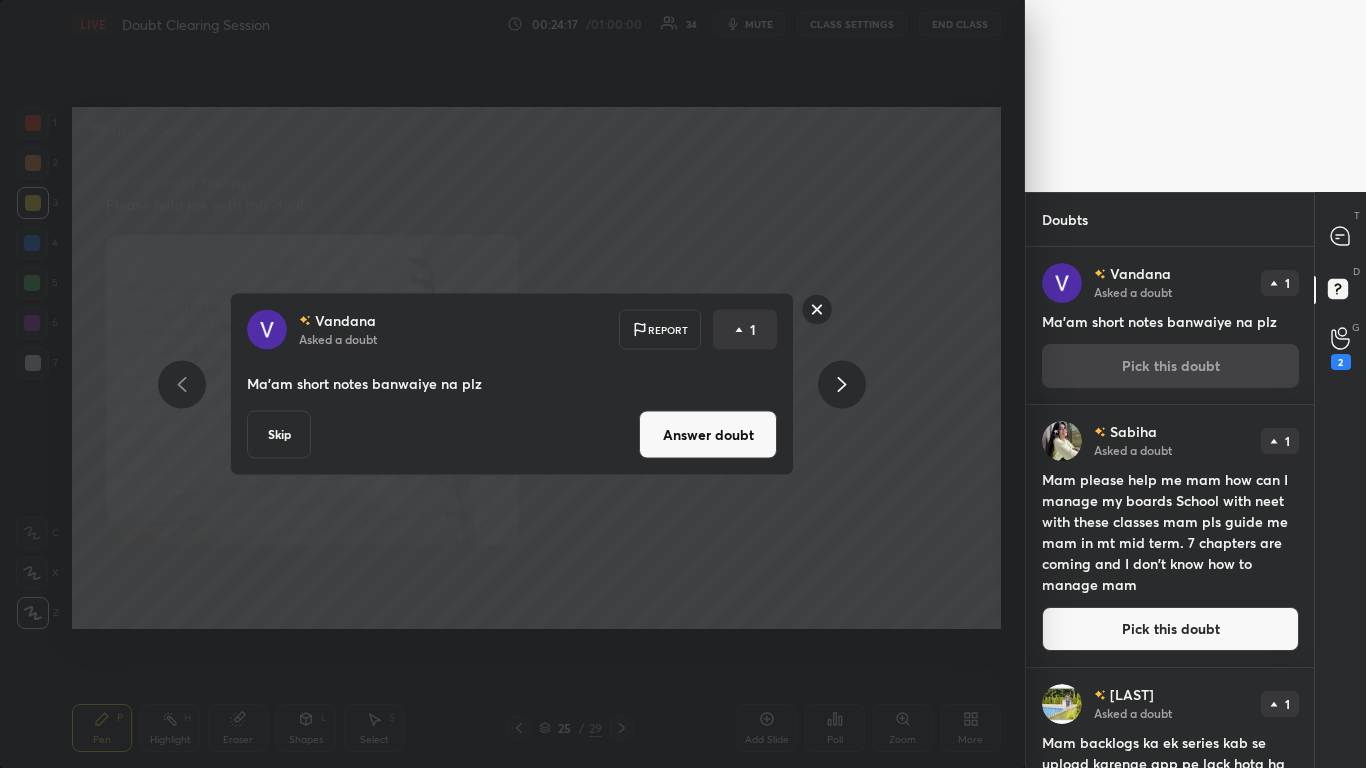 click on "Skip" at bounding box center [279, 435] 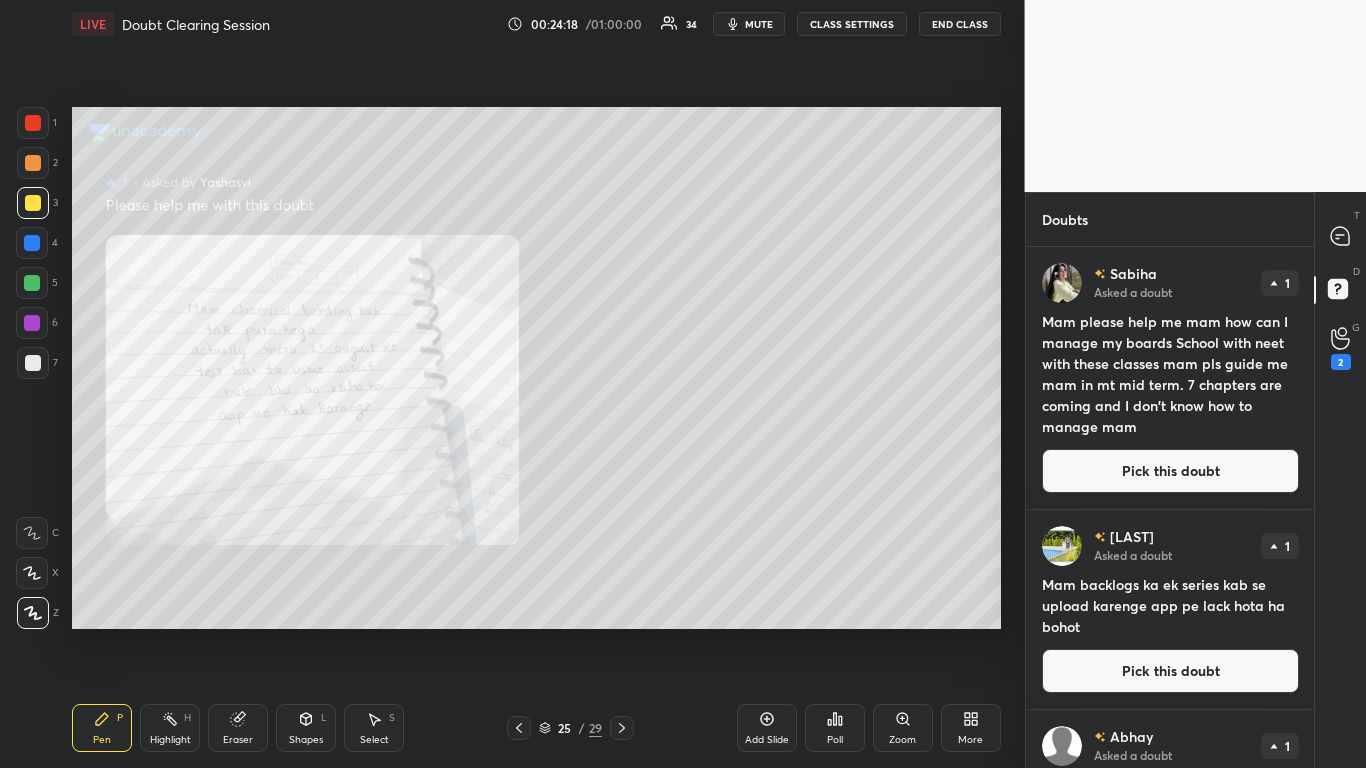 click on "Pick this doubt" at bounding box center [1170, 471] 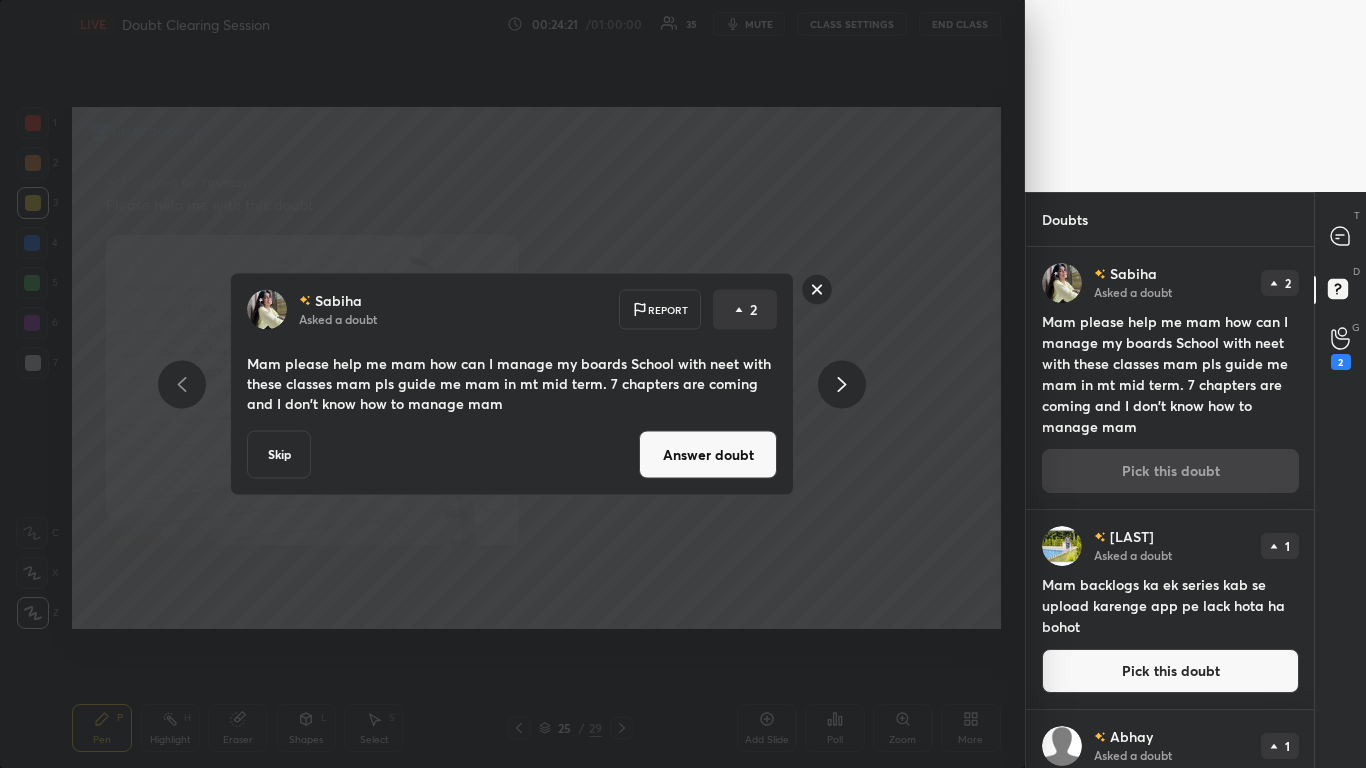 click on "Answer doubt" at bounding box center (708, 455) 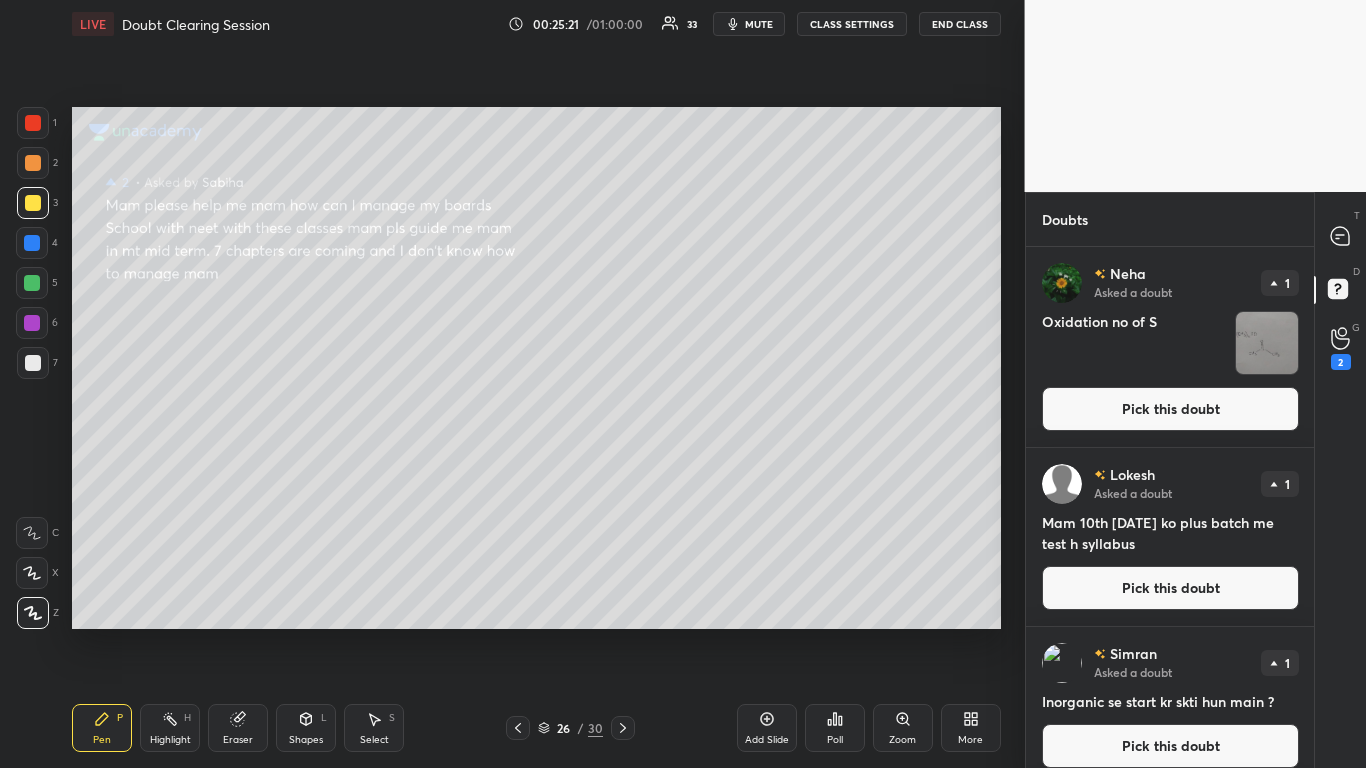 click on "Pick this doubt" at bounding box center [1170, 409] 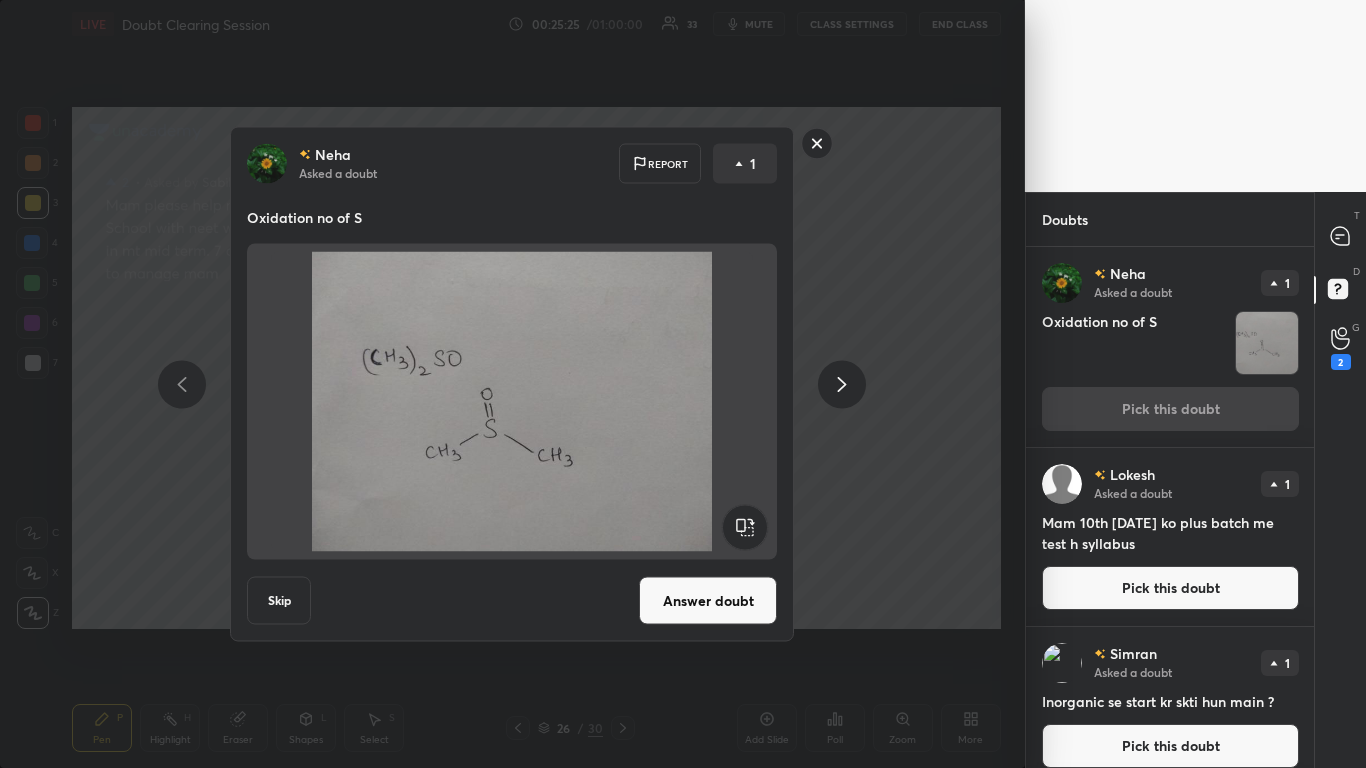 click on "Answer doubt" at bounding box center (708, 601) 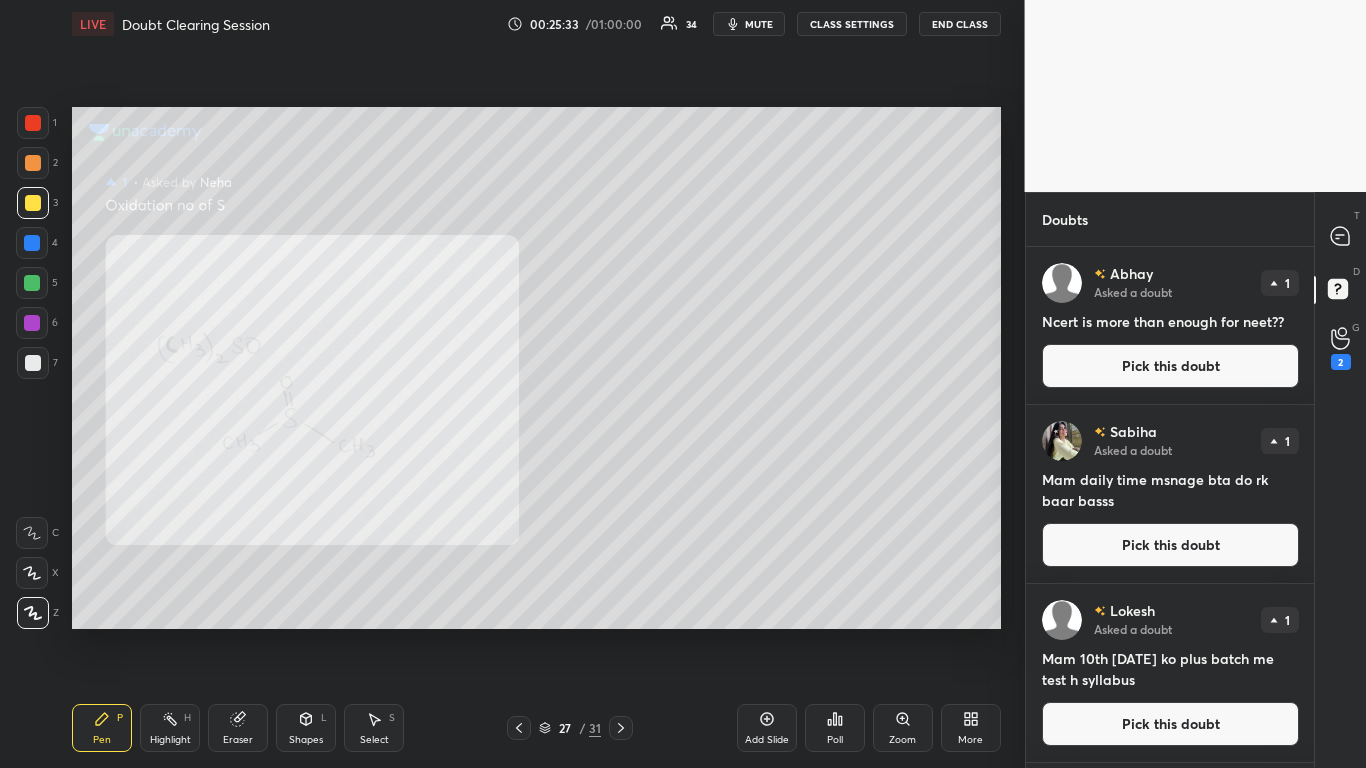 click at bounding box center (33, 123) 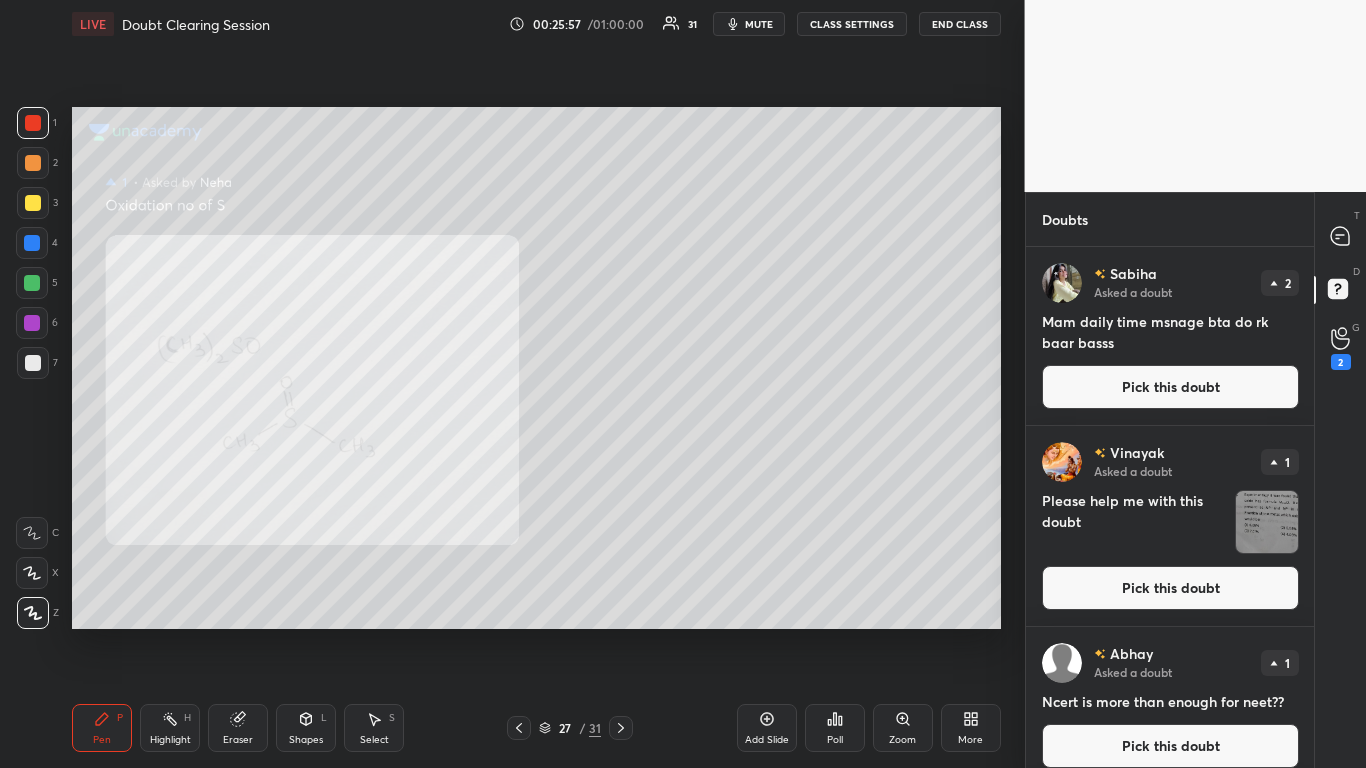 click on "Pick this doubt" at bounding box center [1170, 588] 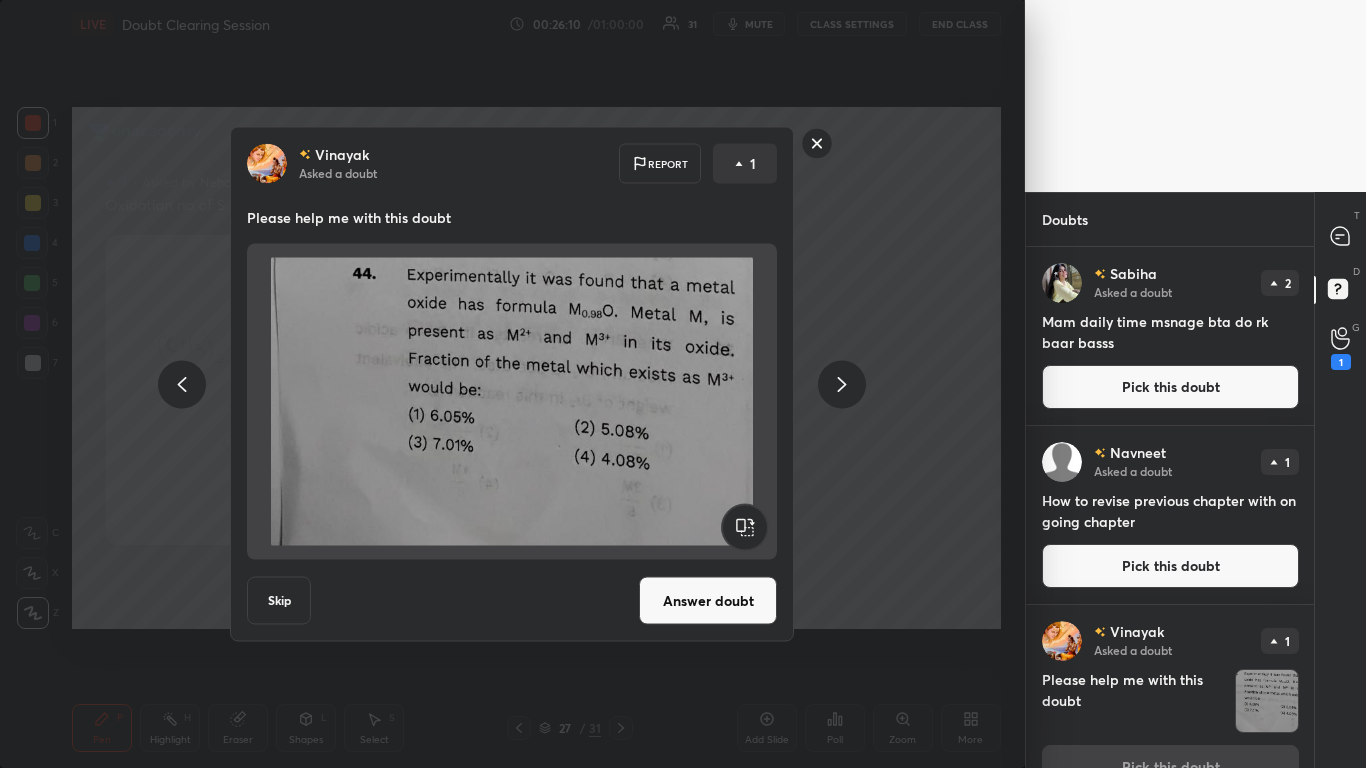 click on "Answer doubt" at bounding box center (708, 601) 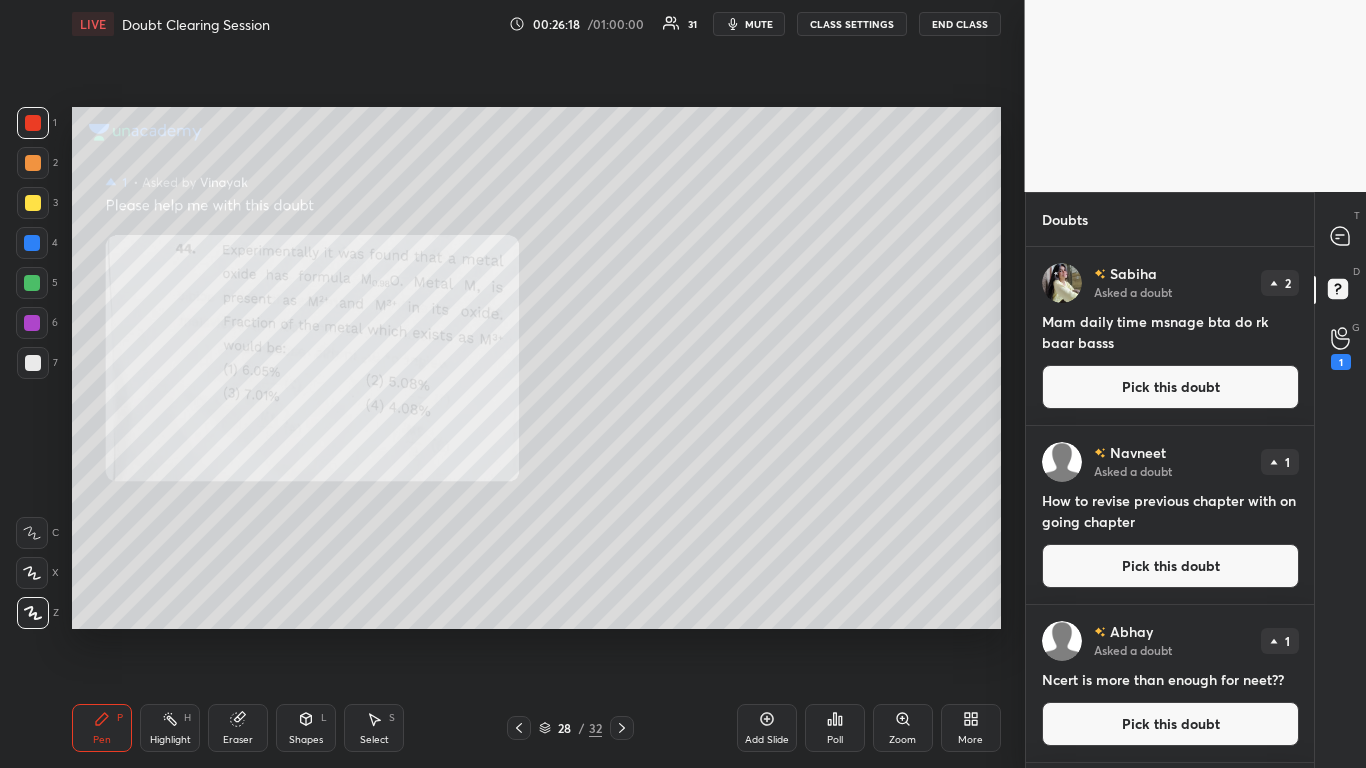 click at bounding box center (33, 203) 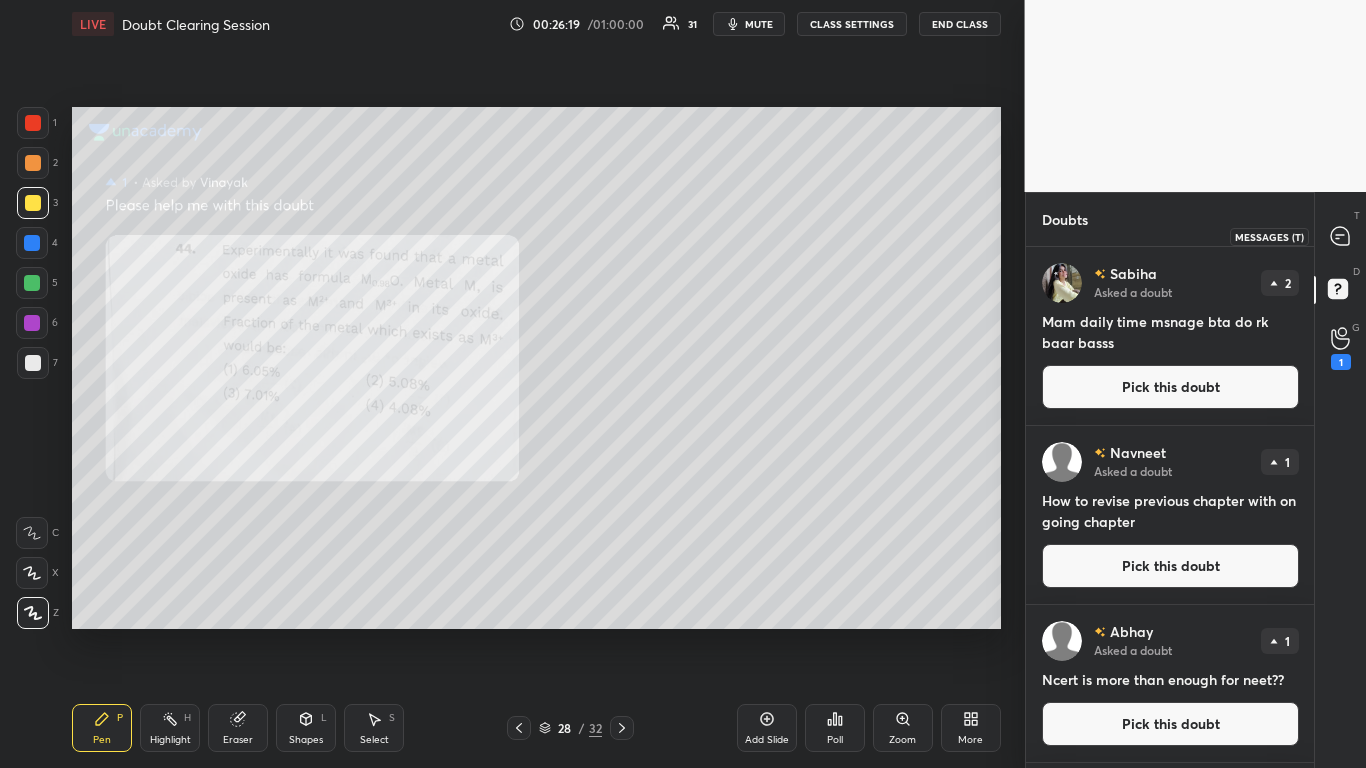 click 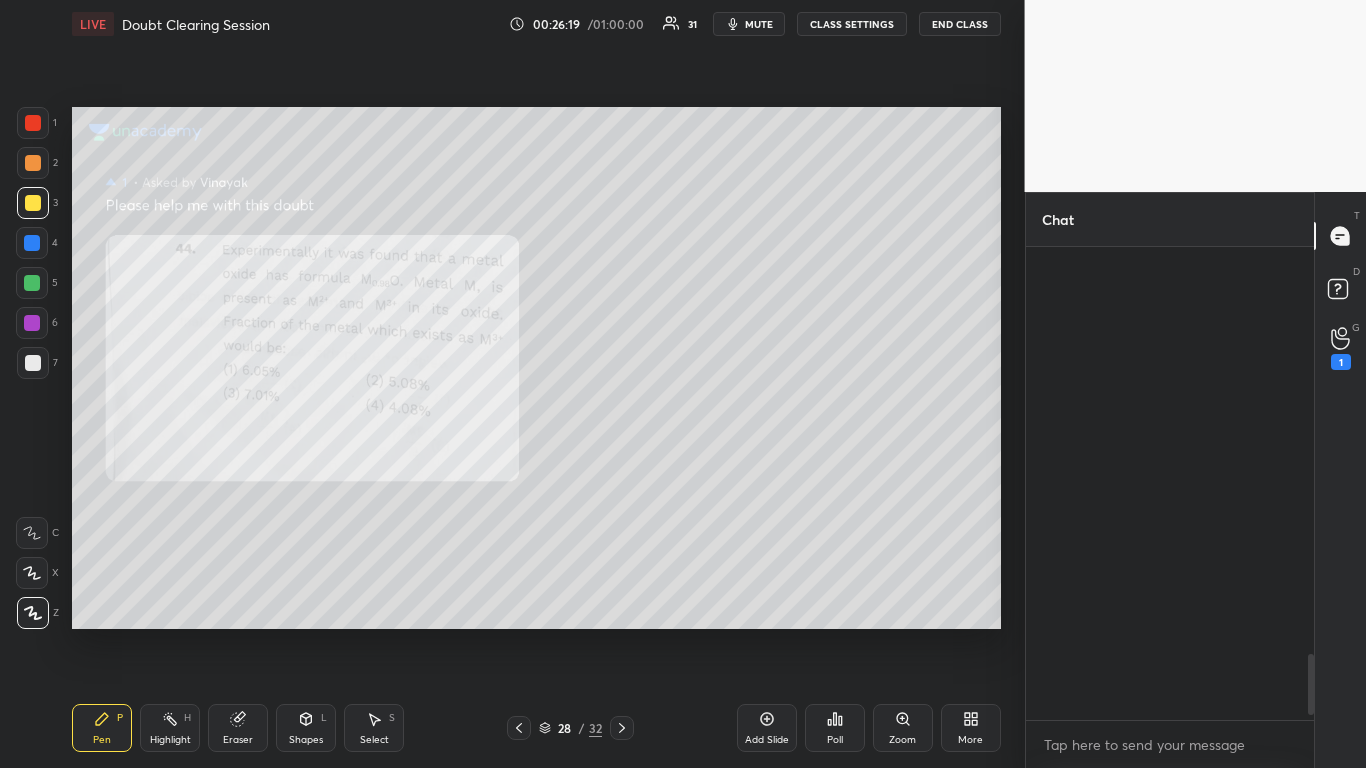 scroll, scrollTop: 4835, scrollLeft: 0, axis: vertical 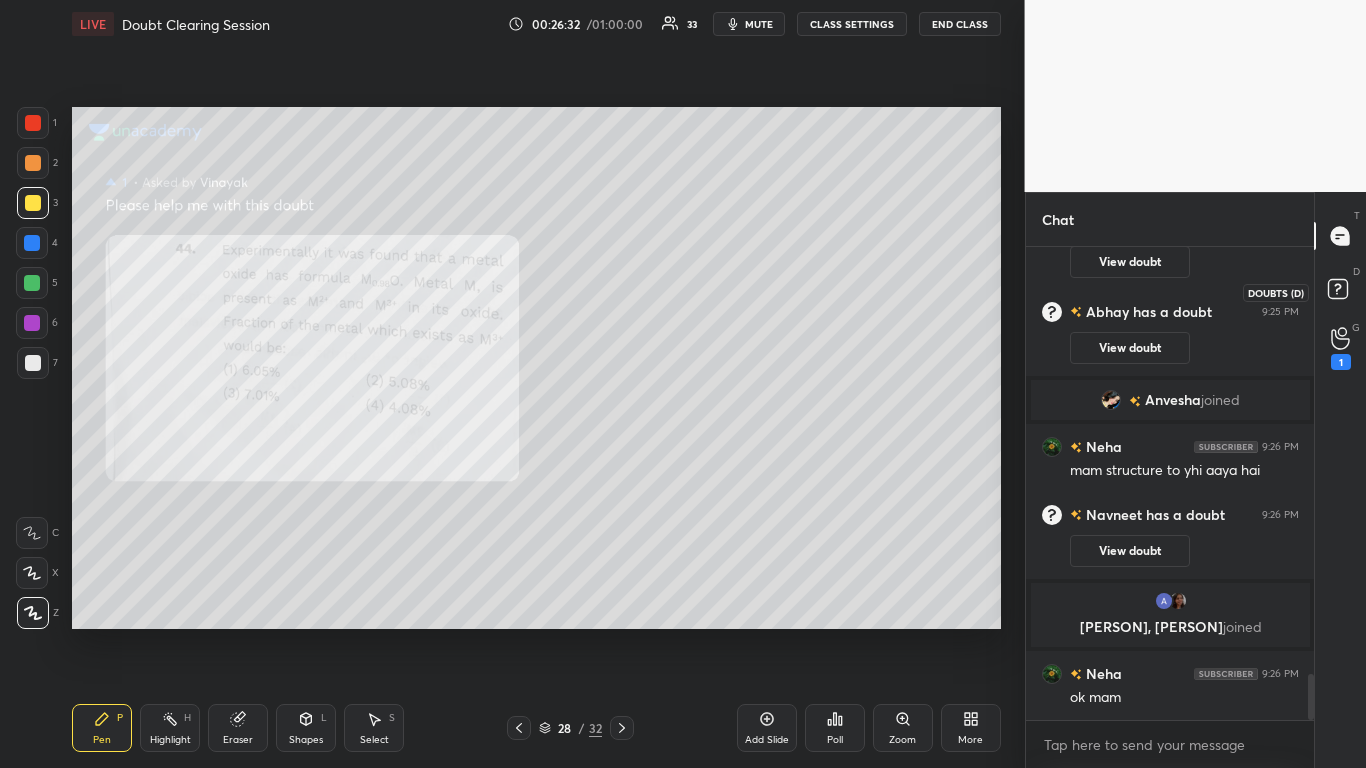 click 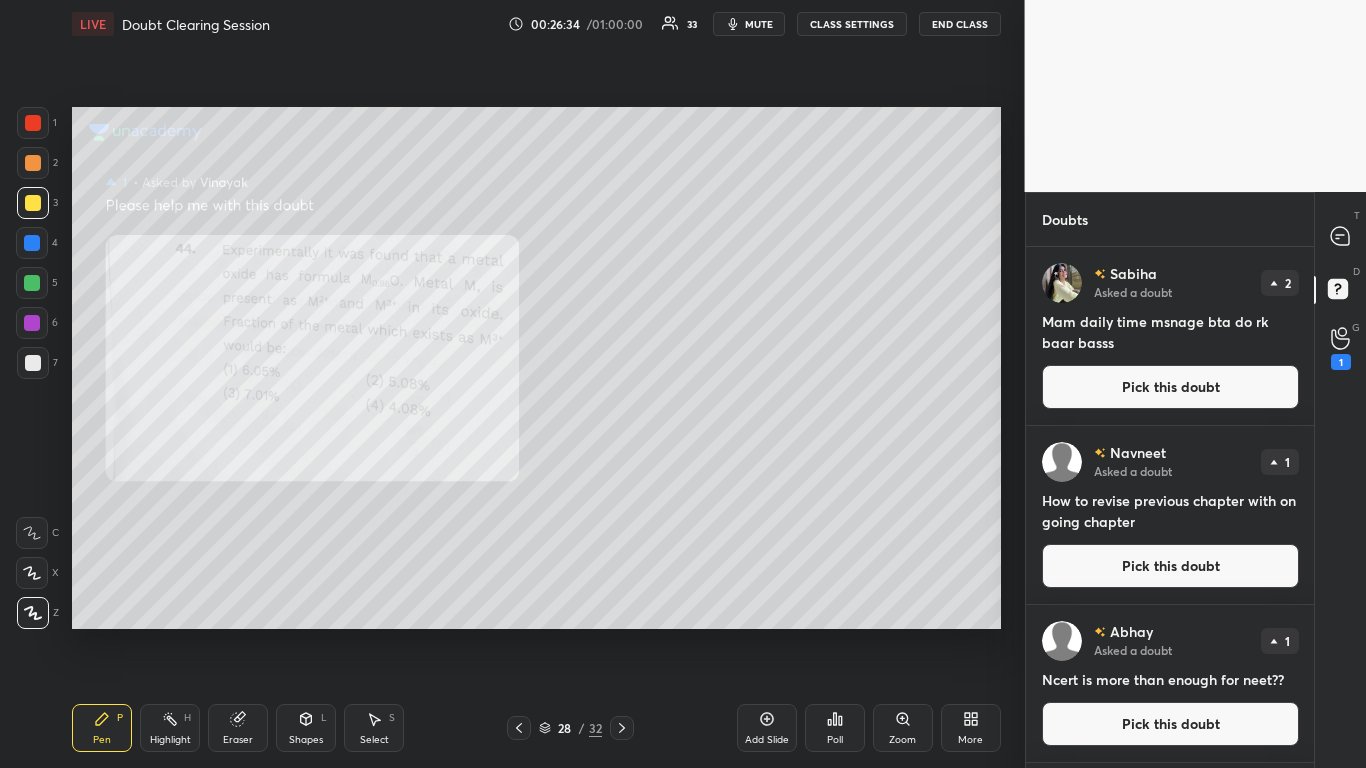 click on "Pick this doubt" at bounding box center [1170, 387] 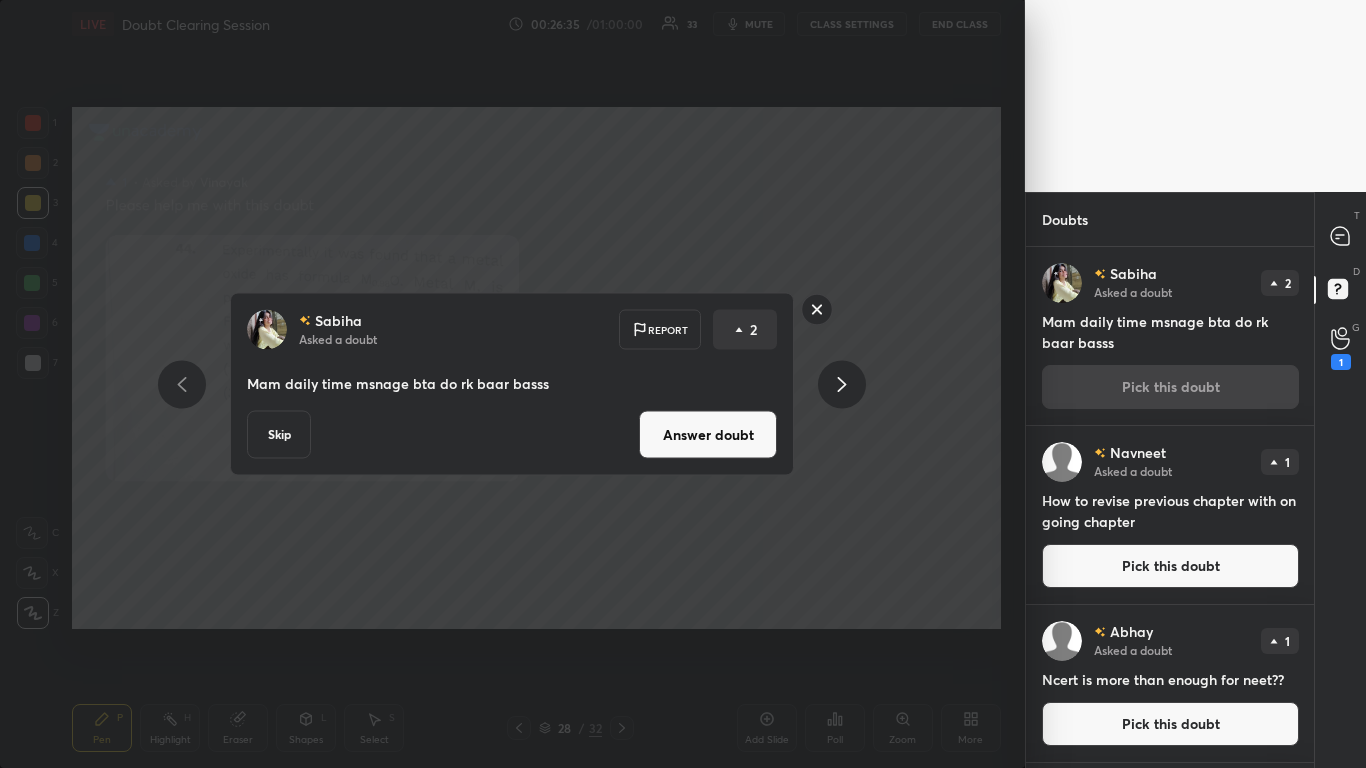 click on "Skip" at bounding box center [279, 435] 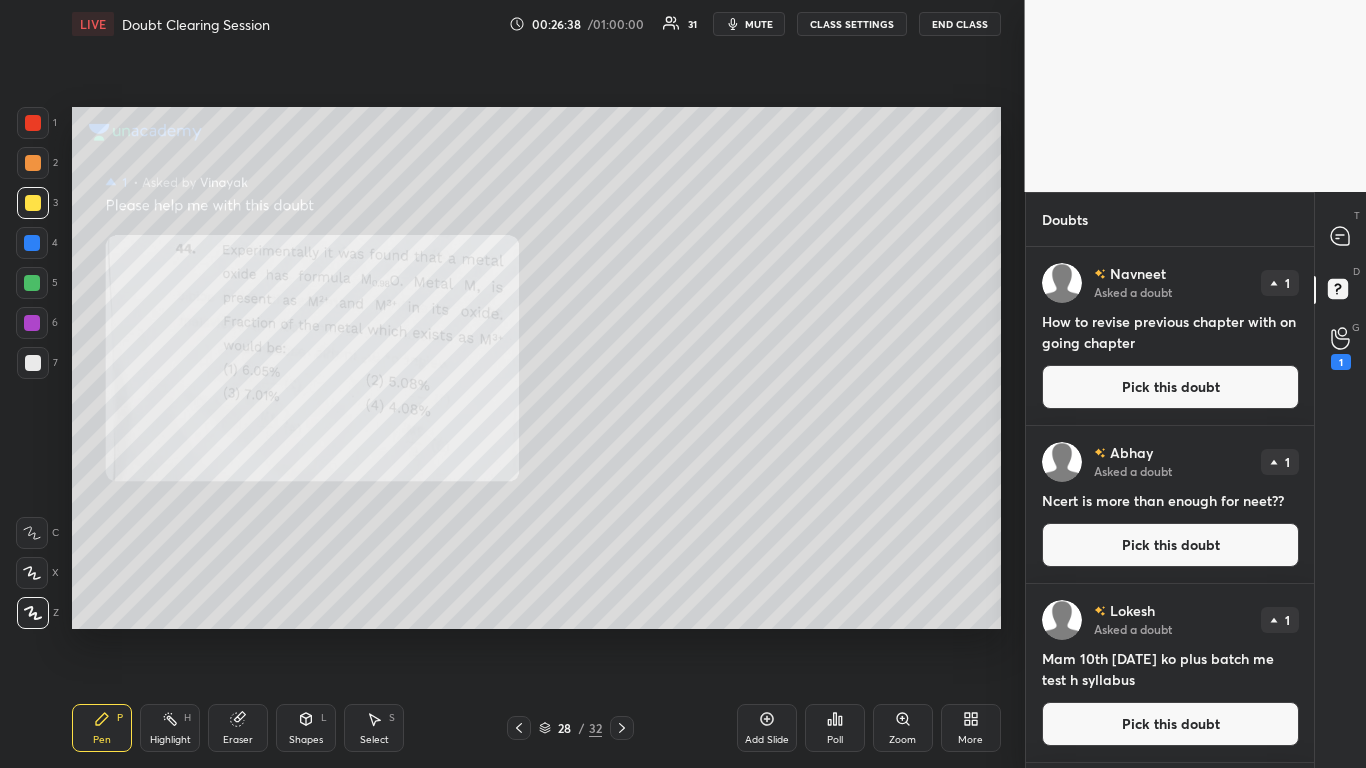 click on "Pick this doubt" at bounding box center (1170, 387) 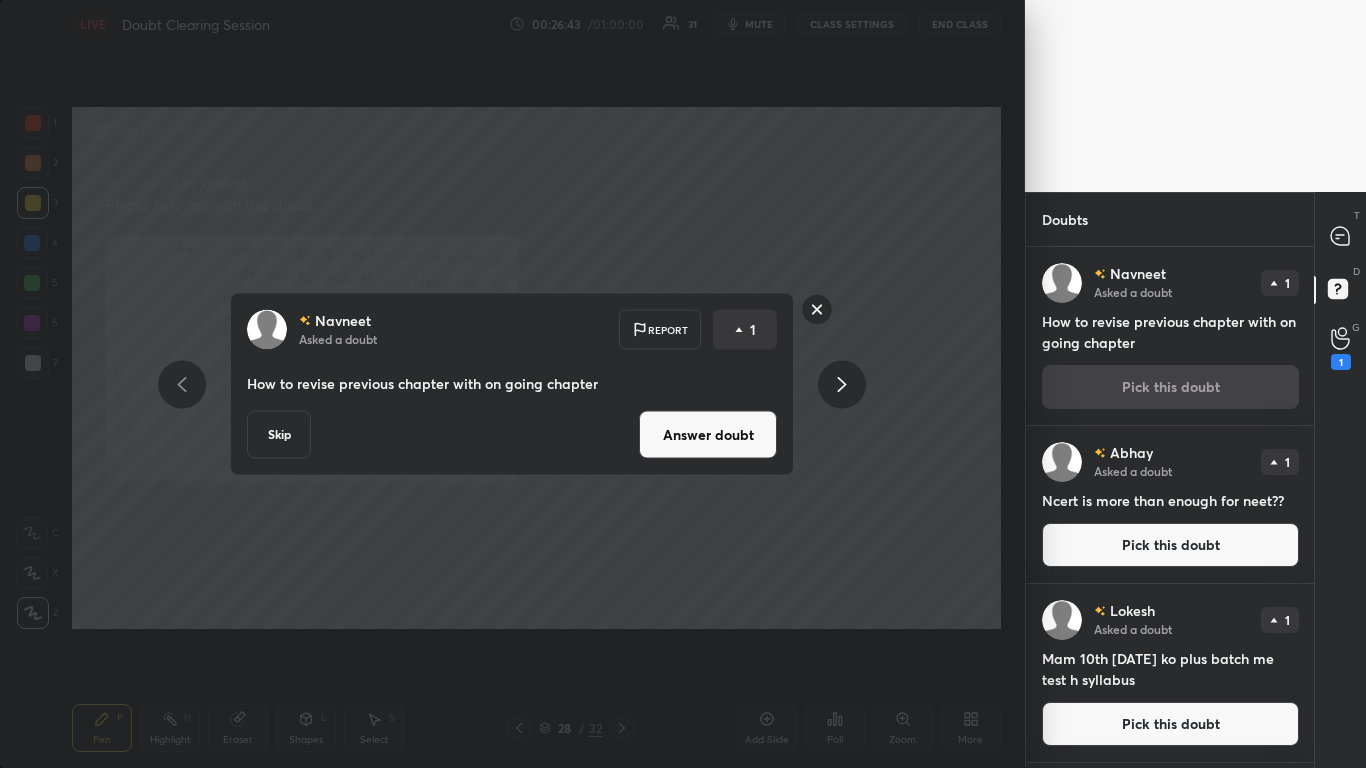 click on "Answer doubt" at bounding box center (708, 435) 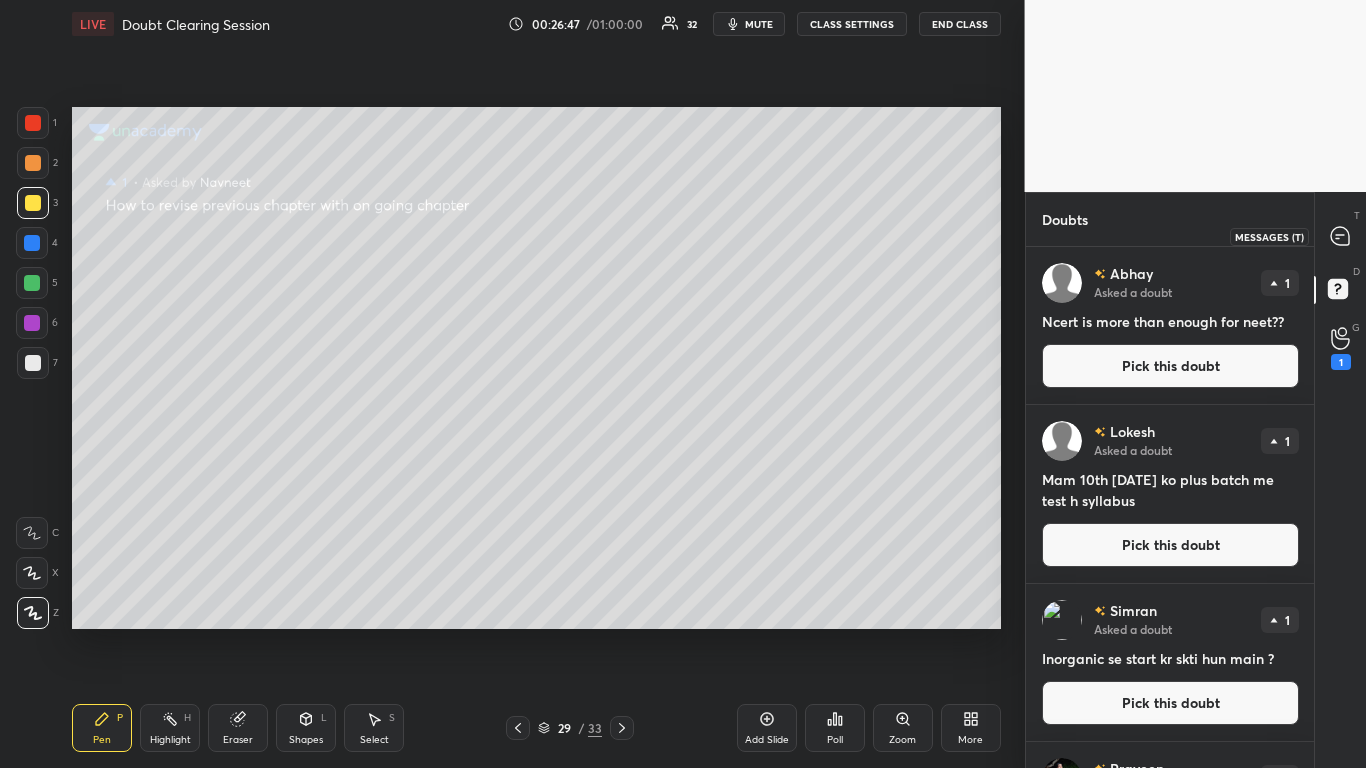 click at bounding box center (1341, 236) 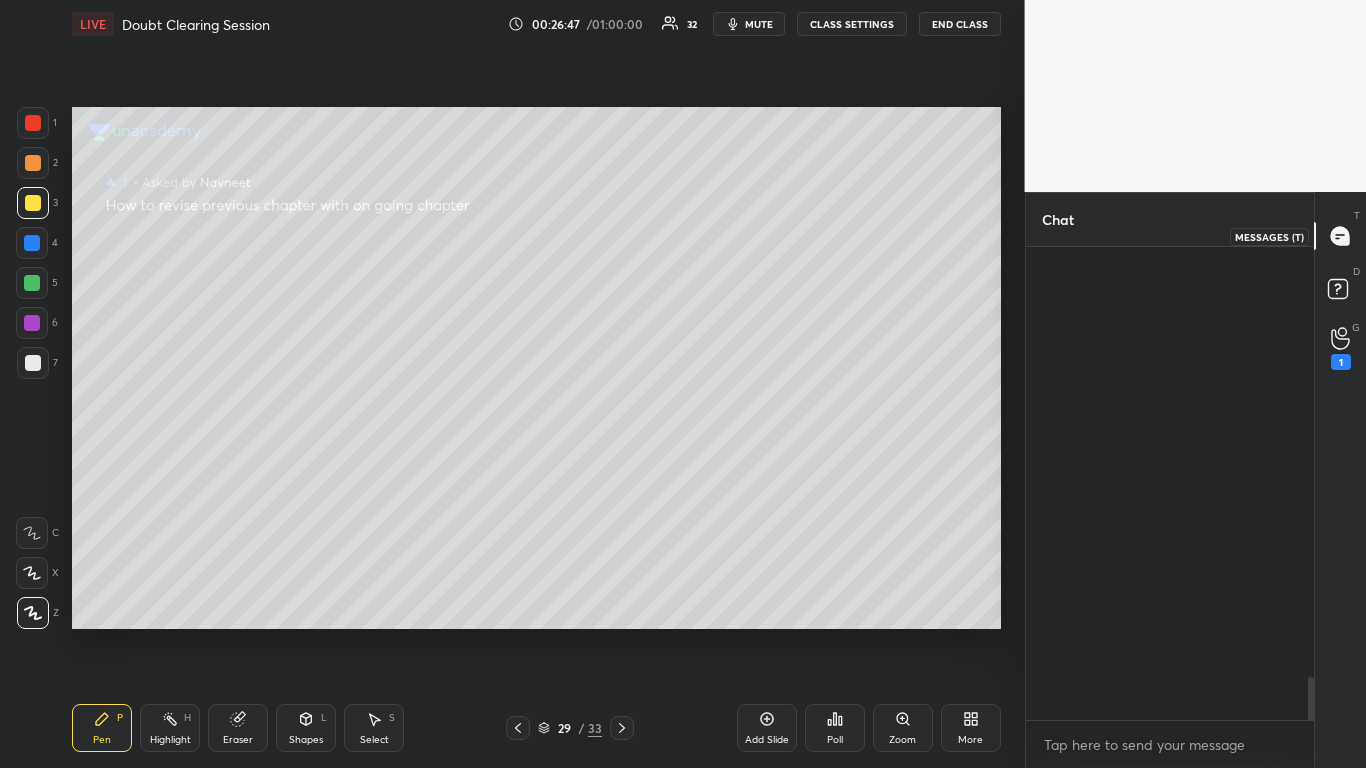 scroll, scrollTop: 5106, scrollLeft: 0, axis: vertical 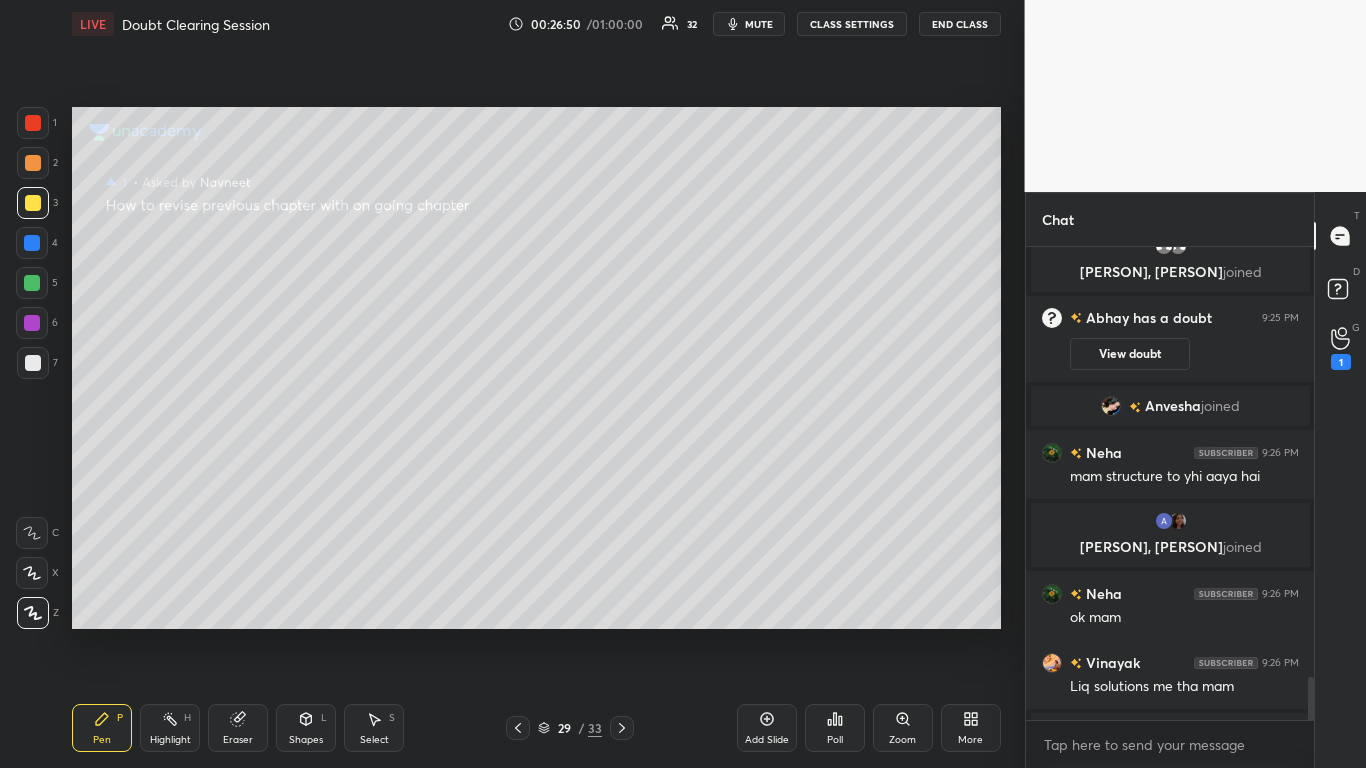 click on "CLASS SETTINGS" at bounding box center [852, 24] 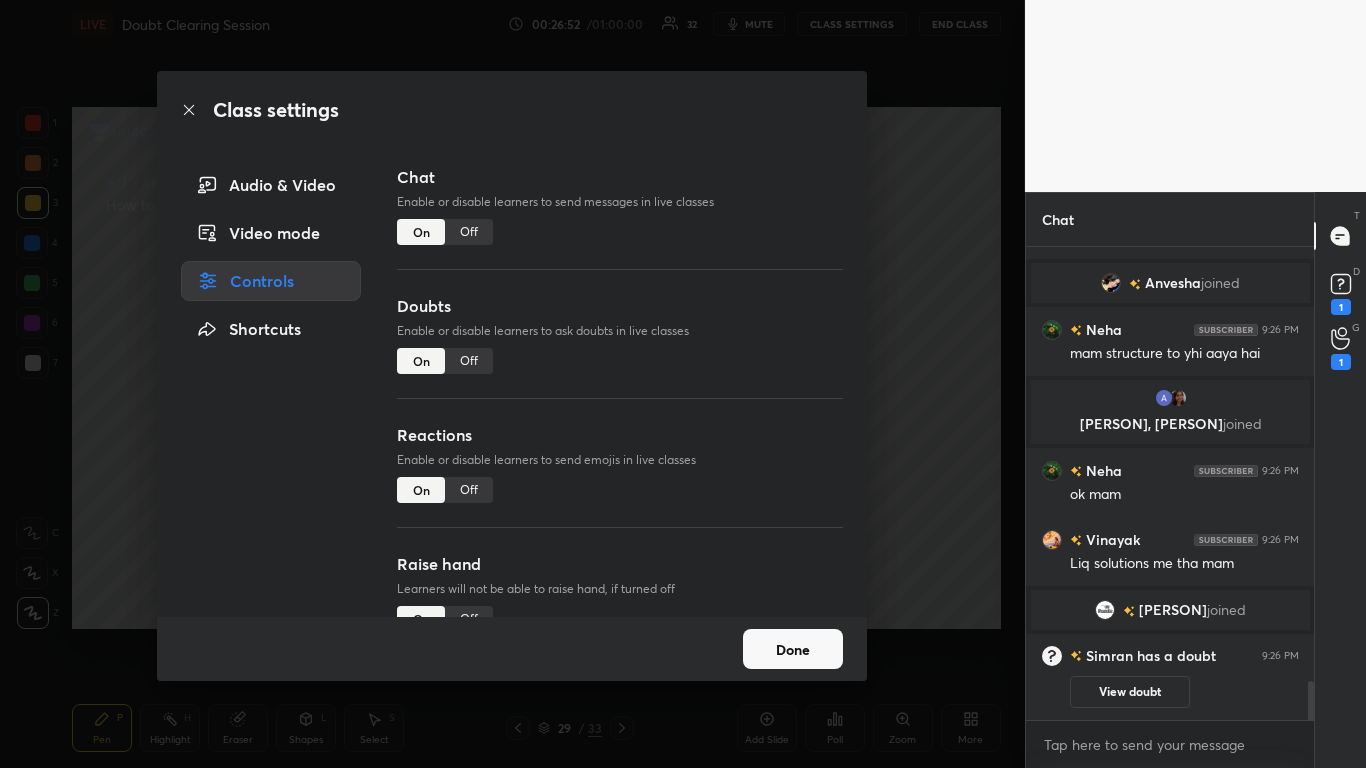 click on "Off" at bounding box center (469, 232) 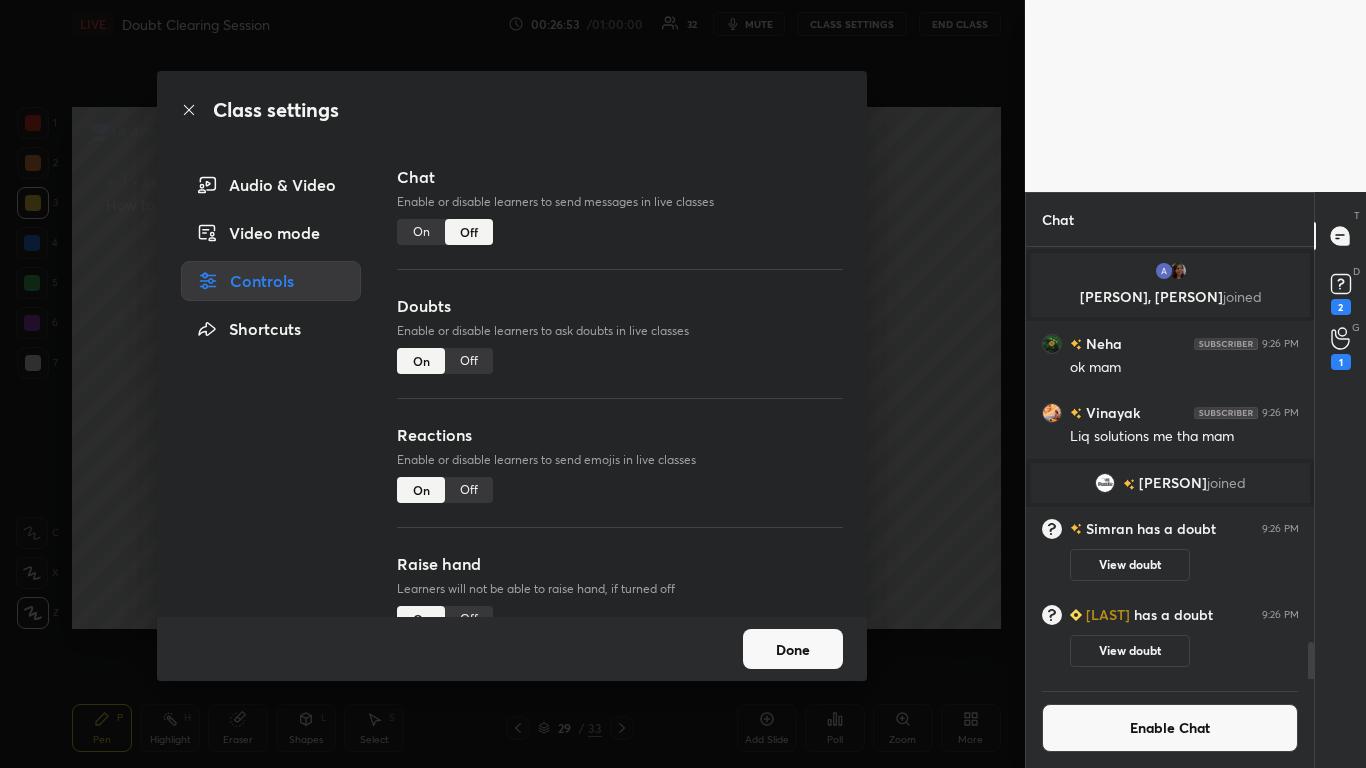 click on "On" at bounding box center [421, 232] 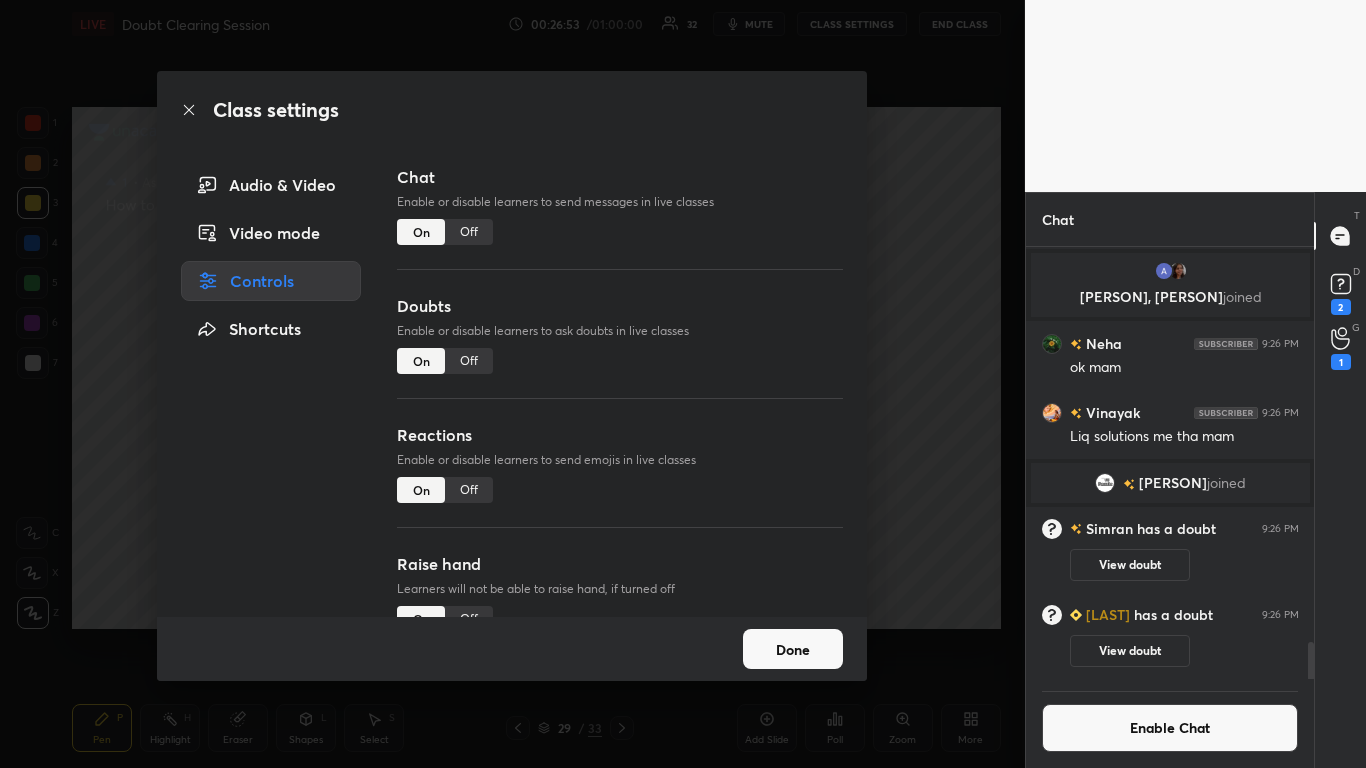 scroll, scrollTop: 4140, scrollLeft: 0, axis: vertical 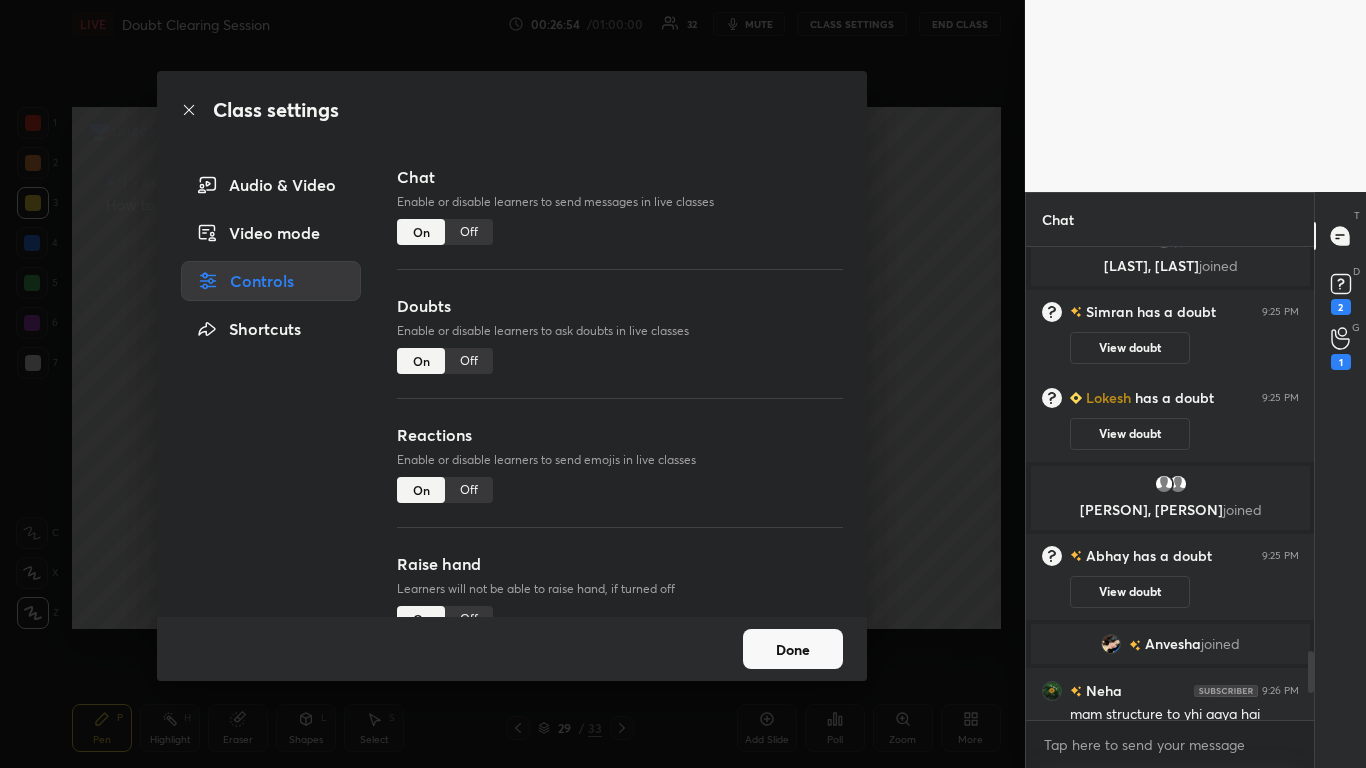 click on "Off" at bounding box center [469, 361] 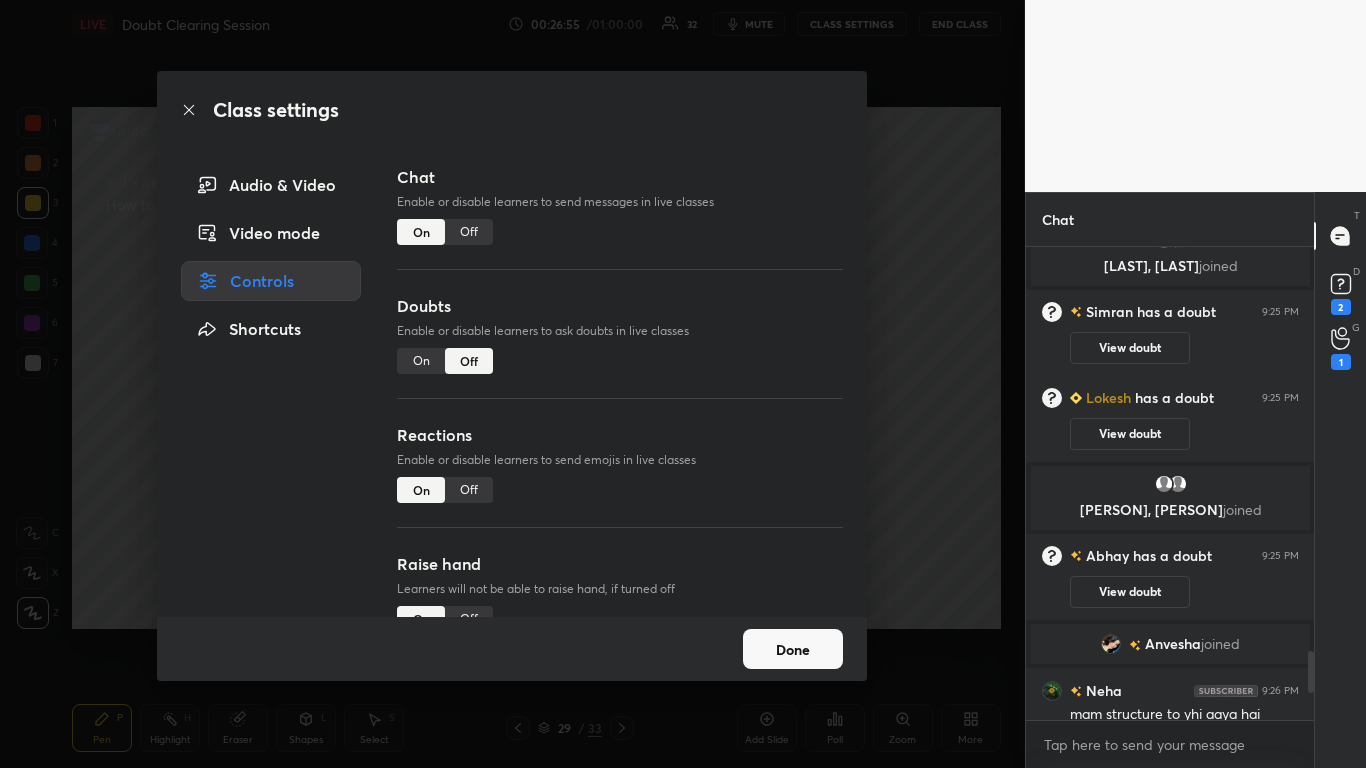 click on "Done" at bounding box center (793, 649) 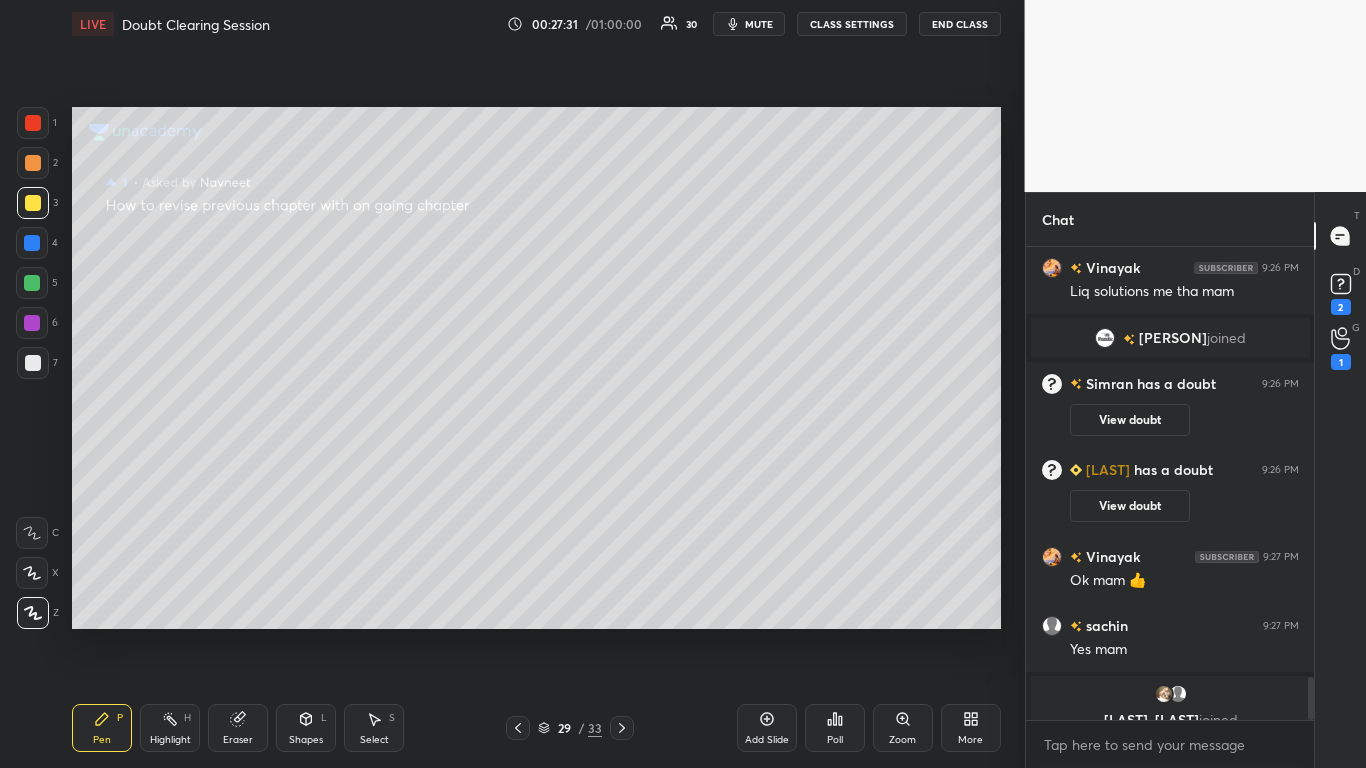scroll, scrollTop: 4797, scrollLeft: 0, axis: vertical 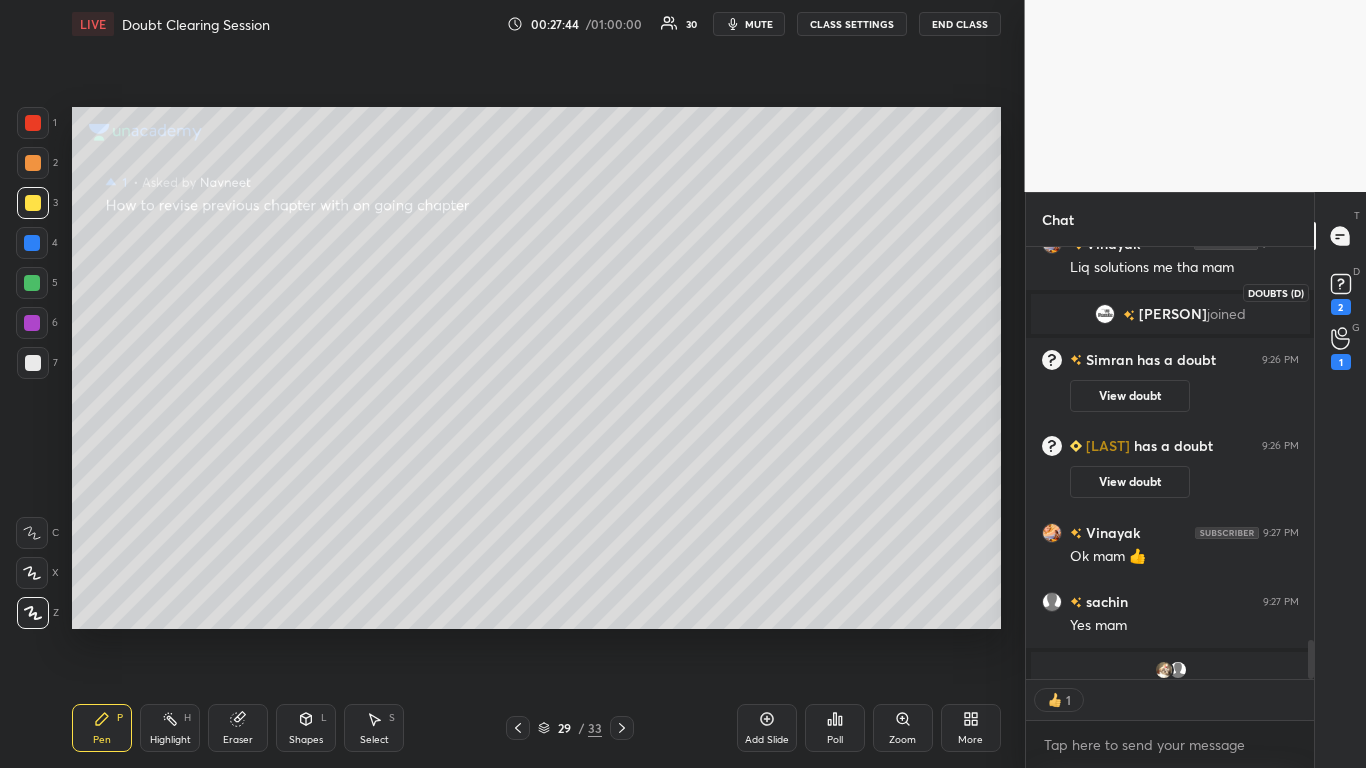 click 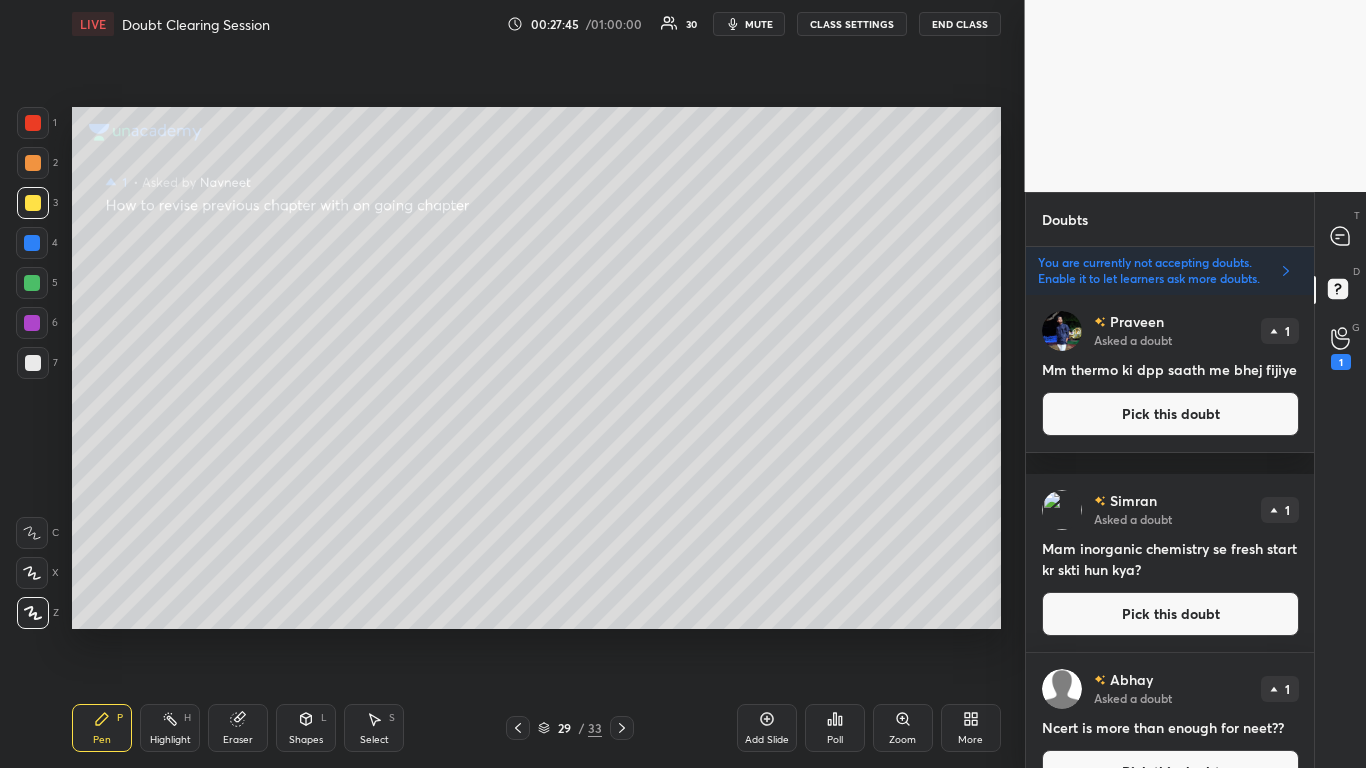 click on "Pick this doubt" at bounding box center [1170, 414] 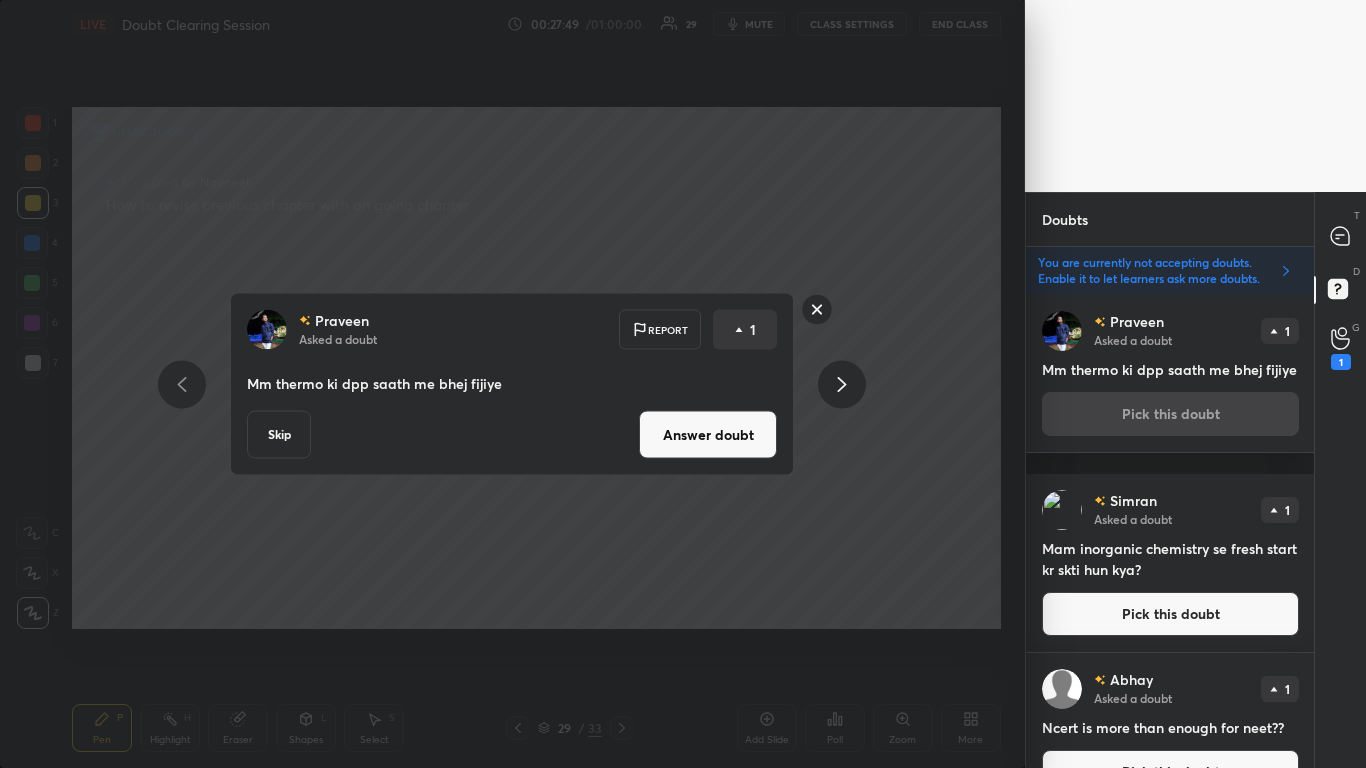 click on "Skip" at bounding box center (279, 435) 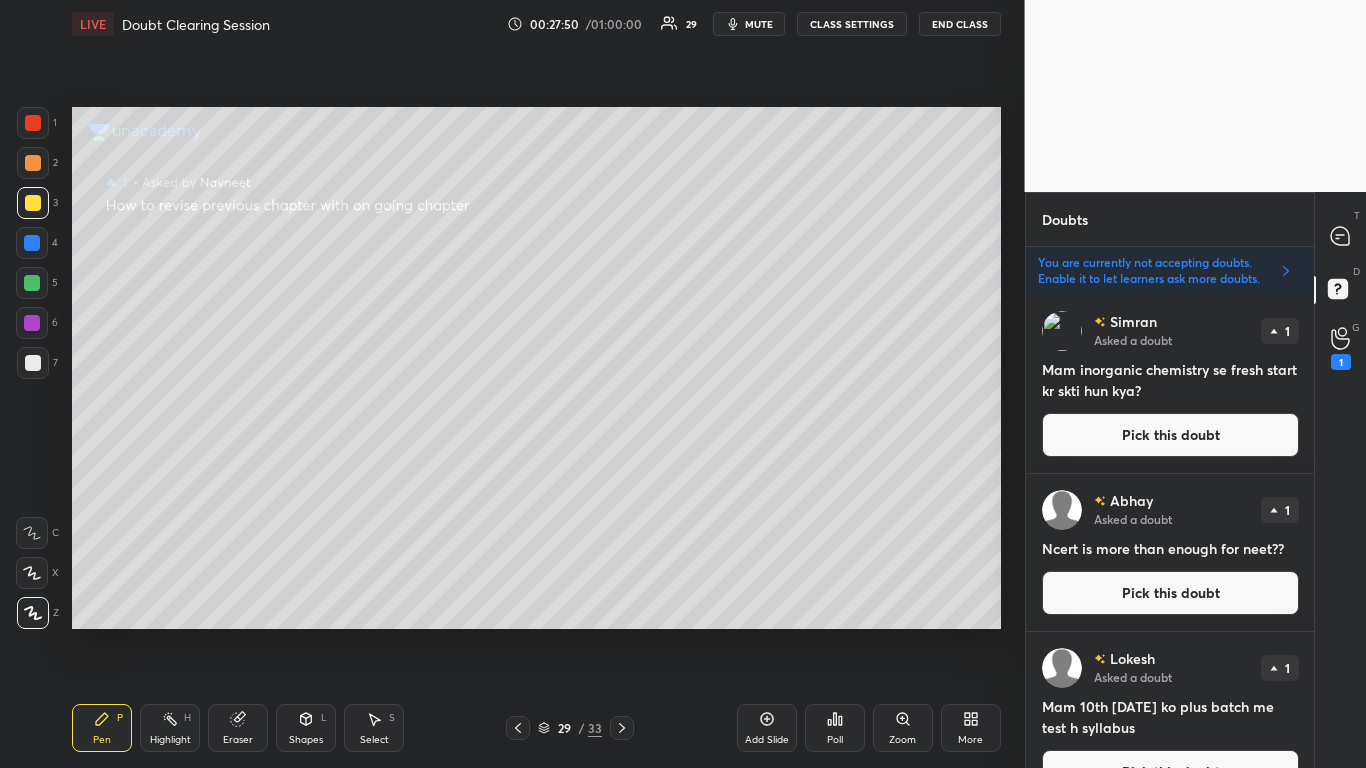 click on "Pick this doubt" at bounding box center [1170, 435] 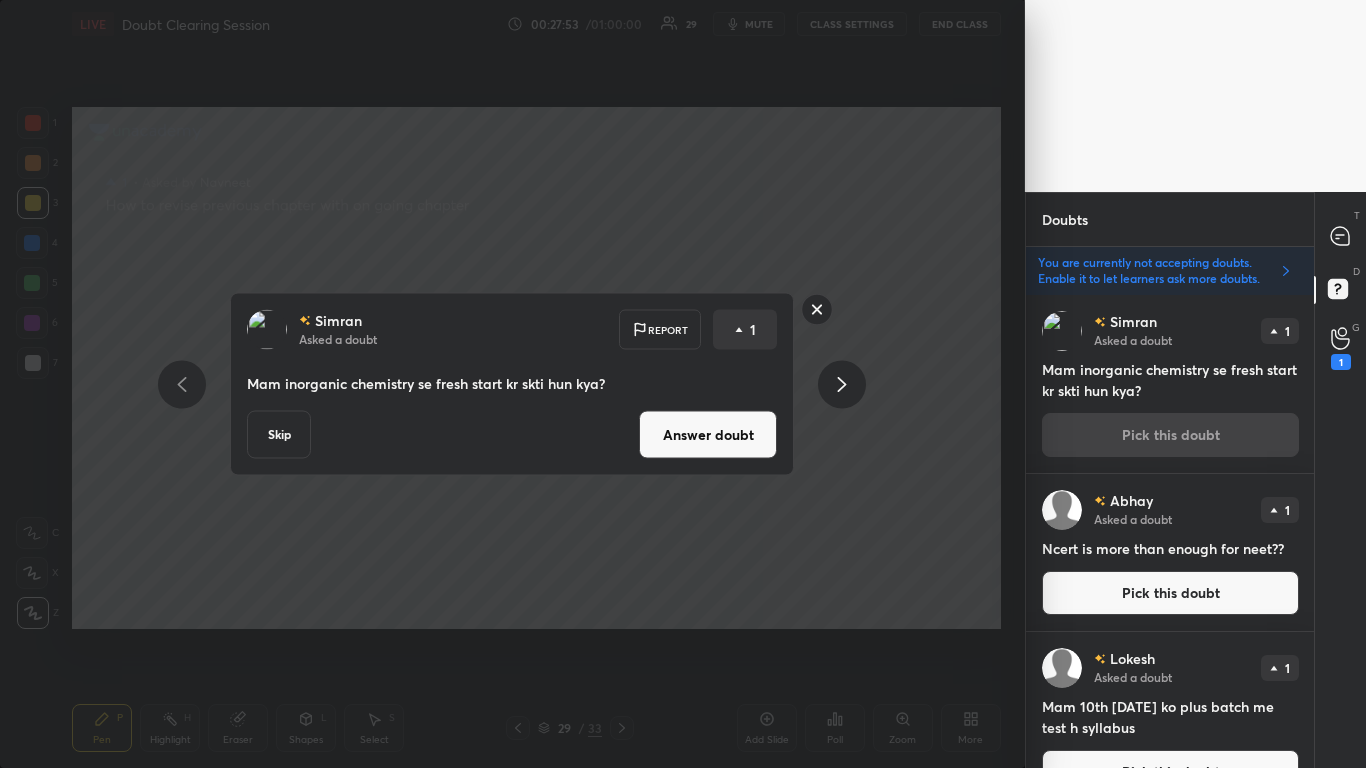 click on "Answer doubt" at bounding box center [708, 435] 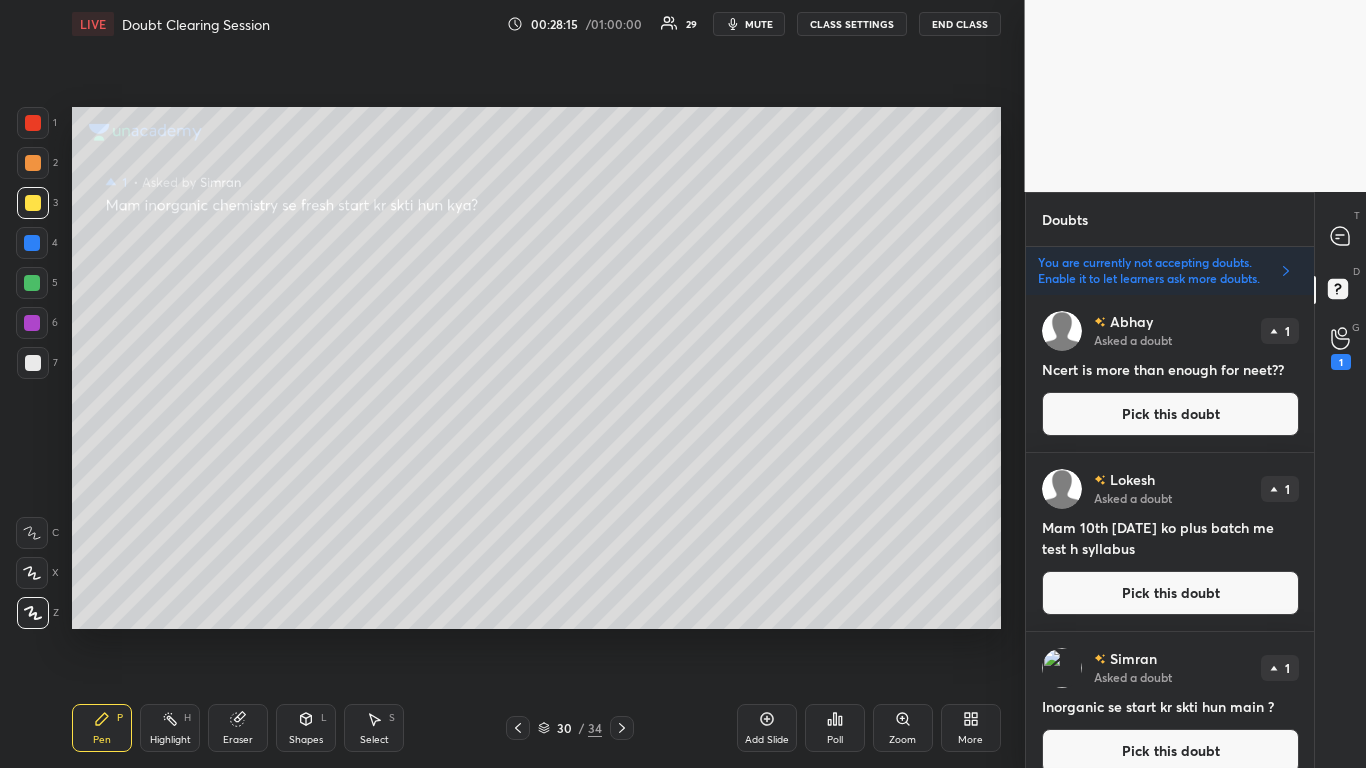 click on "Pick this doubt" at bounding box center [1170, 414] 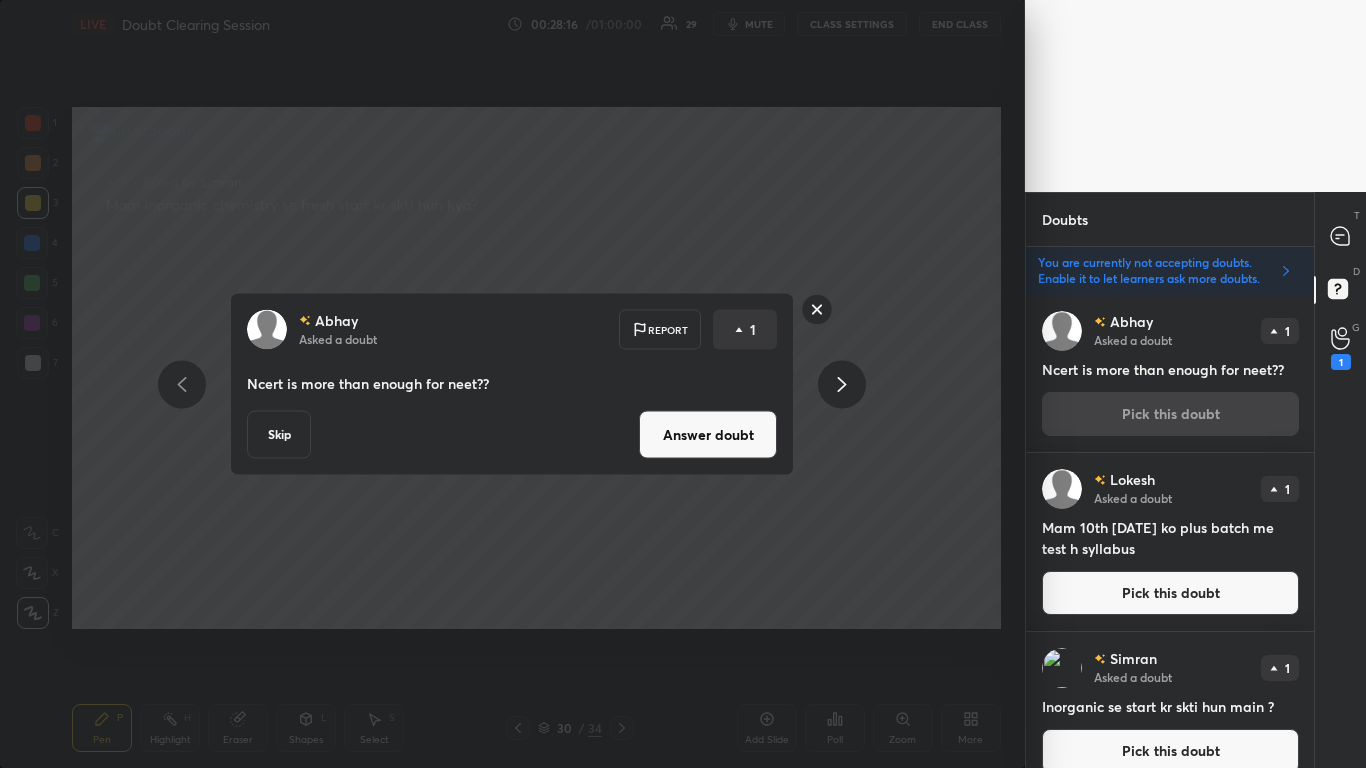 click on "Answer doubt" at bounding box center [708, 435] 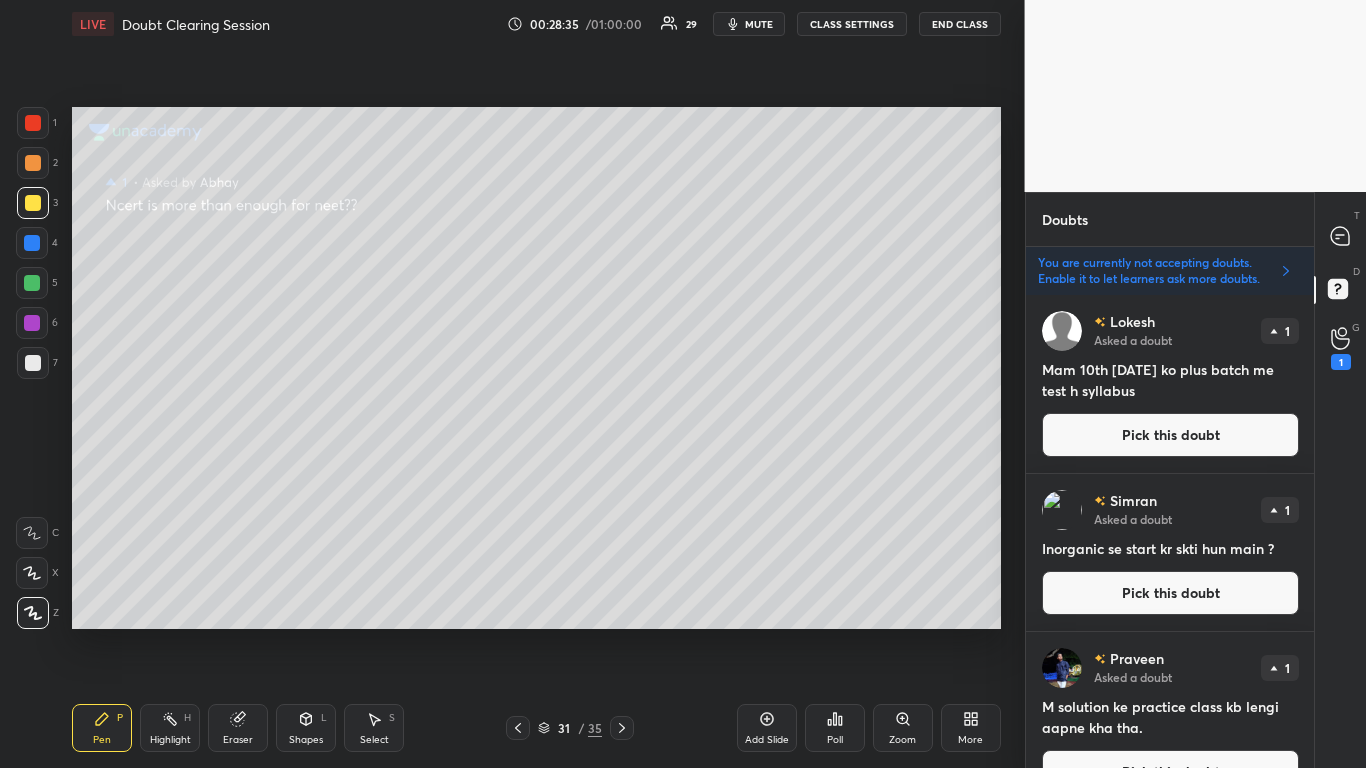 click on "Pick this doubt" at bounding box center [1170, 435] 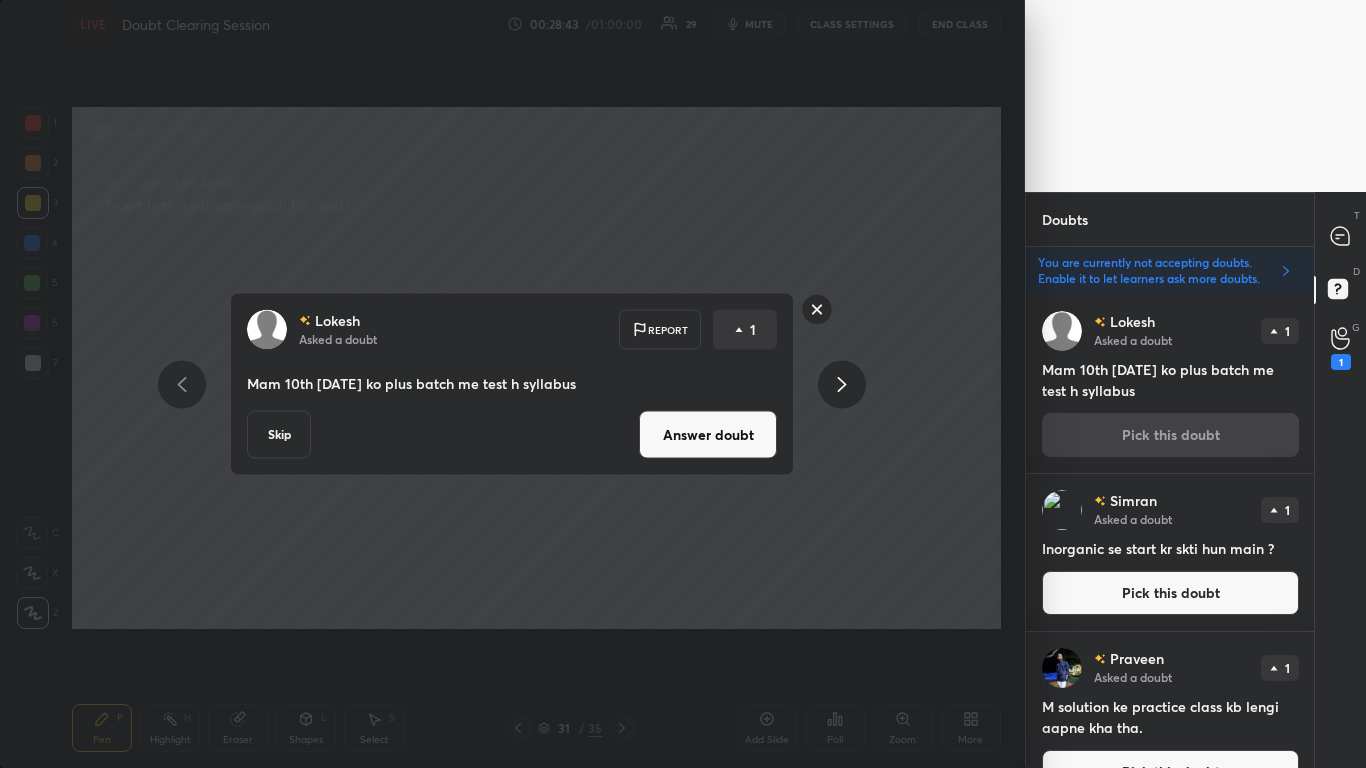 click on "[PERSON] Asked a doubt Report 1 Mam 10th august ko plus batch me test h syllabus Skip Answer doubt" at bounding box center [512, 384] 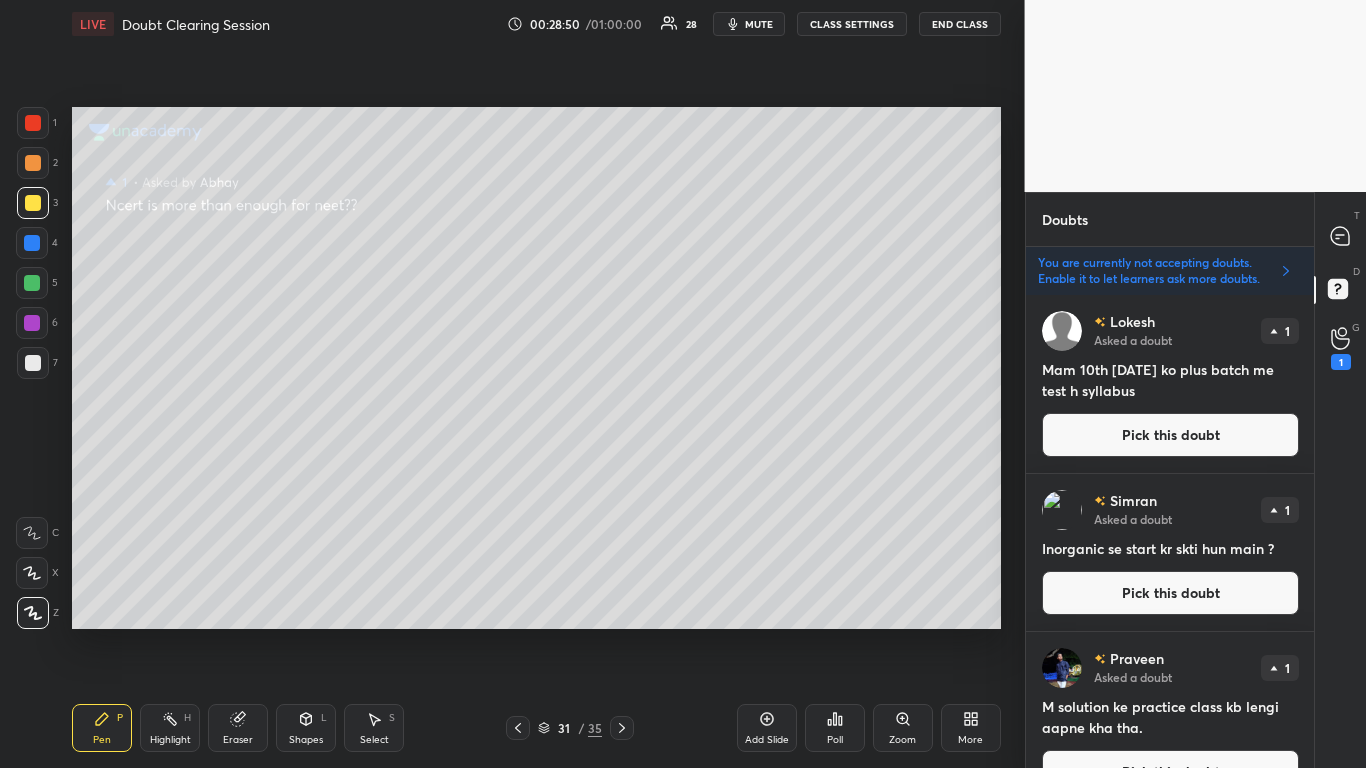click on "Pick this doubt" at bounding box center (1170, 435) 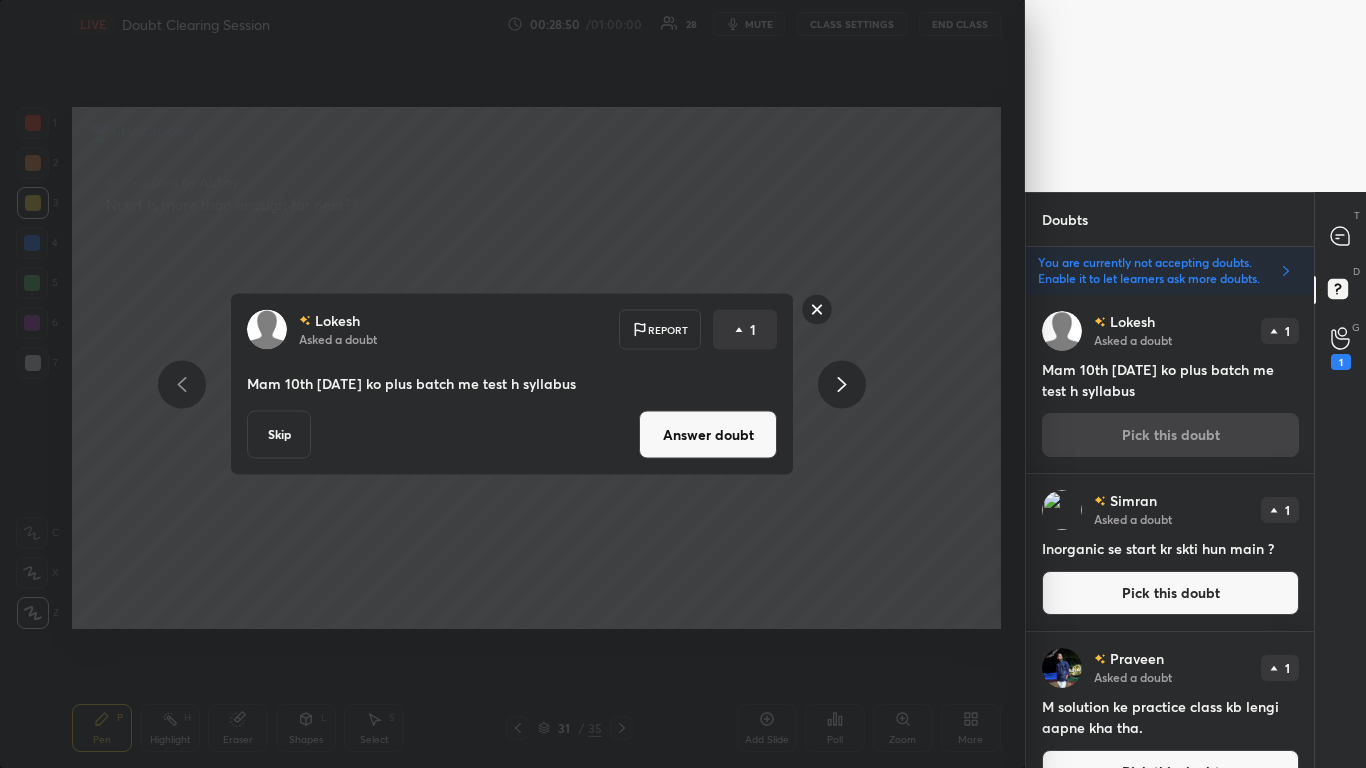 click on "Answer doubt" at bounding box center [708, 435] 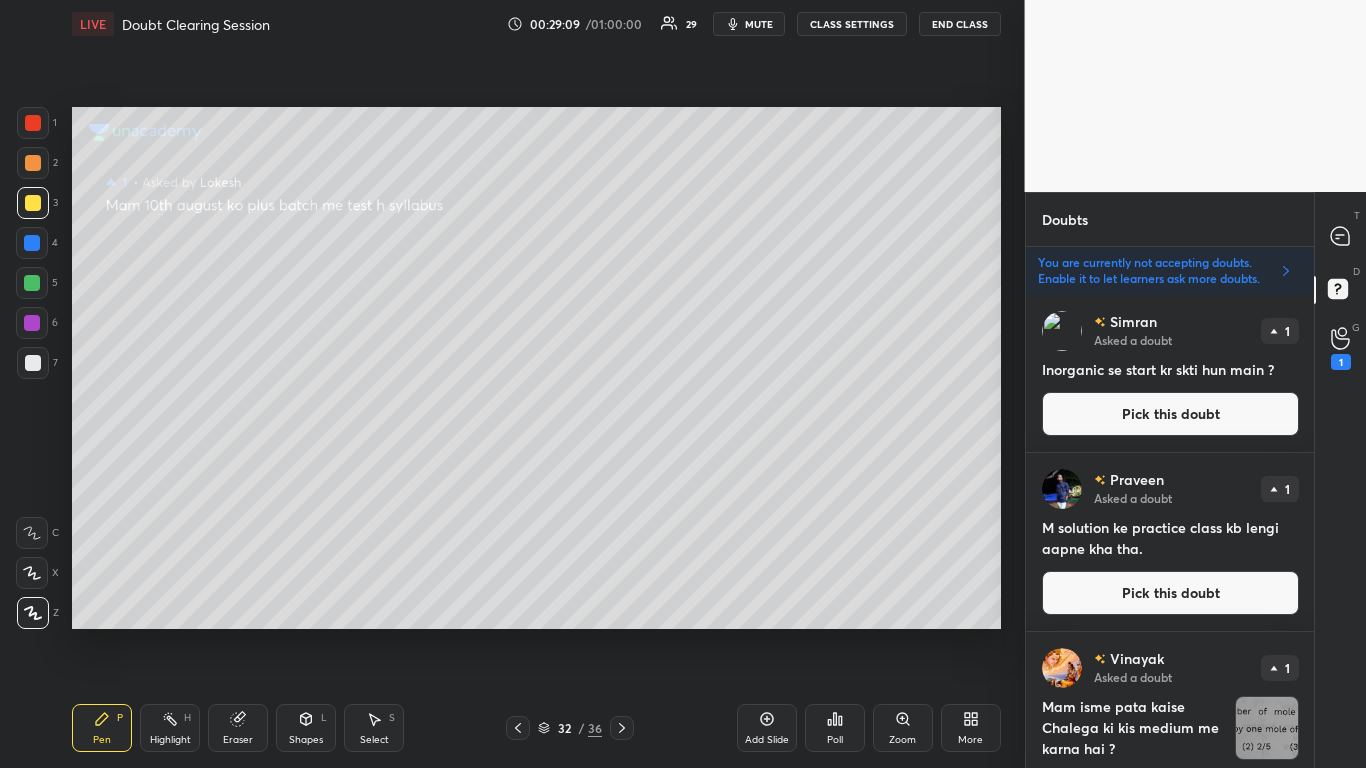 click on "Pick this doubt" at bounding box center [1170, 414] 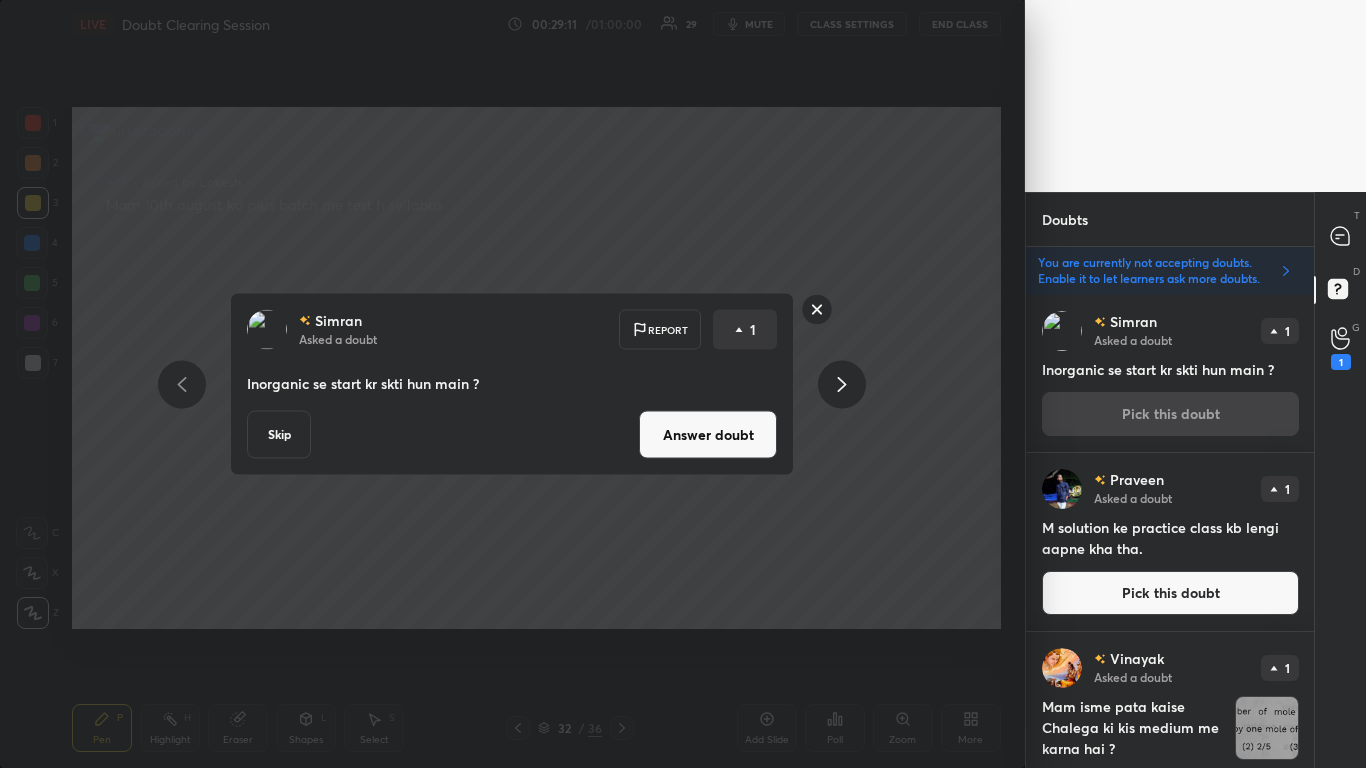 click on "Skip" at bounding box center (279, 435) 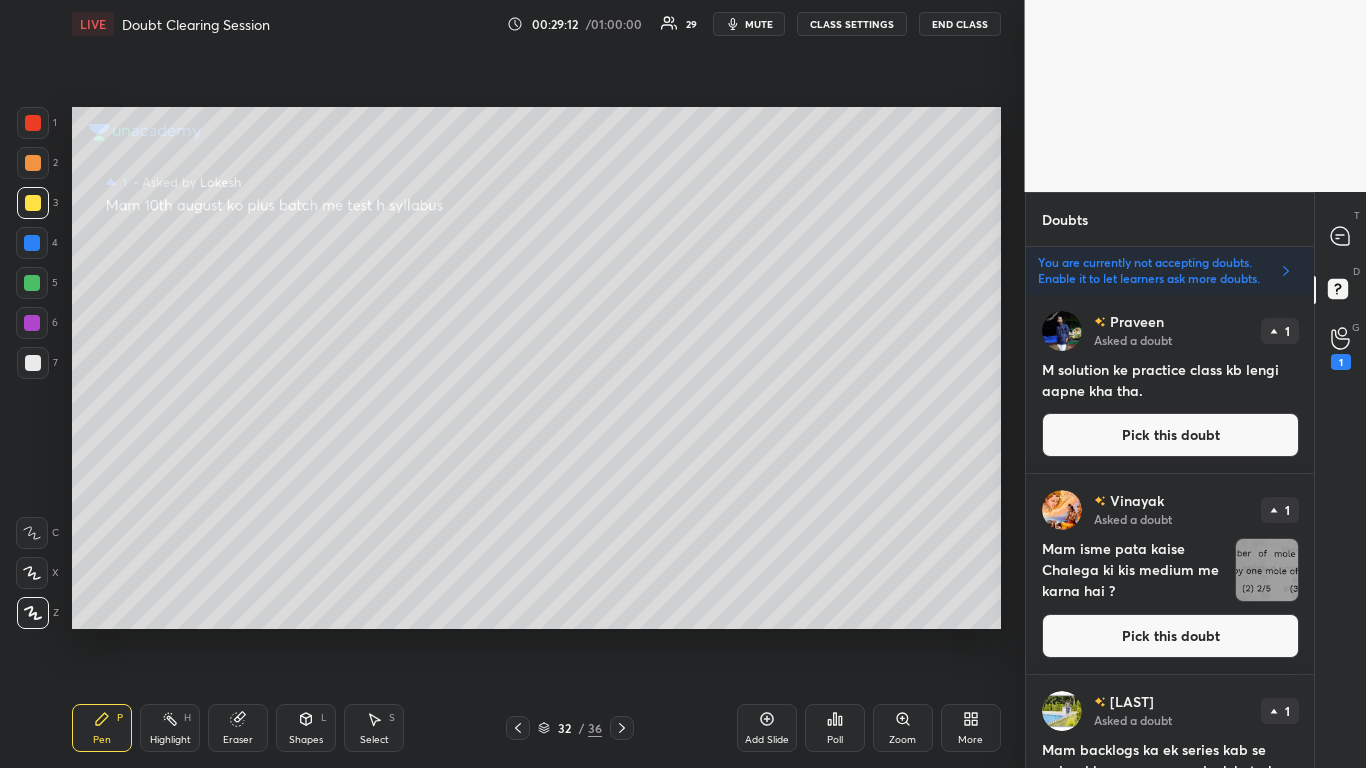 click on "Pick this doubt" at bounding box center (1170, 435) 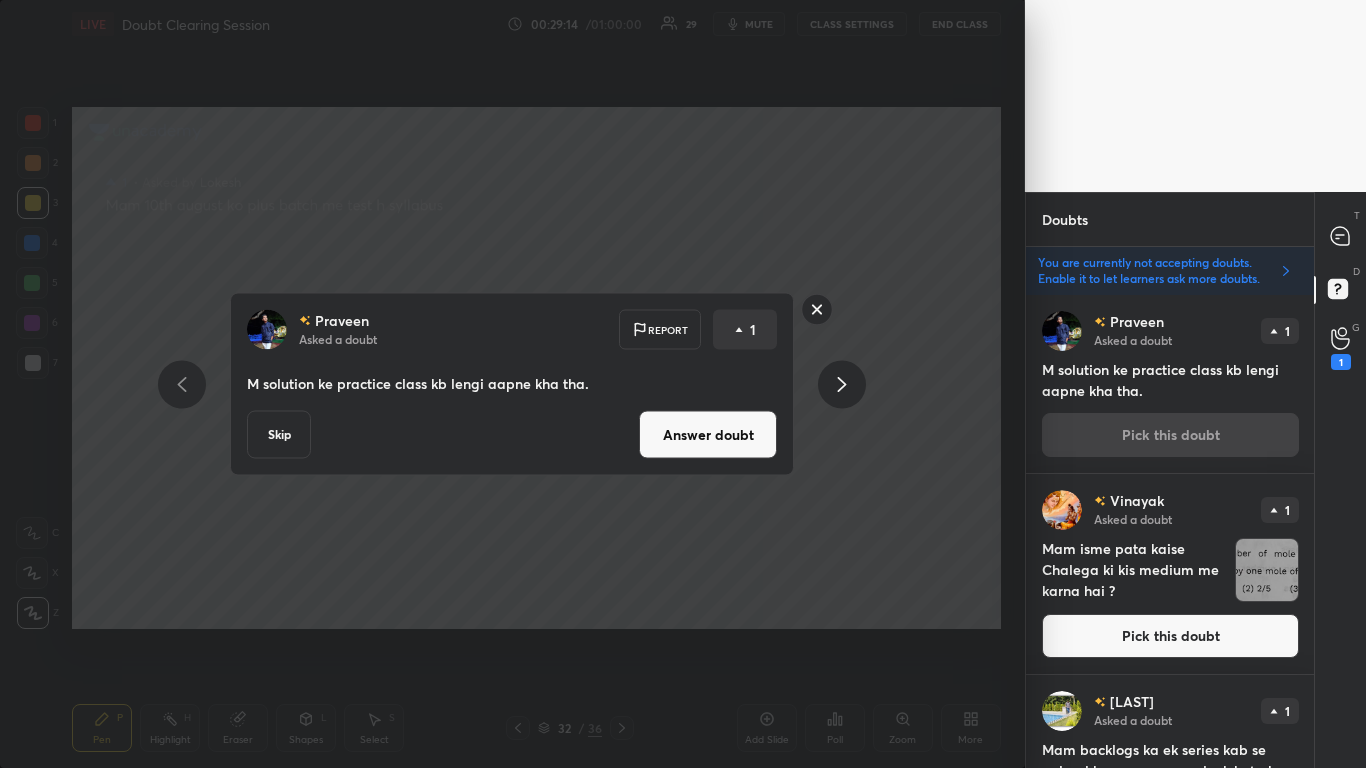 click on "Skip" at bounding box center (279, 435) 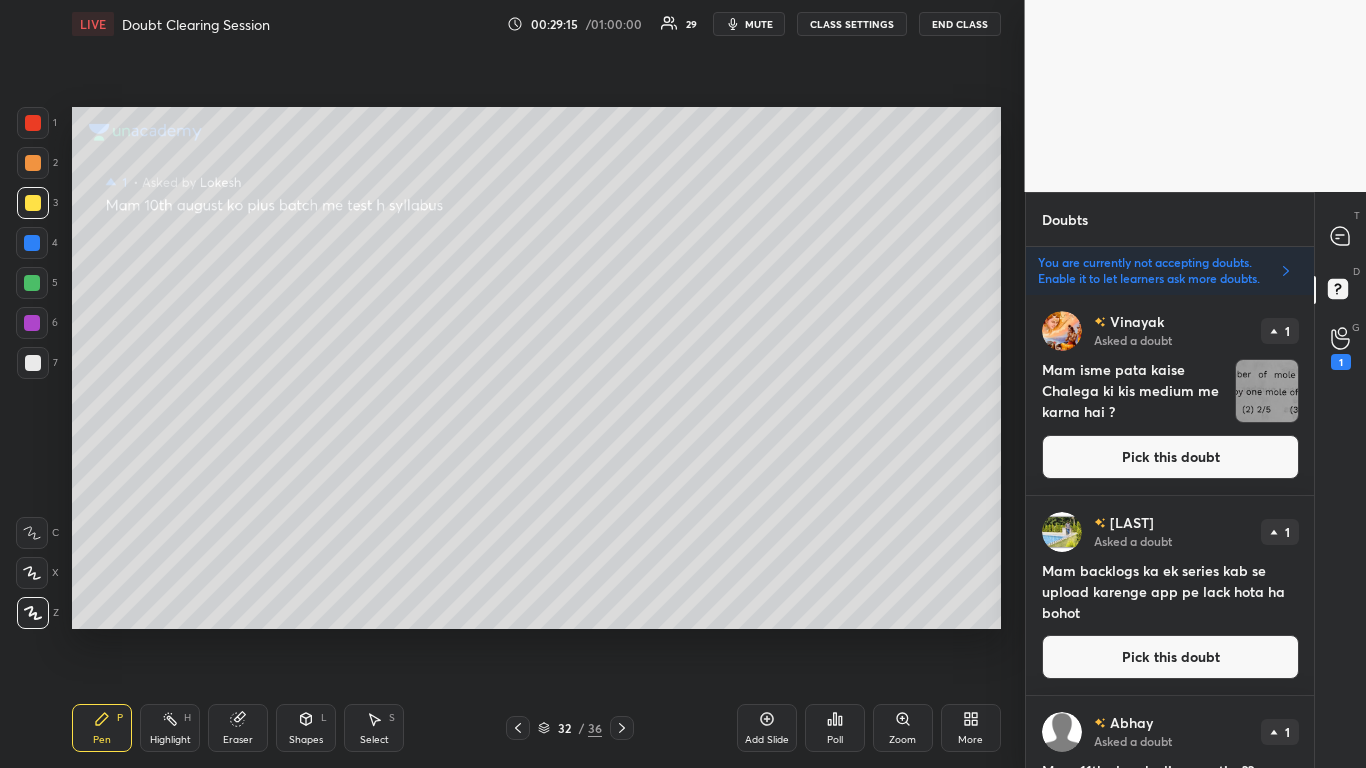 click on "[FIRST] Asked a doubt 1 Mam isme pata kaise Chalega ki kis medium me karna hai ? Pick this doubt" at bounding box center [1170, 395] 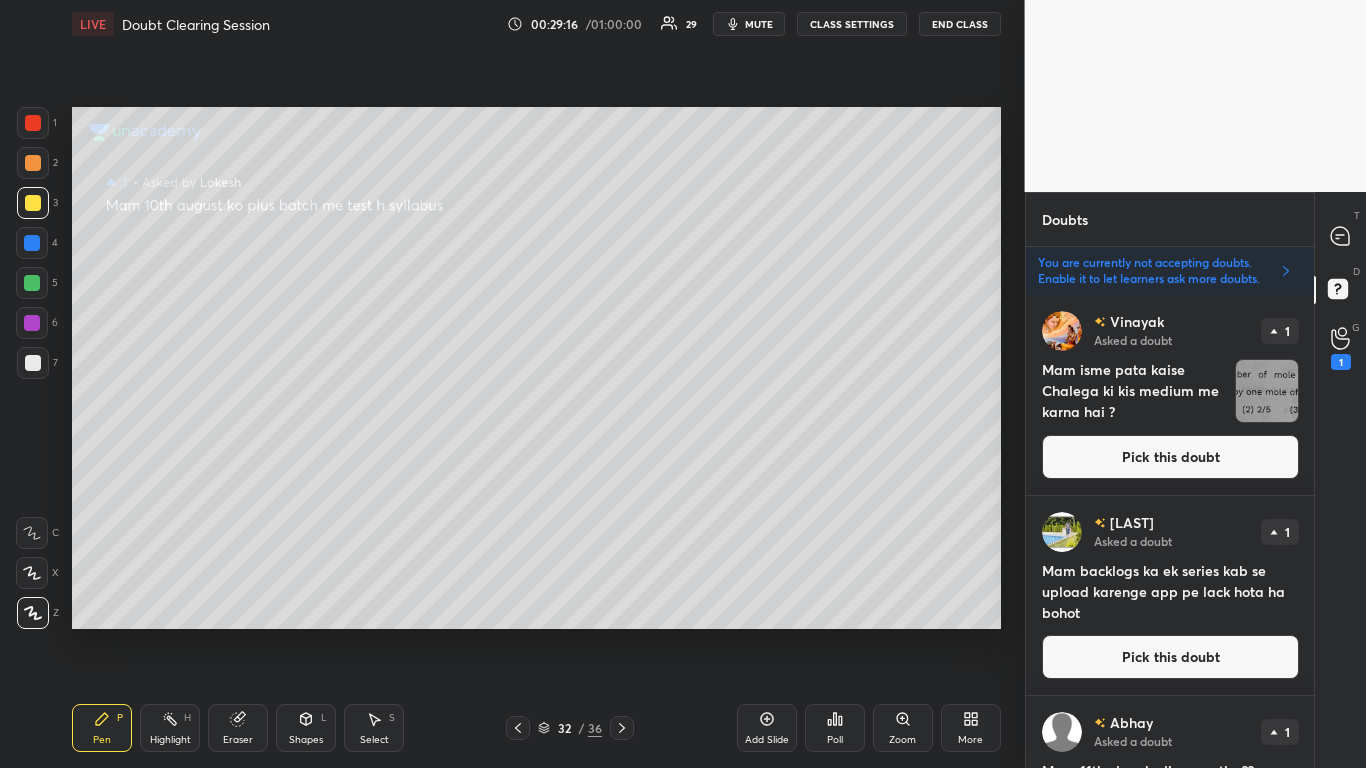 click on "Pick this doubt" at bounding box center [1170, 457] 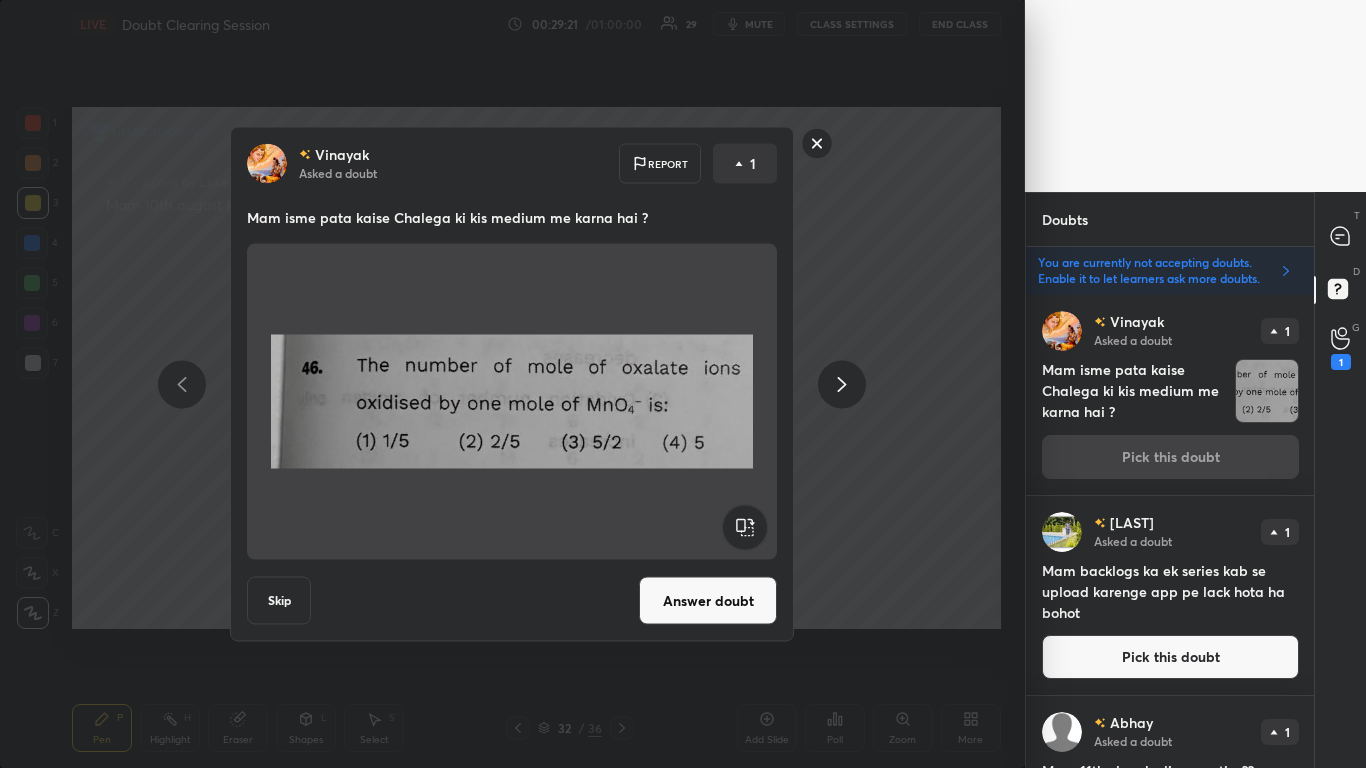 click on "Answer doubt" at bounding box center (708, 601) 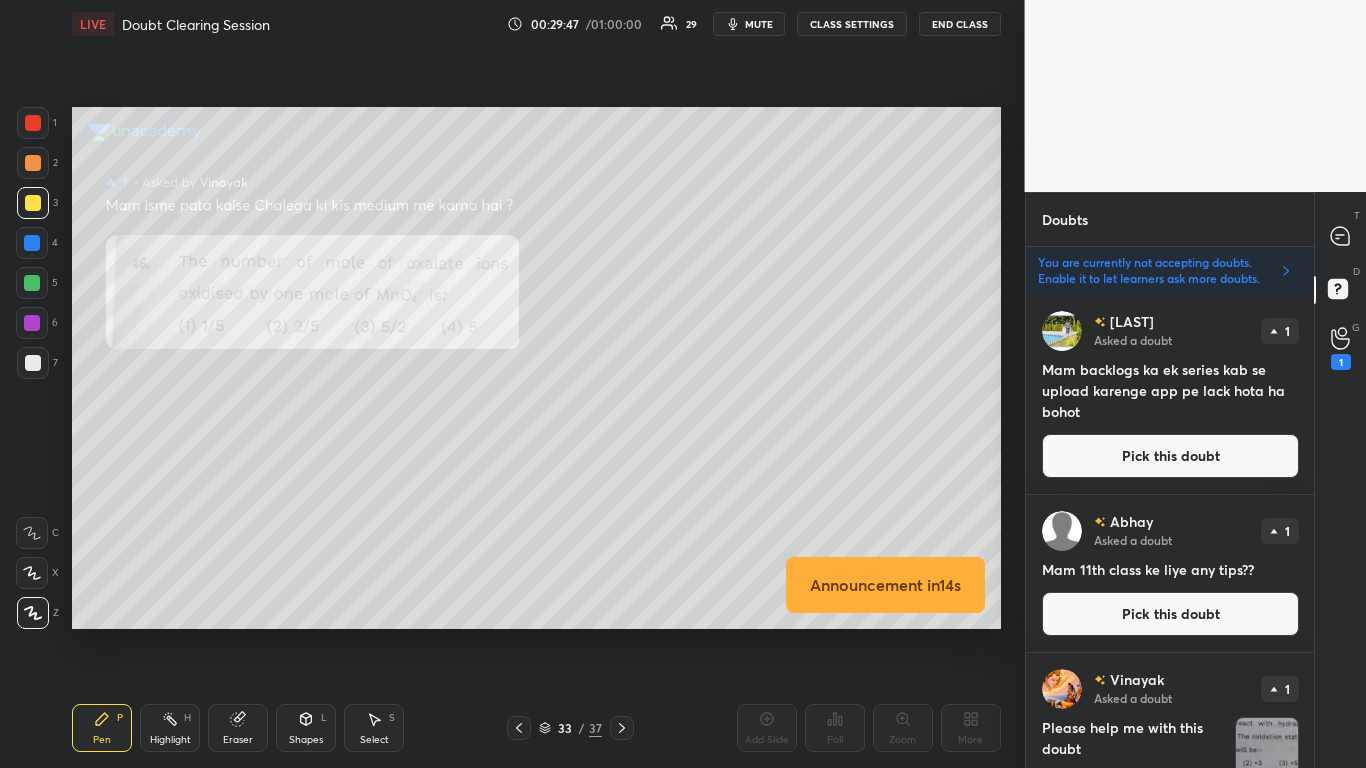click on "Pick this doubt" at bounding box center (1170, 456) 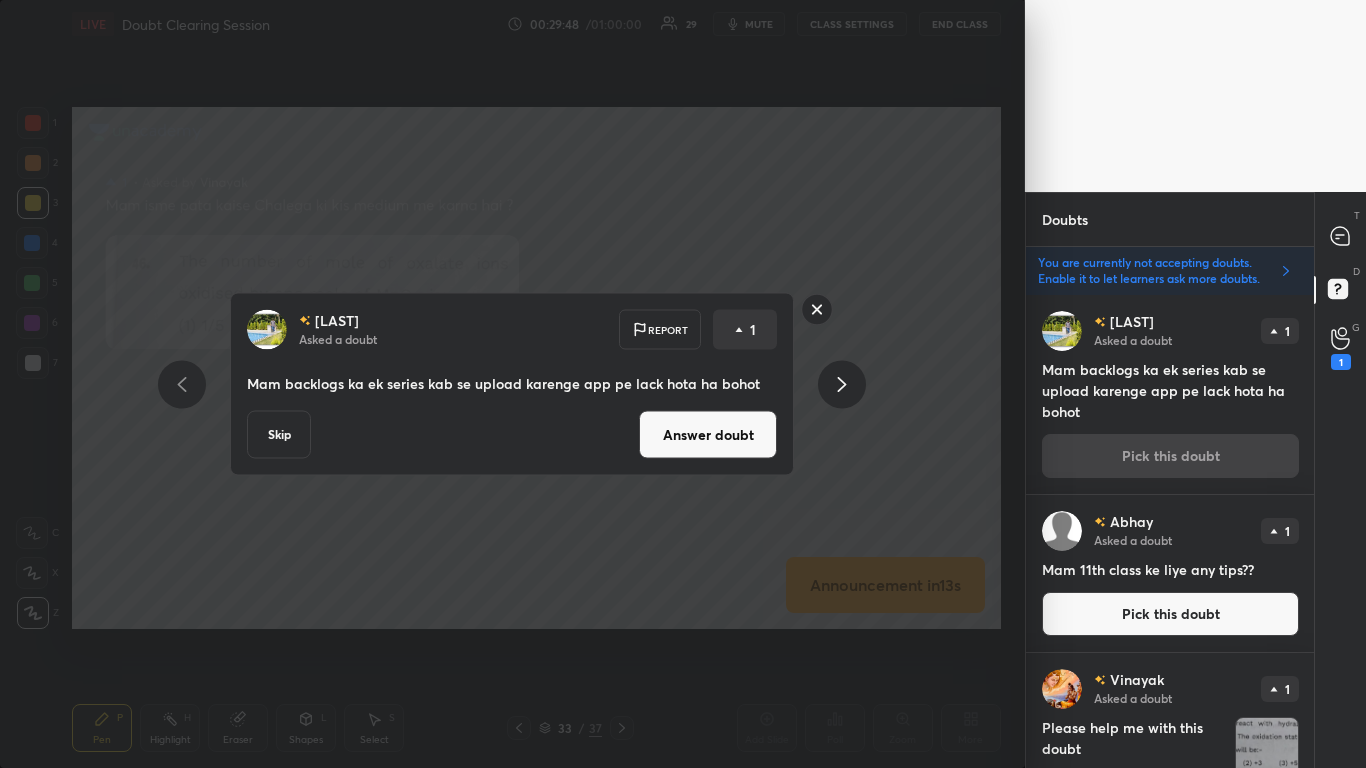 click on "Answer doubt" at bounding box center [708, 435] 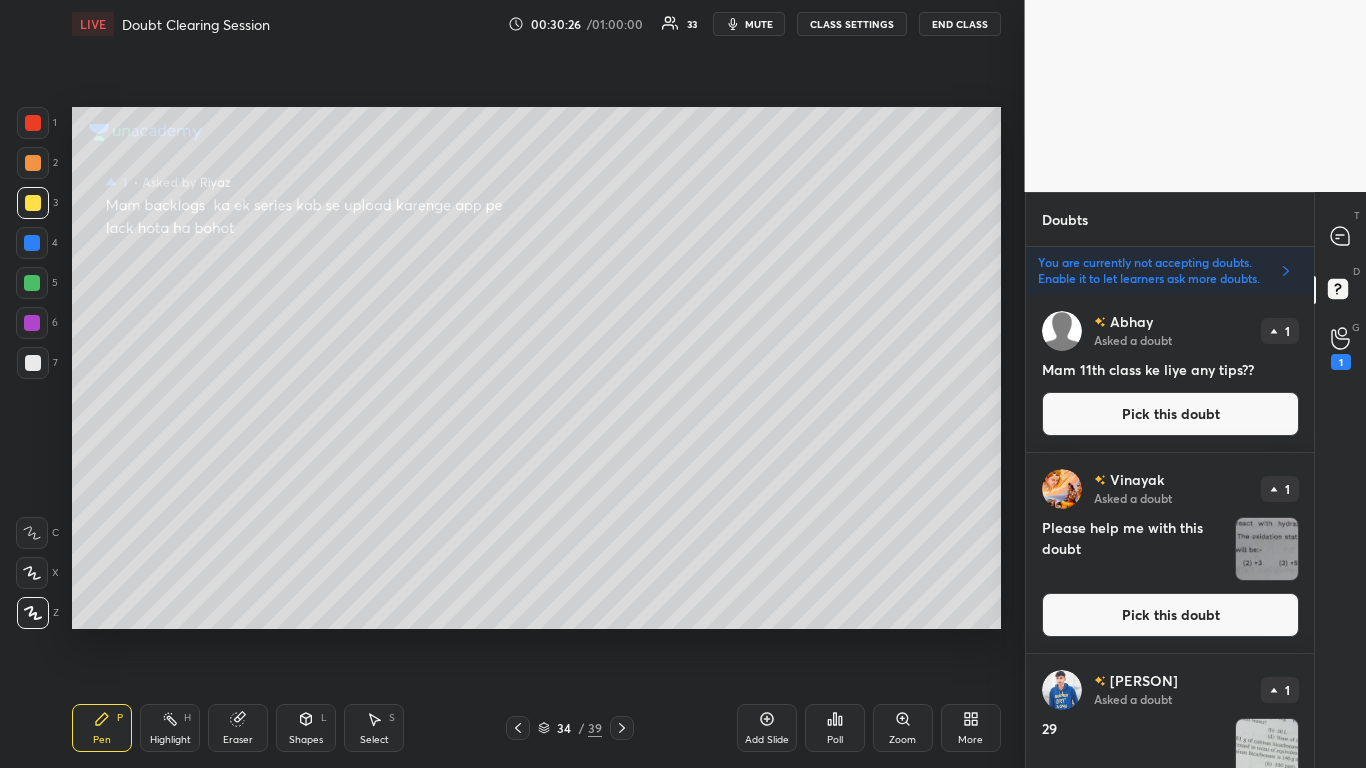 click on "Pick this doubt" at bounding box center [1170, 414] 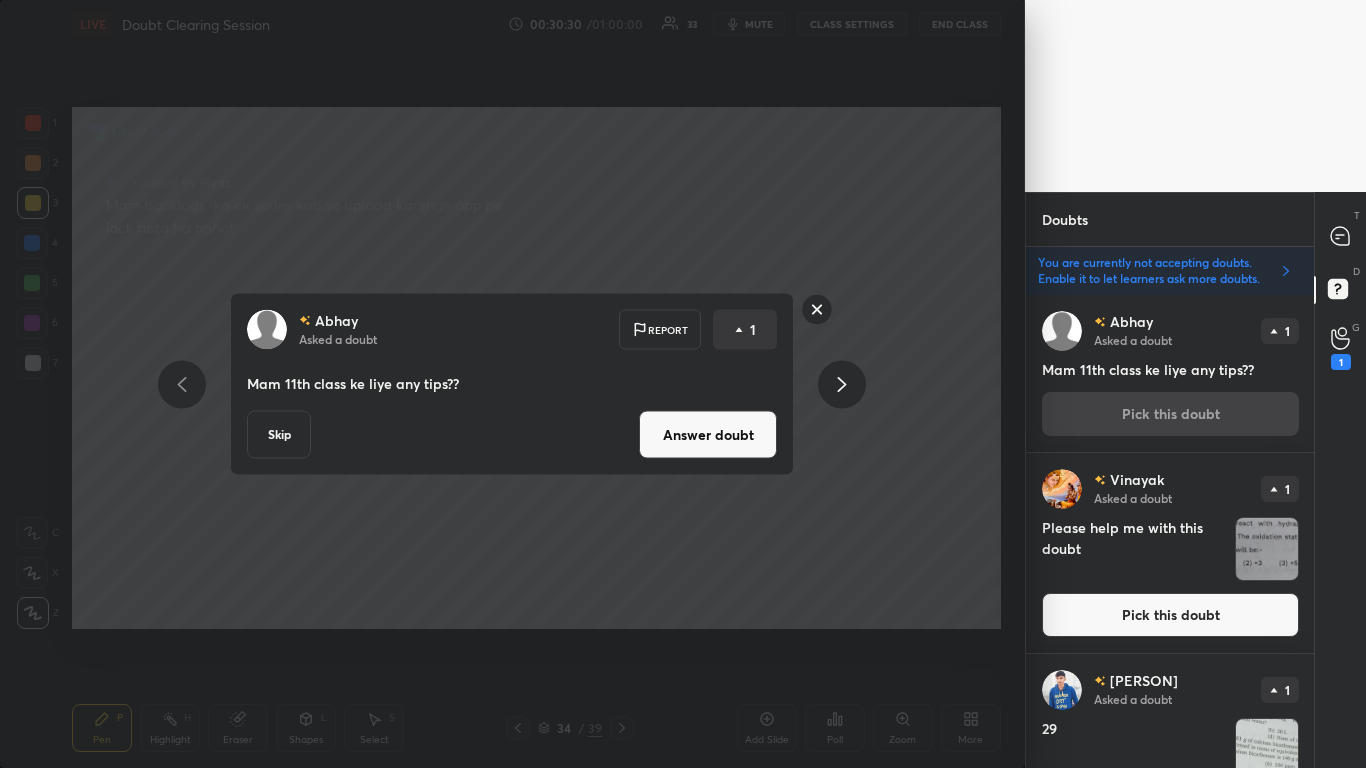 click 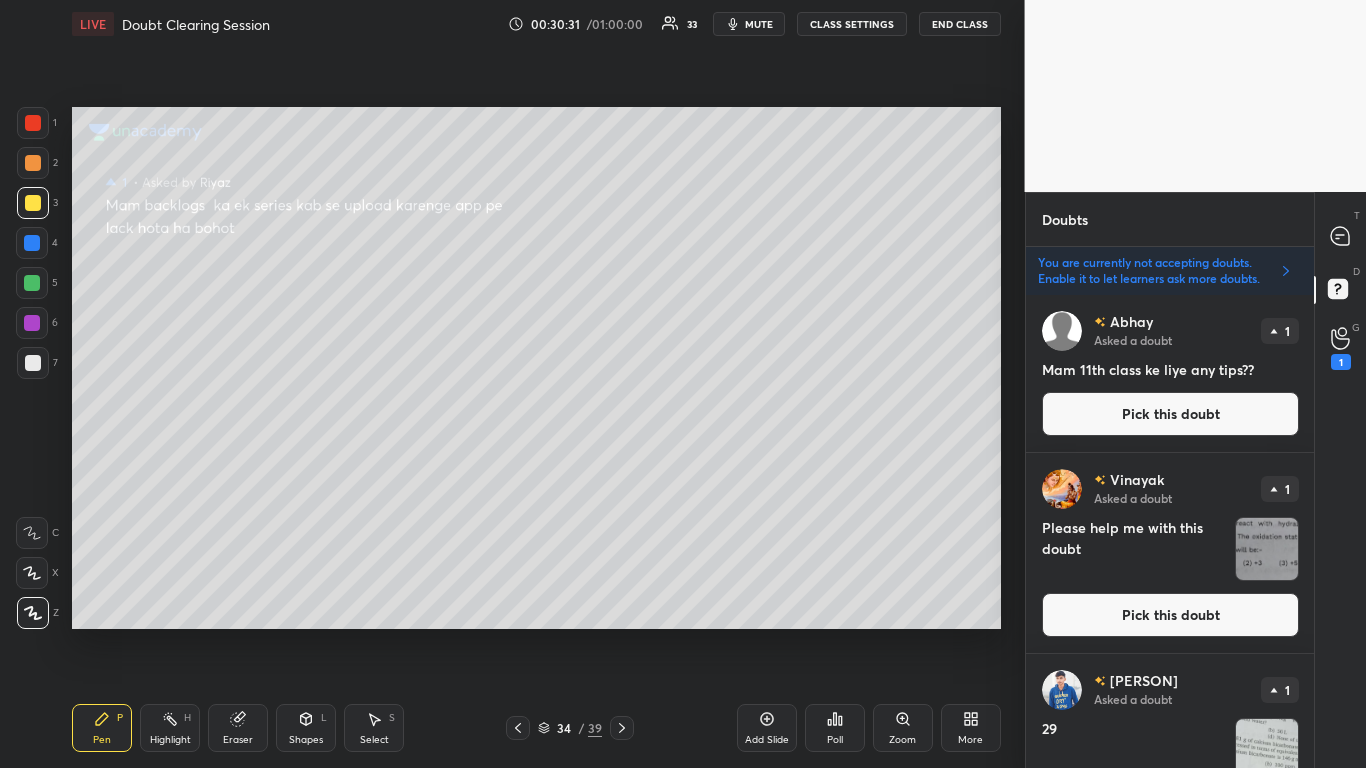 click on "Pick this doubt" at bounding box center (1170, 615) 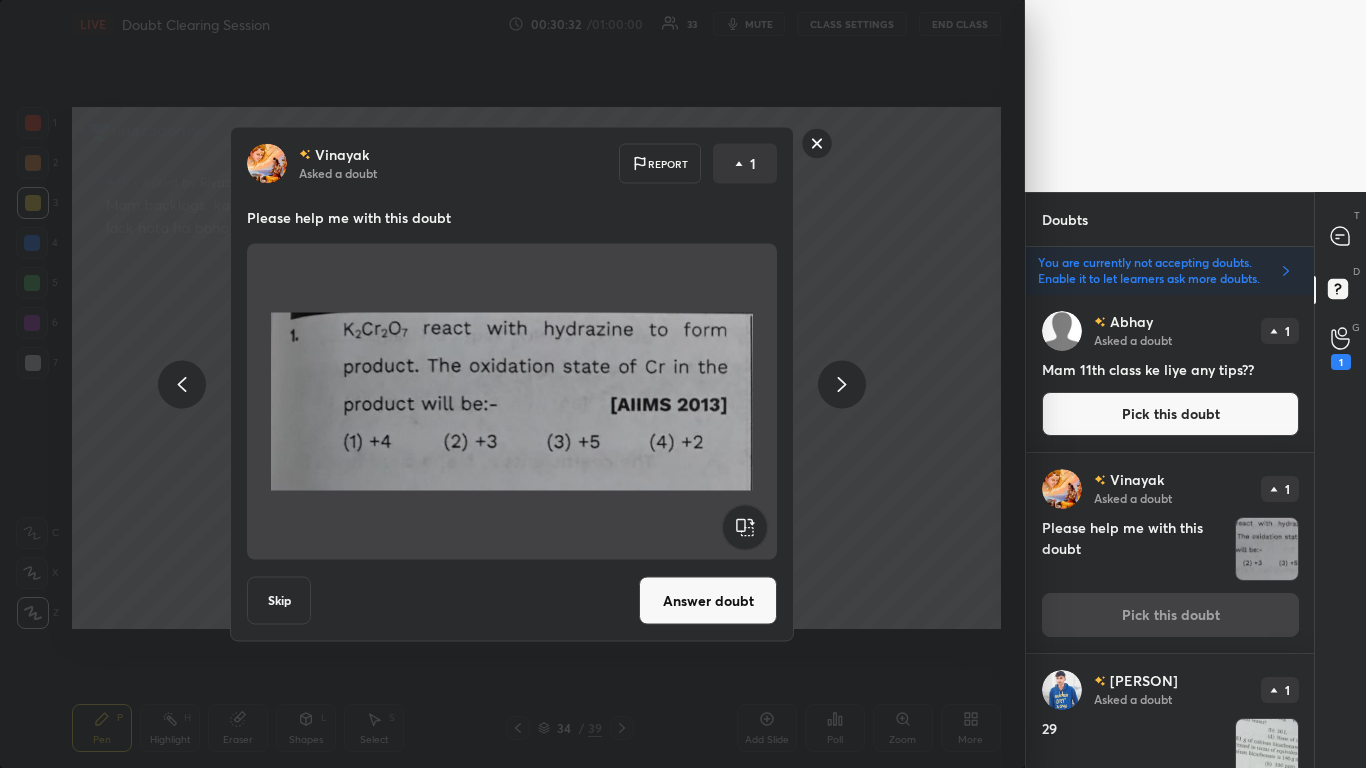 click 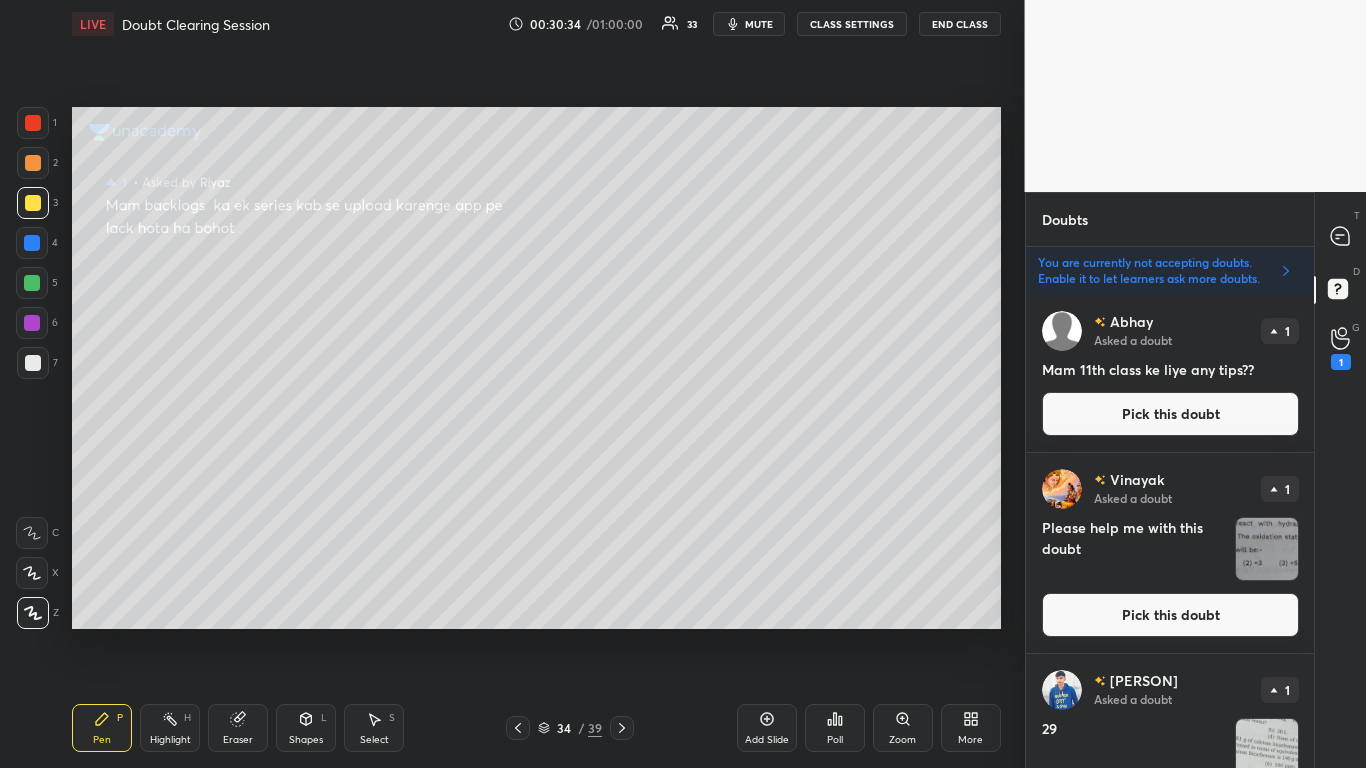 click on "[PERSON] Asked a doubt 1 29 Pick this doubt" at bounding box center (1170, 754) 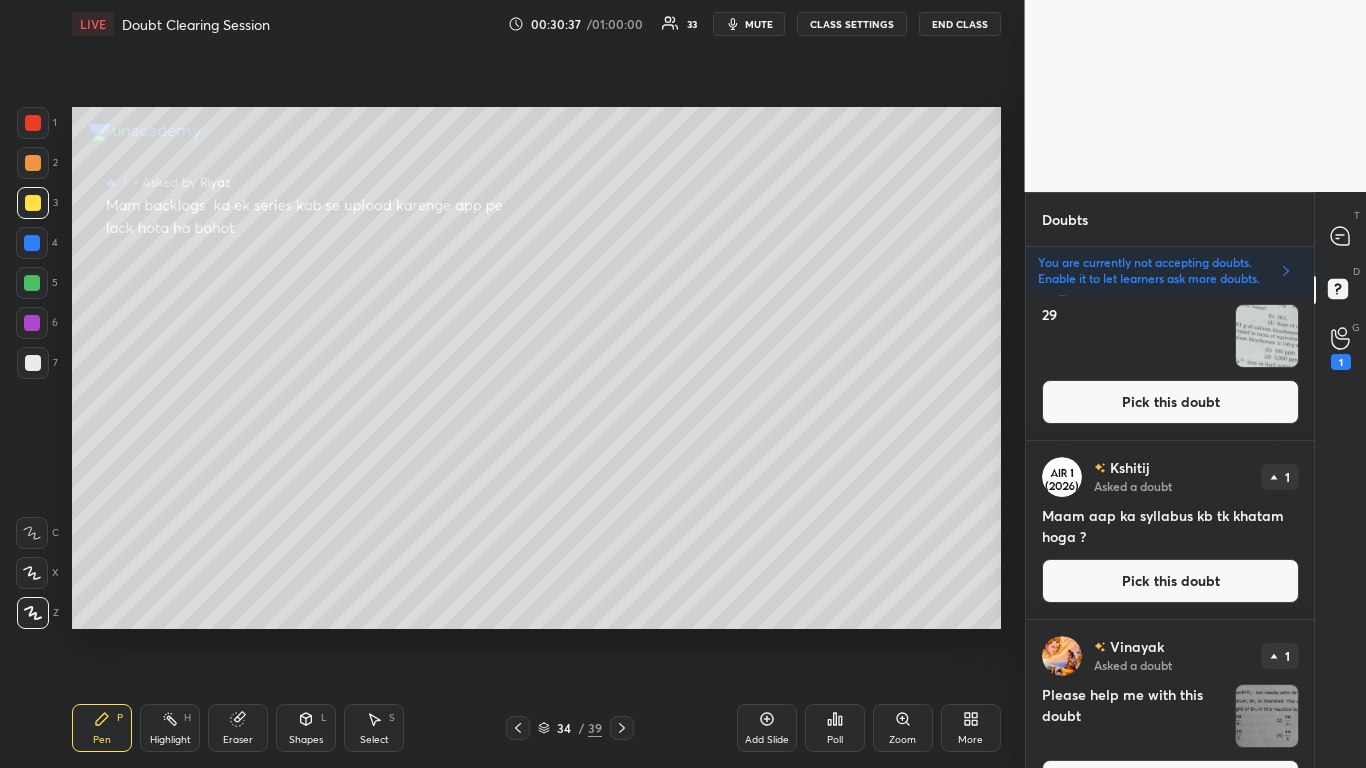 click on "Pick this doubt" at bounding box center [1170, 402] 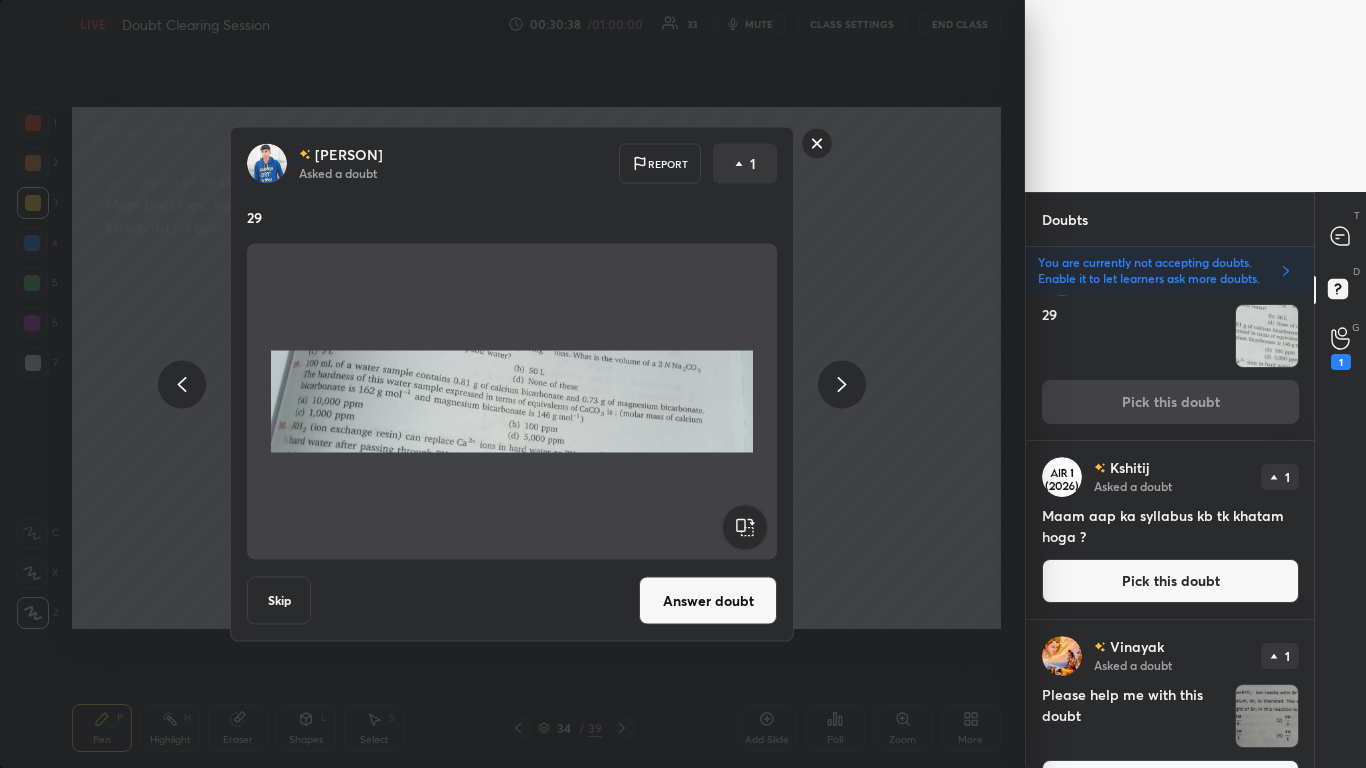 scroll, scrollTop: 359, scrollLeft: 0, axis: vertical 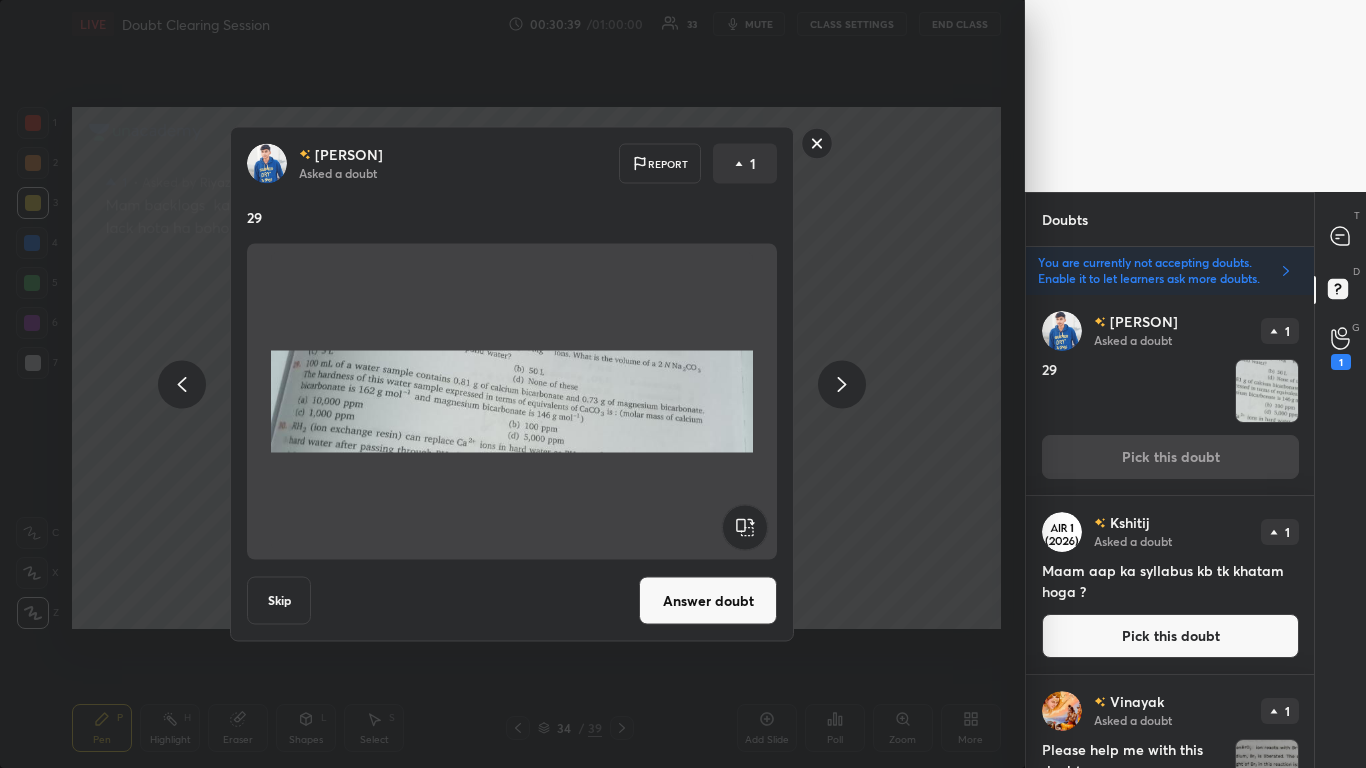 click on "Answer doubt" at bounding box center [708, 601] 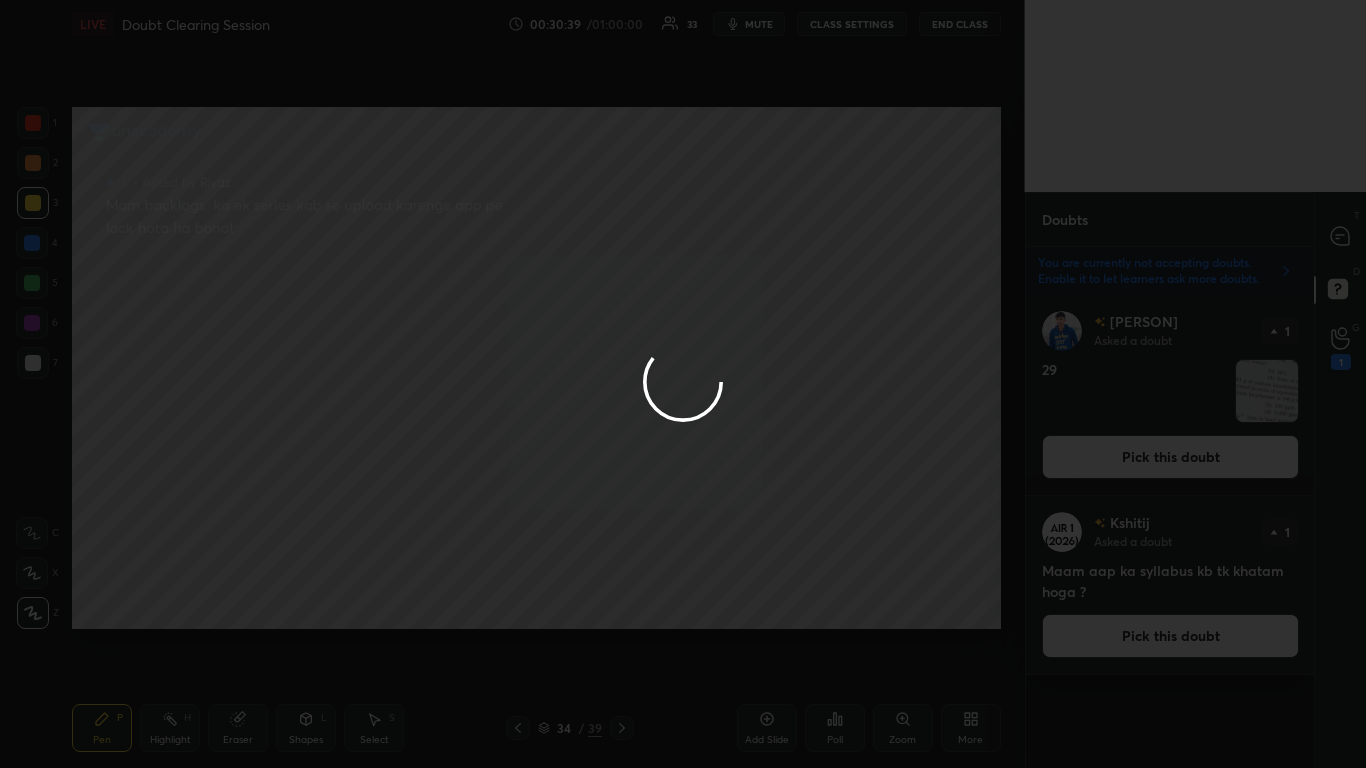scroll, scrollTop: 0, scrollLeft: 0, axis: both 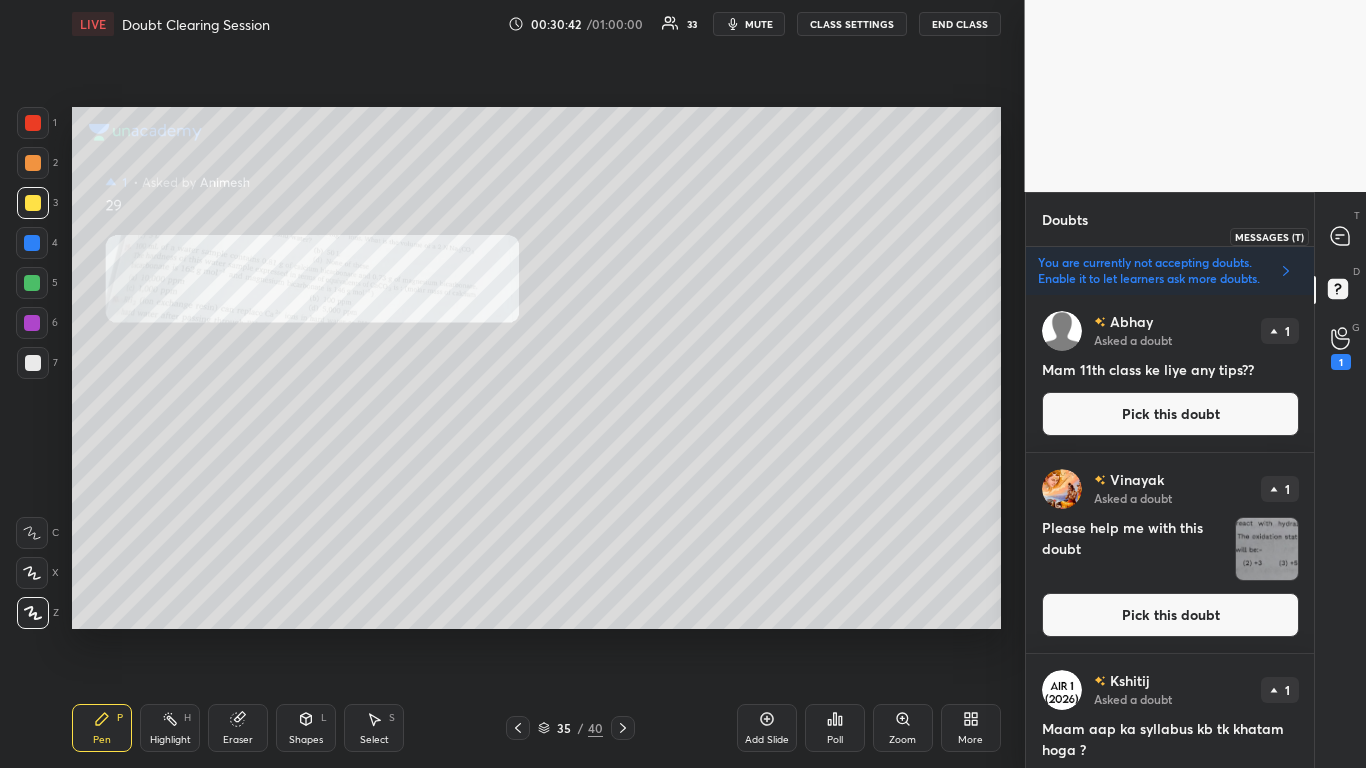 click at bounding box center [1341, 236] 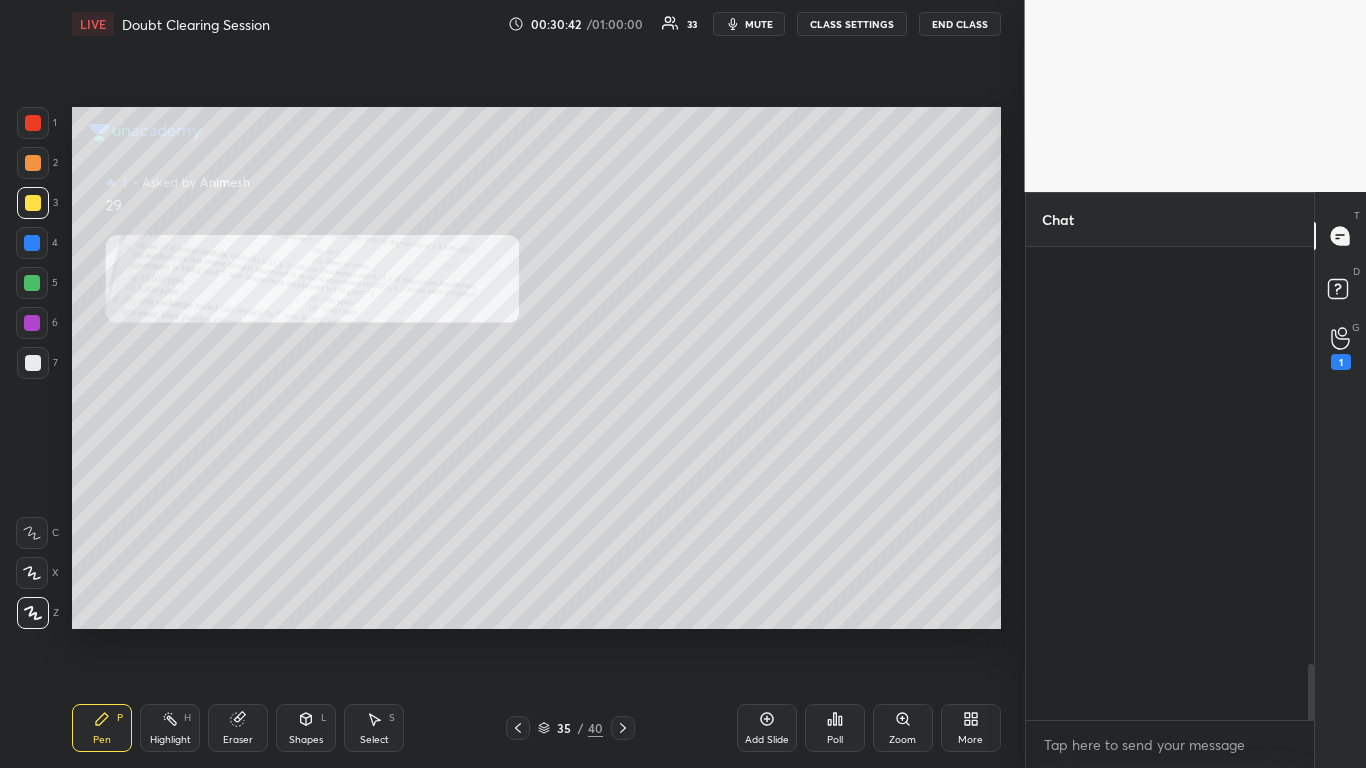 scroll, scrollTop: 7, scrollLeft: 7, axis: both 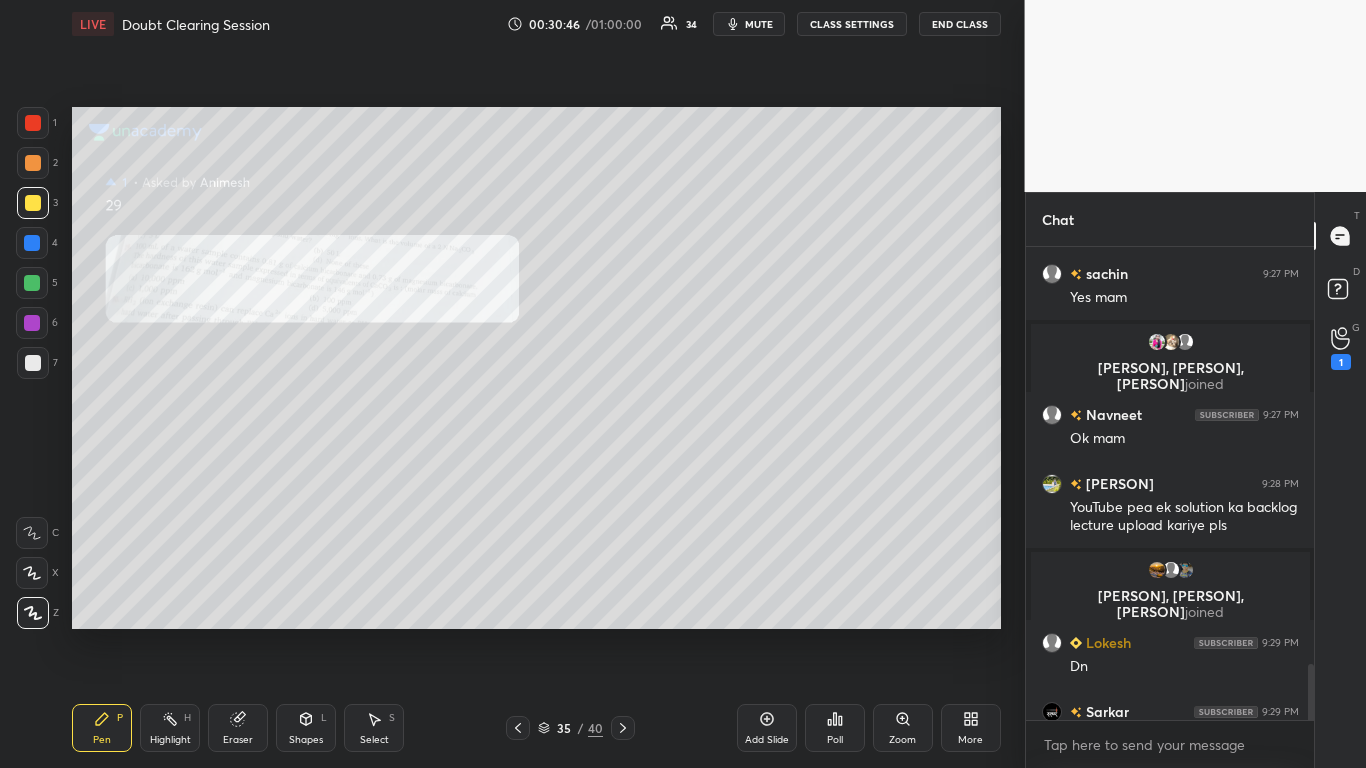 click 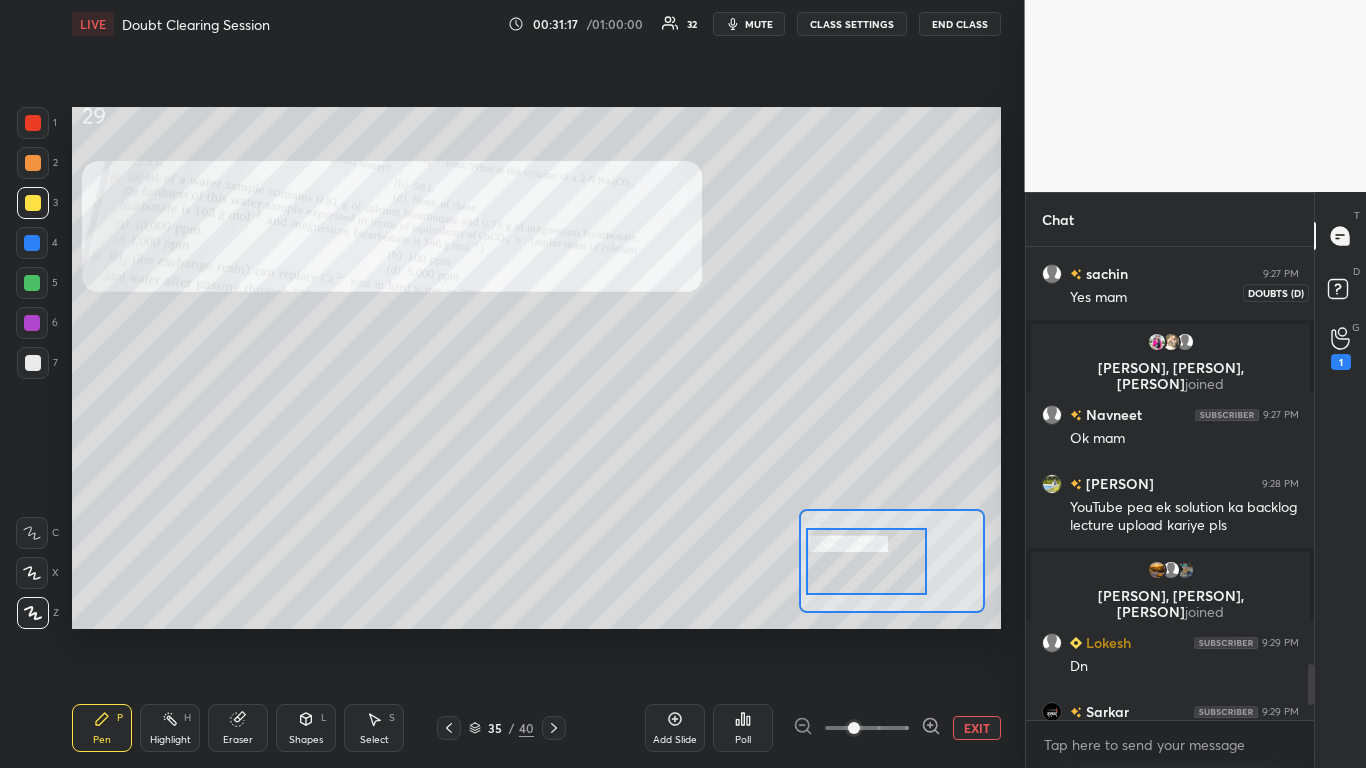 click 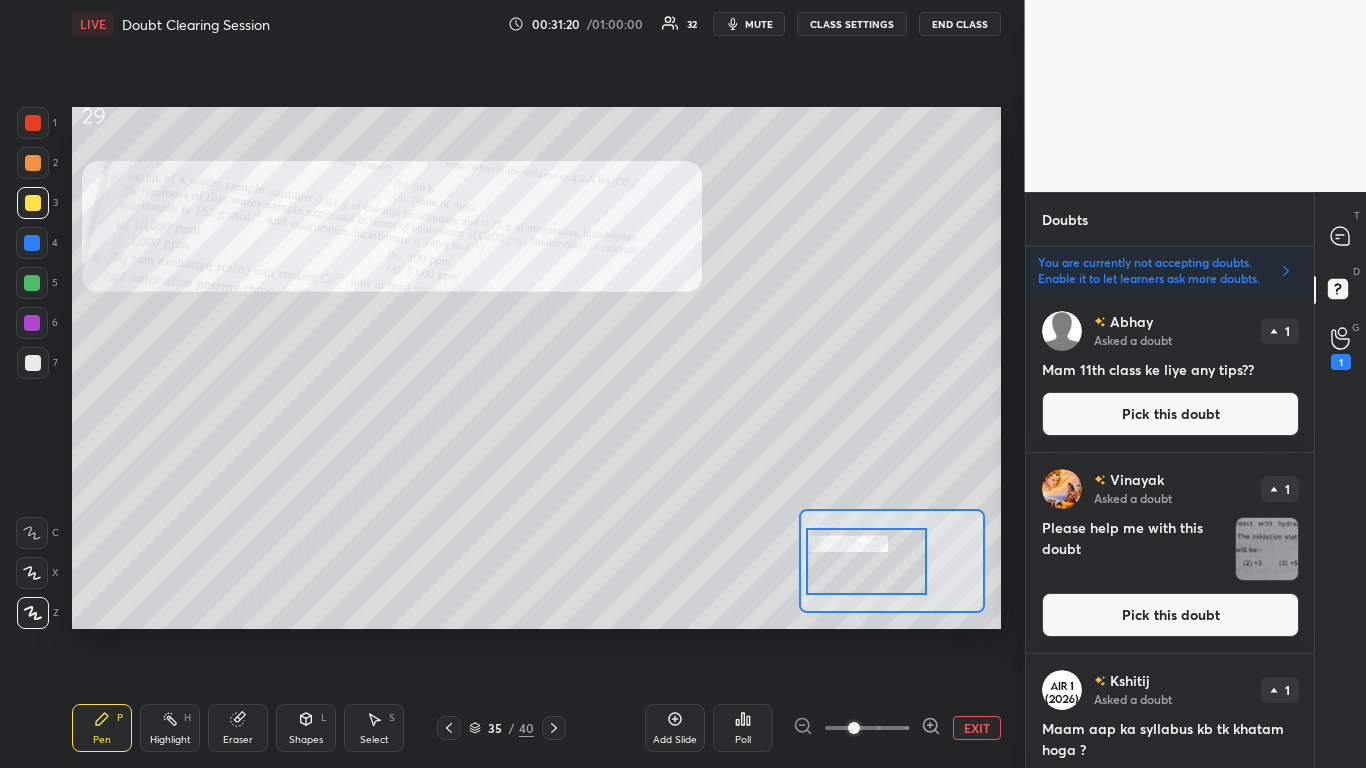 click on "[FIRST] Asked a doubt 1 Maam aap ka syllabus kb tk khatam hoga ? Pick this doubt" at bounding box center (1170, 743) 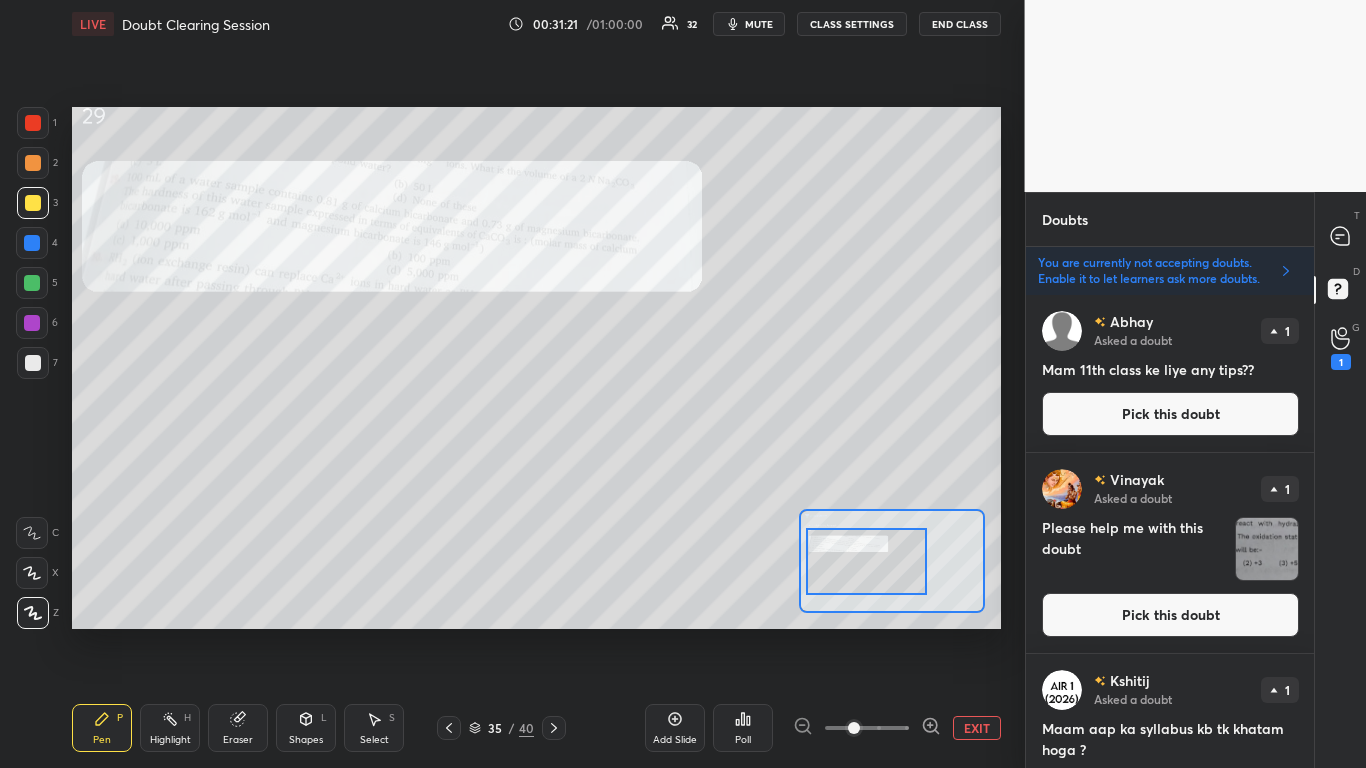 click on "[FIRST] Asked a doubt 1 Maam aap ka syllabus kb tk khatam hoga ? Pick this doubt" at bounding box center [1170, 743] 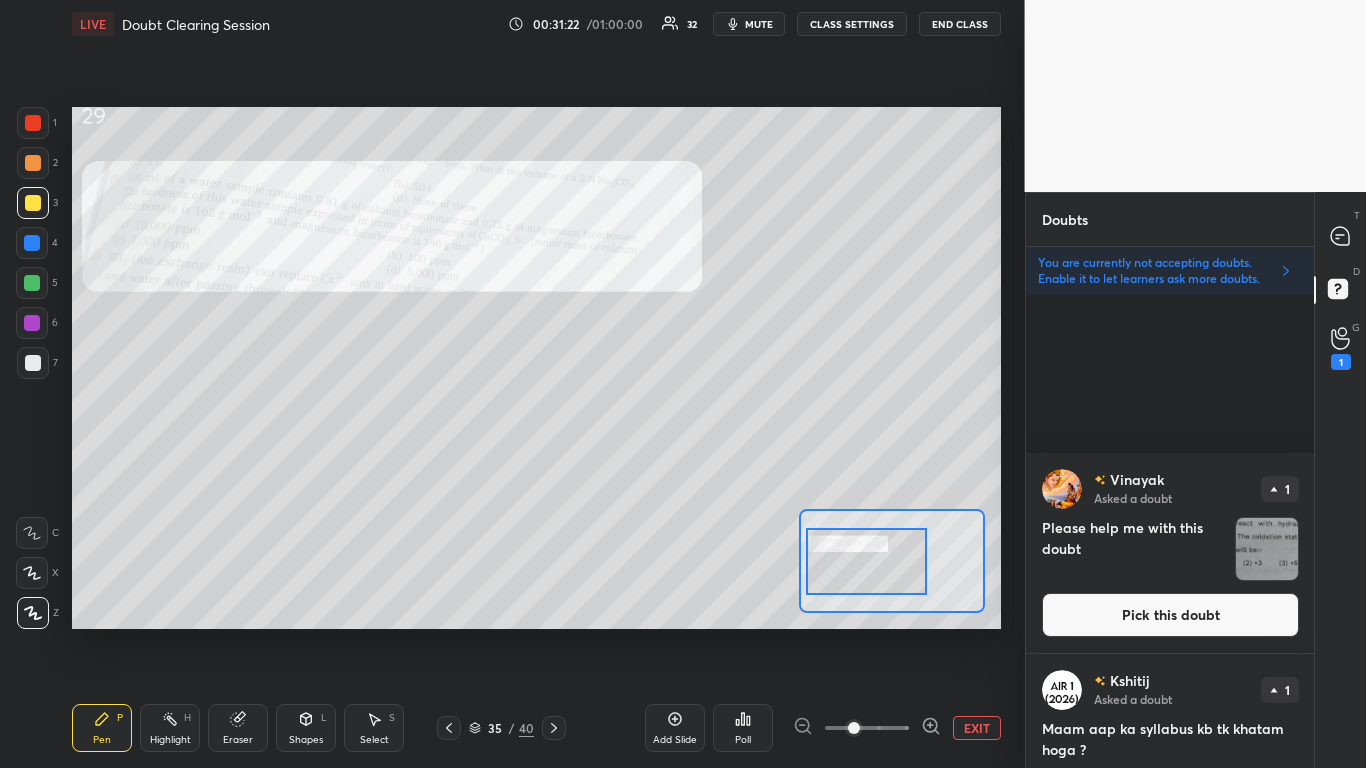 scroll, scrollTop: 414, scrollLeft: 0, axis: vertical 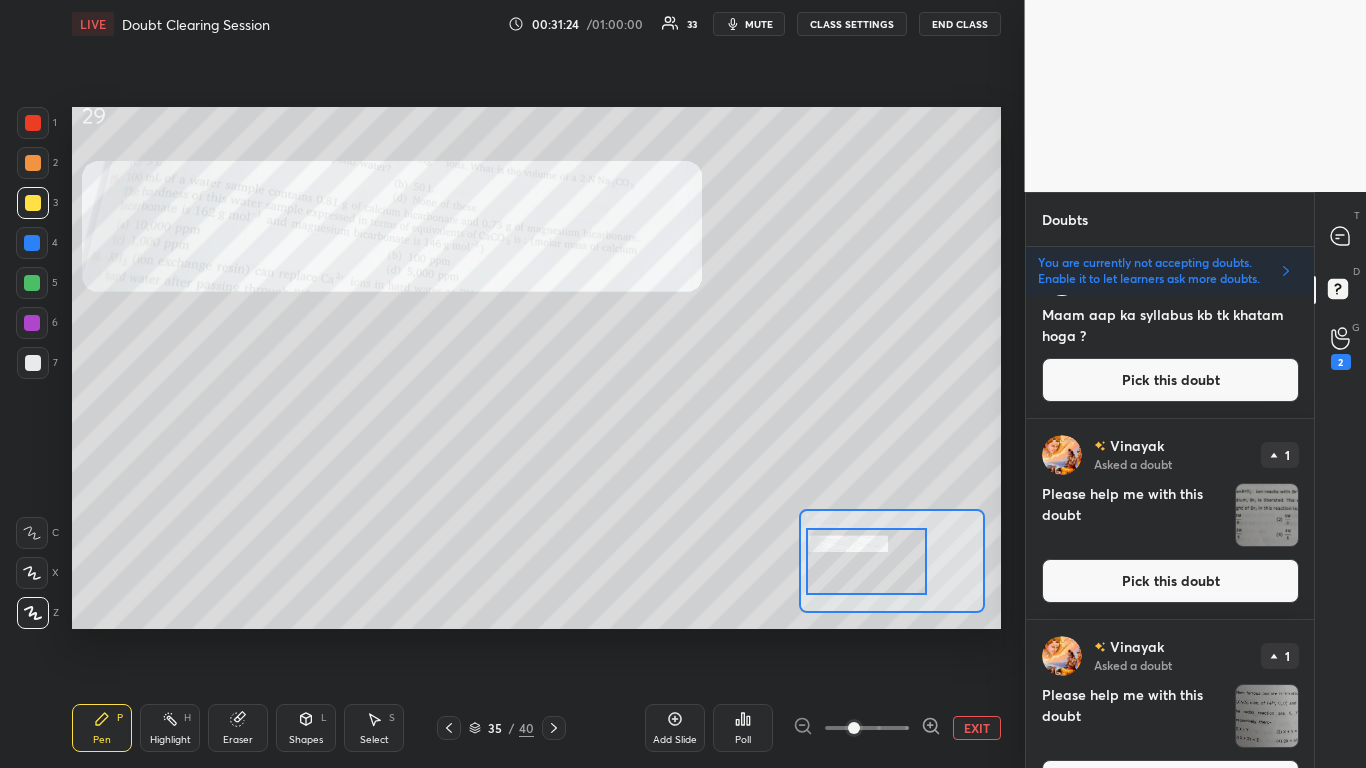 click on "T Messages (T) D Doubts (D) G Raise Hand (G) 2" at bounding box center [1340, 480] 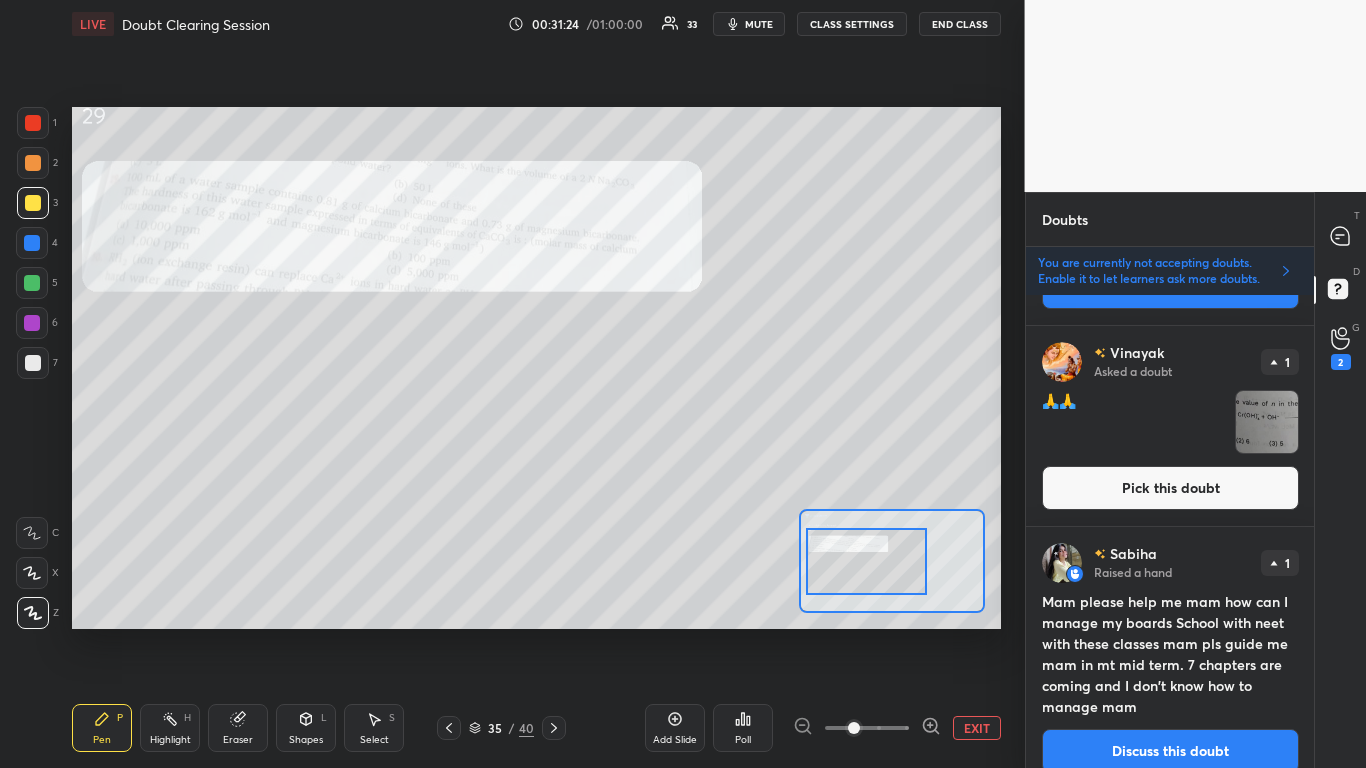 scroll, scrollTop: 1241, scrollLeft: 0, axis: vertical 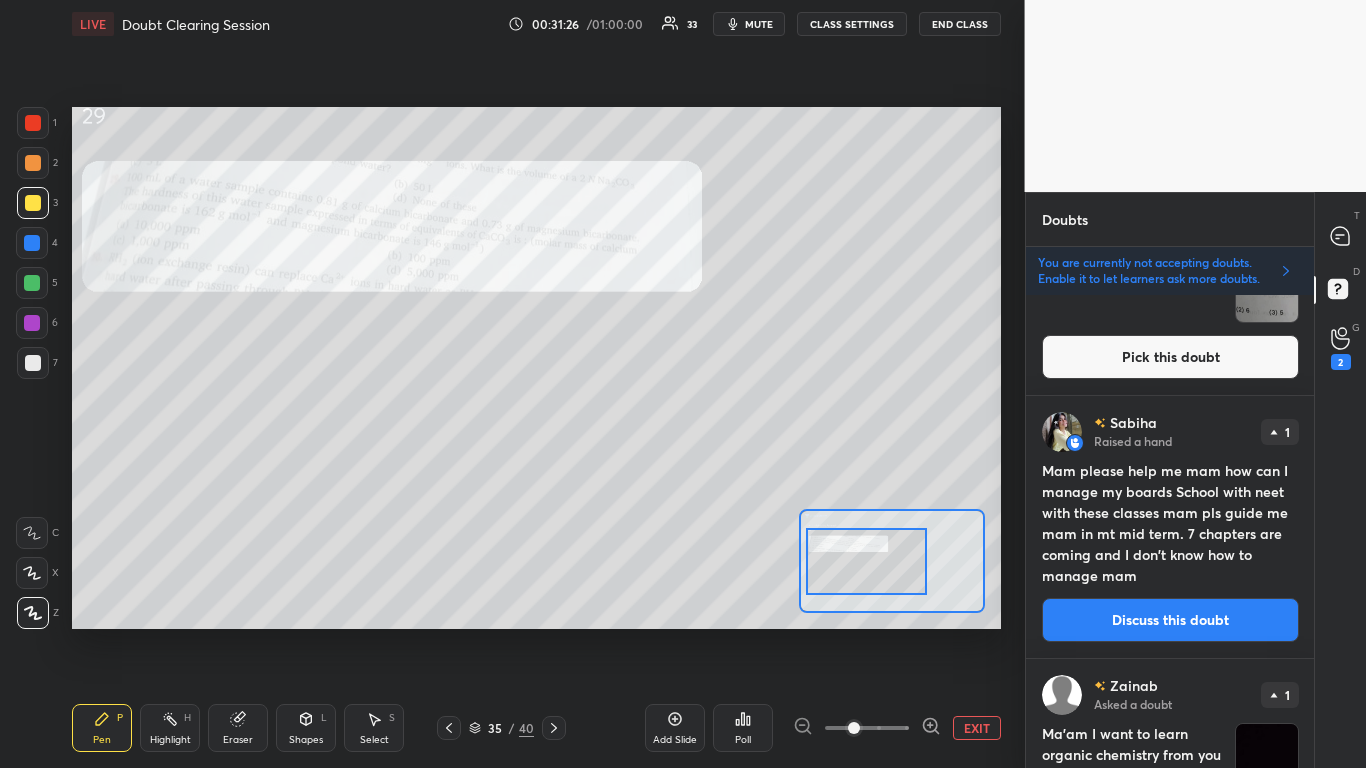 click on "Pick this doubt" at bounding box center (1170, 357) 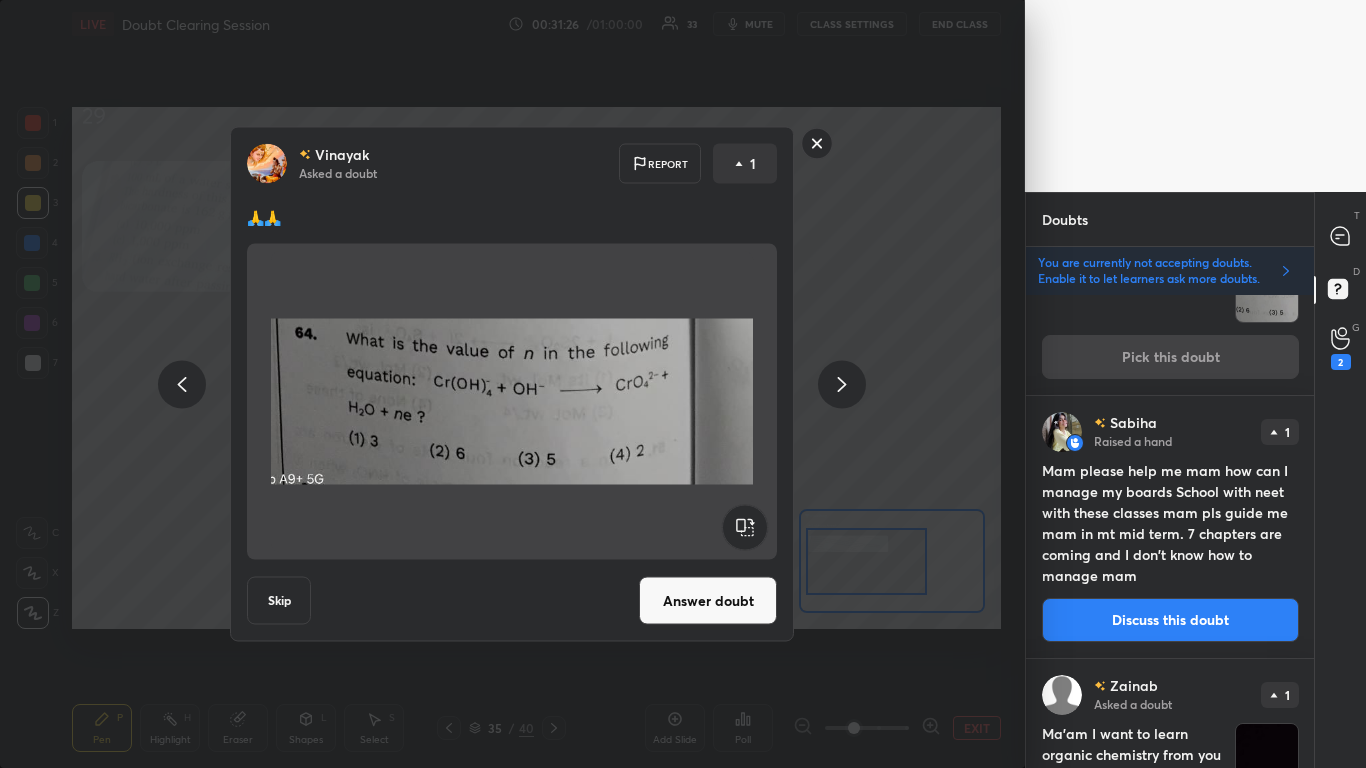 scroll, scrollTop: 1141, scrollLeft: 0, axis: vertical 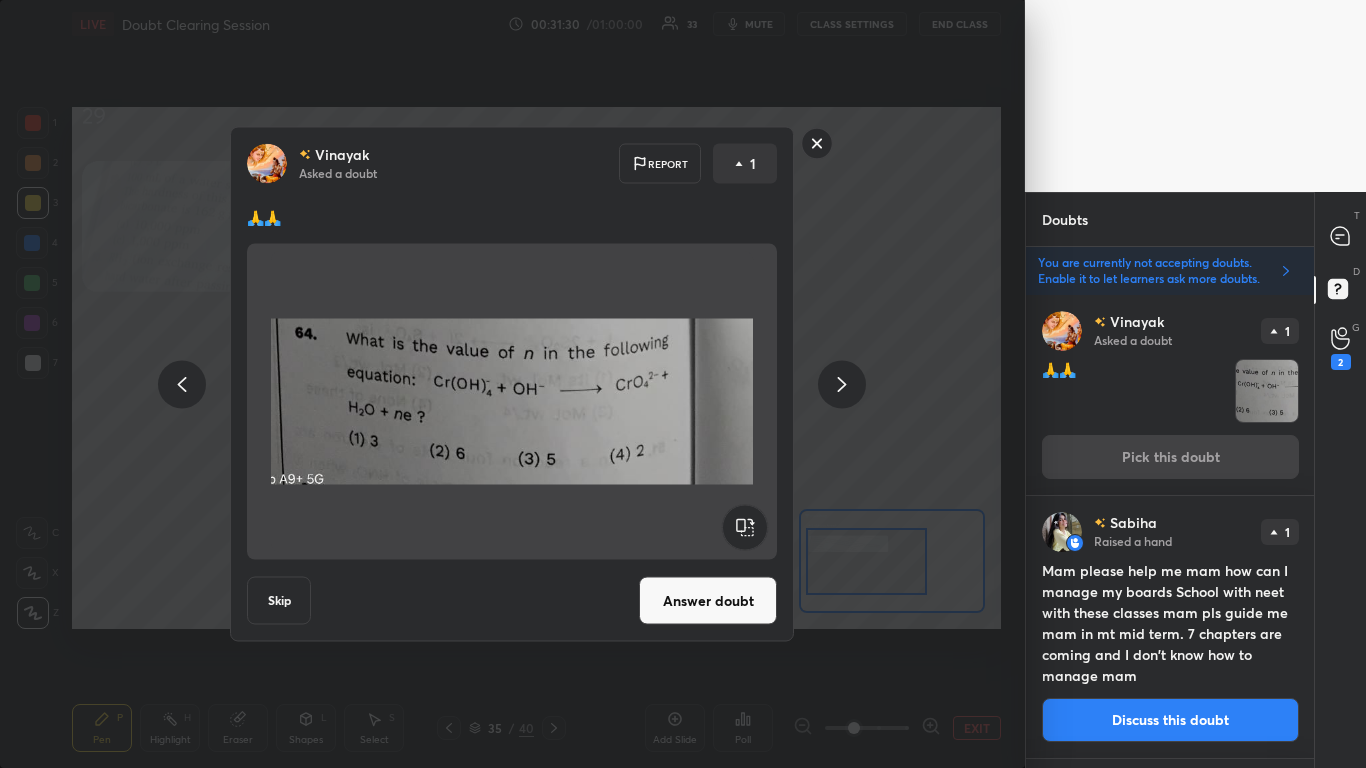 click 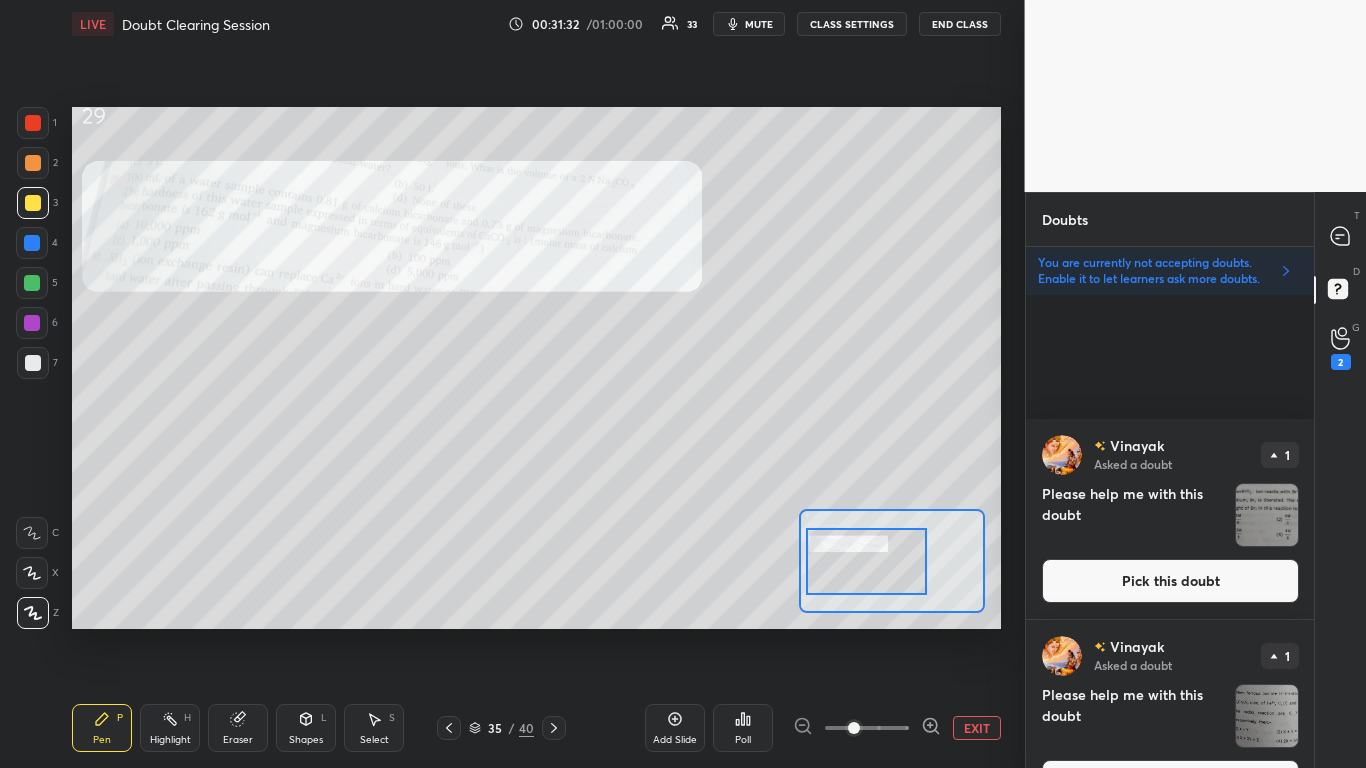 scroll, scrollTop: 828, scrollLeft: 0, axis: vertical 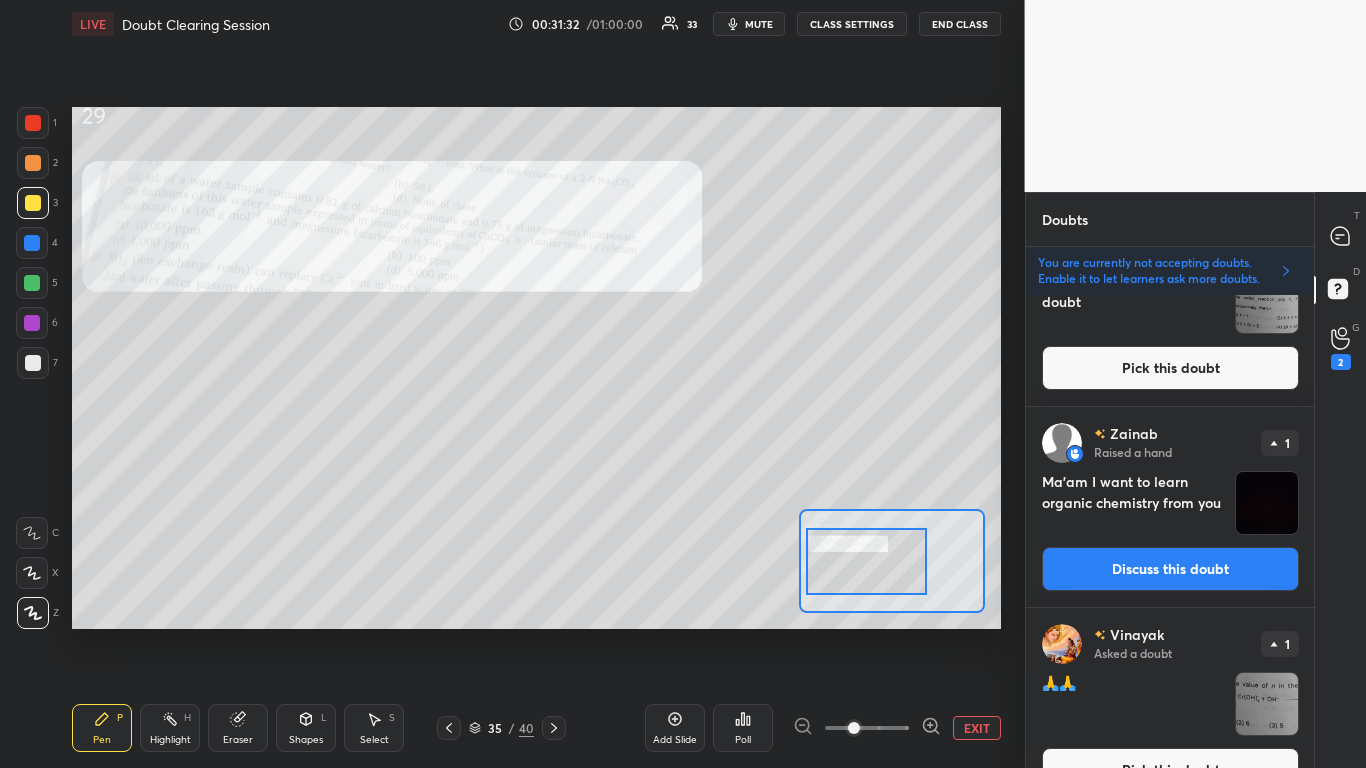 click on "Vinayak Asked a doubt 1 Please help me with this doubt Pick this doubt Vinayak Asked a doubt 1 Please help me with this doubt Pick this doubt Zainab Raised a hand 1 Ma'am I want to learn organic chemistry from you Discuss this doubt Vinayak Asked a doubt 1 🙏🙏 Pick this doubt Sabiha Raised a hand 1 Mam please help me mam how can I manage my boards School with neet with these classes mam pls guide me mam in mt mid term. 7 chapters are coming and I don't know how to manage mam Discuss this doubt Zainab Asked a doubt 1 M'am I want to learn organic chemistry from you Pick this doubt Sabiha Asked a doubt 1 Mam please help me mam how can I manage my boards School with neet with these classes mam pls guide me mam in mt mid term. 7 chapters are coming and I don't know how to manage mam Pick this doubt Lokesh Asked a doubt 1 Please help me with this doubt Pick this doubt Syeda Asked a doubt 1 Pick this doubt Nitika Asked a doubt 1 Mam ye solve nhi hui 1st vali bhot try kiyaa Pick this doubt Zainab Asked a doubt 1" at bounding box center (1170, 531) 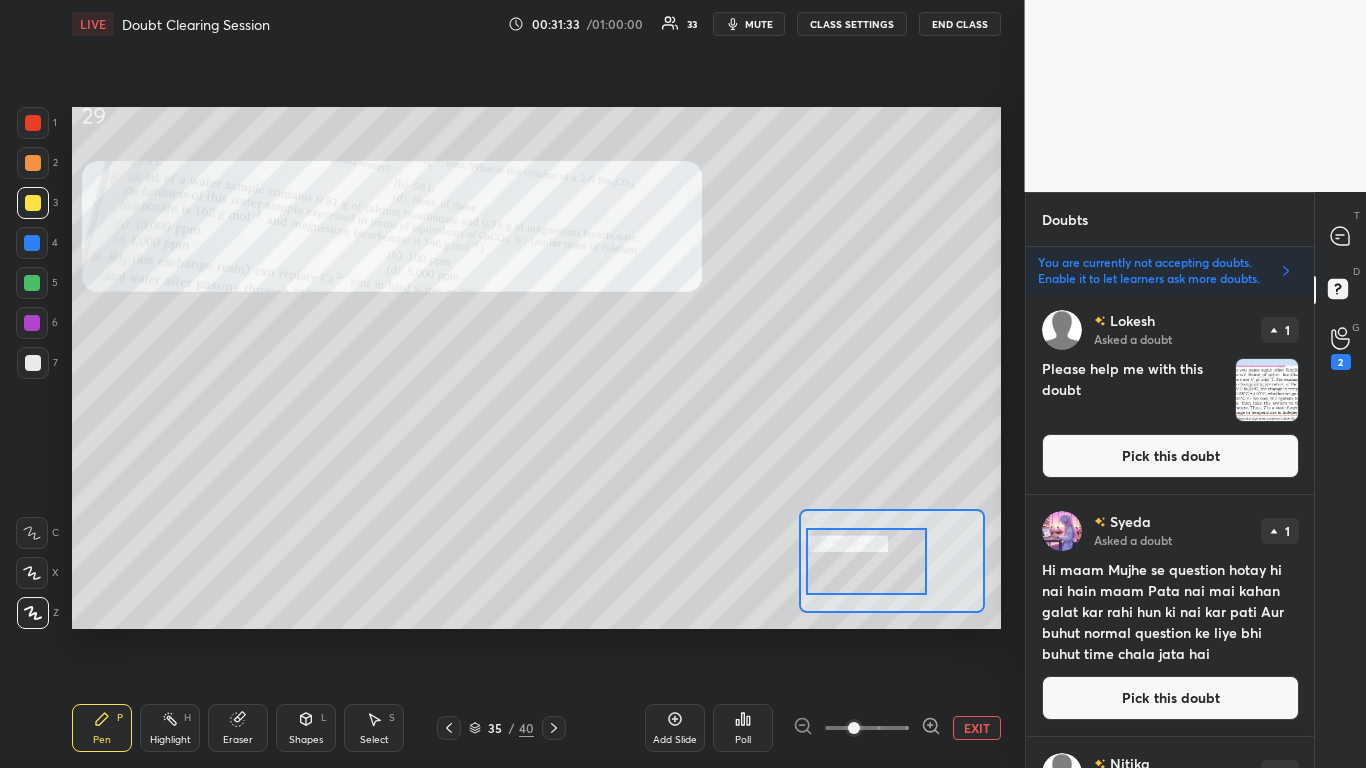 scroll, scrollTop: 2484, scrollLeft: 0, axis: vertical 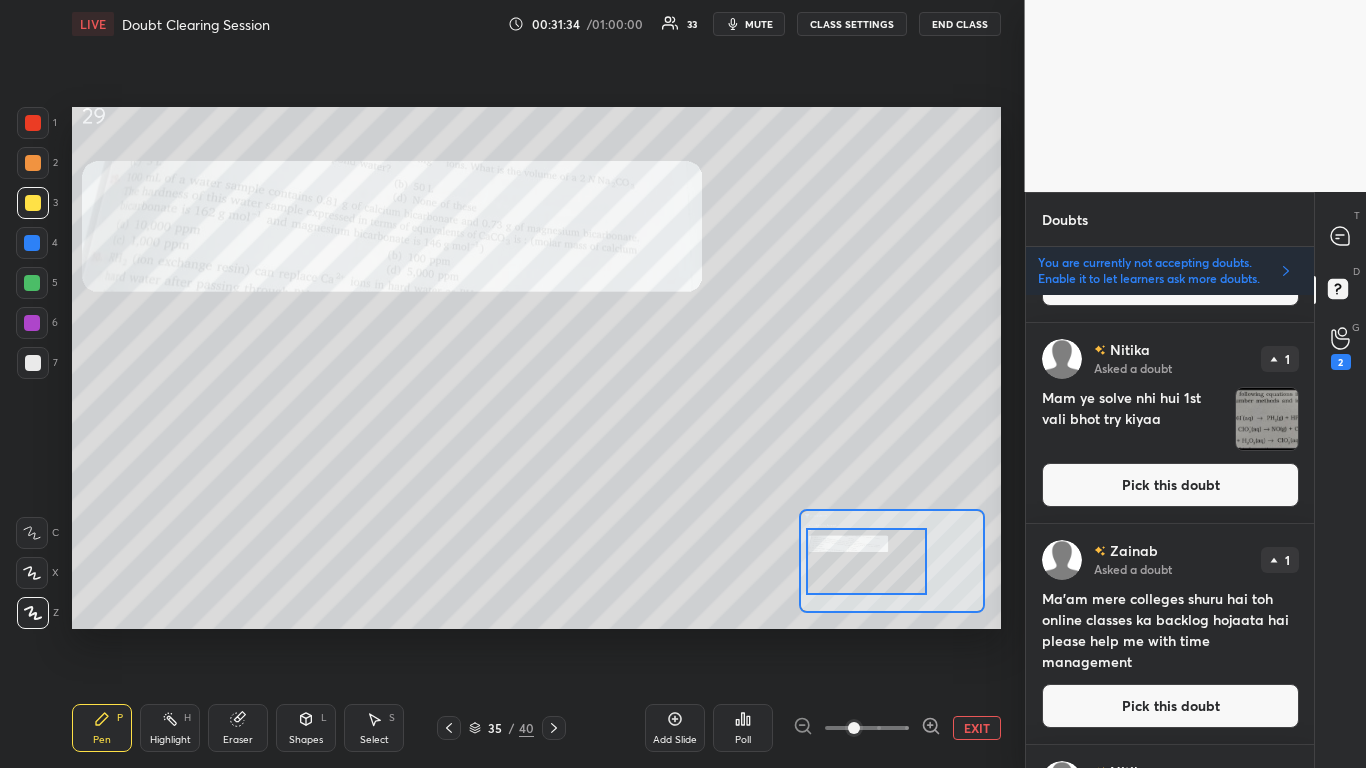 click on "Pick this doubt" at bounding box center (1170, 485) 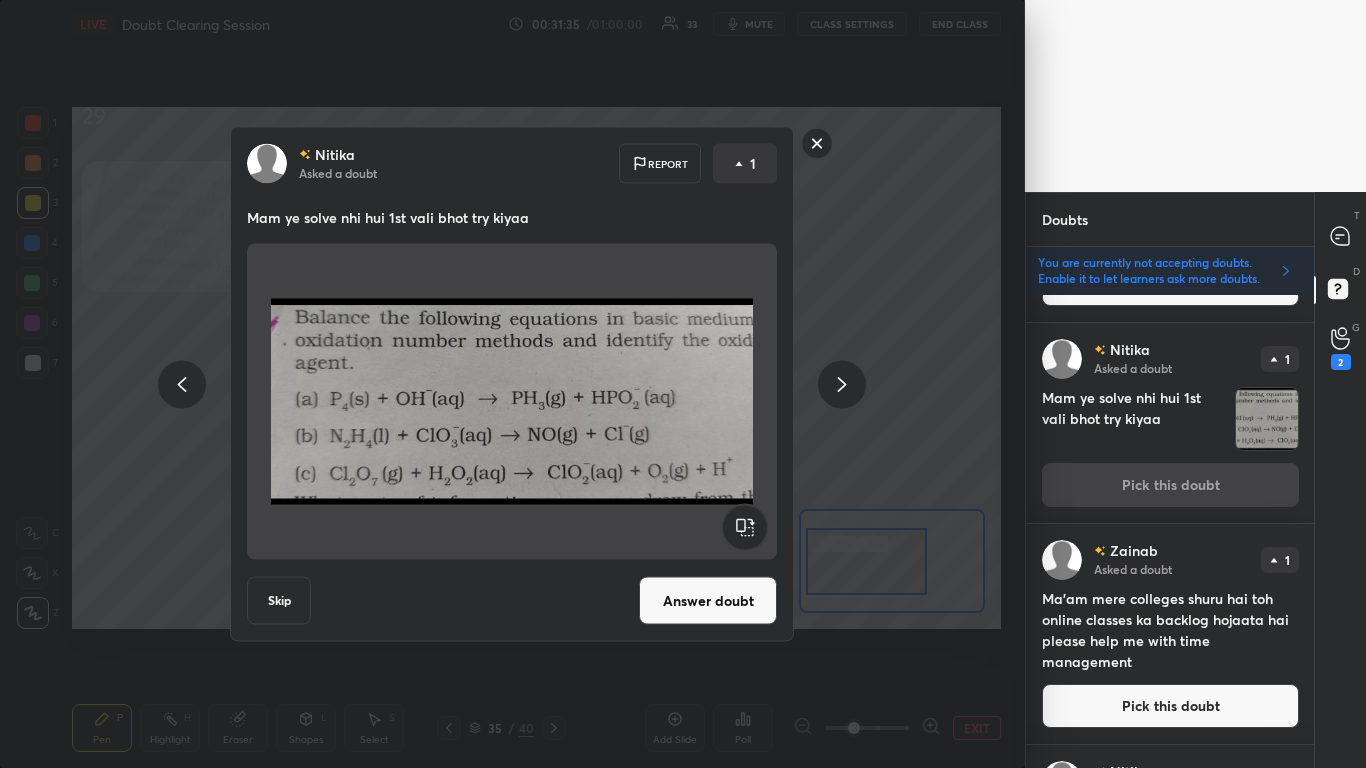 click on "Answer doubt" at bounding box center (708, 601) 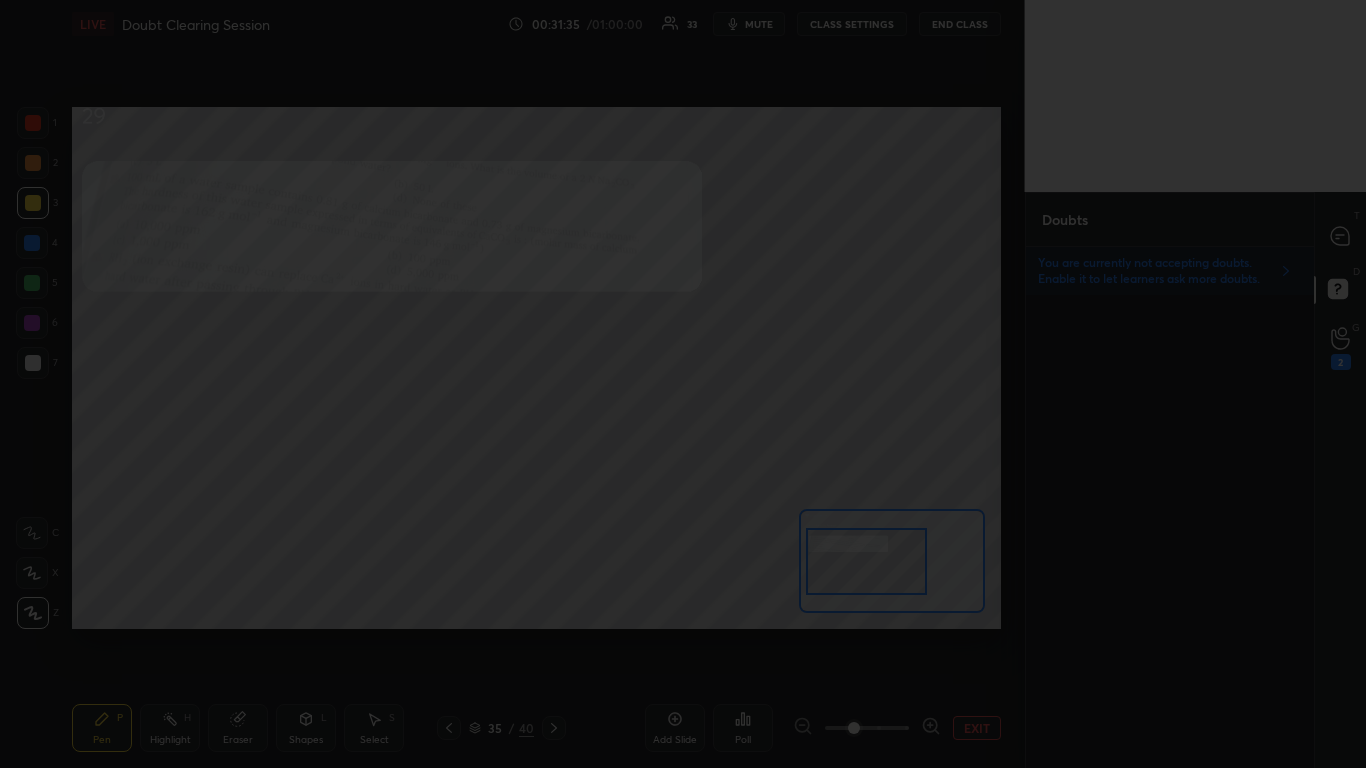 scroll, scrollTop: 1, scrollLeft: 0, axis: vertical 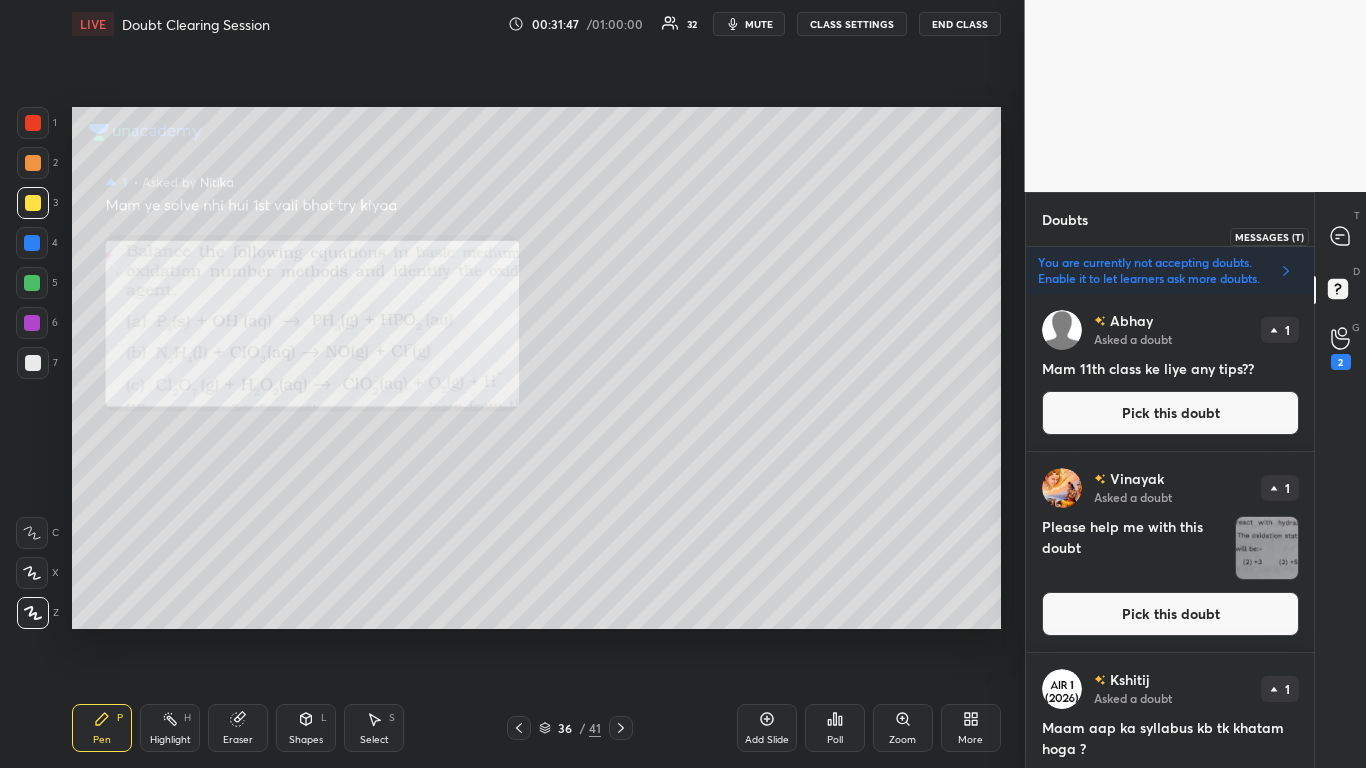 click 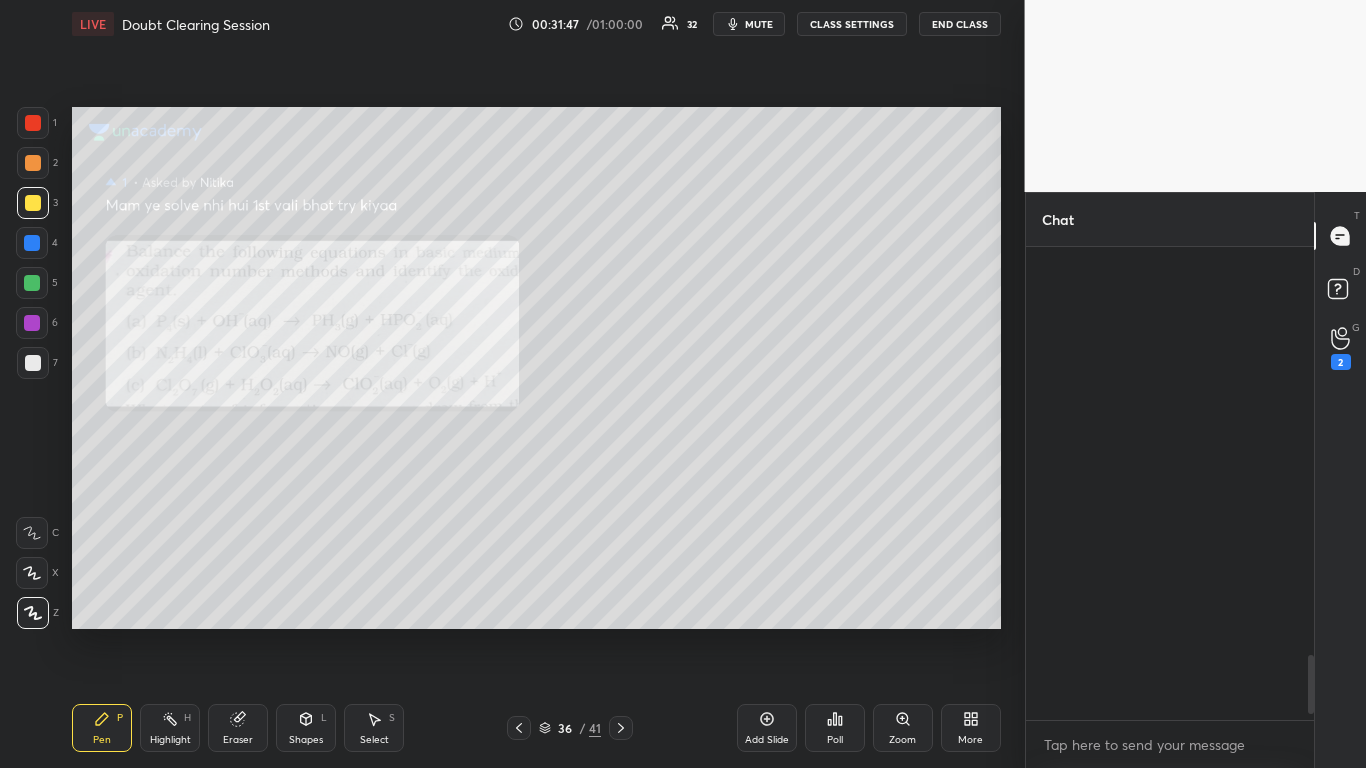 scroll, scrollTop: 7, scrollLeft: 7, axis: both 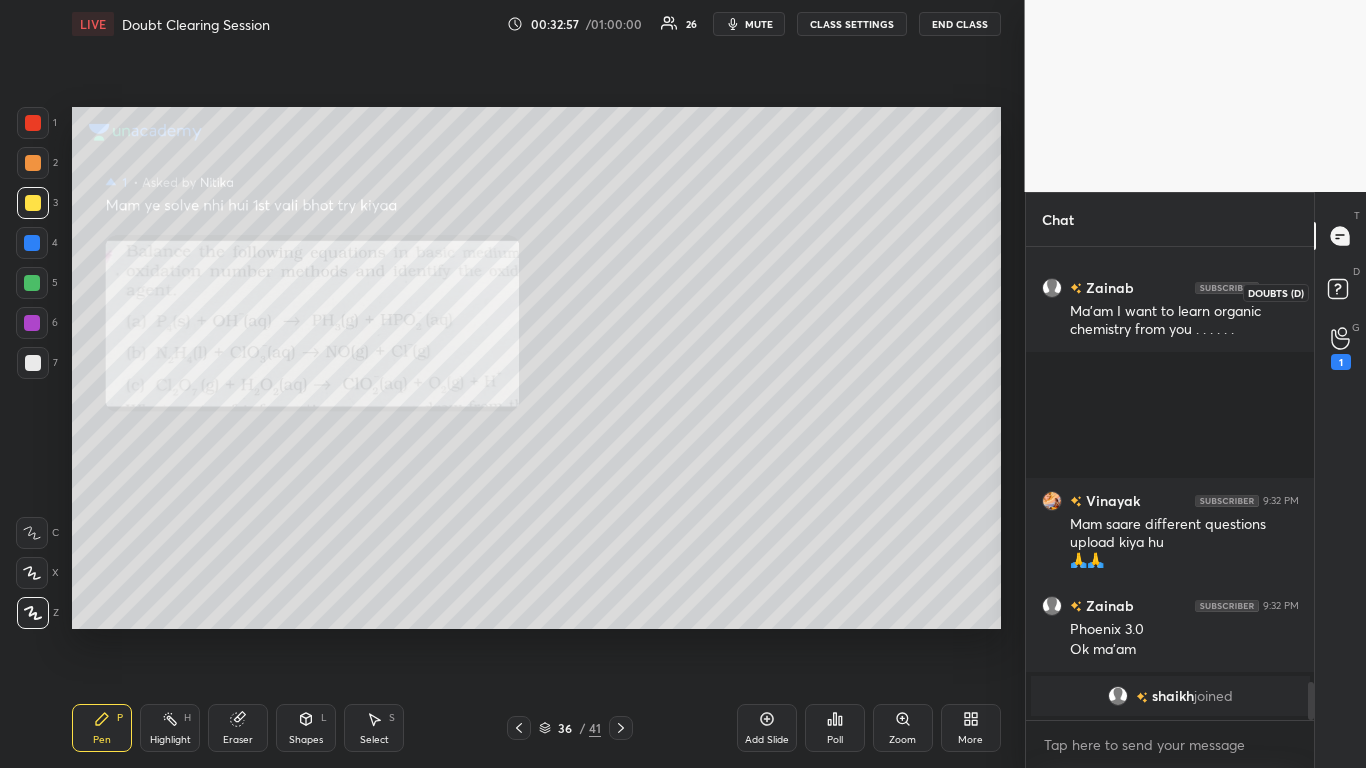 click 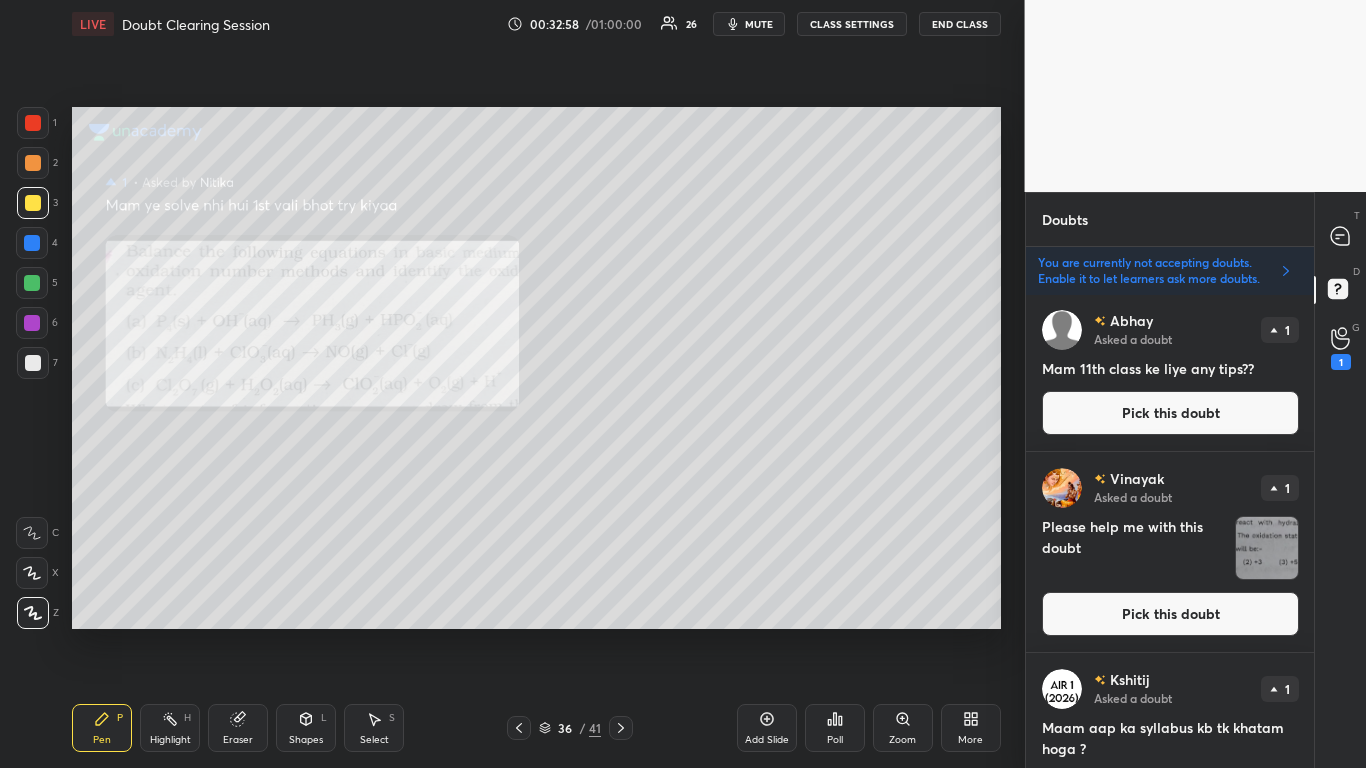 scroll, scrollTop: 1, scrollLeft: 0, axis: vertical 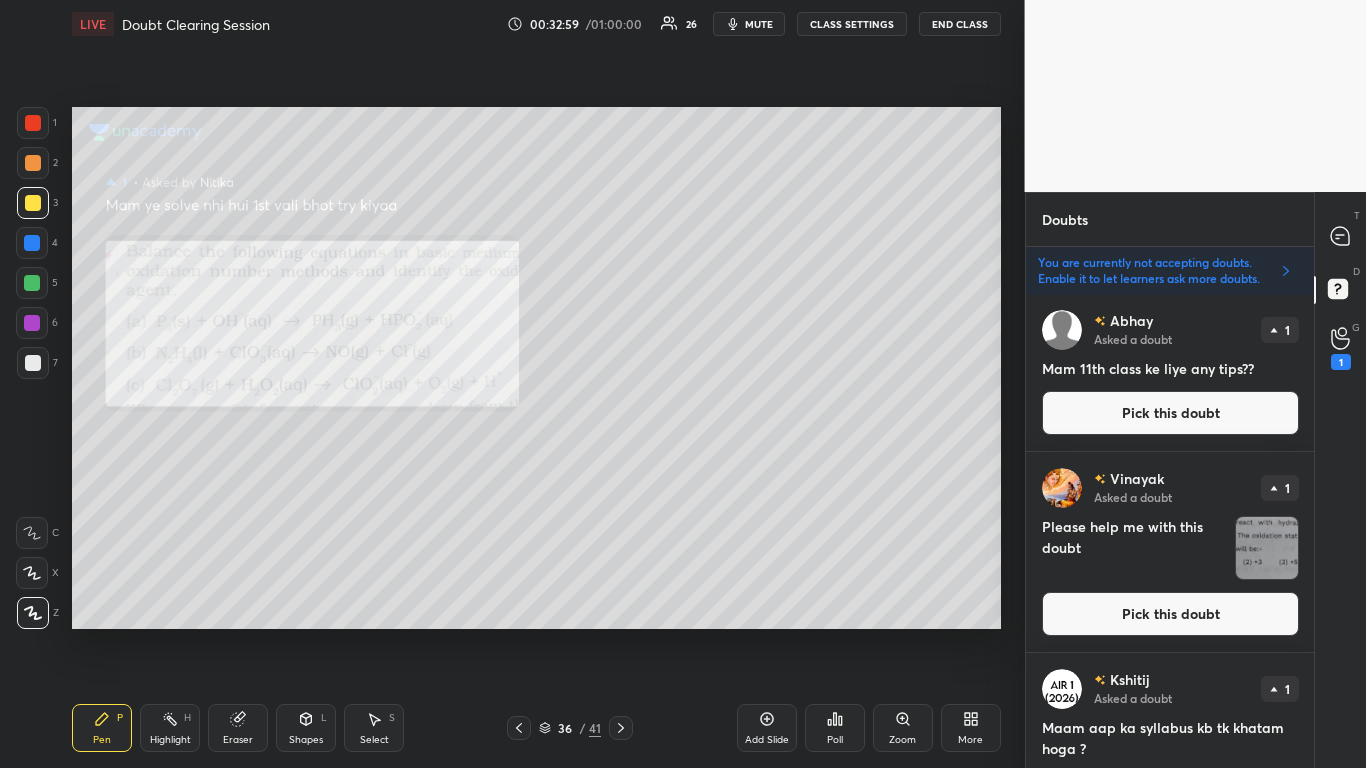 click on "Pick this doubt" at bounding box center (1170, 614) 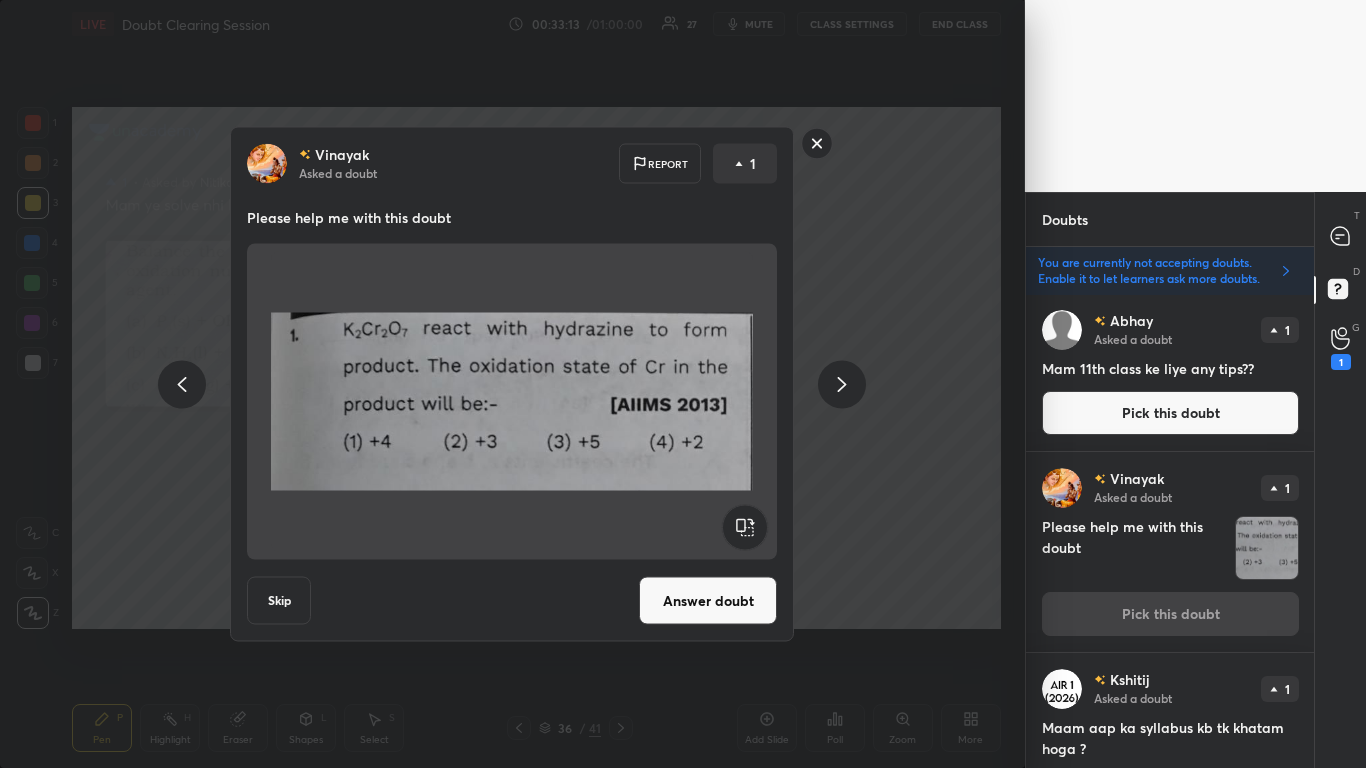 click 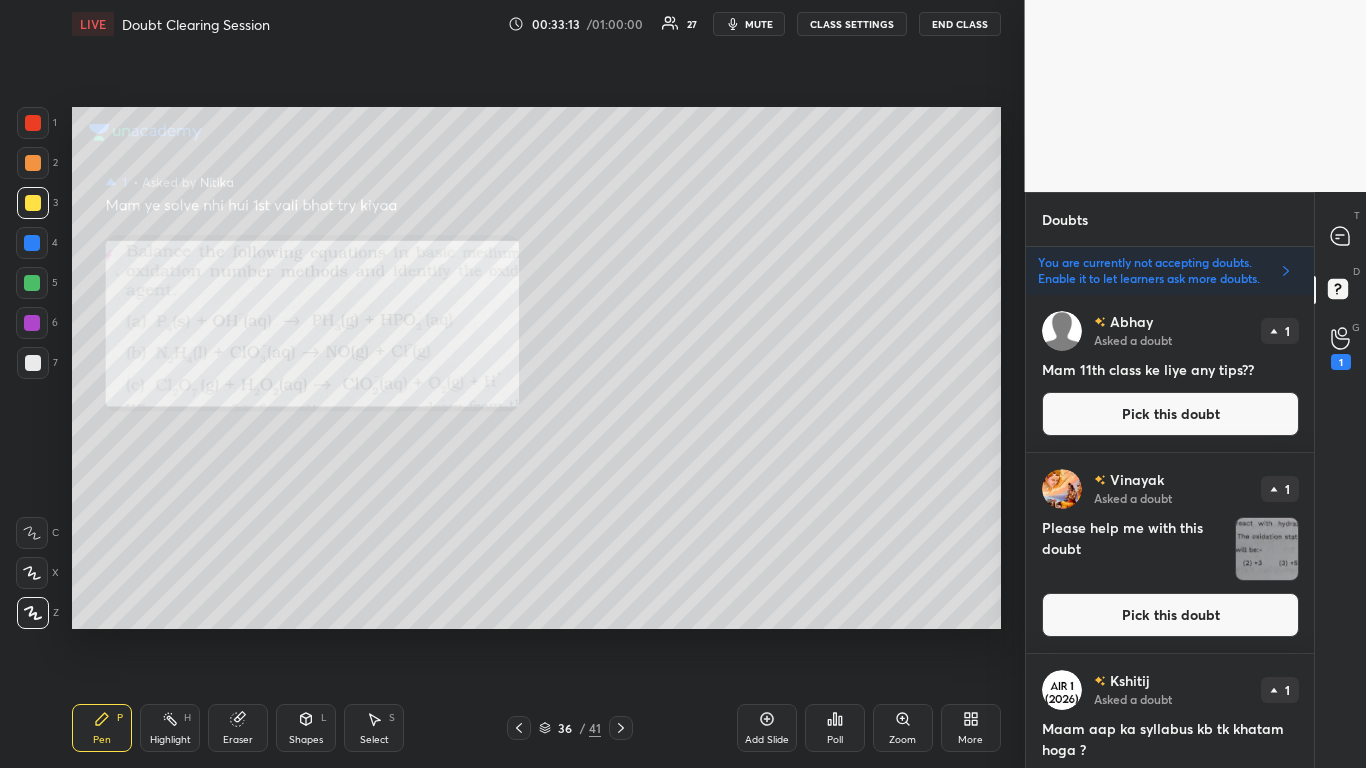 scroll, scrollTop: 1, scrollLeft: 0, axis: vertical 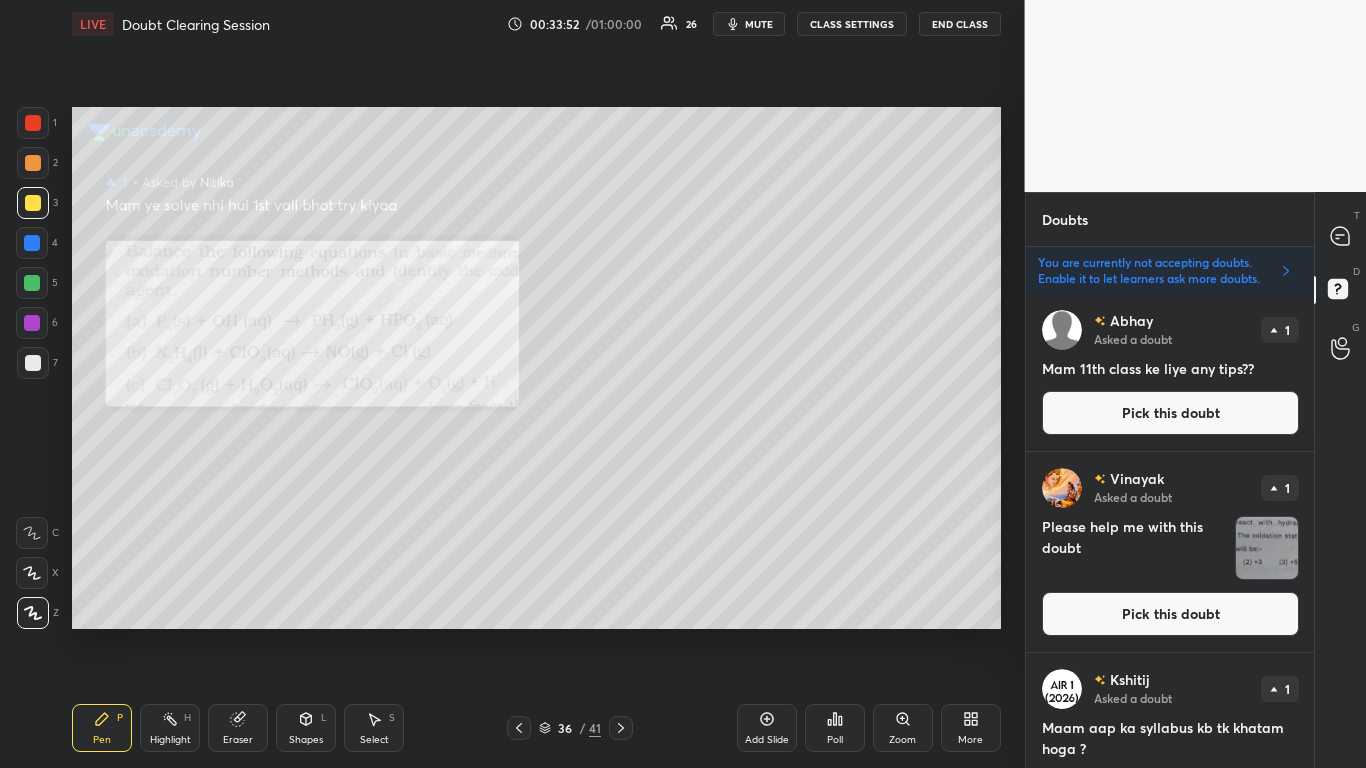 click on "Pick this doubt" at bounding box center (1170, 614) 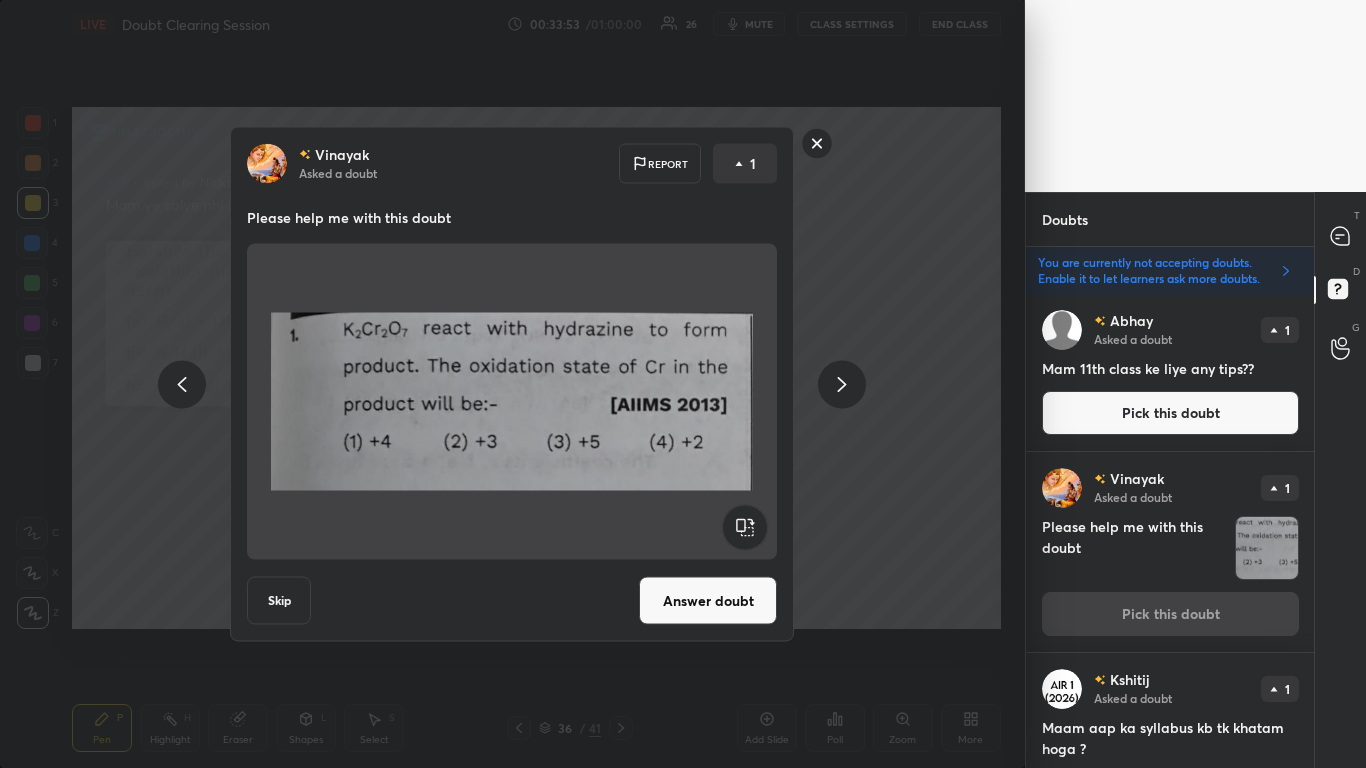 click on "Answer doubt" at bounding box center (708, 601) 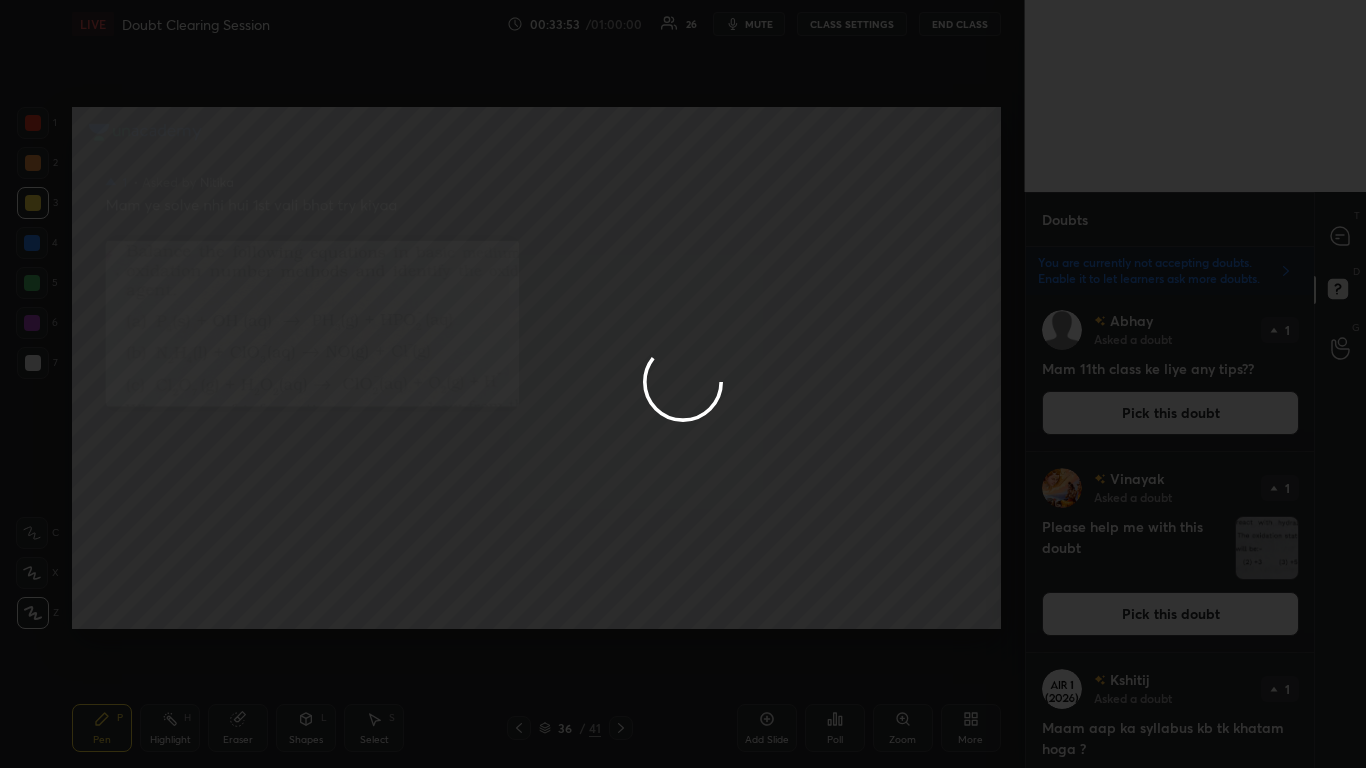 scroll, scrollTop: 1, scrollLeft: 0, axis: vertical 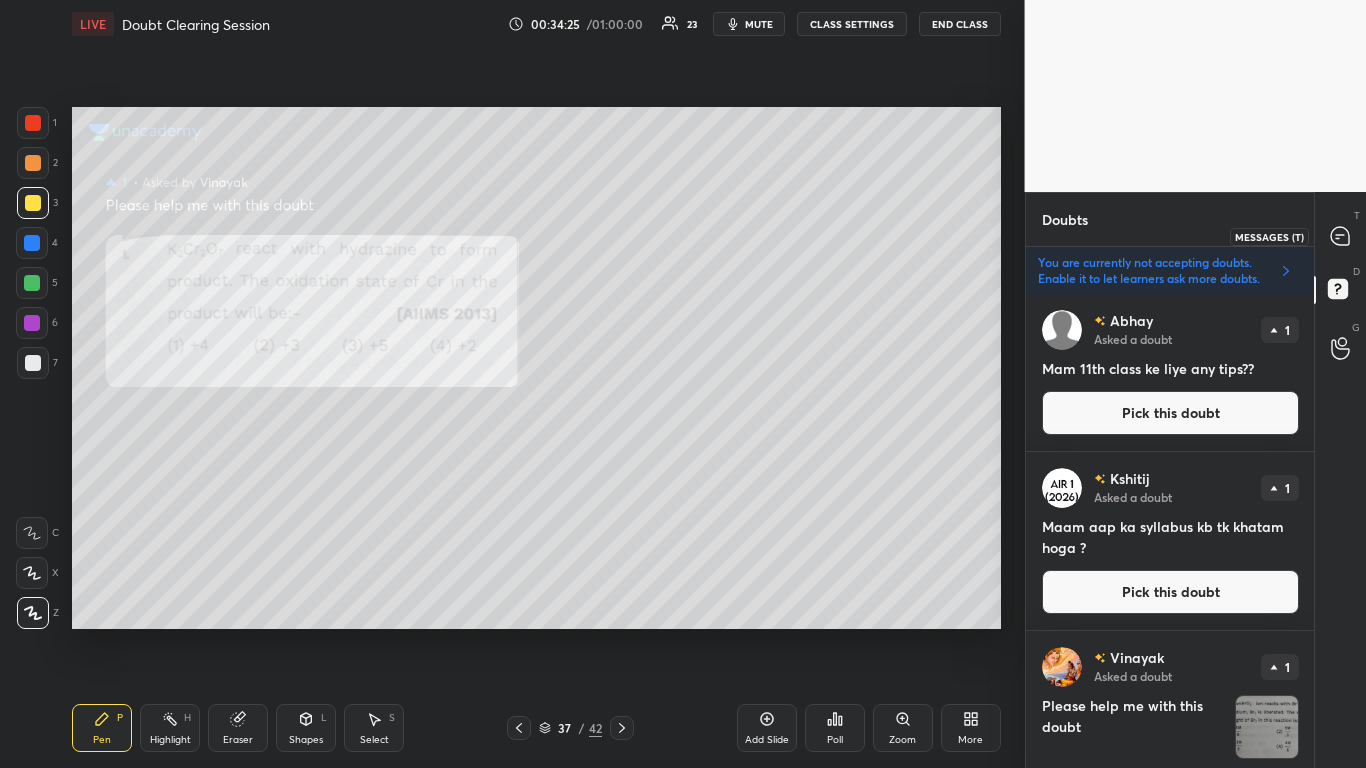 click at bounding box center (1341, 236) 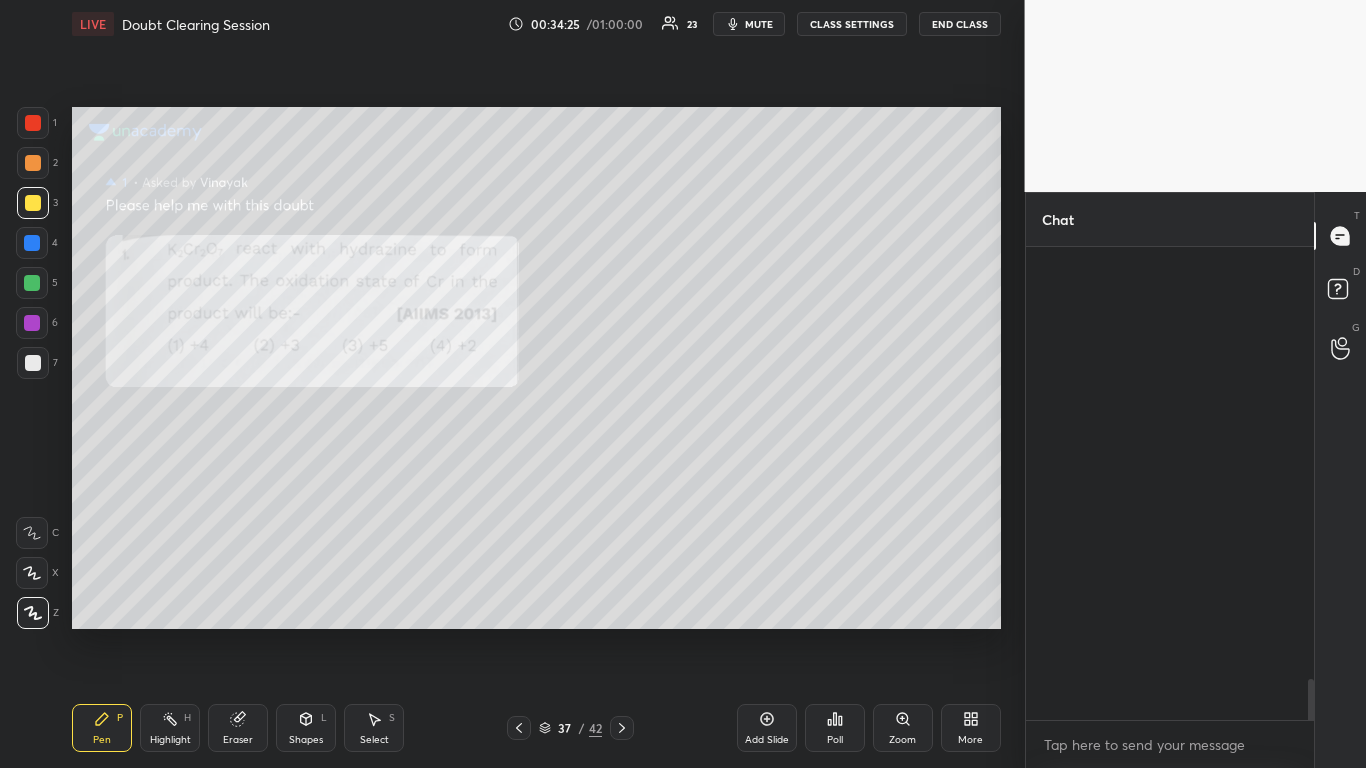 scroll, scrollTop: 7, scrollLeft: 7, axis: both 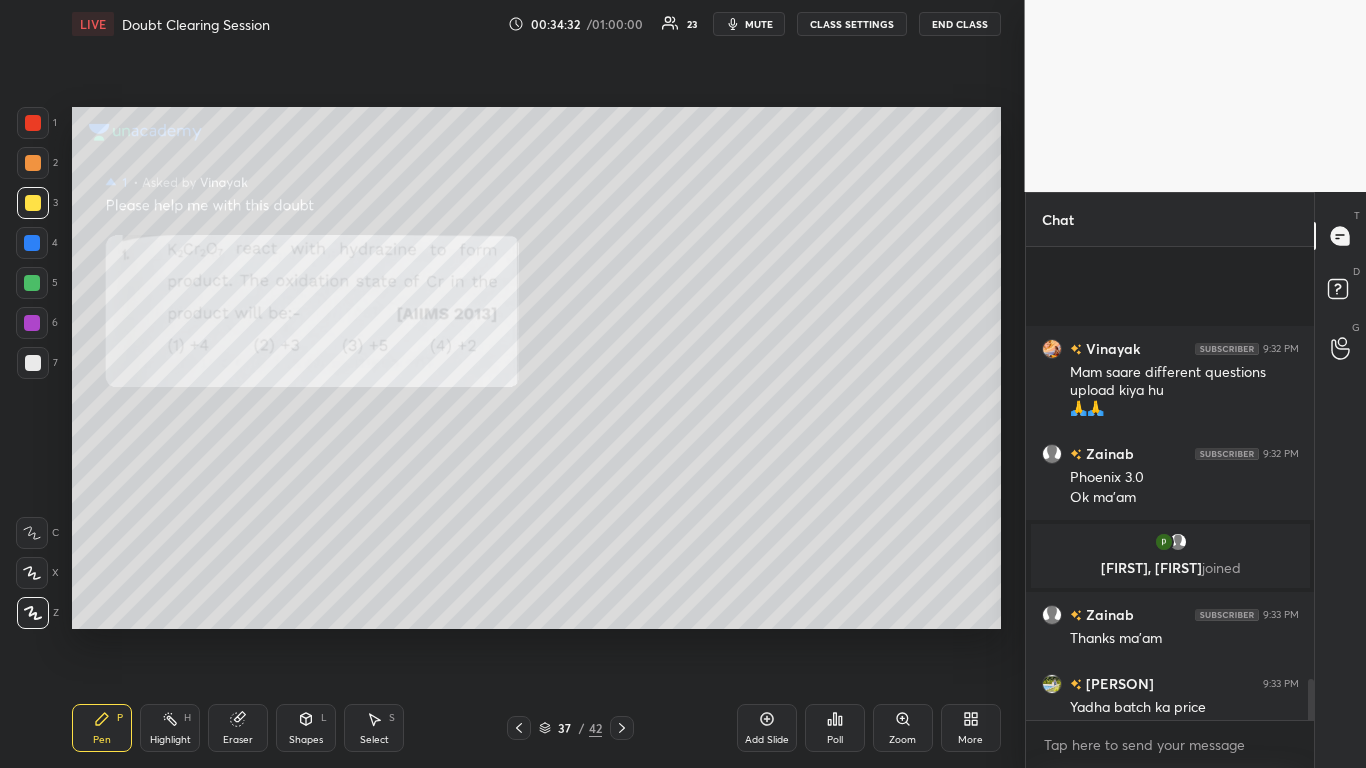 click at bounding box center (33, 123) 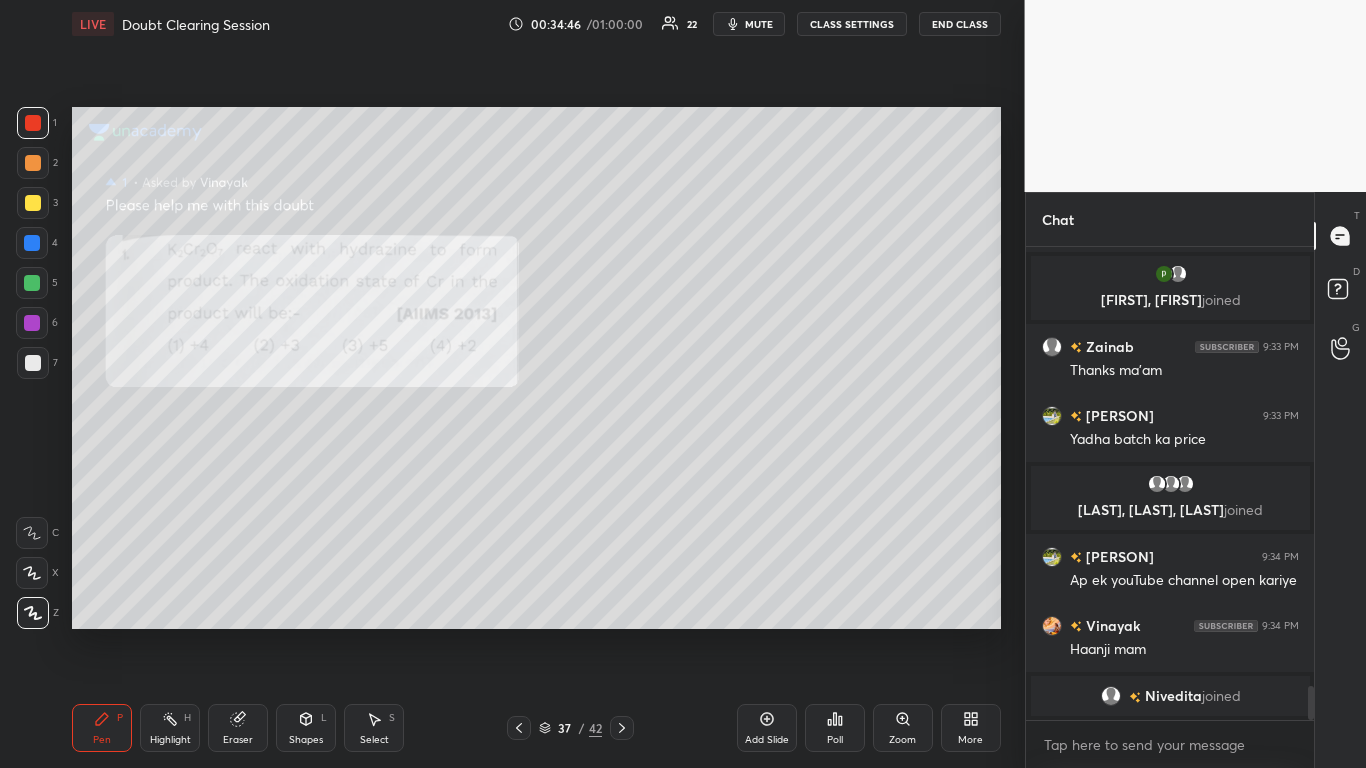 scroll, scrollTop: 5829, scrollLeft: 0, axis: vertical 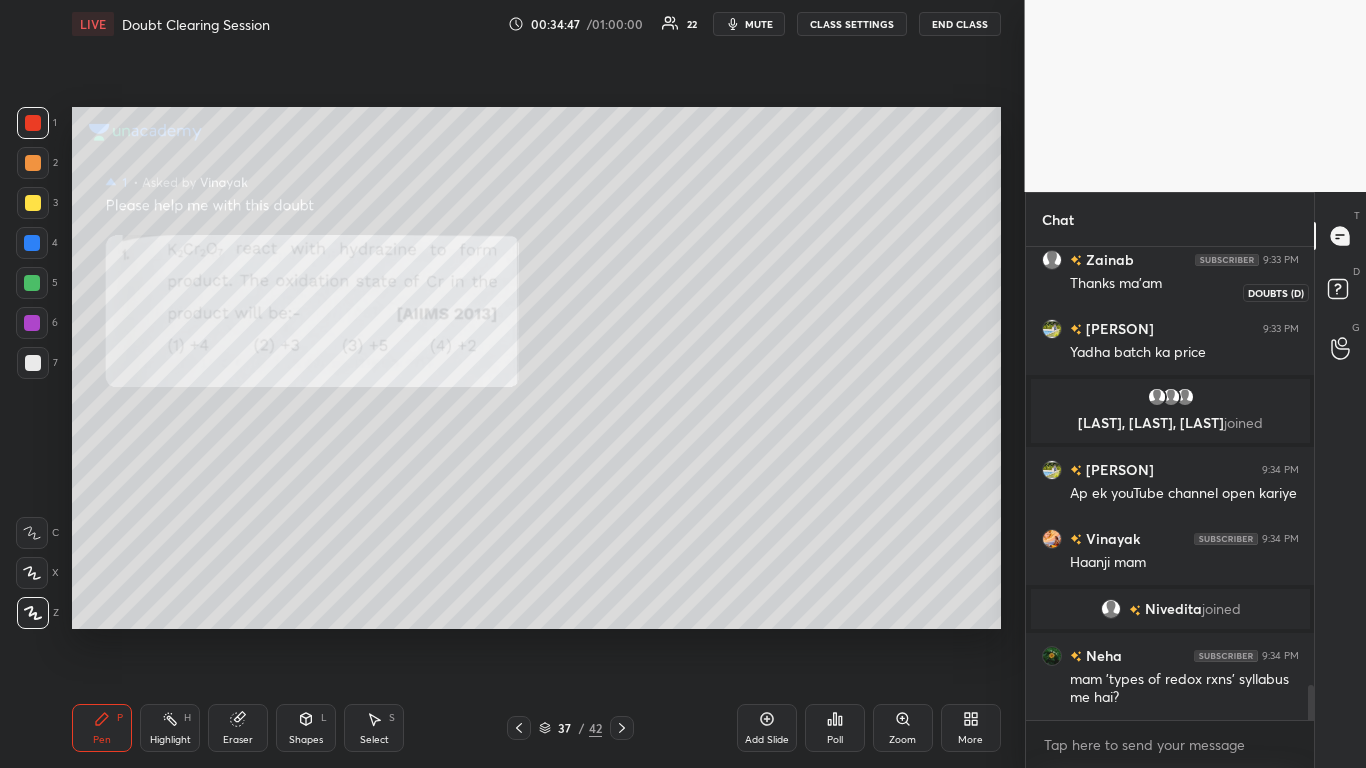 click 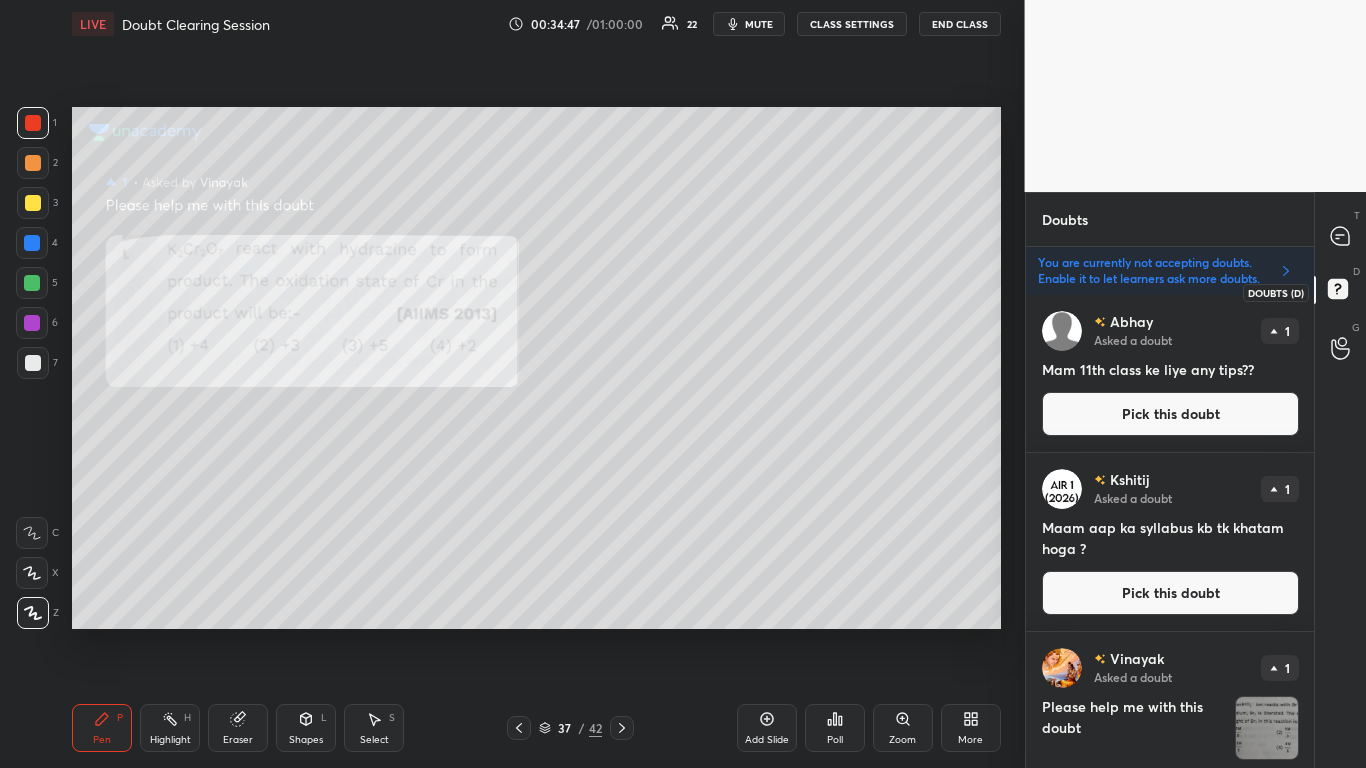 scroll, scrollTop: 1, scrollLeft: 0, axis: vertical 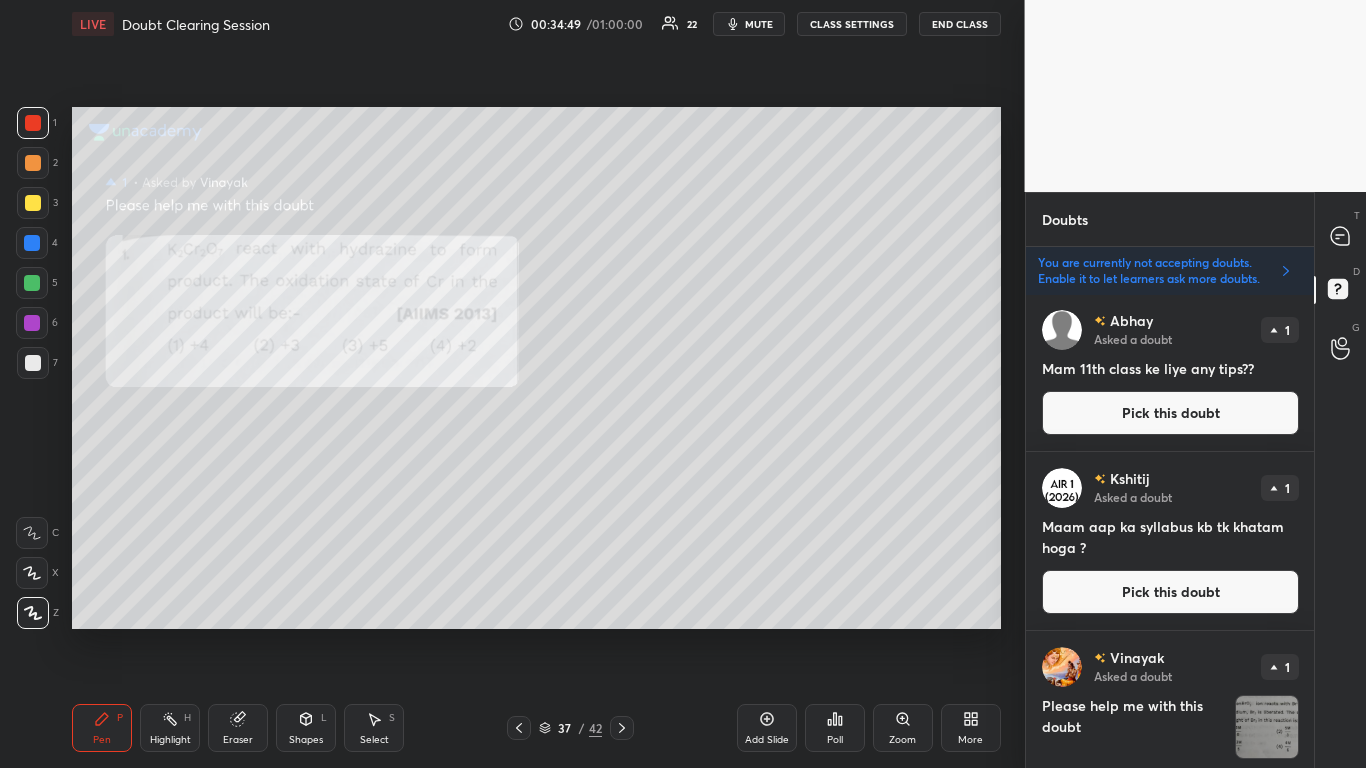 click on "Pick this doubt" at bounding box center [1170, 592] 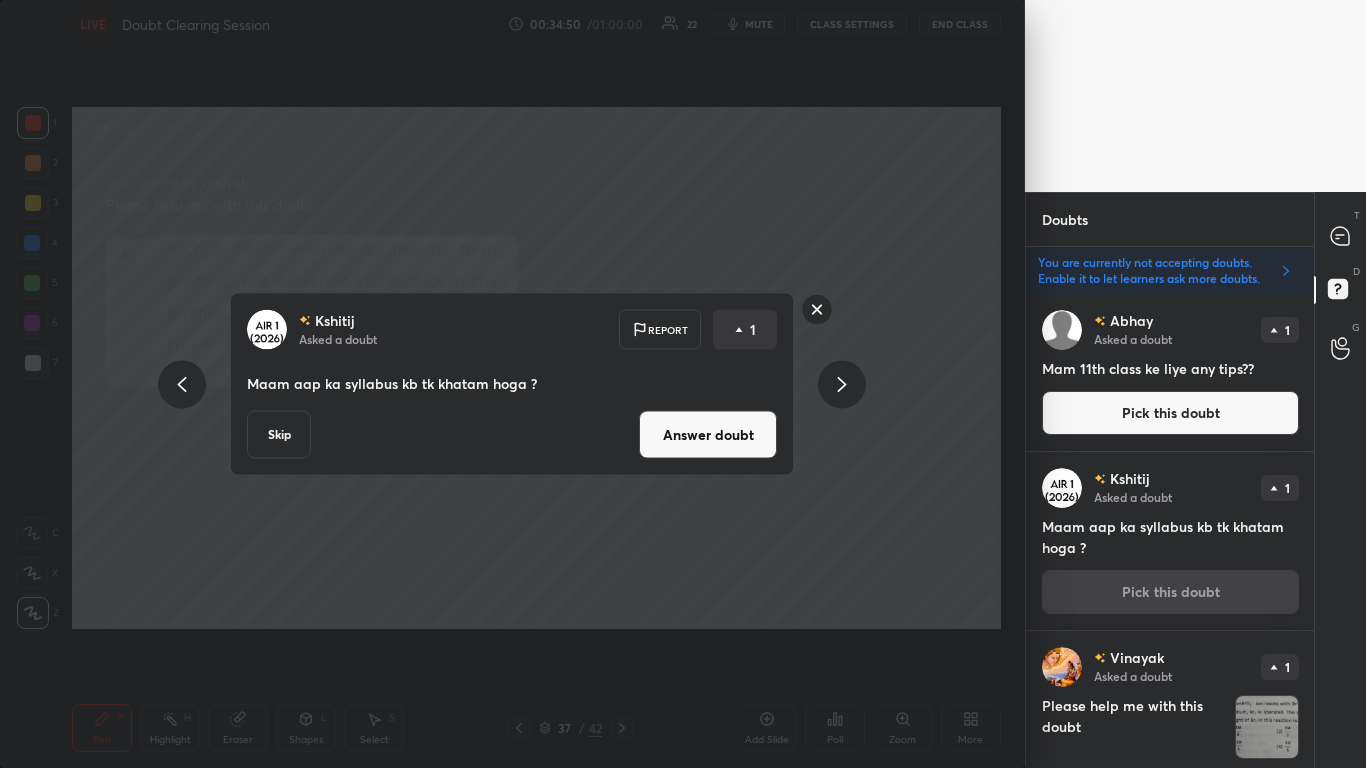 click on "Answer doubt" at bounding box center (708, 435) 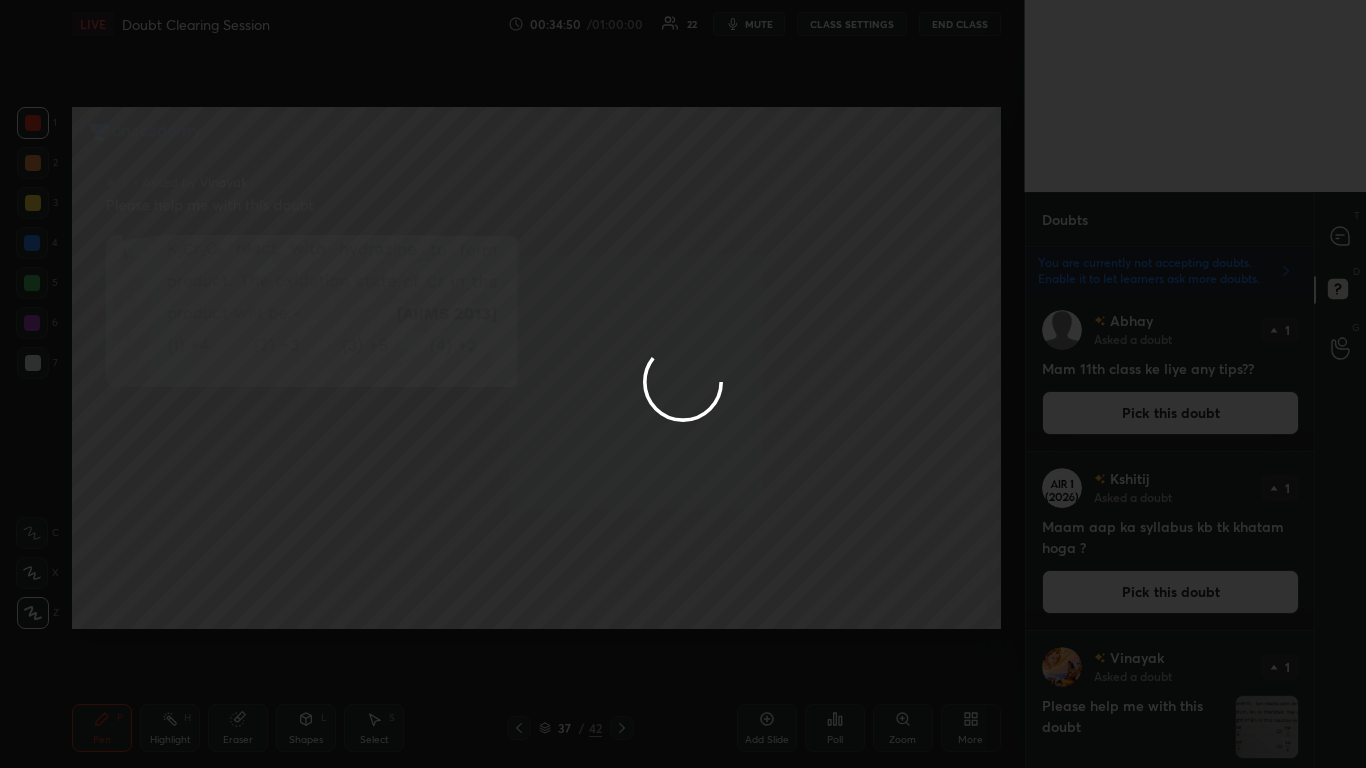 scroll, scrollTop: 1, scrollLeft: 0, axis: vertical 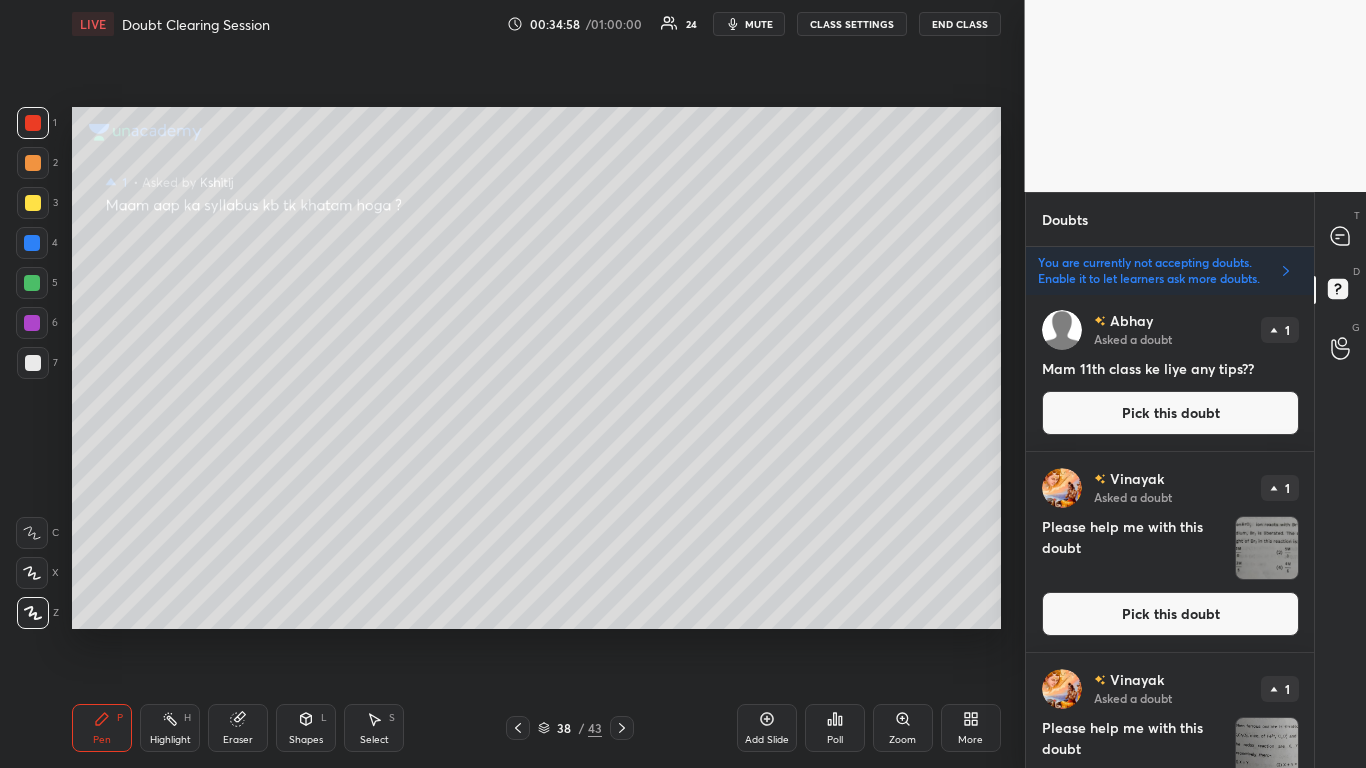 click on "Vinayak Asked a doubt 1 Please help me with this doubt Pick this doubt" at bounding box center [1170, 552] 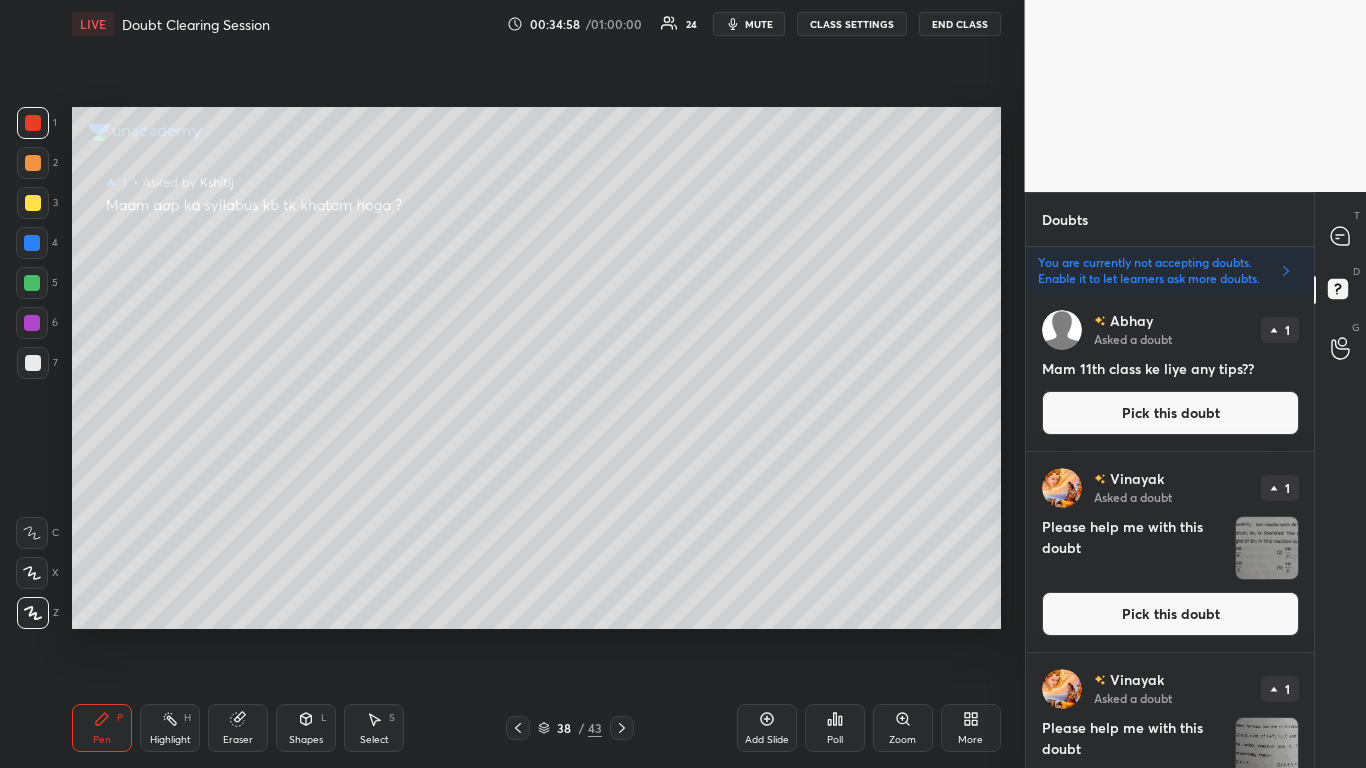 scroll, scrollTop: 414, scrollLeft: 0, axis: vertical 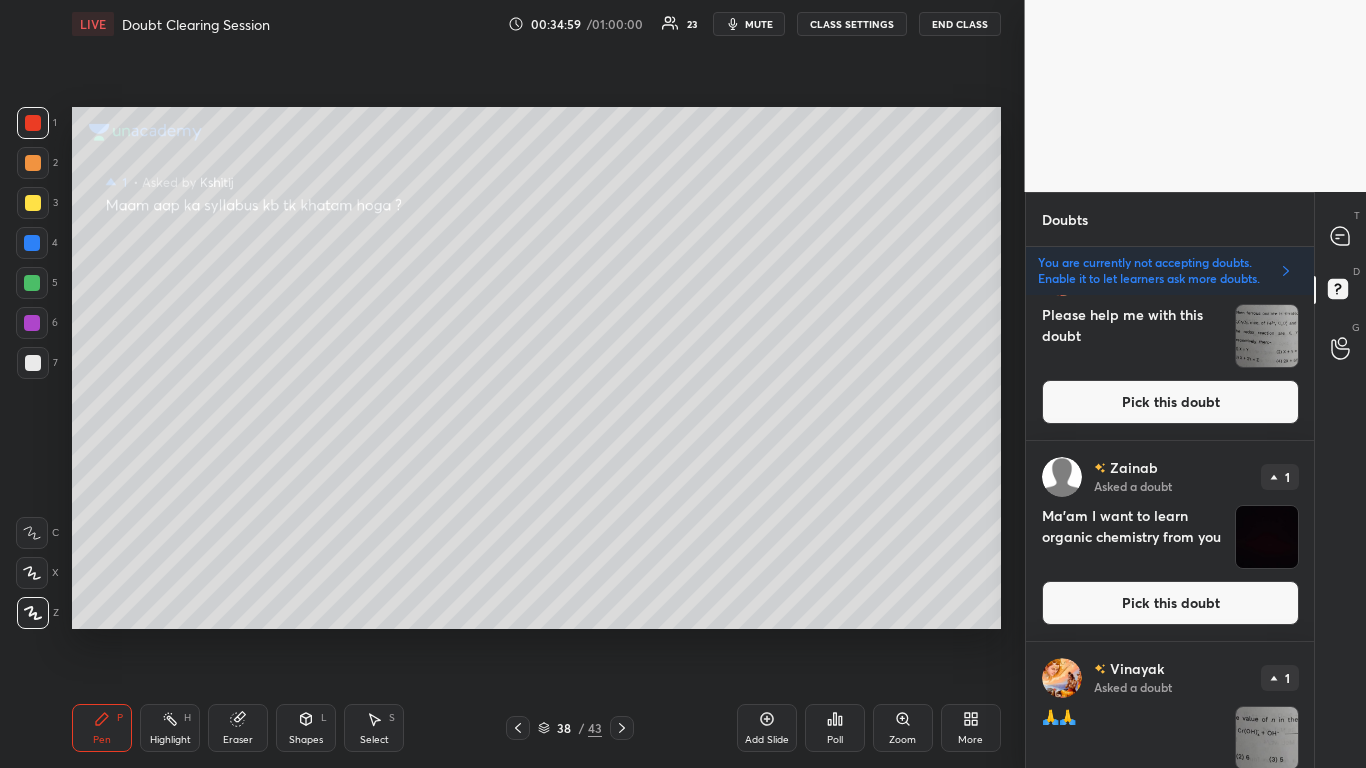 click on "Pick this doubt" at bounding box center (1170, 603) 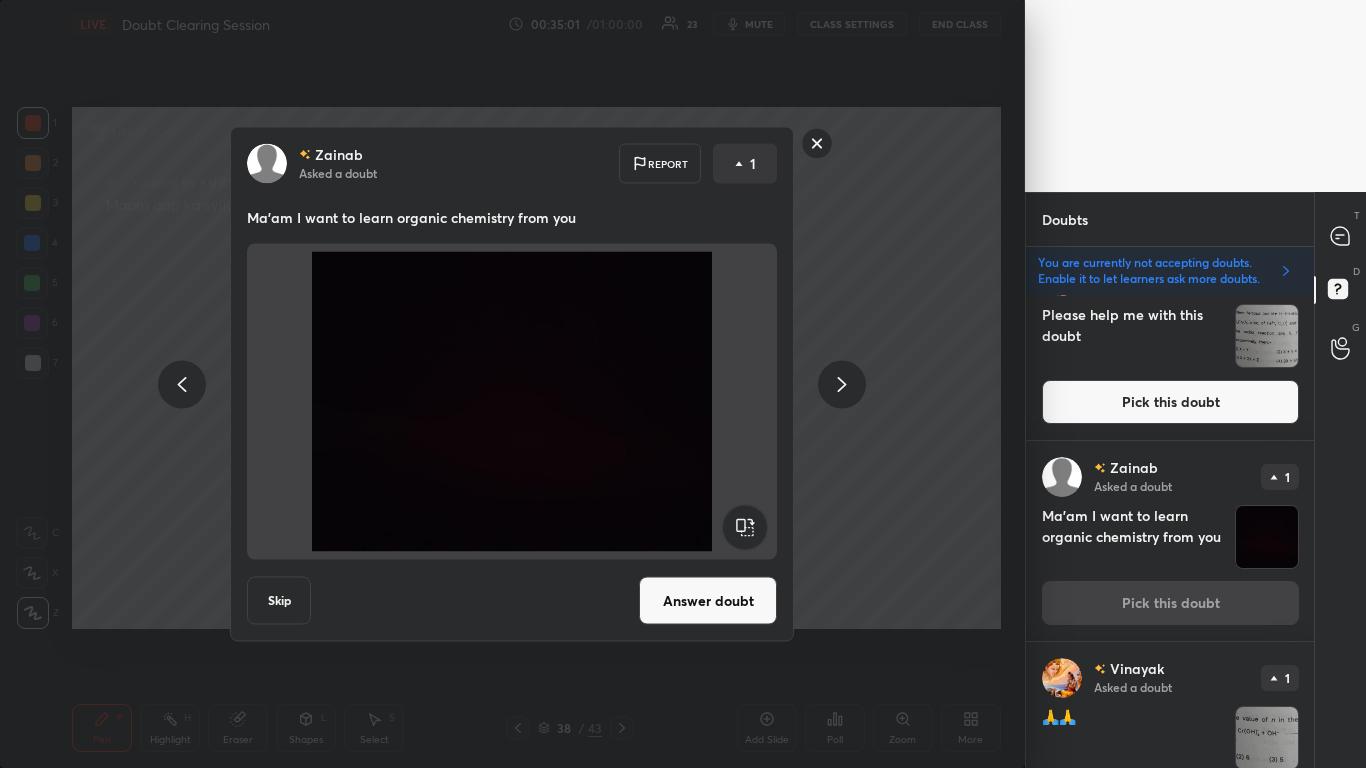 click on "Answer doubt" at bounding box center (708, 601) 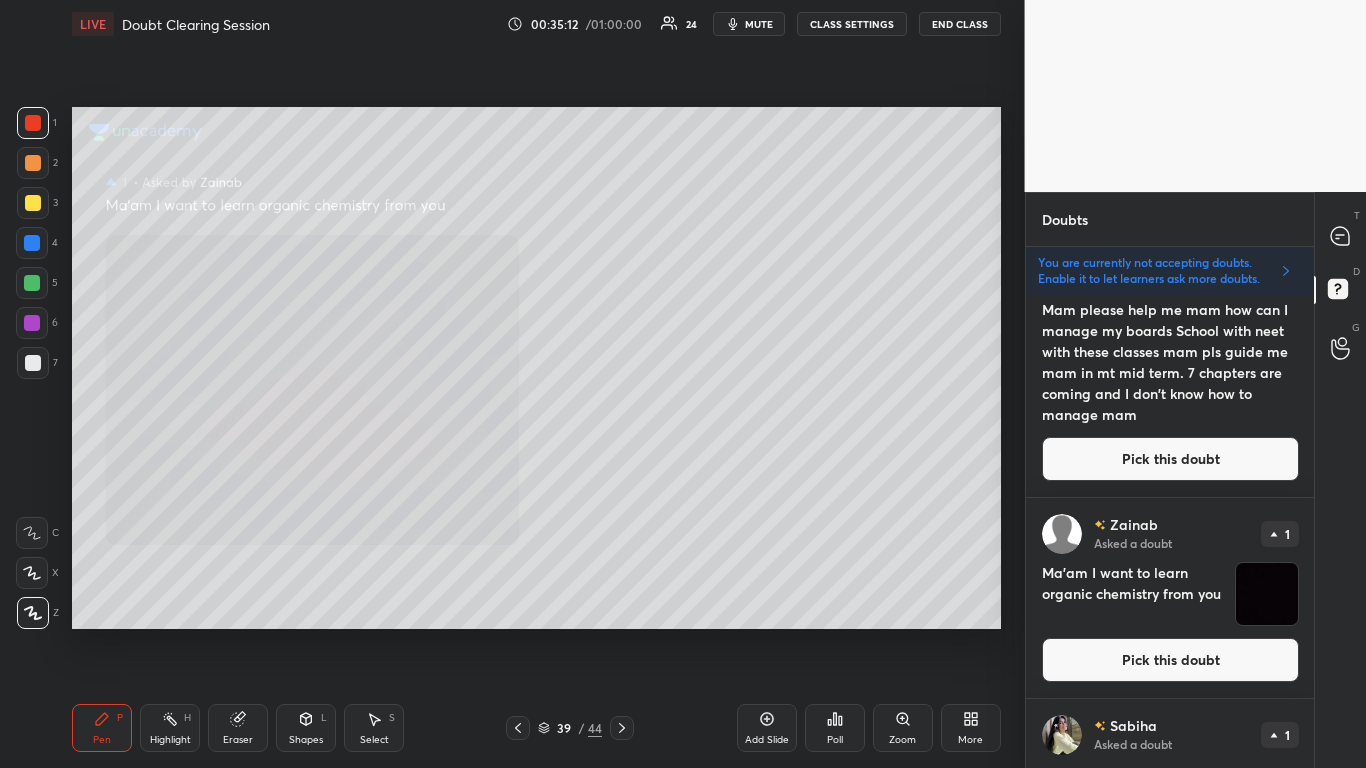 scroll, scrollTop: 1242, scrollLeft: 0, axis: vertical 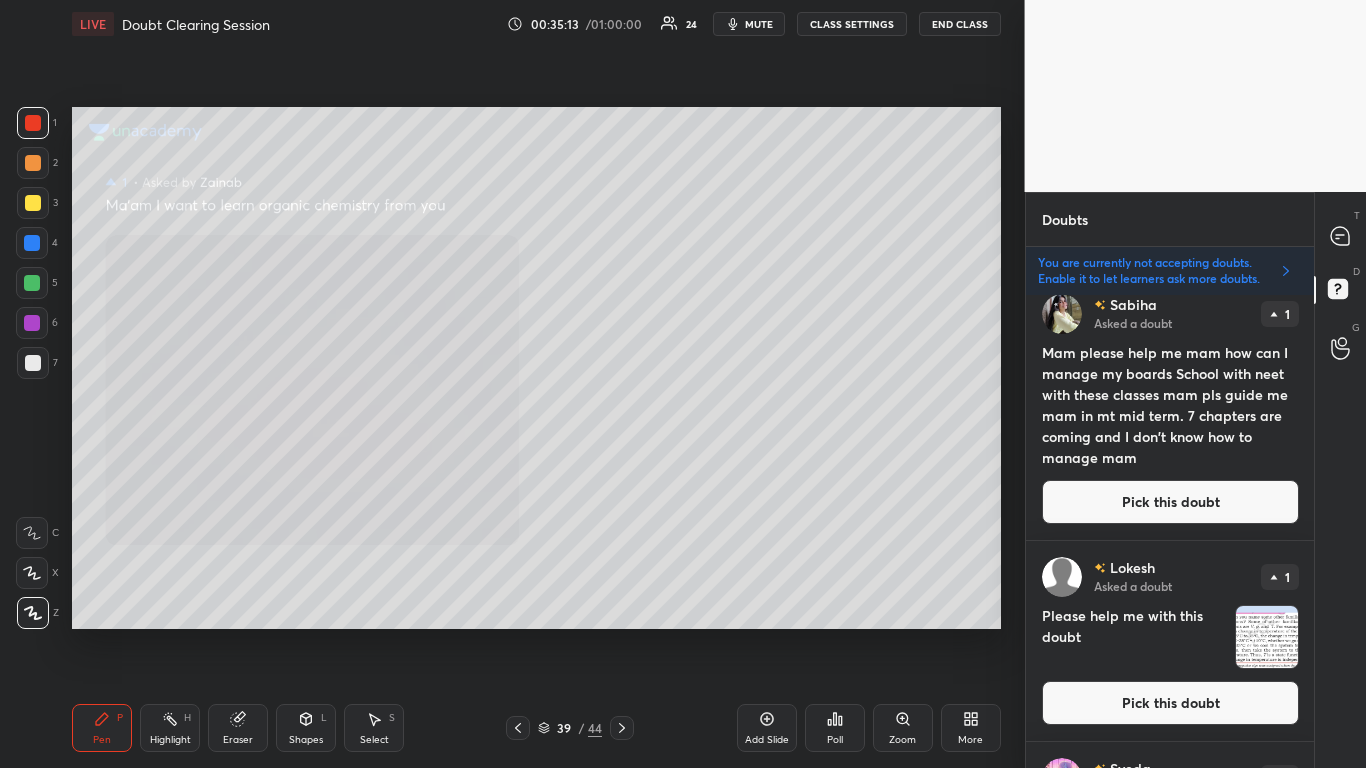 click on "Pick this doubt" at bounding box center (1170, 502) 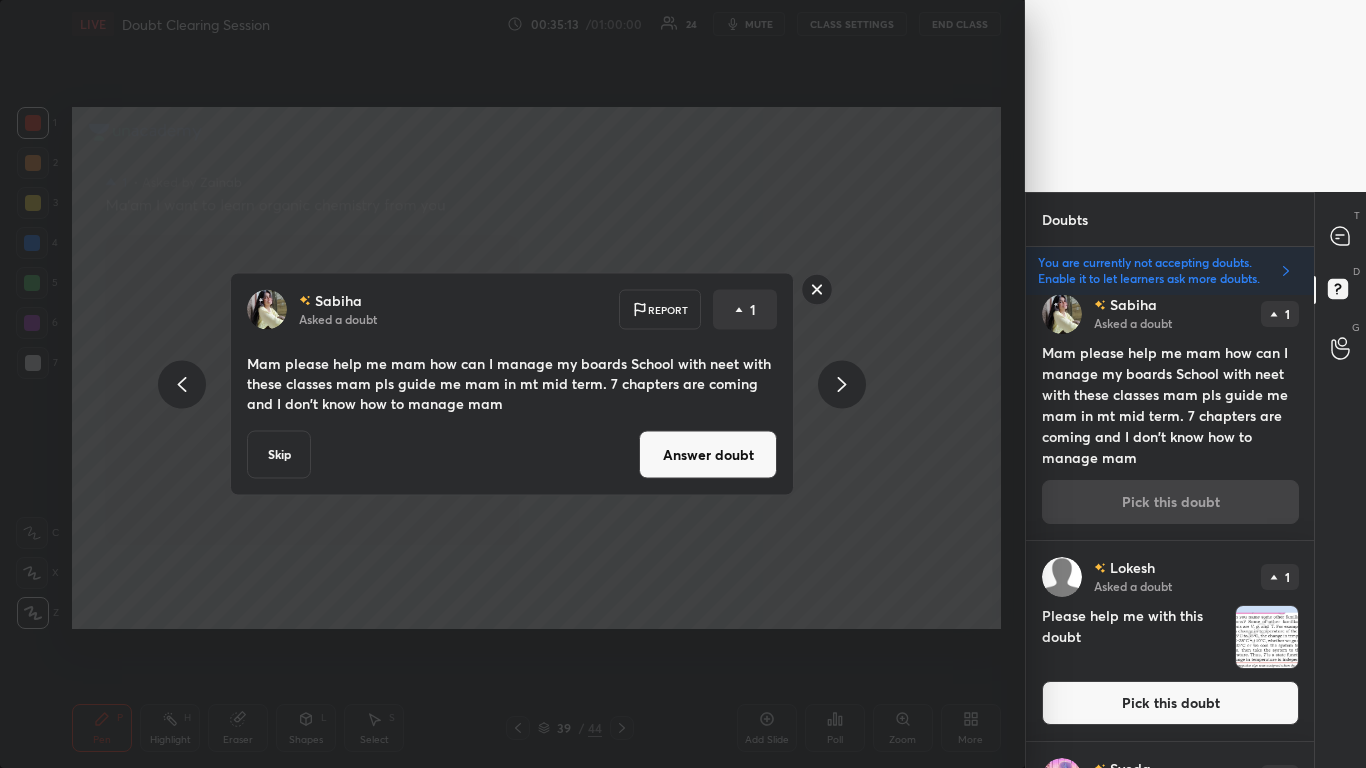 scroll, scrollTop: 1225, scrollLeft: 0, axis: vertical 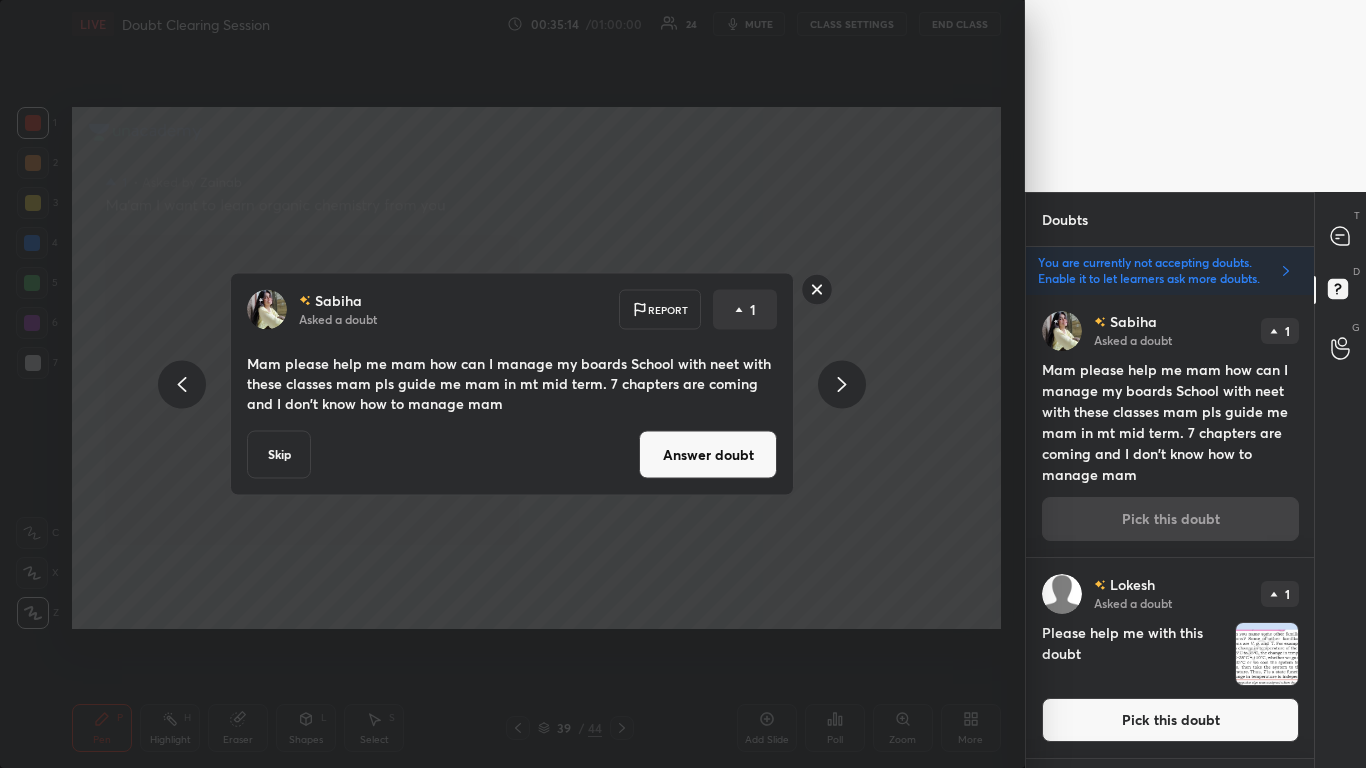 click on "Answer doubt" at bounding box center (708, 455) 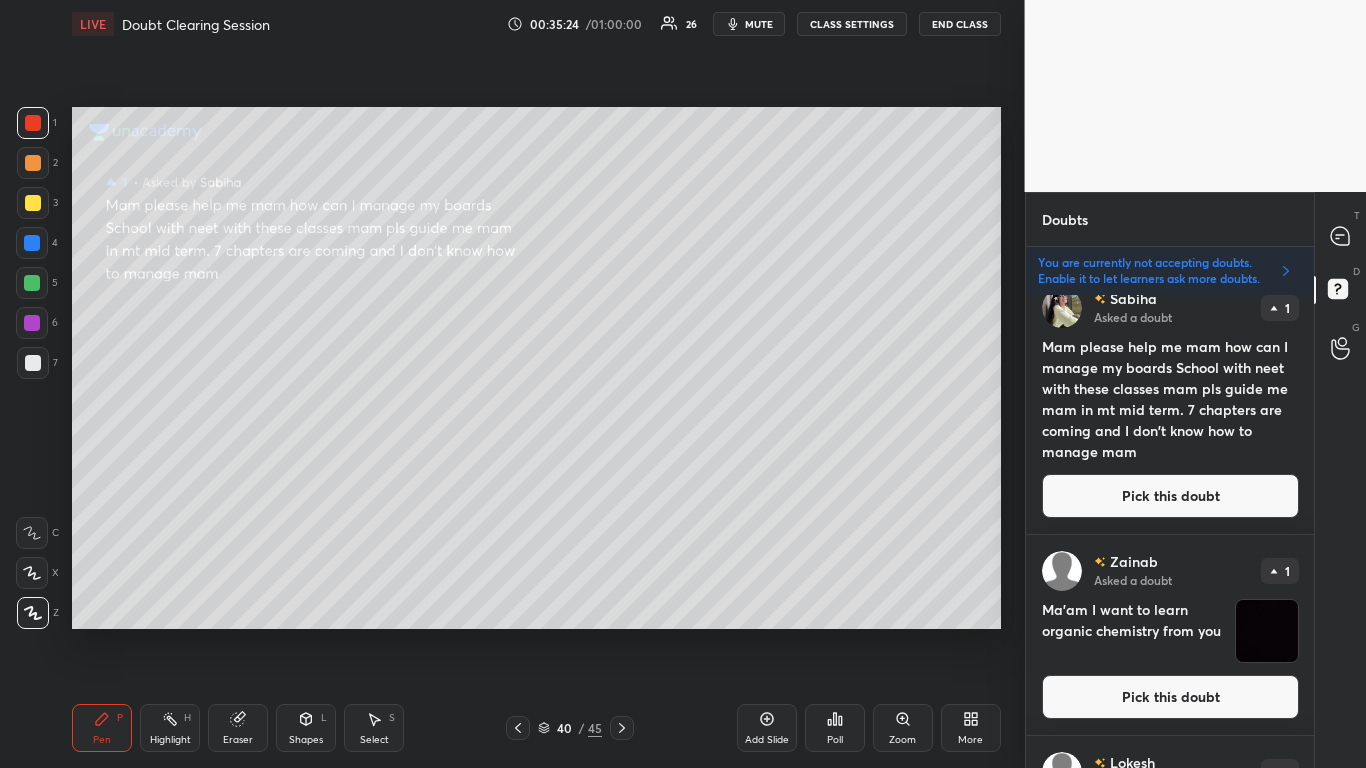 click on "T Messages (T) D Doubts (D) G Raise Hand (G)" at bounding box center (1340, 480) 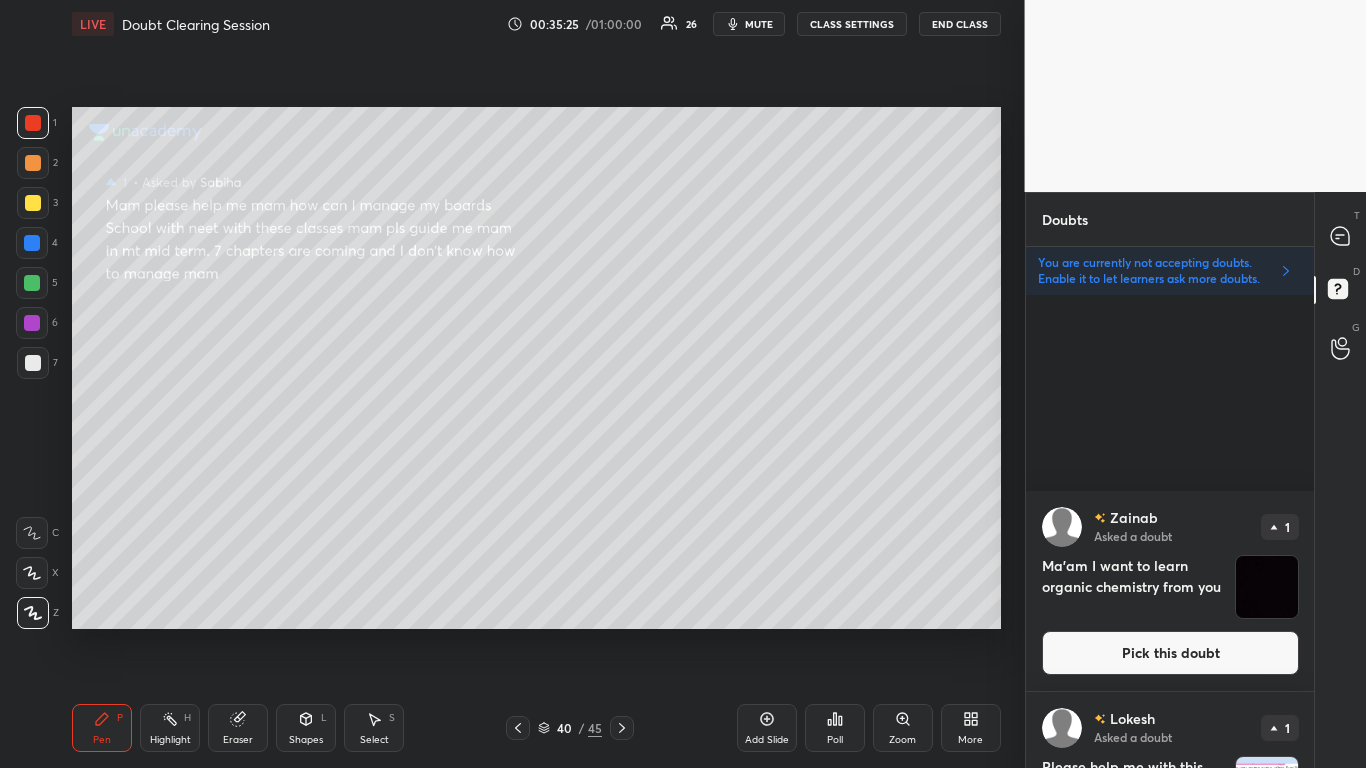 scroll, scrollTop: 1242, scrollLeft: 0, axis: vertical 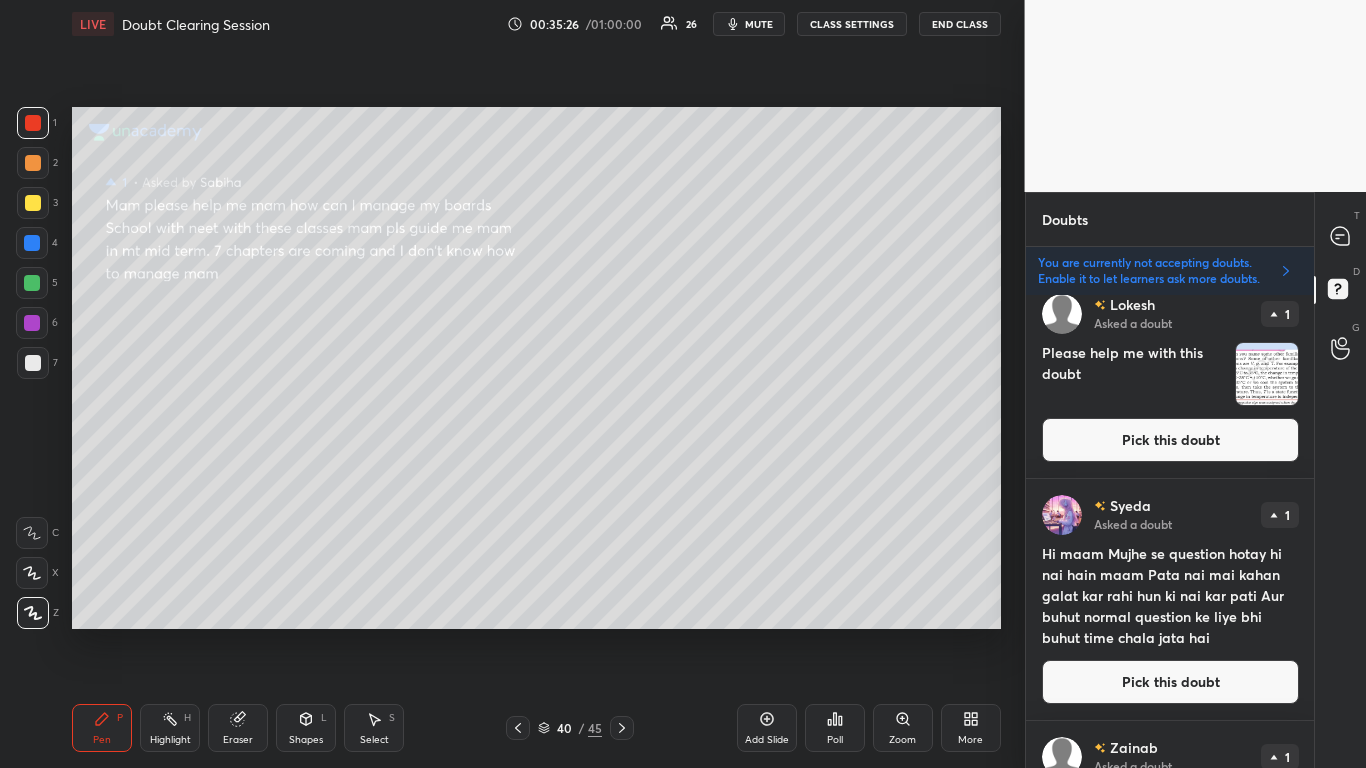click on "[FIRST] Asked a doubt 1 Please help me with this doubt Pick this doubt" at bounding box center [1170, 378] 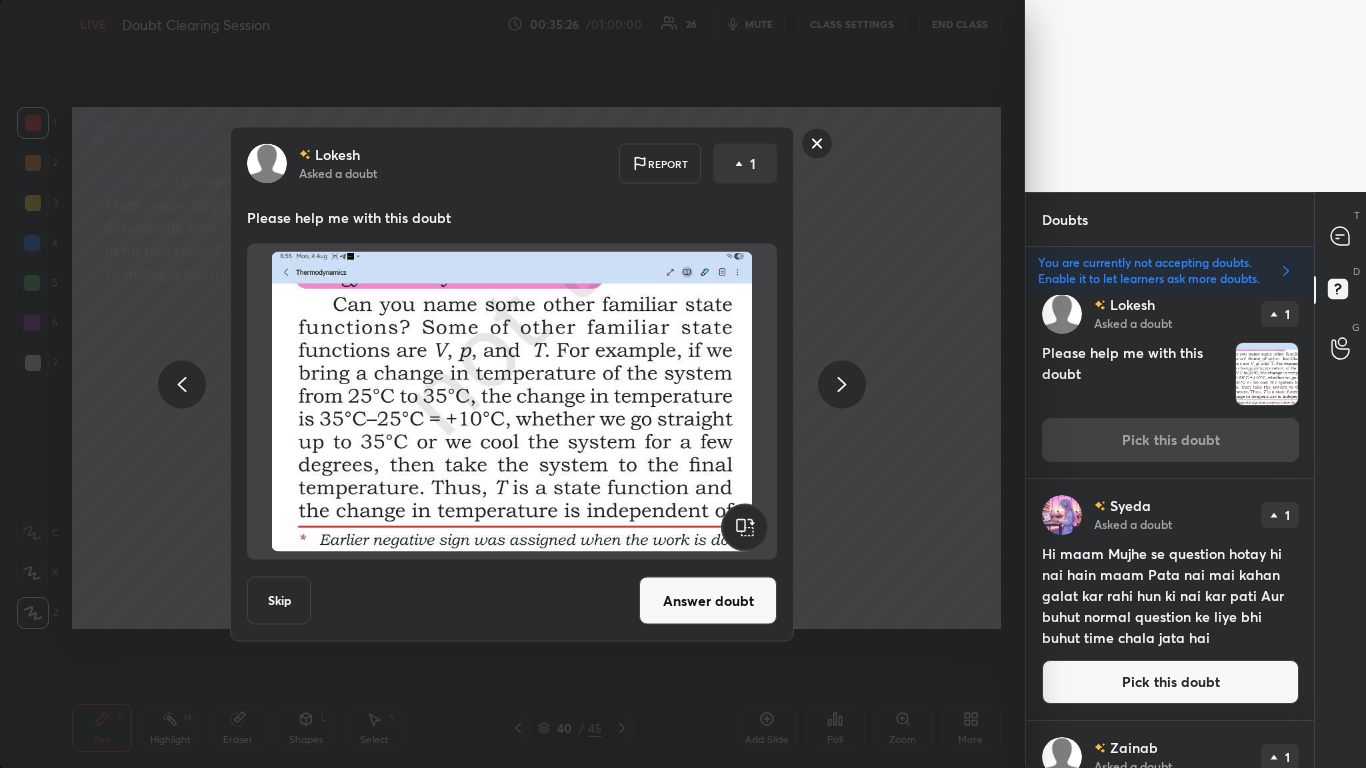 scroll, scrollTop: 1225, scrollLeft: 0, axis: vertical 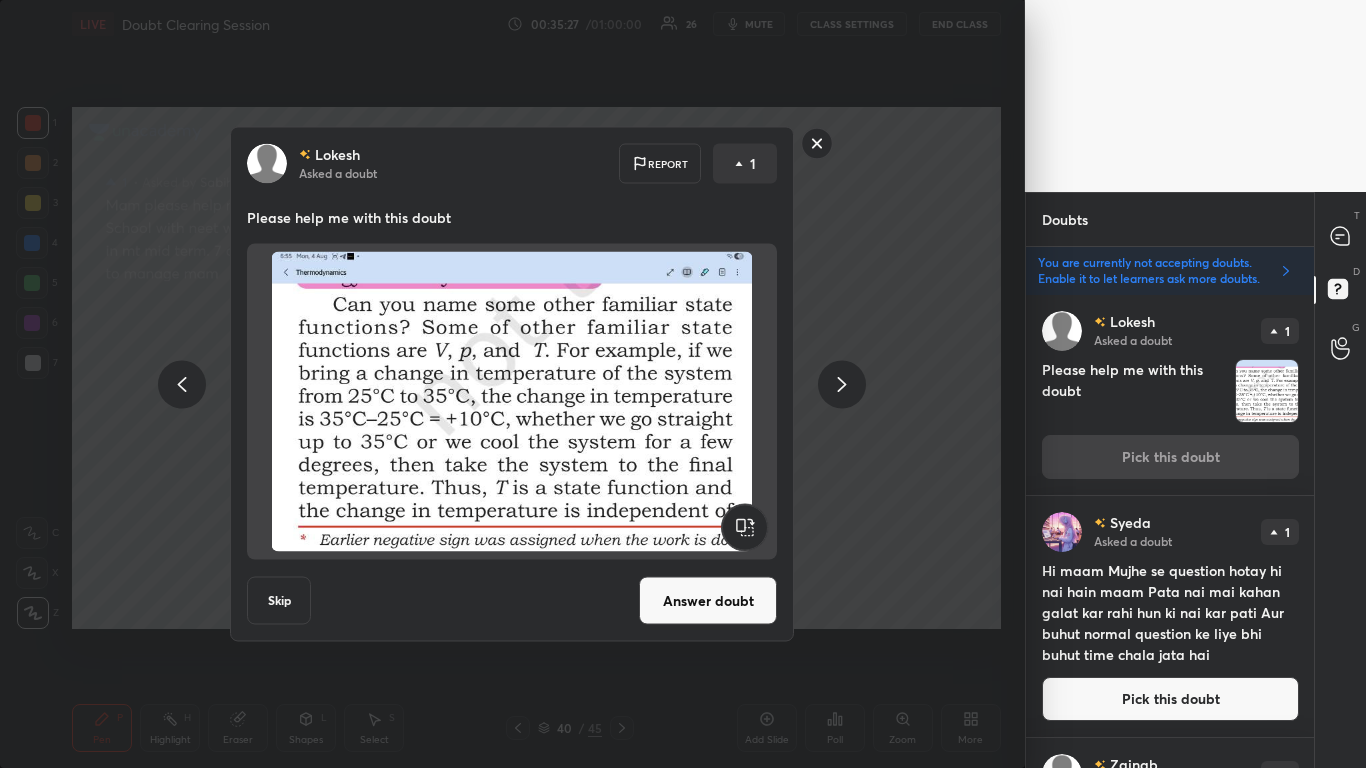 click on "Answer doubt" at bounding box center [708, 601] 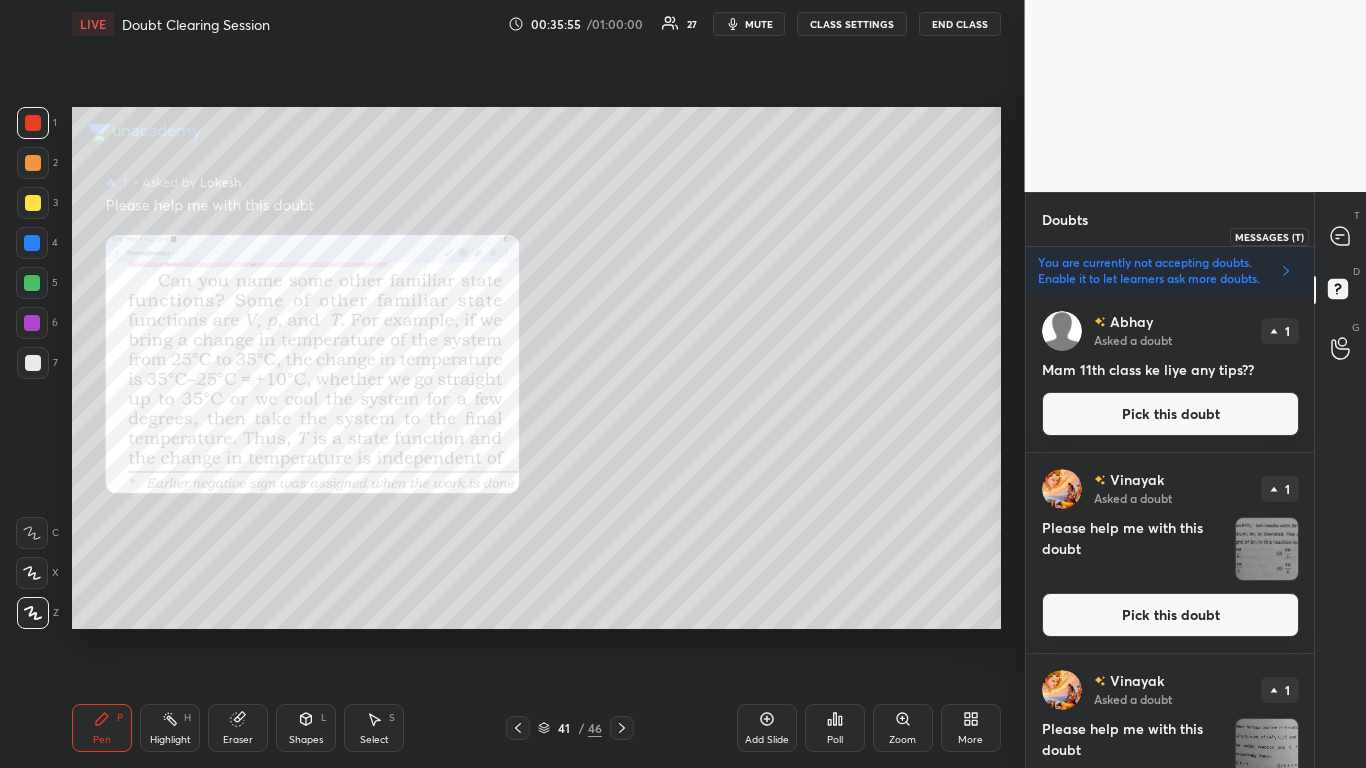 click 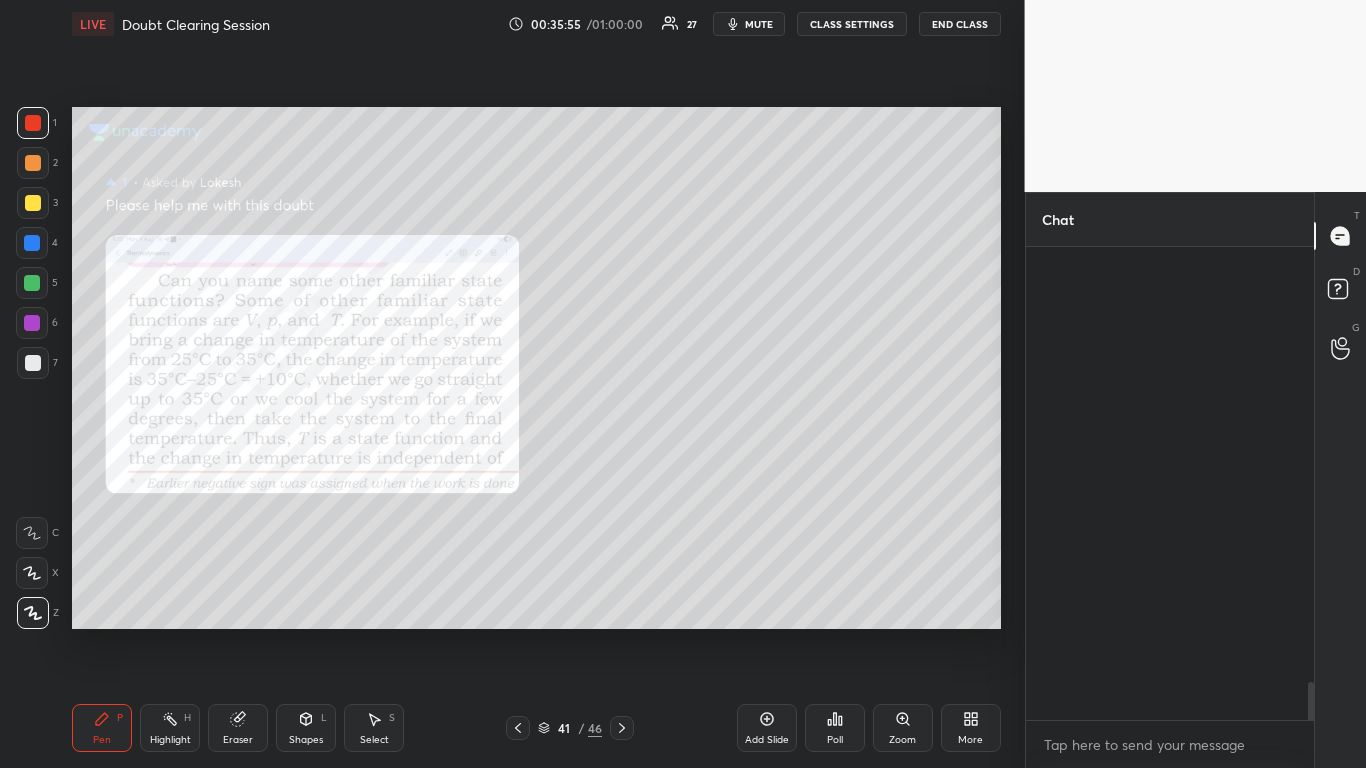 scroll, scrollTop: 7, scrollLeft: 7, axis: both 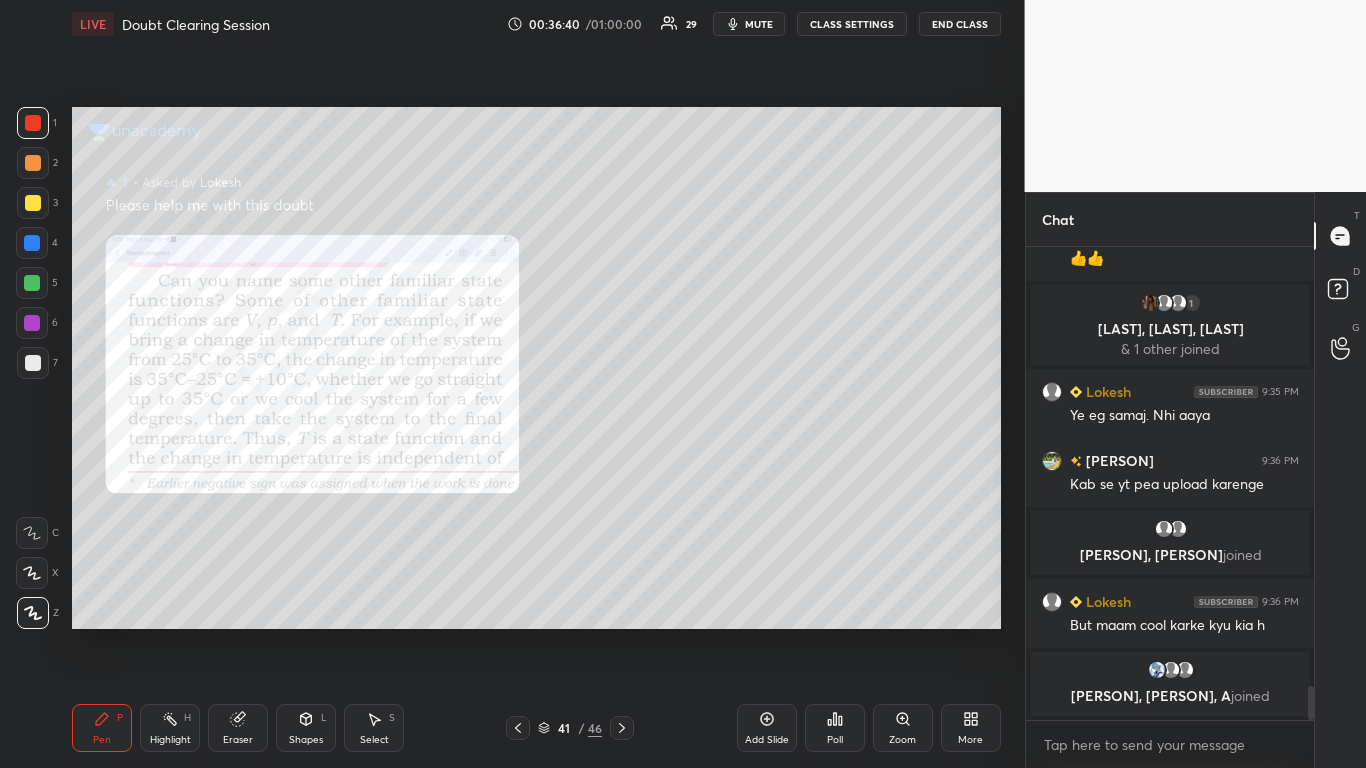 click at bounding box center (33, 363) 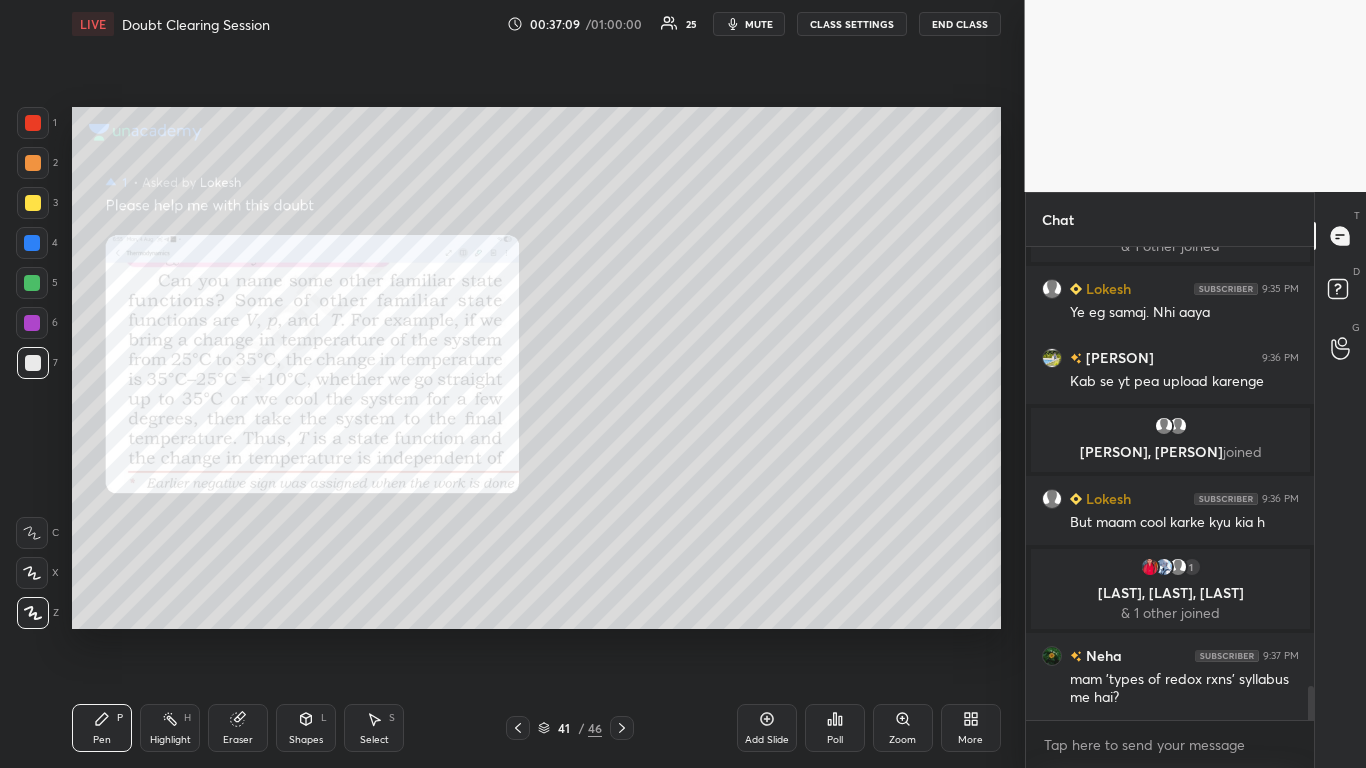 scroll, scrollTop: 6251, scrollLeft: 0, axis: vertical 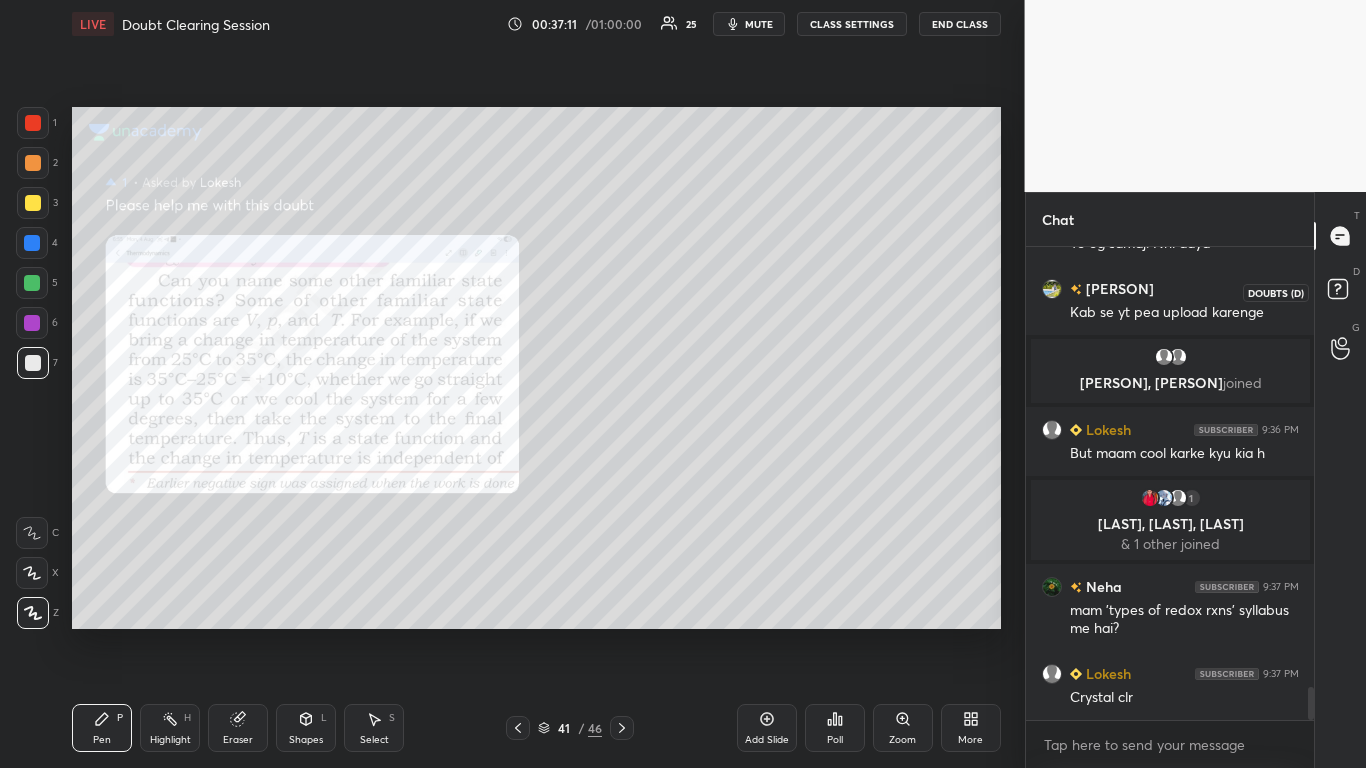click 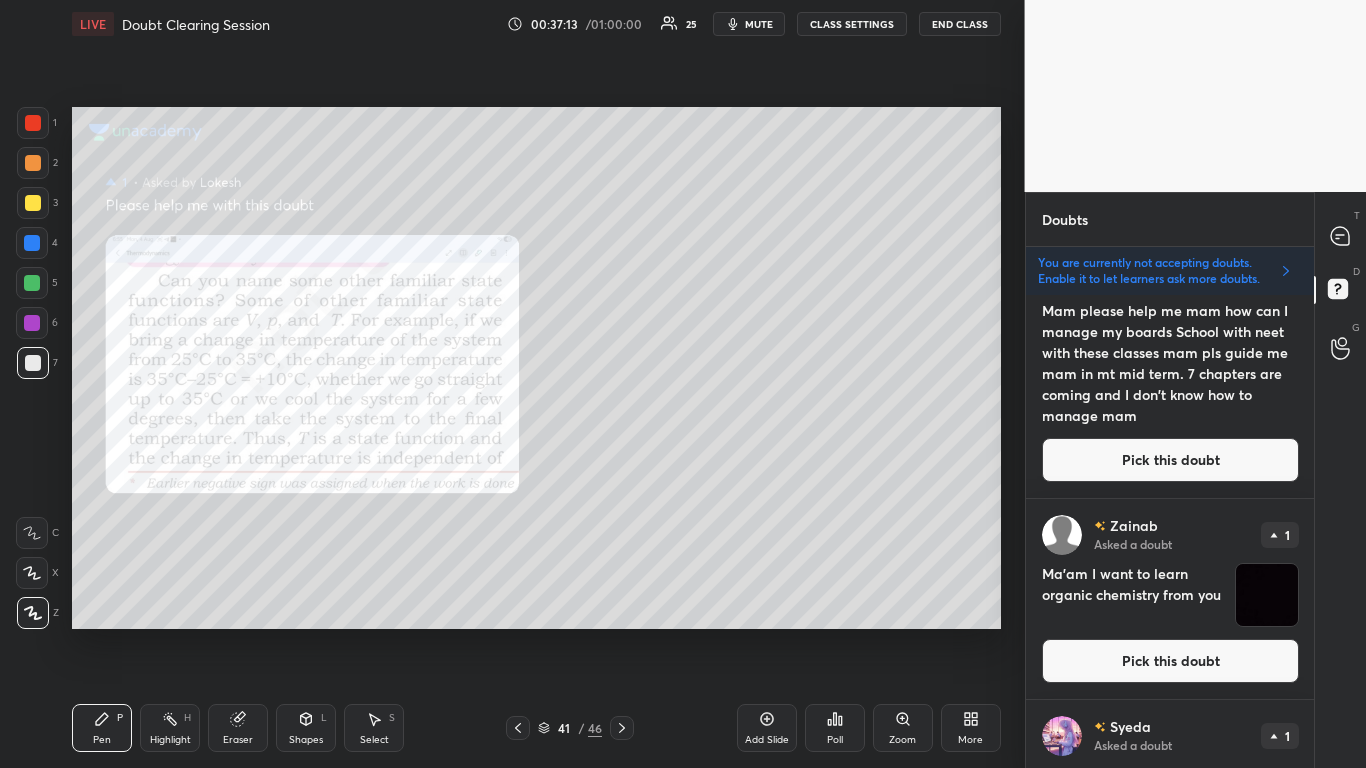 scroll, scrollTop: 827, scrollLeft: 0, axis: vertical 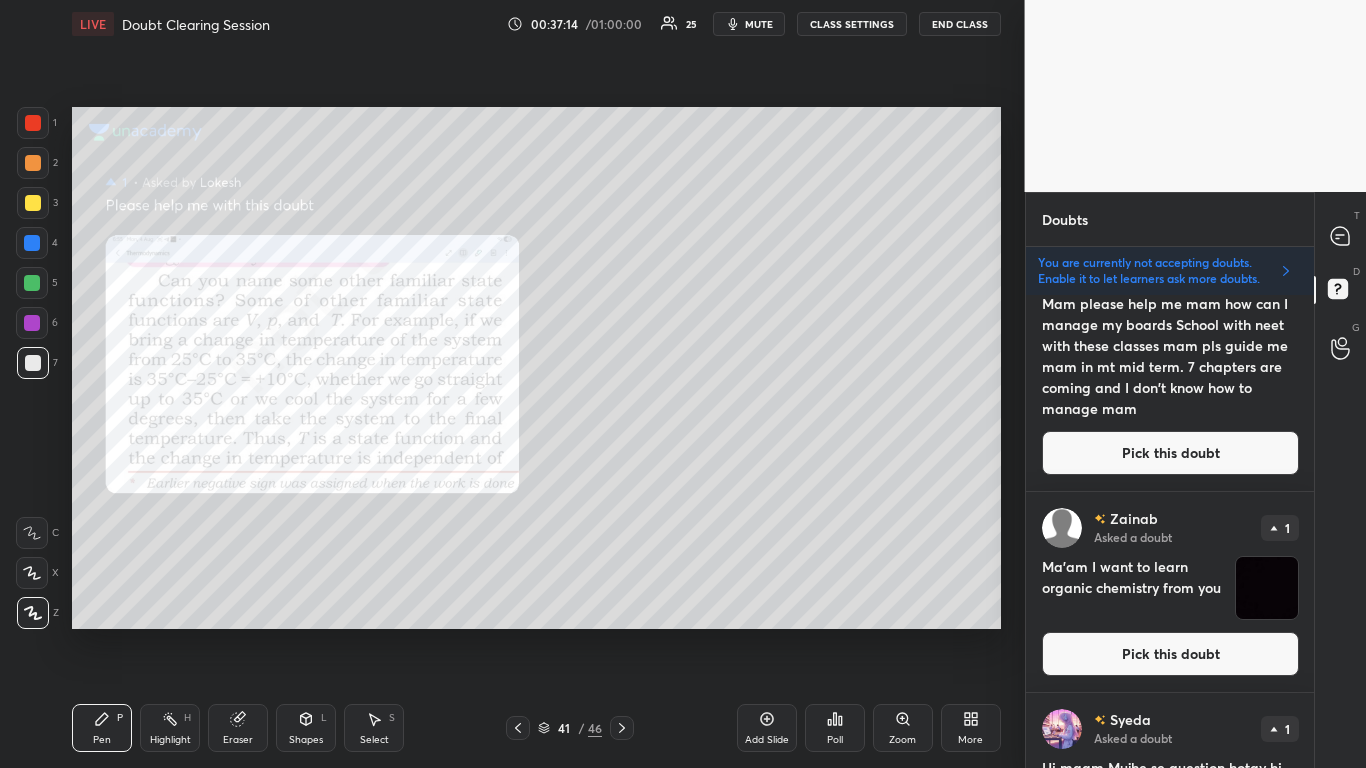 click on "Pick this doubt" at bounding box center (1170, 453) 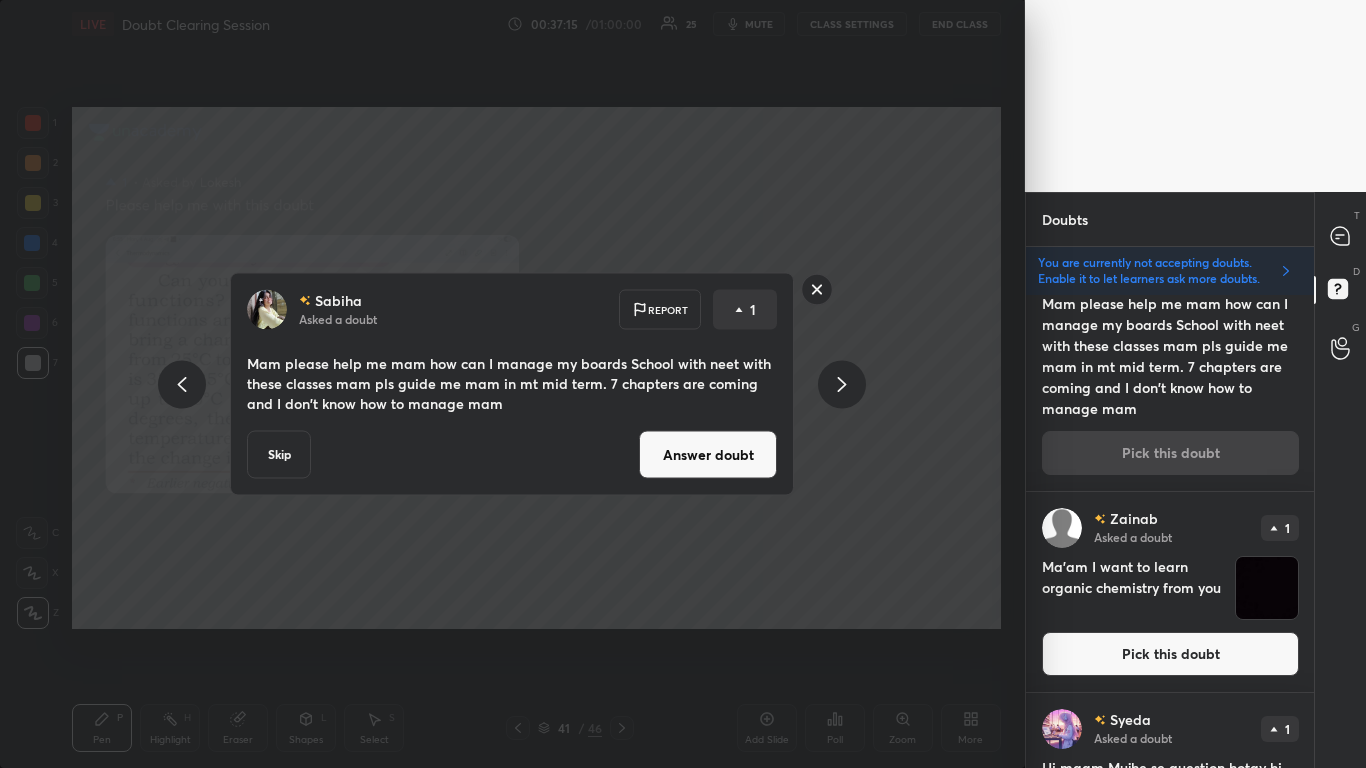 scroll, scrollTop: 761, scrollLeft: 0, axis: vertical 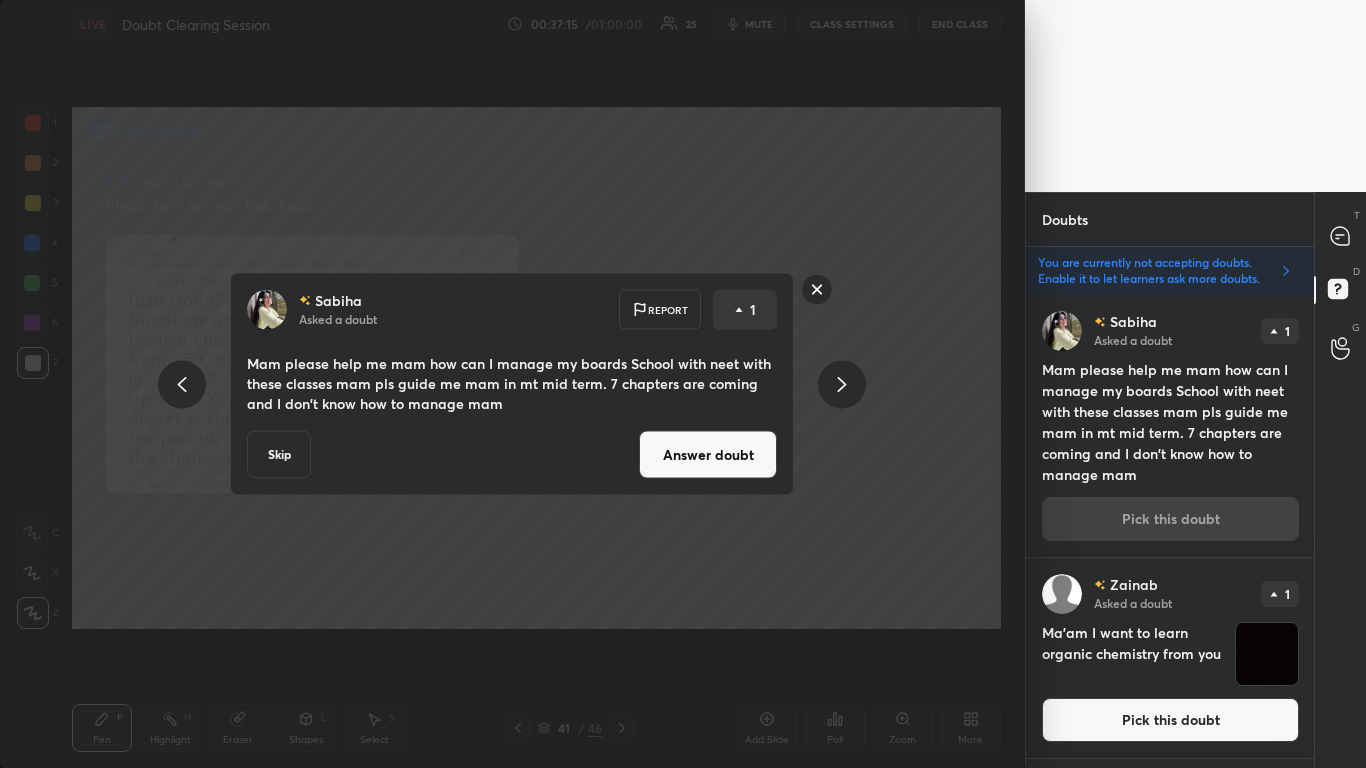 click on "Skip" at bounding box center (279, 455) 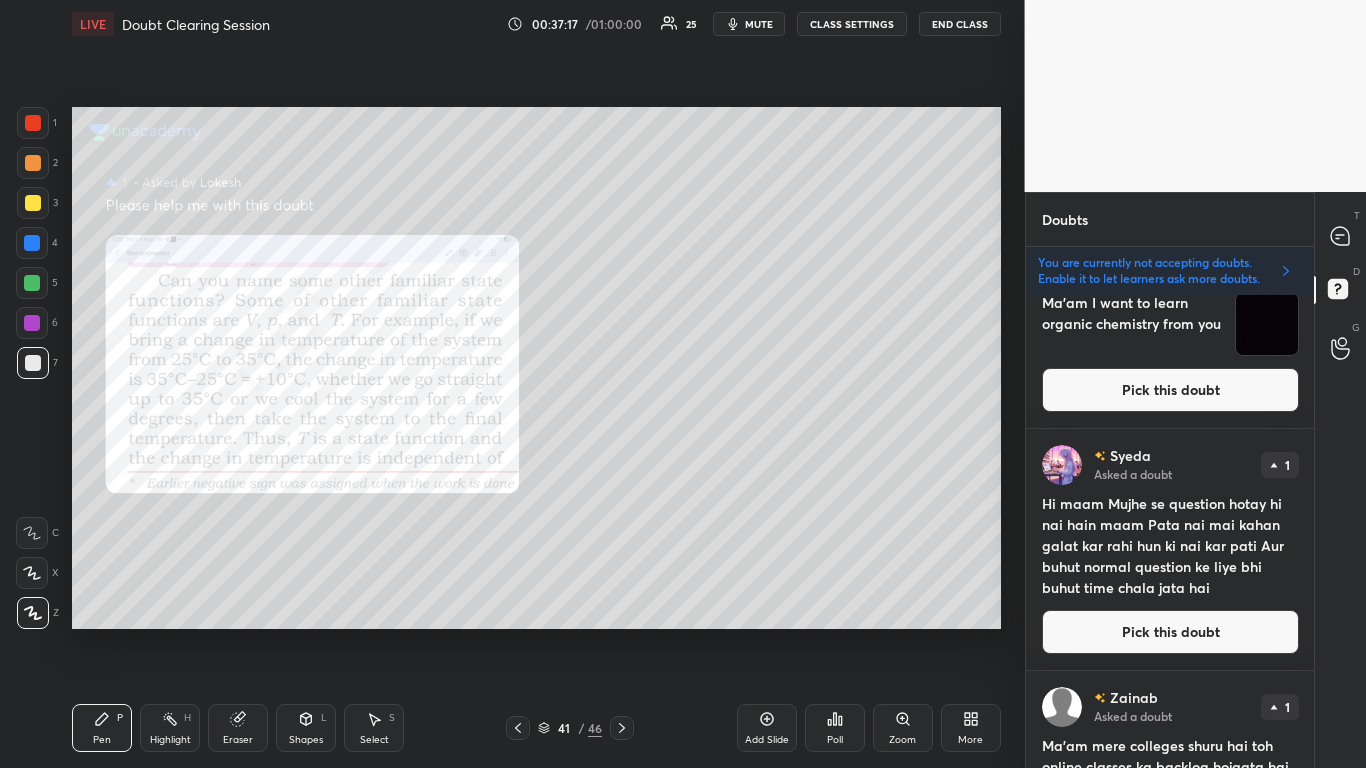 scroll, scrollTop: 1242, scrollLeft: 0, axis: vertical 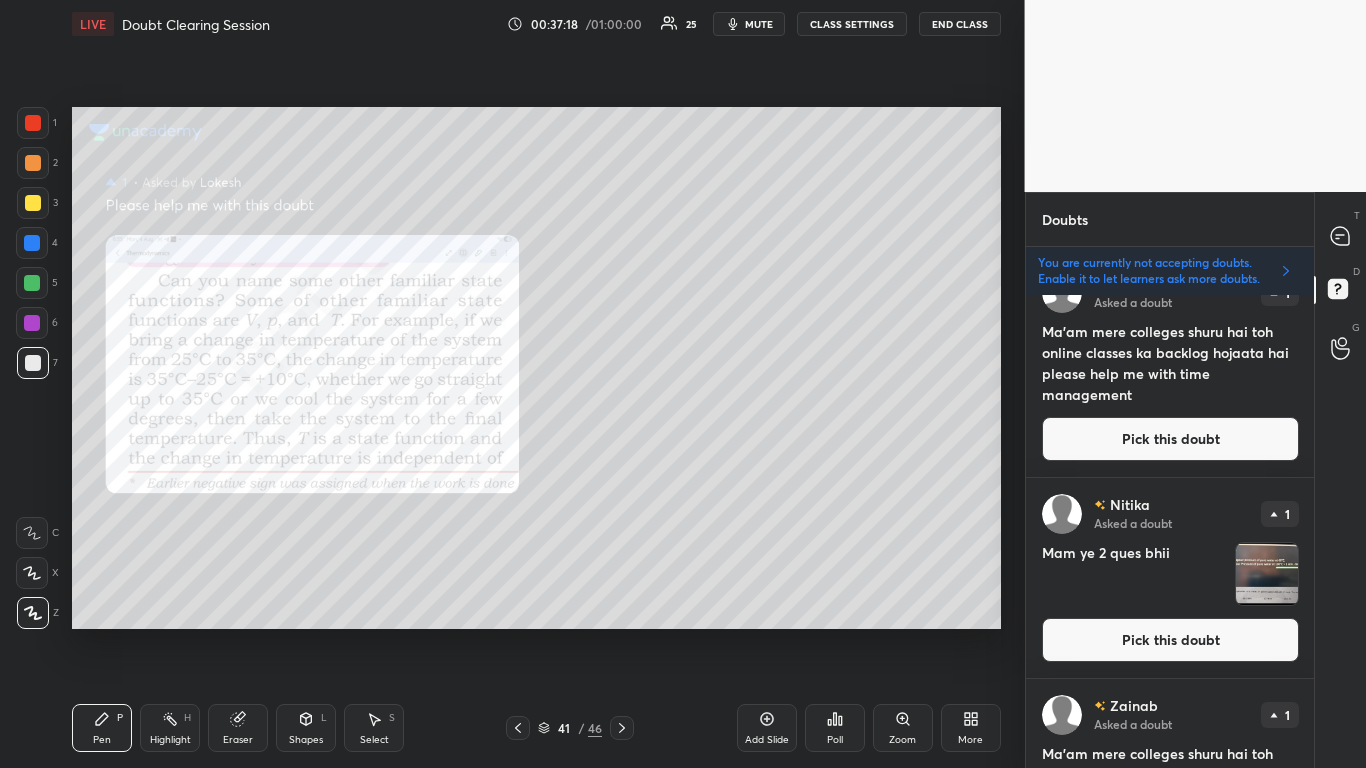 click on "Pick this doubt" at bounding box center [1170, 640] 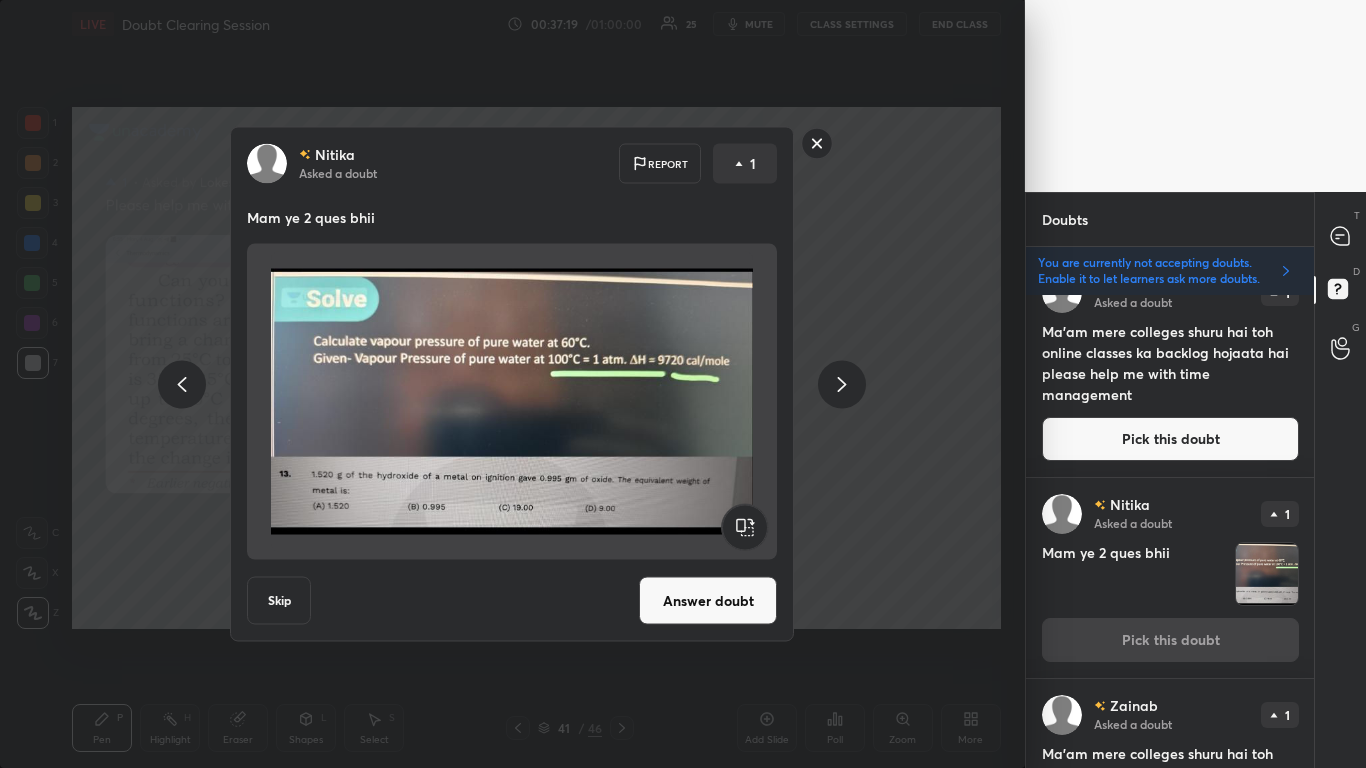 click on "Answer doubt" at bounding box center [708, 601] 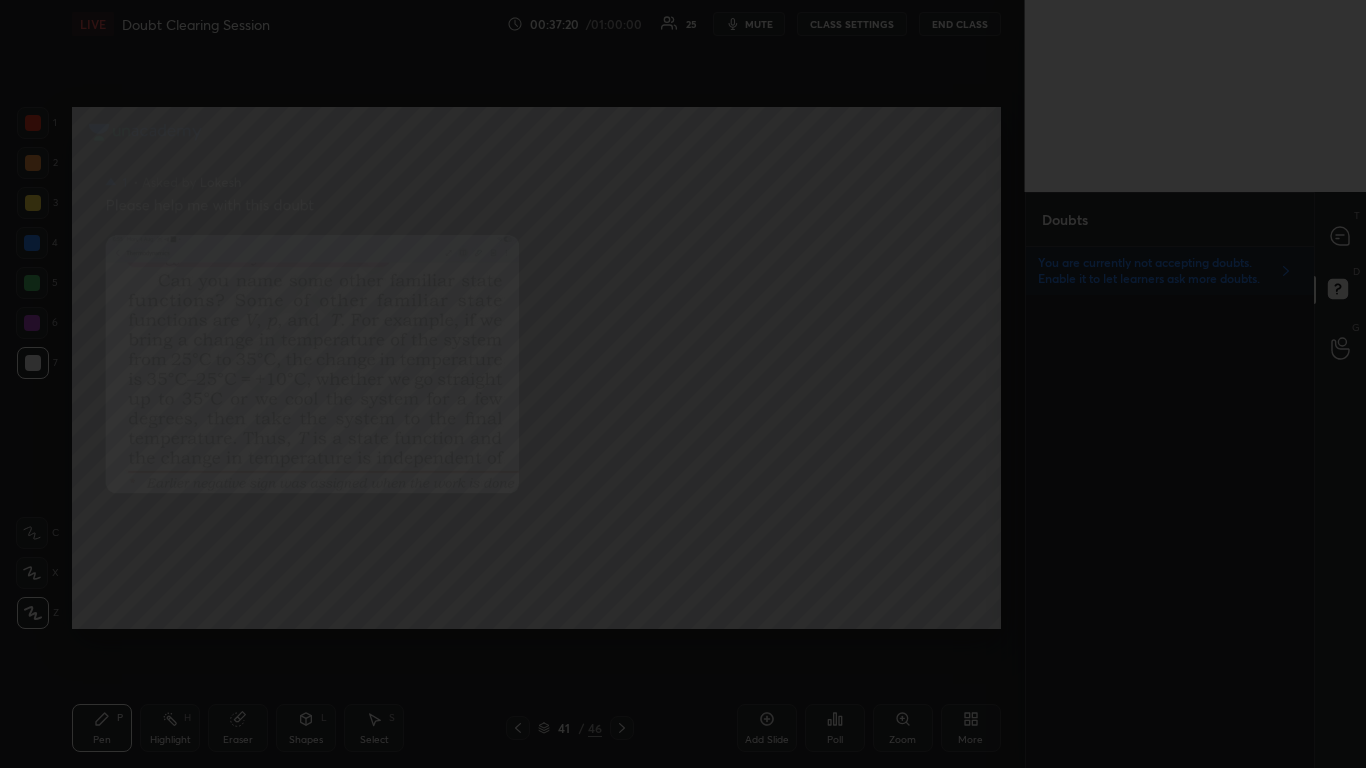 scroll, scrollTop: 0, scrollLeft: 0, axis: both 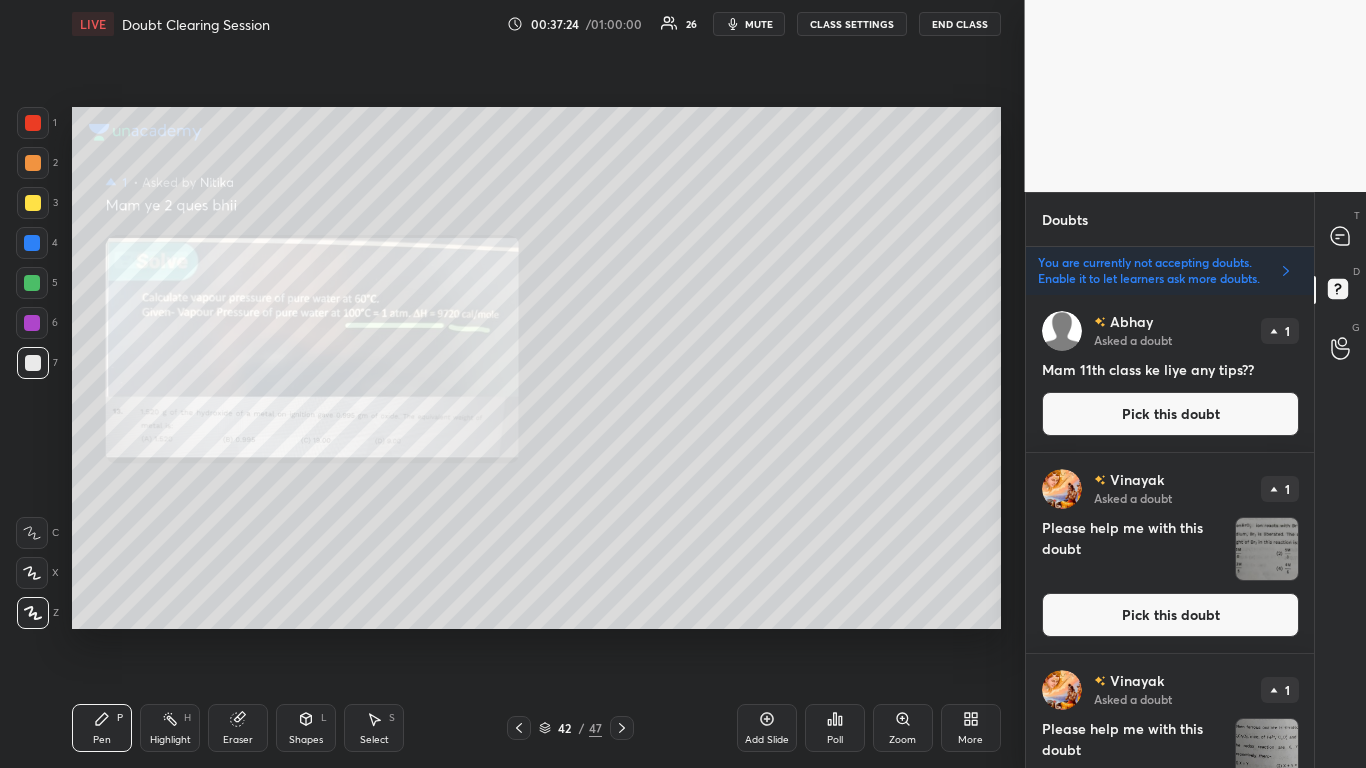 click 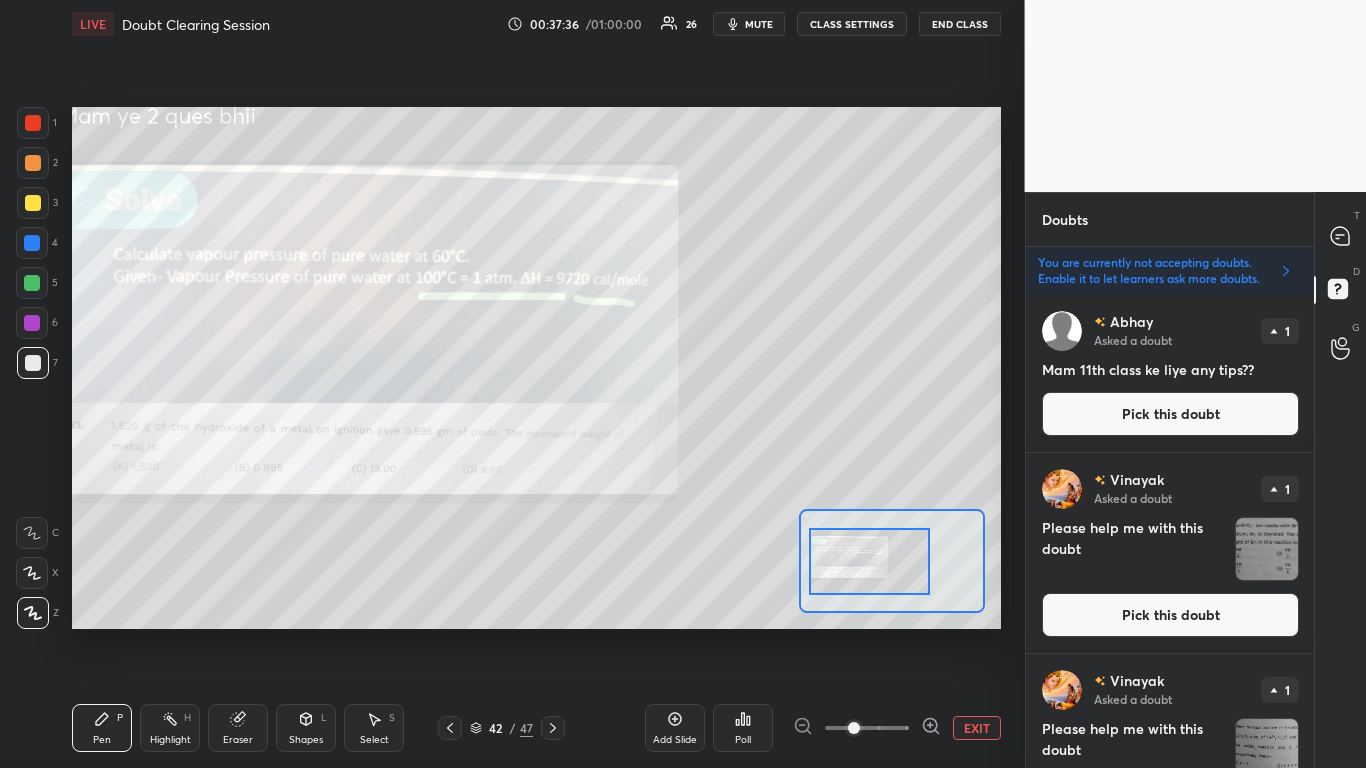 click on "EXIT" at bounding box center (977, 728) 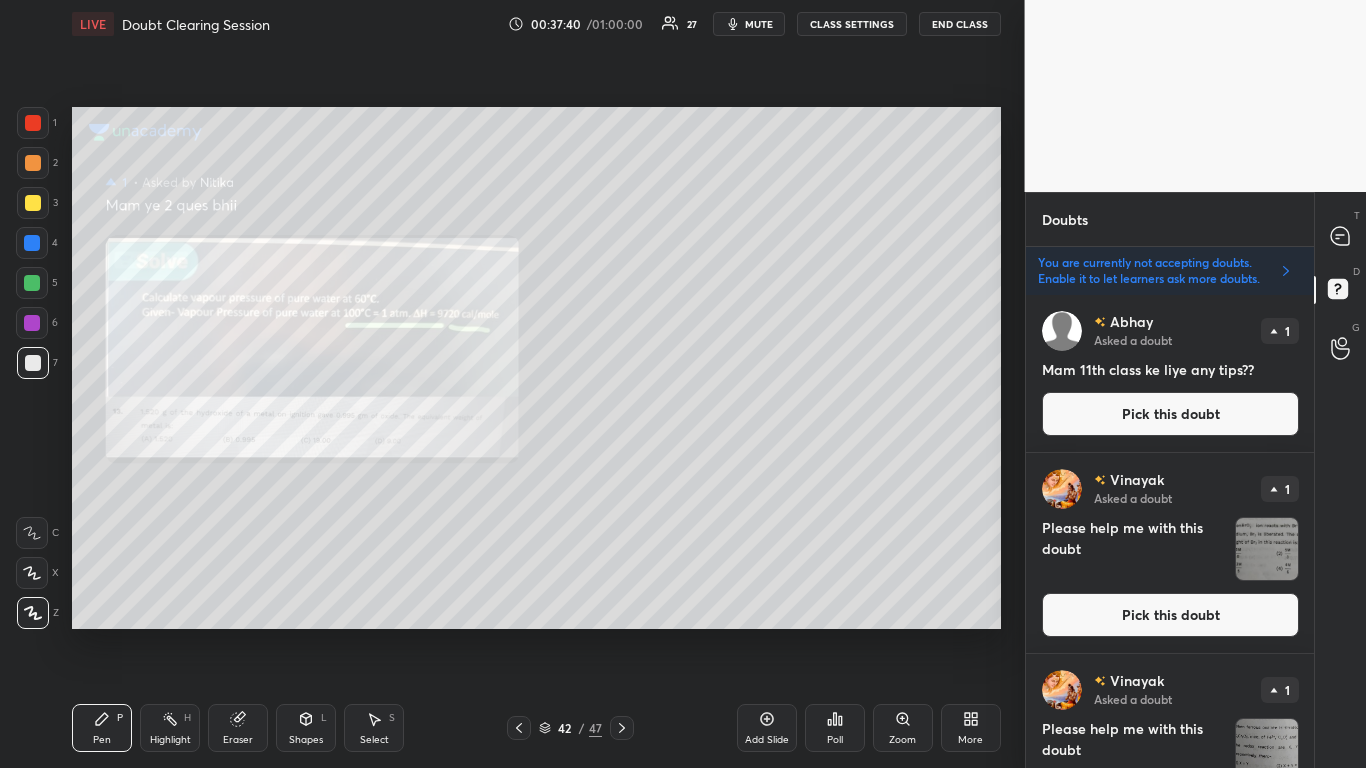 click 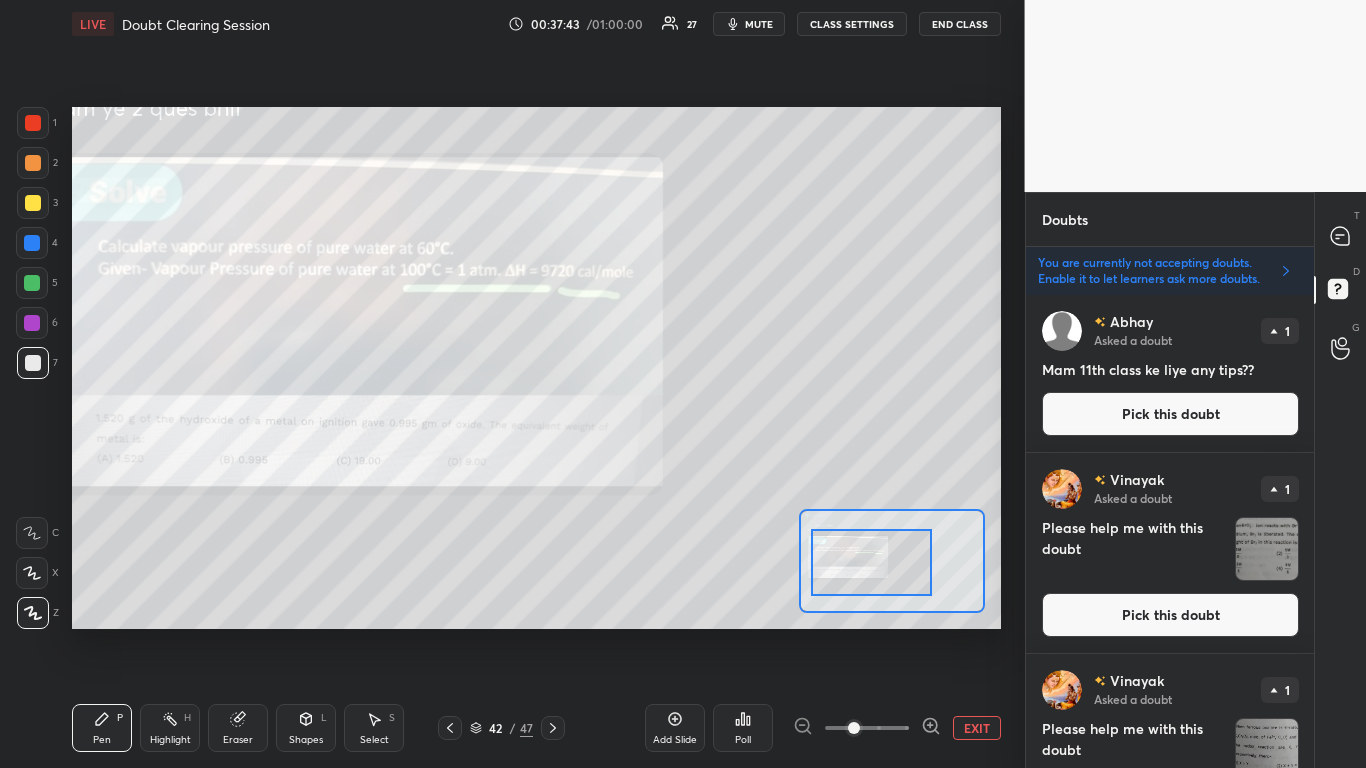 click on "Pen" at bounding box center (102, 740) 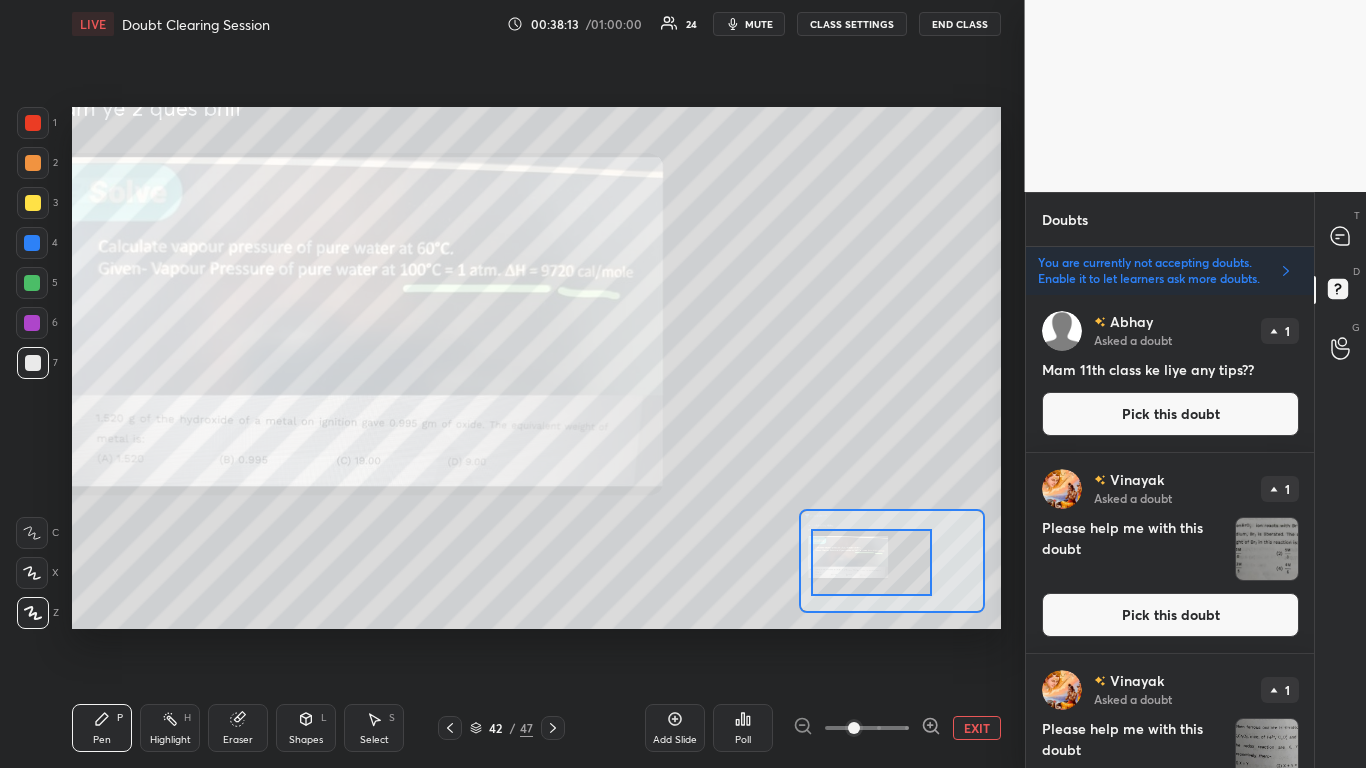 click on "EXIT" at bounding box center [977, 728] 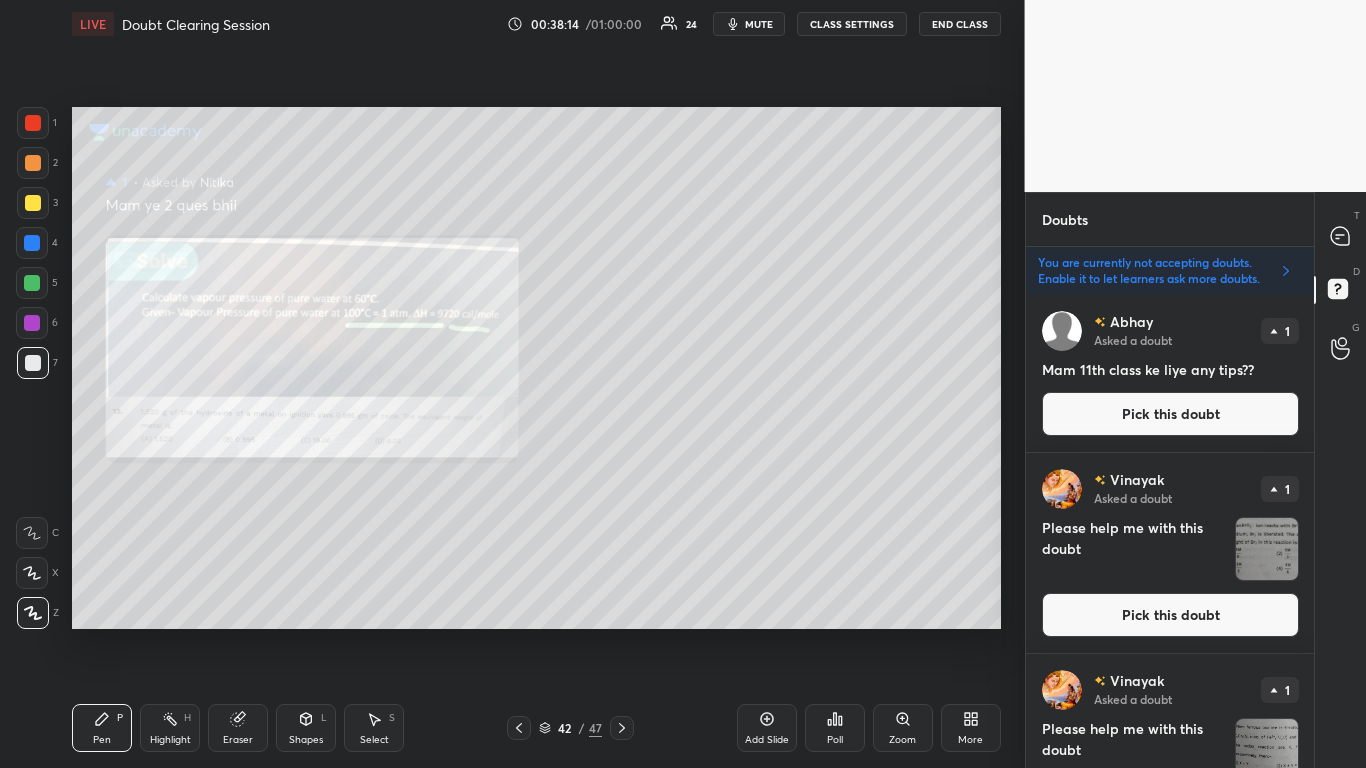 click 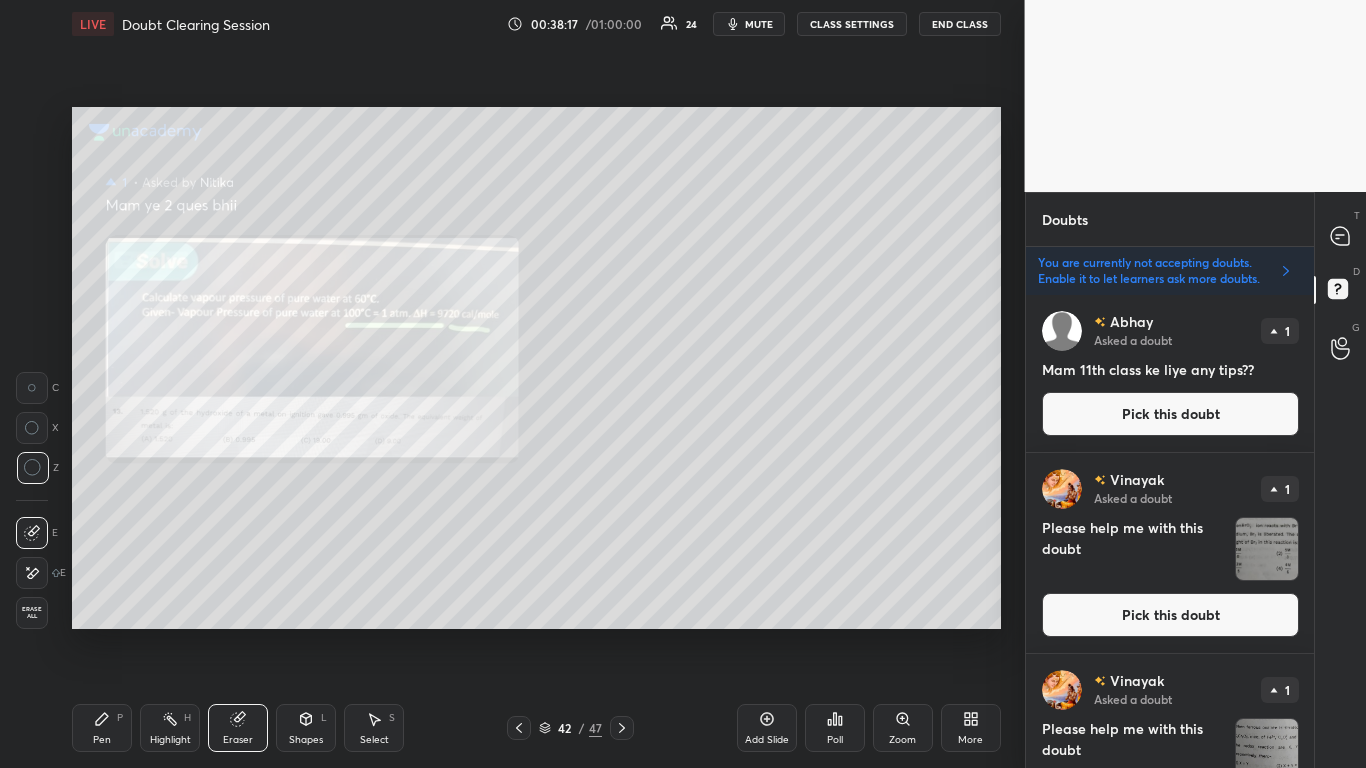 click 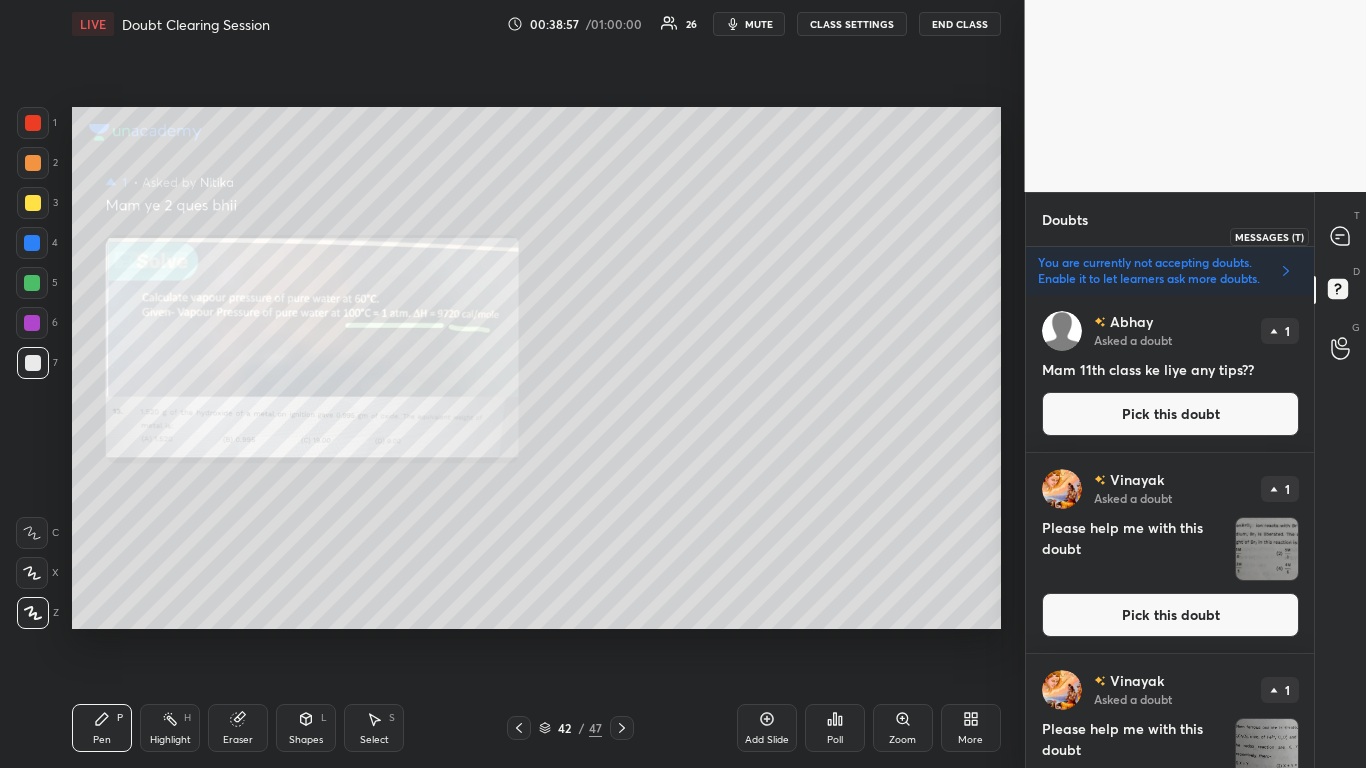 click 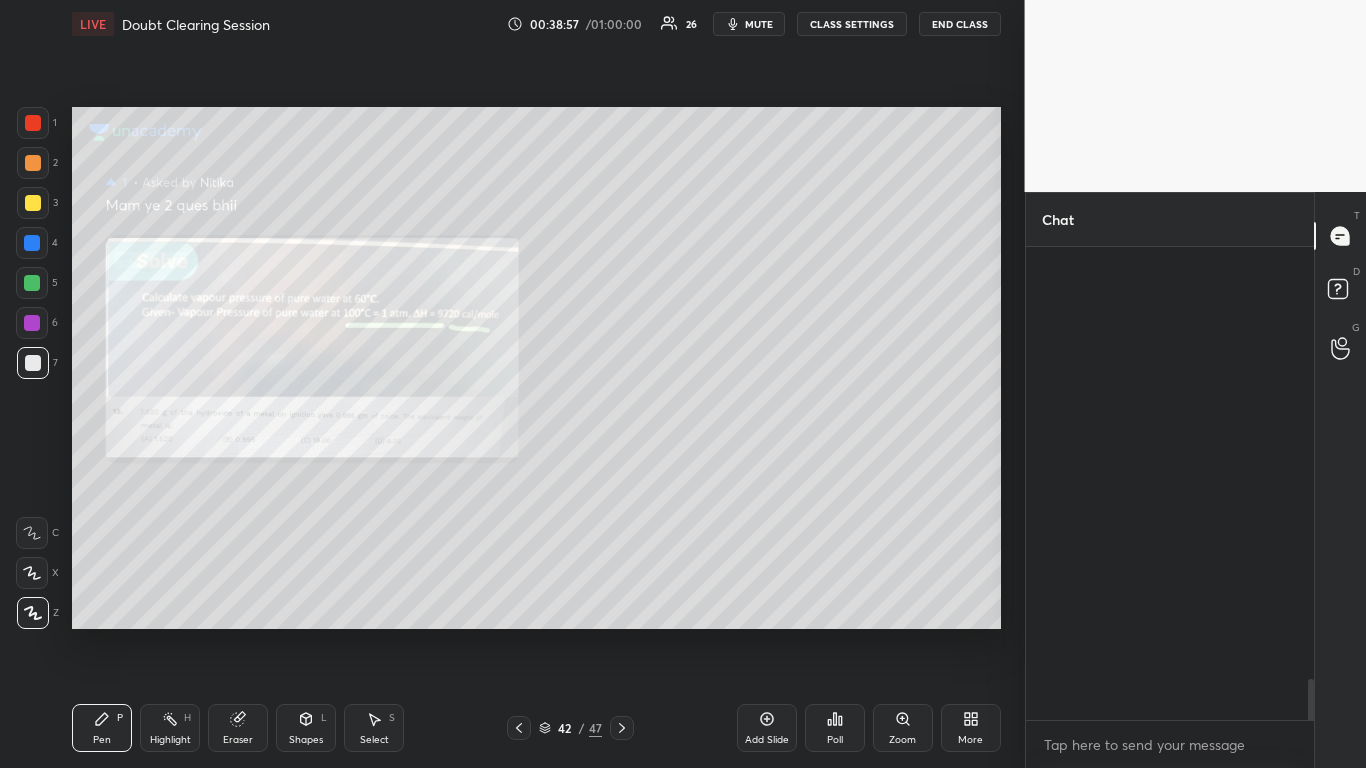 scroll, scrollTop: 7, scrollLeft: 7, axis: both 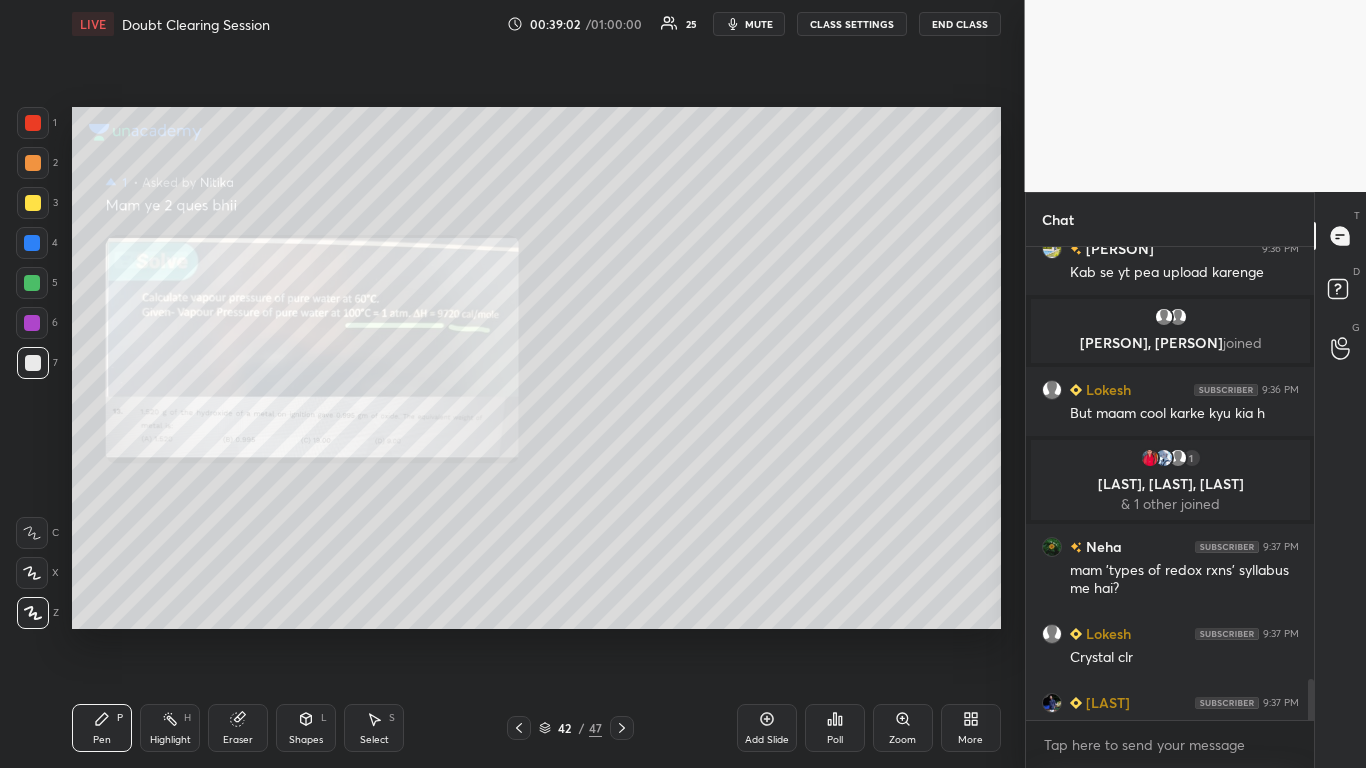 click 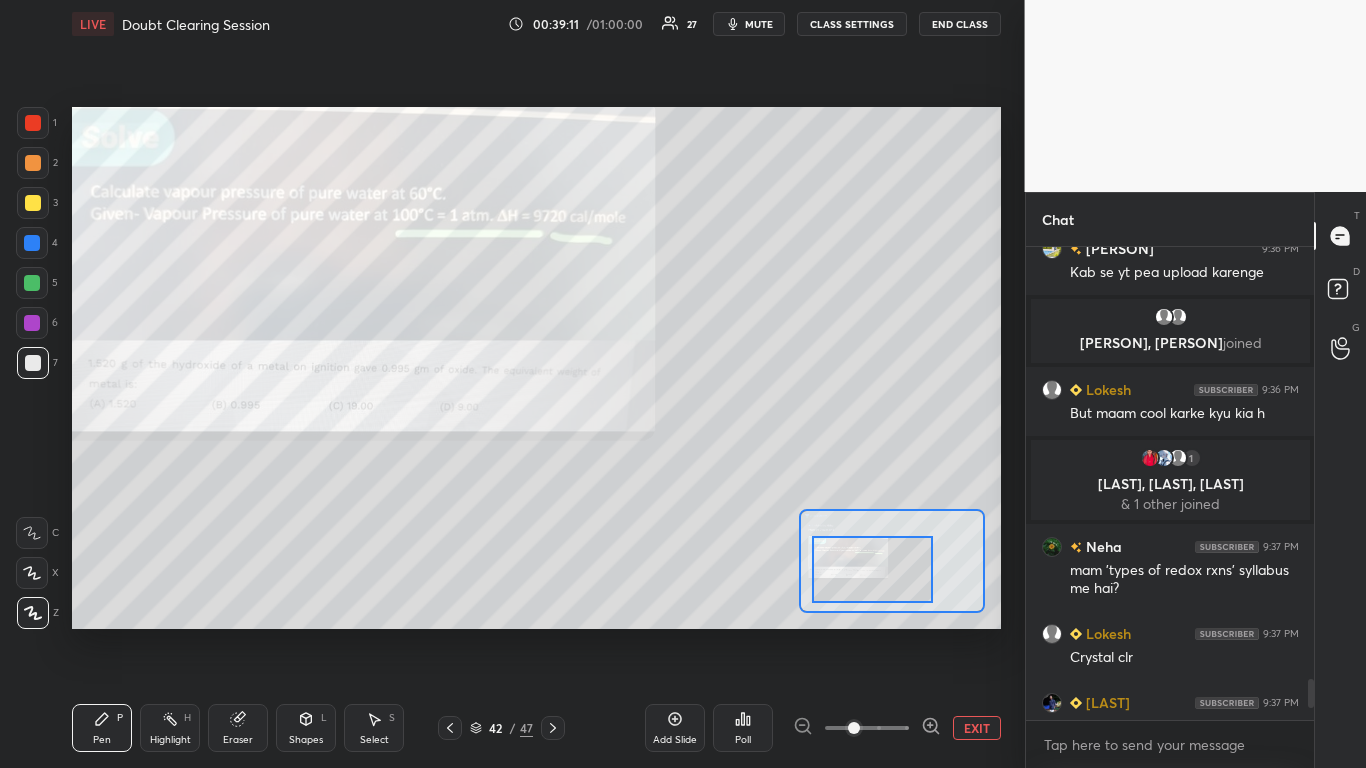 click 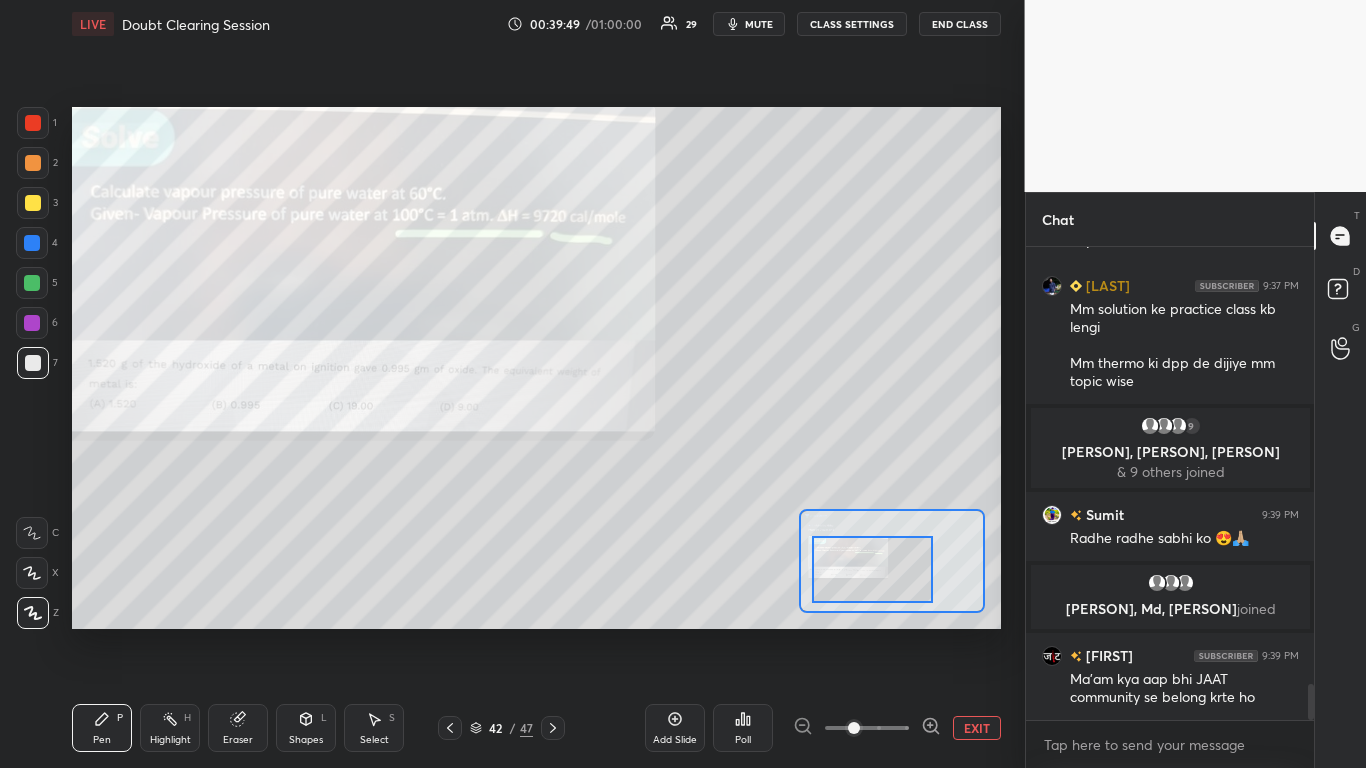 scroll, scrollTop: 5716, scrollLeft: 0, axis: vertical 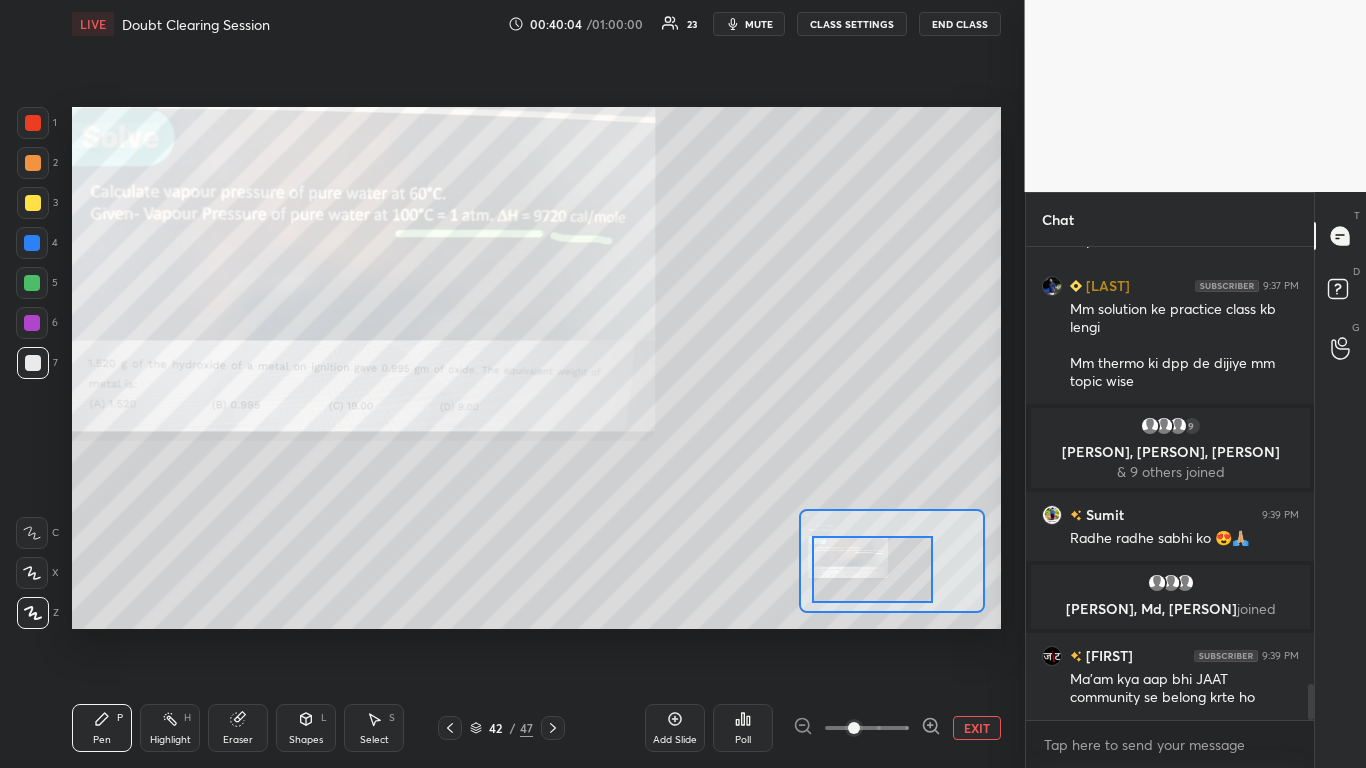 click on "Add Slide" at bounding box center [675, 728] 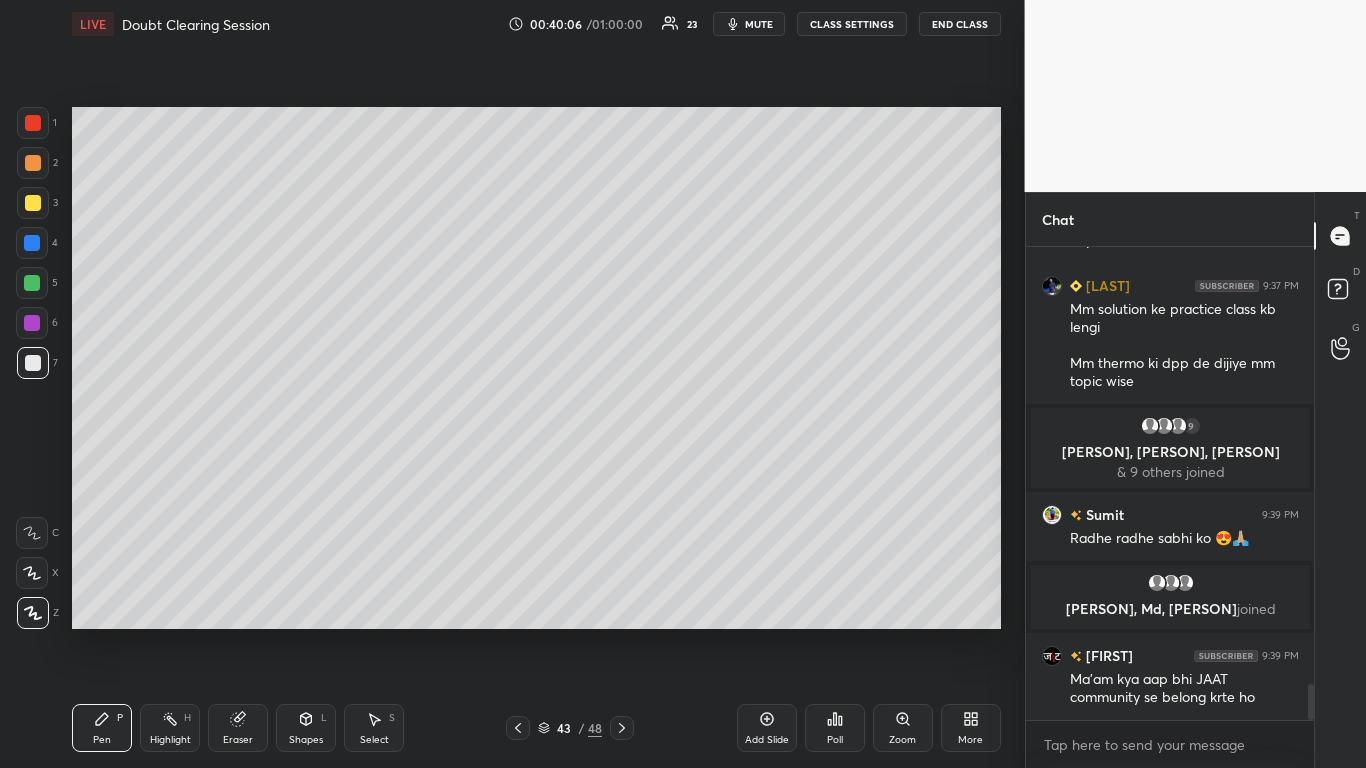 scroll, scrollTop: 5764, scrollLeft: 0, axis: vertical 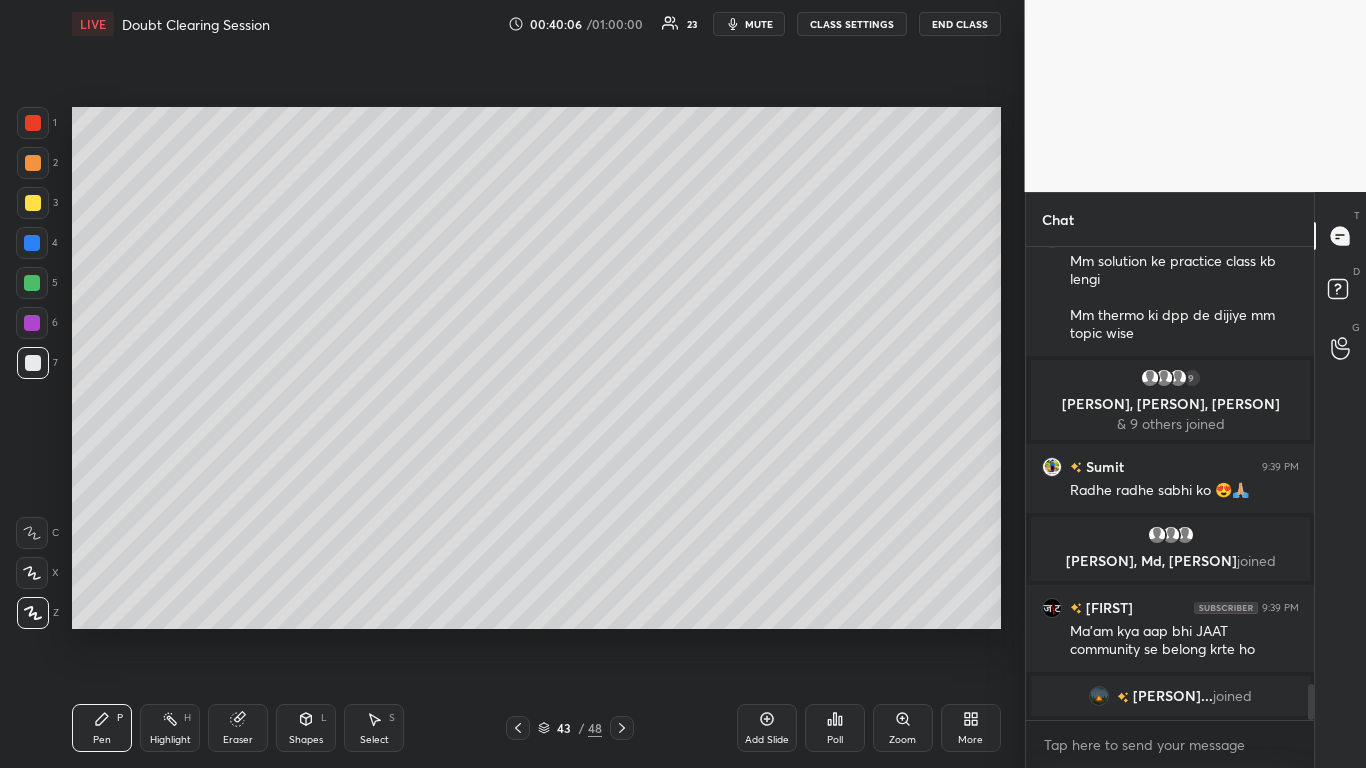 click at bounding box center (518, 728) 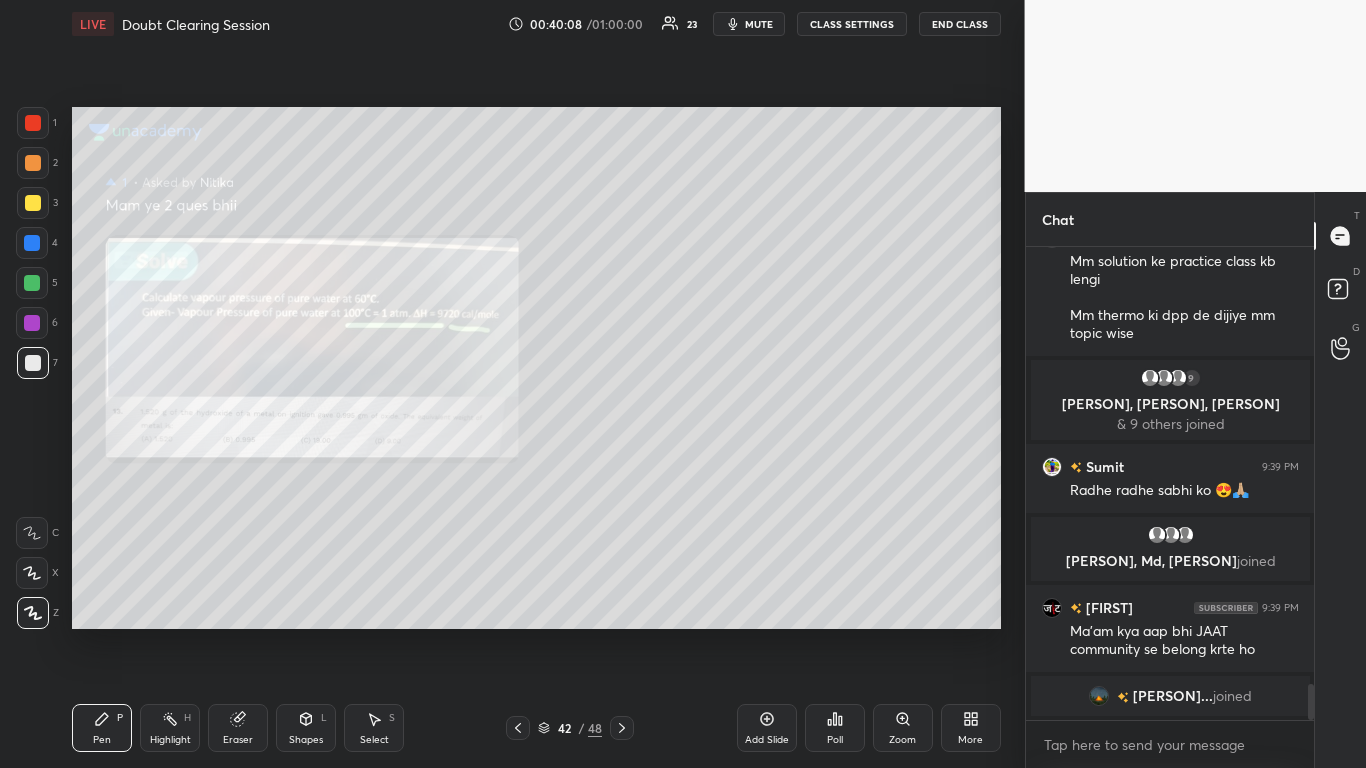 click 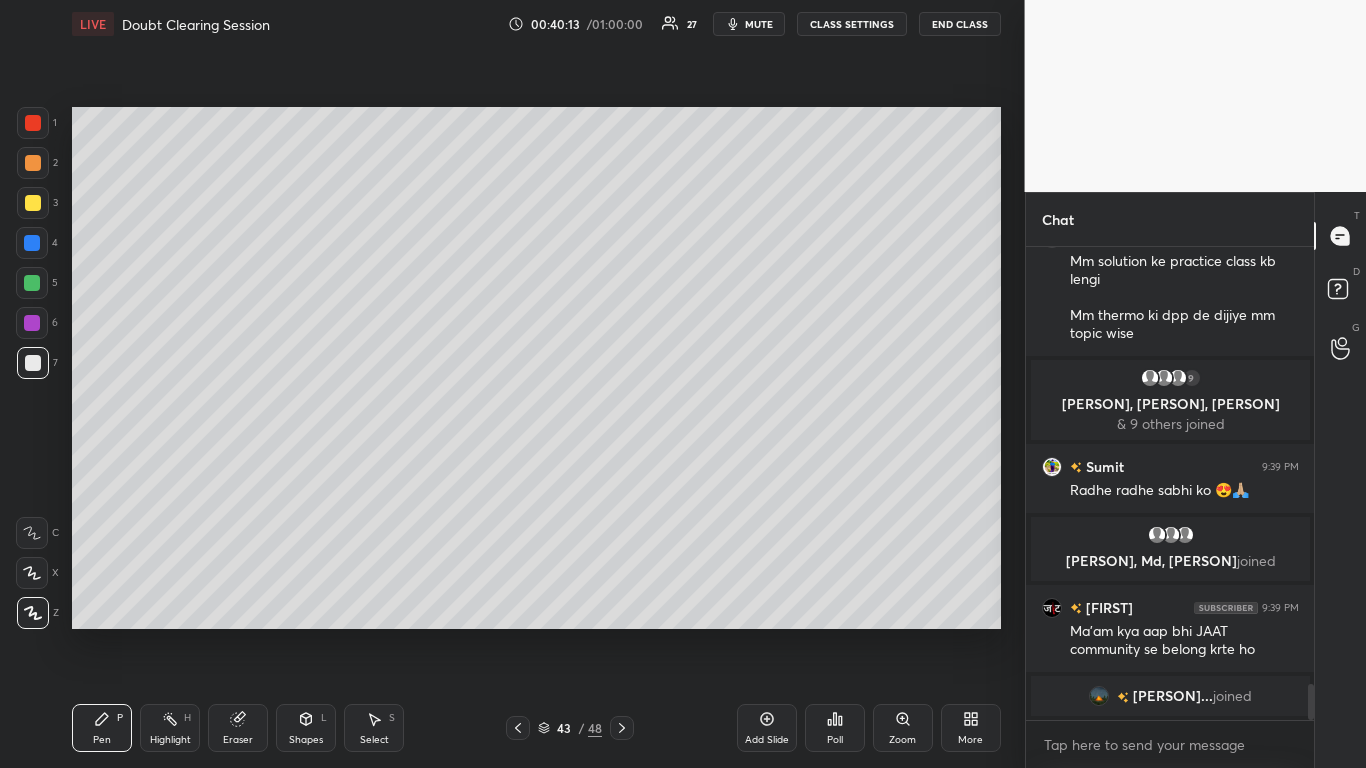 click 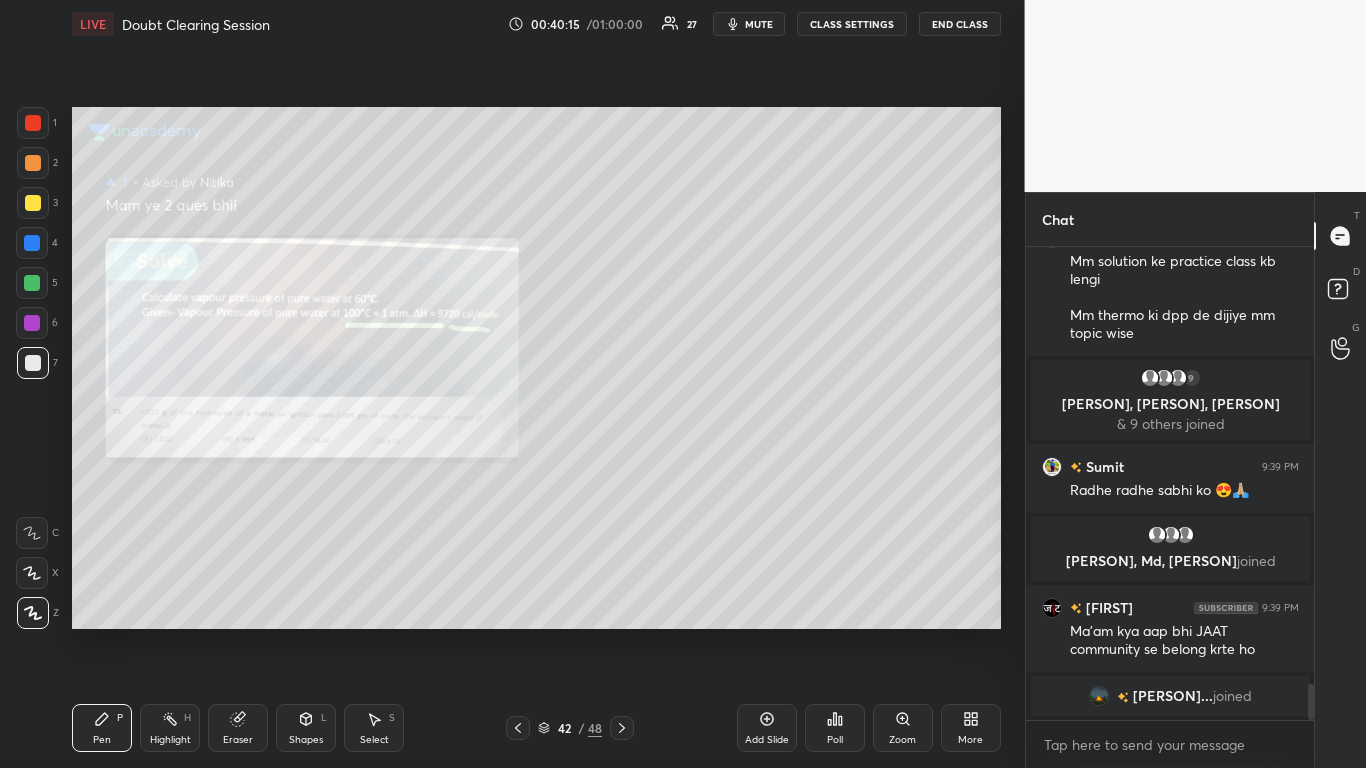 scroll, scrollTop: 5788, scrollLeft: 0, axis: vertical 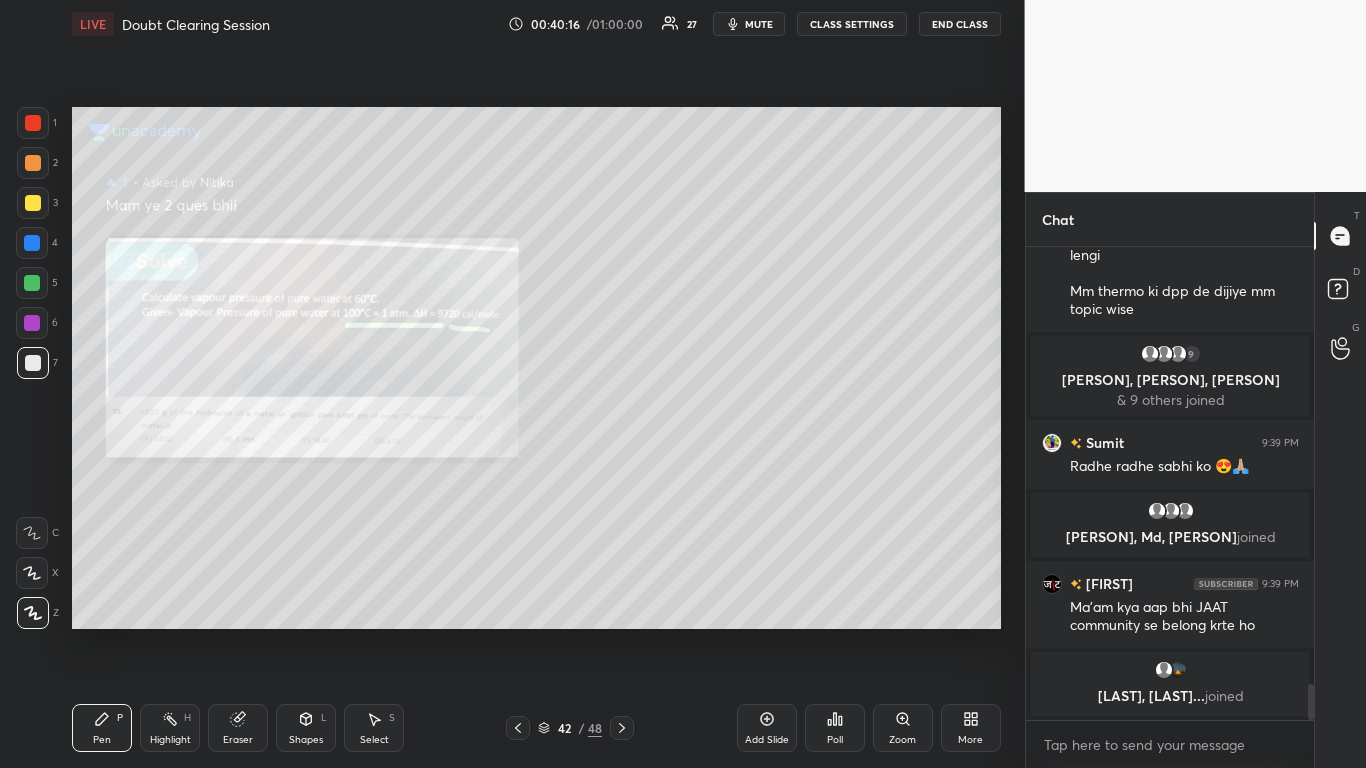 click 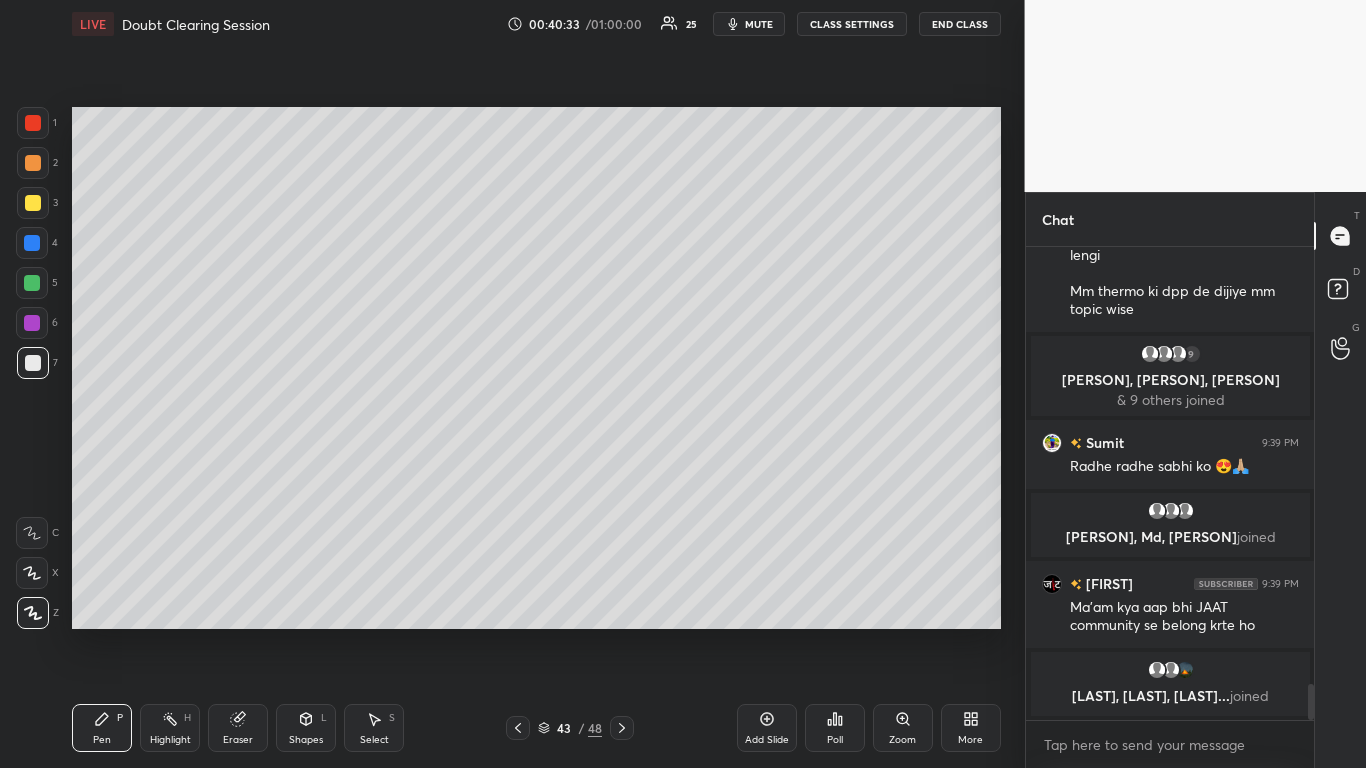 click 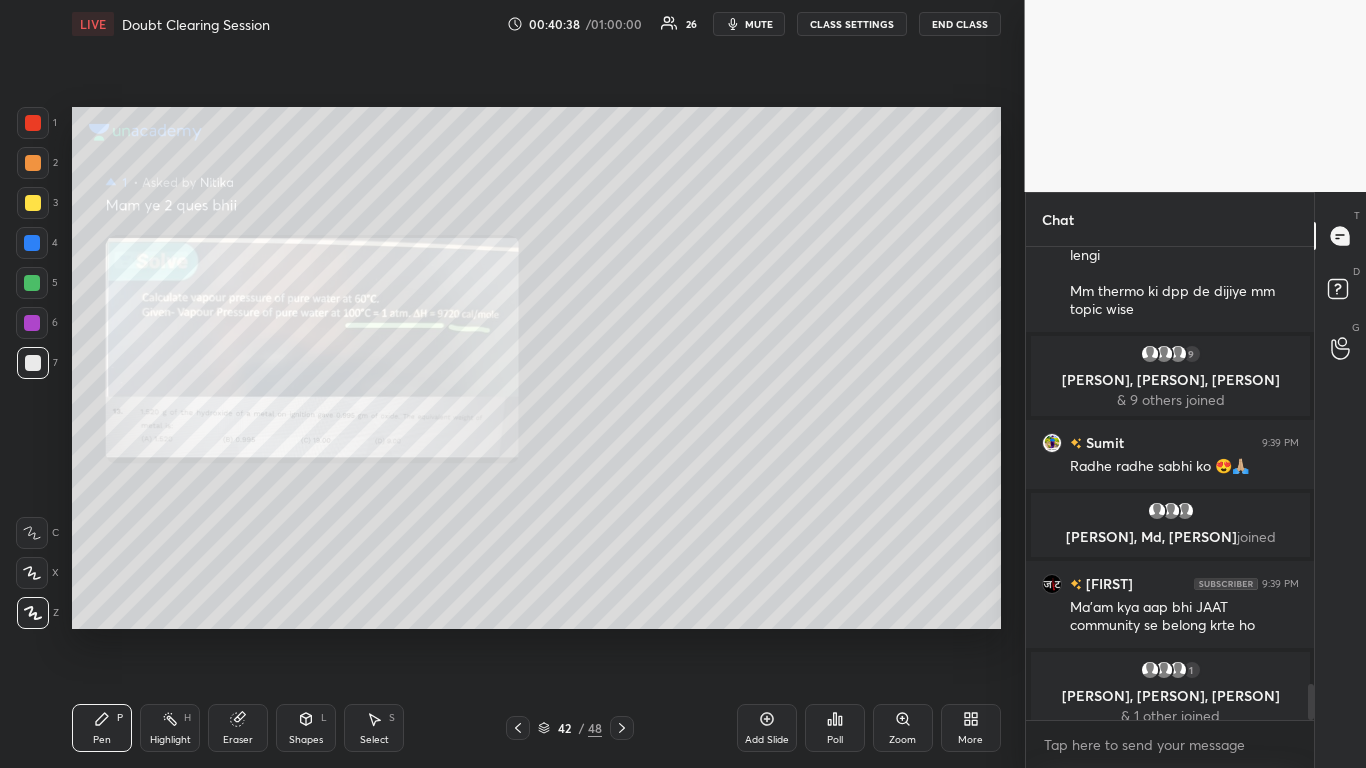 scroll, scrollTop: 5804, scrollLeft: 0, axis: vertical 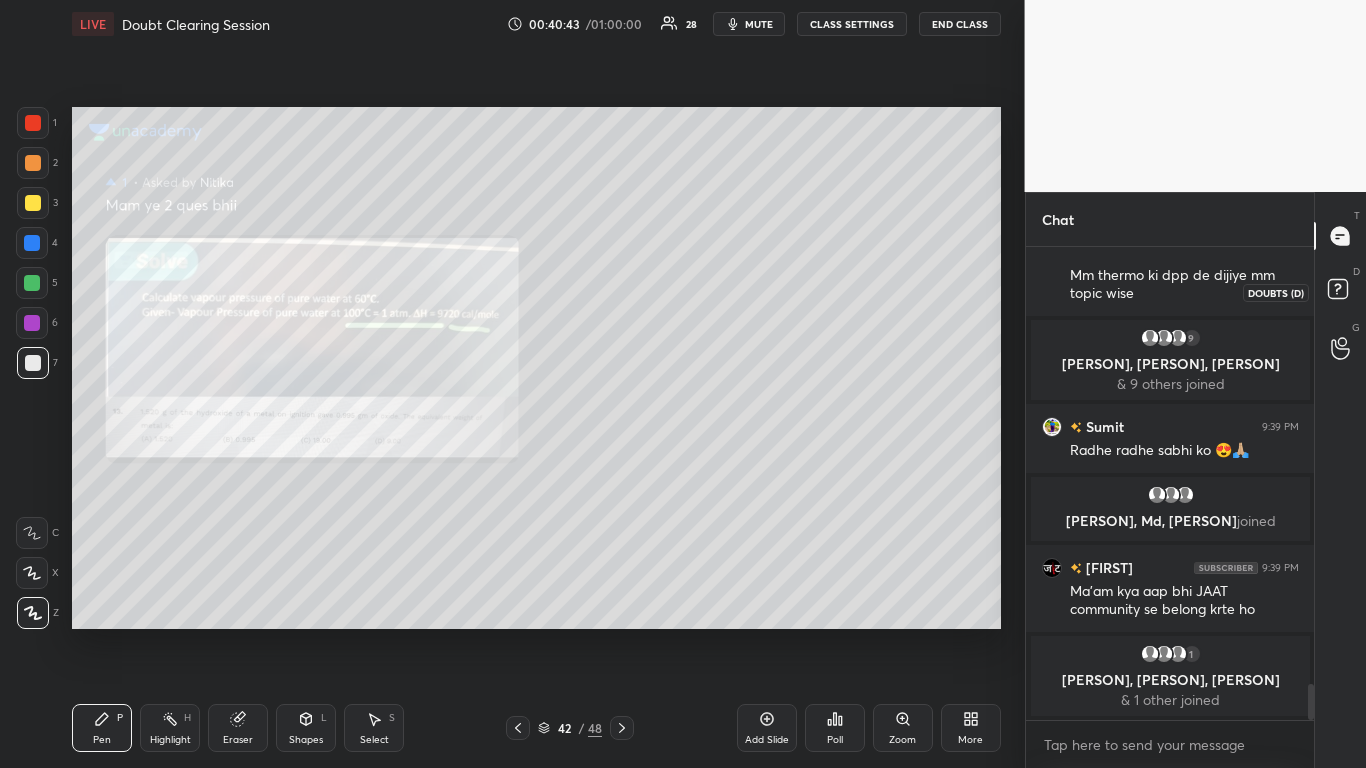 click 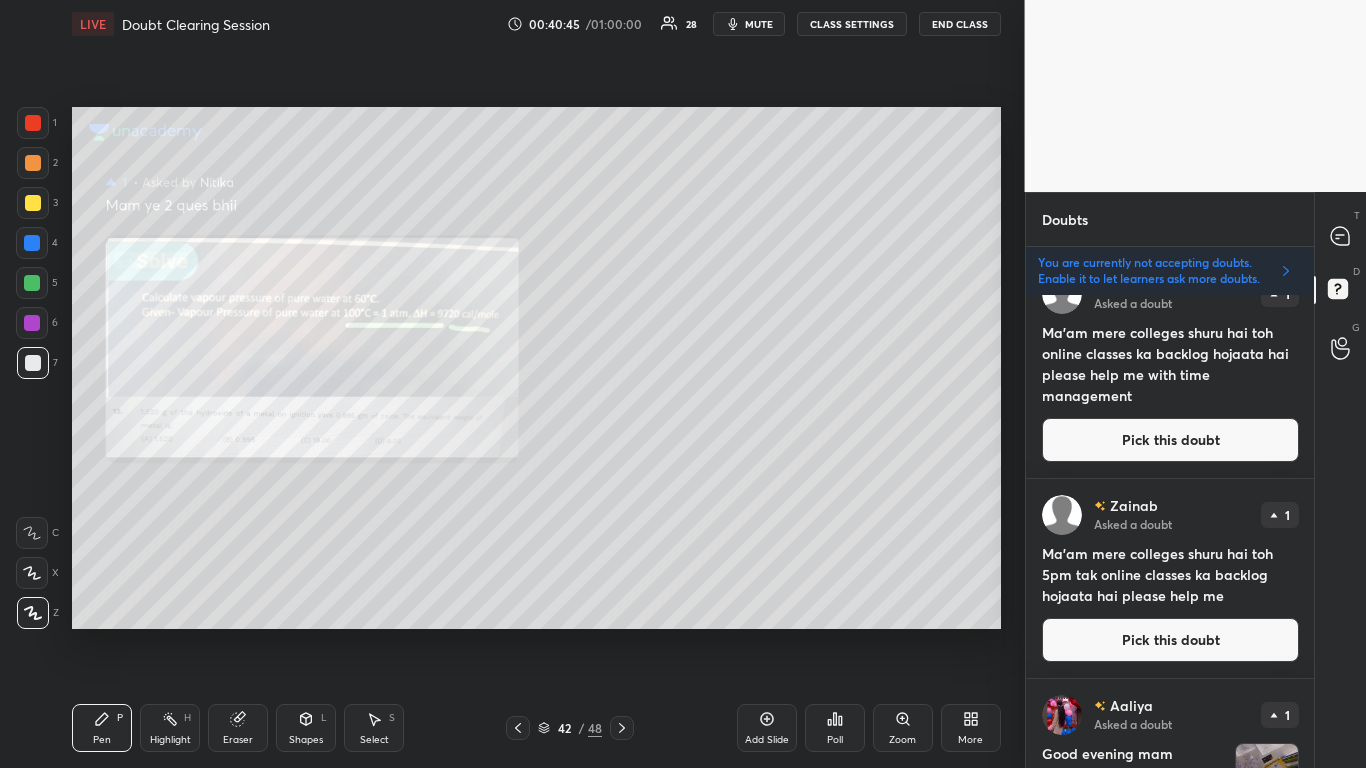 scroll, scrollTop: 1242, scrollLeft: 0, axis: vertical 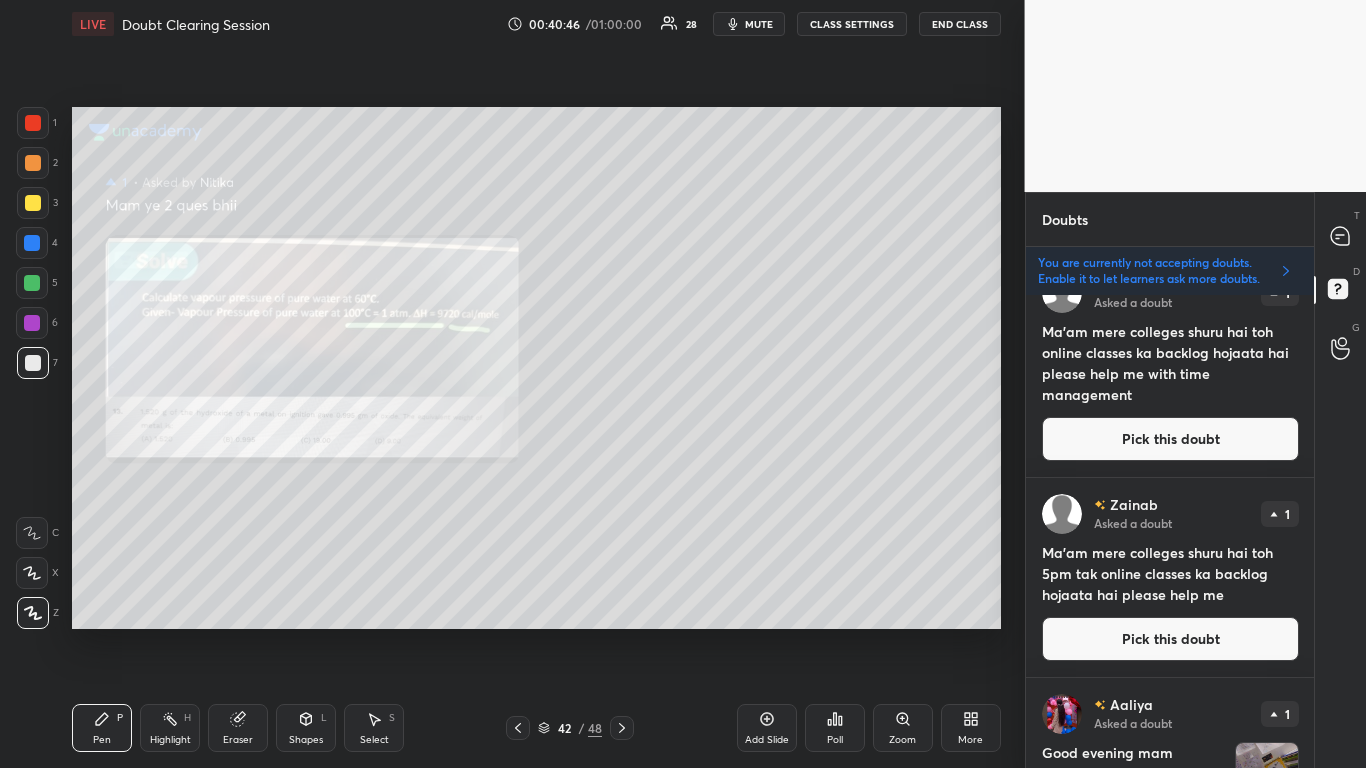 click on "Pick this doubt" at bounding box center [1170, 639] 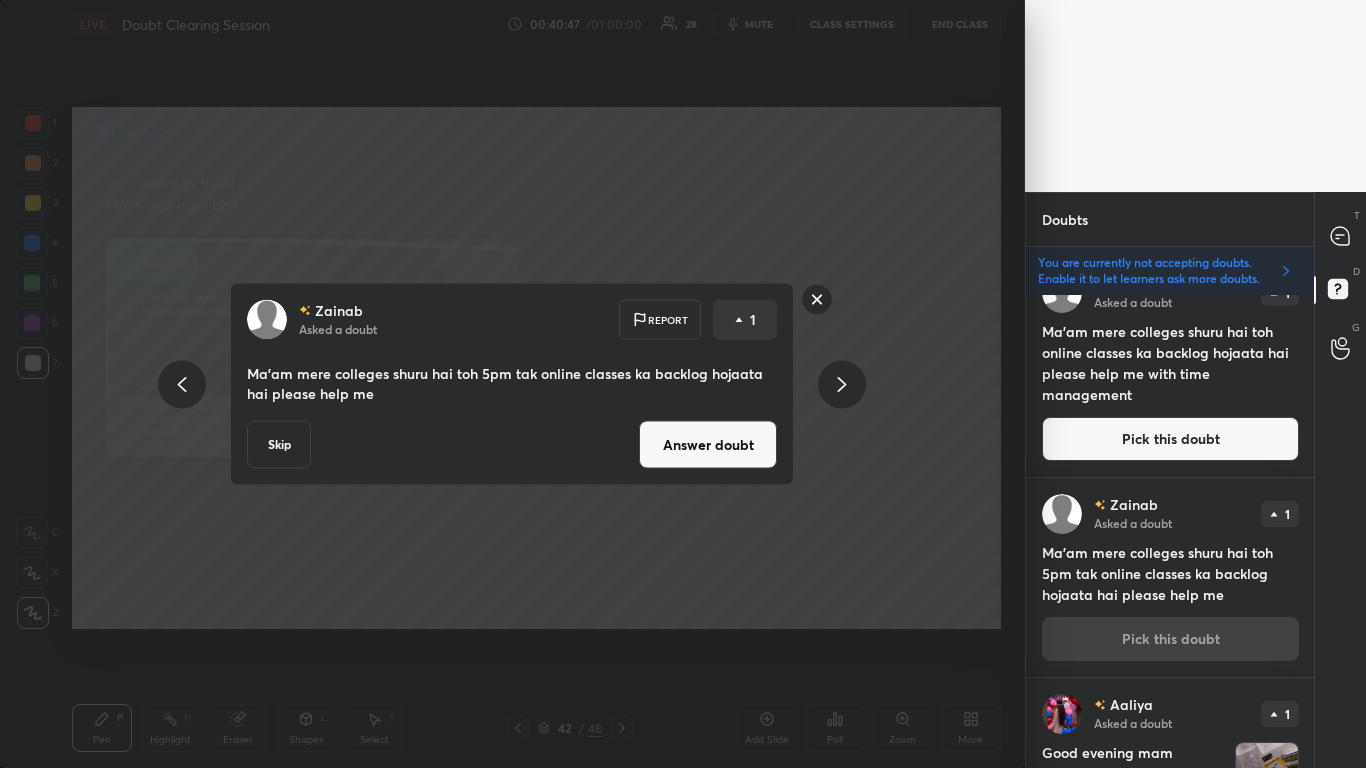 click on "Skip" at bounding box center (279, 445) 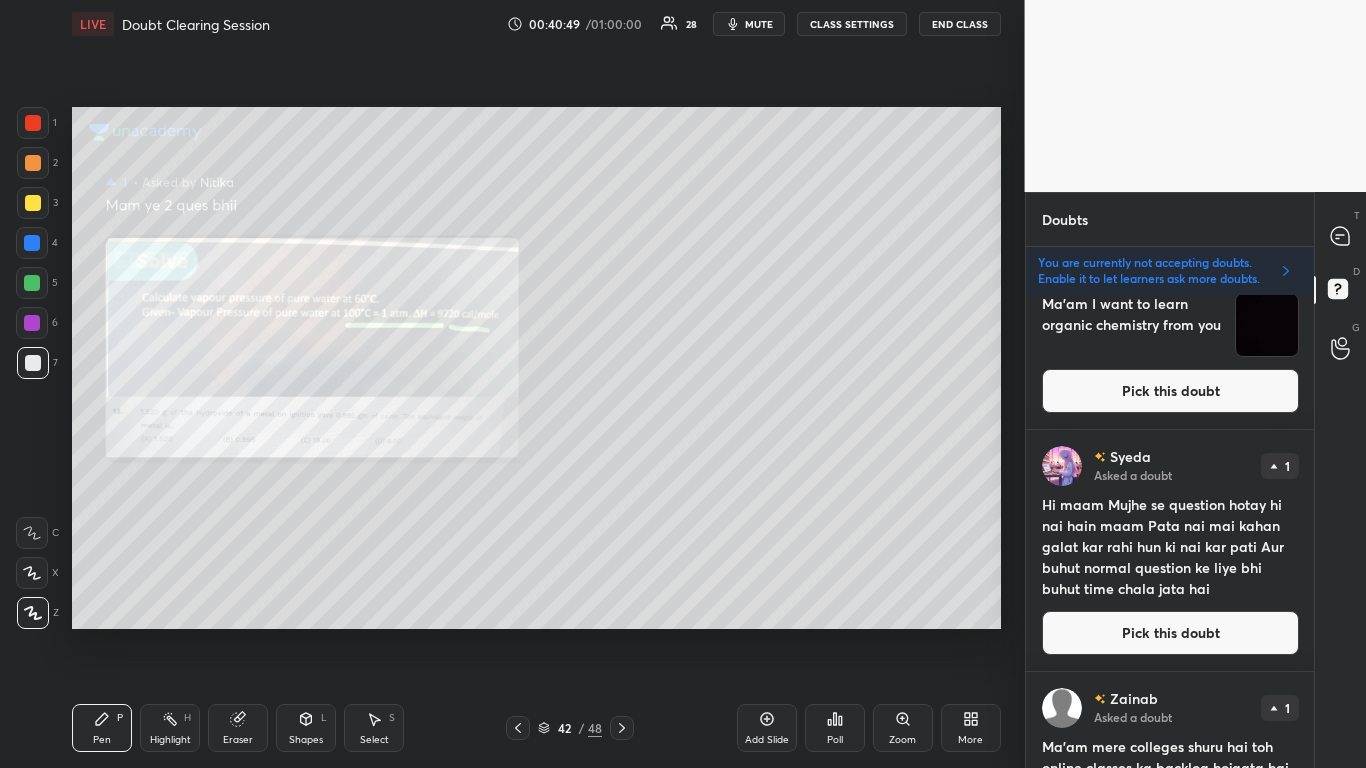 scroll, scrollTop: 1241, scrollLeft: 0, axis: vertical 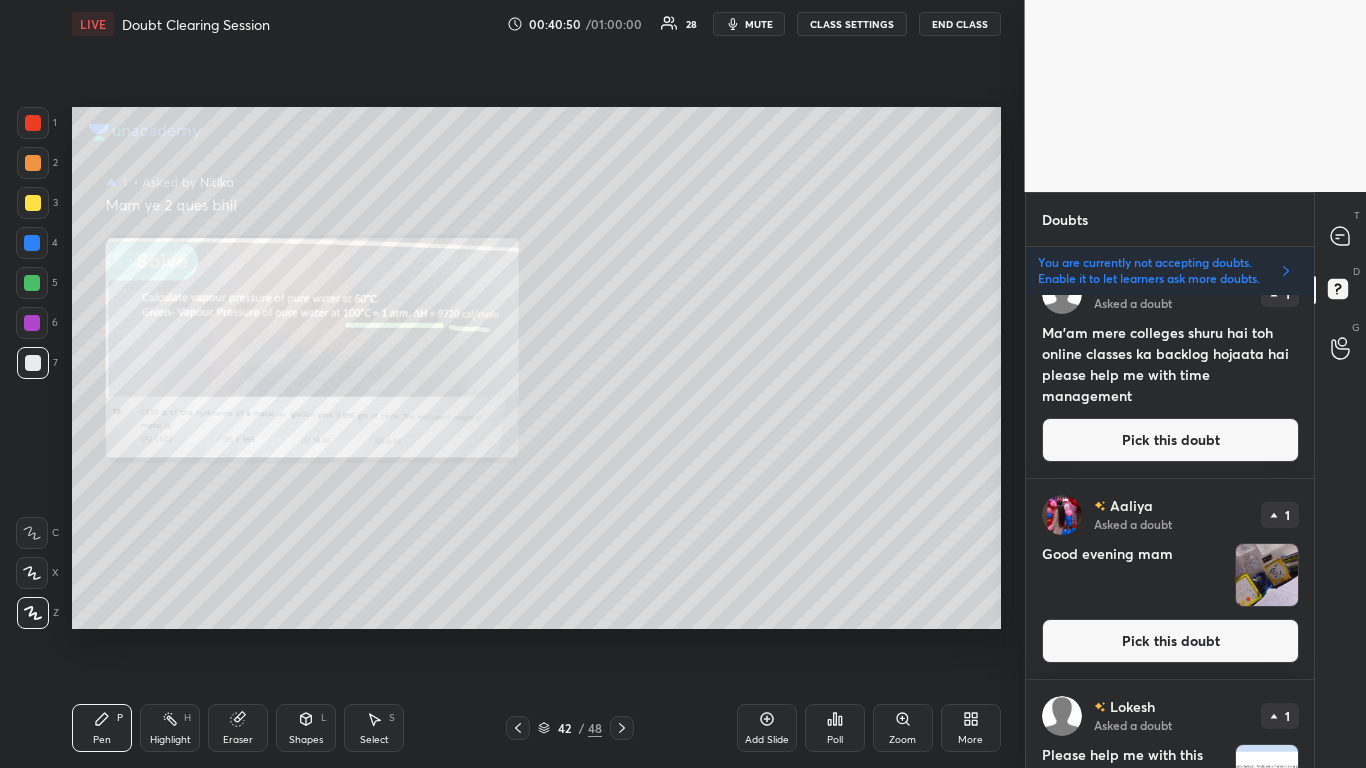 click on "Pick this doubt" at bounding box center [1170, 641] 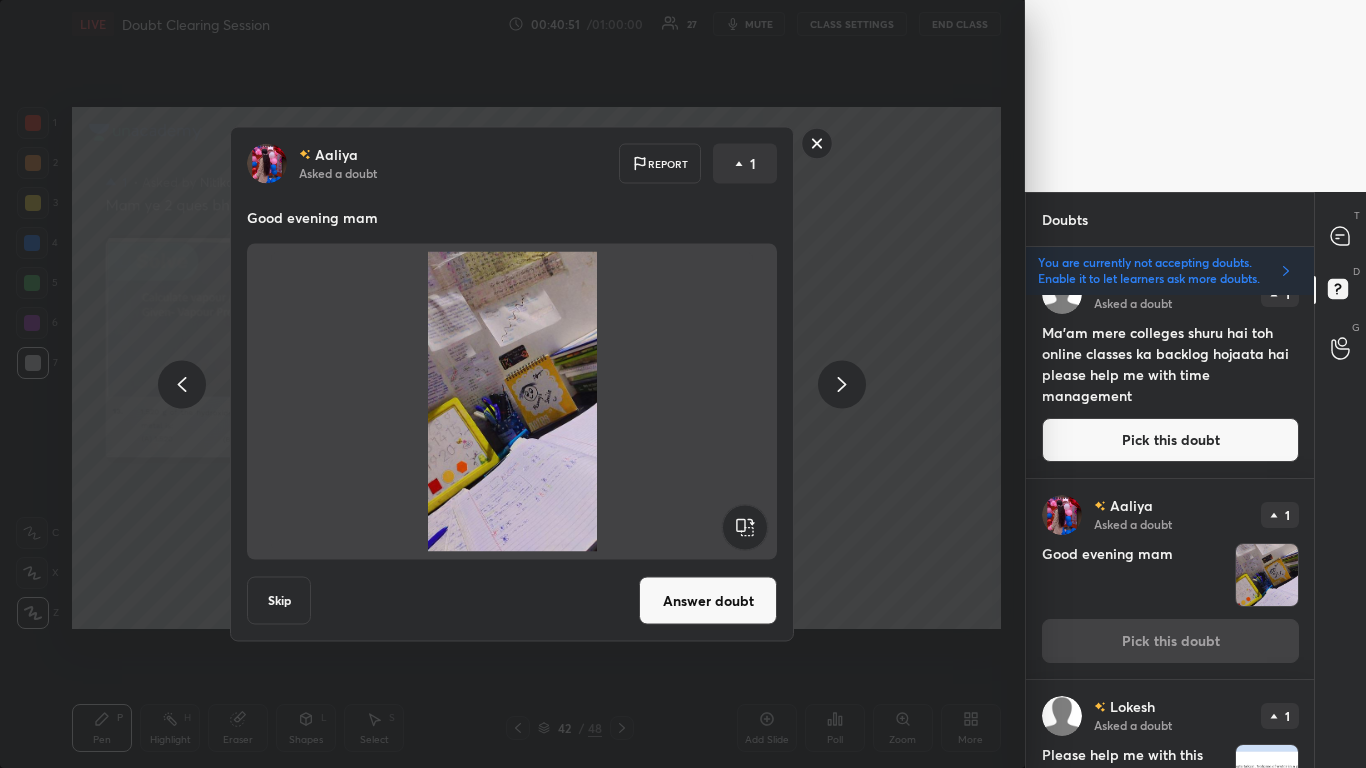 click on "Answer doubt" at bounding box center (708, 601) 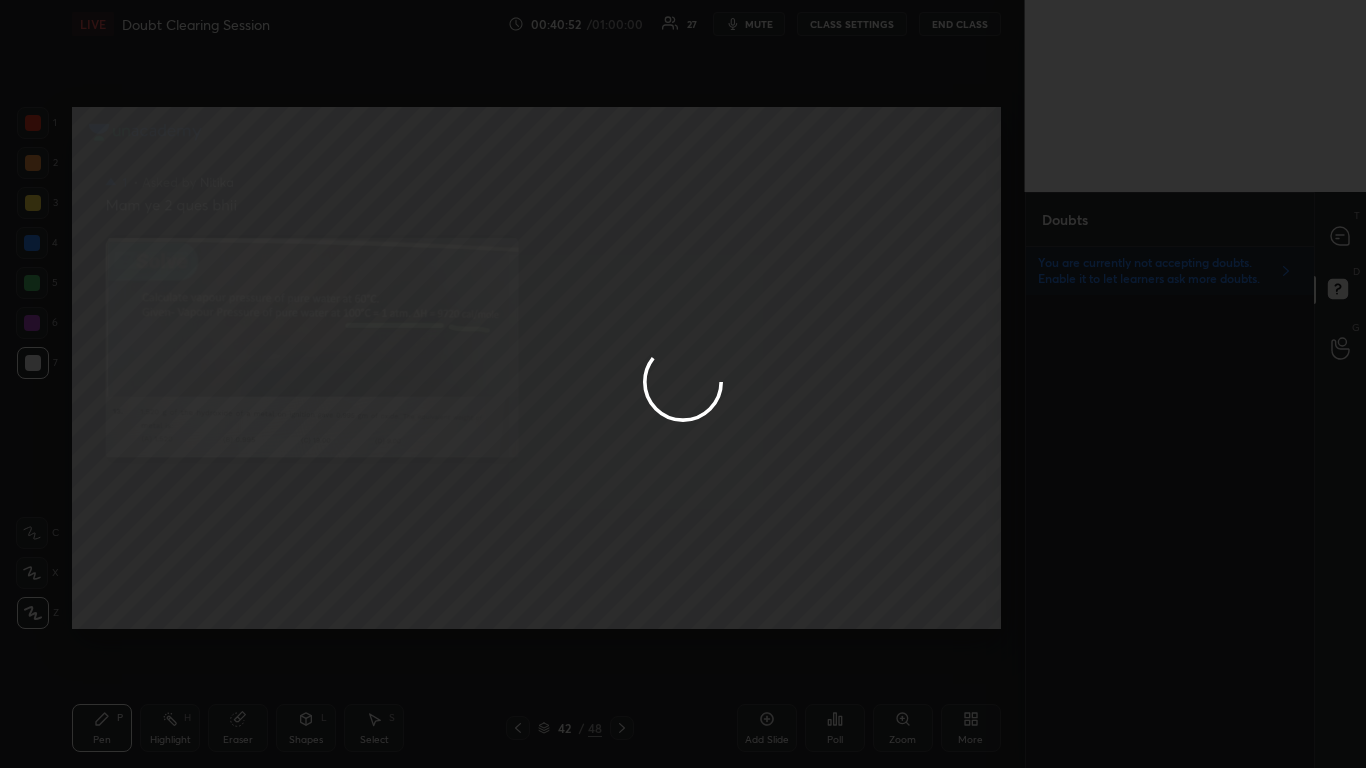 scroll, scrollTop: 0, scrollLeft: 0, axis: both 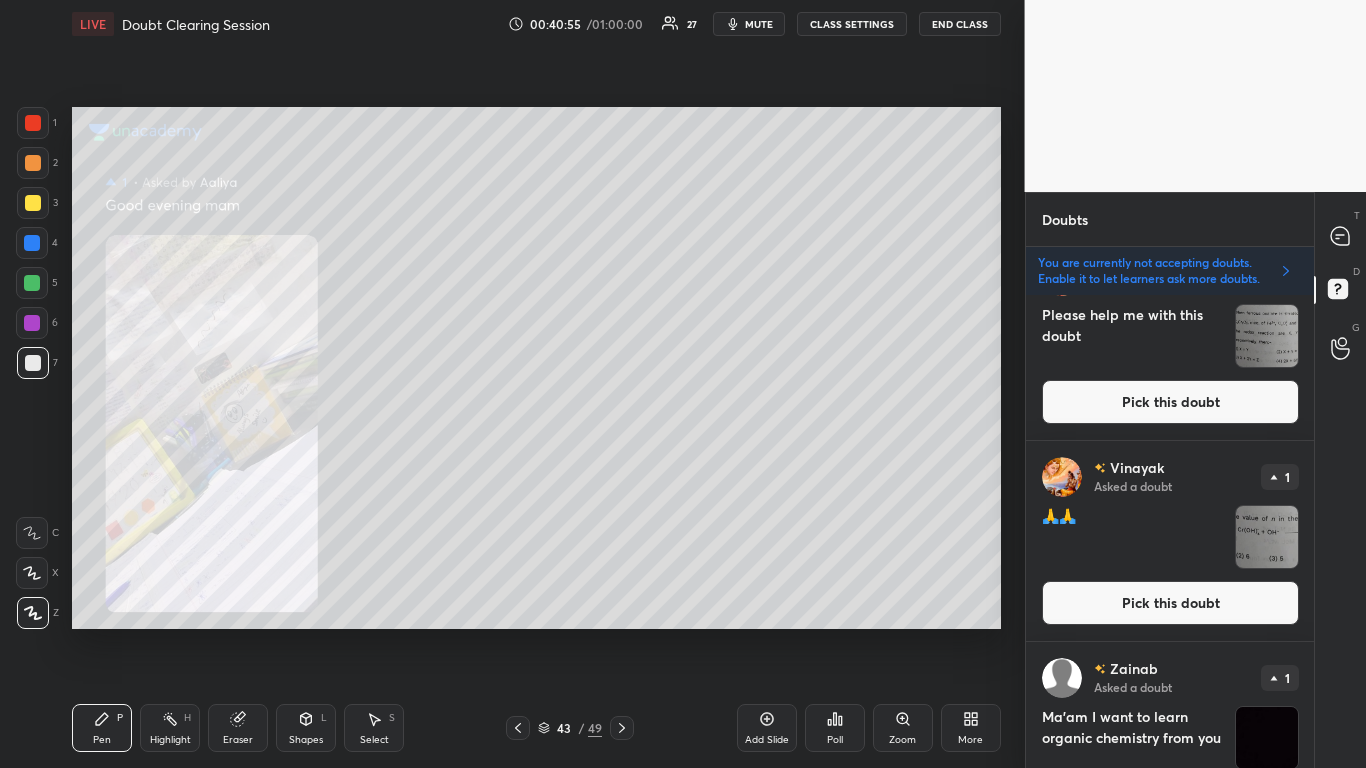click on "T Messages (T) D Doubts (D) G Raise Hand (G)" at bounding box center (1340, 480) 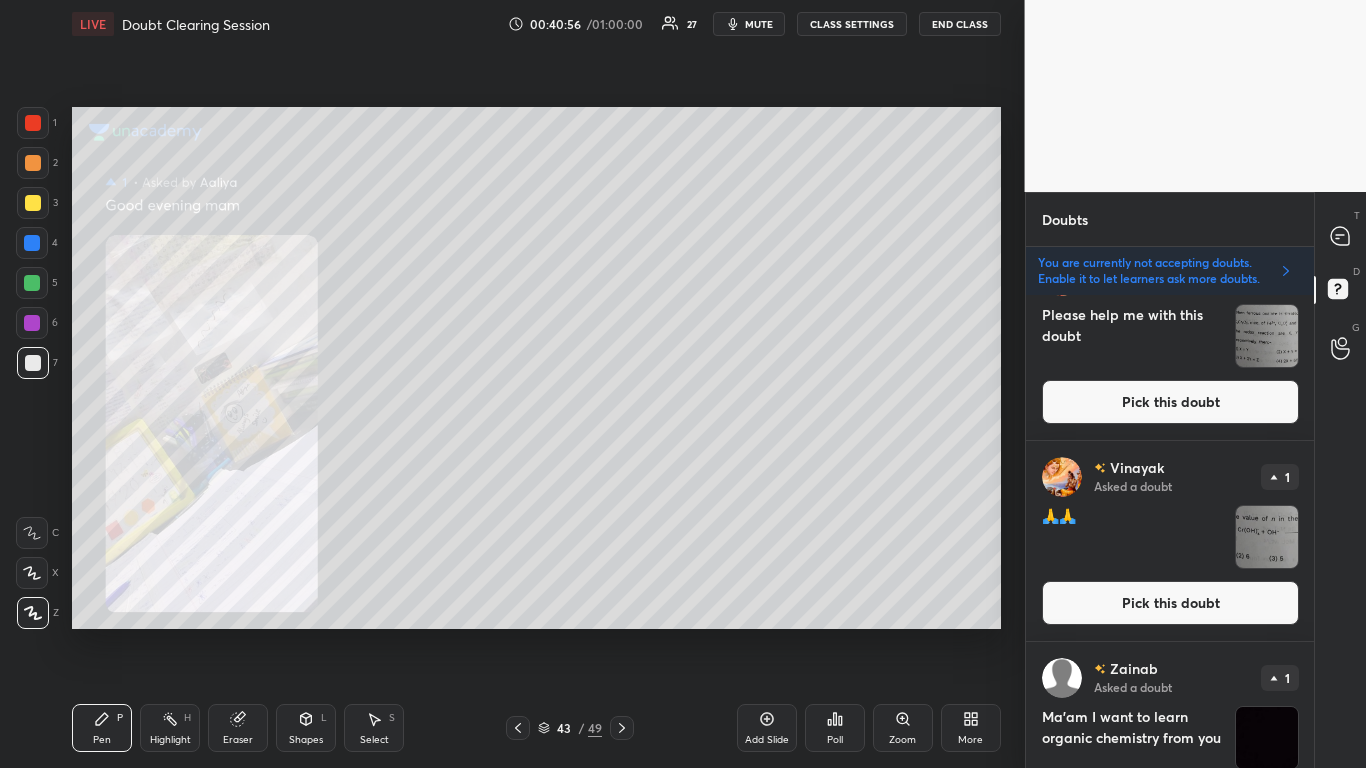 scroll, scrollTop: 828, scrollLeft: 0, axis: vertical 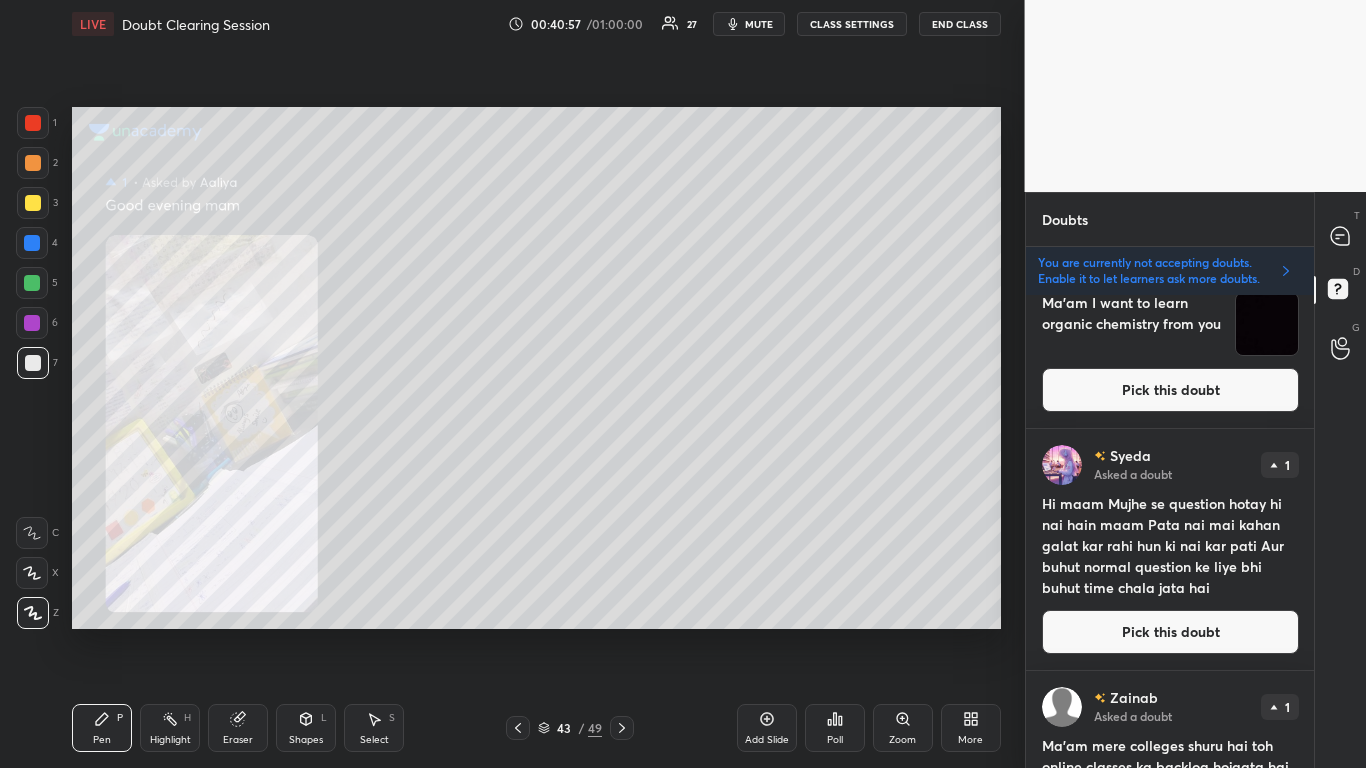 click on "Pick this doubt" at bounding box center (1170, 390) 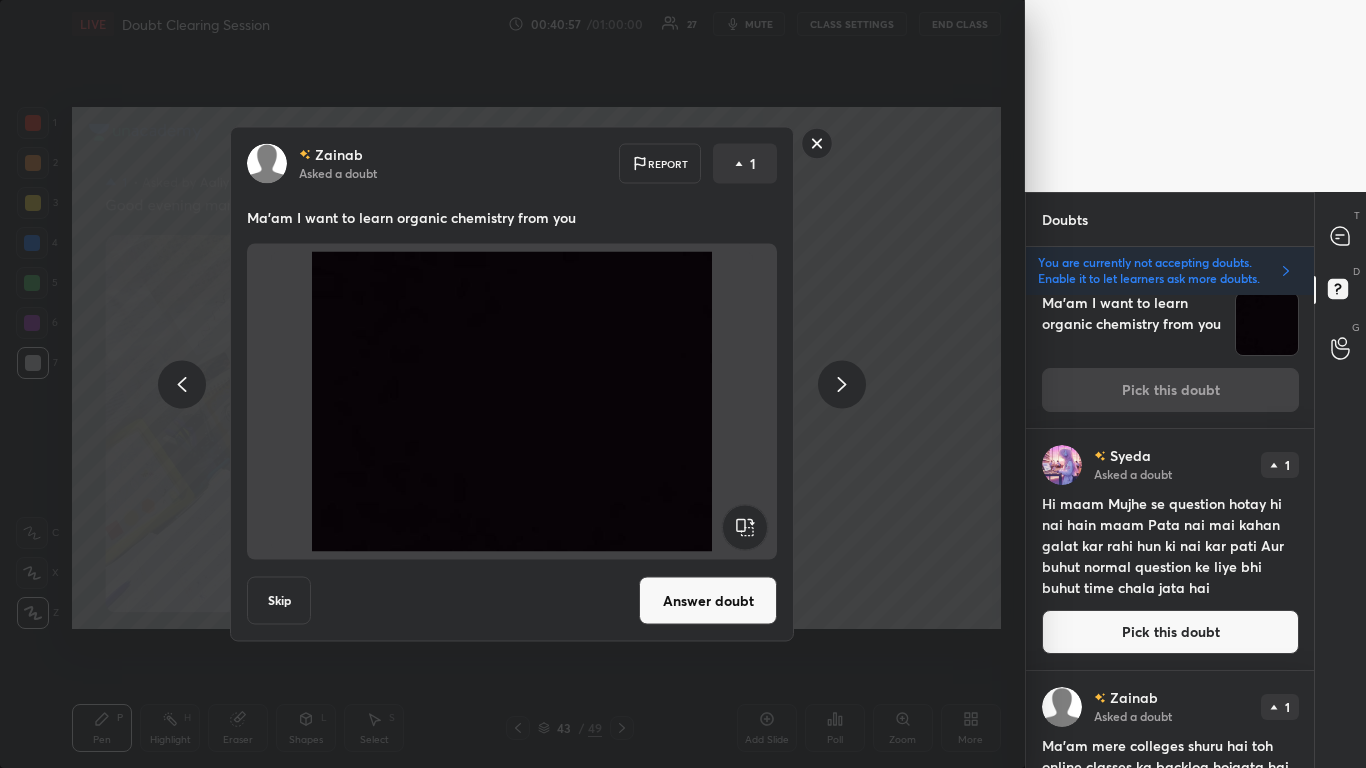 scroll, scrollTop: 761, scrollLeft: 0, axis: vertical 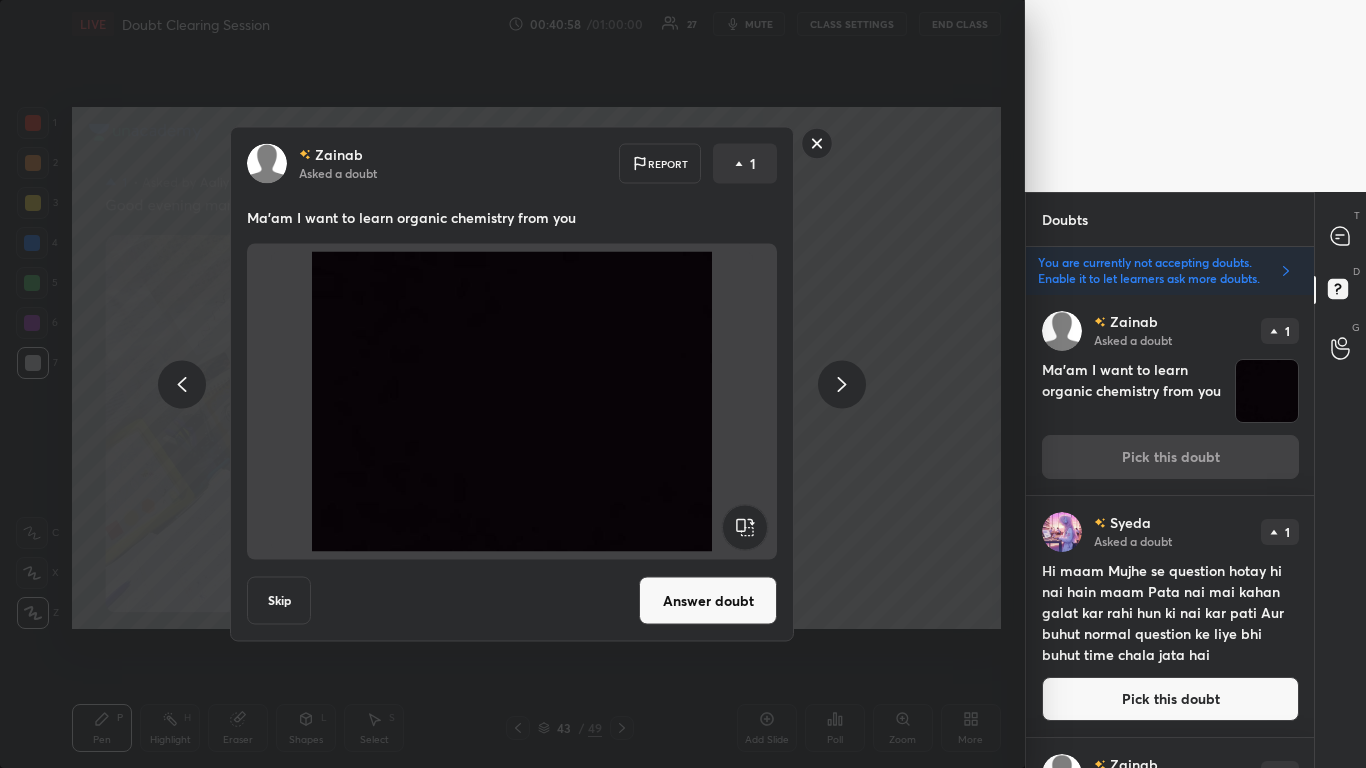 click on "Skip" at bounding box center (279, 601) 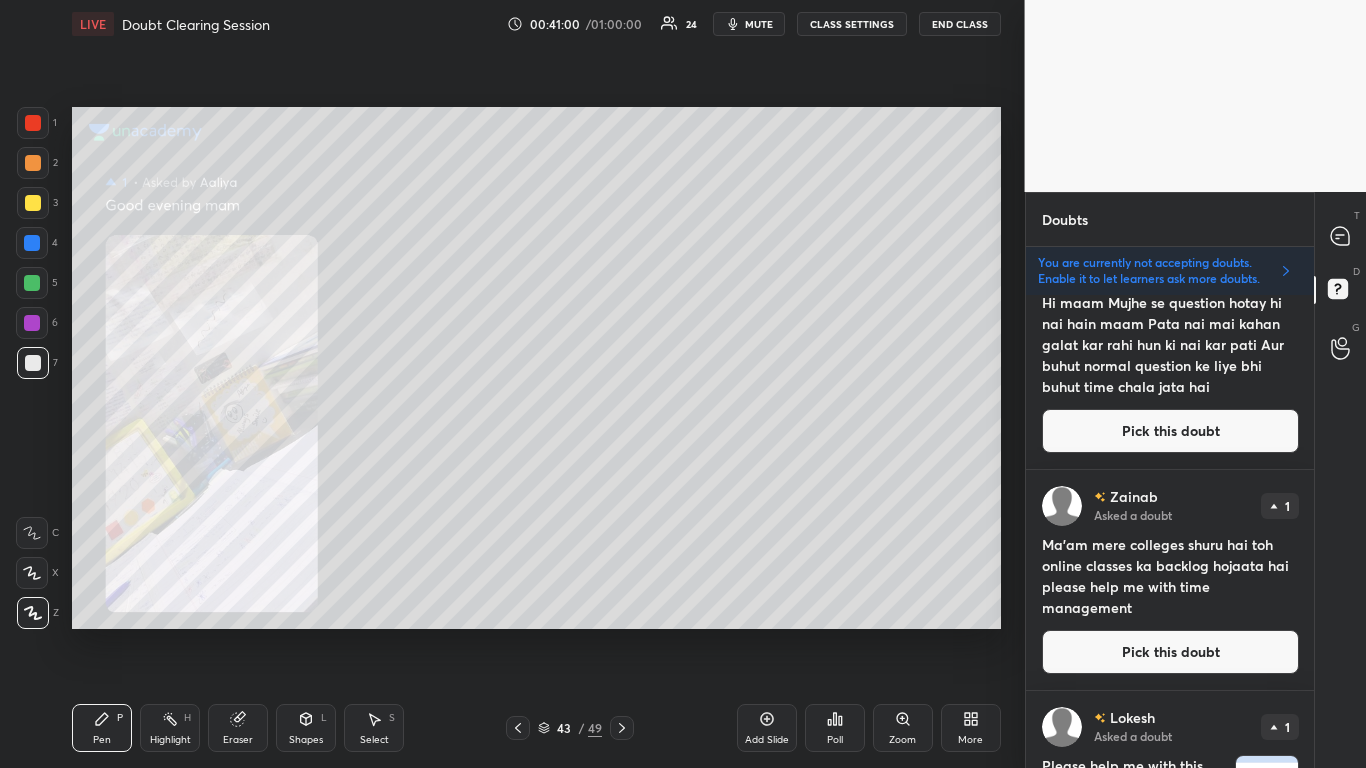 scroll, scrollTop: 1242, scrollLeft: 0, axis: vertical 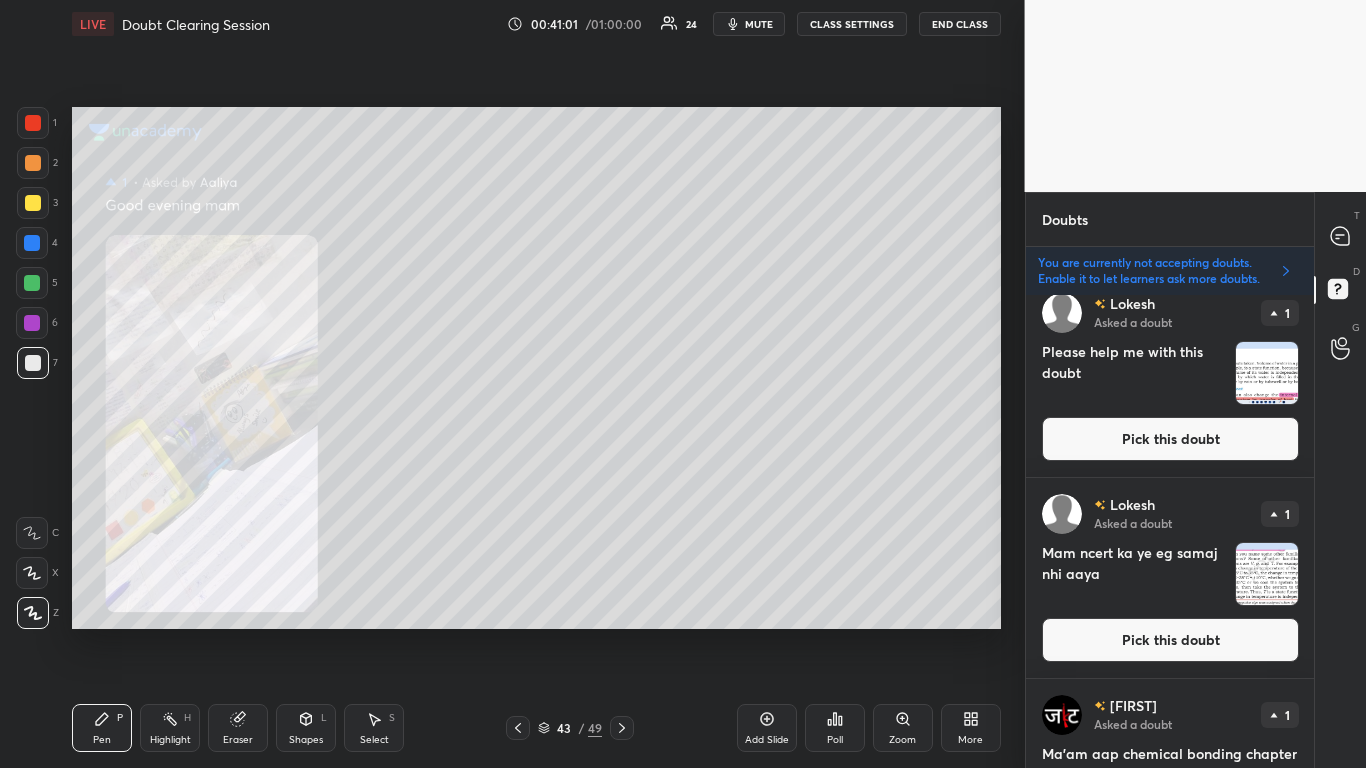 click on "Pick this doubt" at bounding box center [1170, 640] 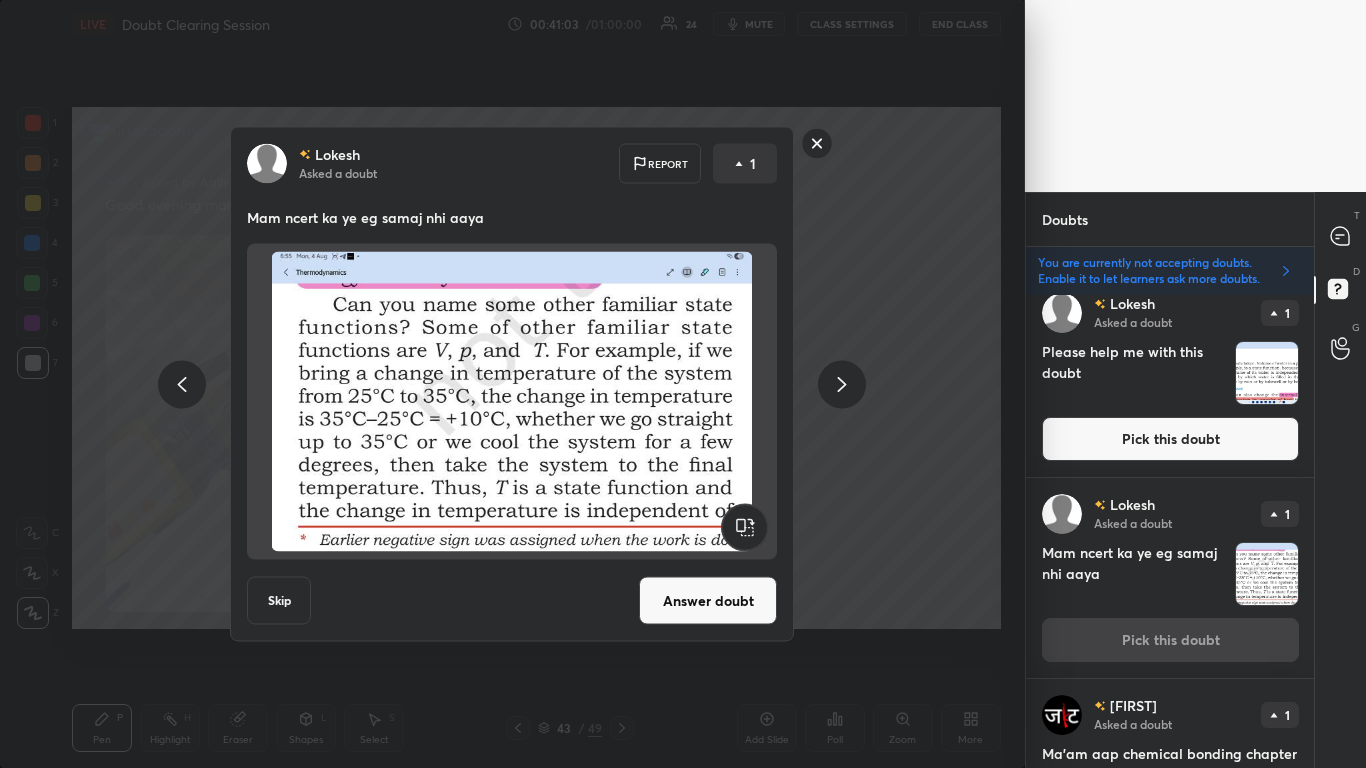 click on "Skip" at bounding box center [279, 601] 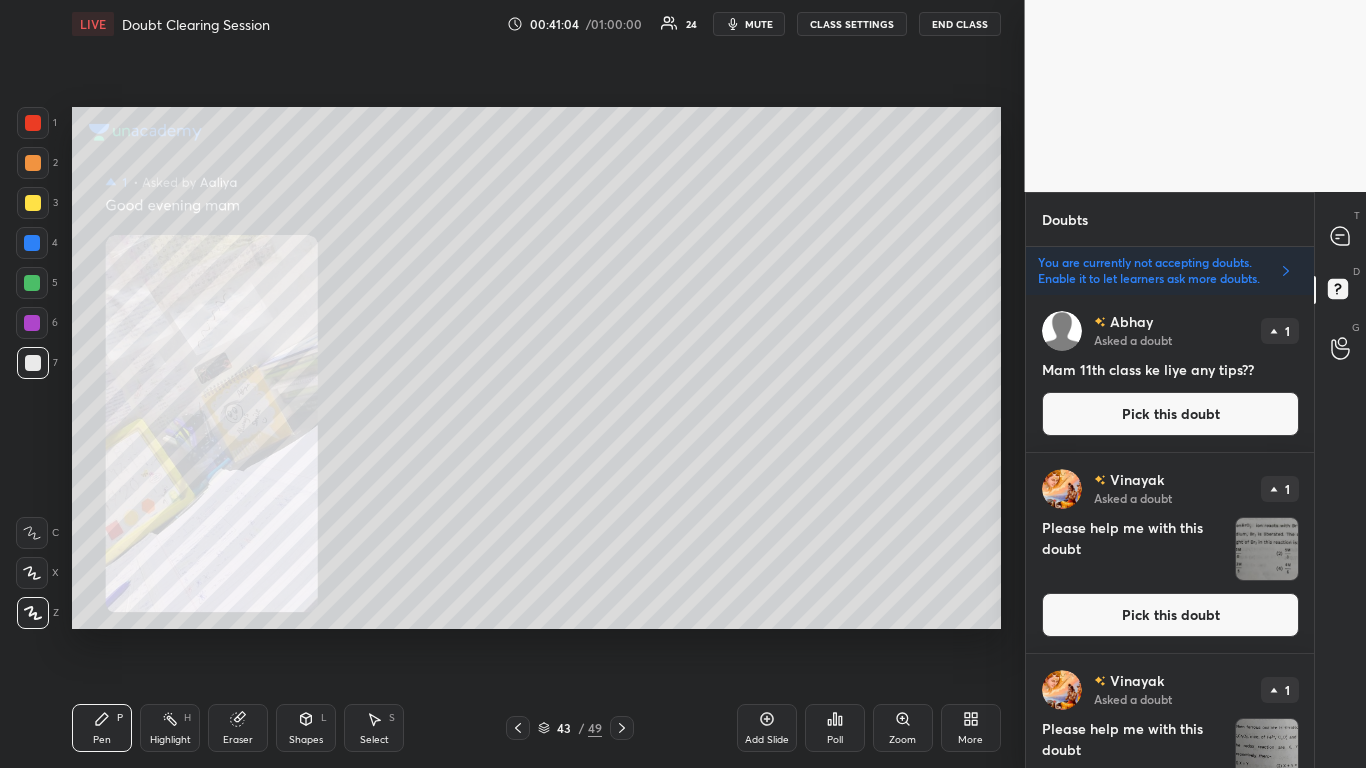 click on "Vinayak Asked a doubt 1 Please help me with this doubt Pick this doubt" at bounding box center [1170, 754] 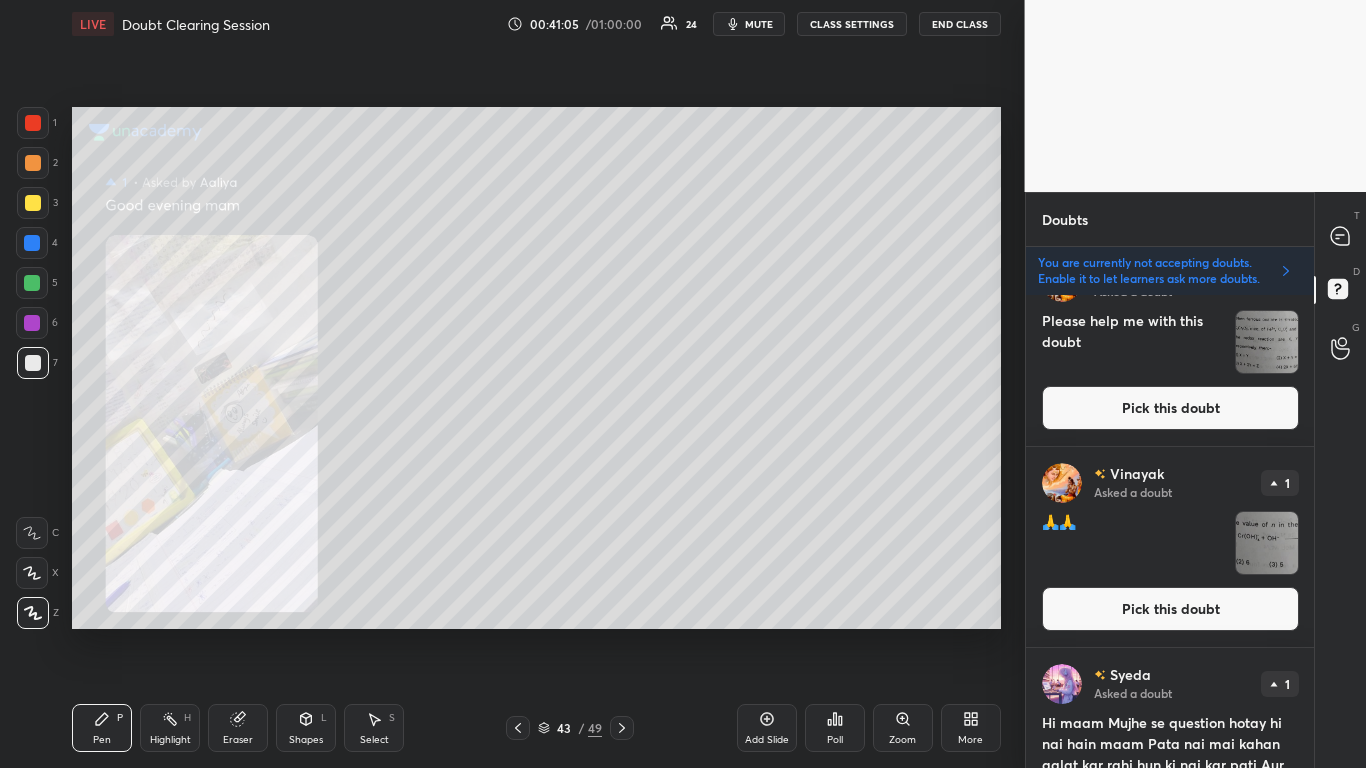 scroll, scrollTop: 414, scrollLeft: 0, axis: vertical 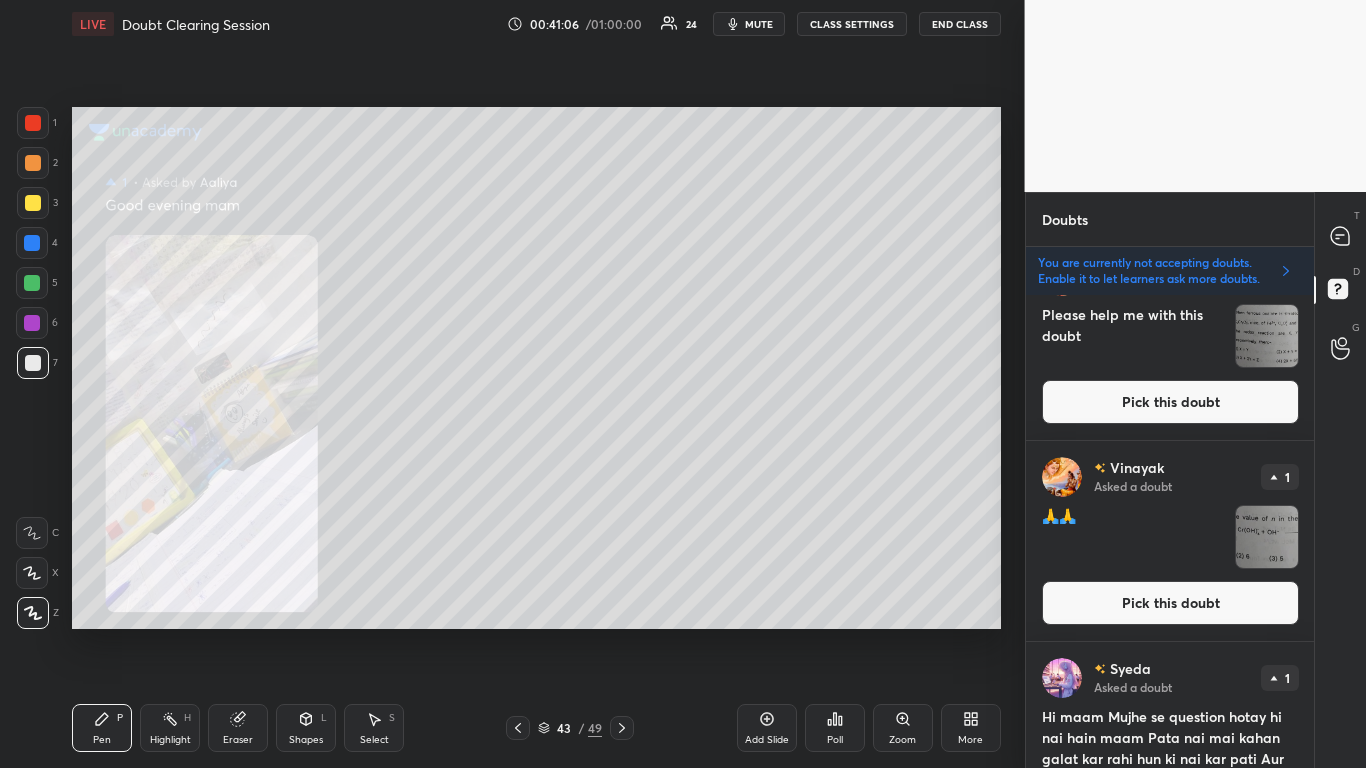 click on "Pick this doubt" at bounding box center (1170, 603) 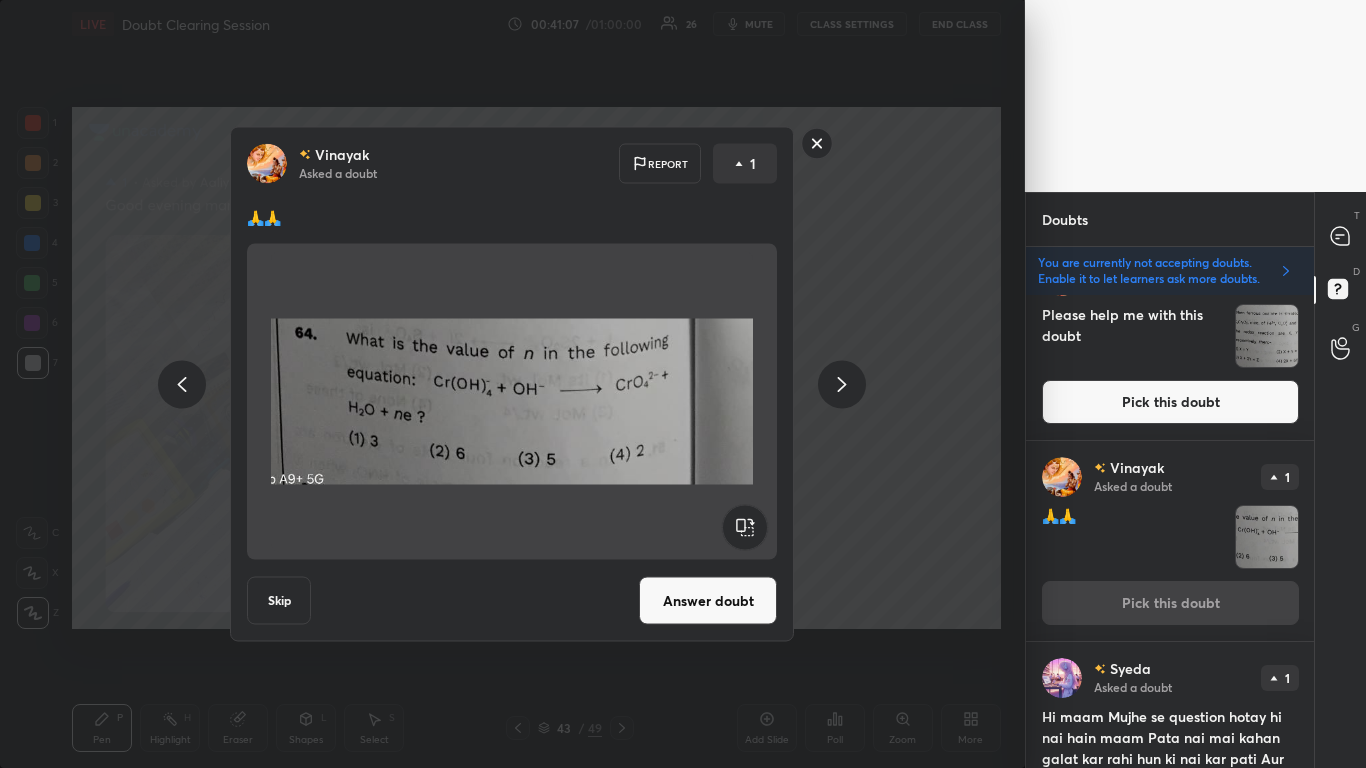 click on "Answer doubt" at bounding box center [708, 601] 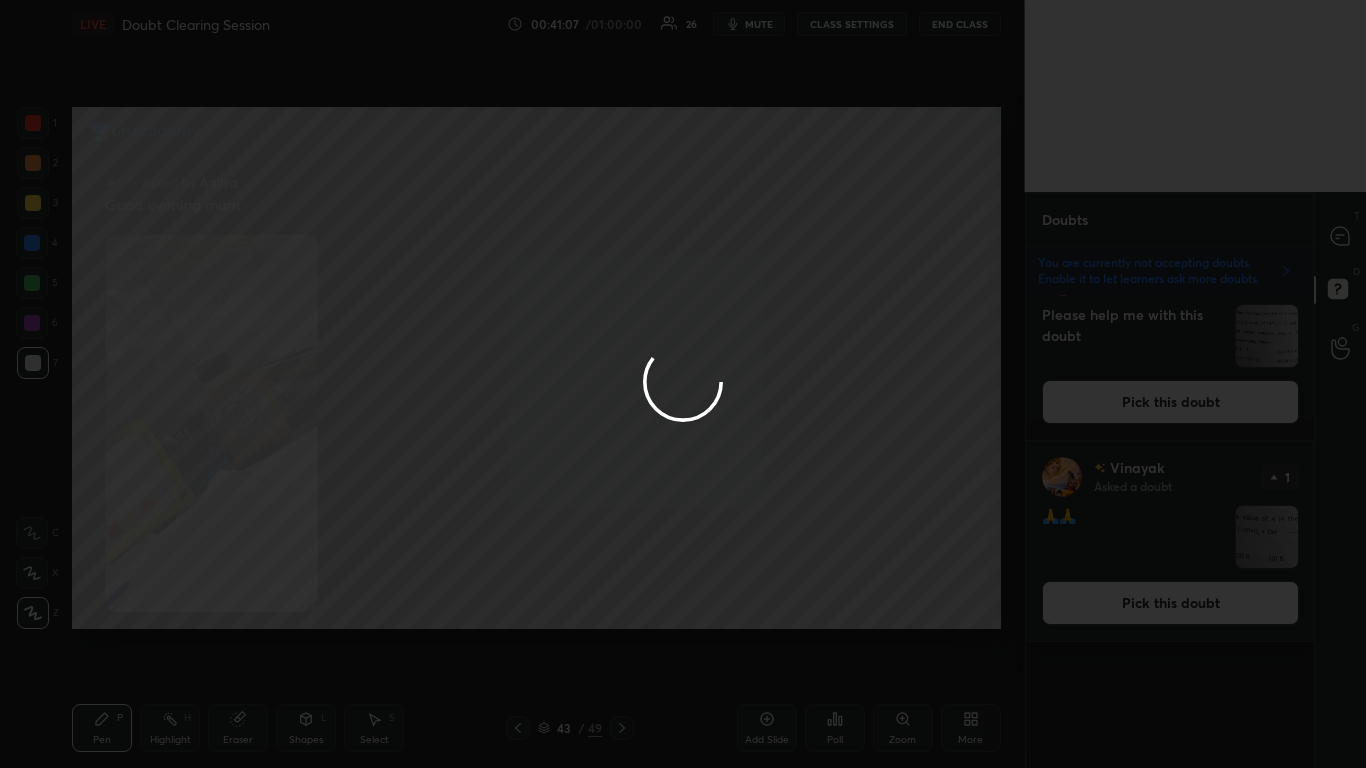 scroll, scrollTop: 1, scrollLeft: 0, axis: vertical 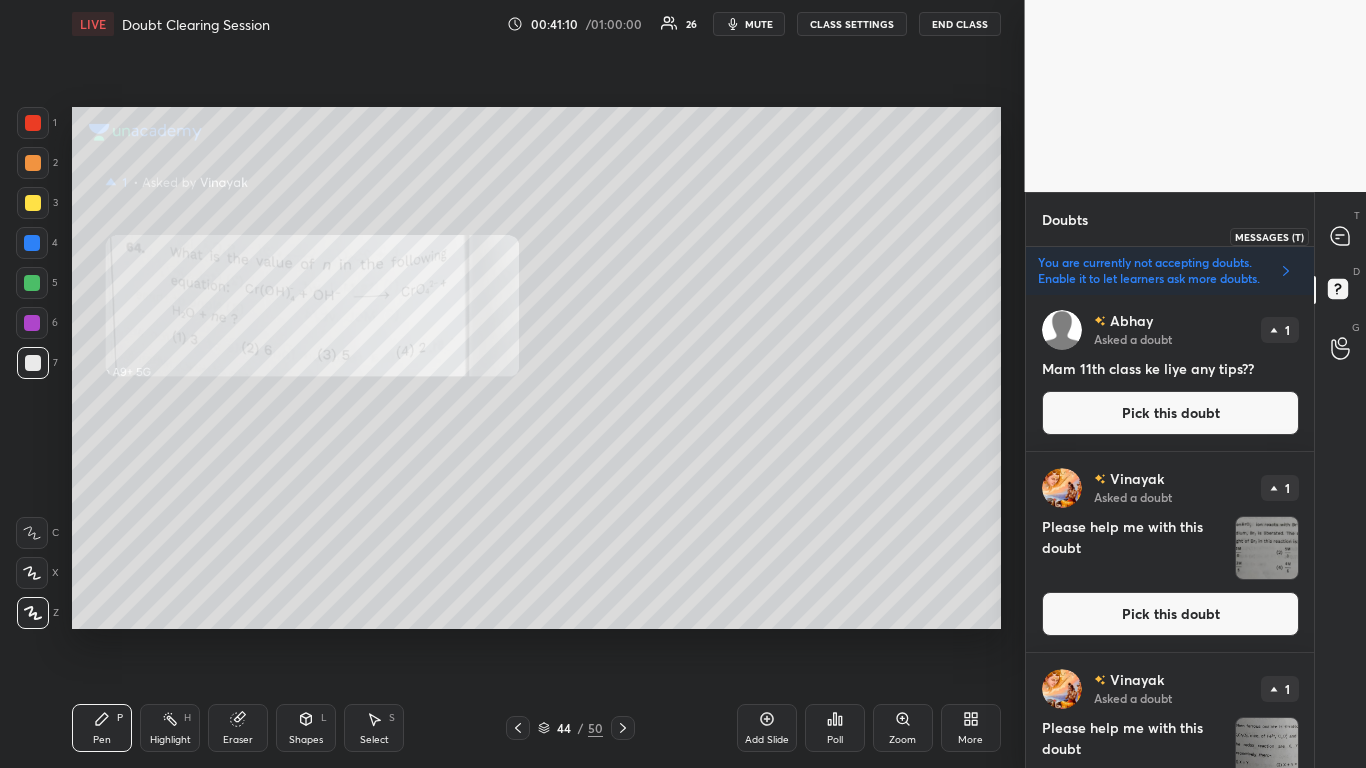 click 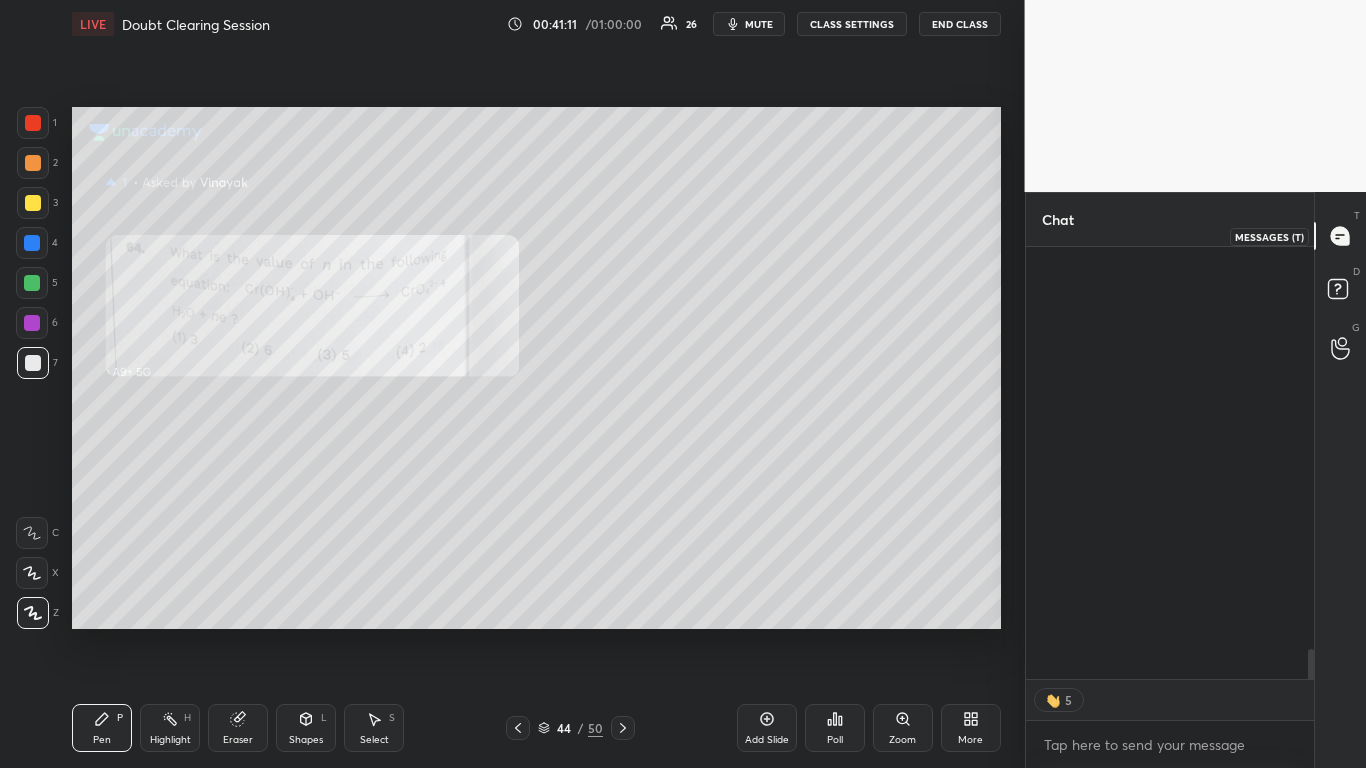 scroll, scrollTop: 7, scrollLeft: 7, axis: both 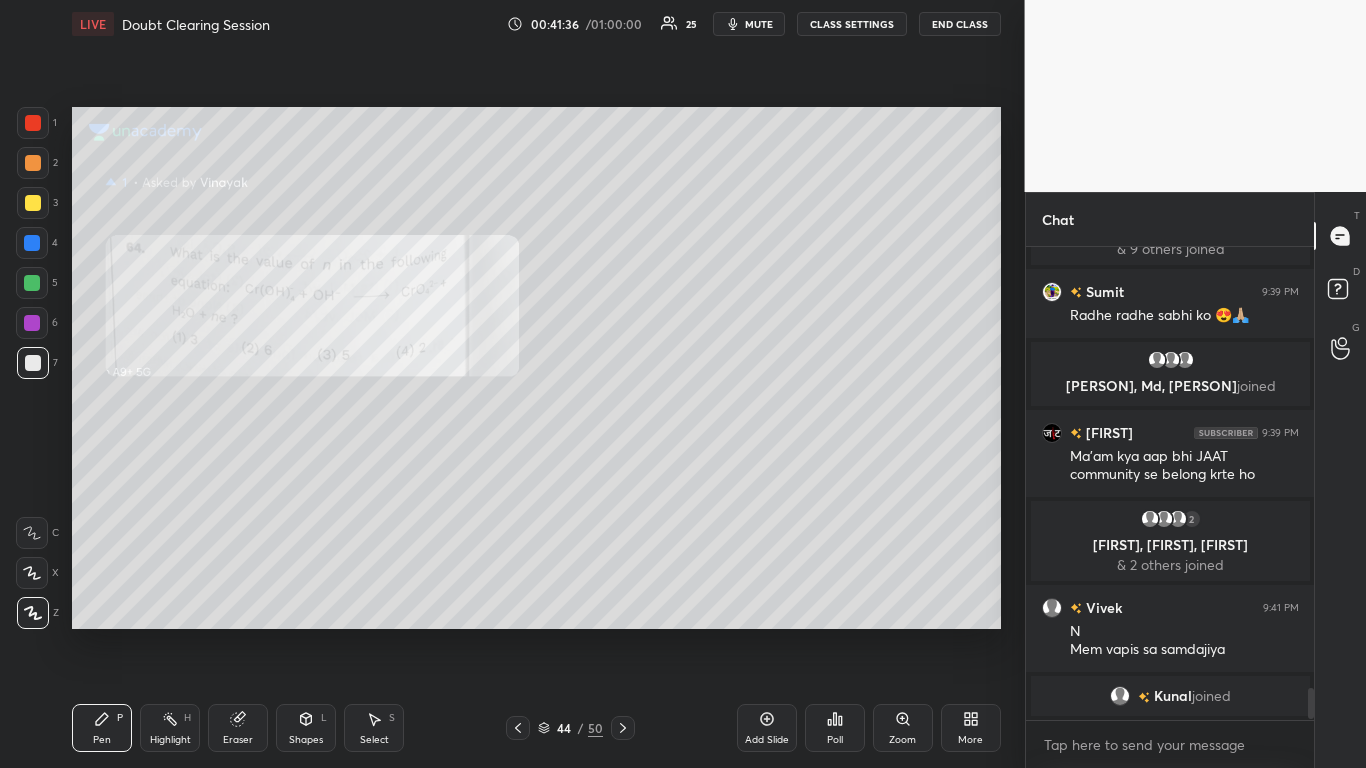 click on "Eraser" at bounding box center (238, 728) 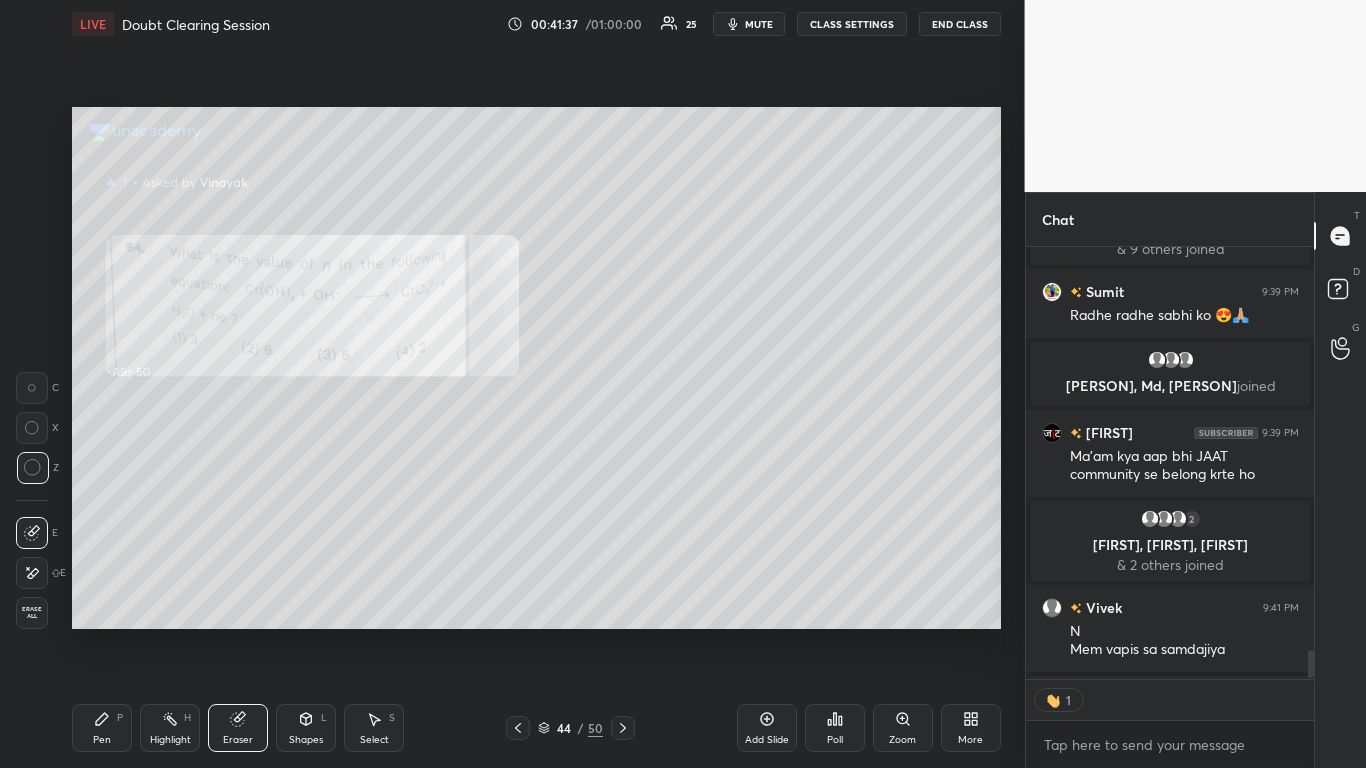 scroll, scrollTop: 426, scrollLeft: 282, axis: both 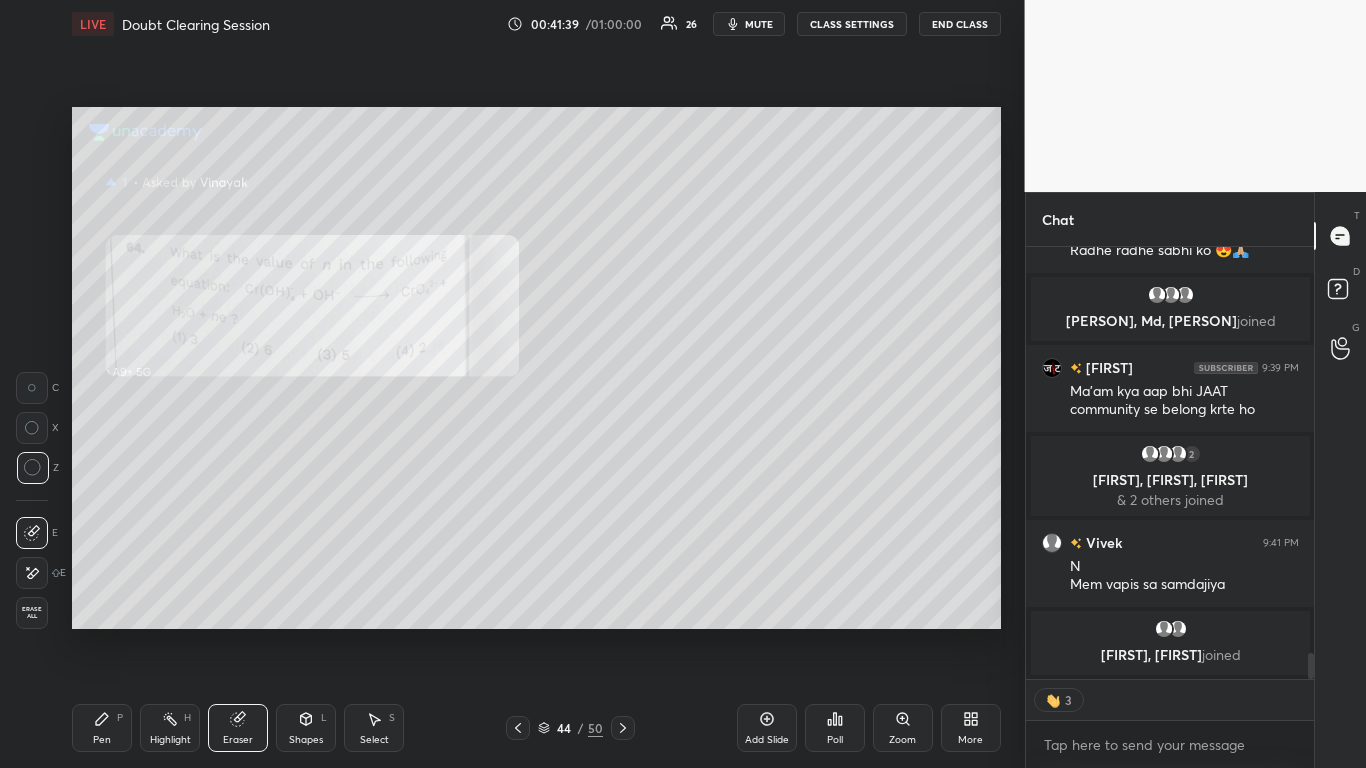 click 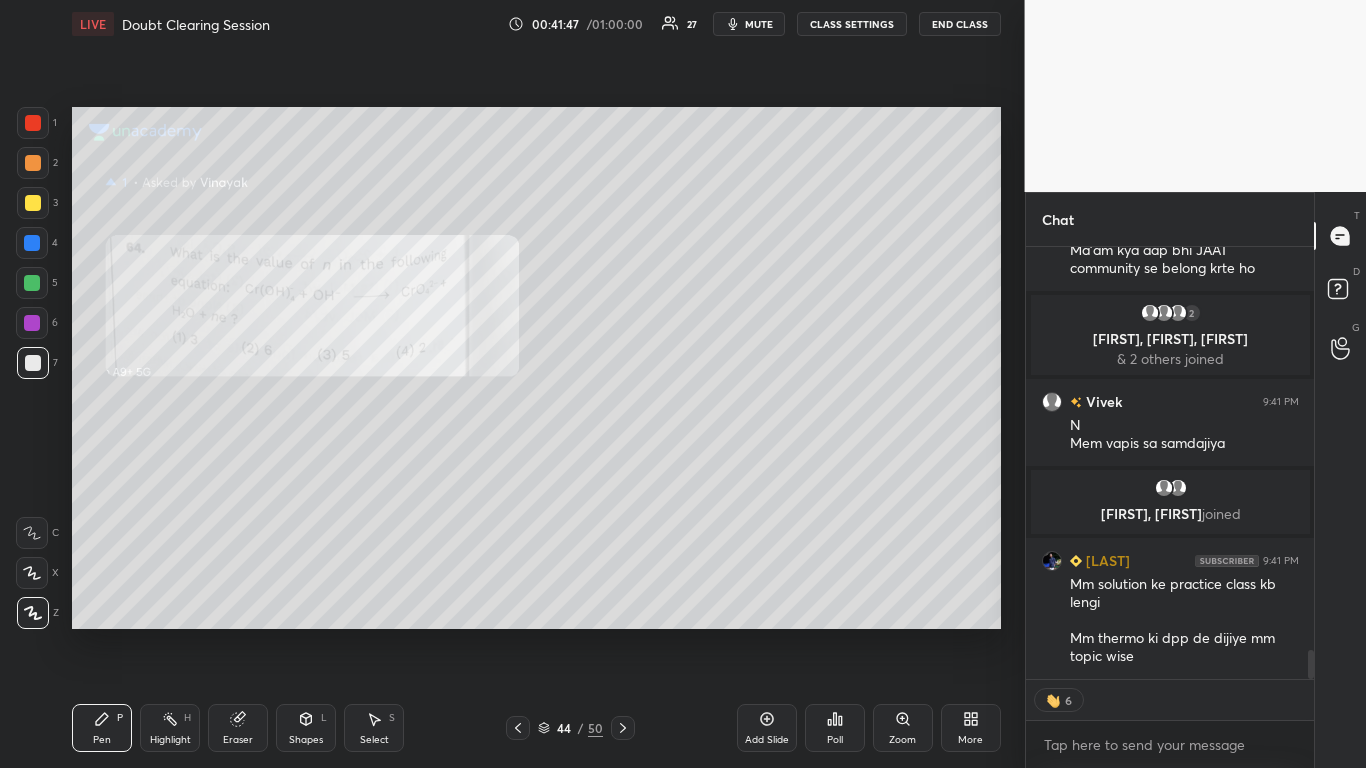 scroll, scrollTop: 6041, scrollLeft: 0, axis: vertical 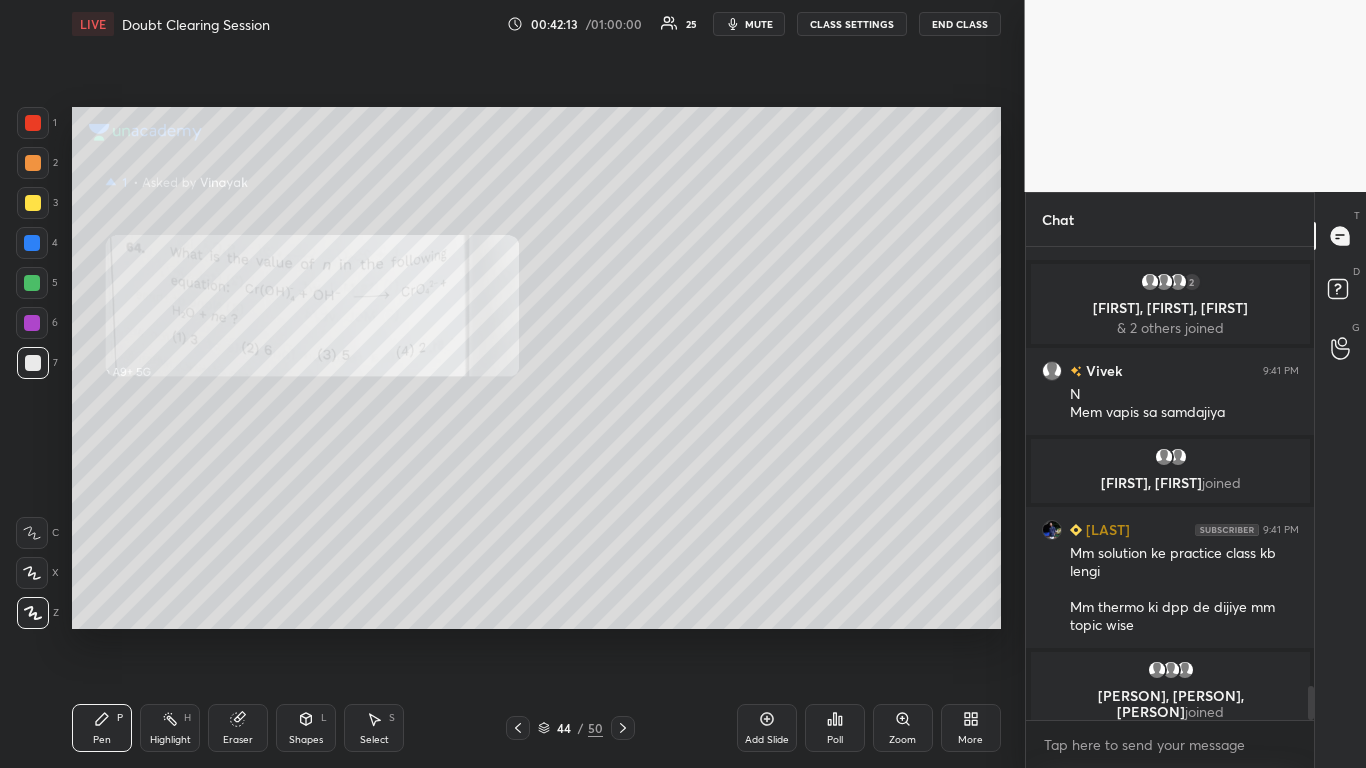 click at bounding box center [33, 123] 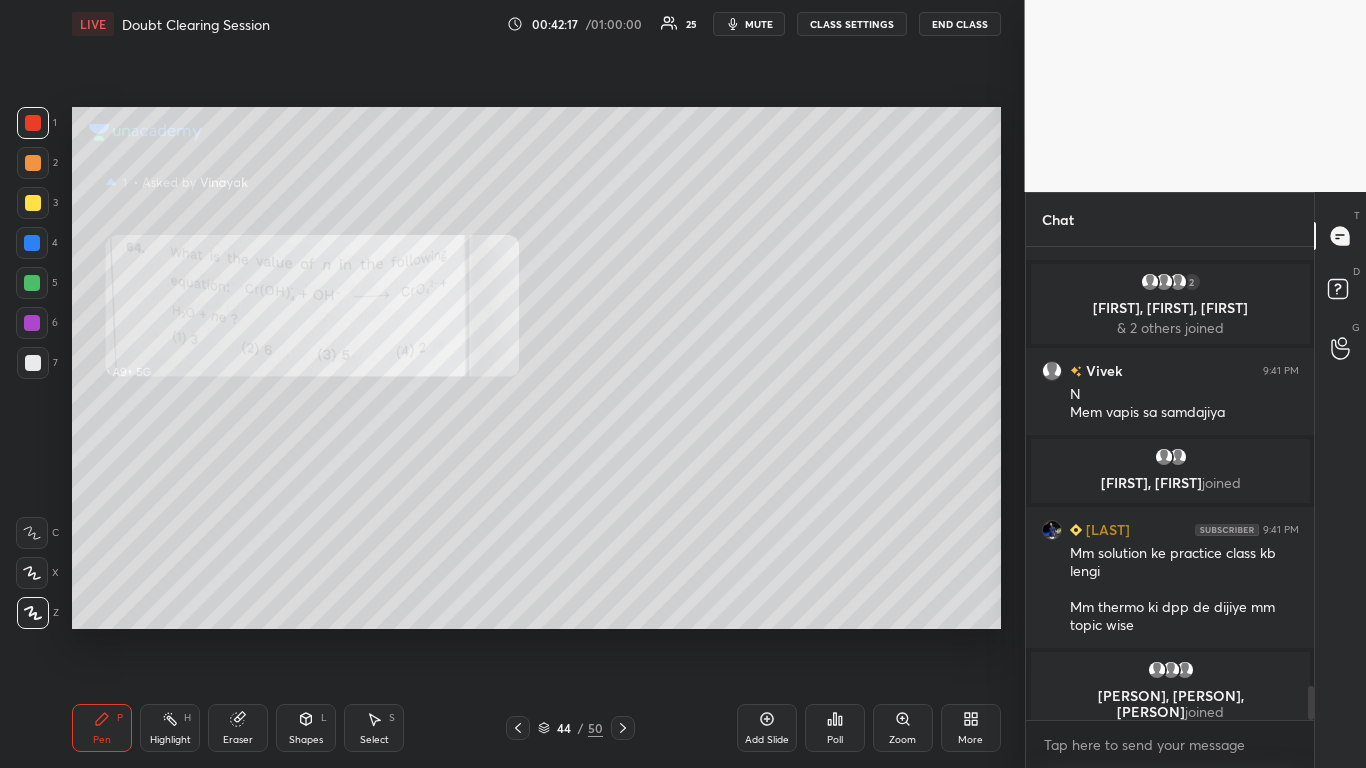 scroll, scrollTop: 6017, scrollLeft: 0, axis: vertical 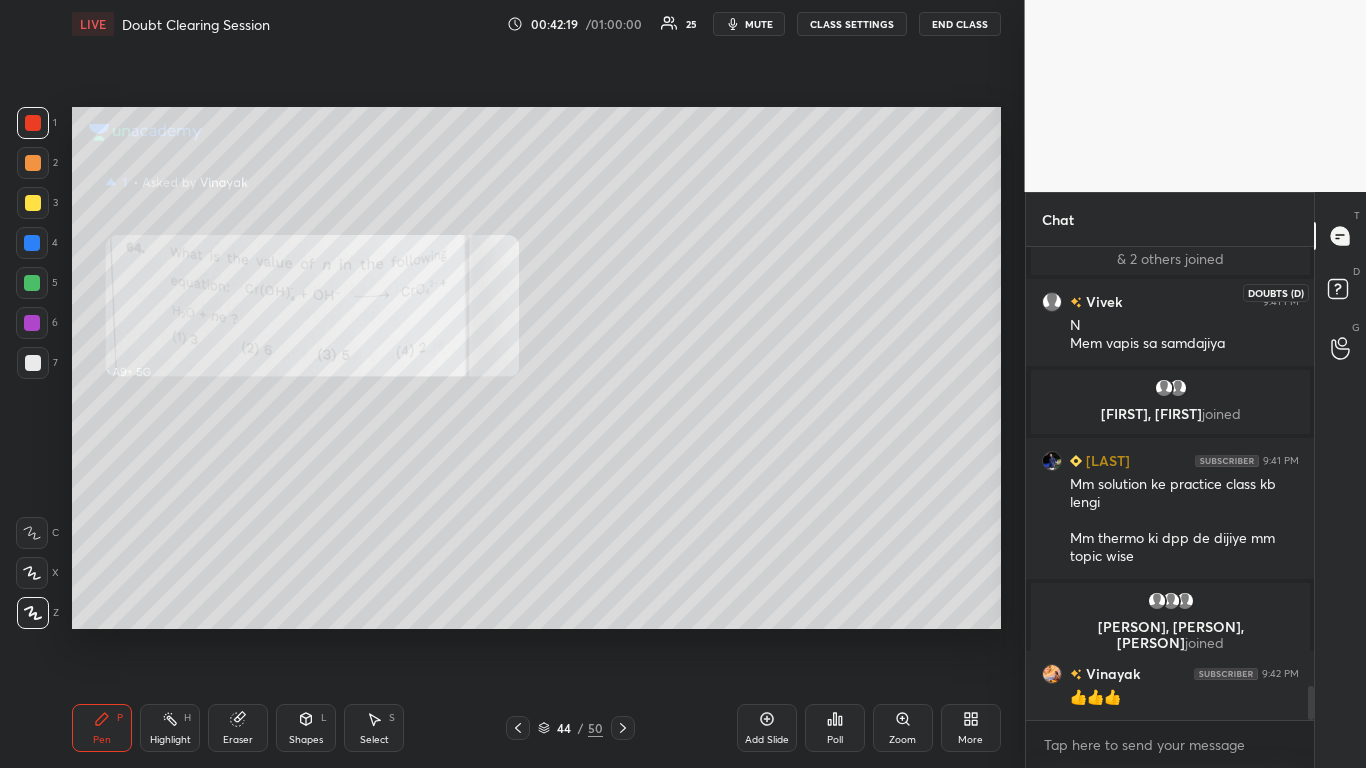 click 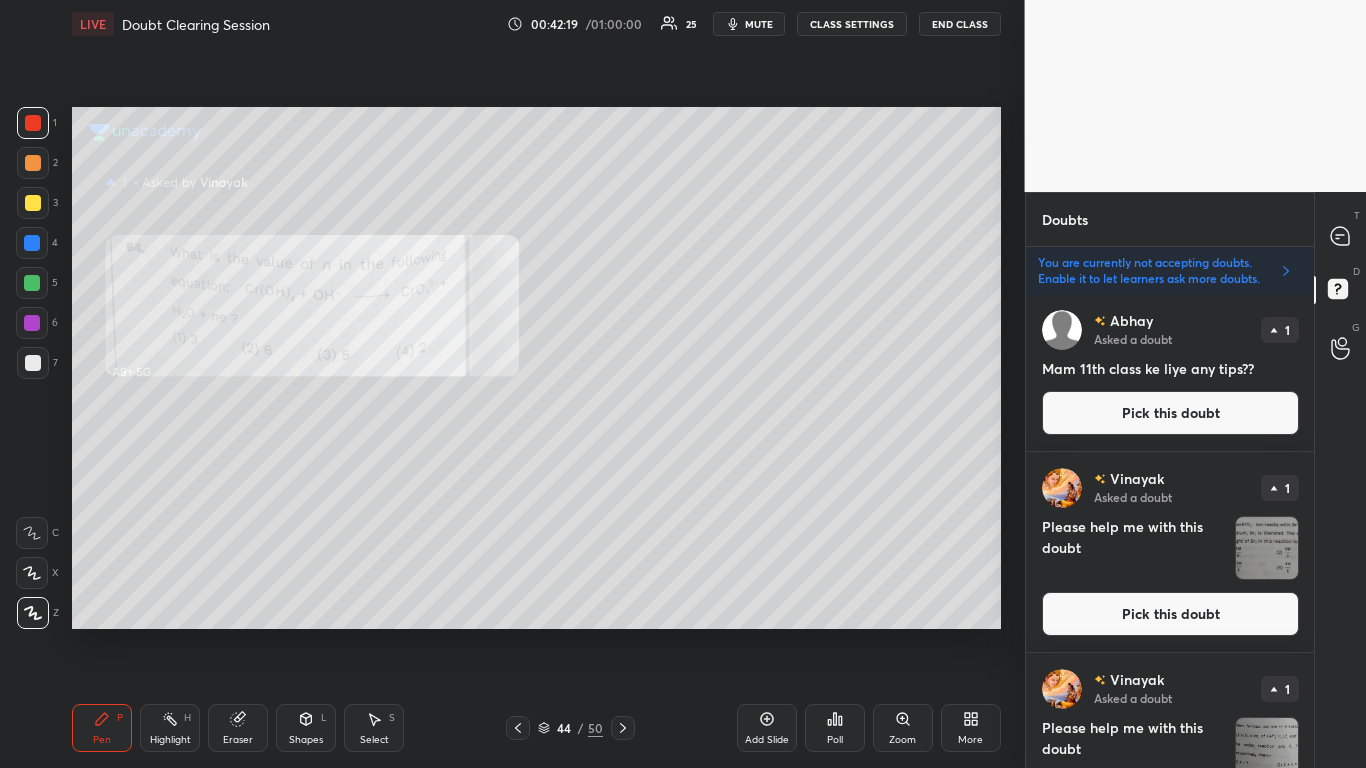 scroll, scrollTop: 1, scrollLeft: 0, axis: vertical 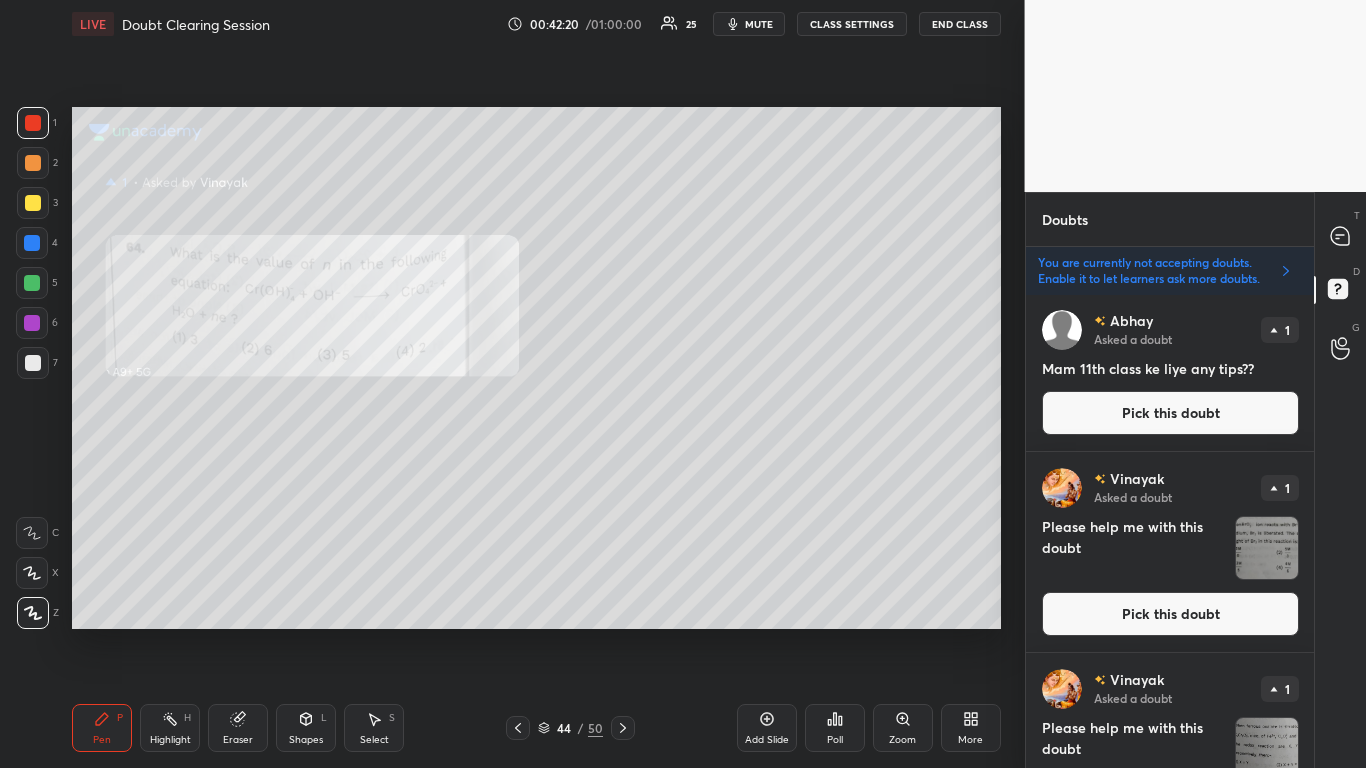 click on "Pick this doubt" at bounding box center (1170, 413) 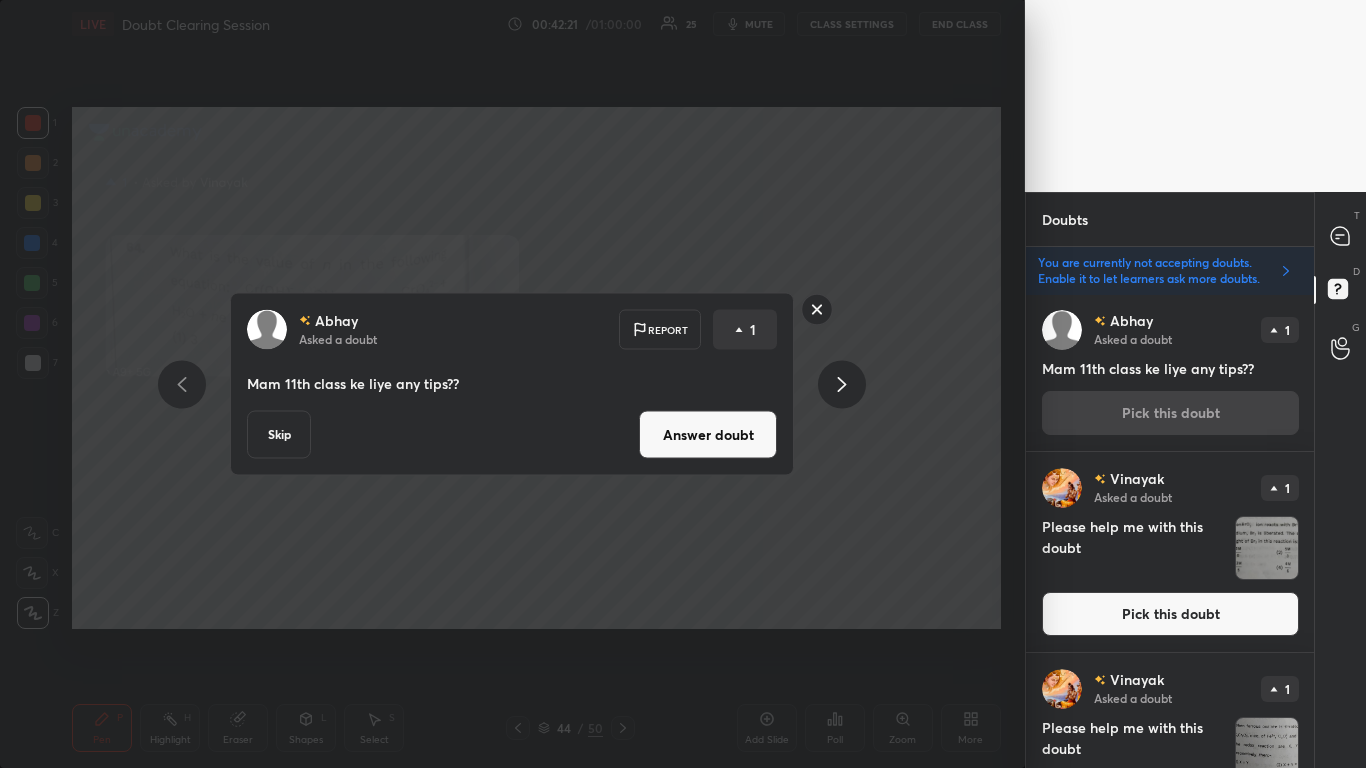 scroll, scrollTop: 0, scrollLeft: 0, axis: both 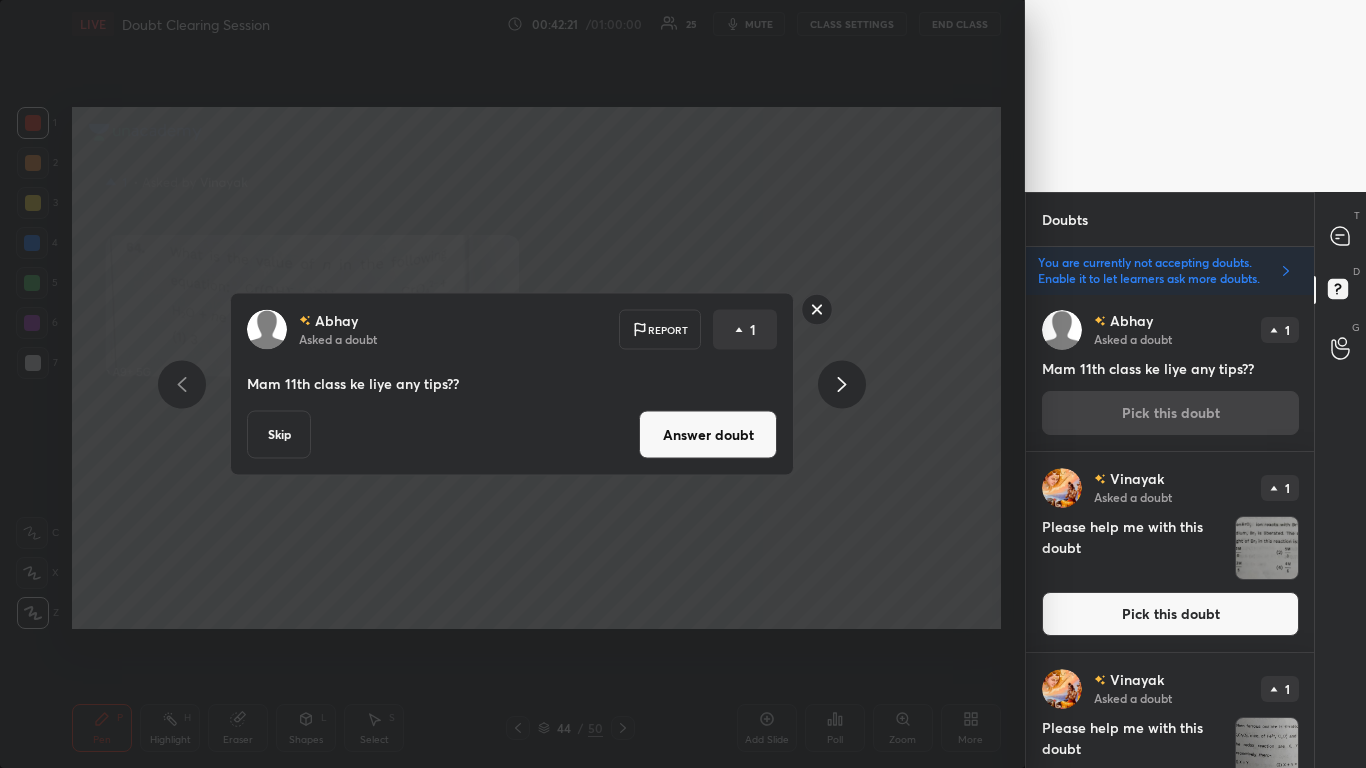 click on "Answer doubt" at bounding box center [708, 435] 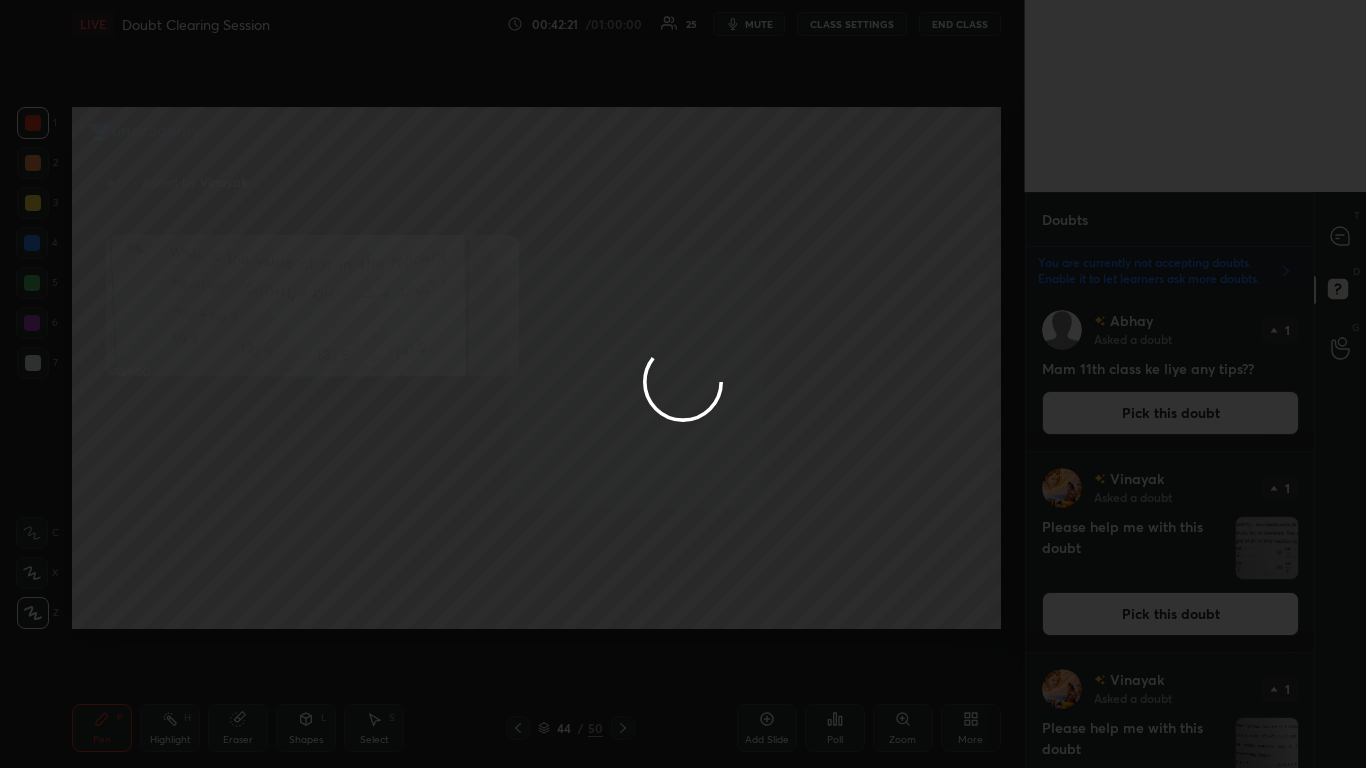 scroll, scrollTop: 1, scrollLeft: 0, axis: vertical 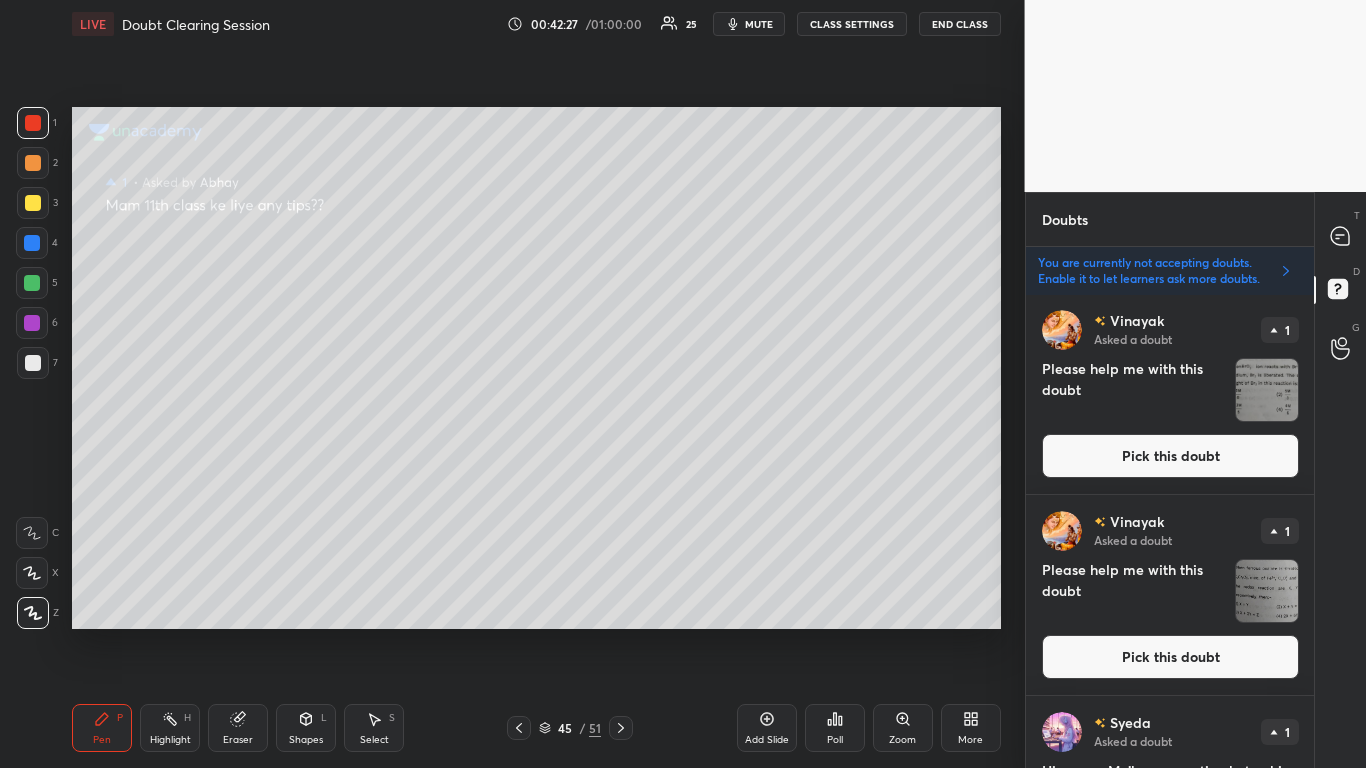 click at bounding box center (33, 203) 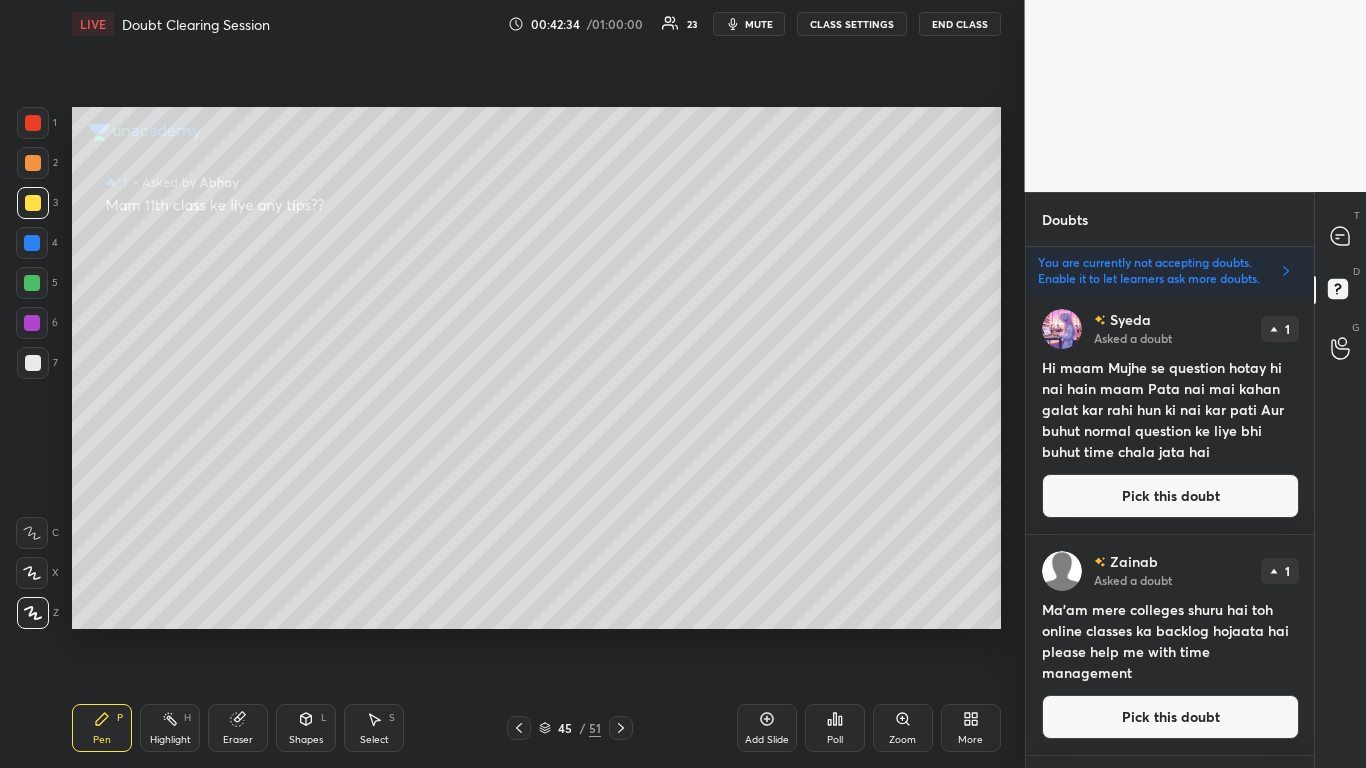 scroll, scrollTop: 414, scrollLeft: 0, axis: vertical 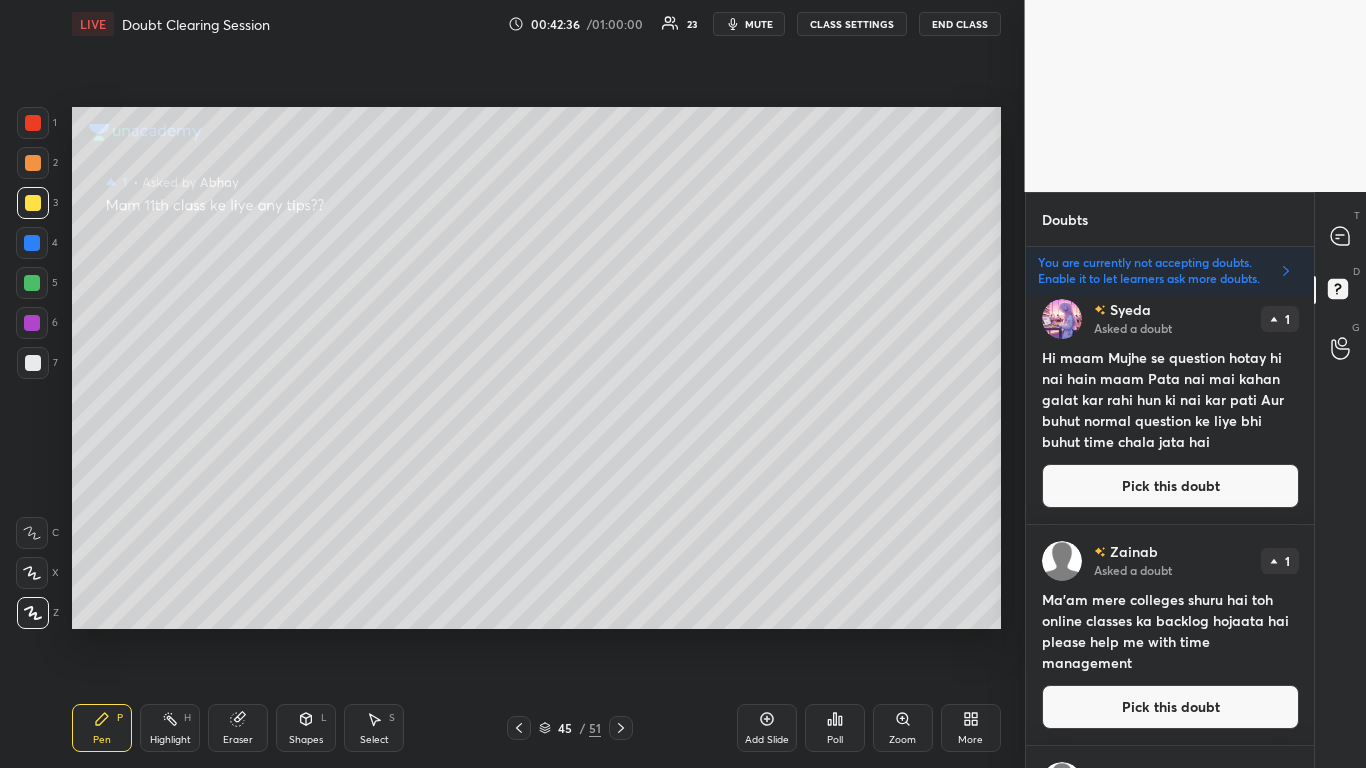 click on "CLASS SETTINGS" at bounding box center [852, 24] 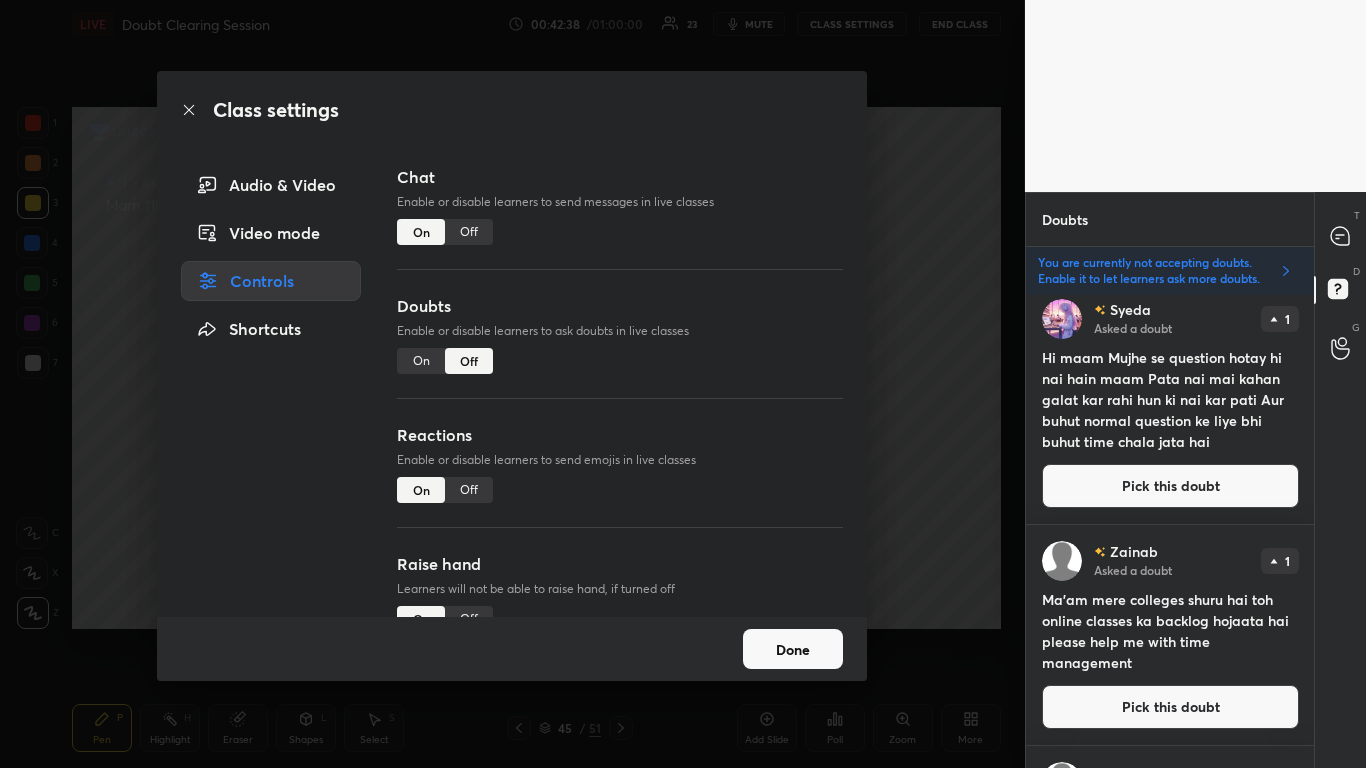 click on "Done" at bounding box center [793, 649] 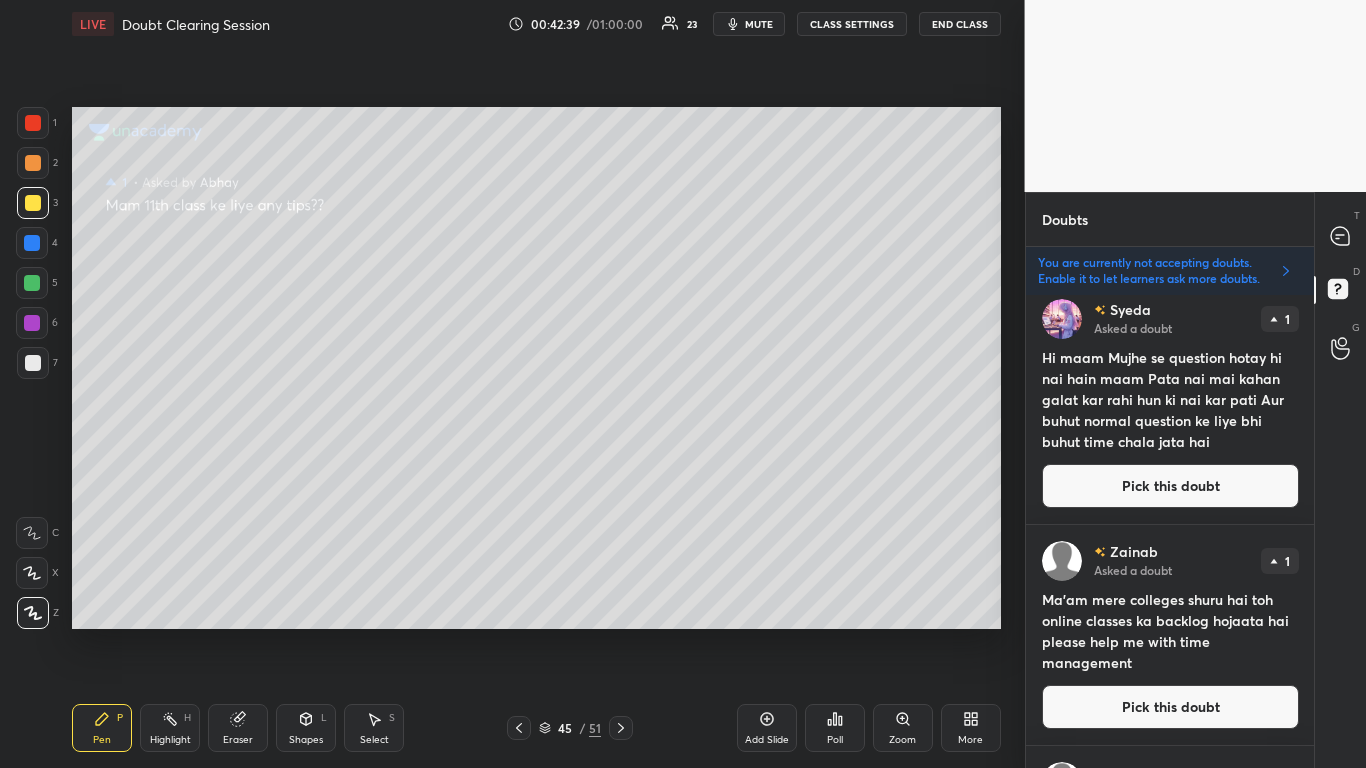 click on "Pick this doubt" at bounding box center (1170, 486) 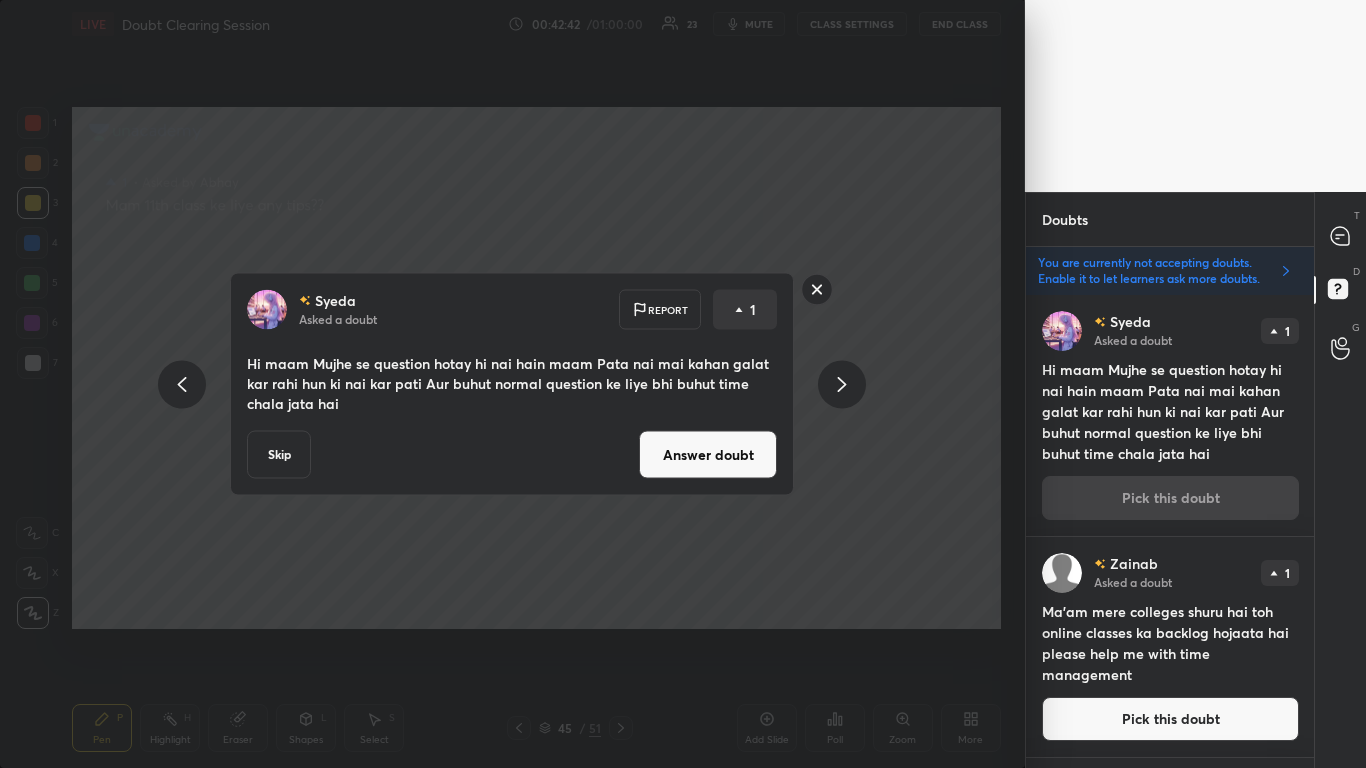 click on "Answer doubt" at bounding box center (708, 455) 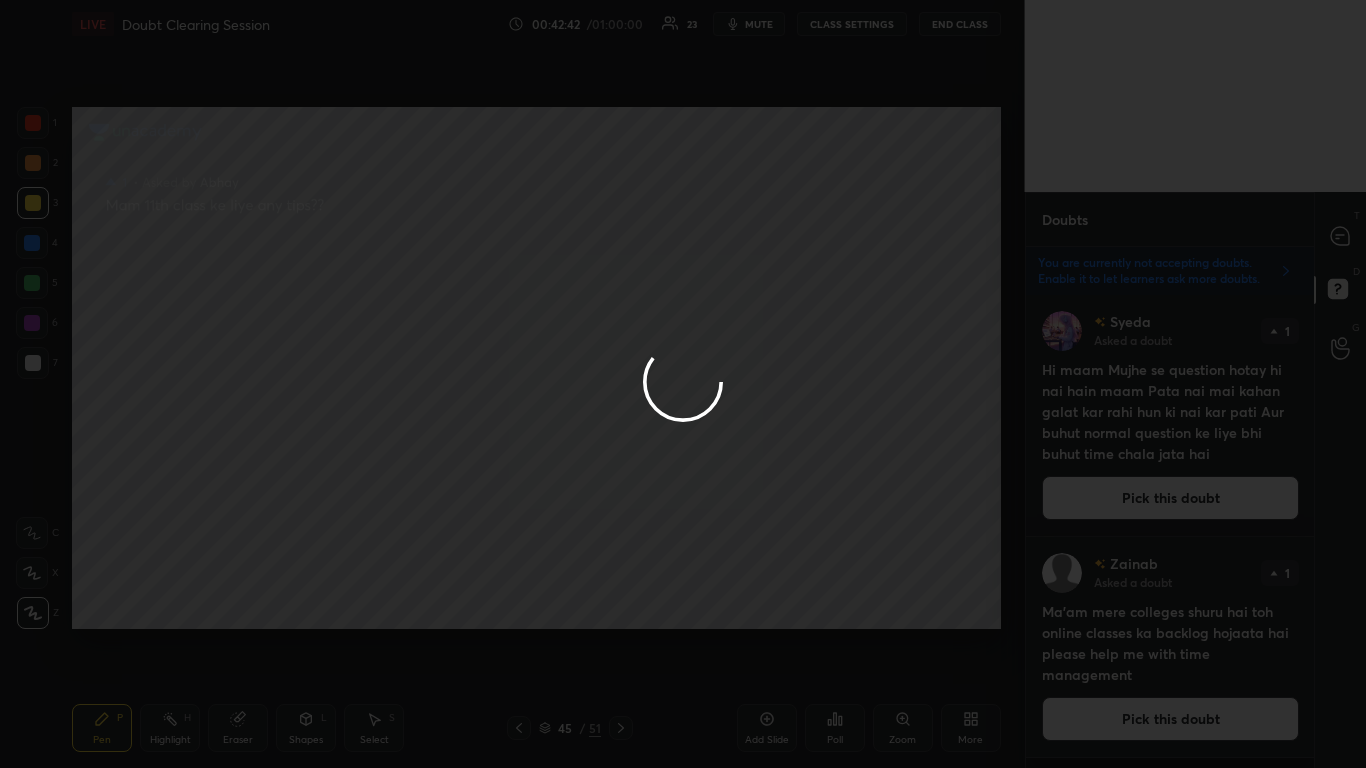scroll, scrollTop: 0, scrollLeft: 0, axis: both 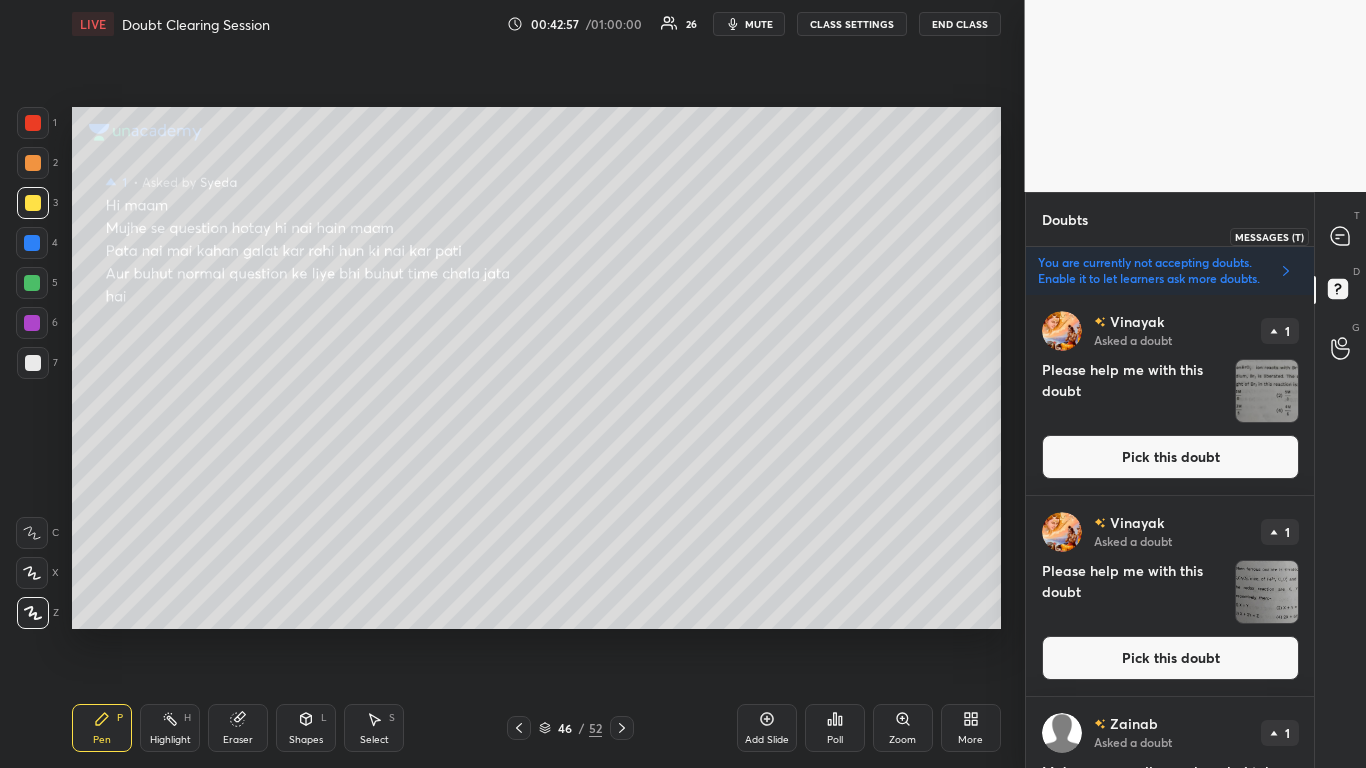 click 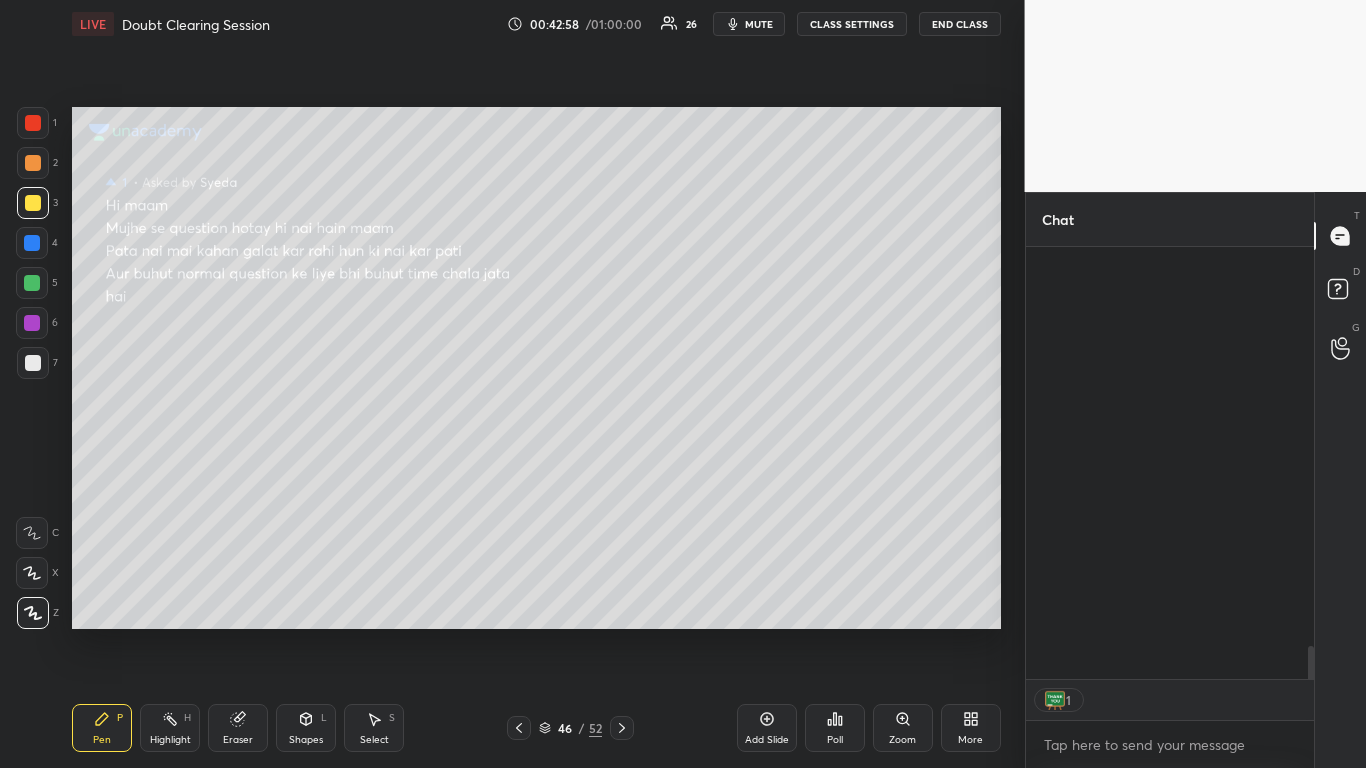 scroll, scrollTop: 6527, scrollLeft: 0, axis: vertical 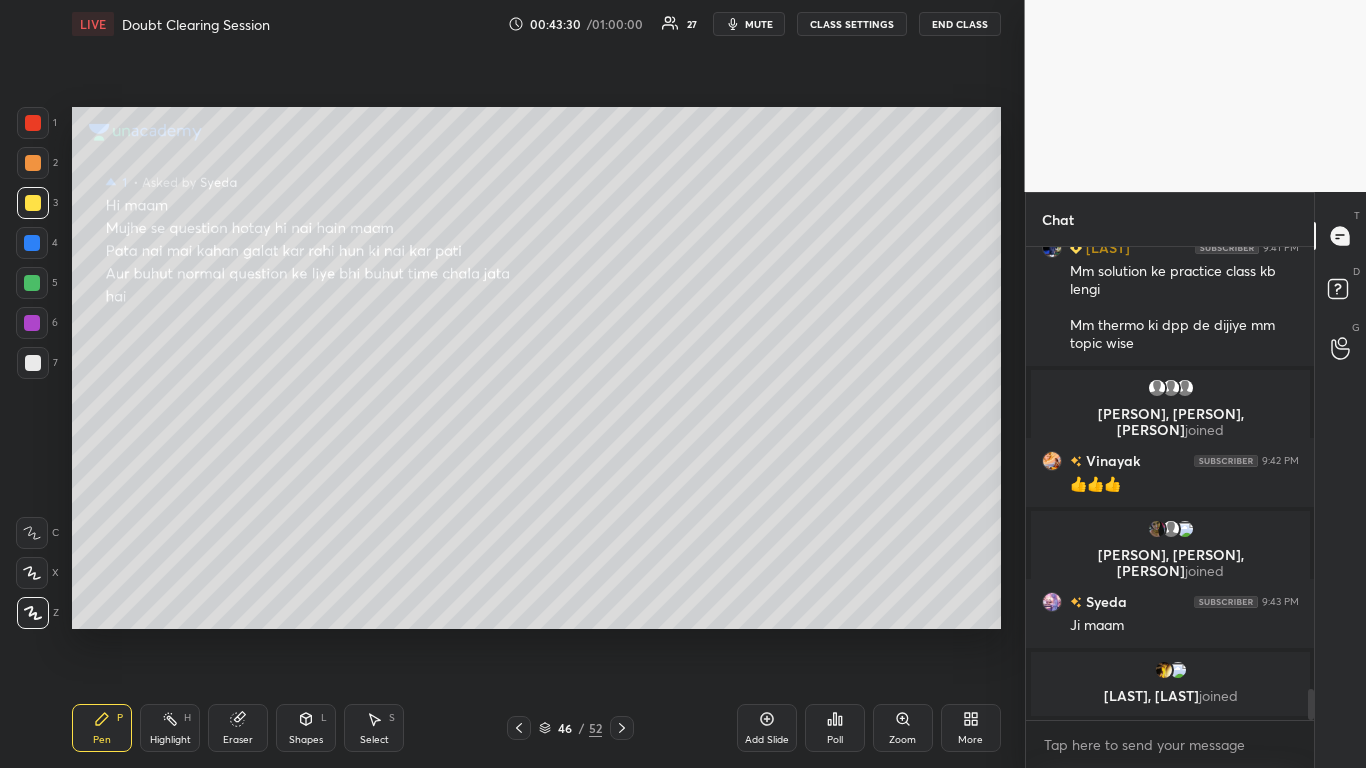 click at bounding box center [33, 203] 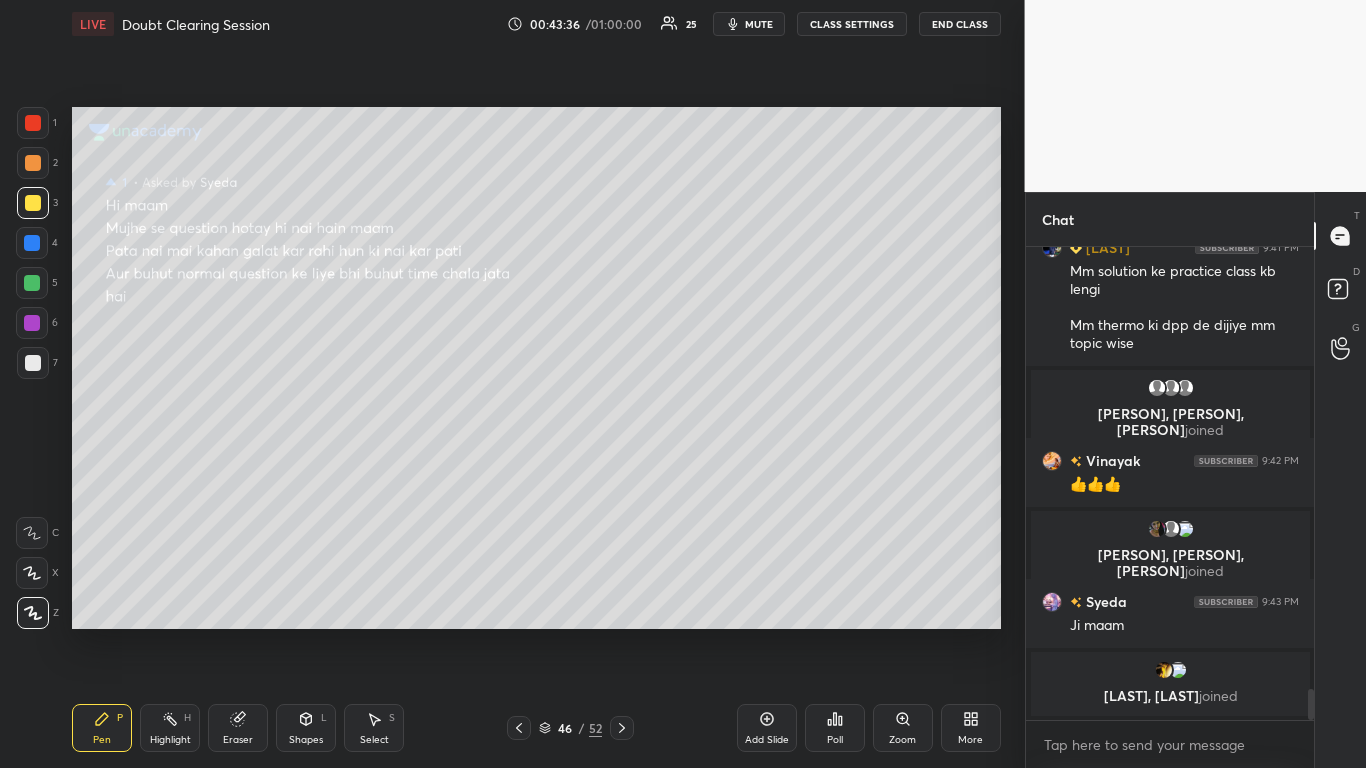 scroll, scrollTop: 6149, scrollLeft: 0, axis: vertical 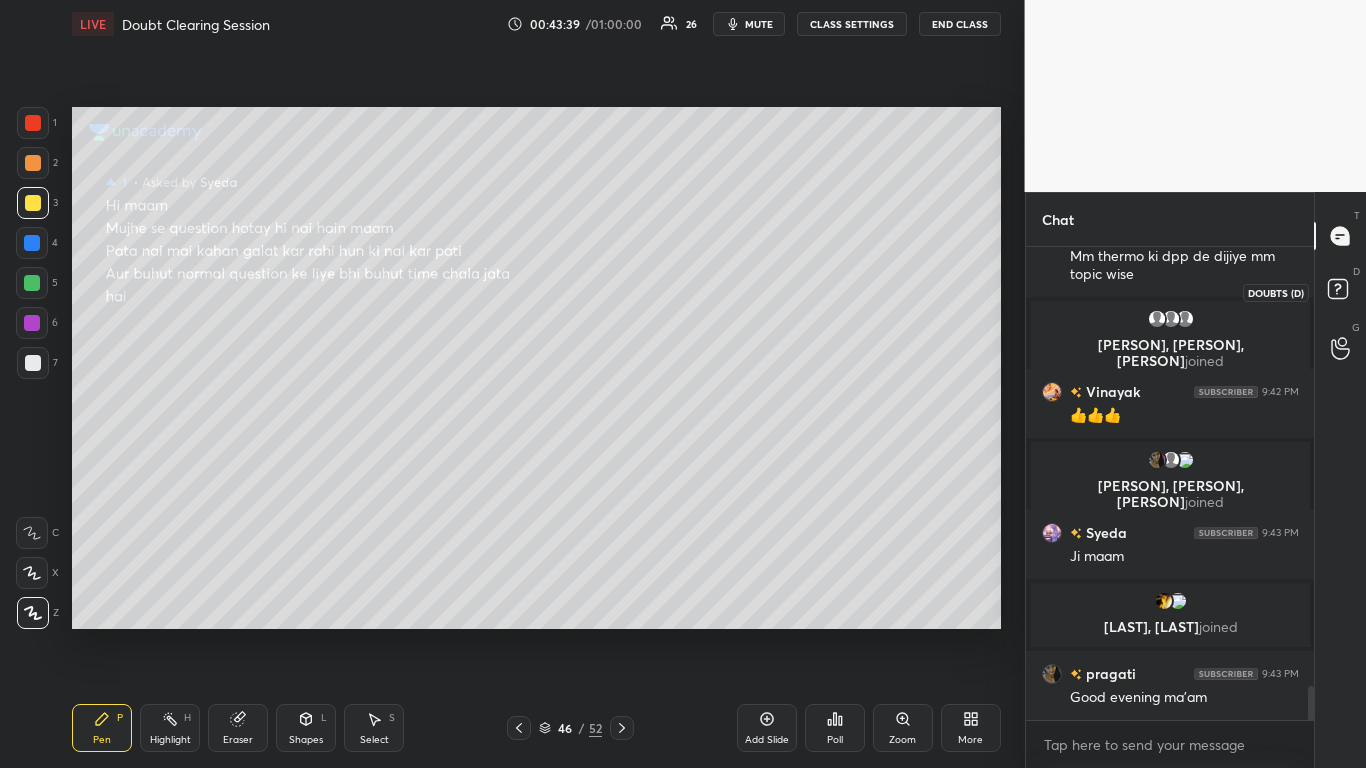 click 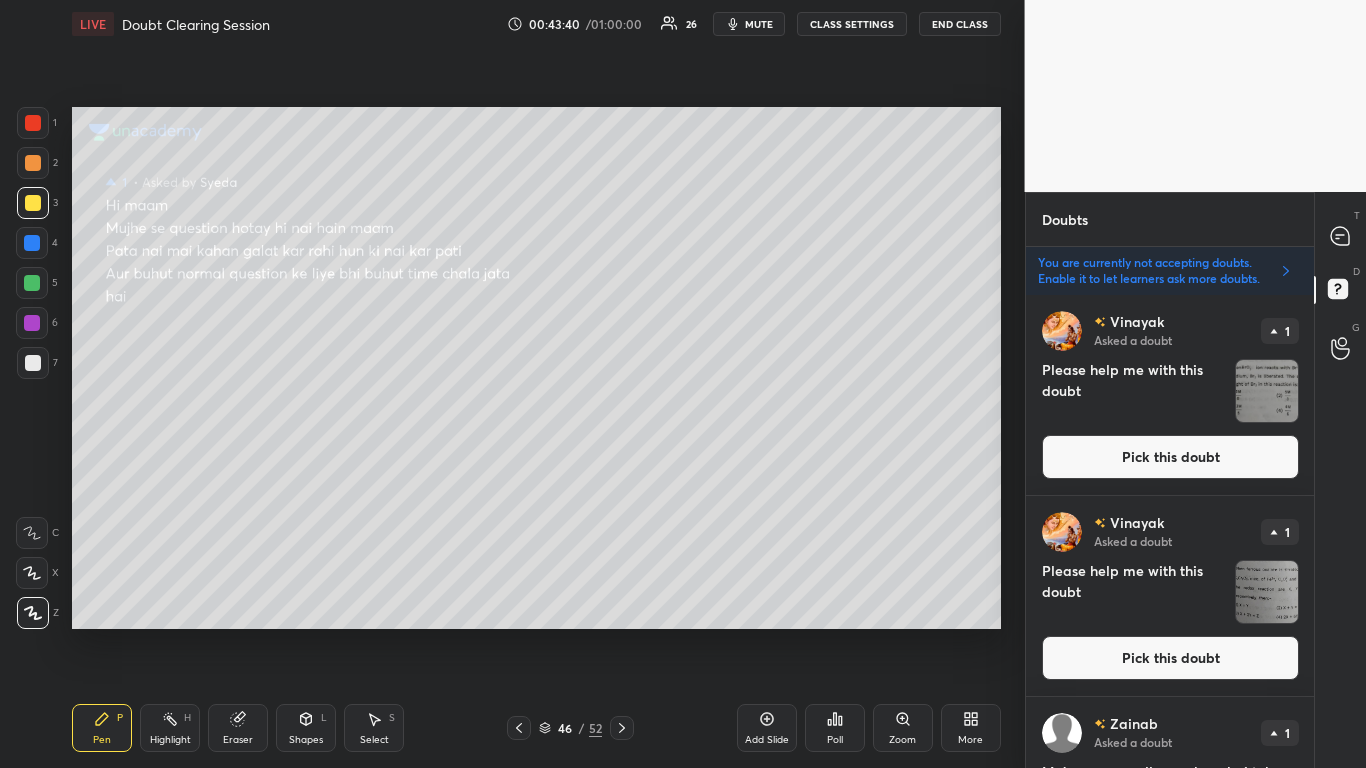 scroll, scrollTop: 467, scrollLeft: 282, axis: both 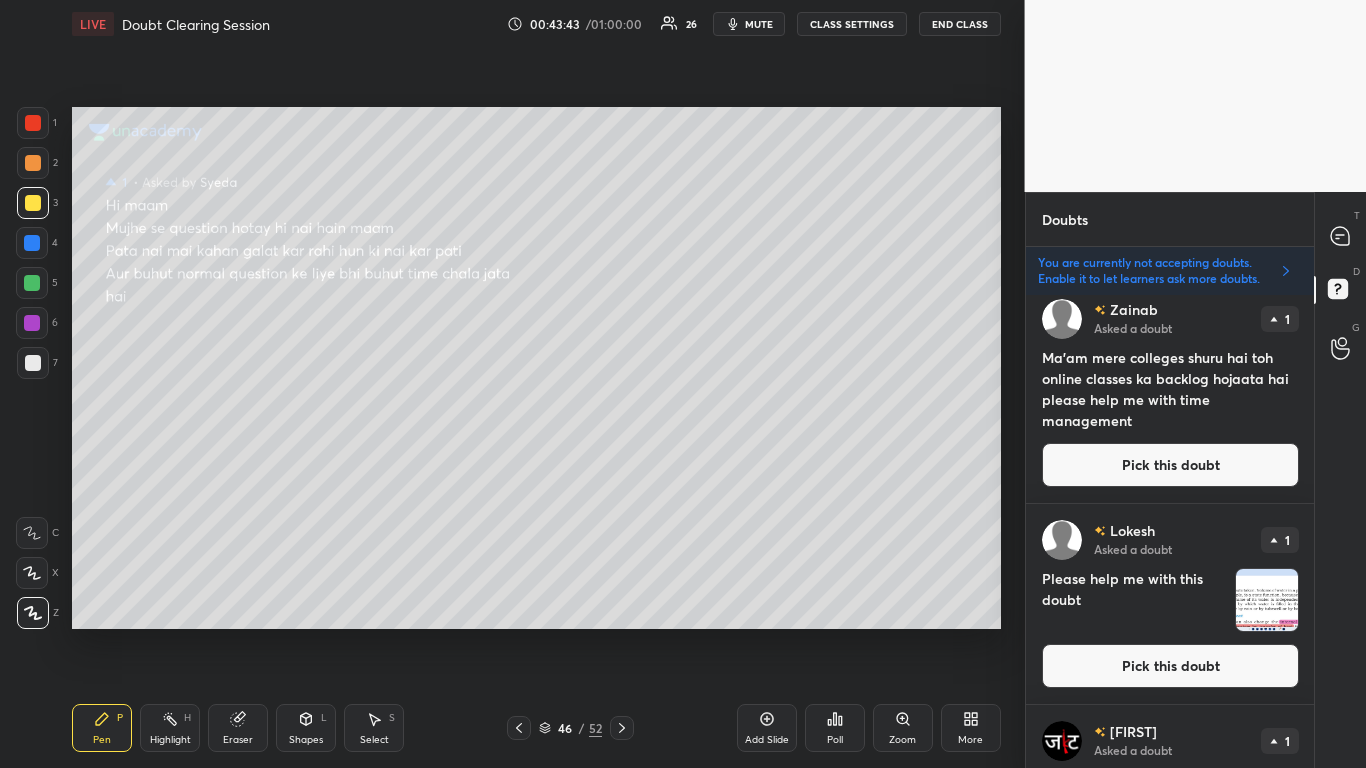 click on "Pick this doubt" at bounding box center (1170, 465) 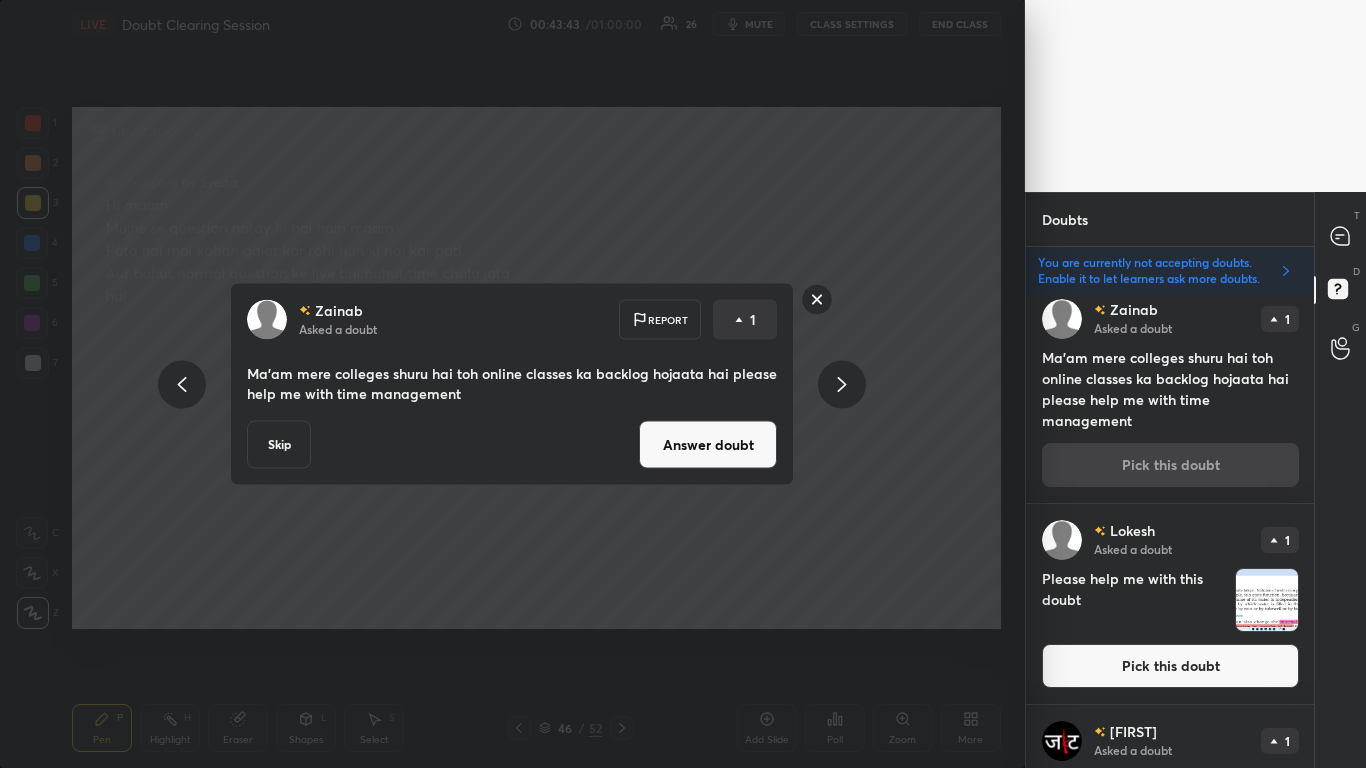 scroll, scrollTop: 402, scrollLeft: 0, axis: vertical 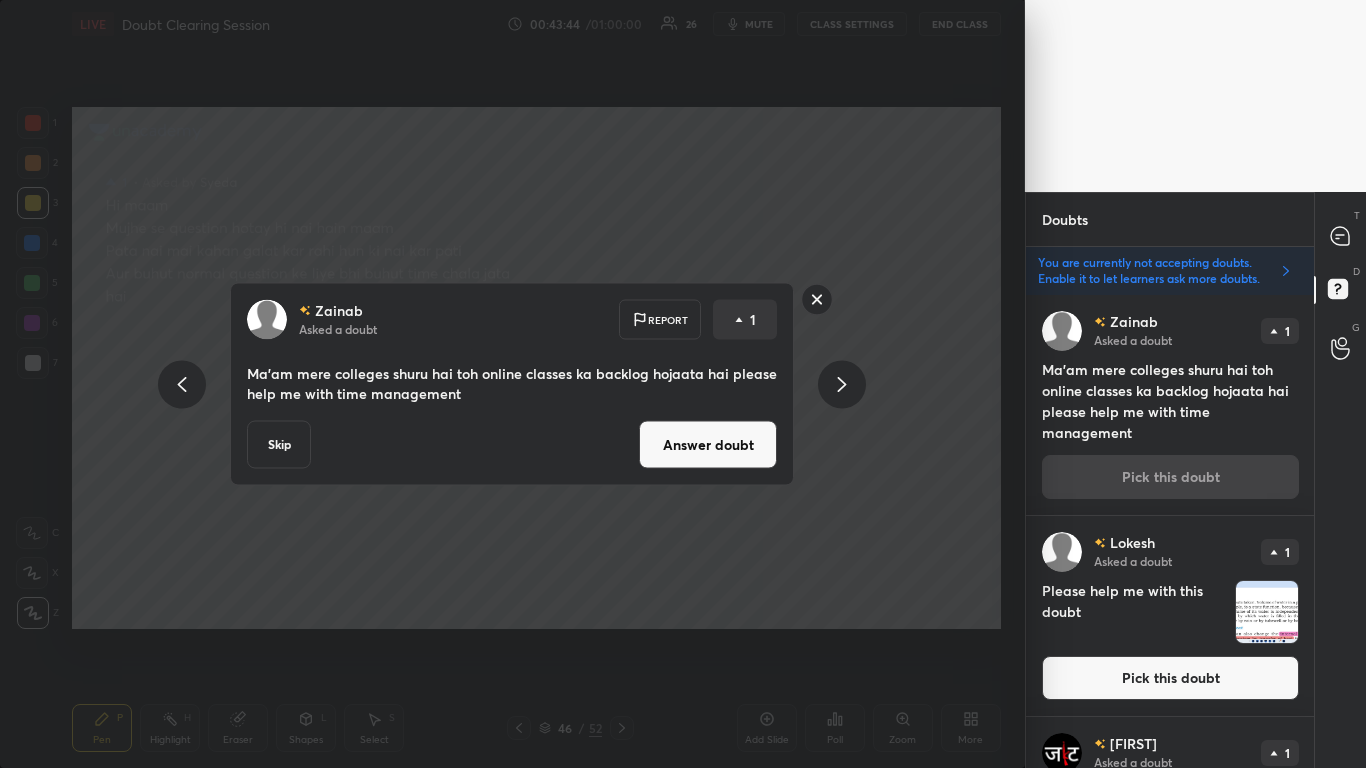 click on "Skip" at bounding box center (279, 445) 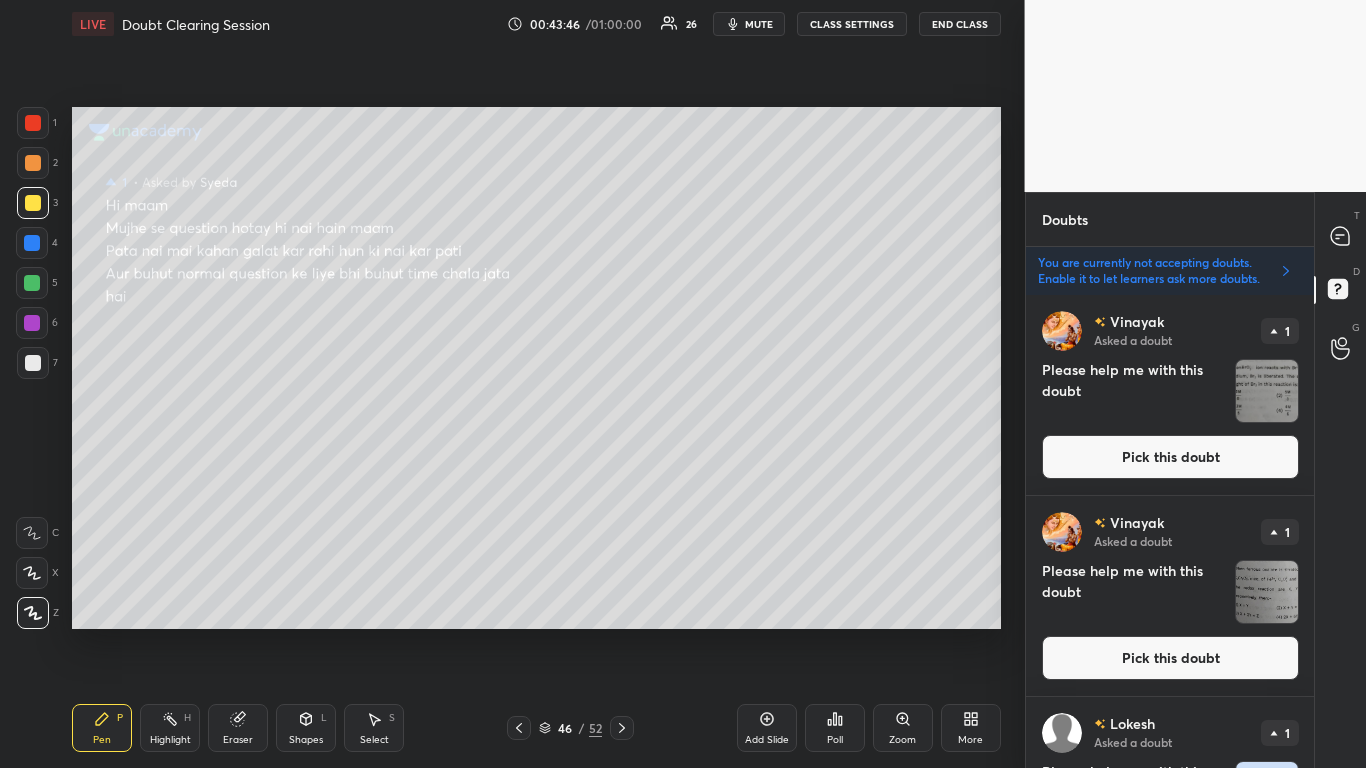 scroll, scrollTop: 414, scrollLeft: 0, axis: vertical 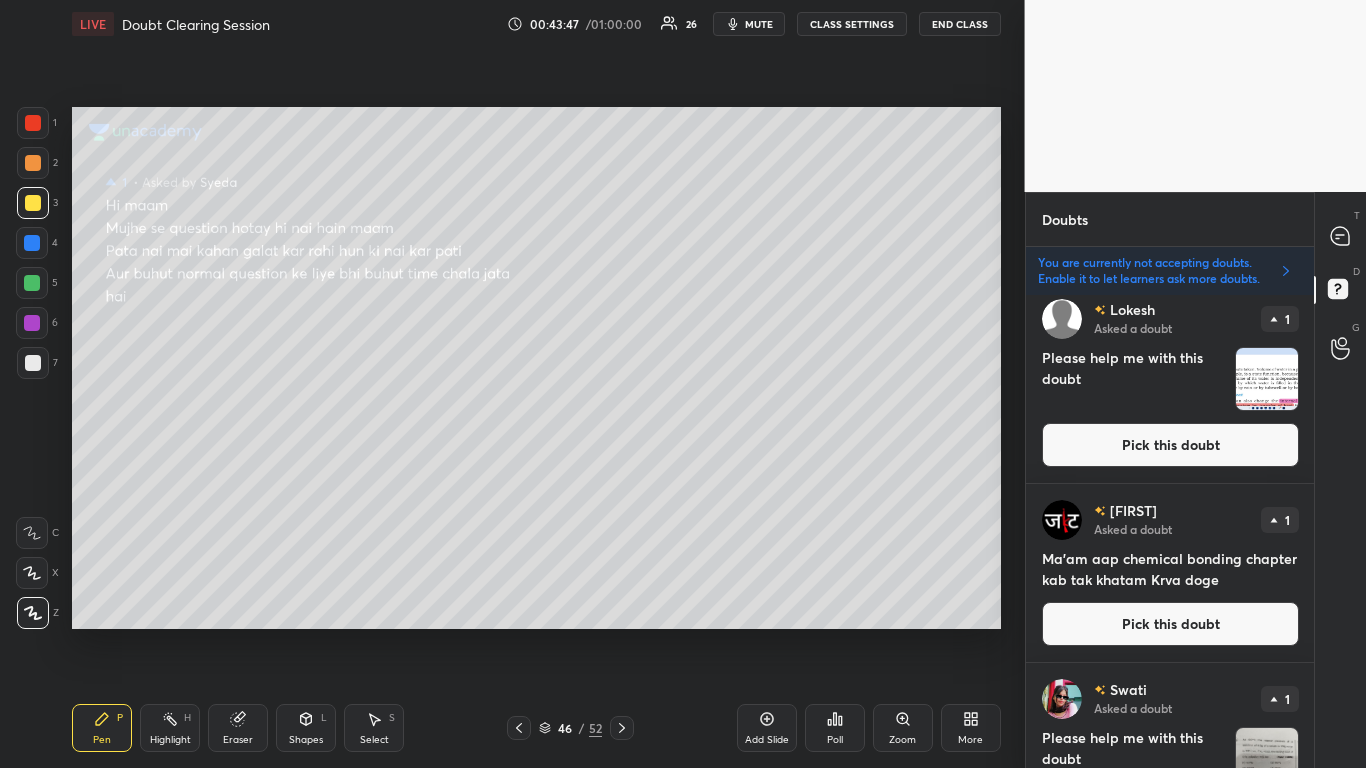 click on "Pick this doubt" at bounding box center [1170, 445] 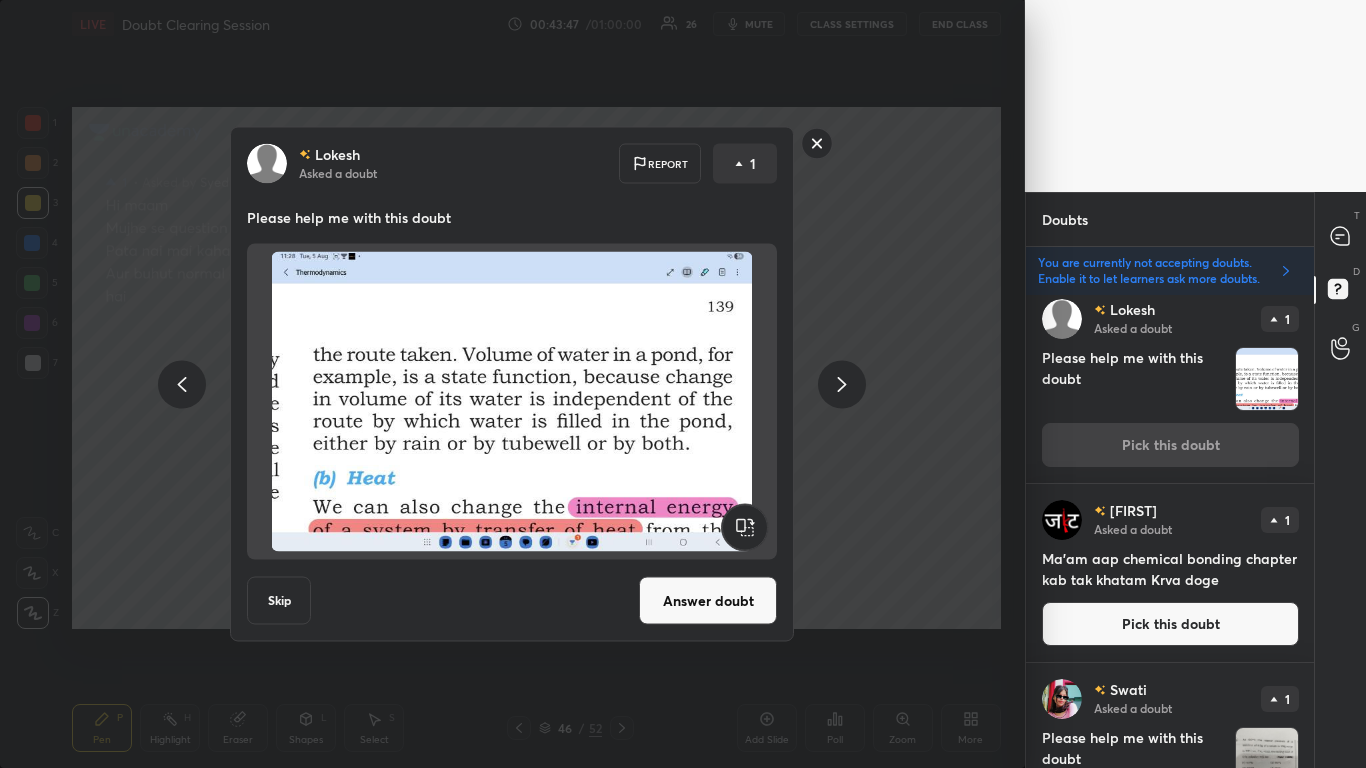 scroll, scrollTop: 402, scrollLeft: 0, axis: vertical 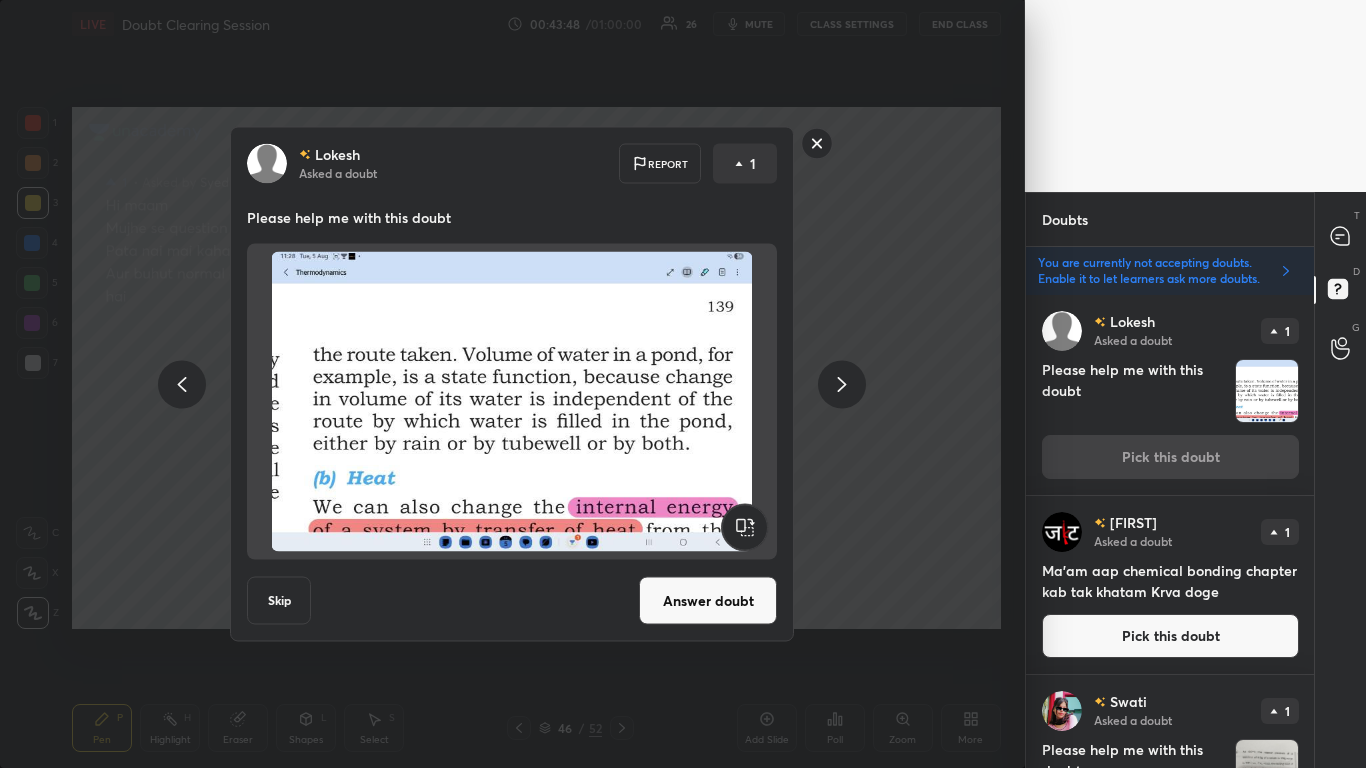 click on "Answer doubt" at bounding box center [708, 601] 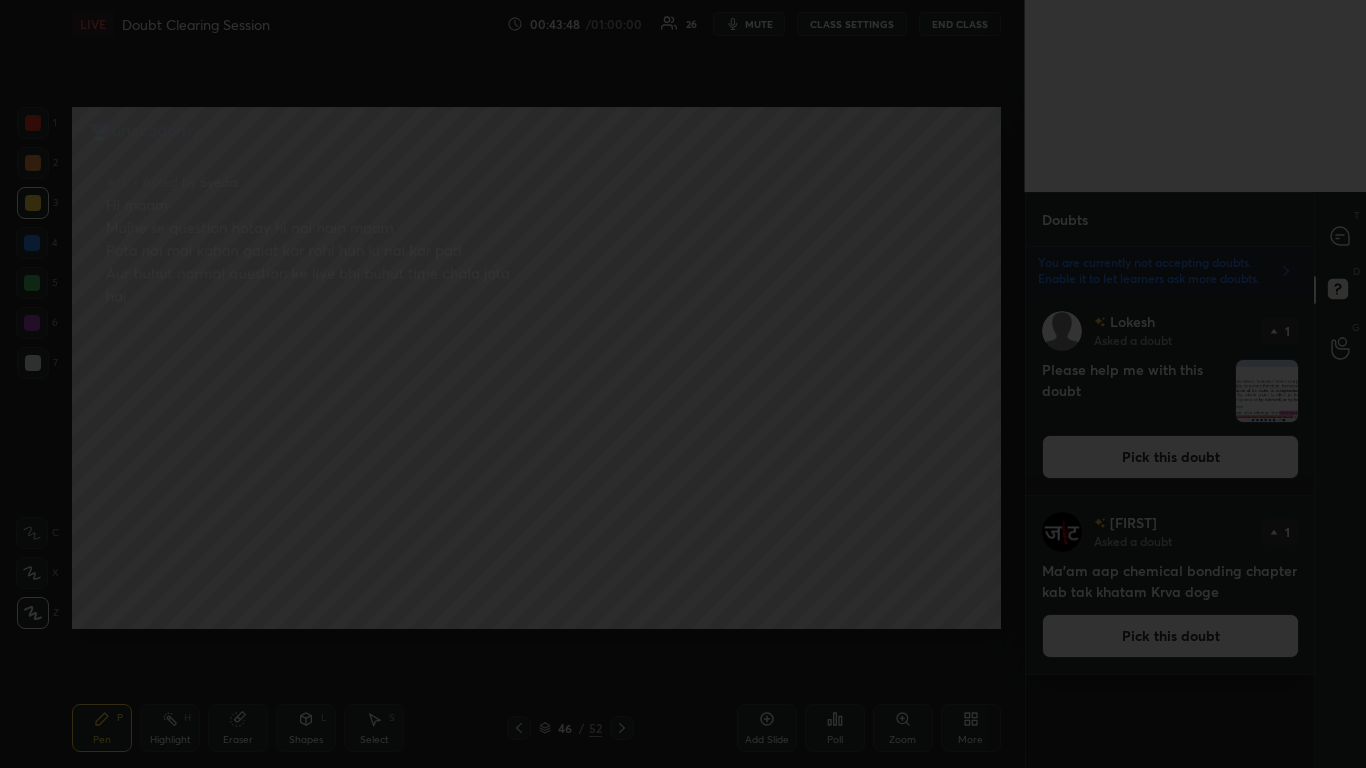 scroll, scrollTop: 0, scrollLeft: 0, axis: both 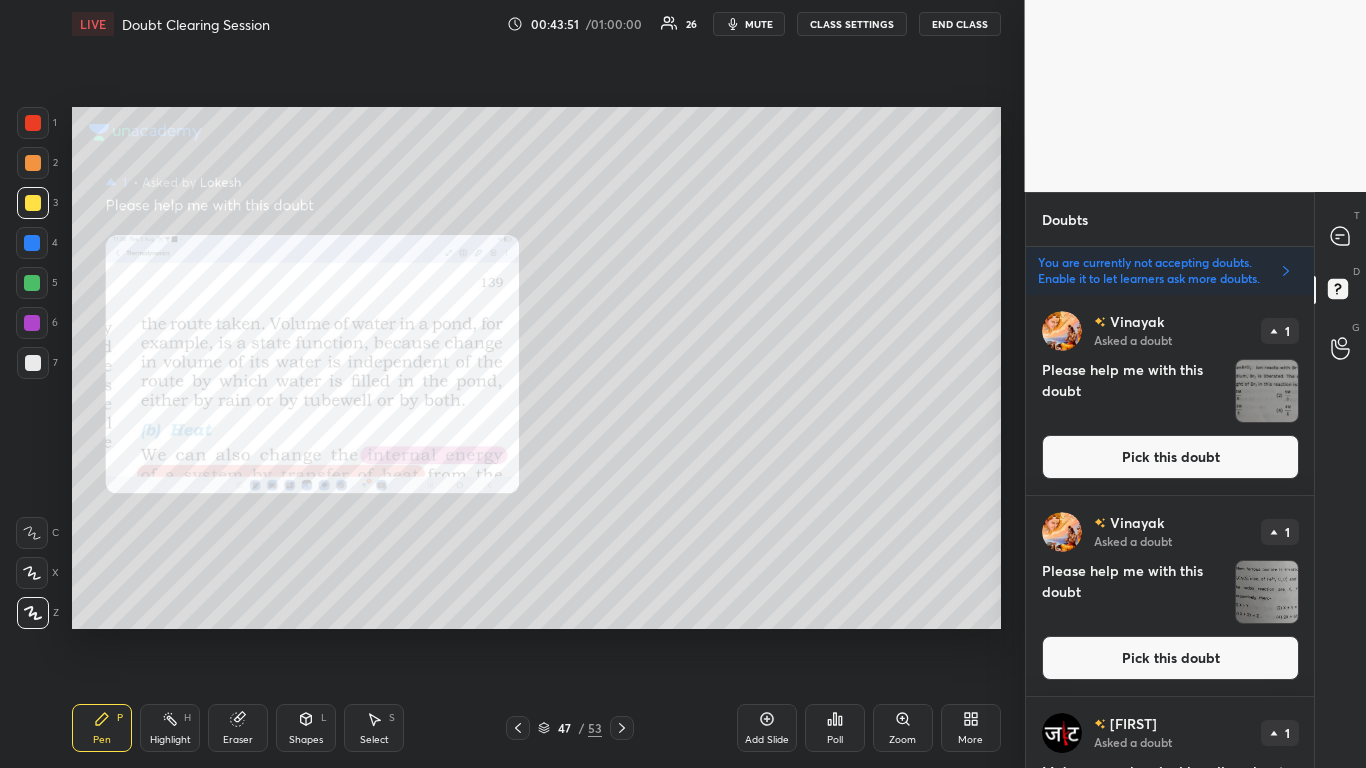 click 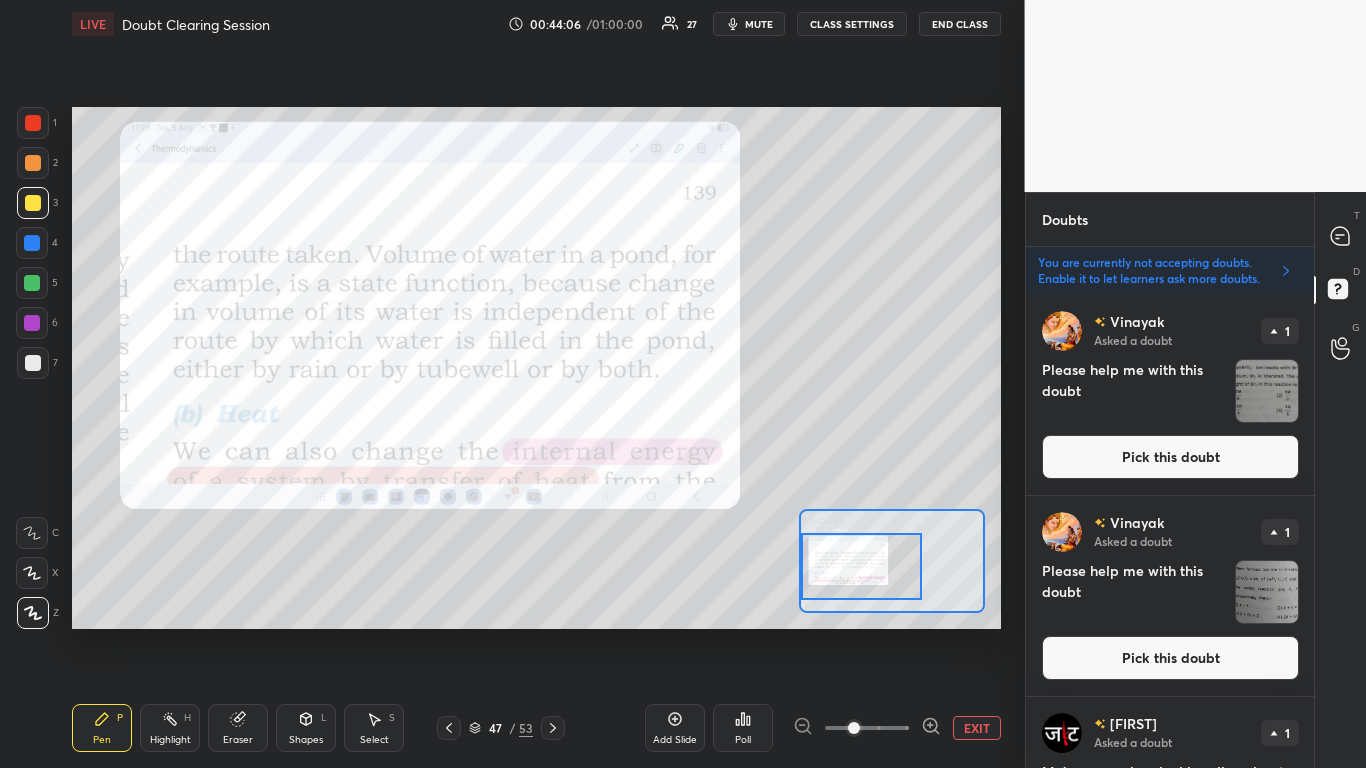 click on "EXIT" at bounding box center [977, 728] 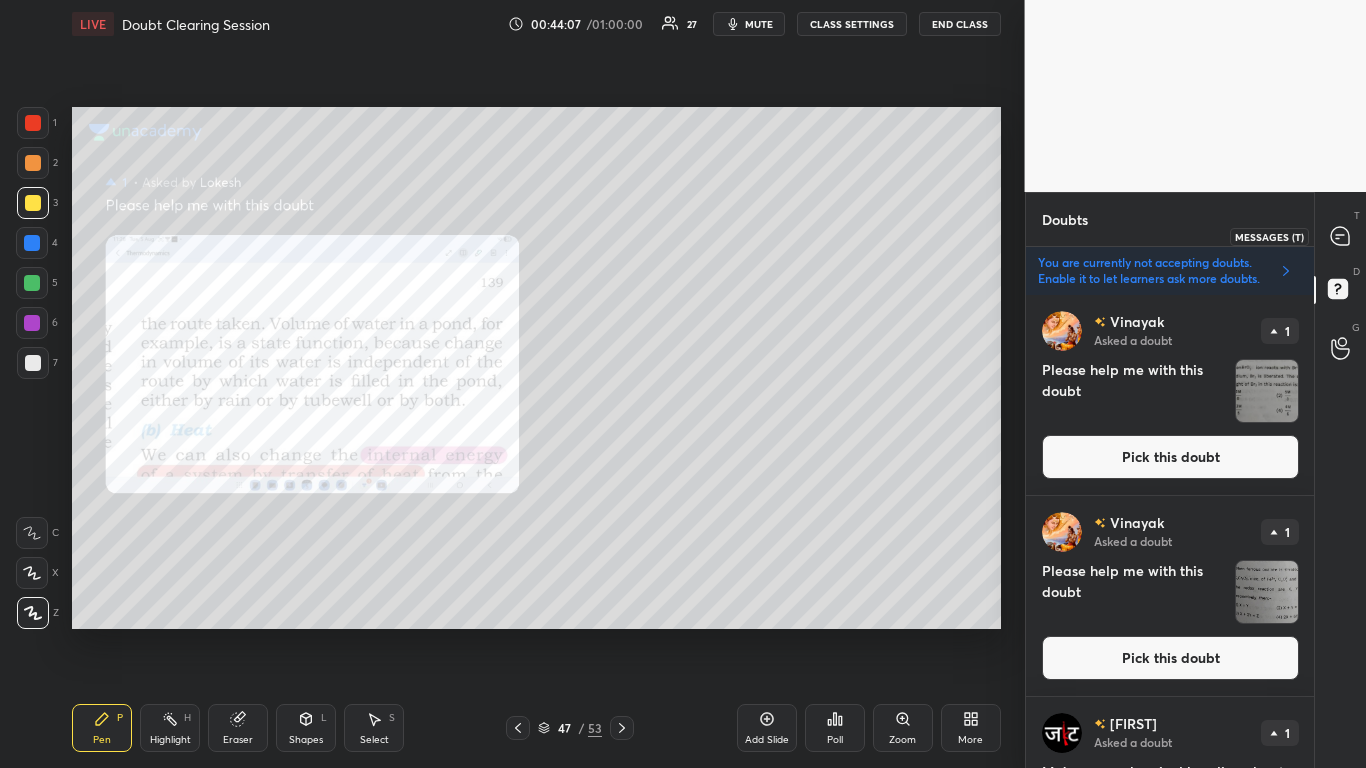 click 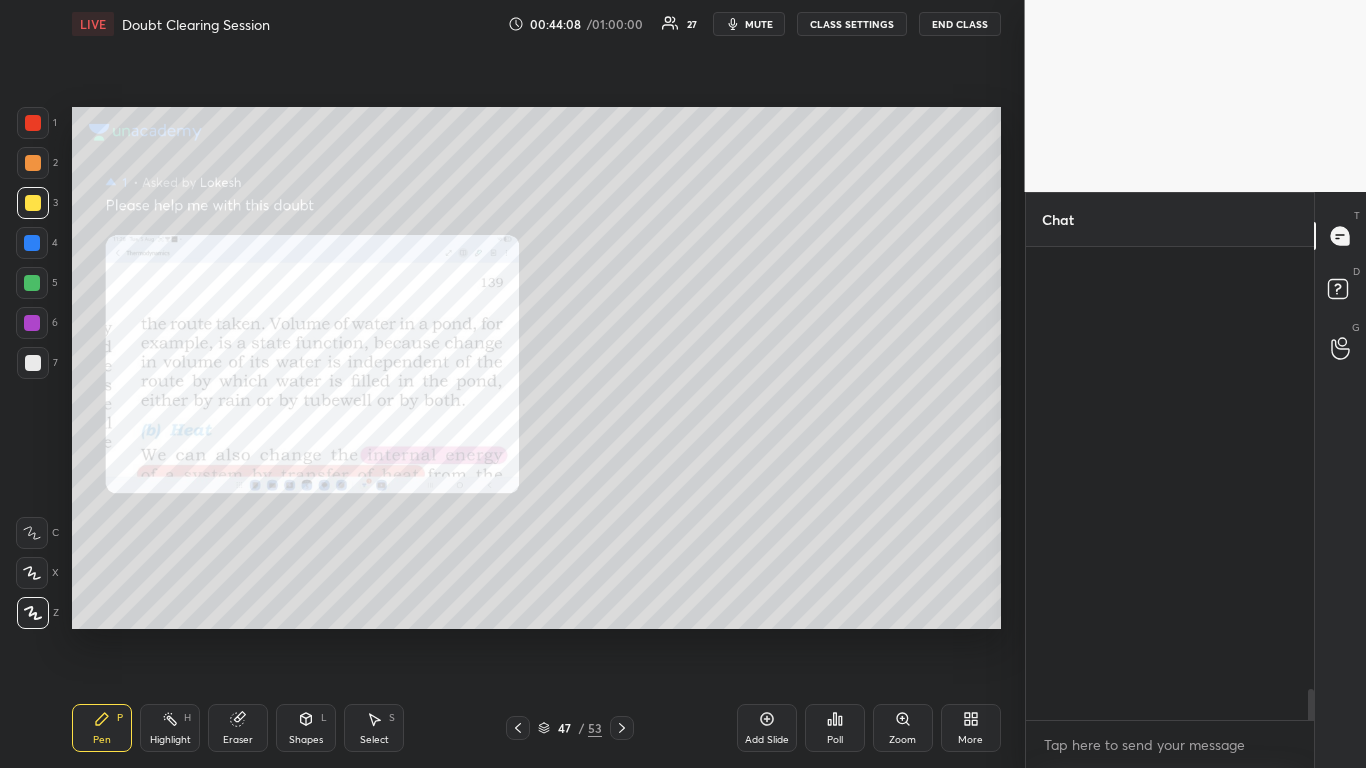 scroll, scrollTop: 7, scrollLeft: 7, axis: both 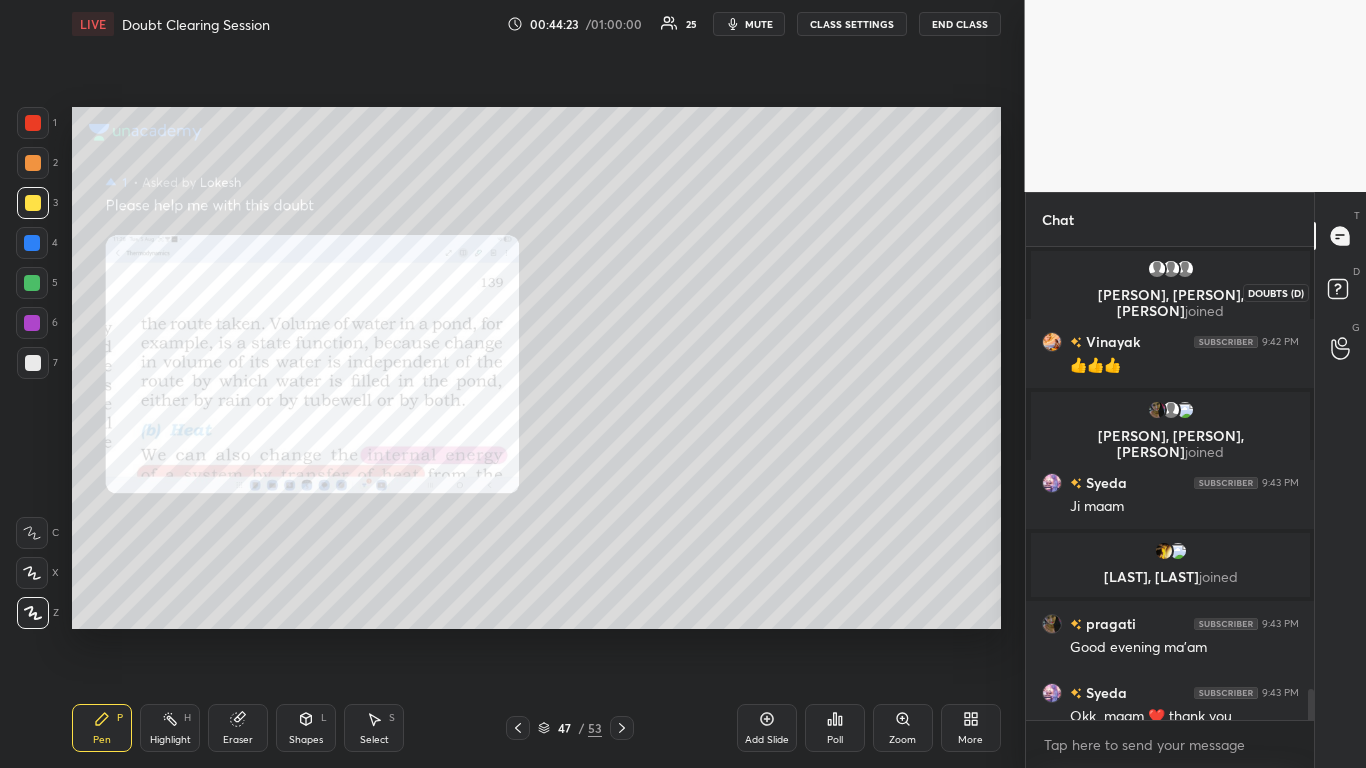 click 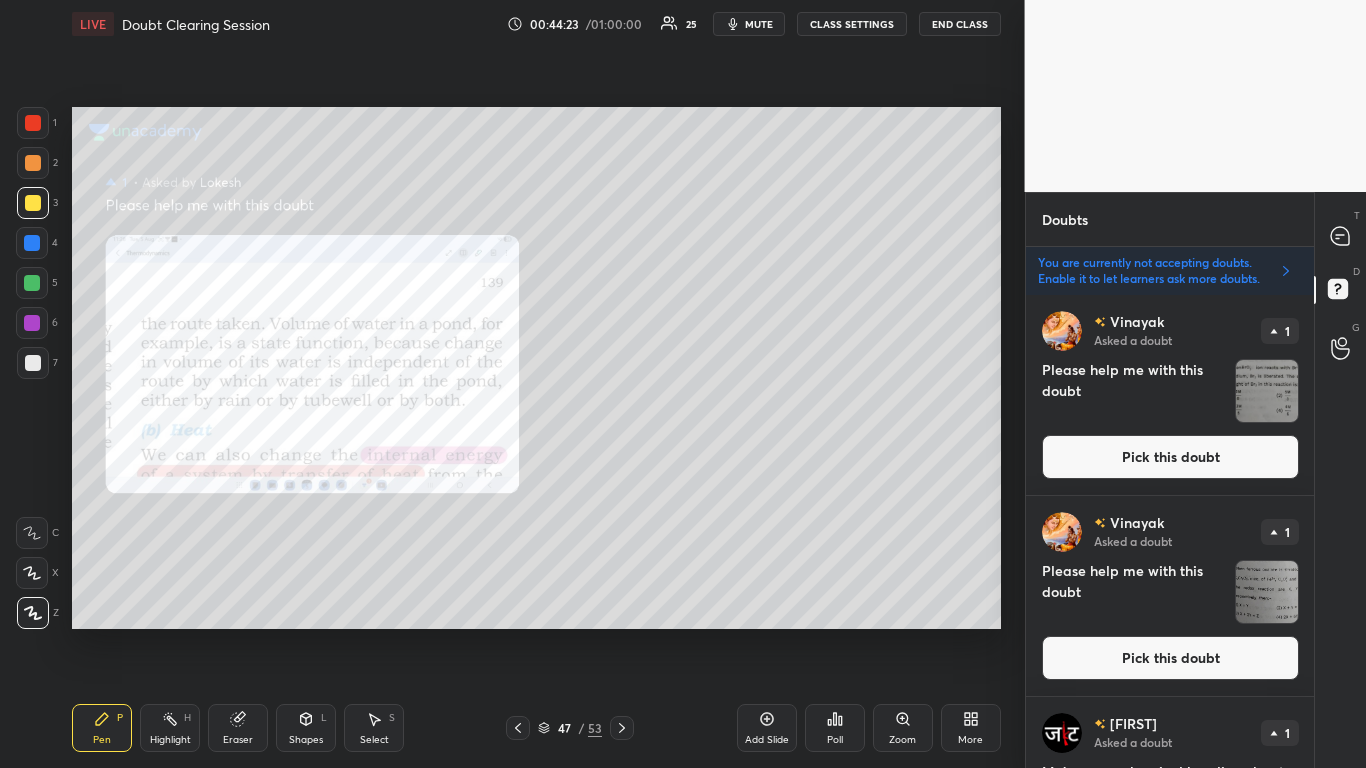 scroll, scrollTop: 467, scrollLeft: 282, axis: both 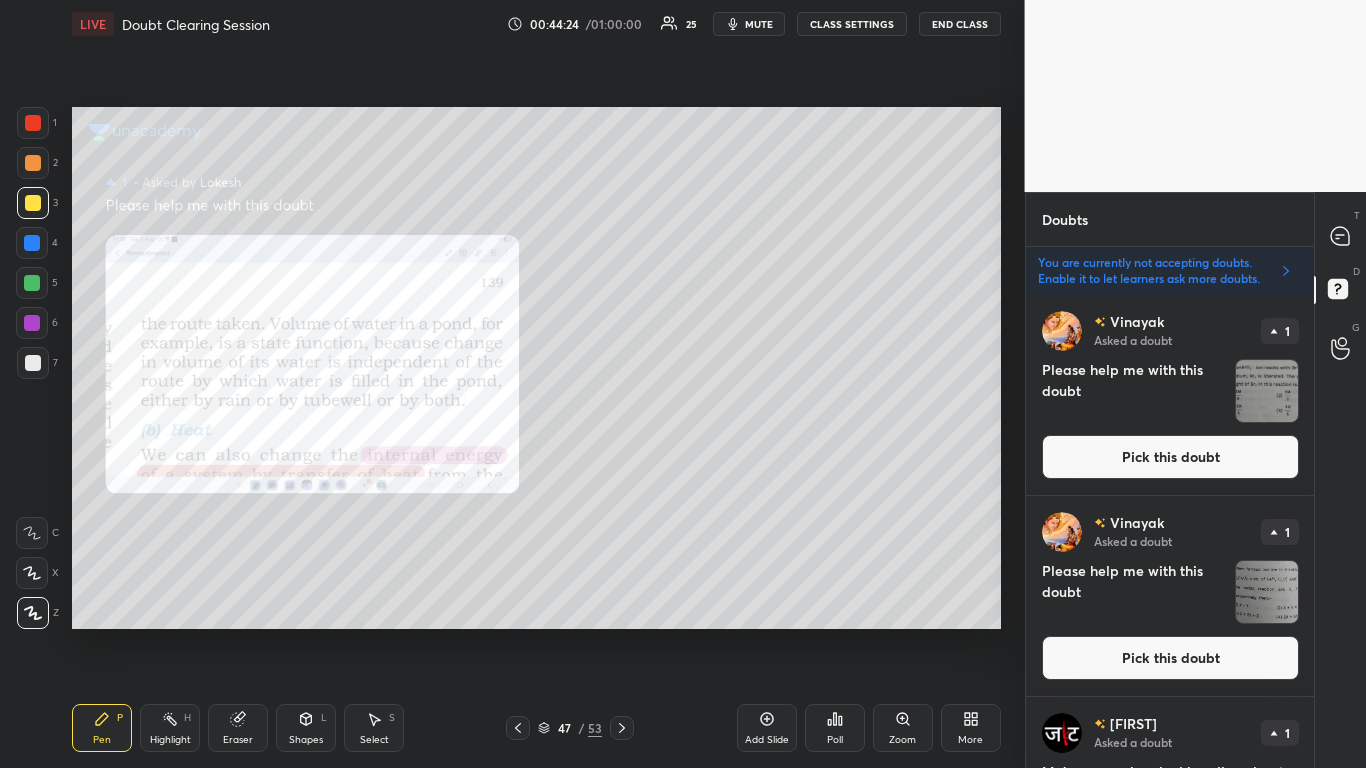 click on "Vinayak Asked a doubt 1 Please help me with this doubt Pick this doubt" at bounding box center [1170, 596] 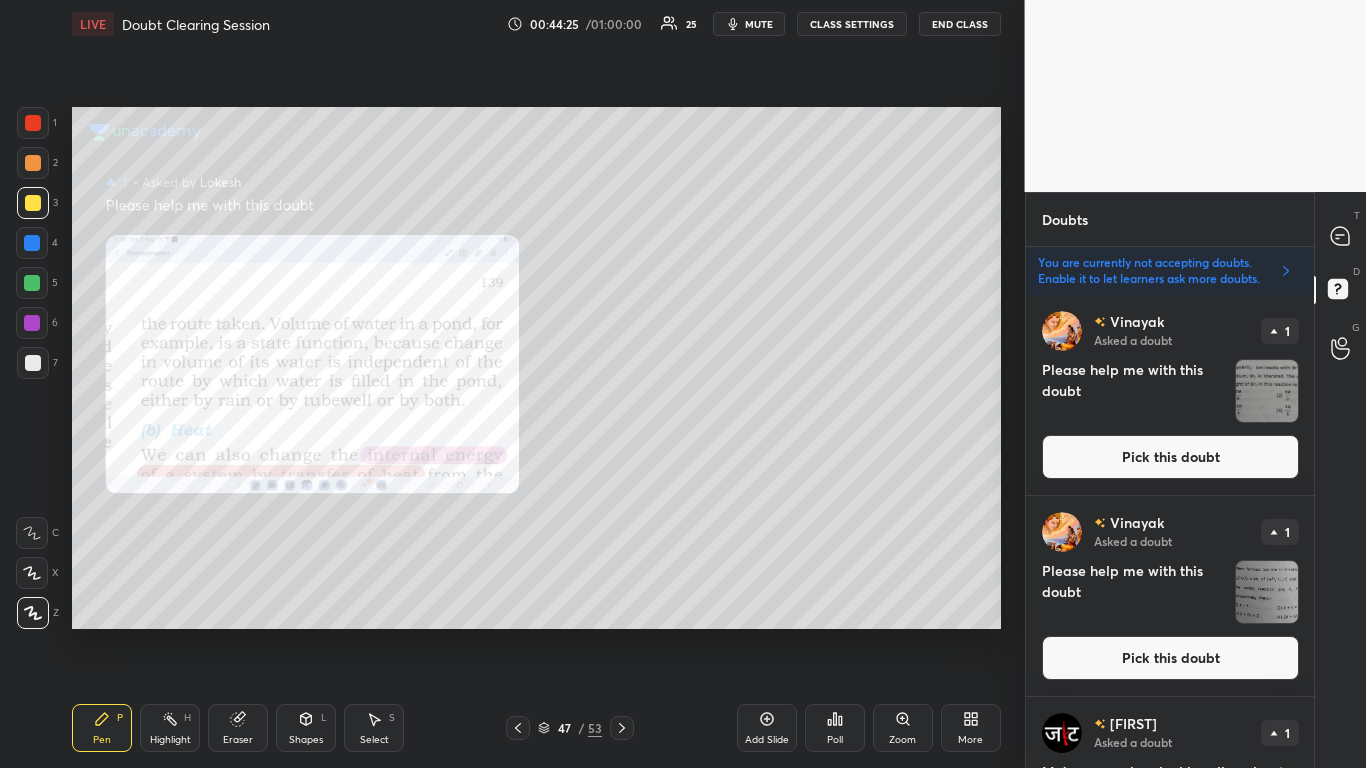 click on "Vinayak Asked a doubt 1 Please help me with this doubt Pick this doubt" at bounding box center (1170, 596) 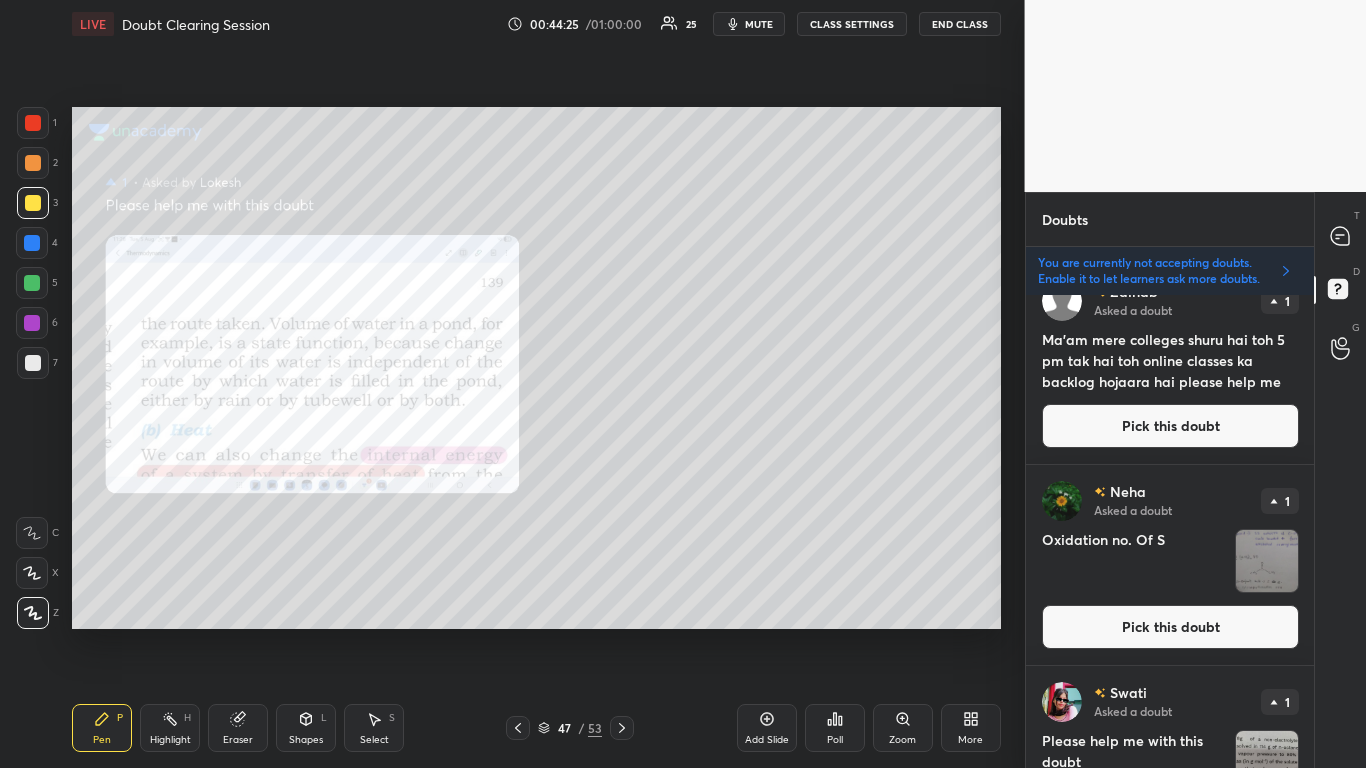 scroll, scrollTop: 828, scrollLeft: 0, axis: vertical 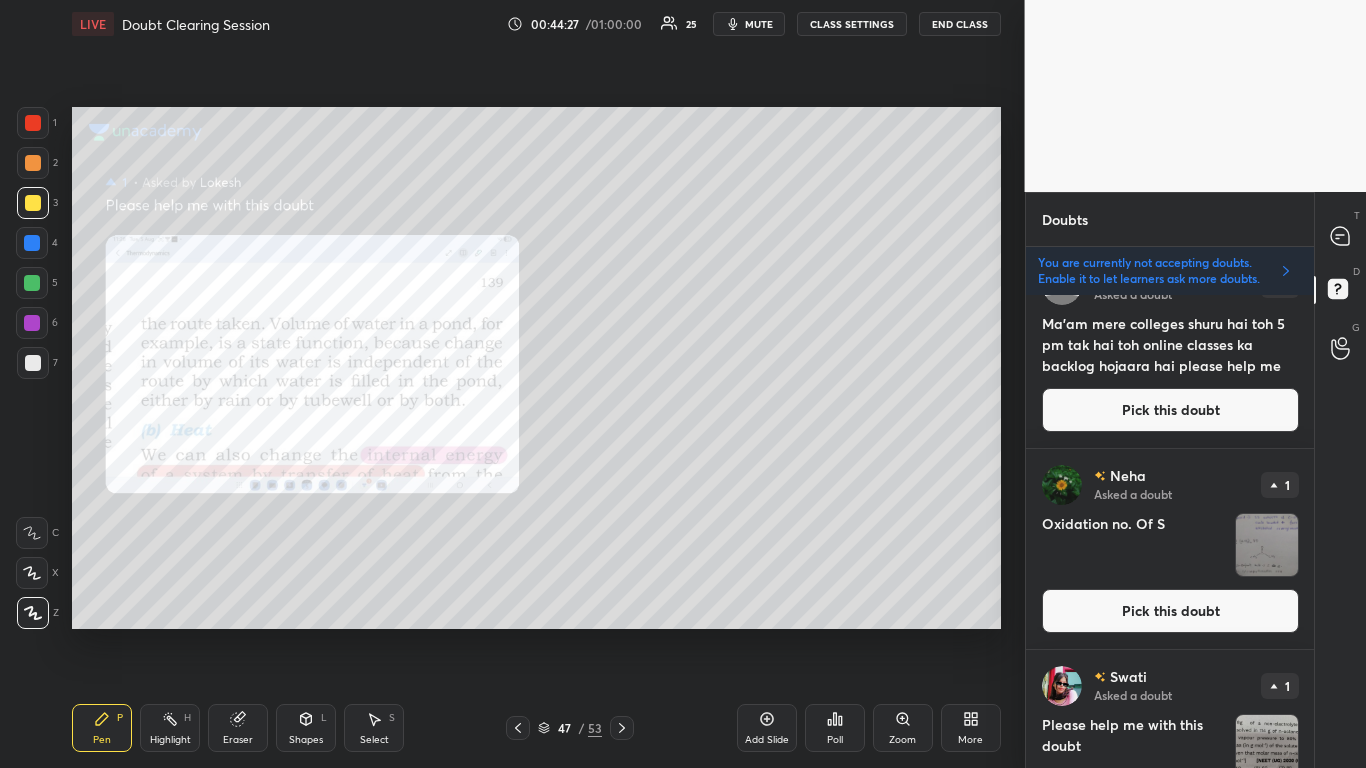 click on "Pick this doubt" at bounding box center (1170, 611) 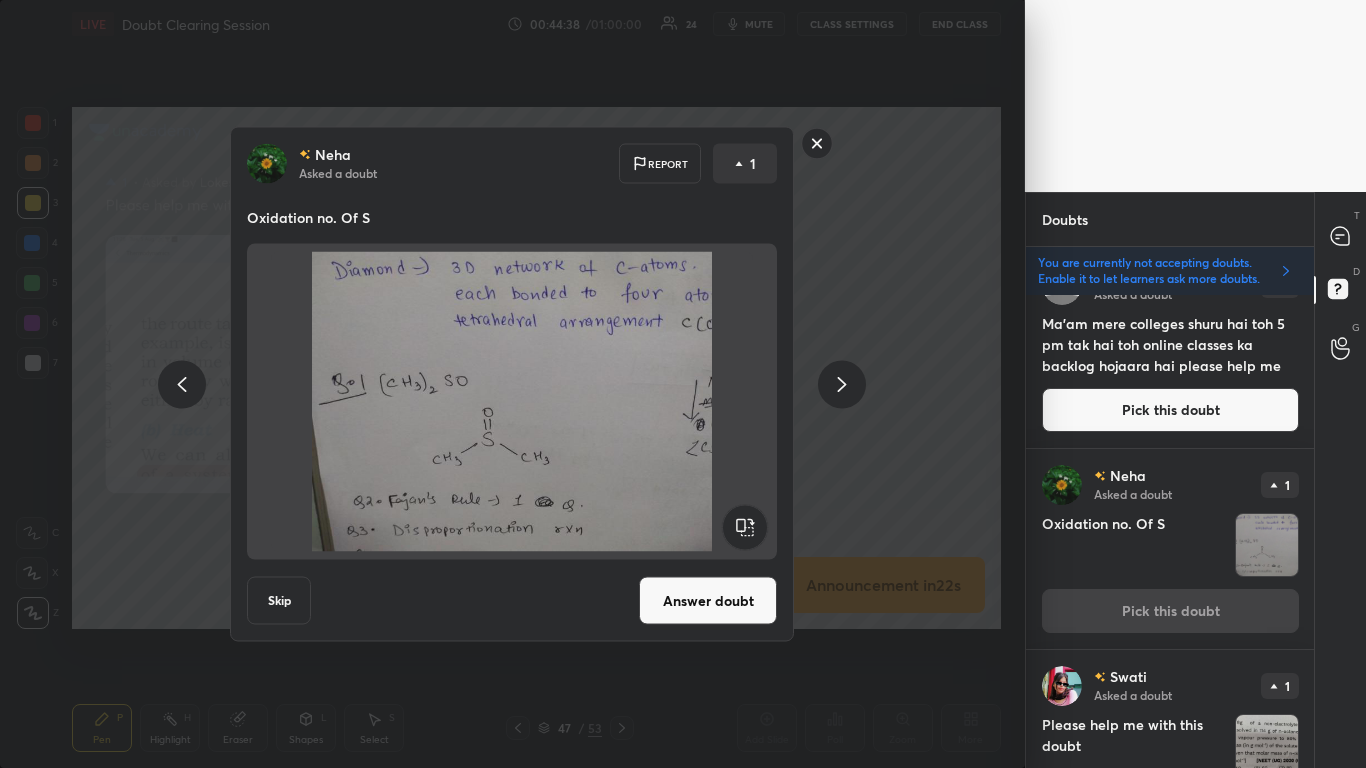 click on "Answer doubt" at bounding box center (708, 601) 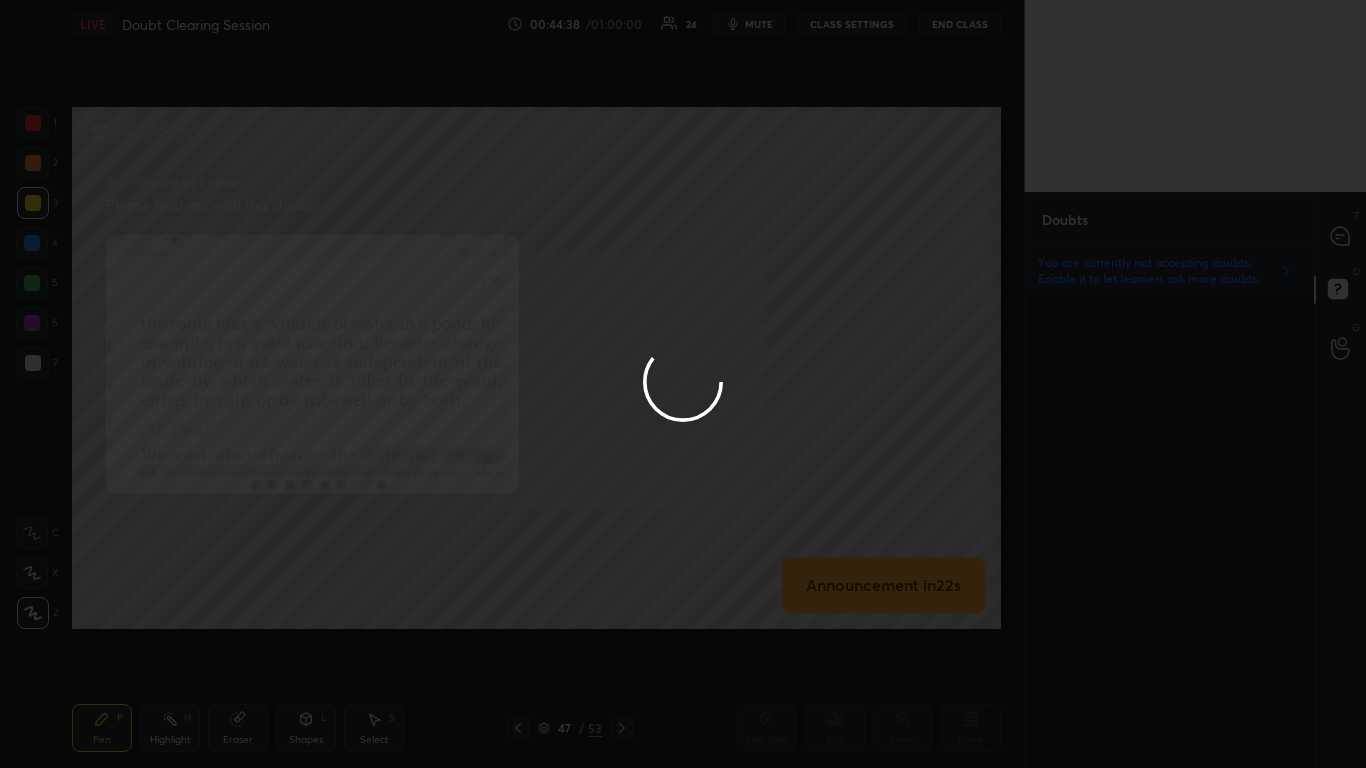 scroll, scrollTop: 0, scrollLeft: 0, axis: both 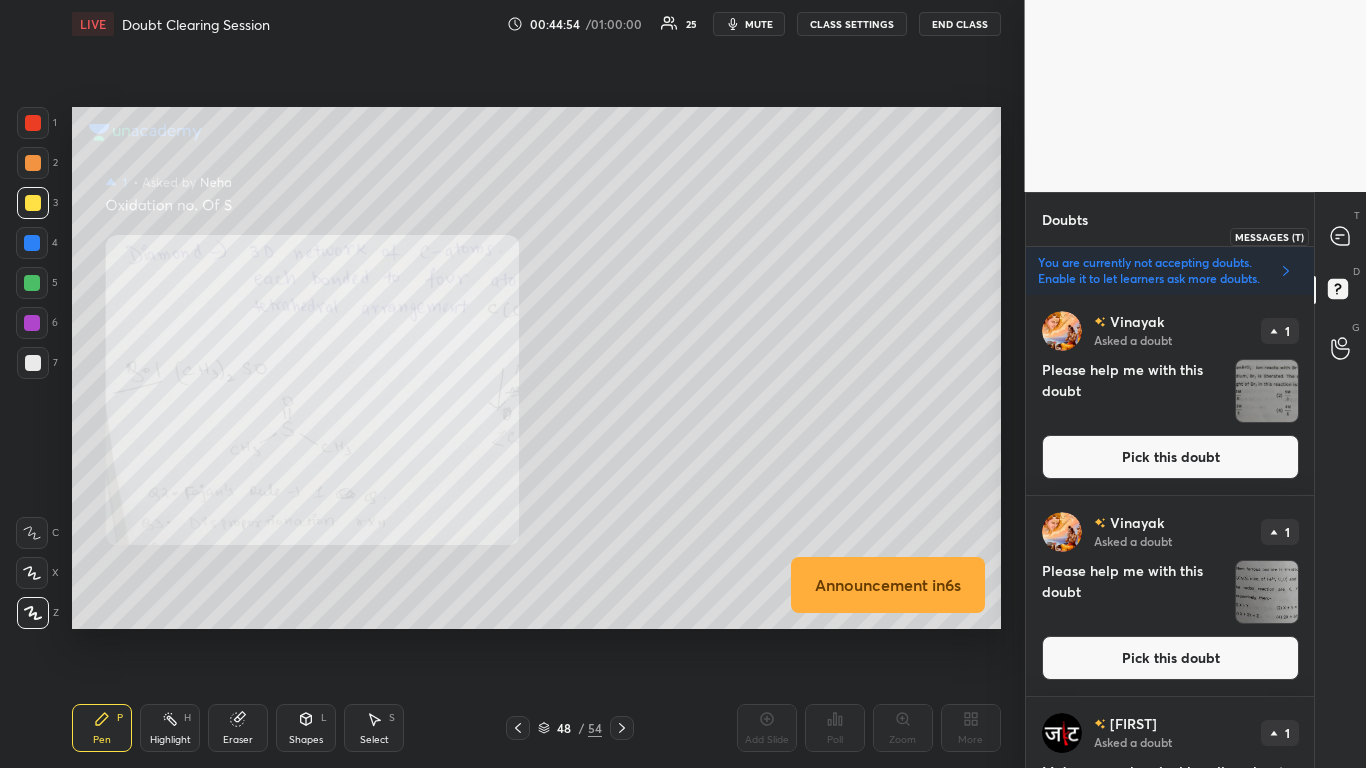 click 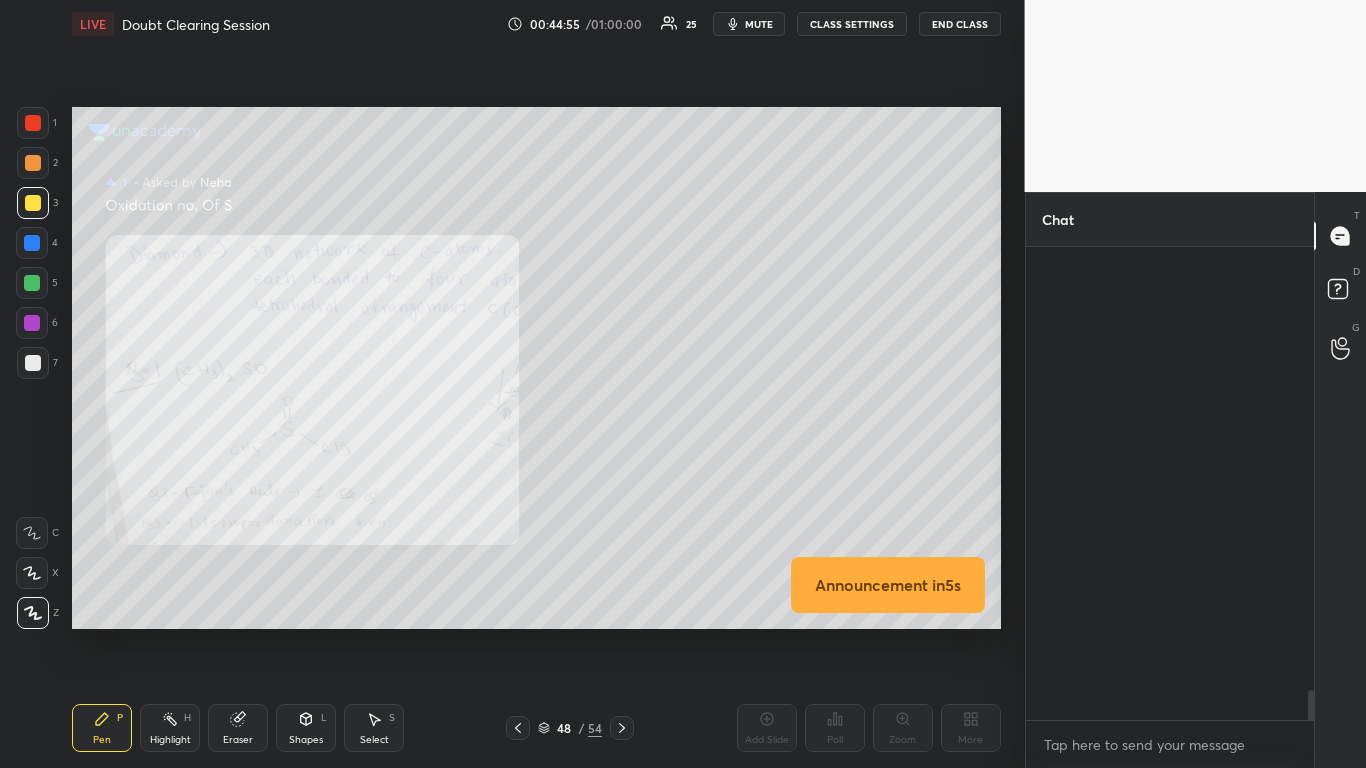 scroll, scrollTop: 7, scrollLeft: 7, axis: both 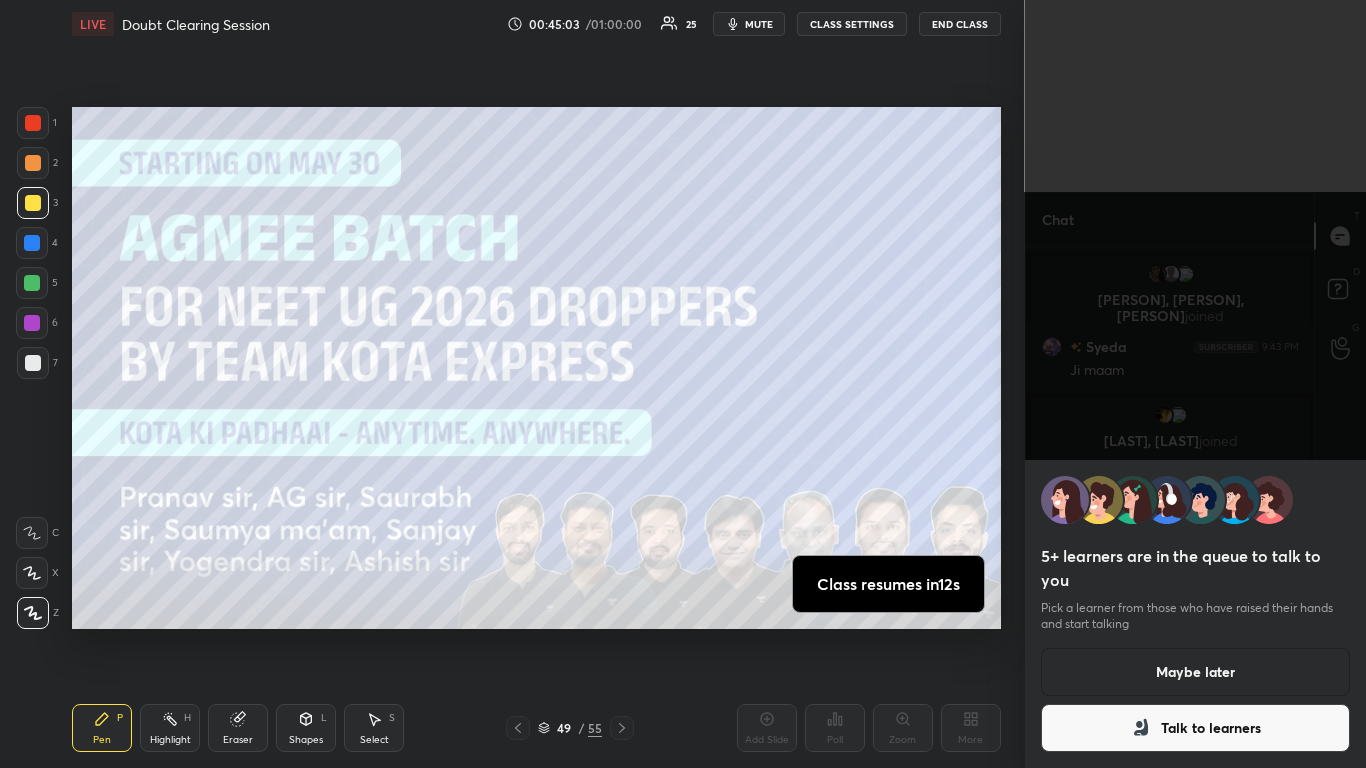 click on "Maybe later" at bounding box center (1196, 672) 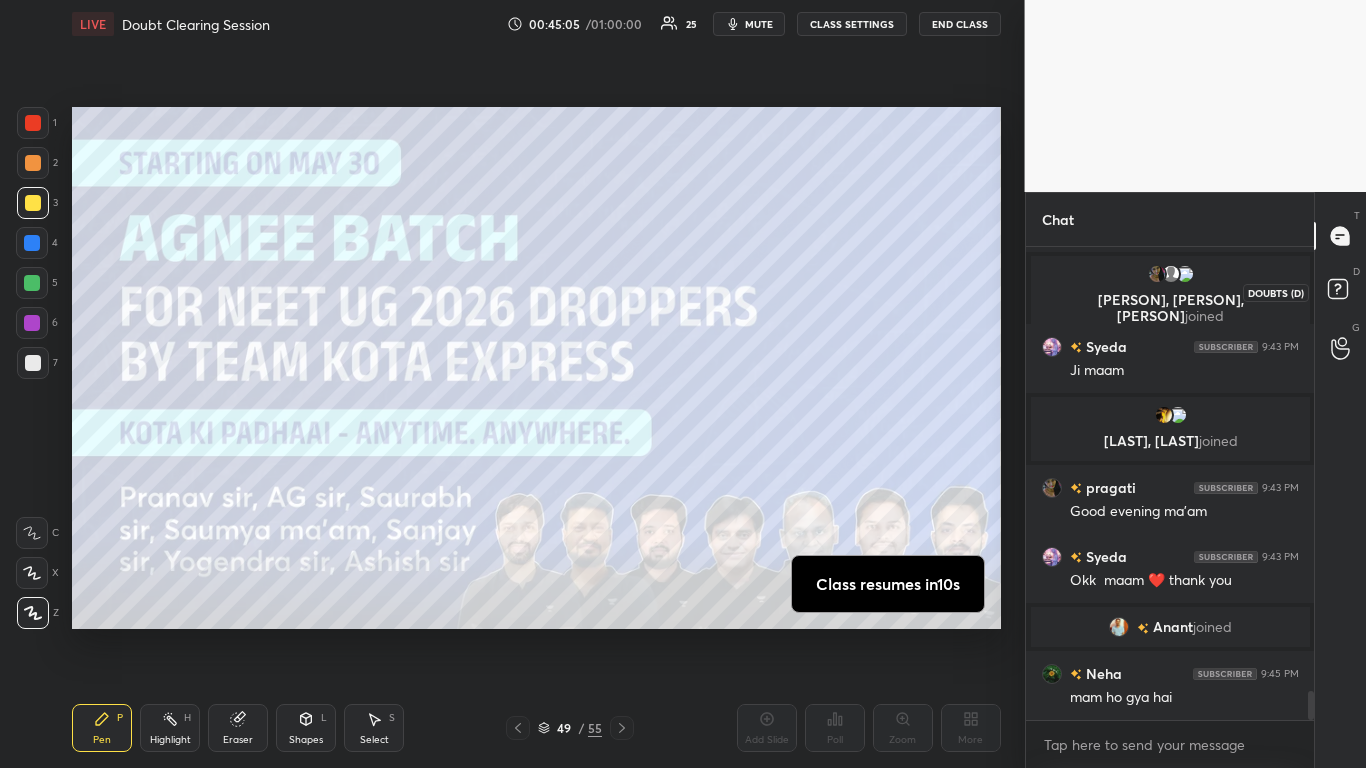 click 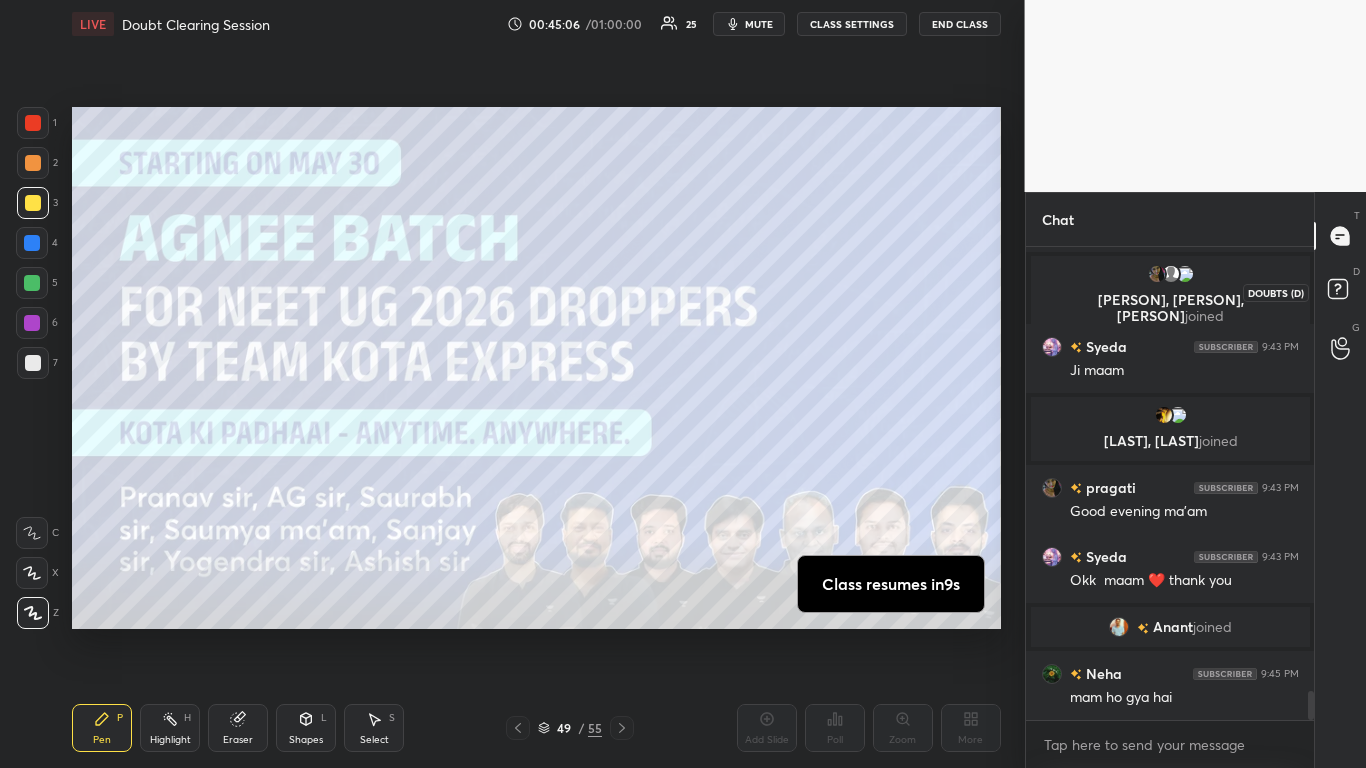 click 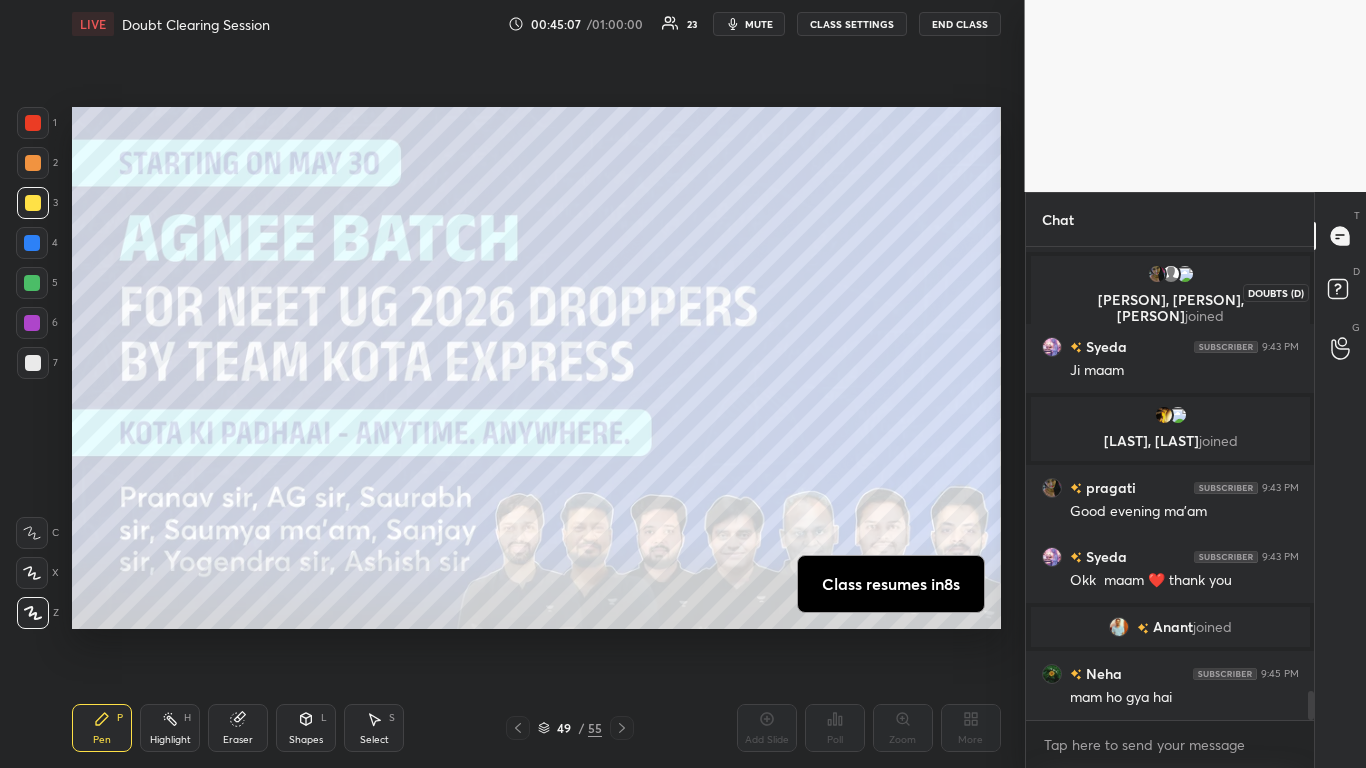click 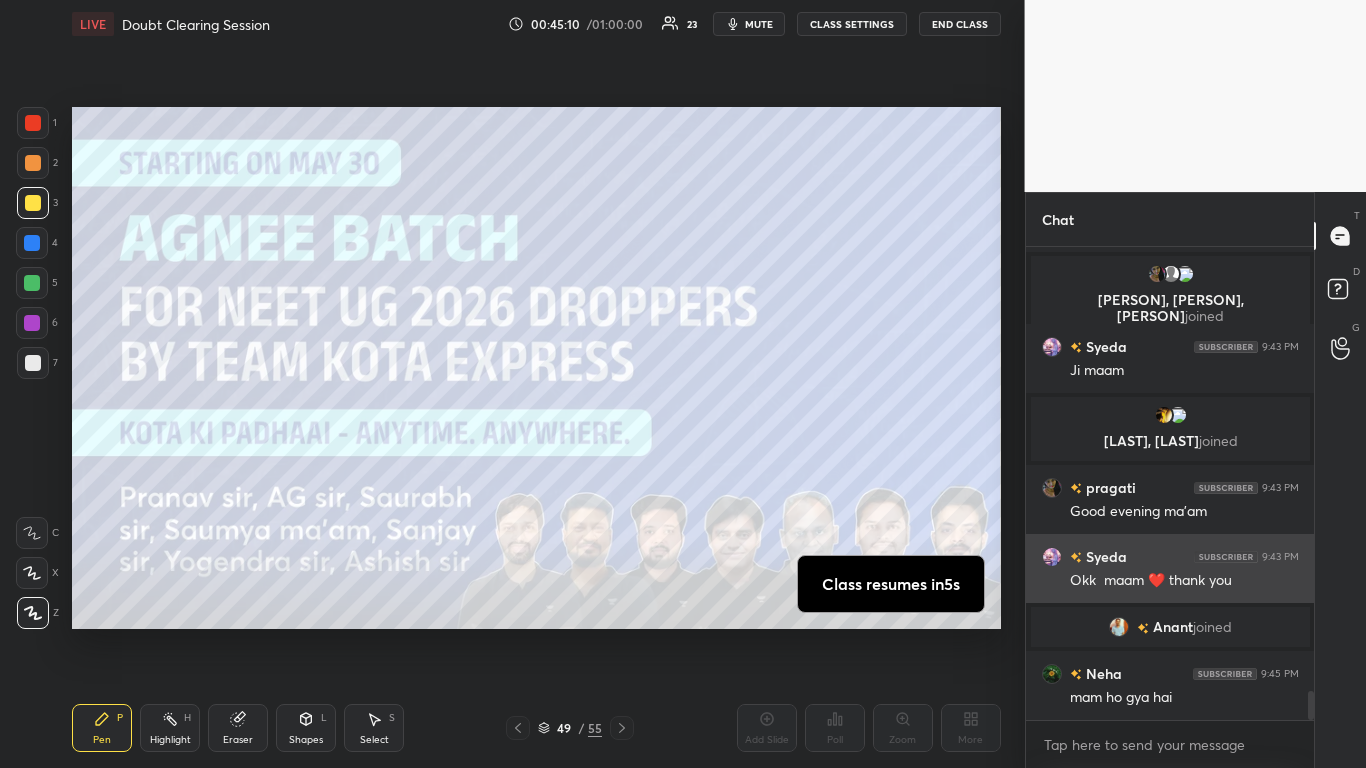 scroll, scrollTop: 7167, scrollLeft: 0, axis: vertical 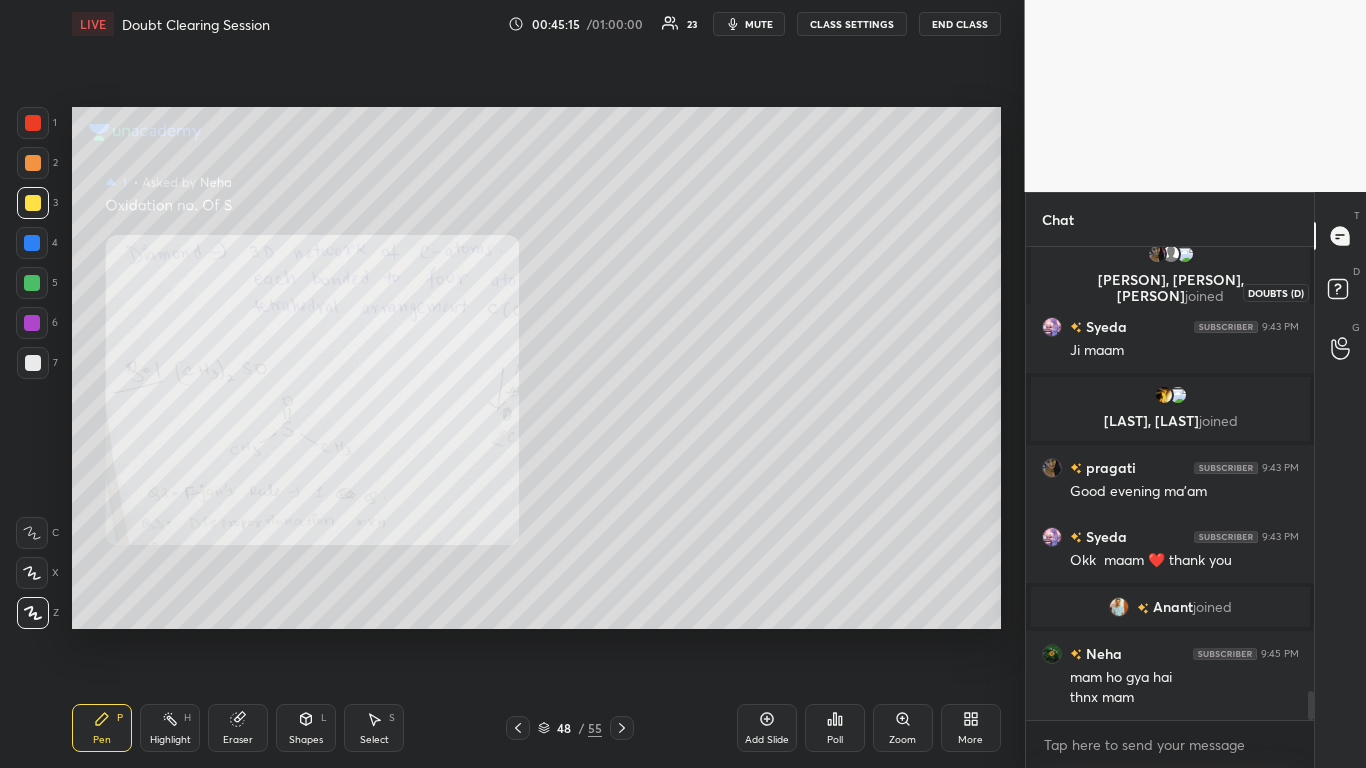 click 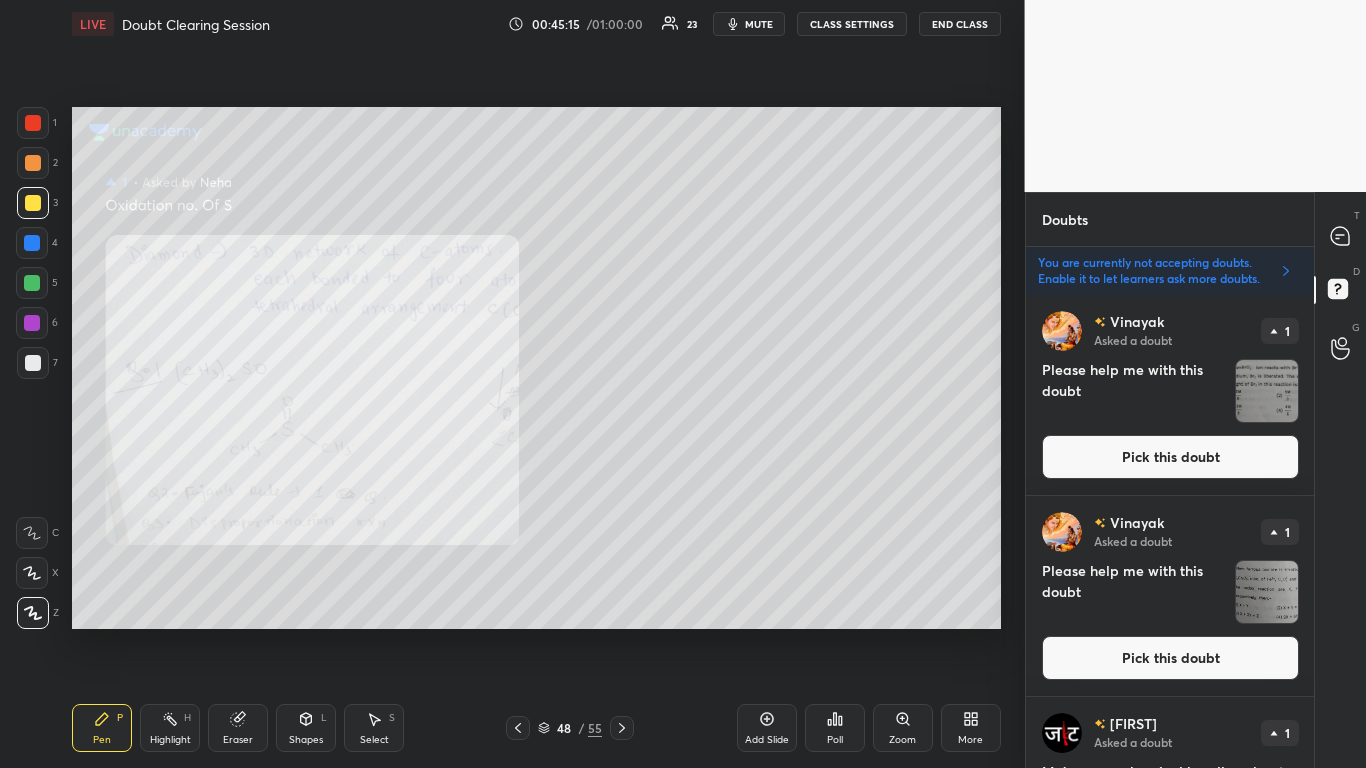 scroll, scrollTop: 467, scrollLeft: 282, axis: both 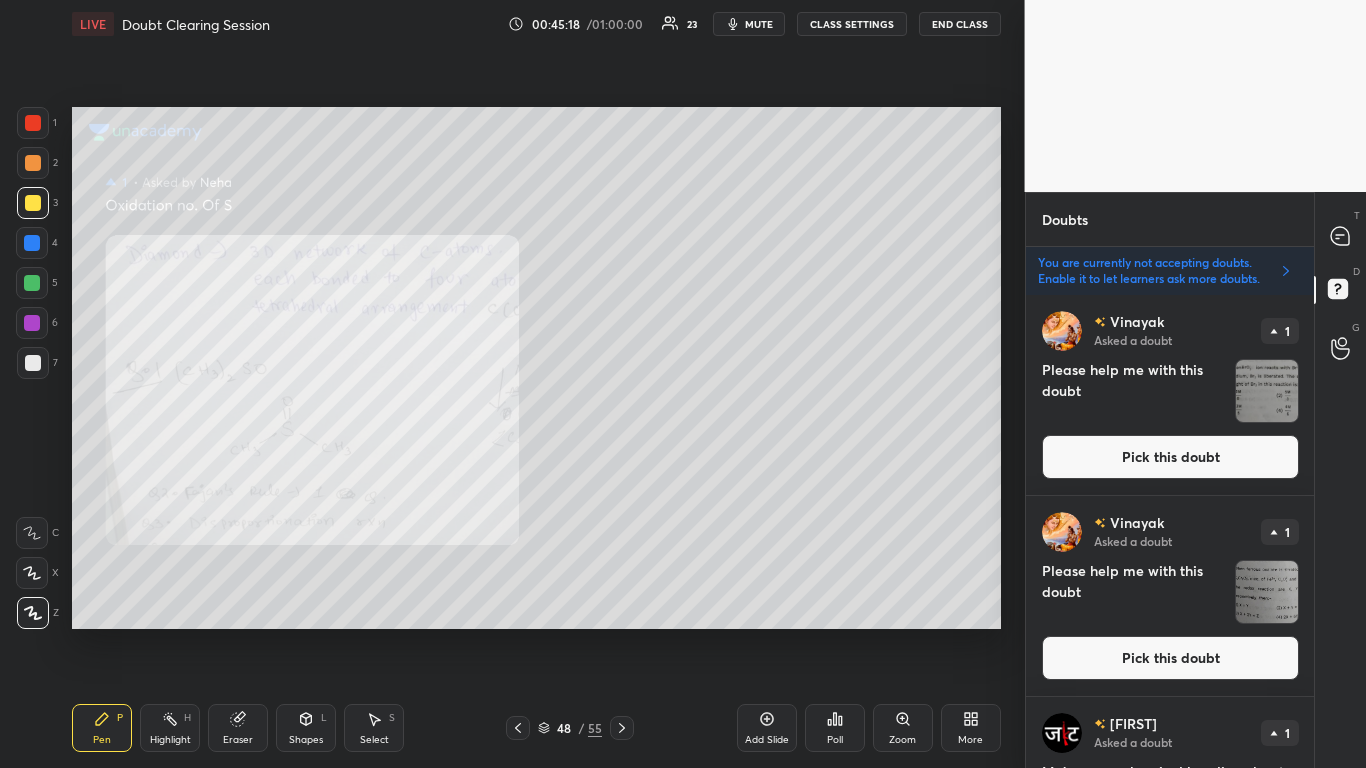 click on "Vinayak Asked a doubt 1 Please help me with this doubt Pick this doubt" at bounding box center (1170, 596) 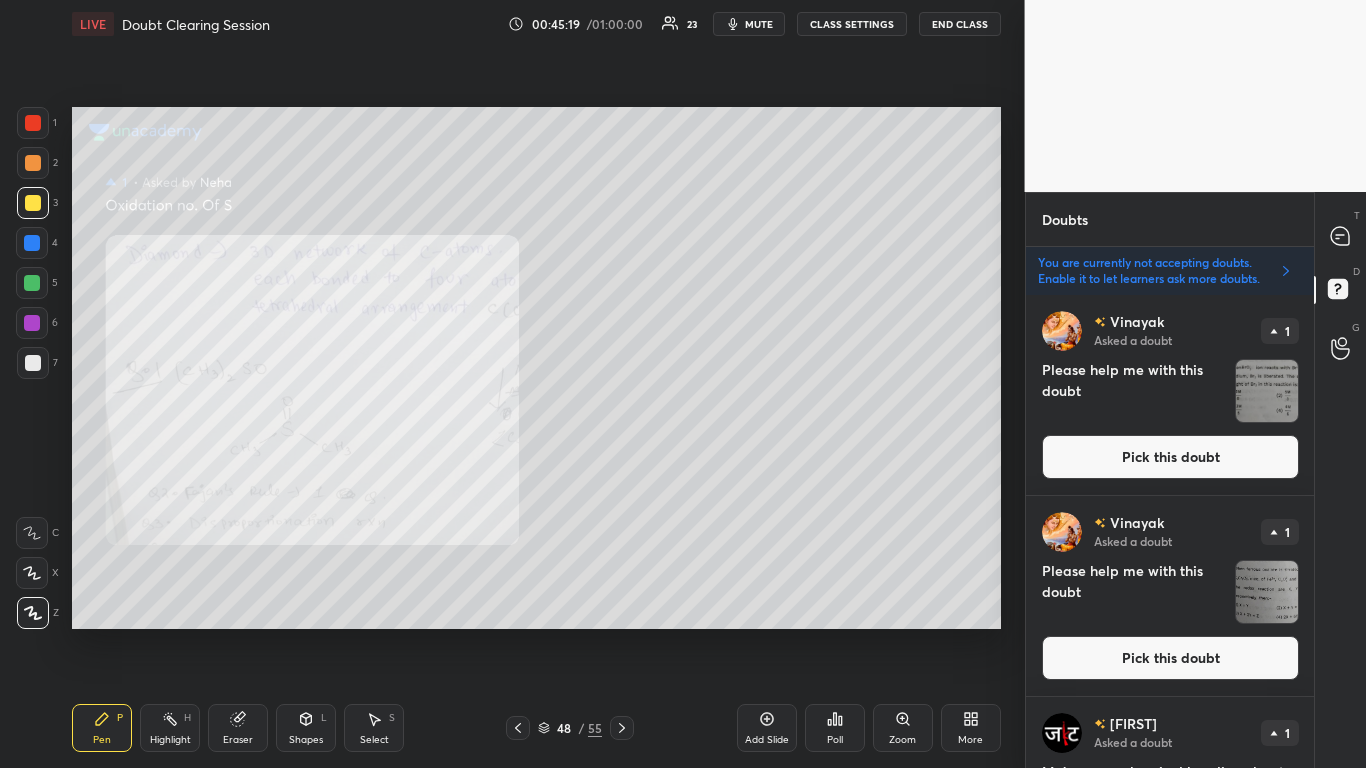 scroll, scrollTop: 399, scrollLeft: 0, axis: vertical 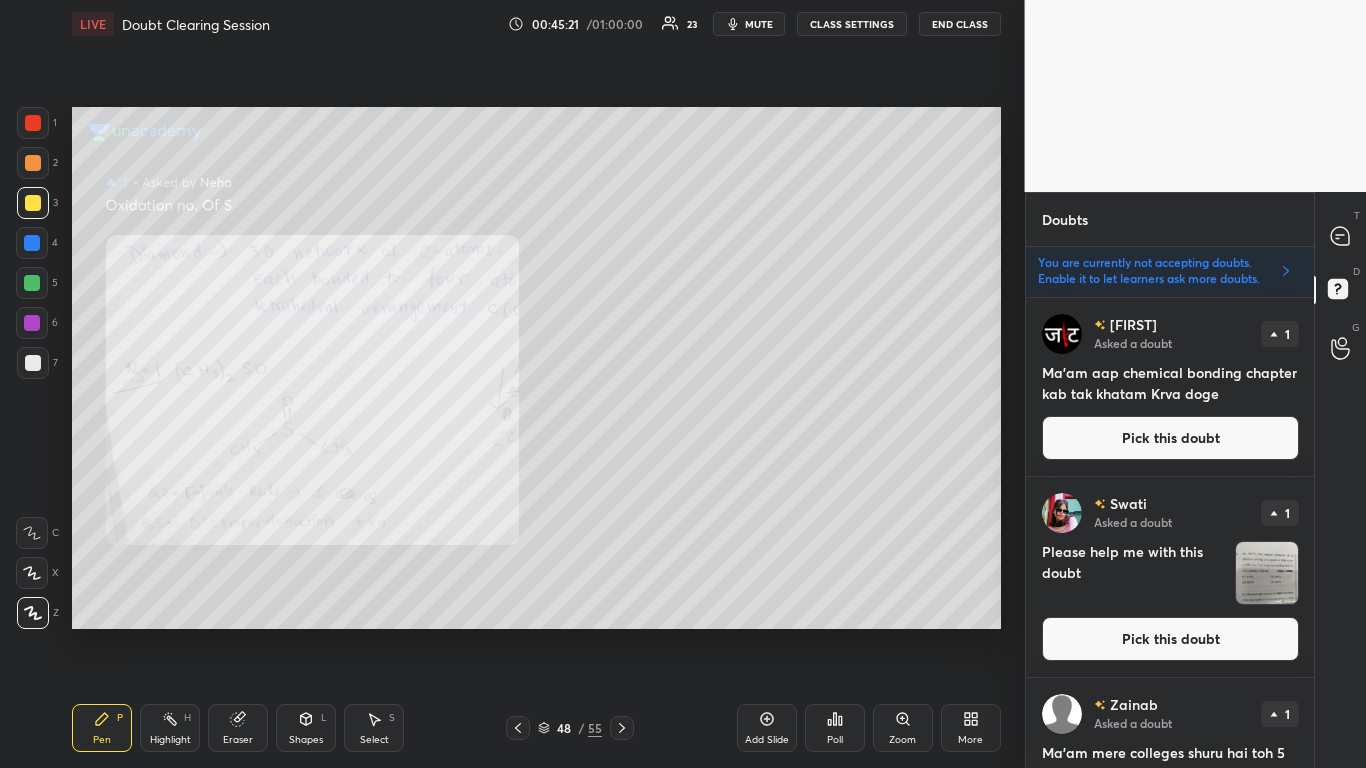 click on "Pick this doubt" at bounding box center [1170, 438] 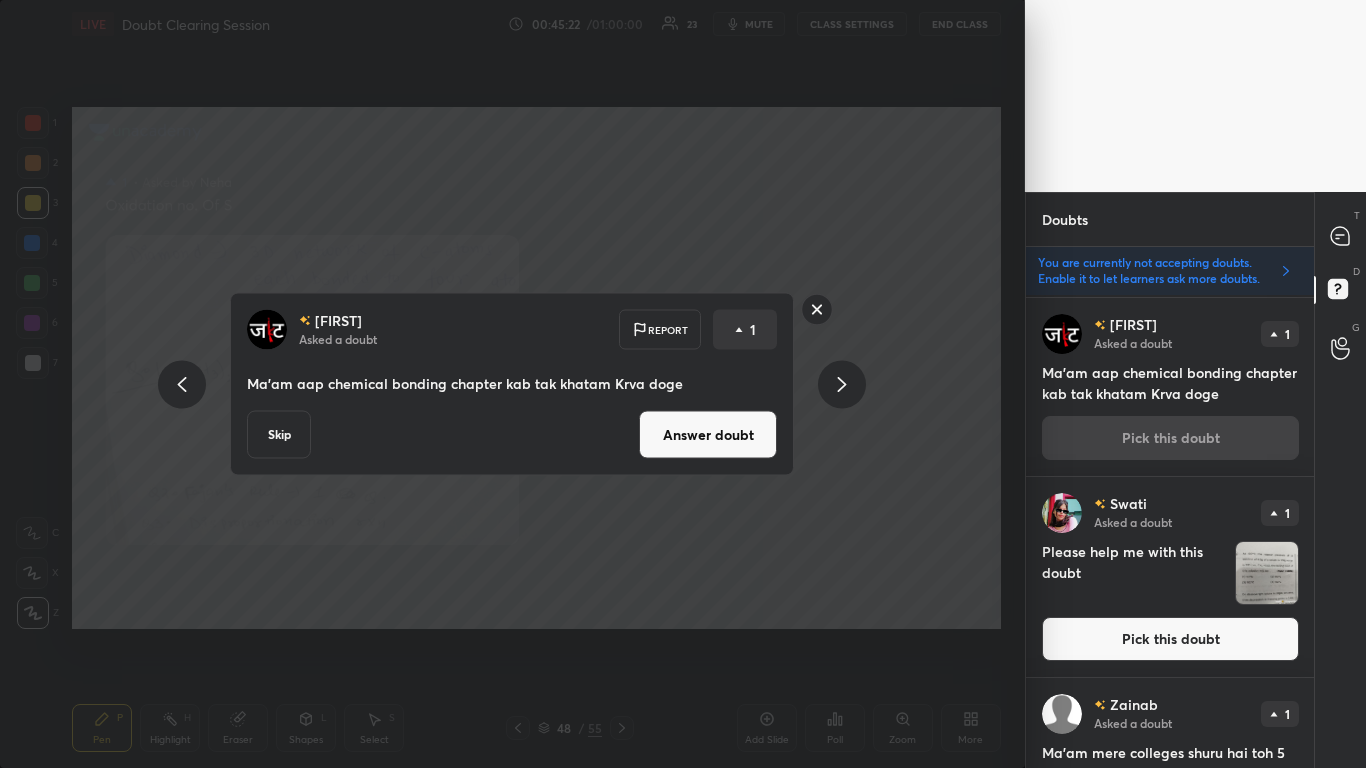 click on "Skip" at bounding box center (279, 435) 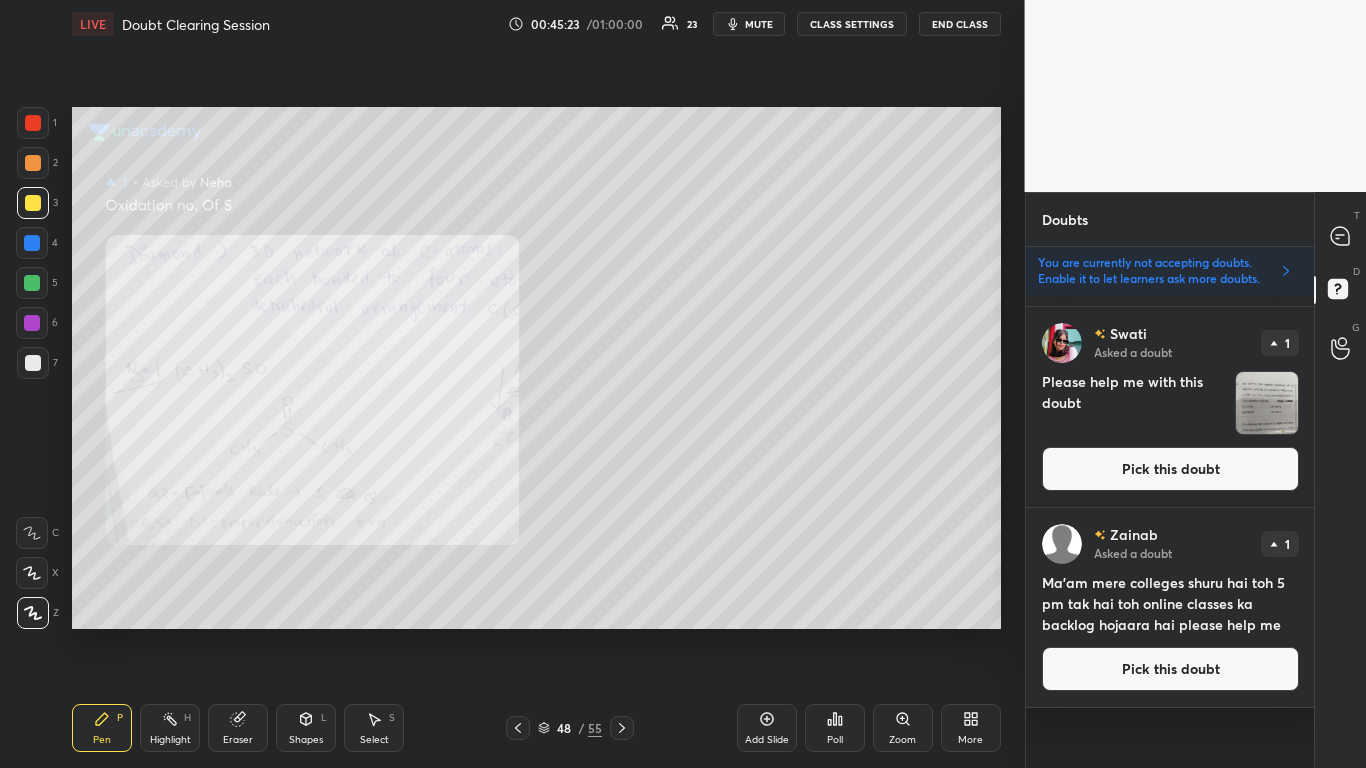 scroll, scrollTop: 0, scrollLeft: 0, axis: both 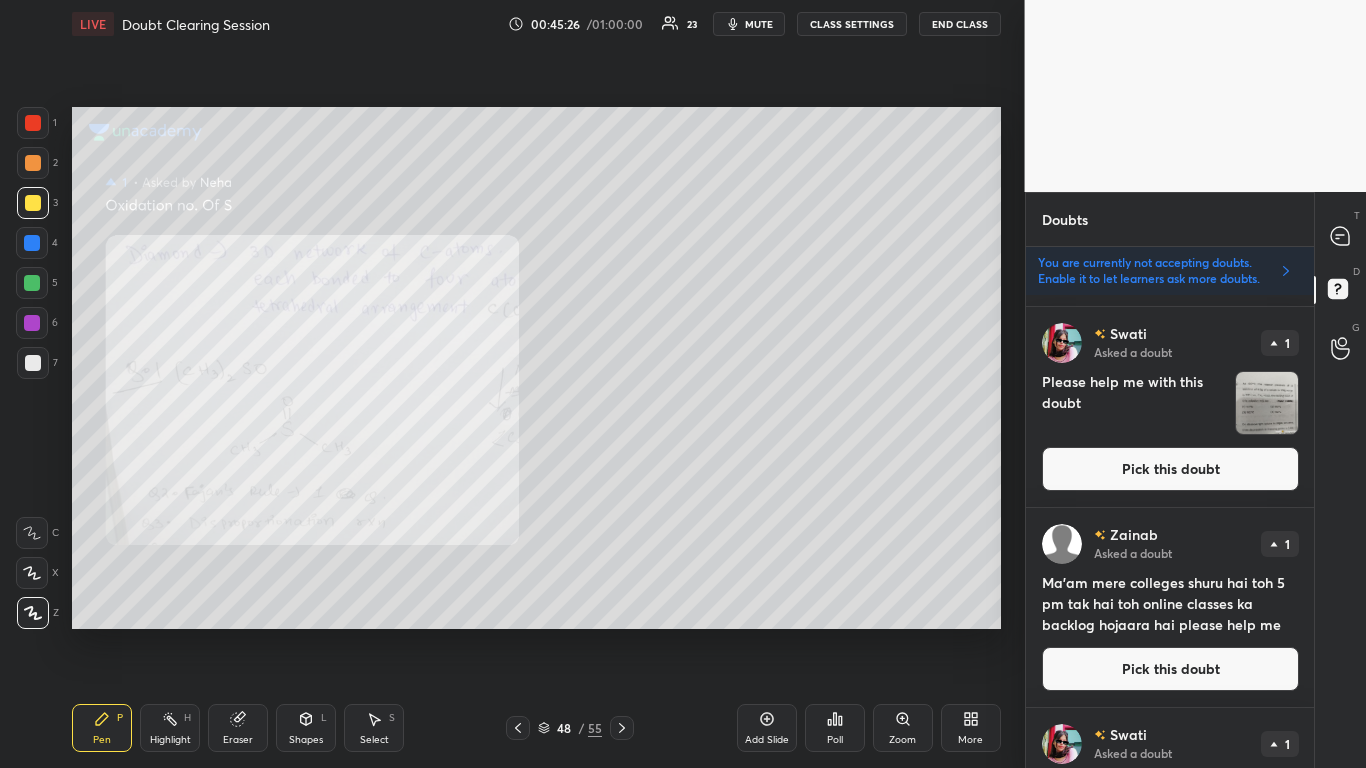 click on "Pick this doubt" at bounding box center (1170, 469) 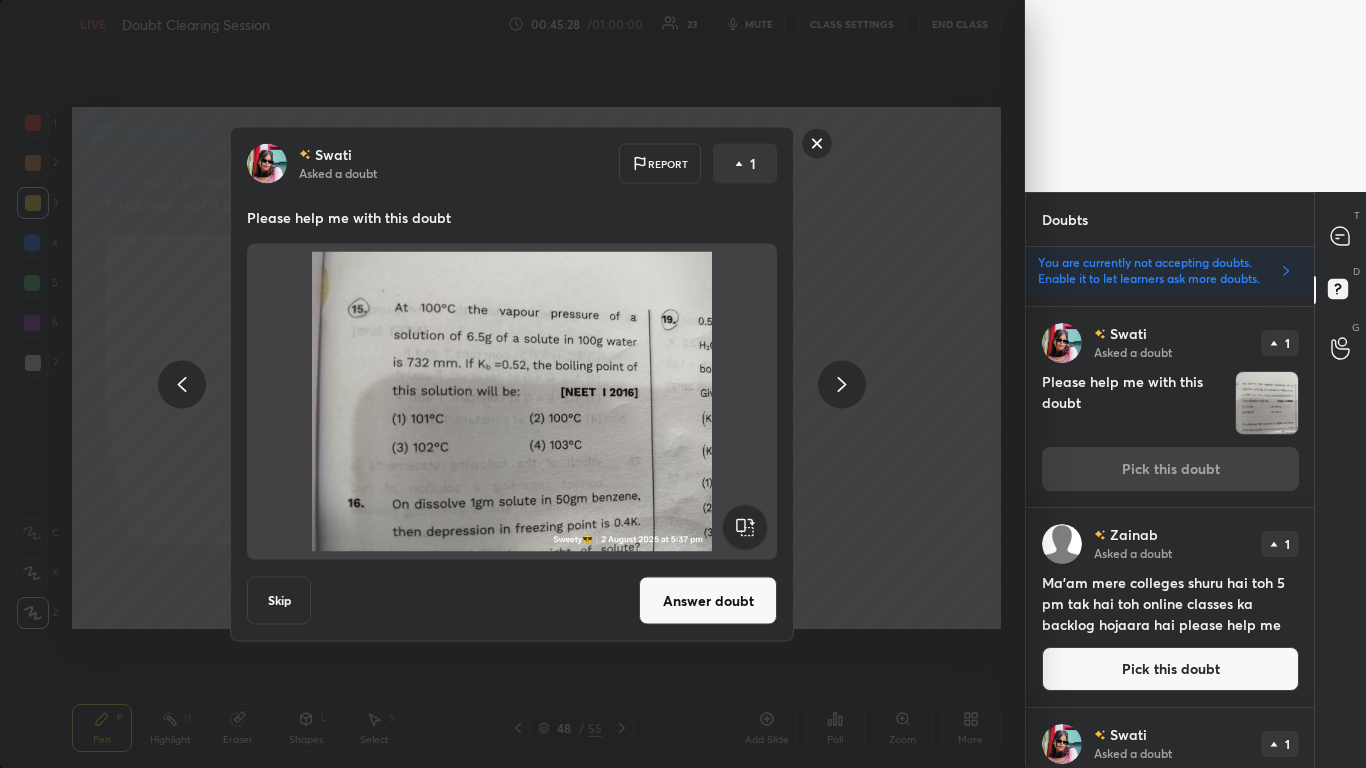 click on "Answer doubt" at bounding box center (708, 601) 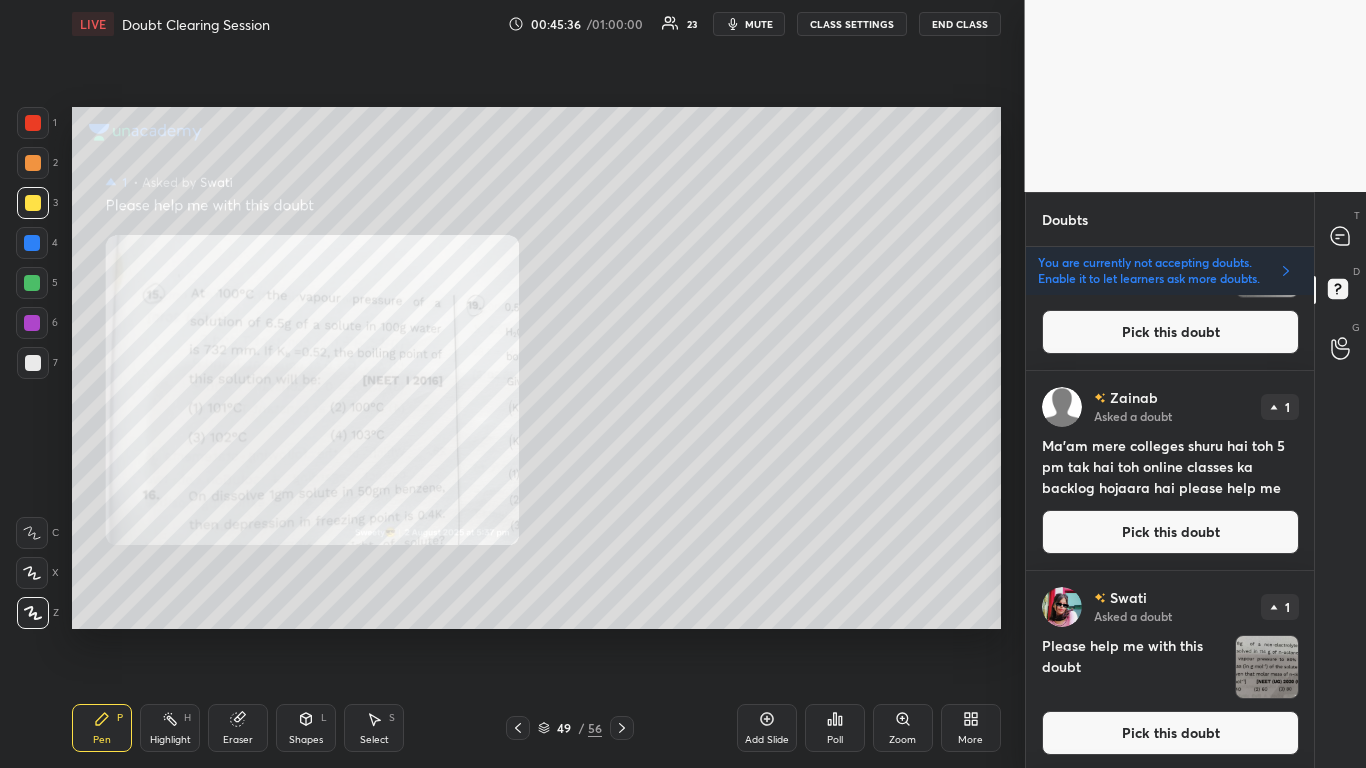 scroll, scrollTop: 368, scrollLeft: 0, axis: vertical 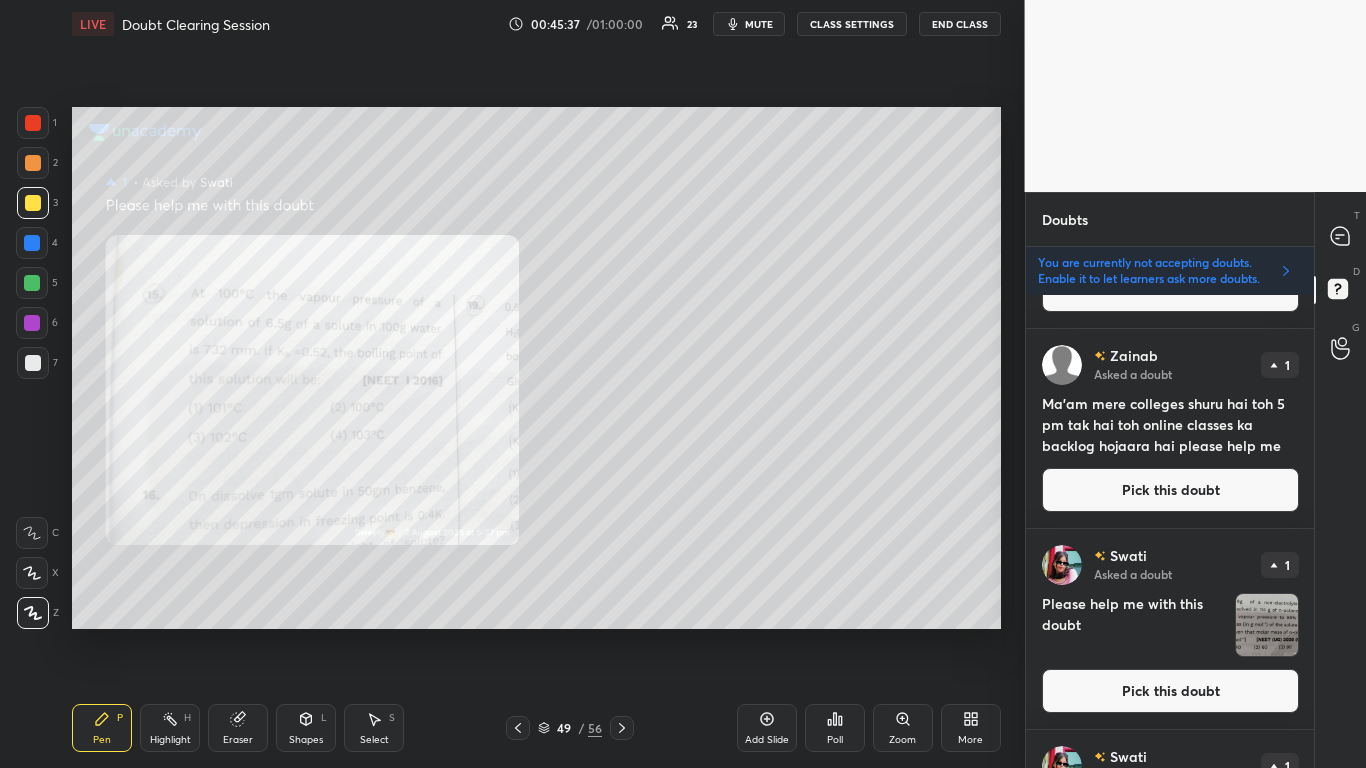 click on "Pick this doubt" at bounding box center [1170, 691] 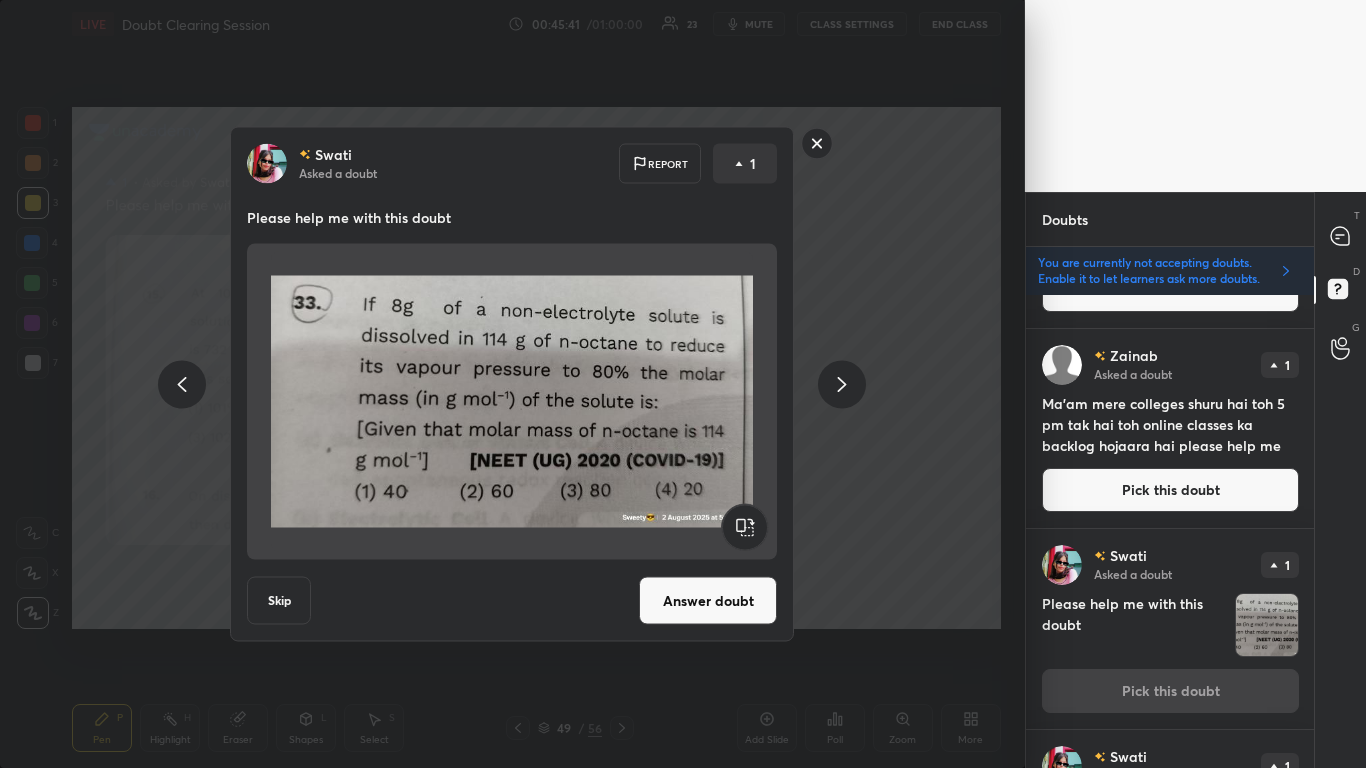 click on "Answer doubt" at bounding box center [708, 601] 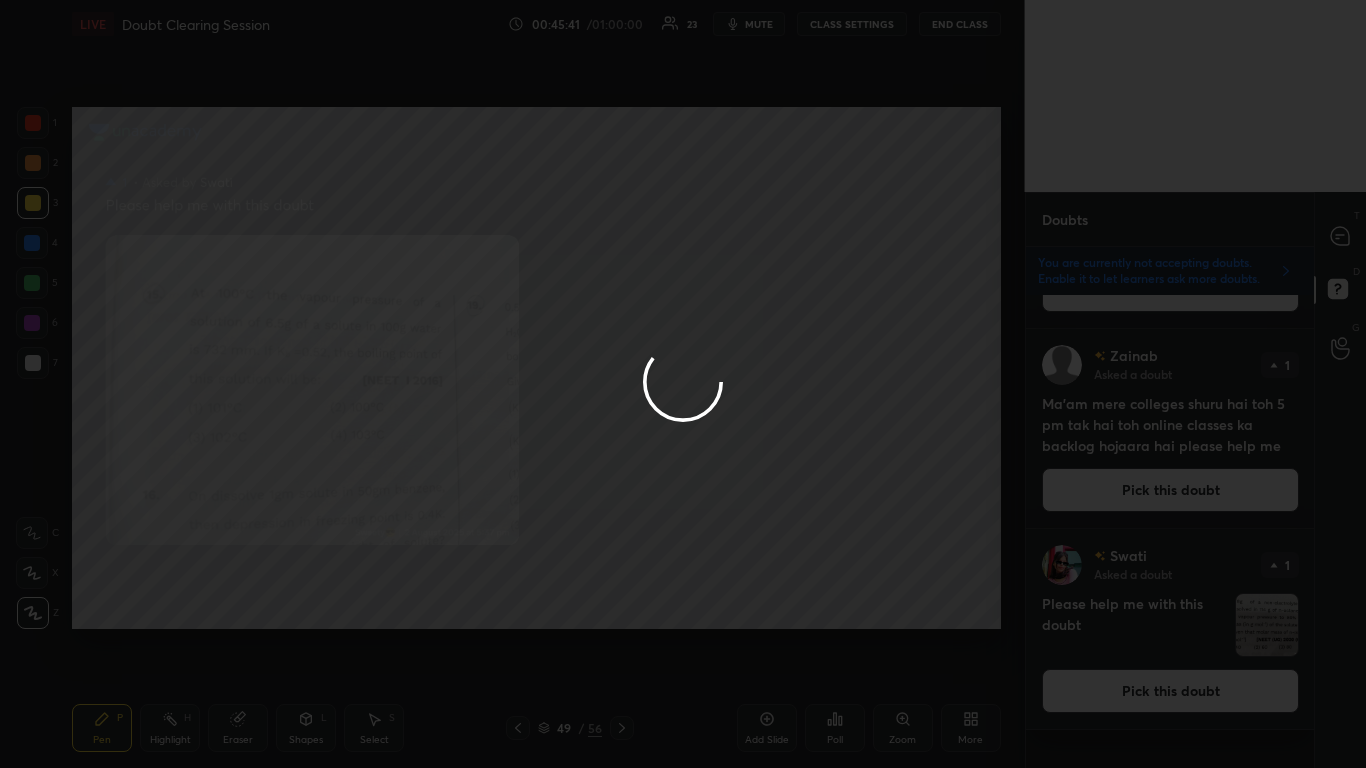scroll, scrollTop: 0, scrollLeft: 0, axis: both 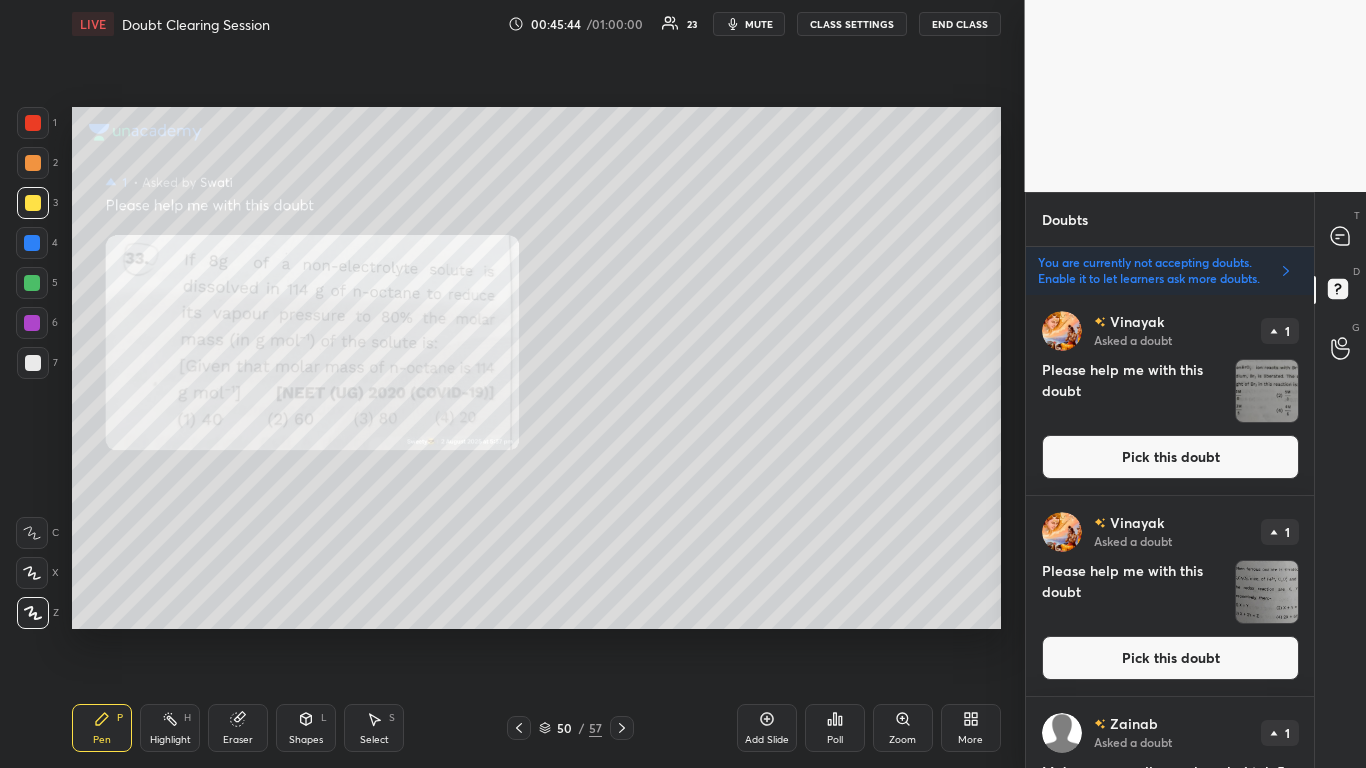 click 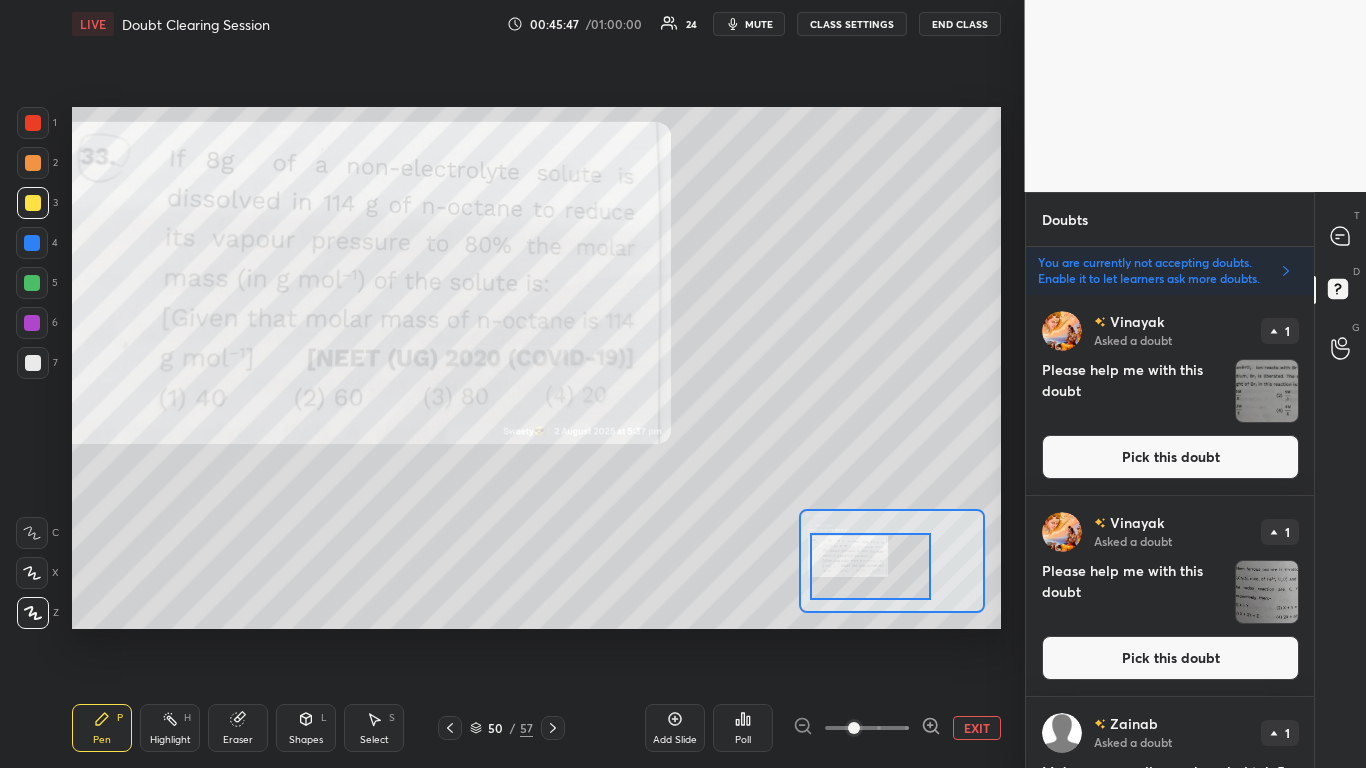 click on "EXIT" at bounding box center (977, 728) 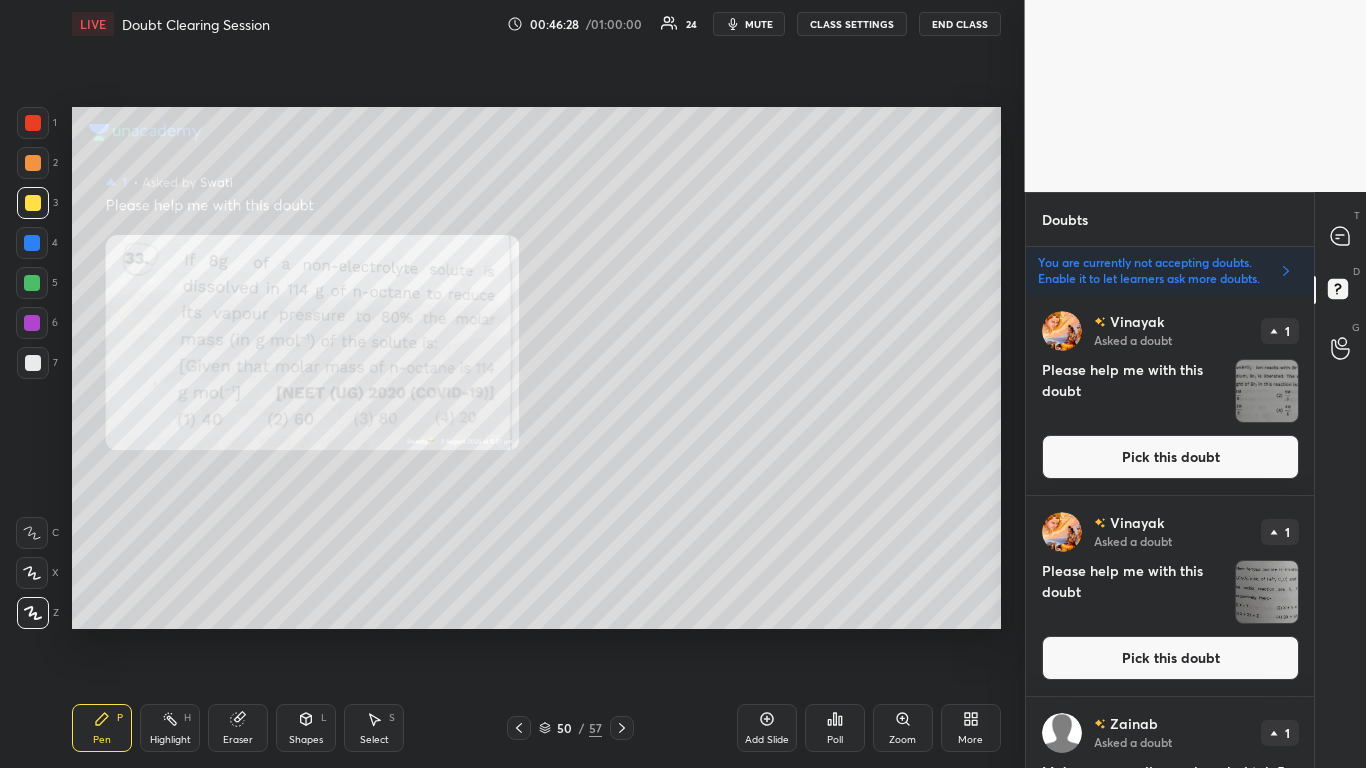 click 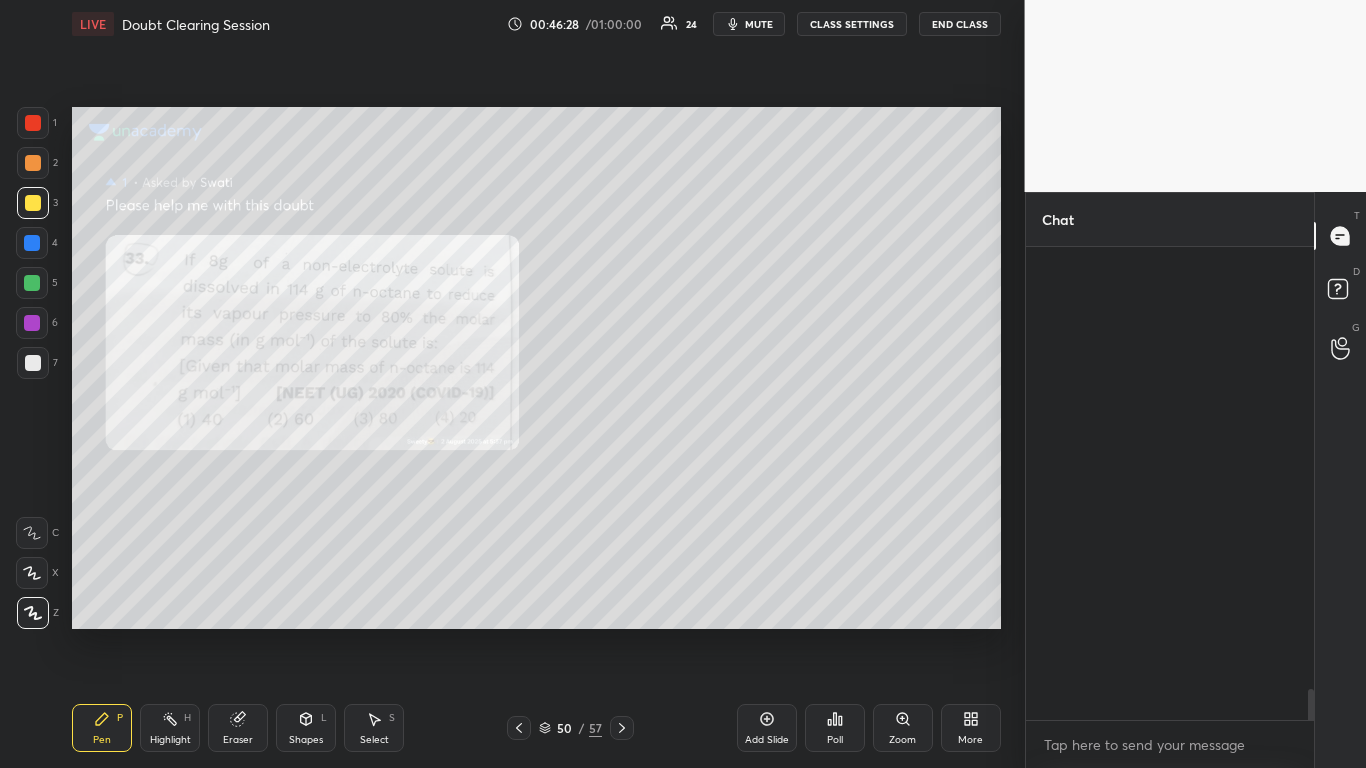 scroll, scrollTop: 7, scrollLeft: 7, axis: both 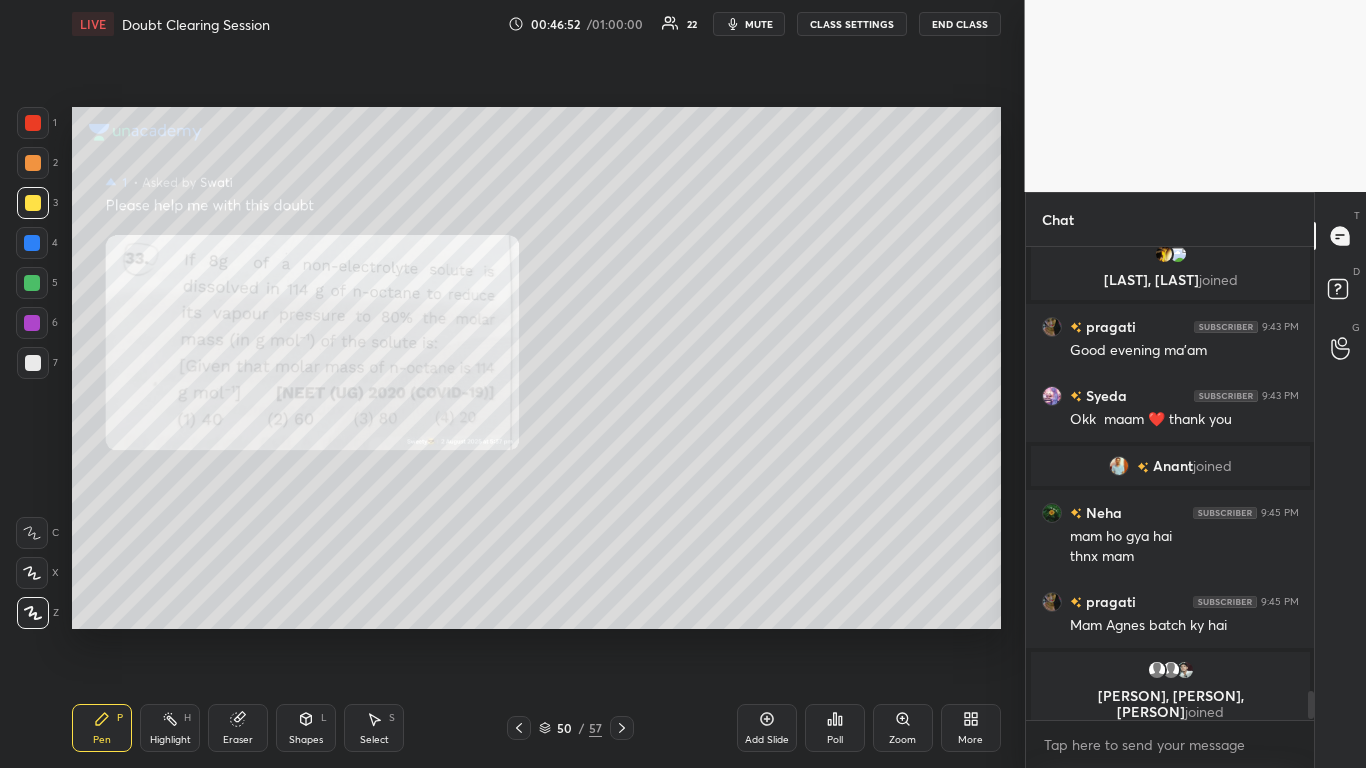 click 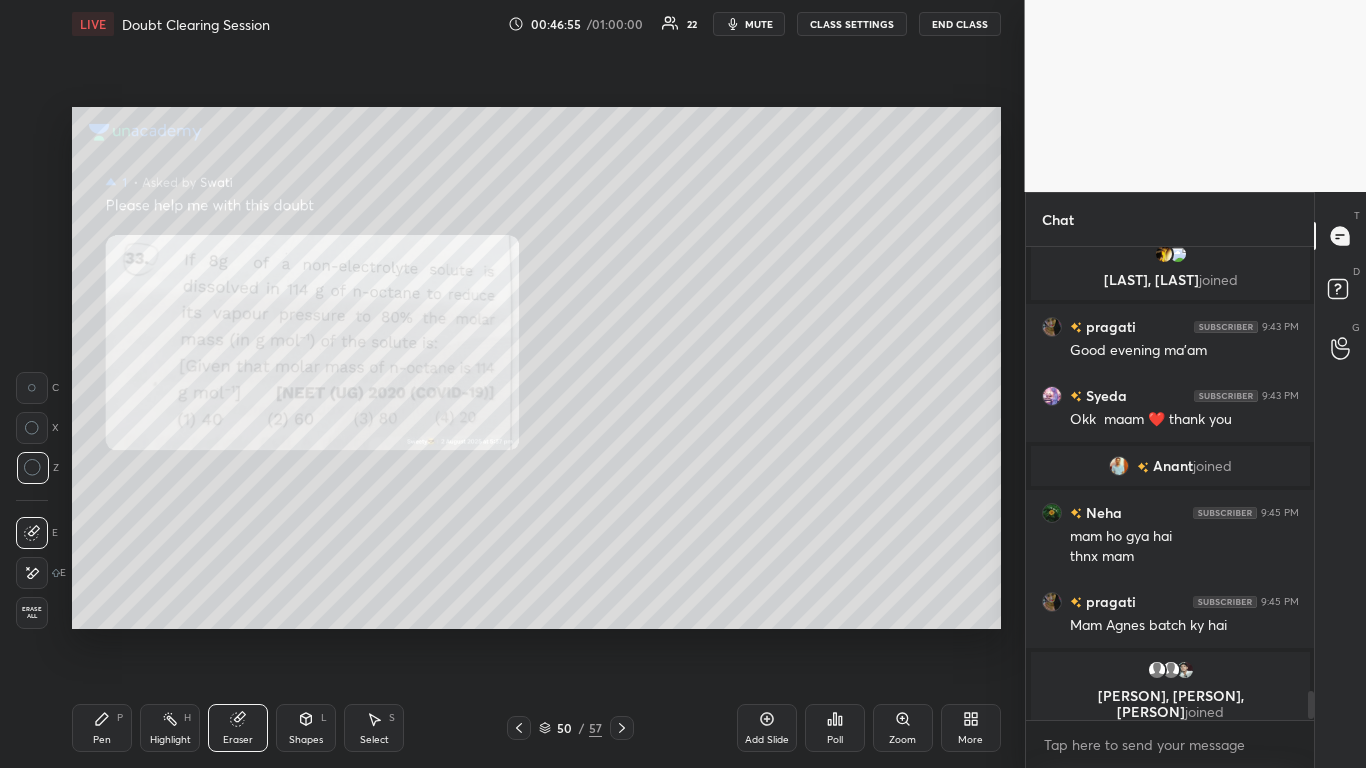 scroll, scrollTop: 426, scrollLeft: 282, axis: both 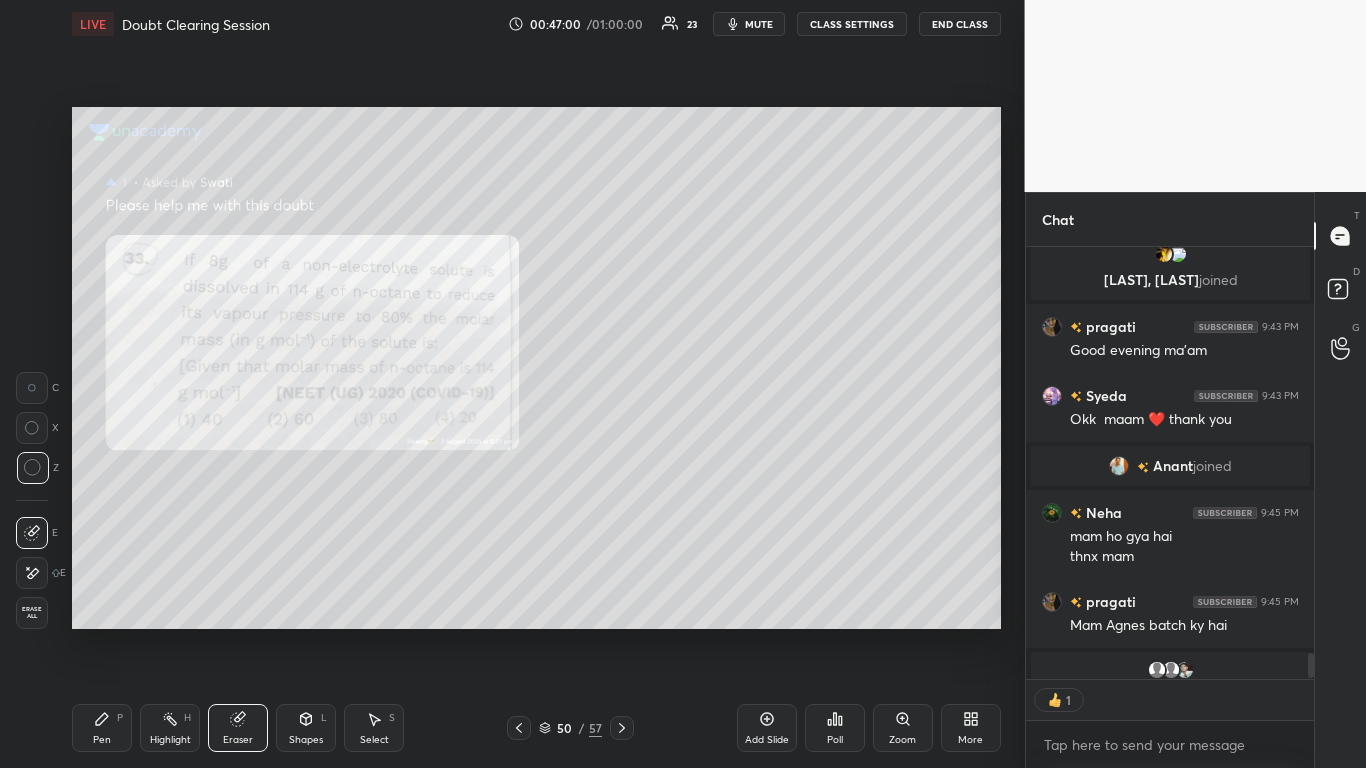 click 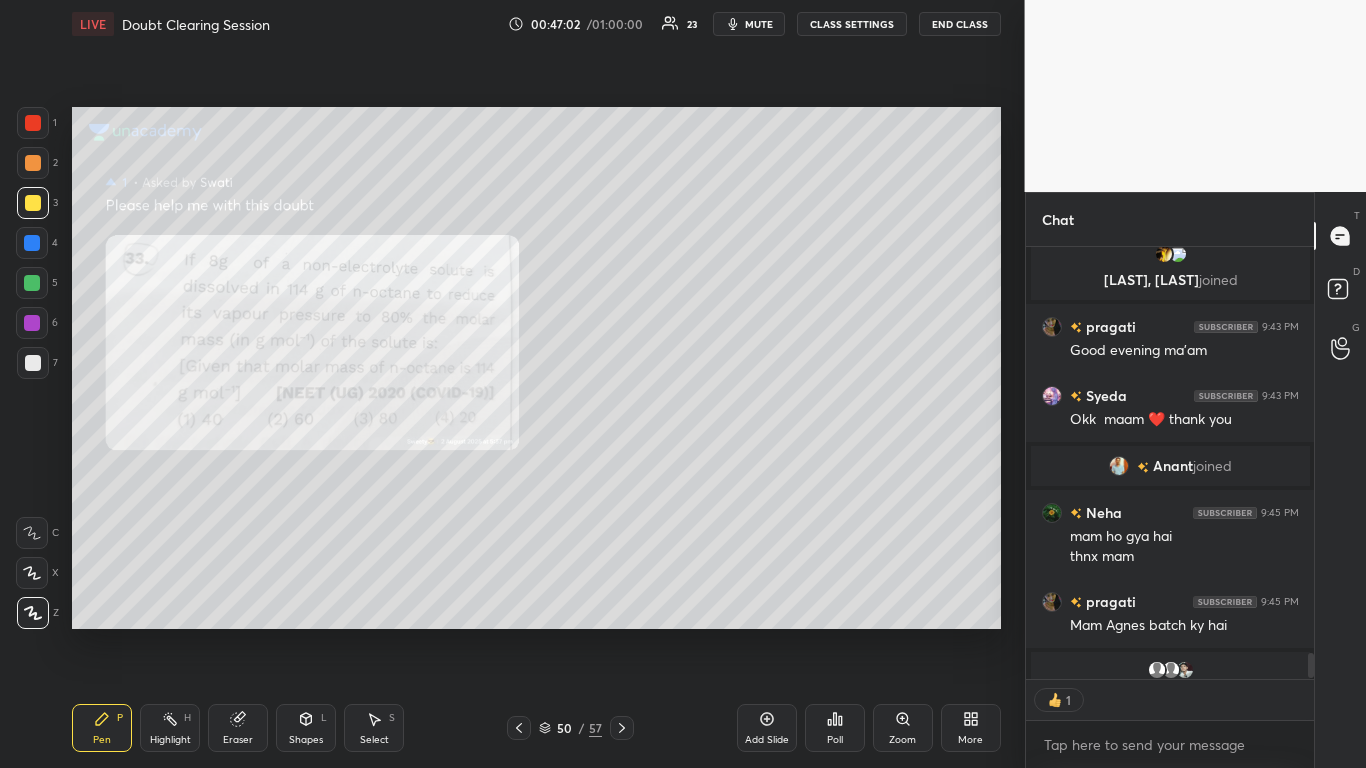 click at bounding box center [33, 123] 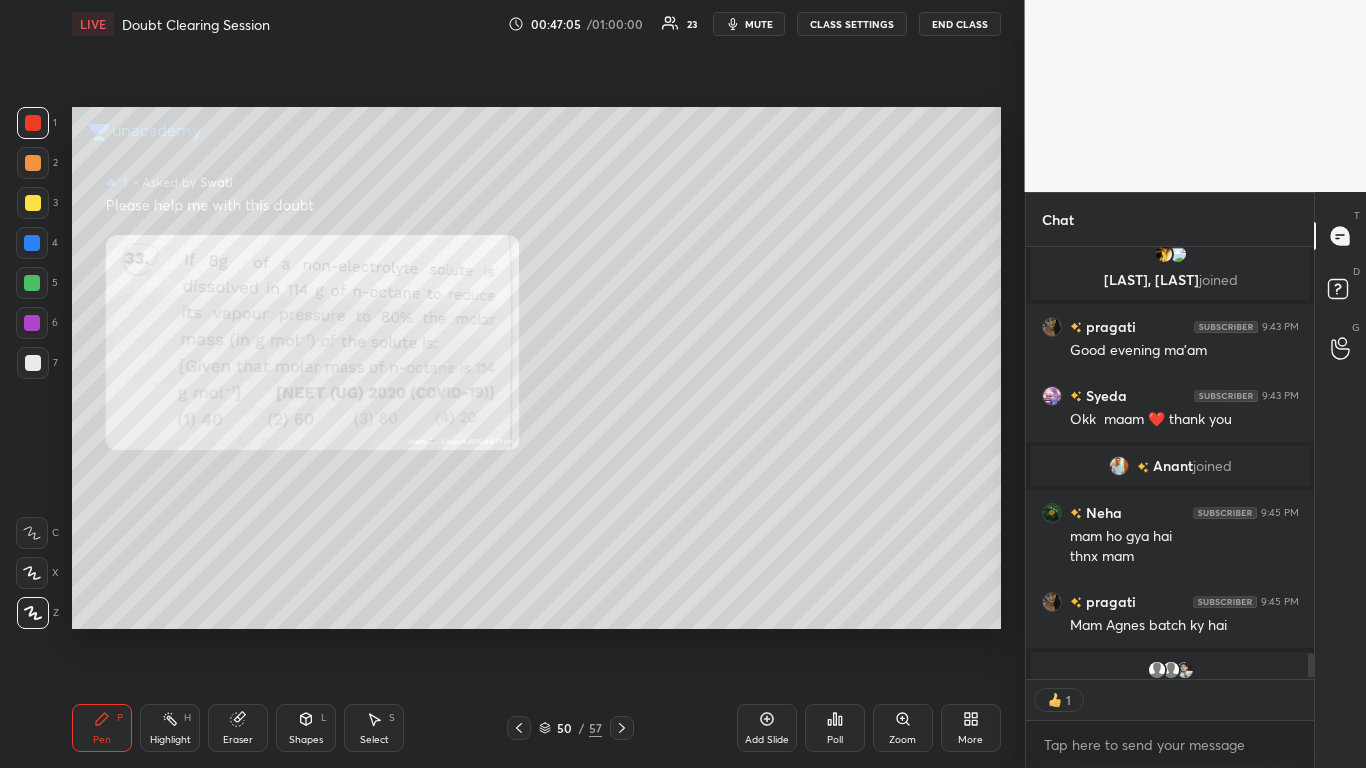 scroll, scrollTop: 7, scrollLeft: 7, axis: both 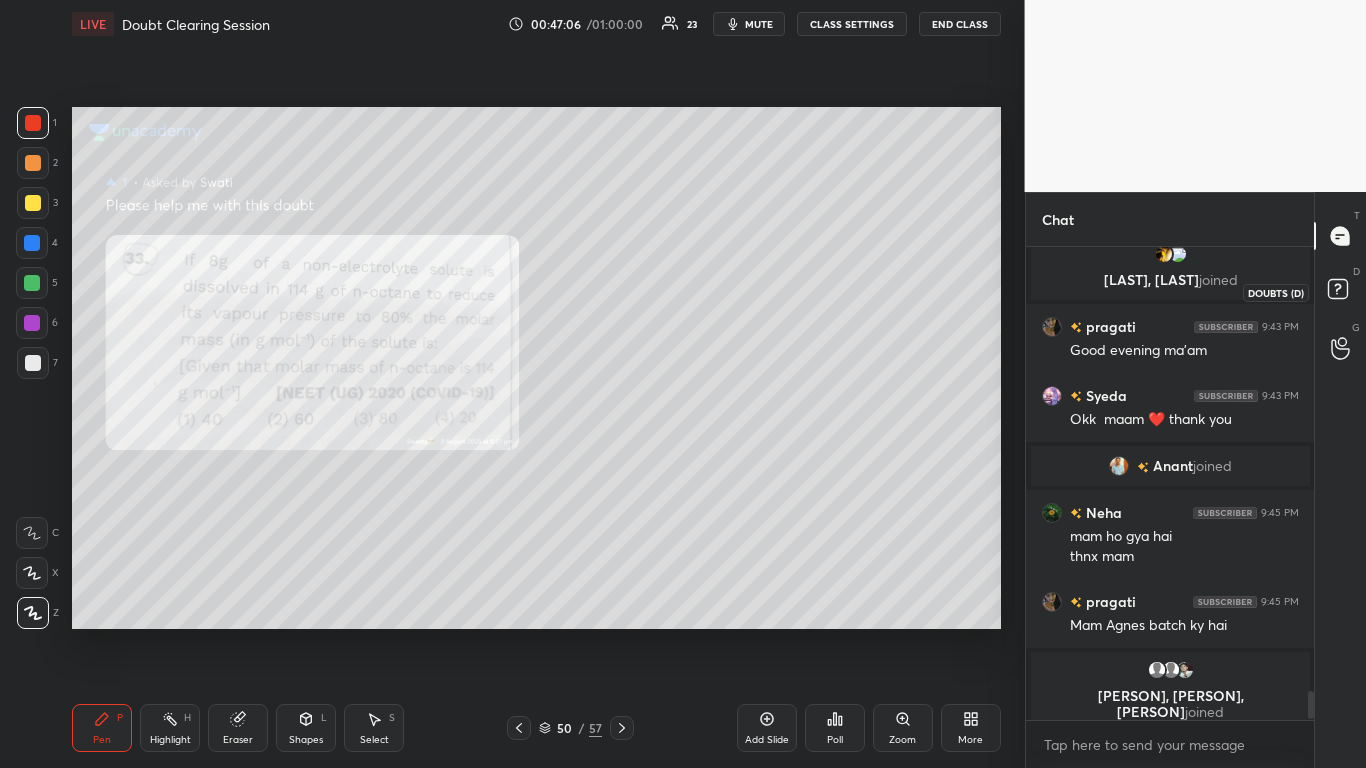 click 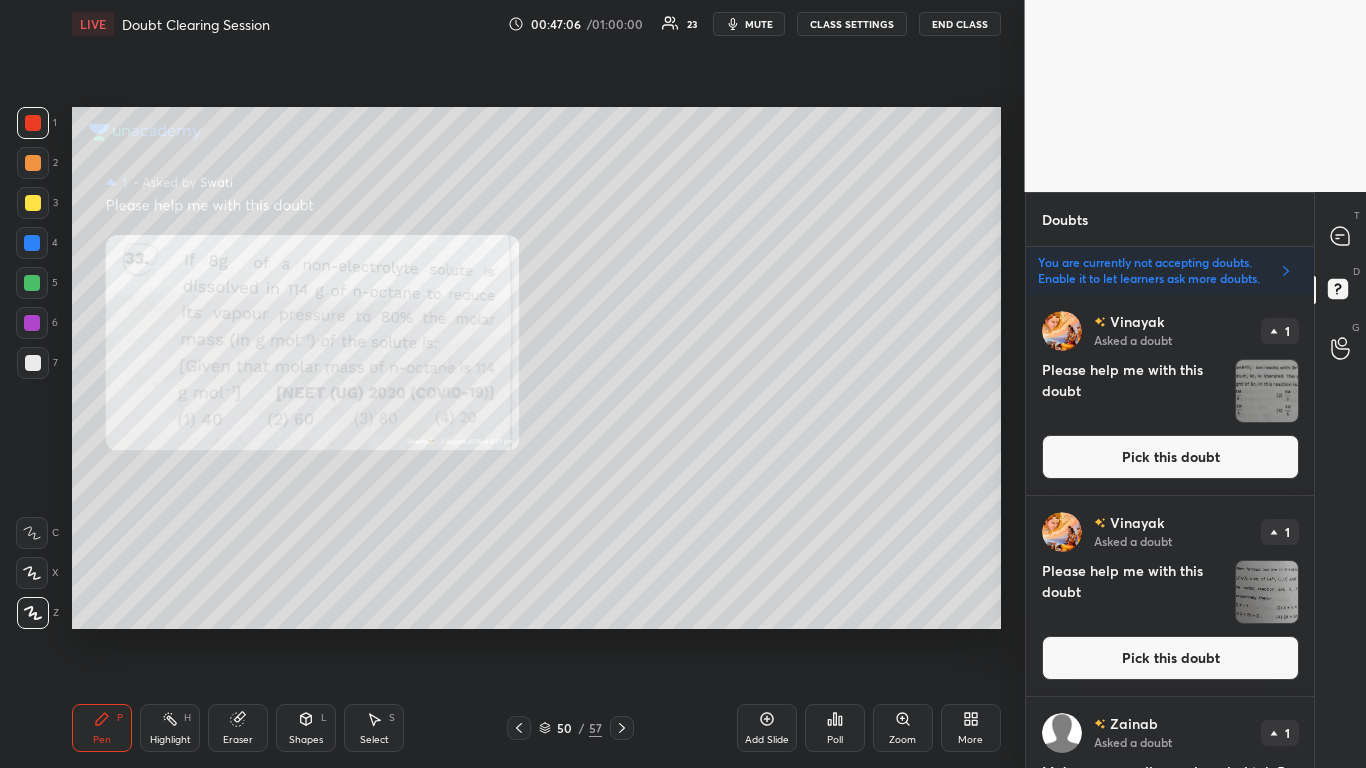 scroll, scrollTop: 467, scrollLeft: 282, axis: both 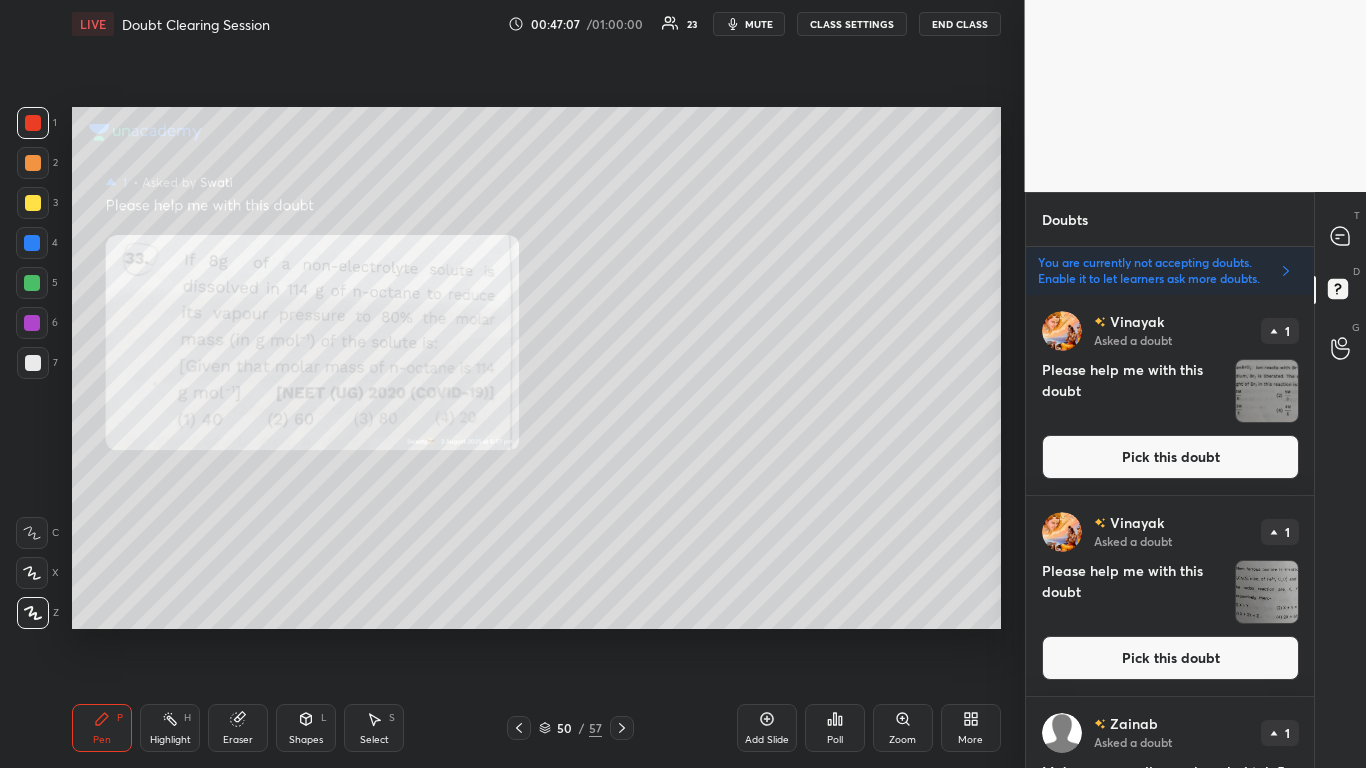 click on "Vinayak Asked a doubt 1 Please help me with this doubt Pick this doubt" at bounding box center [1170, 596] 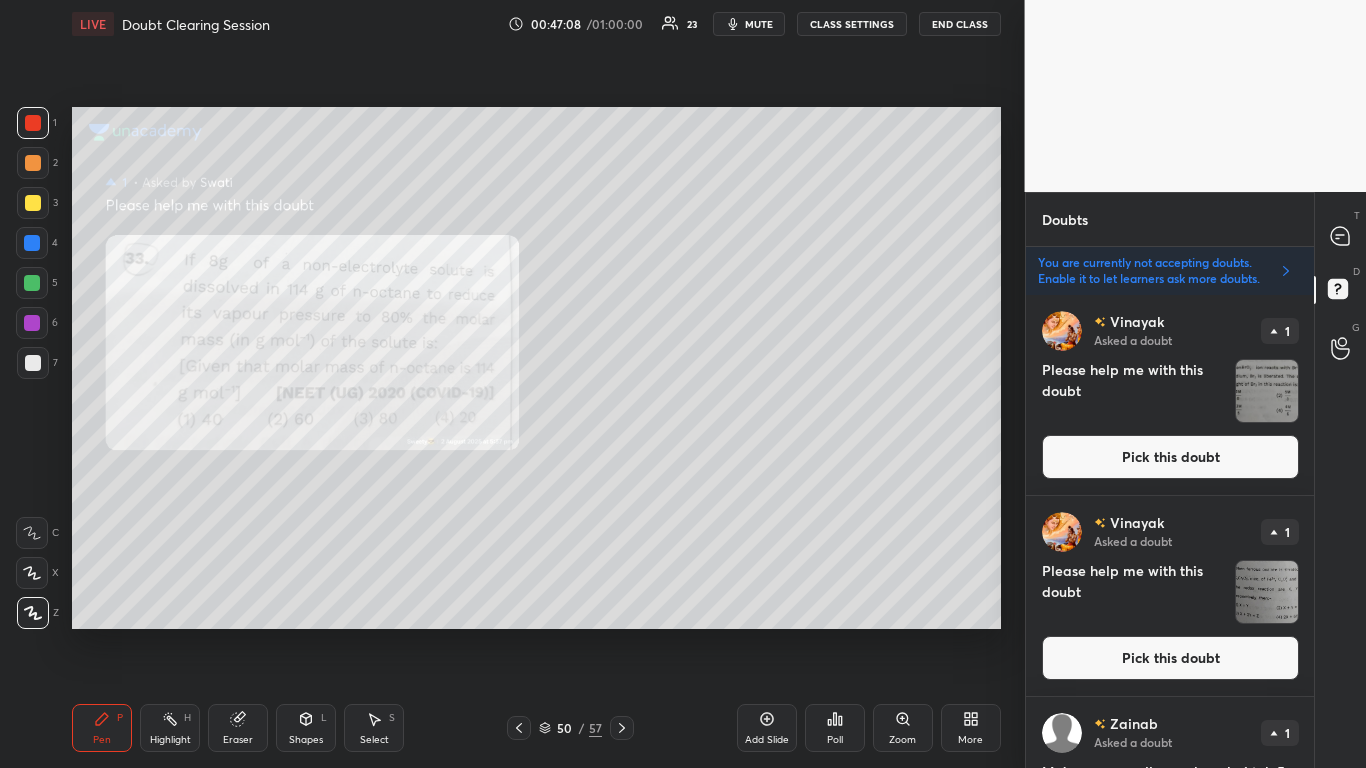 click on "Vinayak Asked a doubt 1 Please help me with this doubt Pick this doubt" at bounding box center [1170, 596] 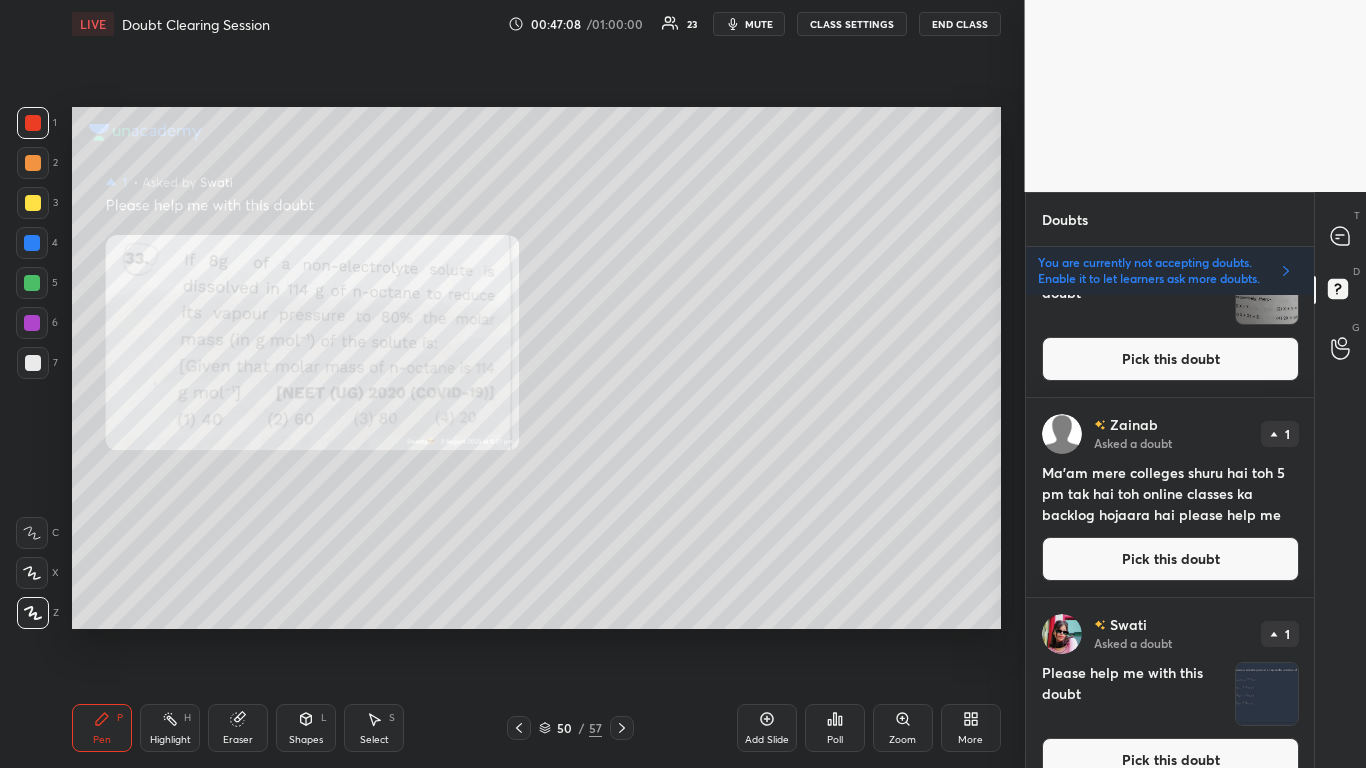 scroll, scrollTop: 330, scrollLeft: 0, axis: vertical 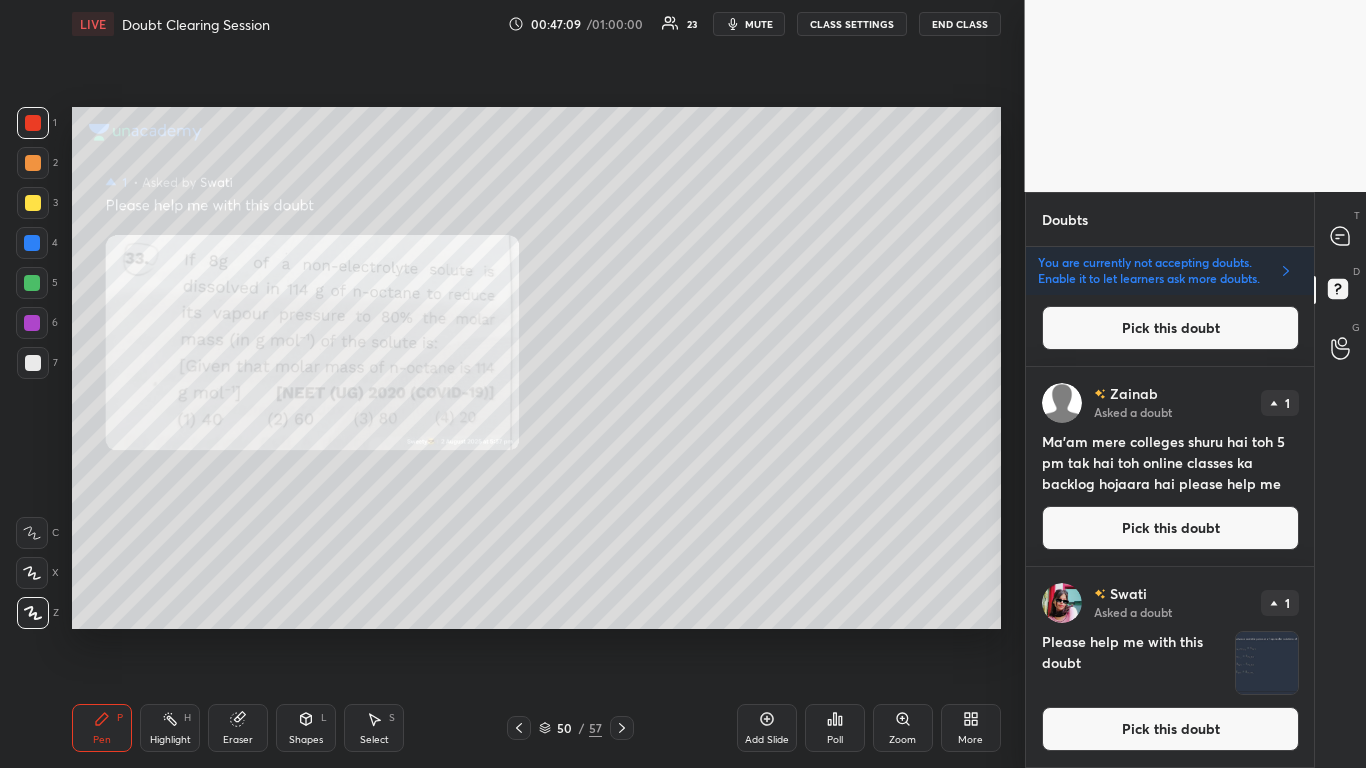 click on "Pick this doubt" at bounding box center (1170, 729) 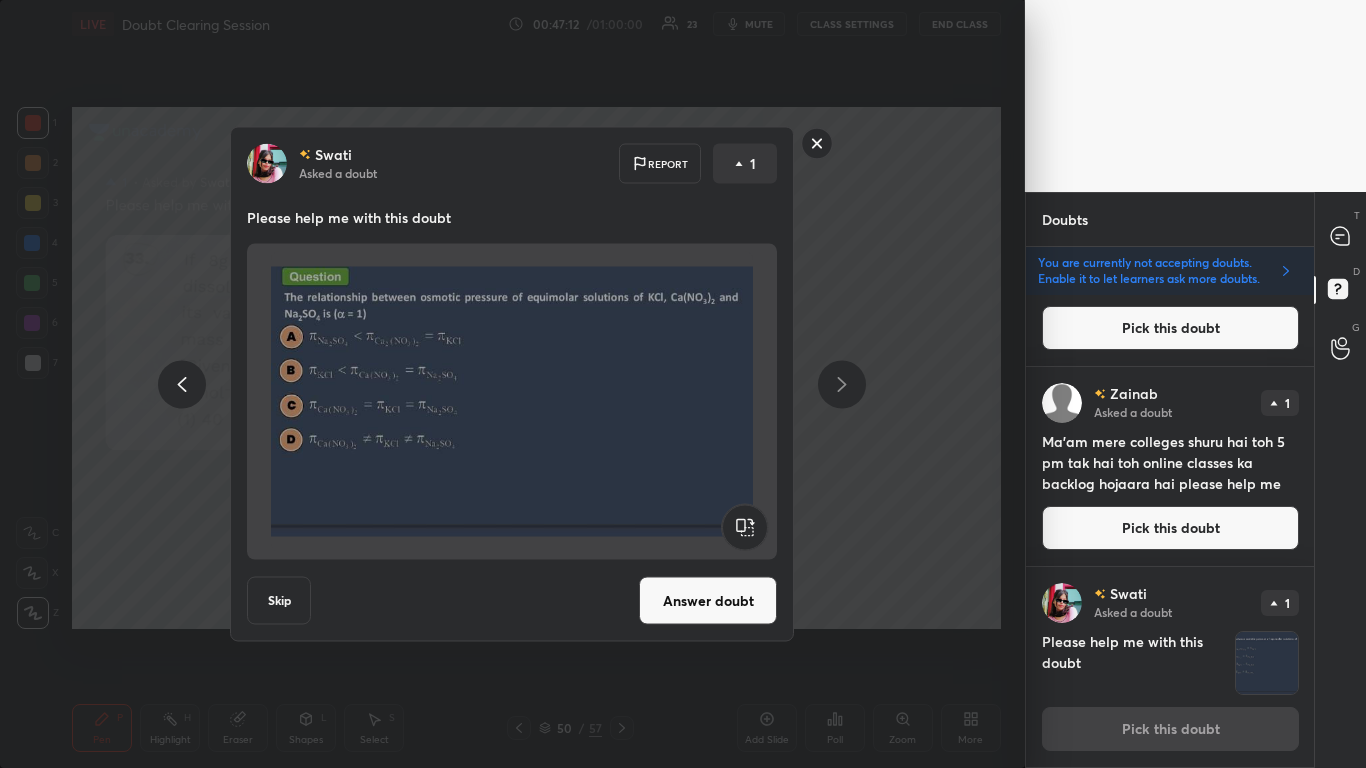 click on "Answer doubt" at bounding box center (708, 601) 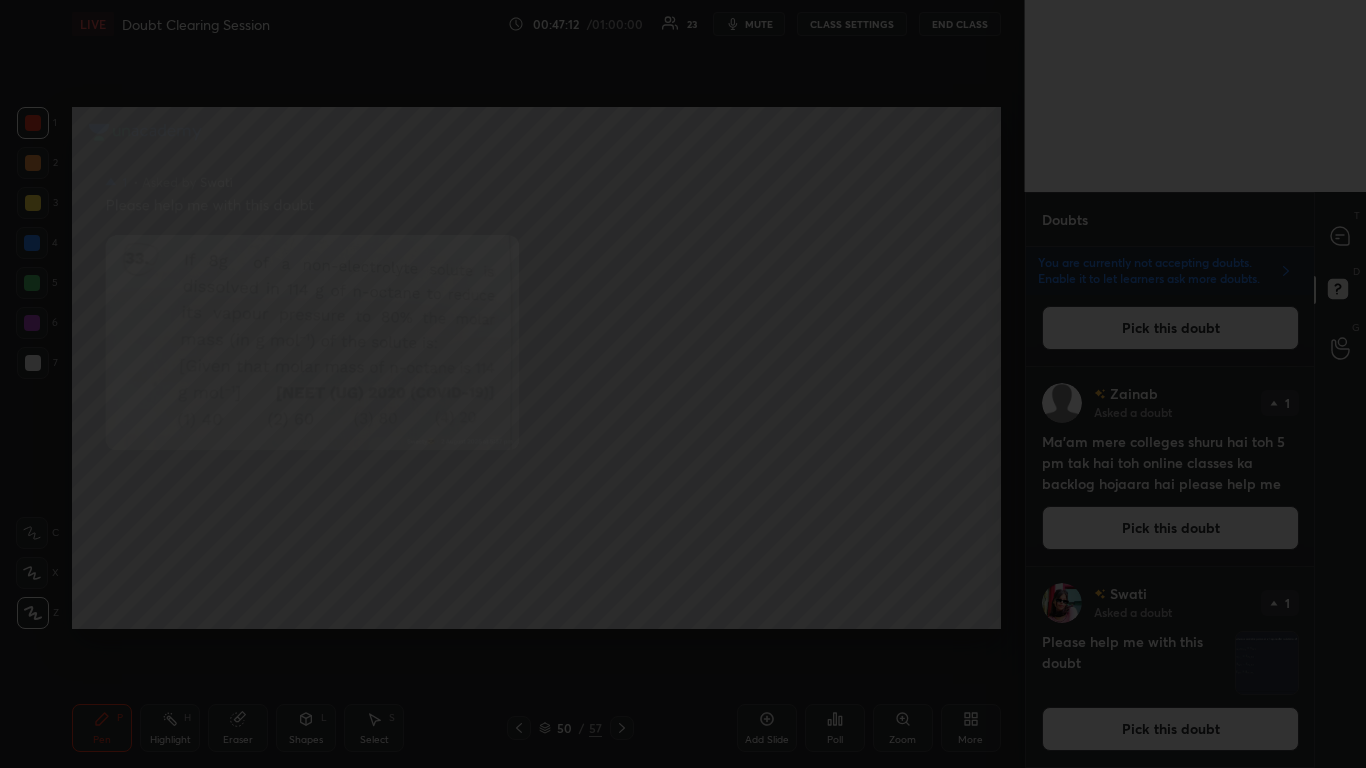 scroll, scrollTop: 0, scrollLeft: 0, axis: both 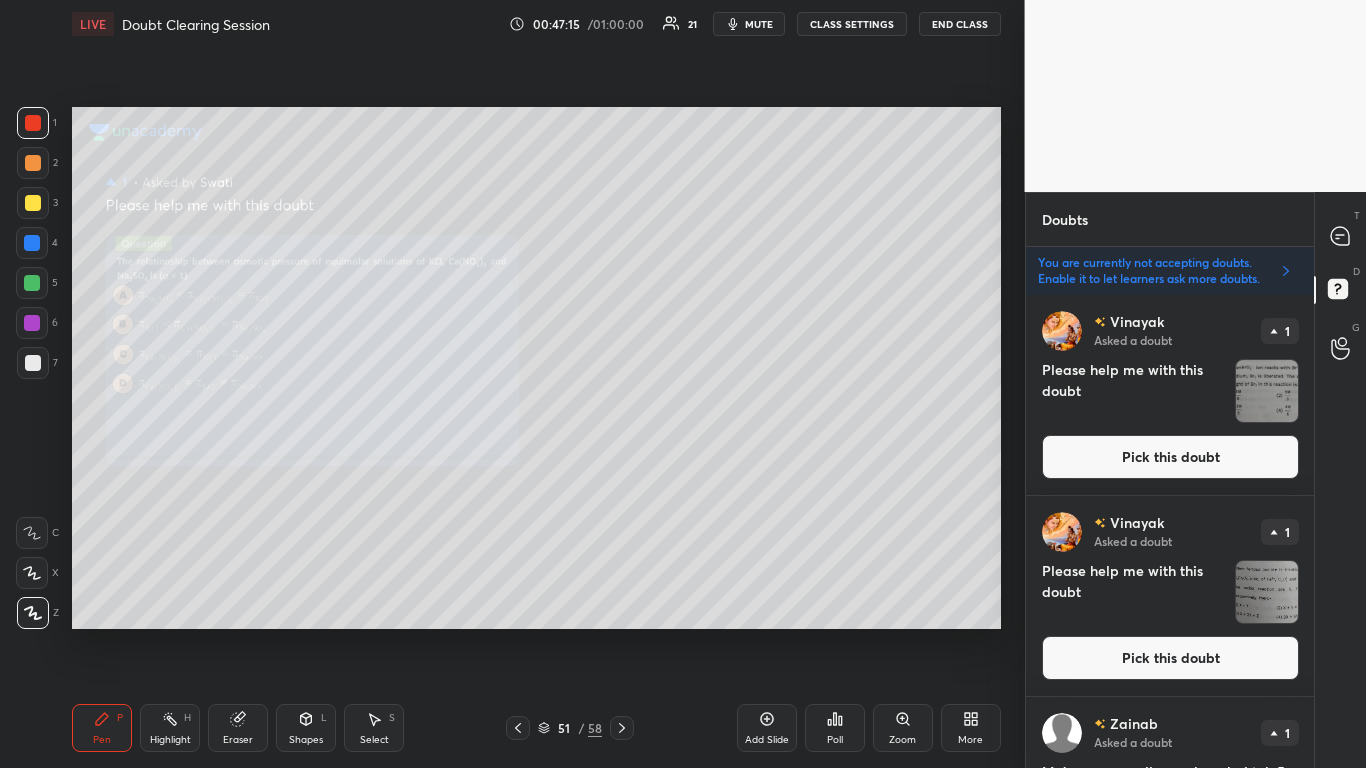 click at bounding box center (33, 203) 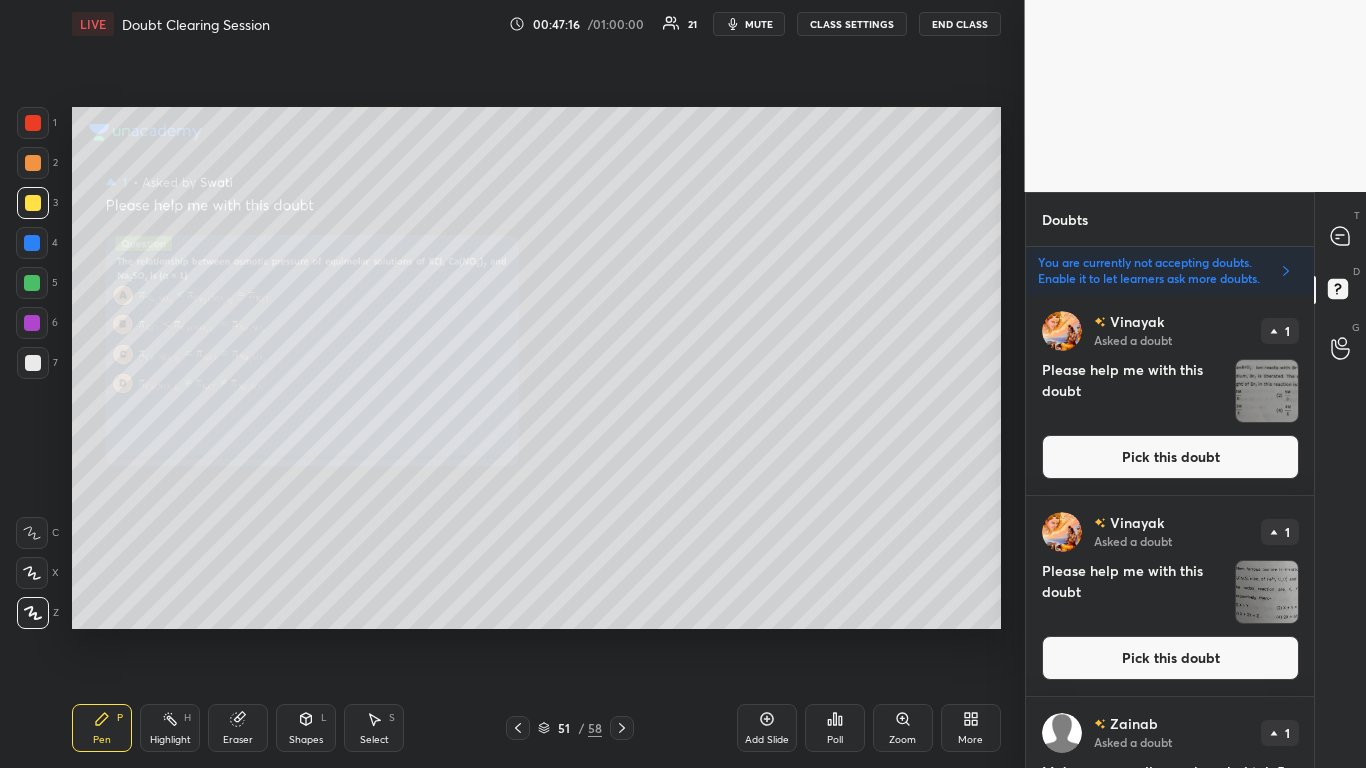 click on "Zoom" at bounding box center [903, 728] 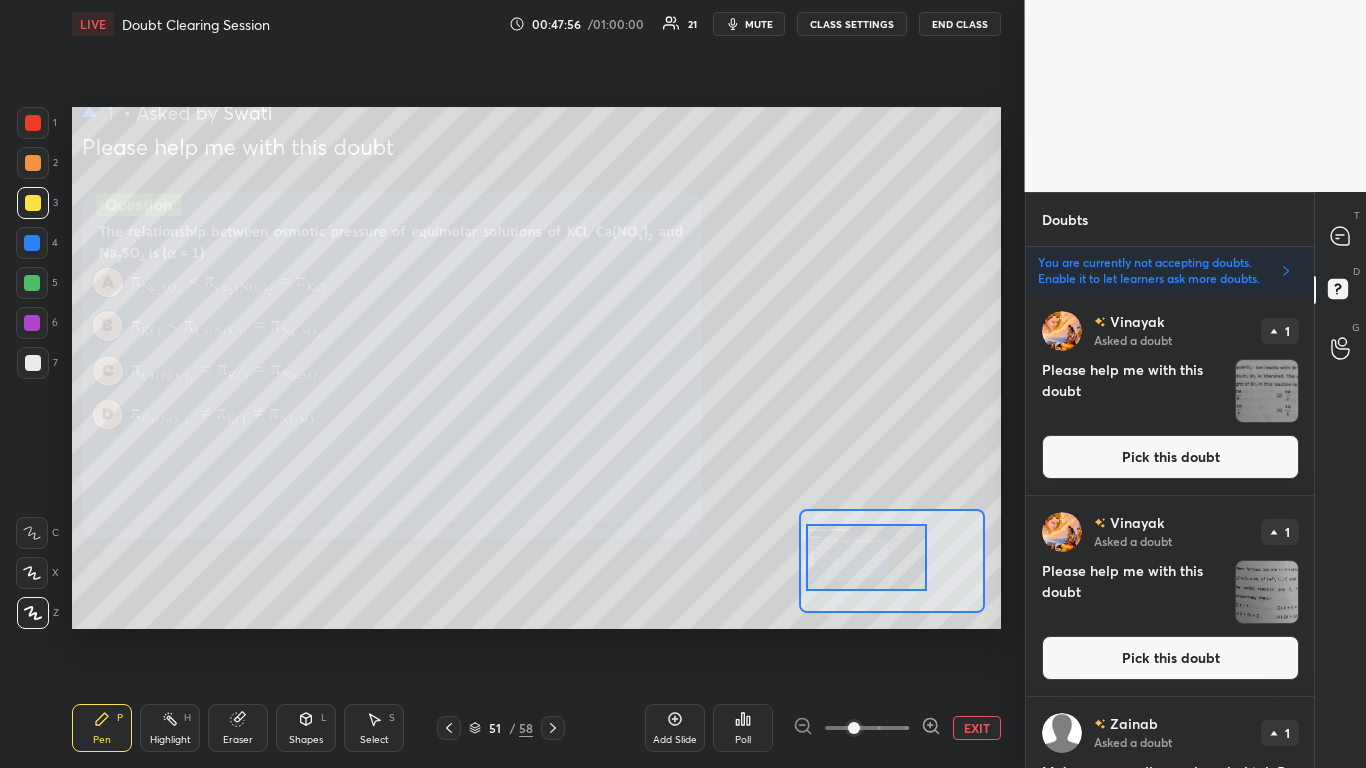 click on "Pick this doubt" at bounding box center [1170, 457] 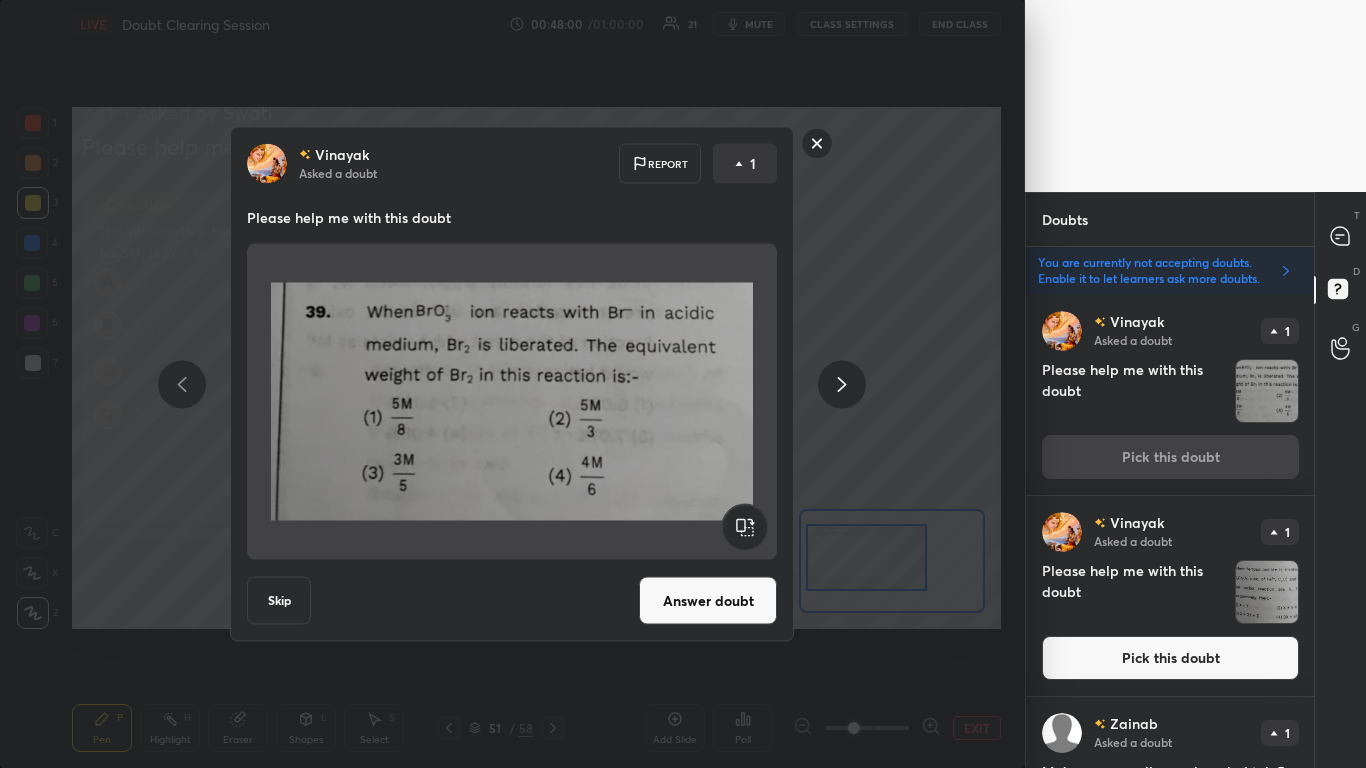 click on "Answer doubt" at bounding box center (708, 601) 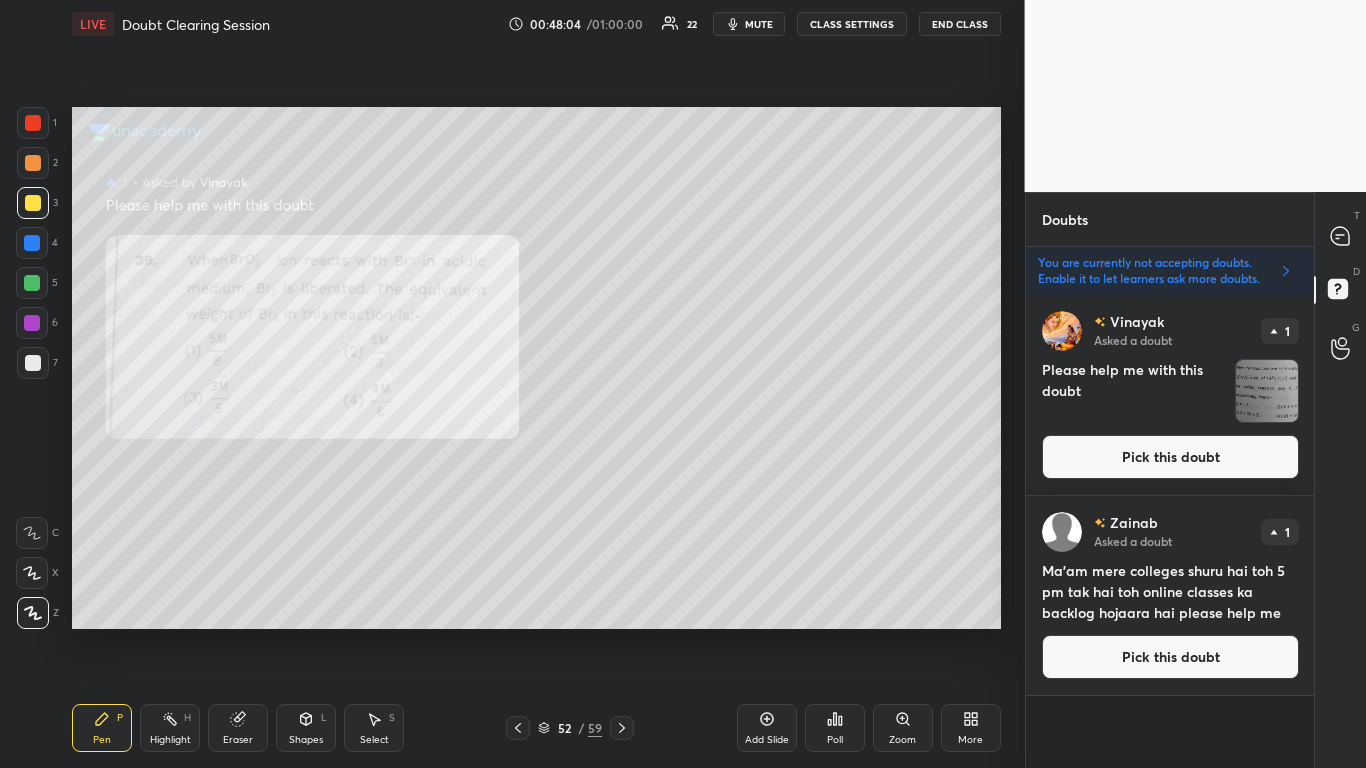 click on "Pick this doubt" at bounding box center [1170, 657] 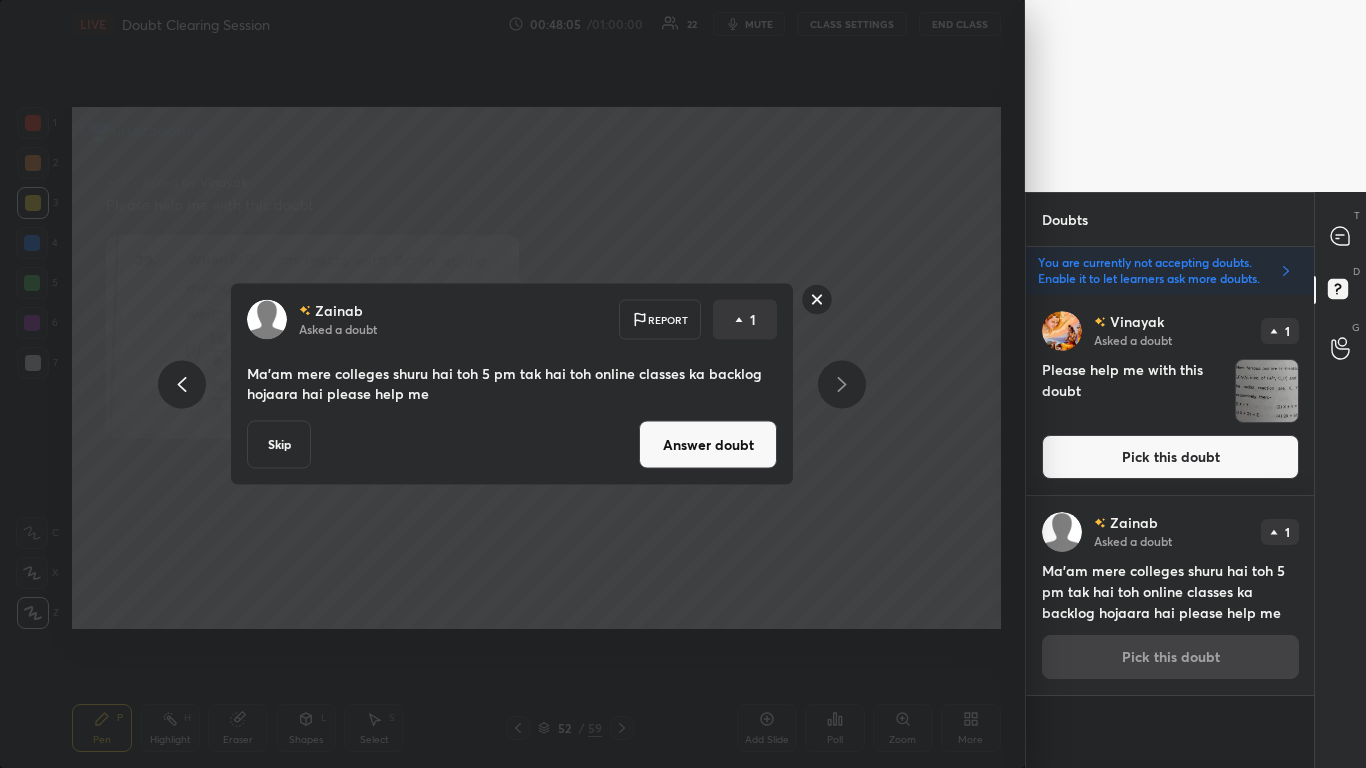 click on "Skip" at bounding box center [279, 445] 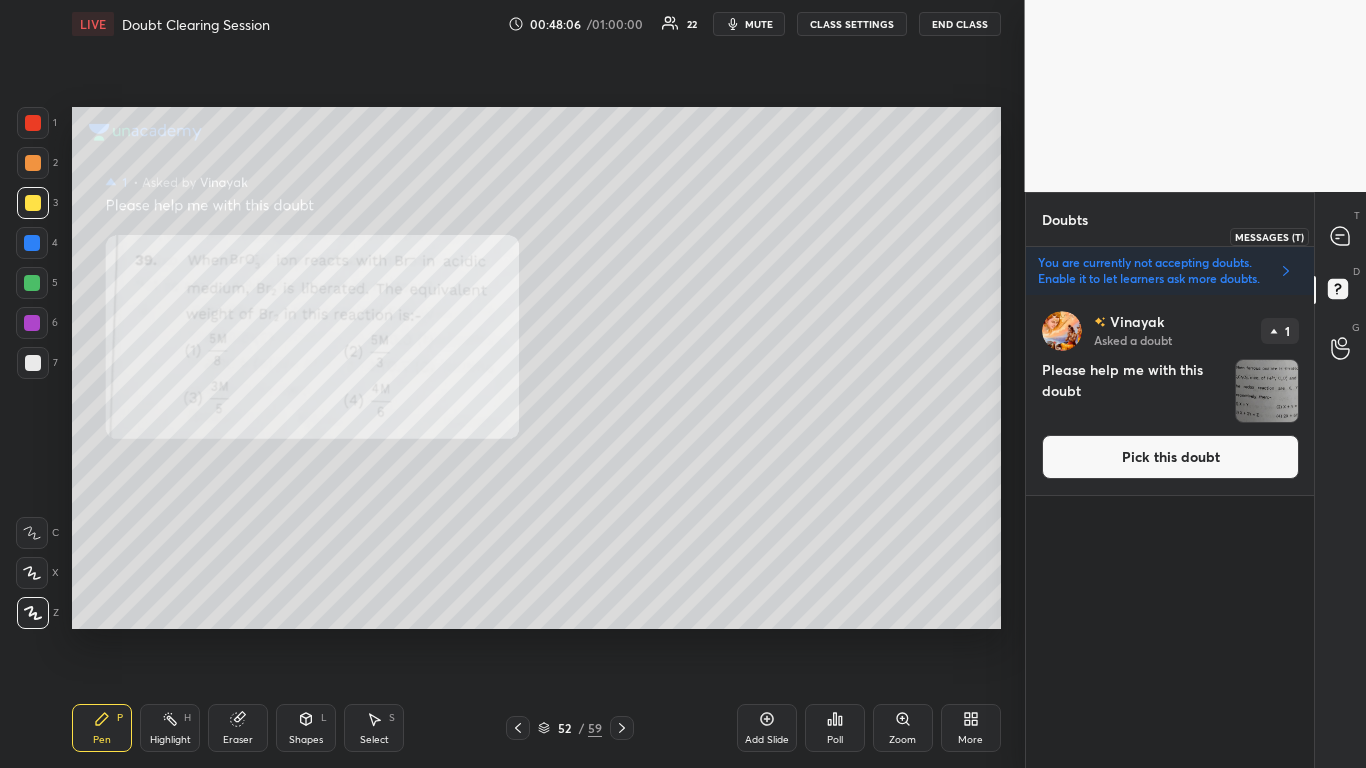 click 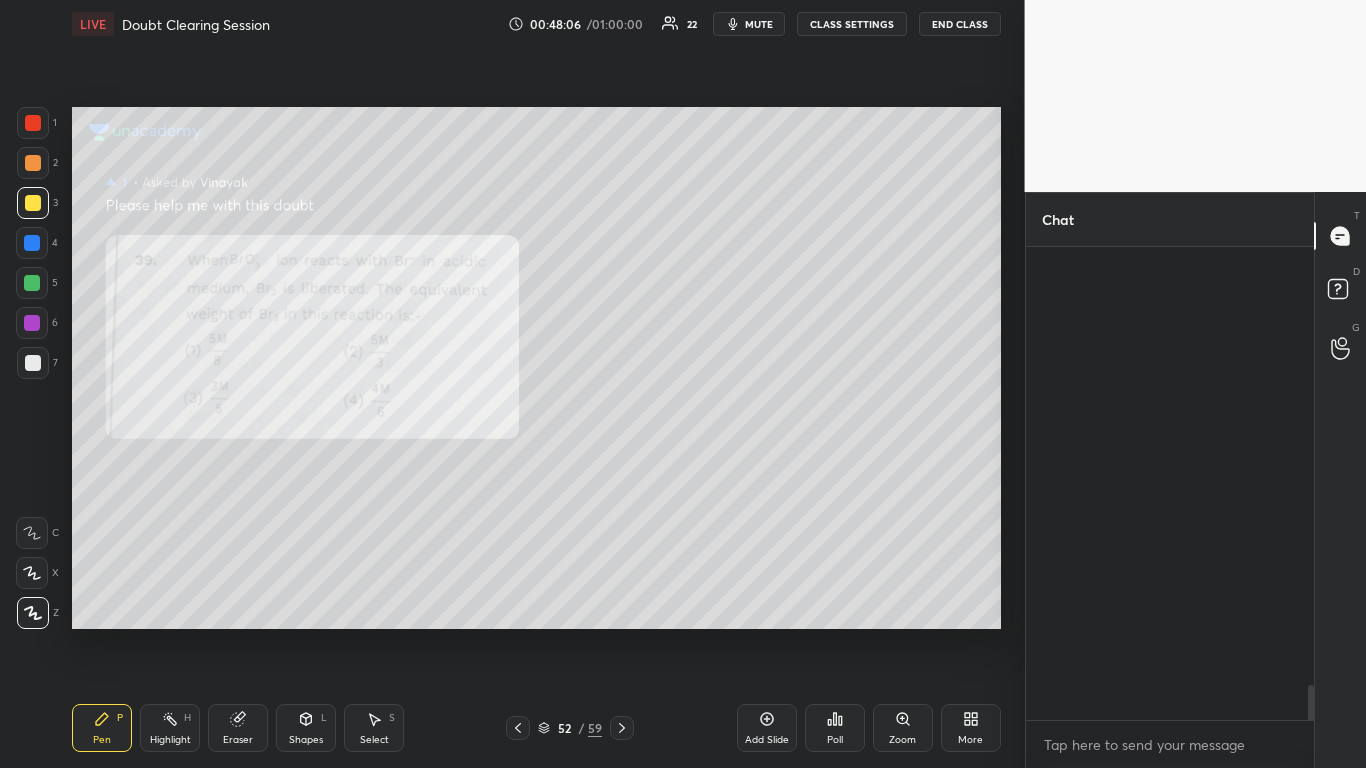 scroll, scrollTop: 7, scrollLeft: 7, axis: both 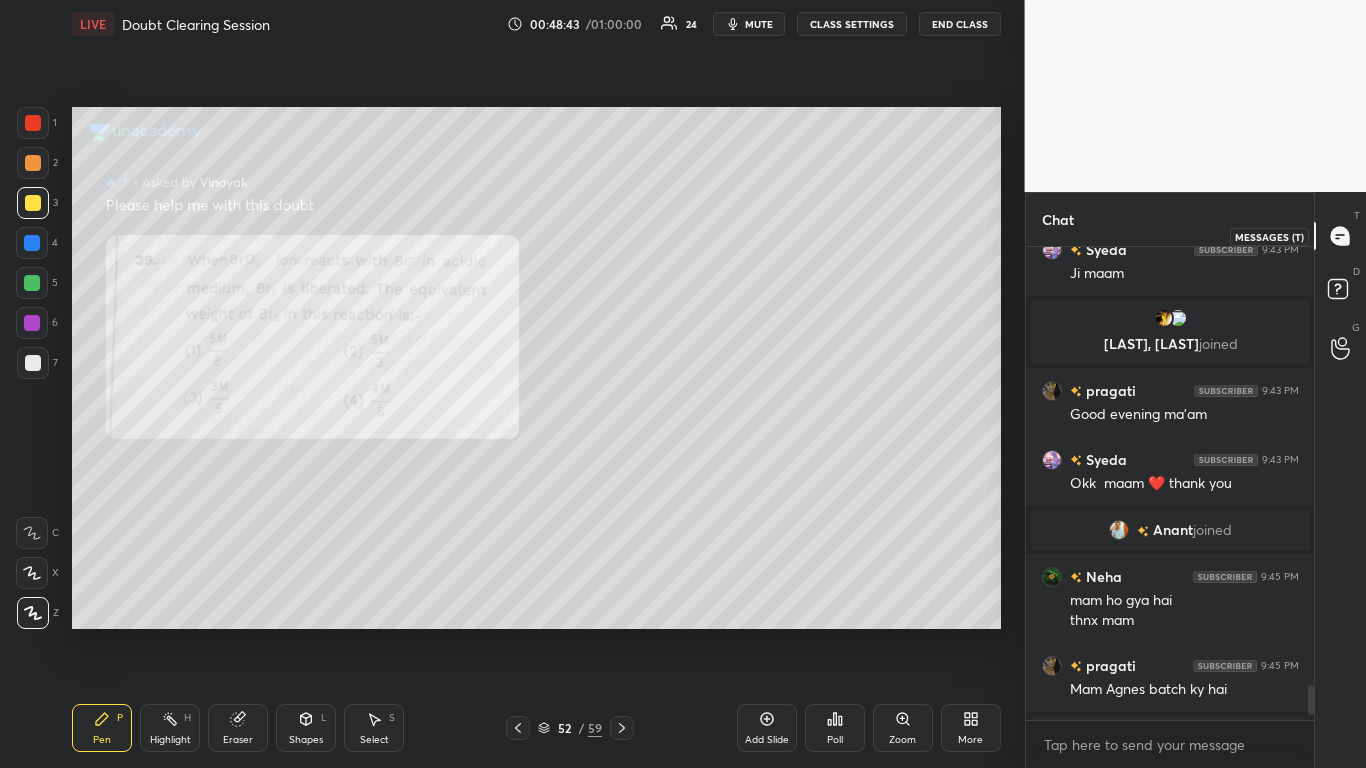 click 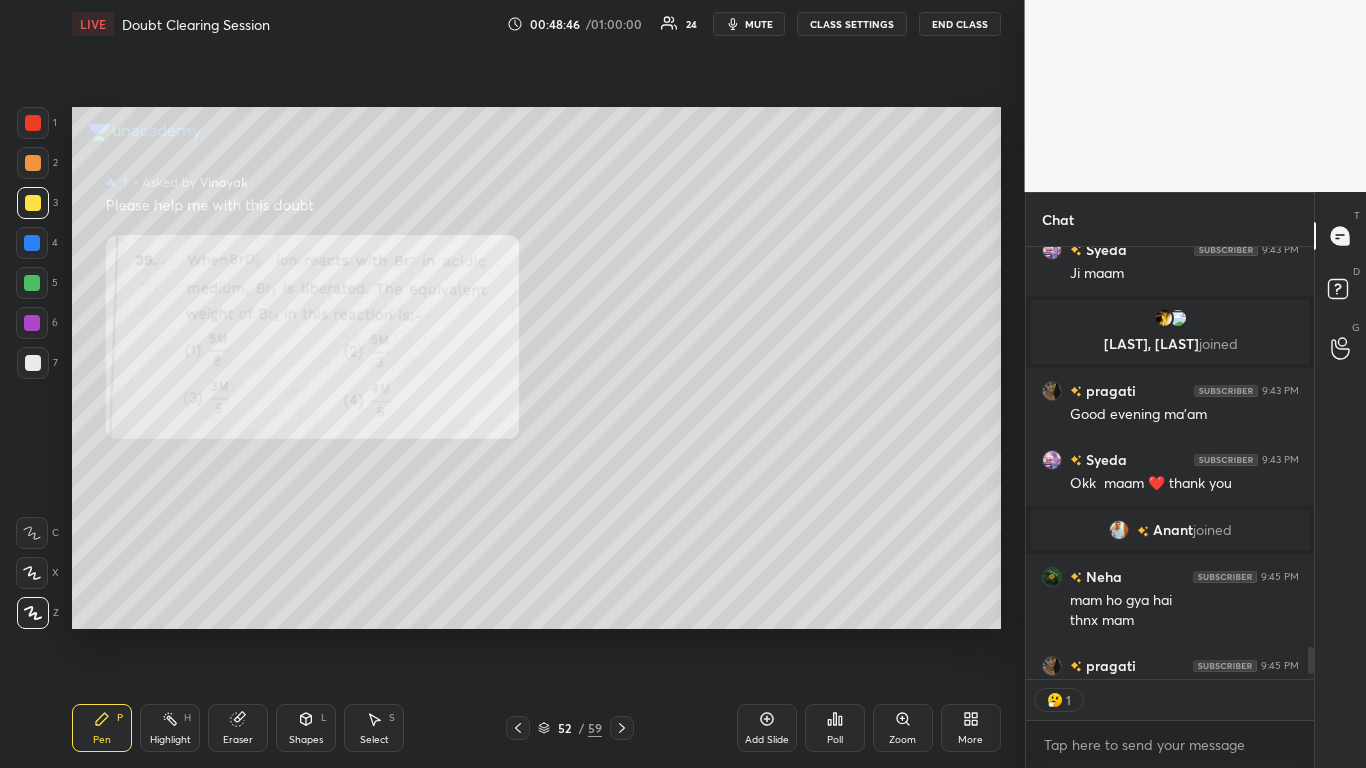 scroll, scrollTop: 426, scrollLeft: 282, axis: both 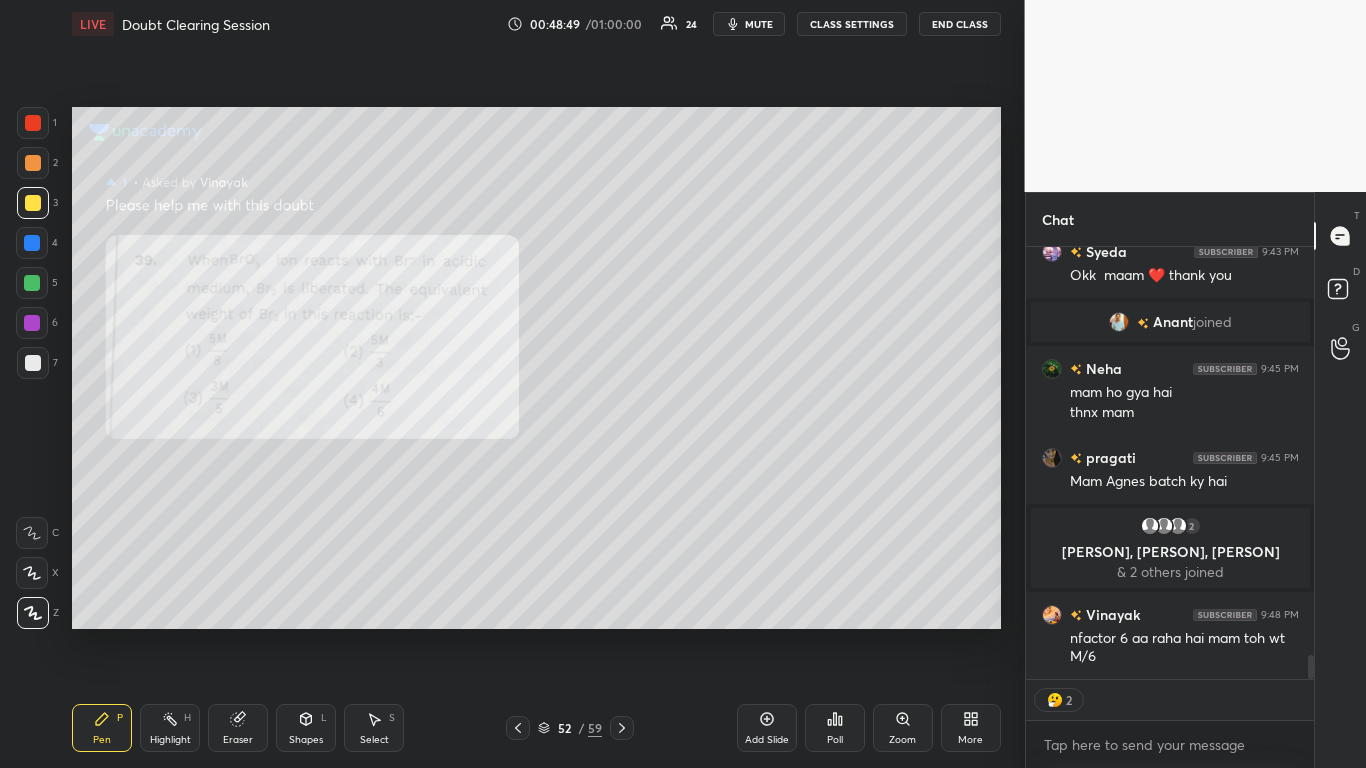 drag, startPoint x: 1309, startPoint y: 658, endPoint x: 1307, endPoint y: 700, distance: 42.047592 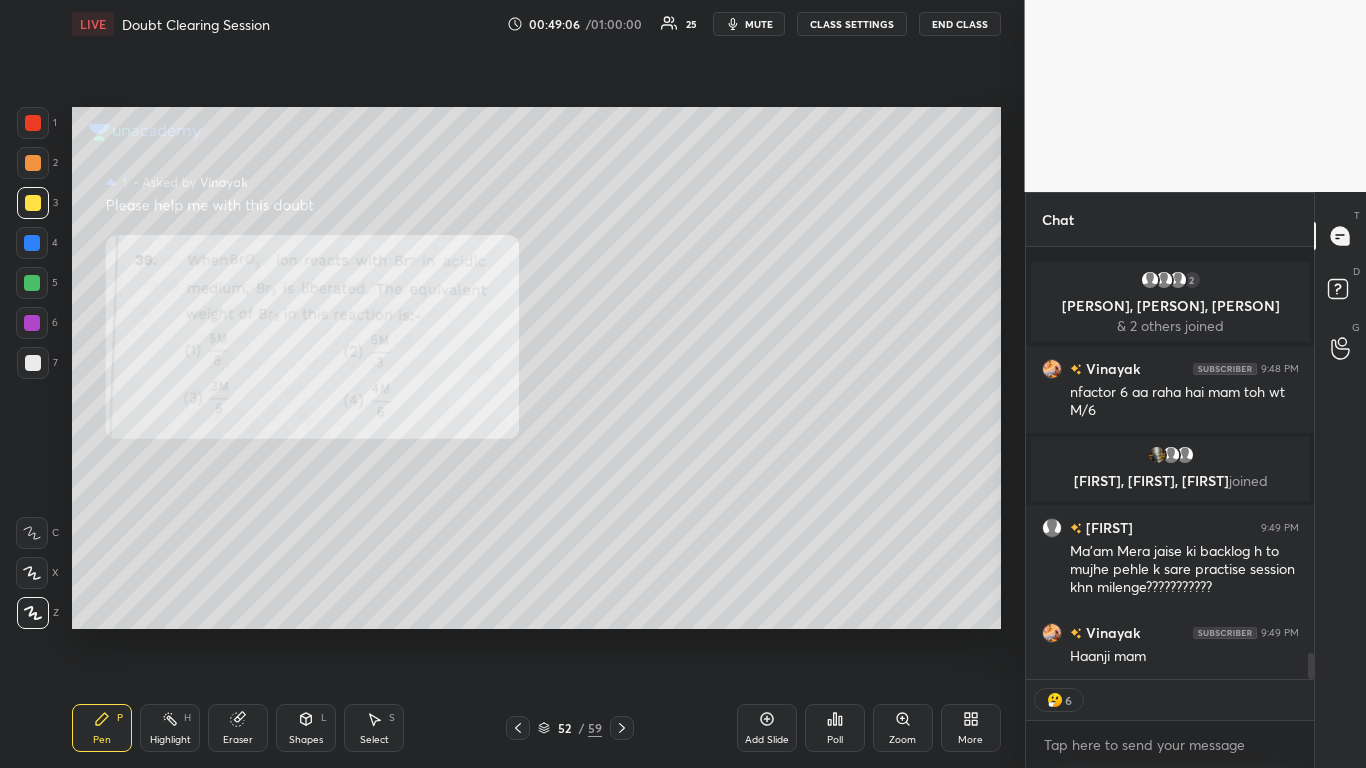 scroll, scrollTop: 6694, scrollLeft: 0, axis: vertical 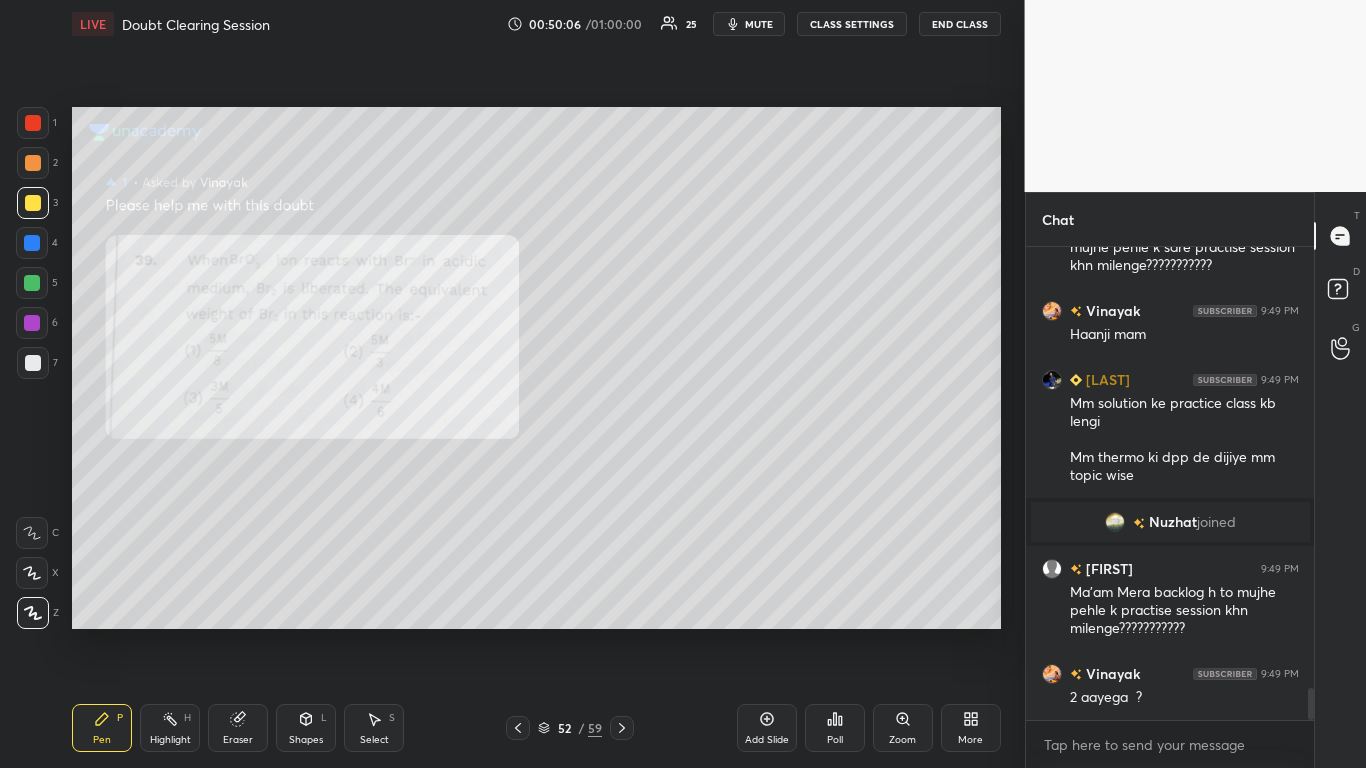click on "Add Slide" at bounding box center [767, 728] 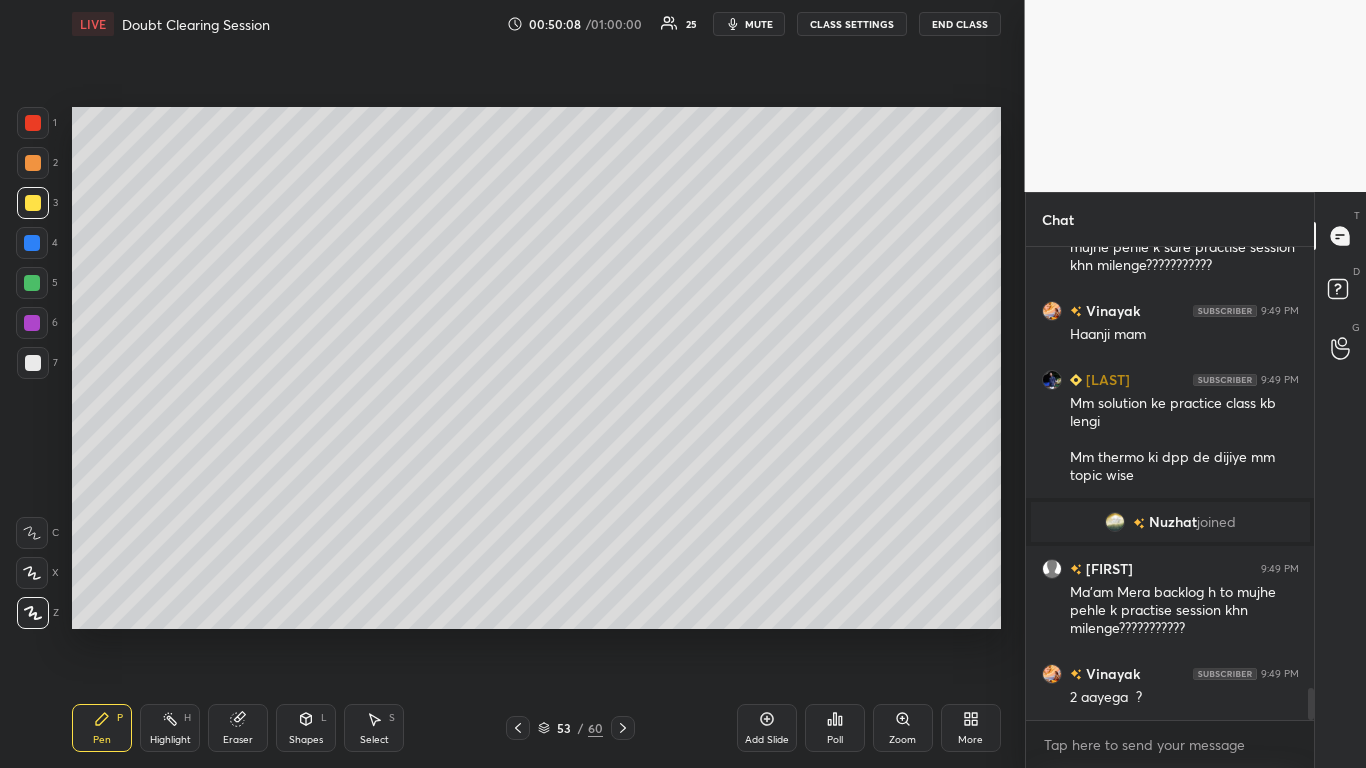 click 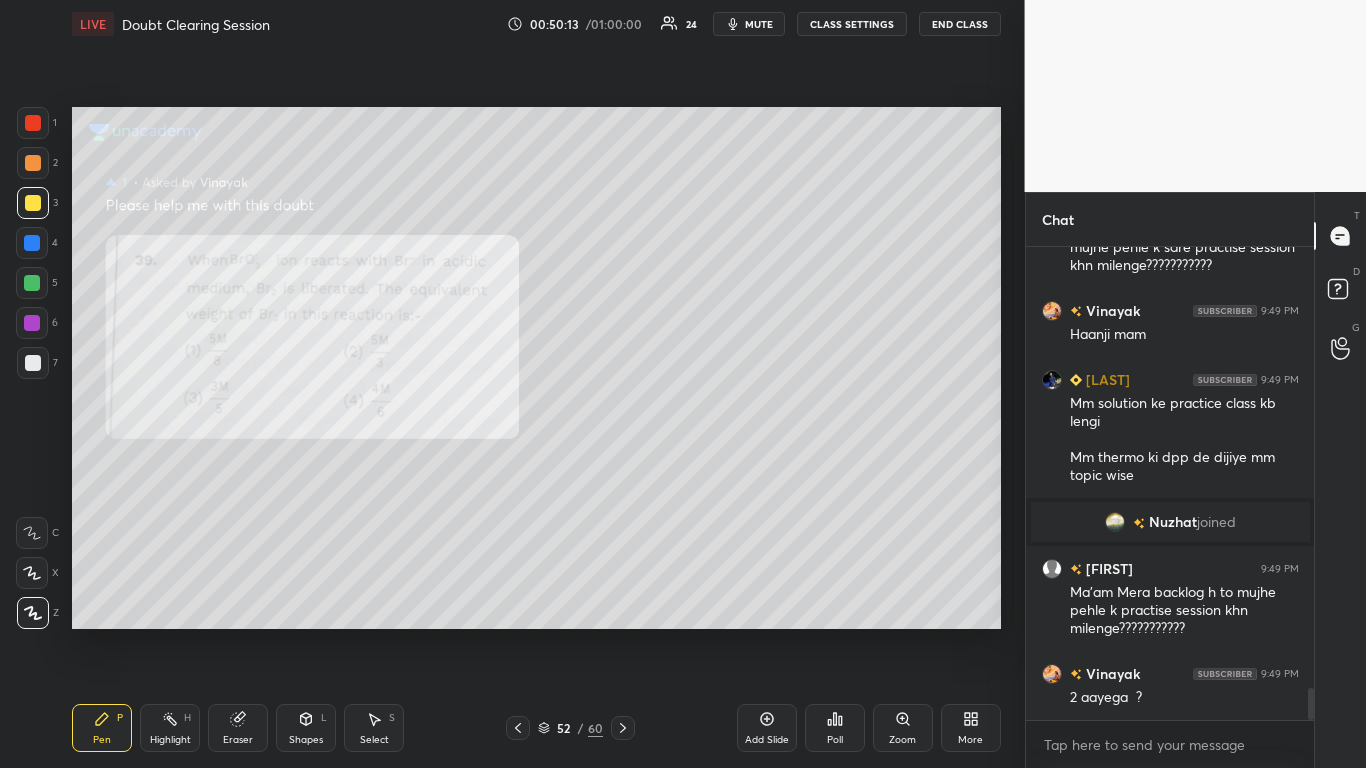 click on "Add Slide" at bounding box center (767, 728) 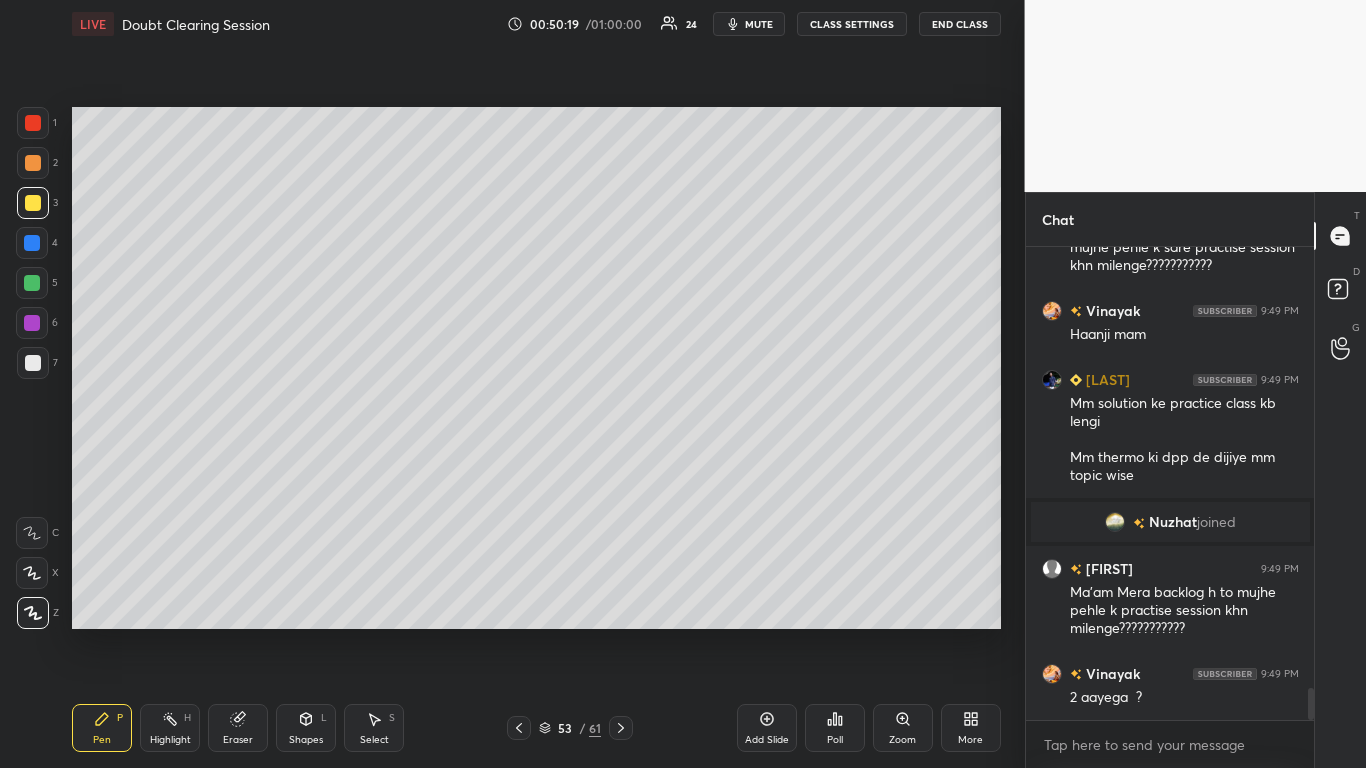 click at bounding box center (519, 728) 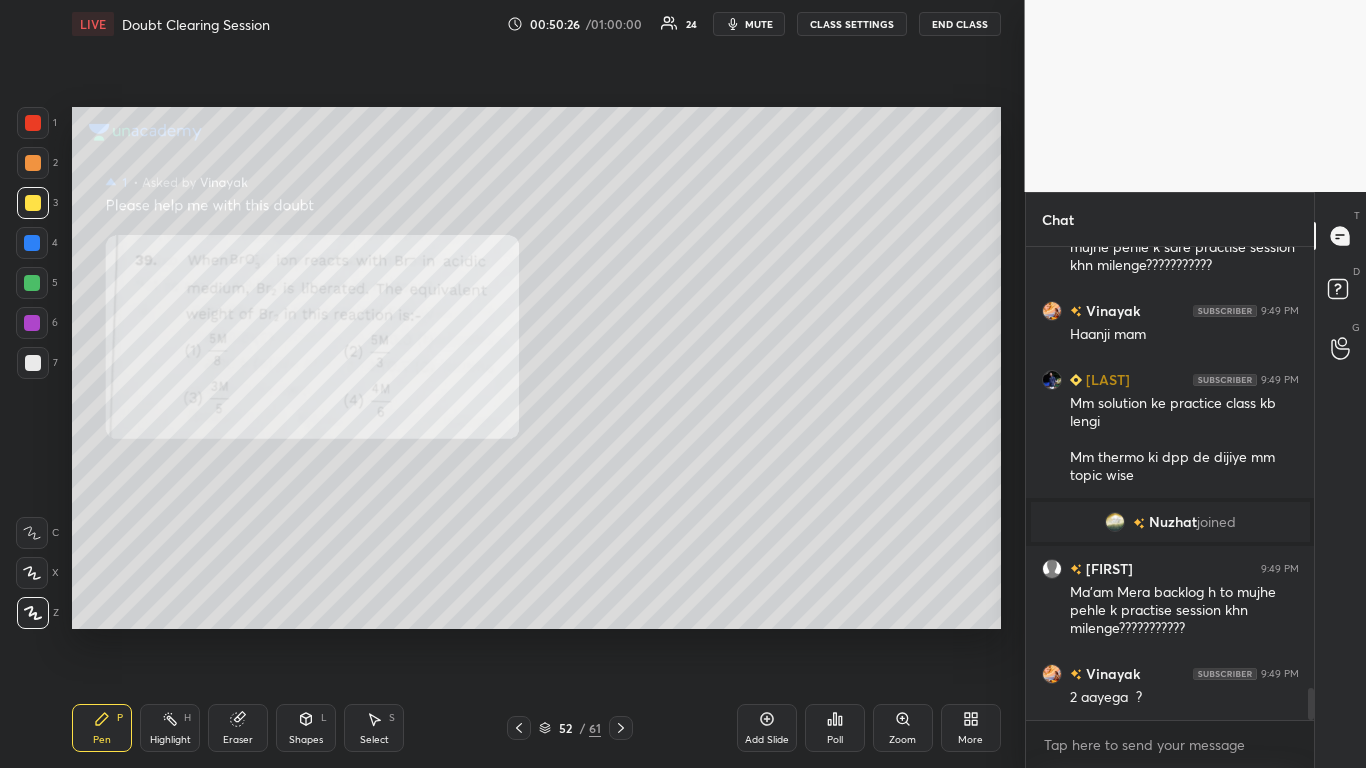 click 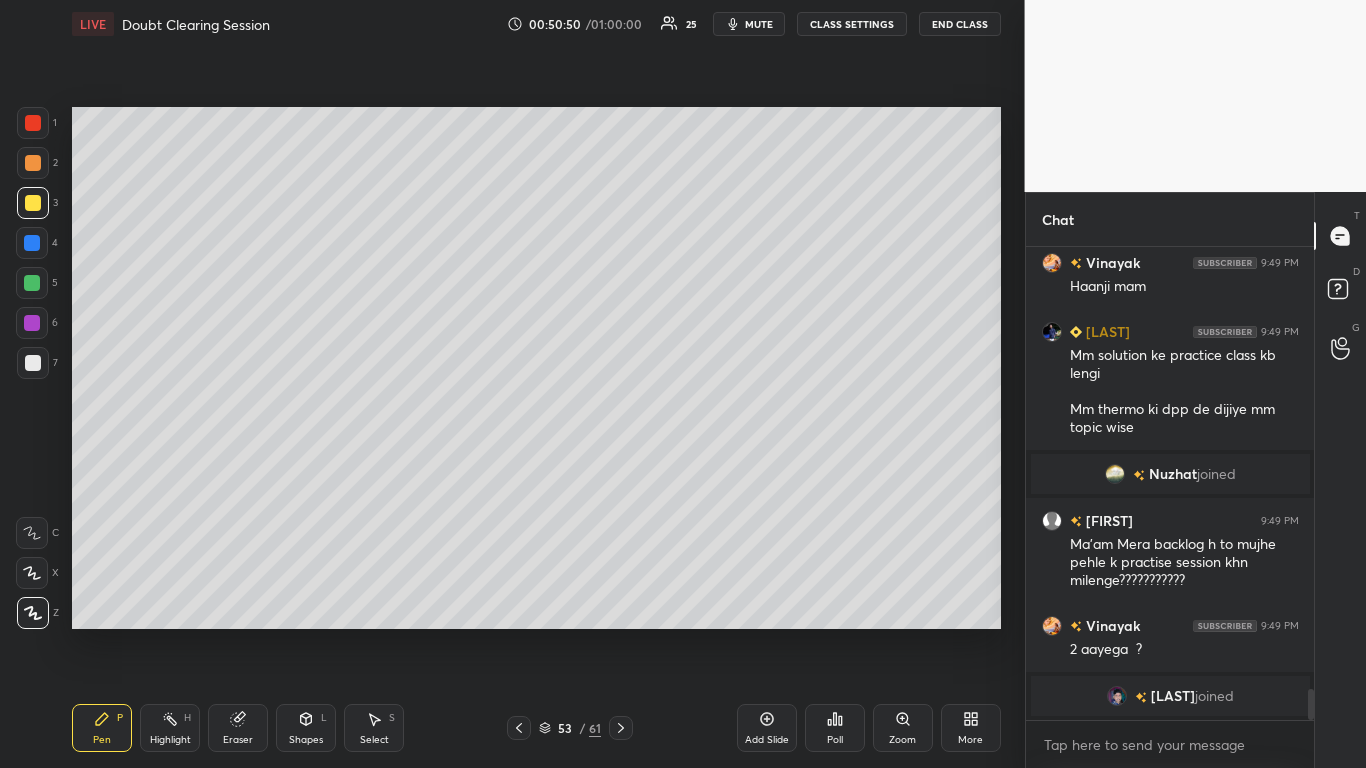 scroll, scrollTop: 6699, scrollLeft: 0, axis: vertical 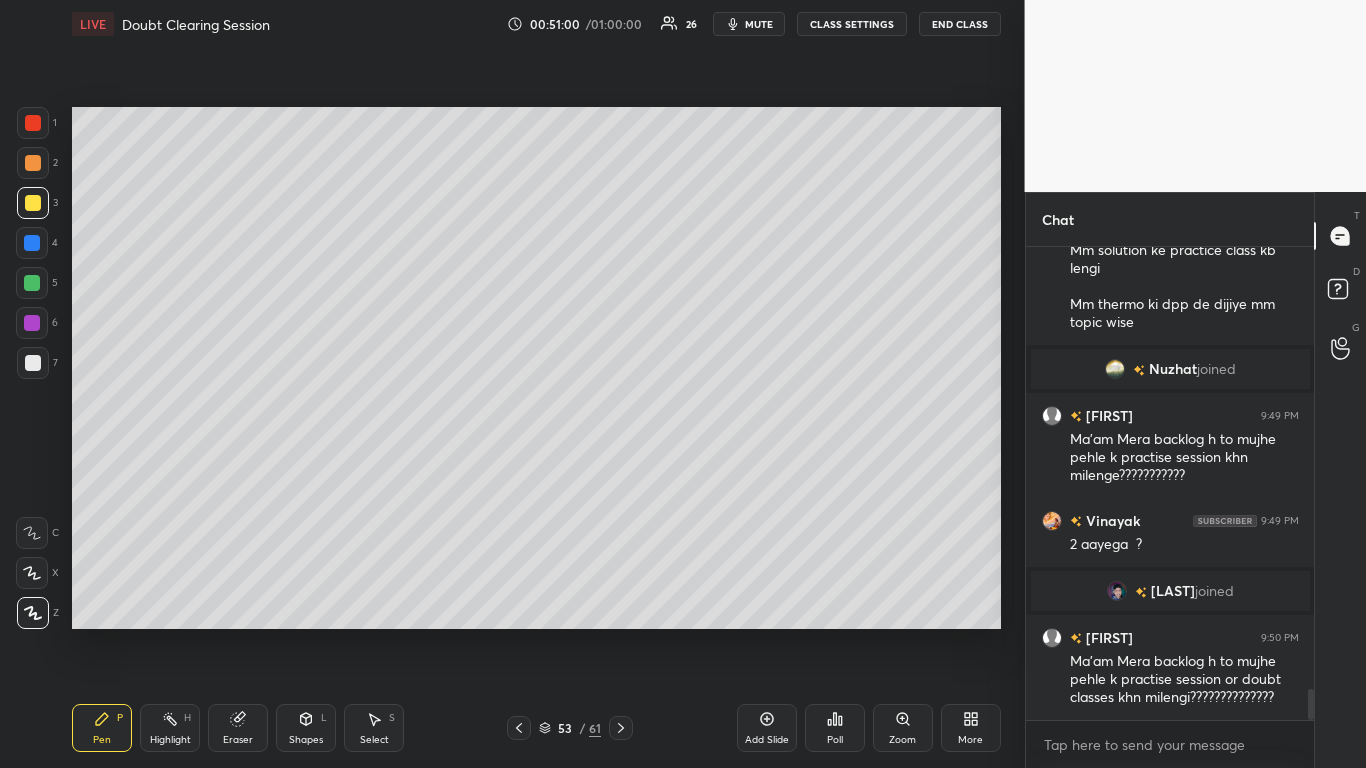 click 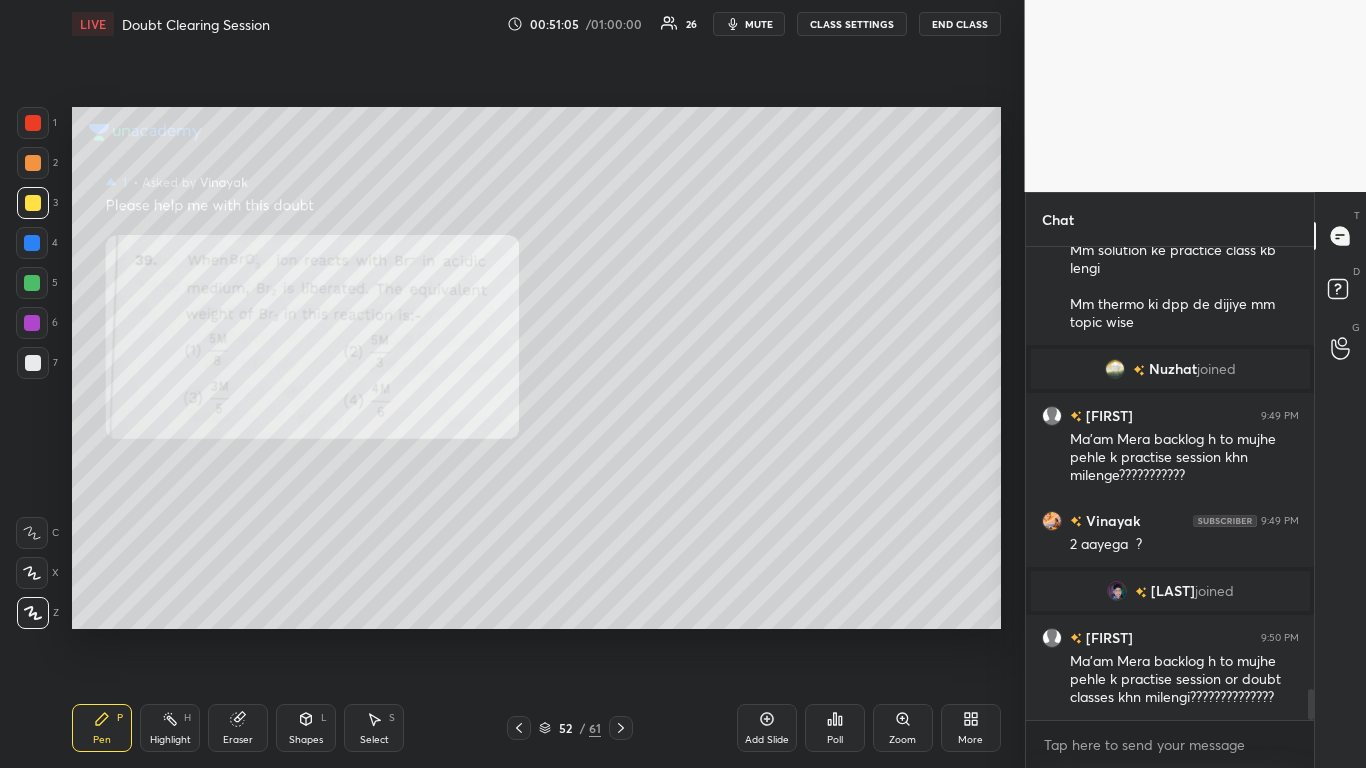 click 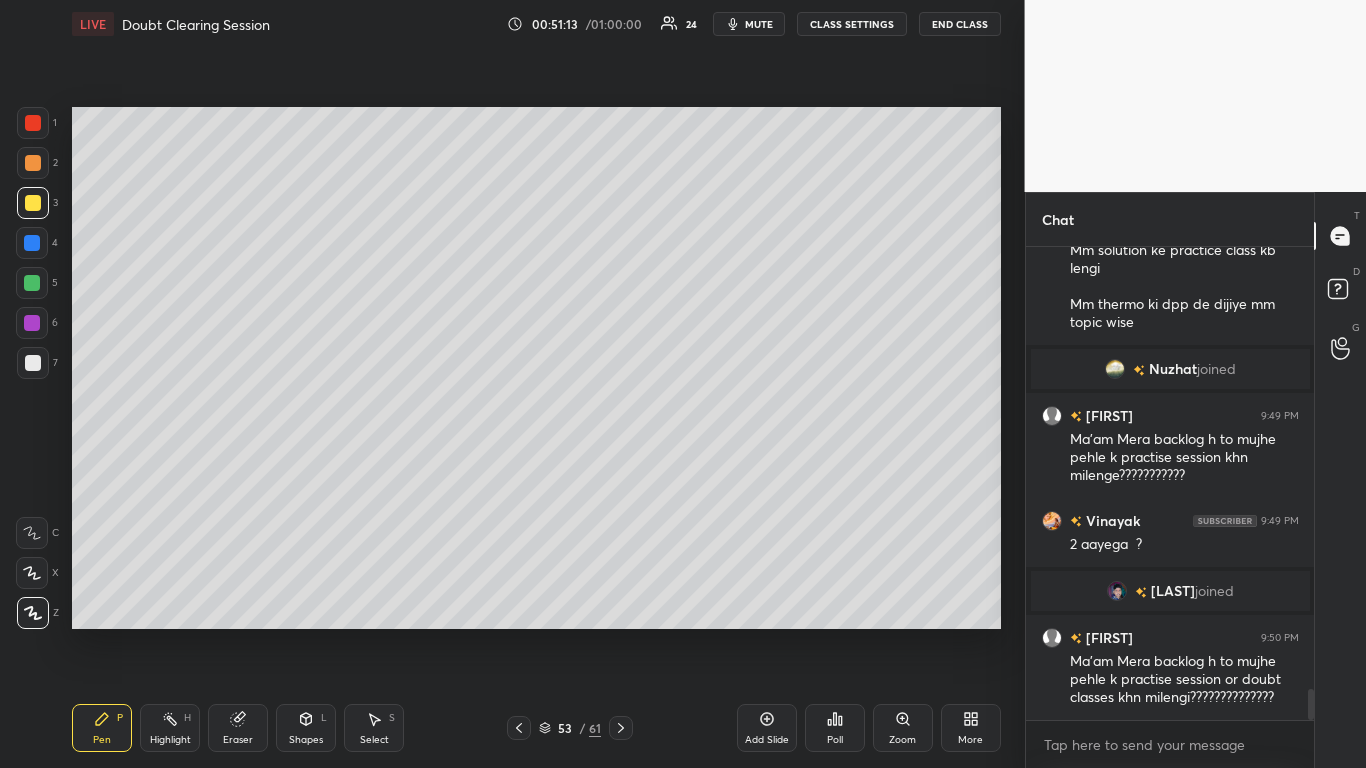 click 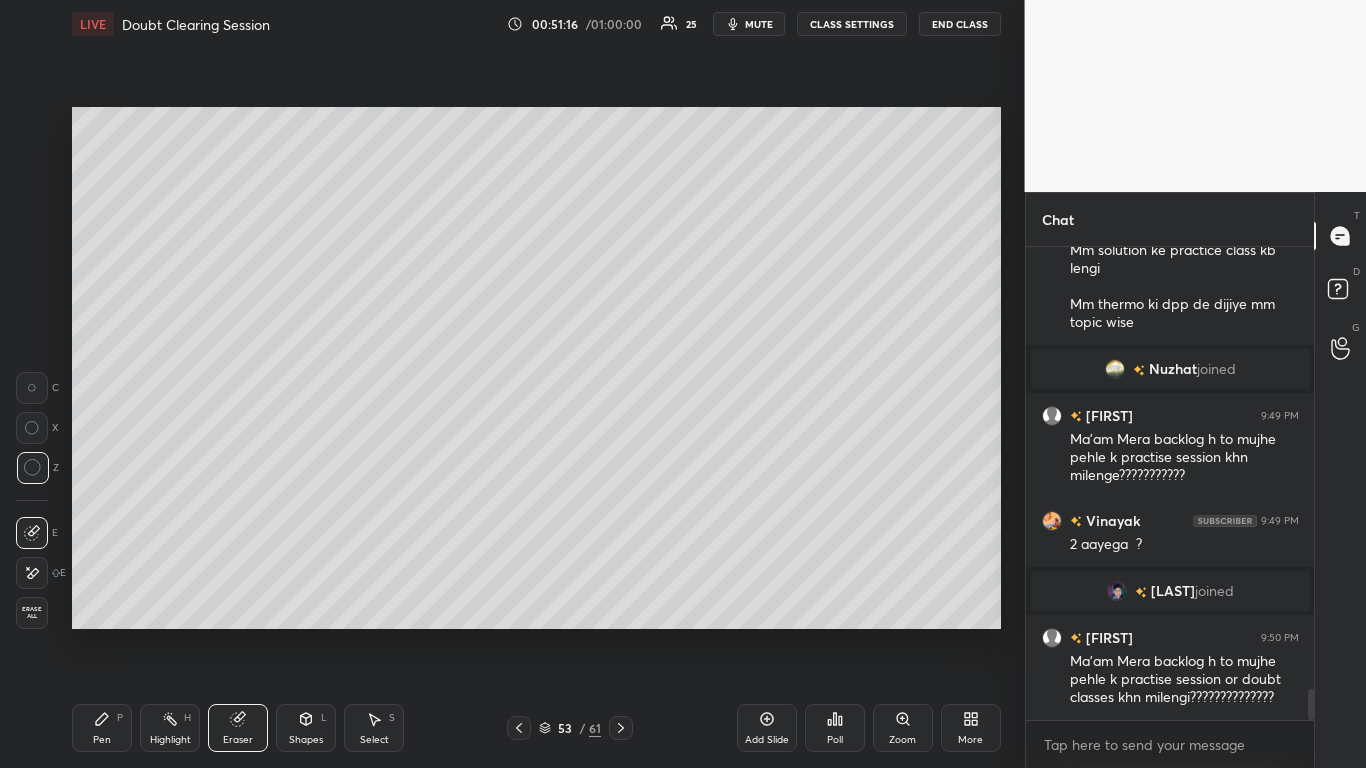 click on "Pen P" at bounding box center [102, 728] 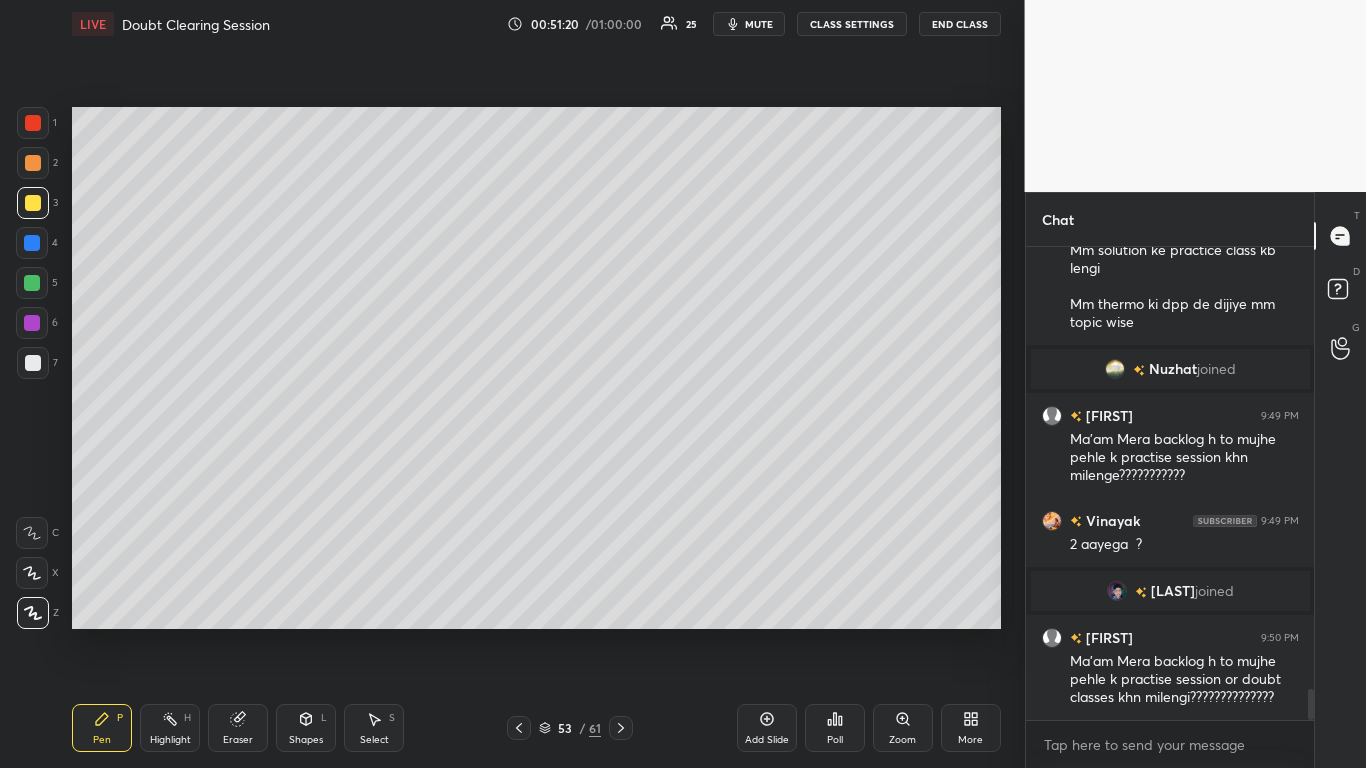 scroll, scrollTop: 6747, scrollLeft: 0, axis: vertical 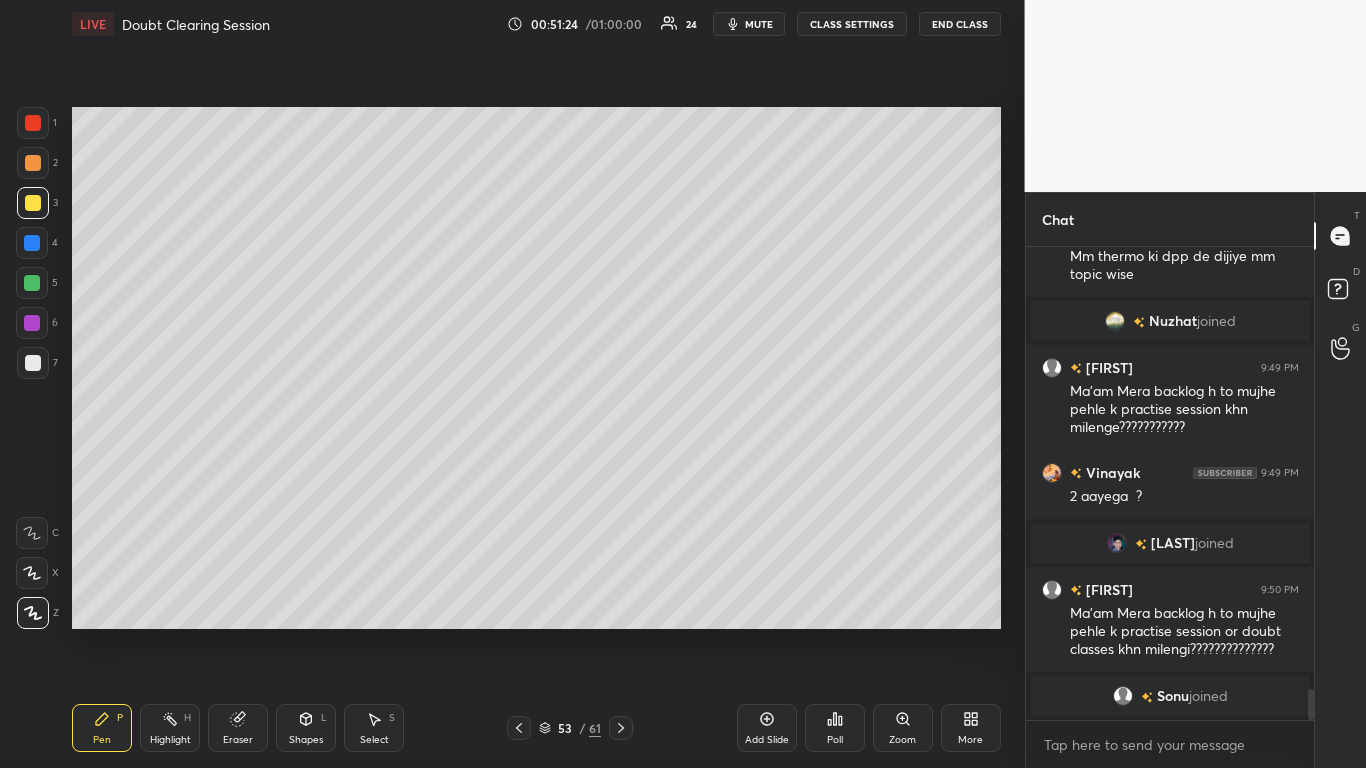 click 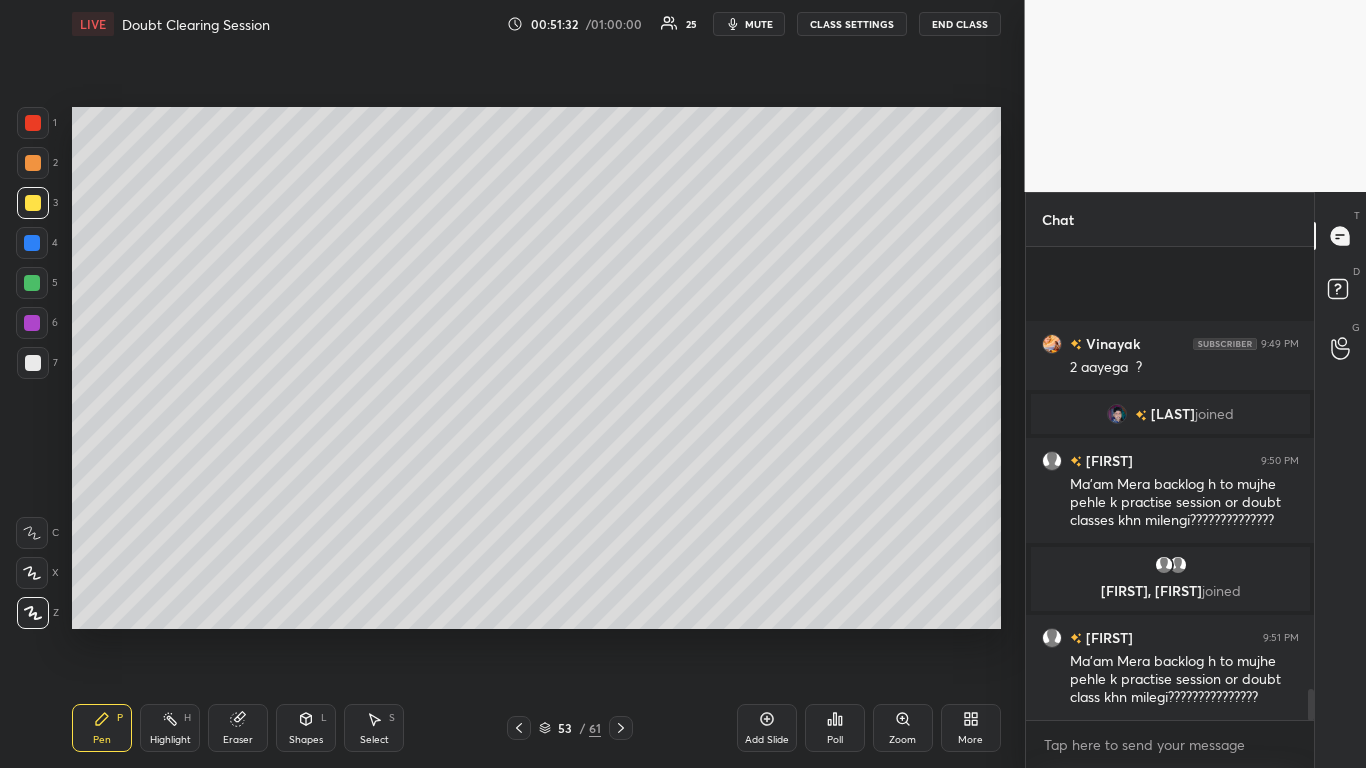 scroll, scrollTop: 6857, scrollLeft: 0, axis: vertical 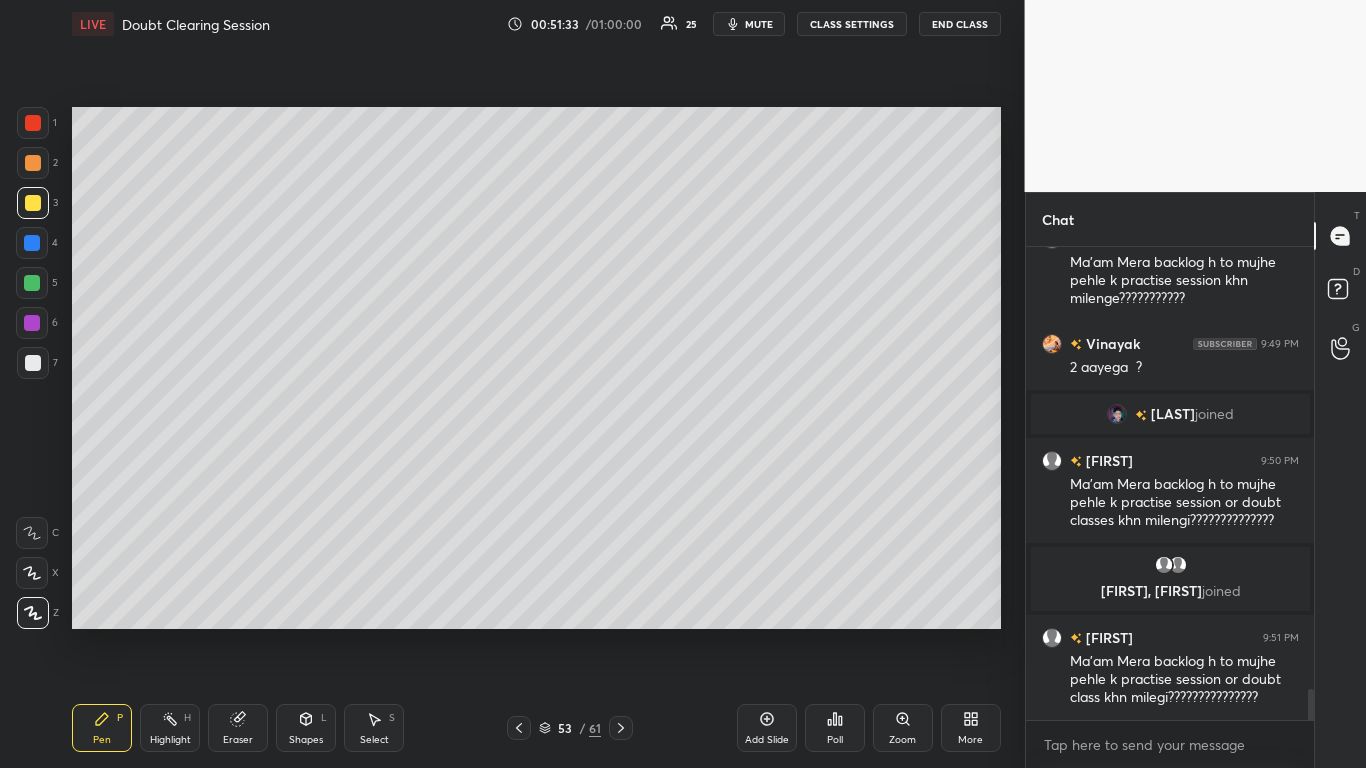 click 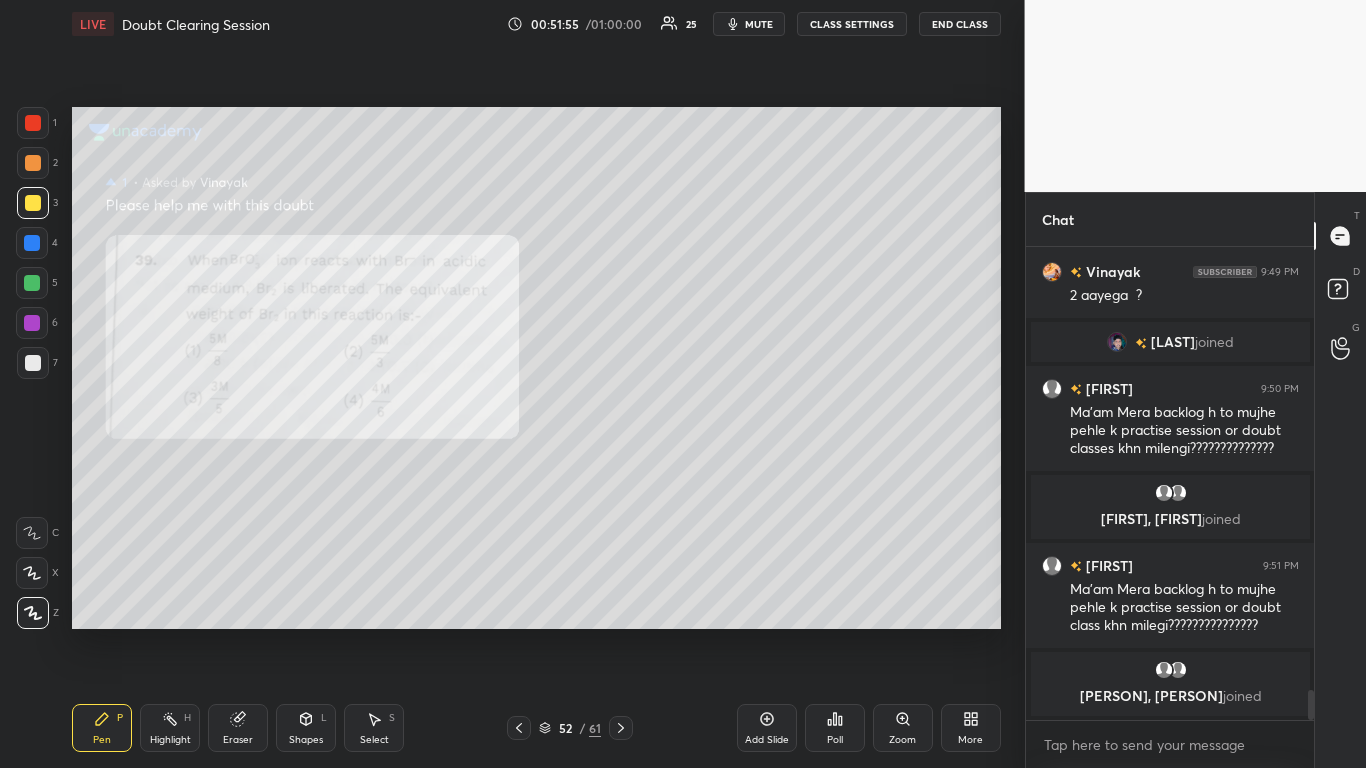 scroll, scrollTop: 6976, scrollLeft: 0, axis: vertical 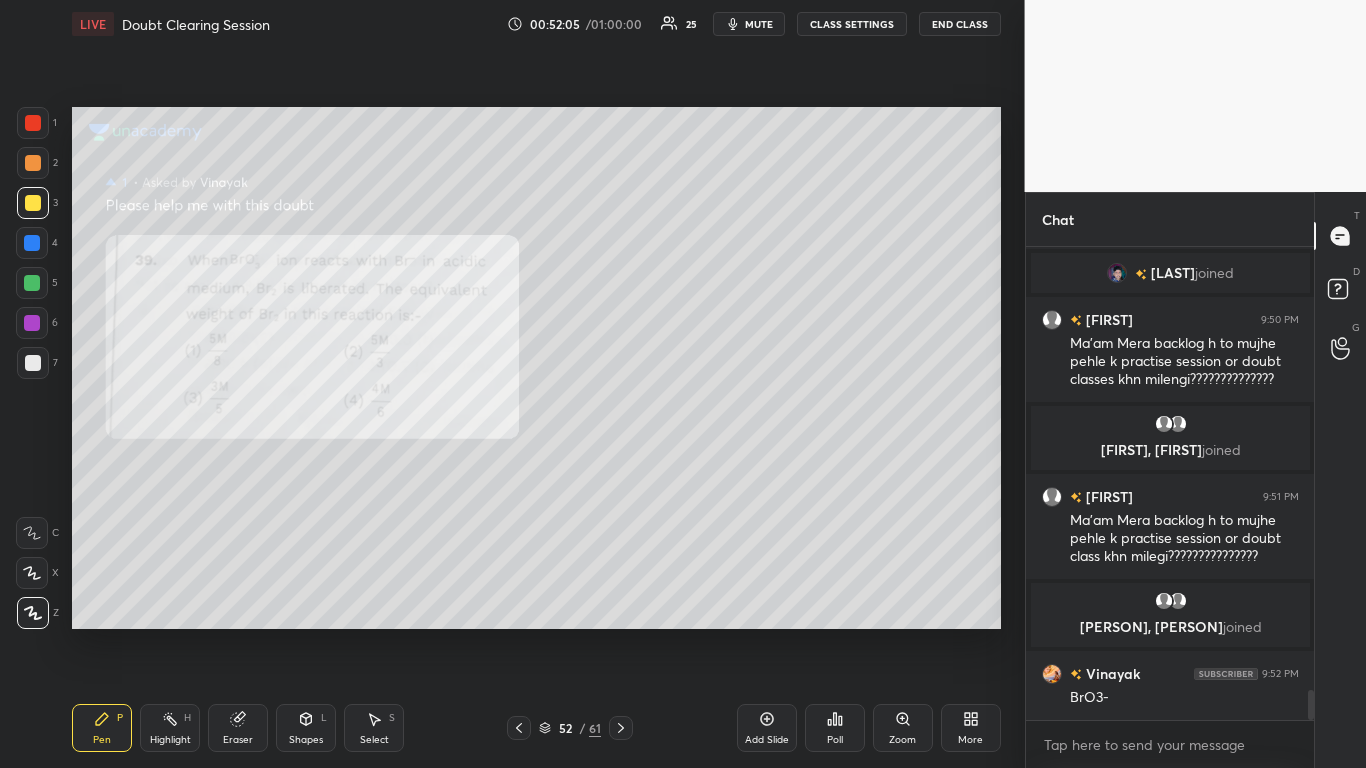 click on "Add Slide" at bounding box center [767, 740] 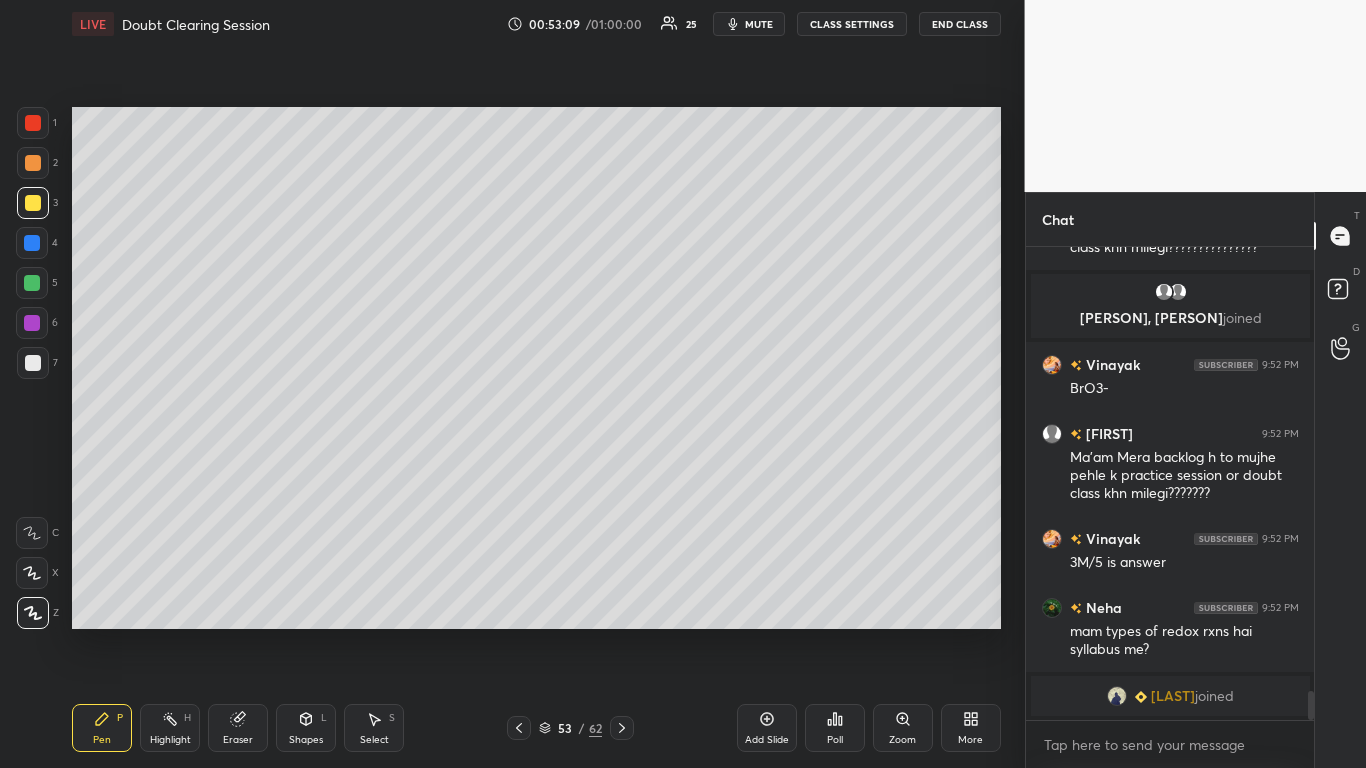 scroll, scrollTop: 7318, scrollLeft: 0, axis: vertical 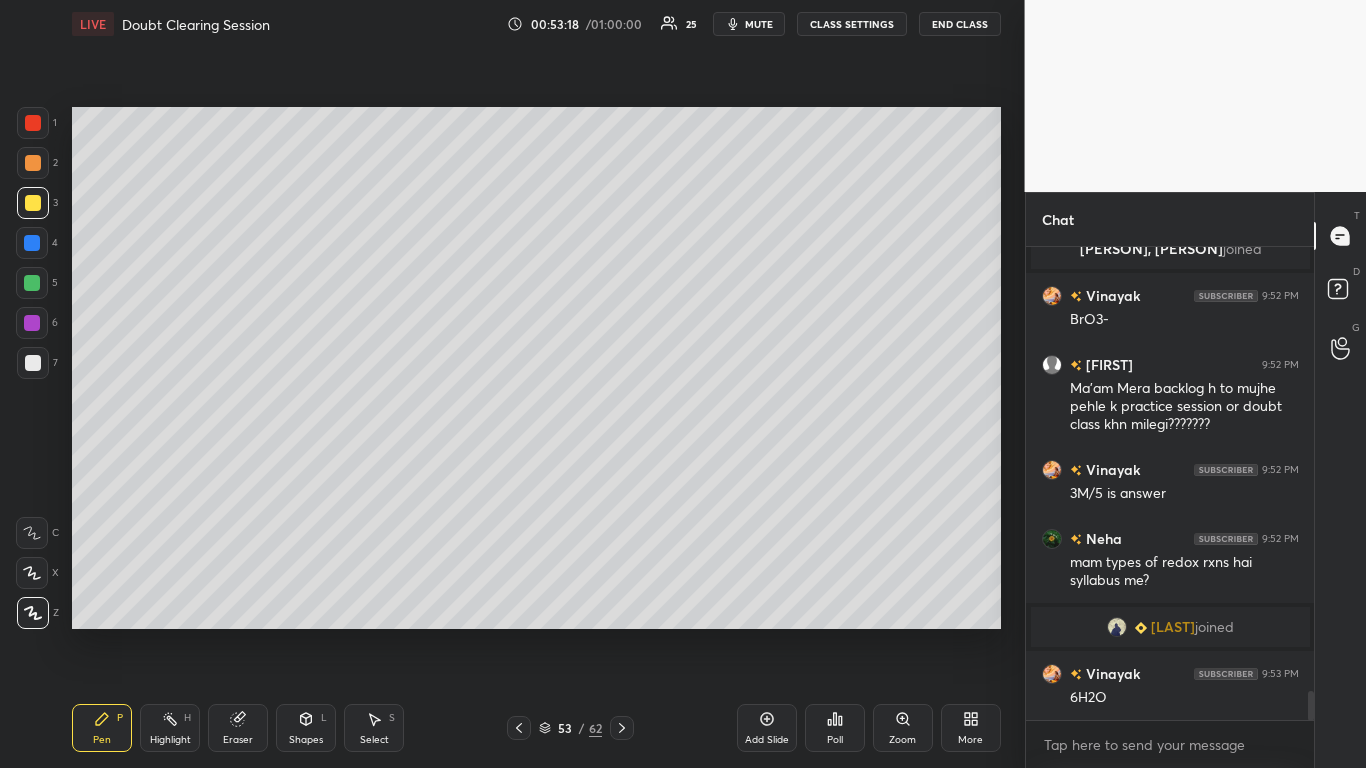click 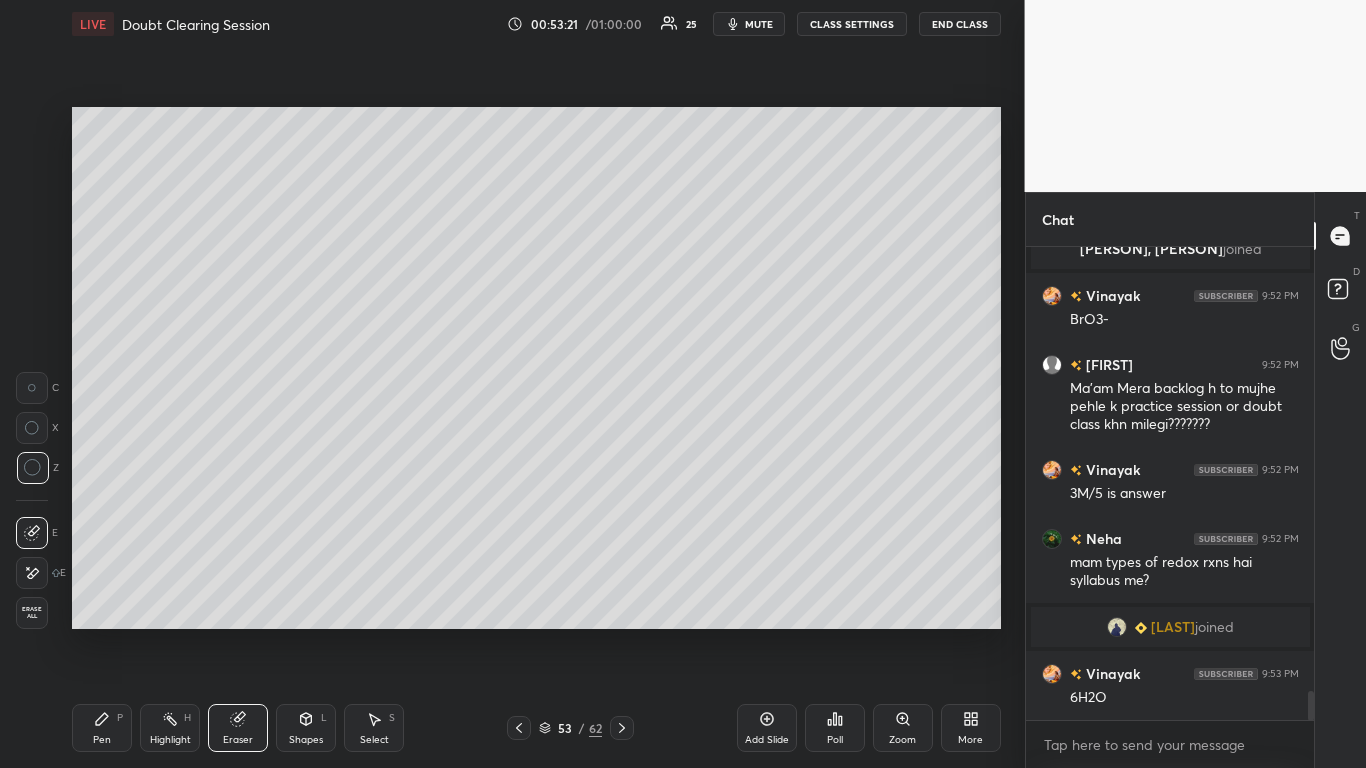 click on "Pen P" at bounding box center (102, 728) 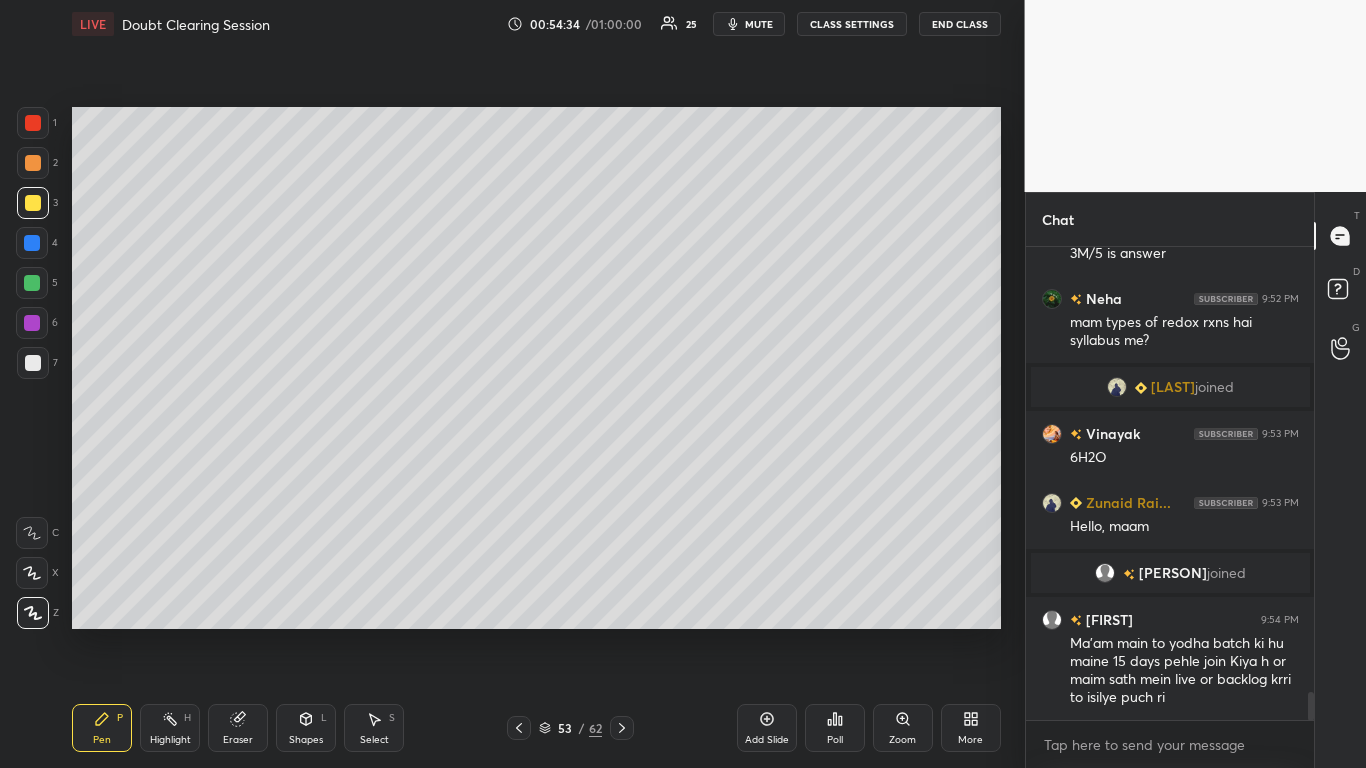 scroll, scrollTop: 7473, scrollLeft: 0, axis: vertical 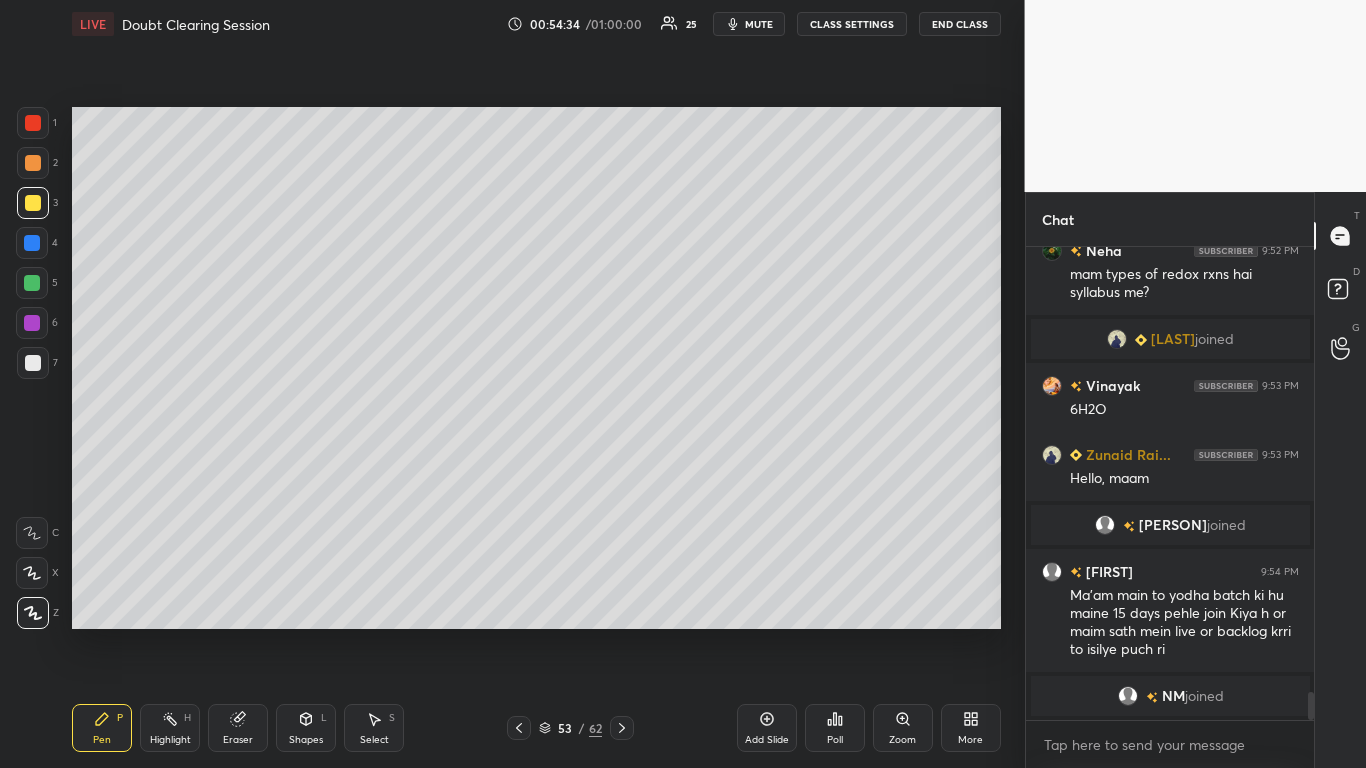 click 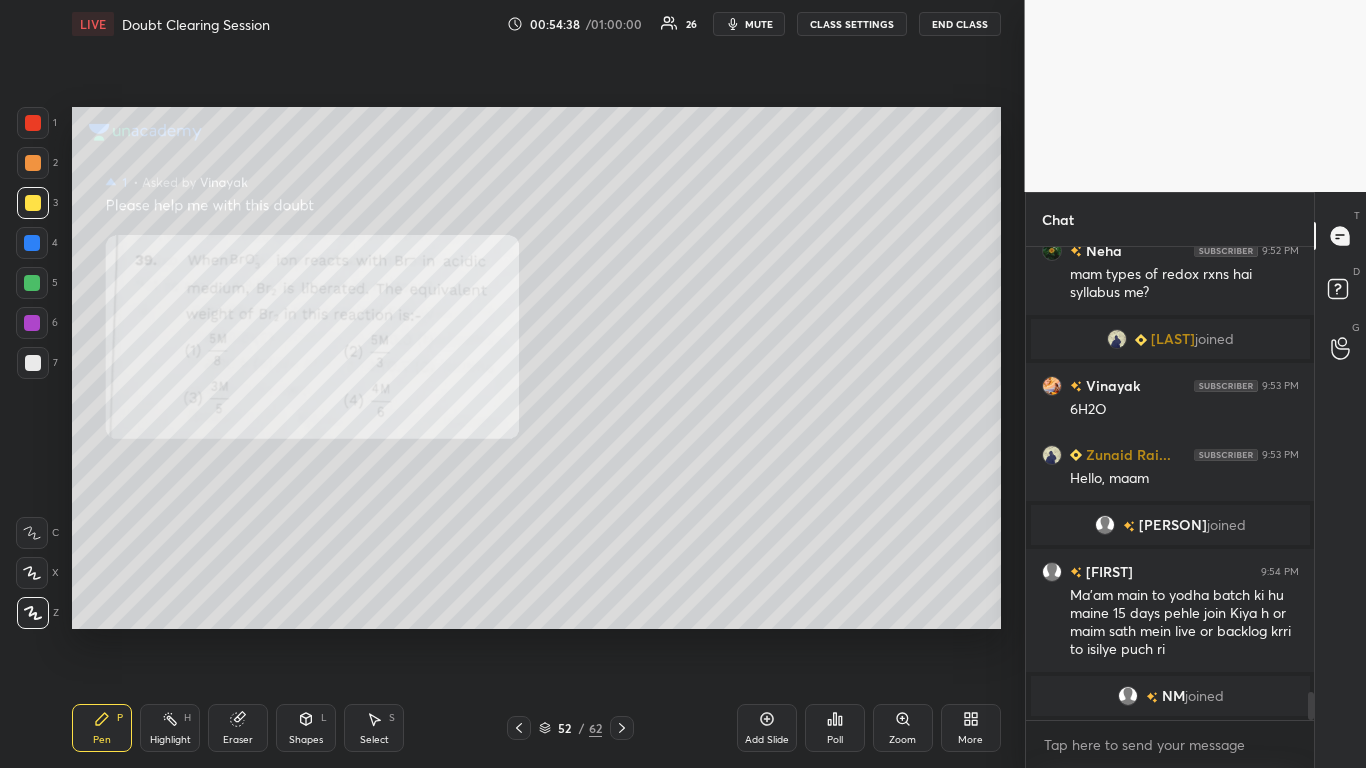 click 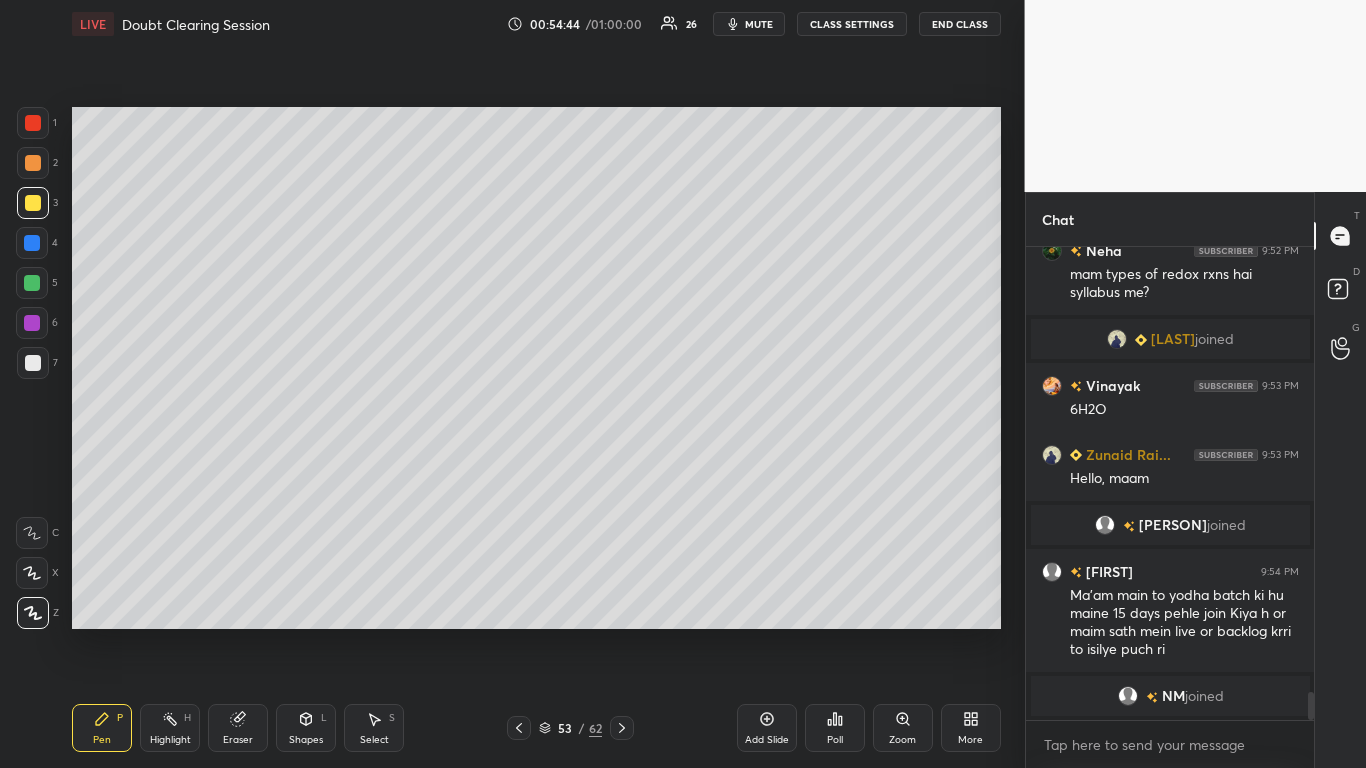 scroll, scrollTop: 7497, scrollLeft: 0, axis: vertical 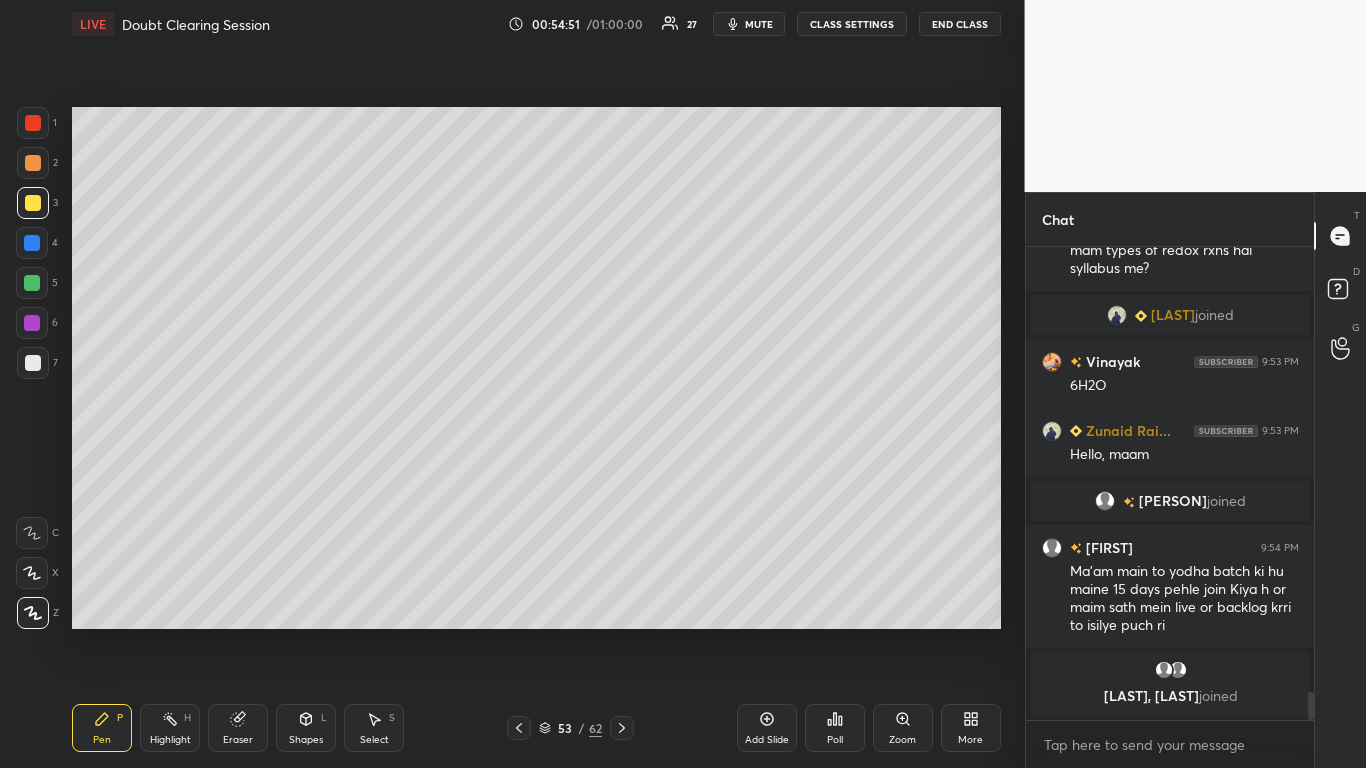 click 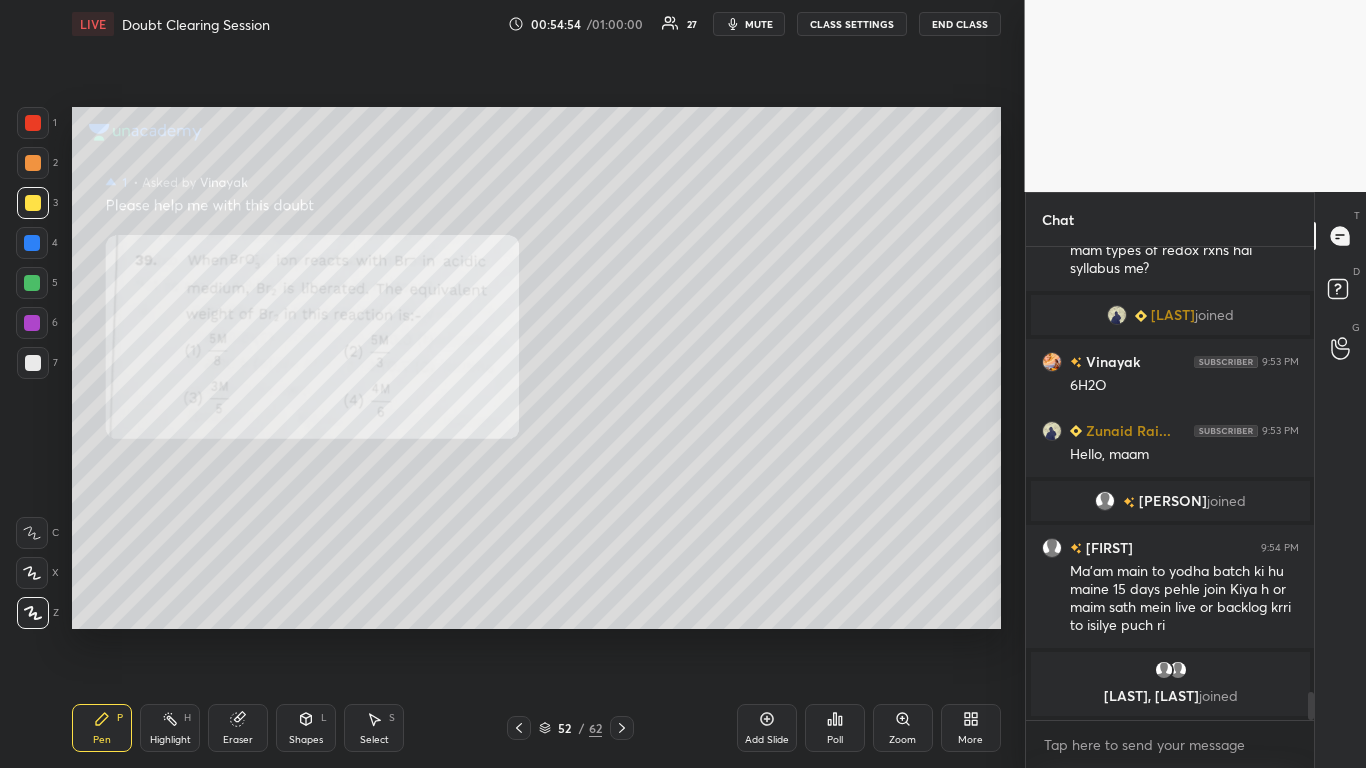 click at bounding box center [33, 123] 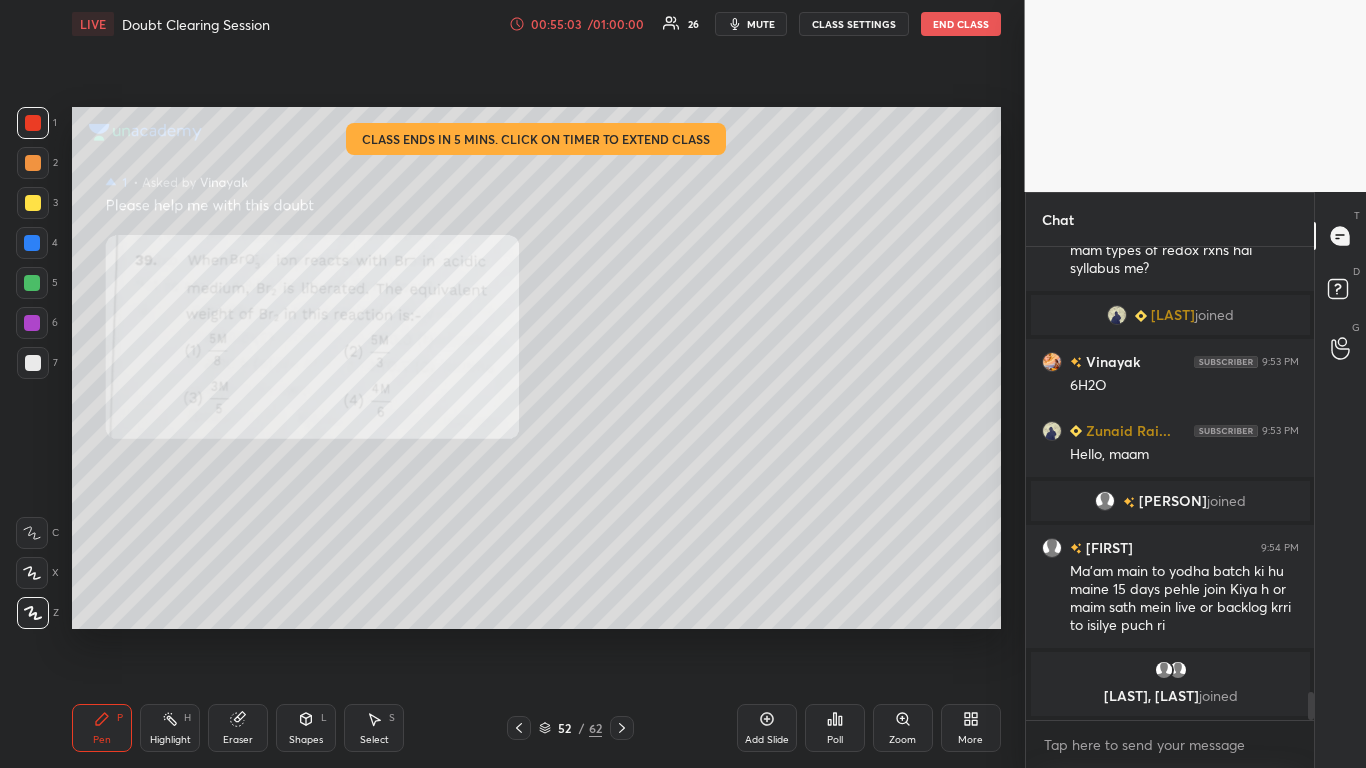 scroll, scrollTop: 7566, scrollLeft: 0, axis: vertical 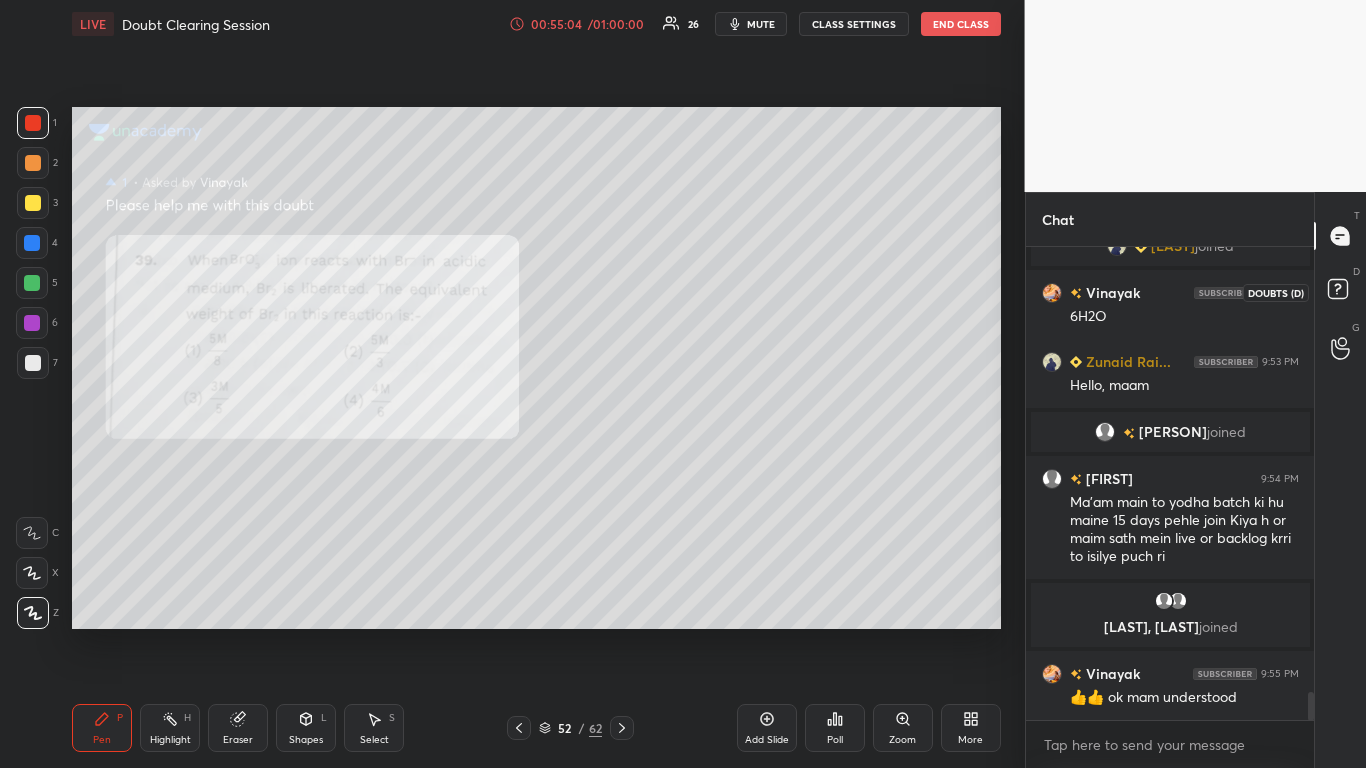 click 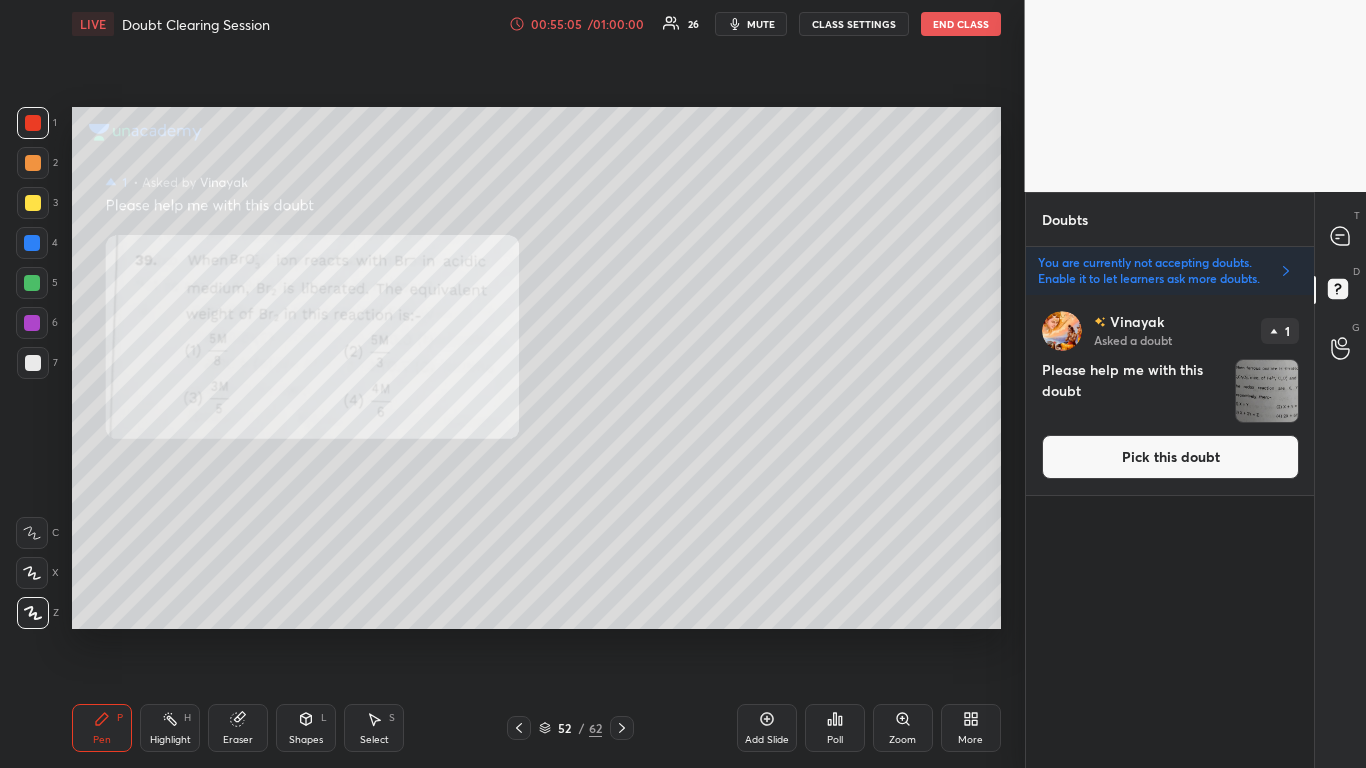 click on "Pick this doubt" at bounding box center [1170, 457] 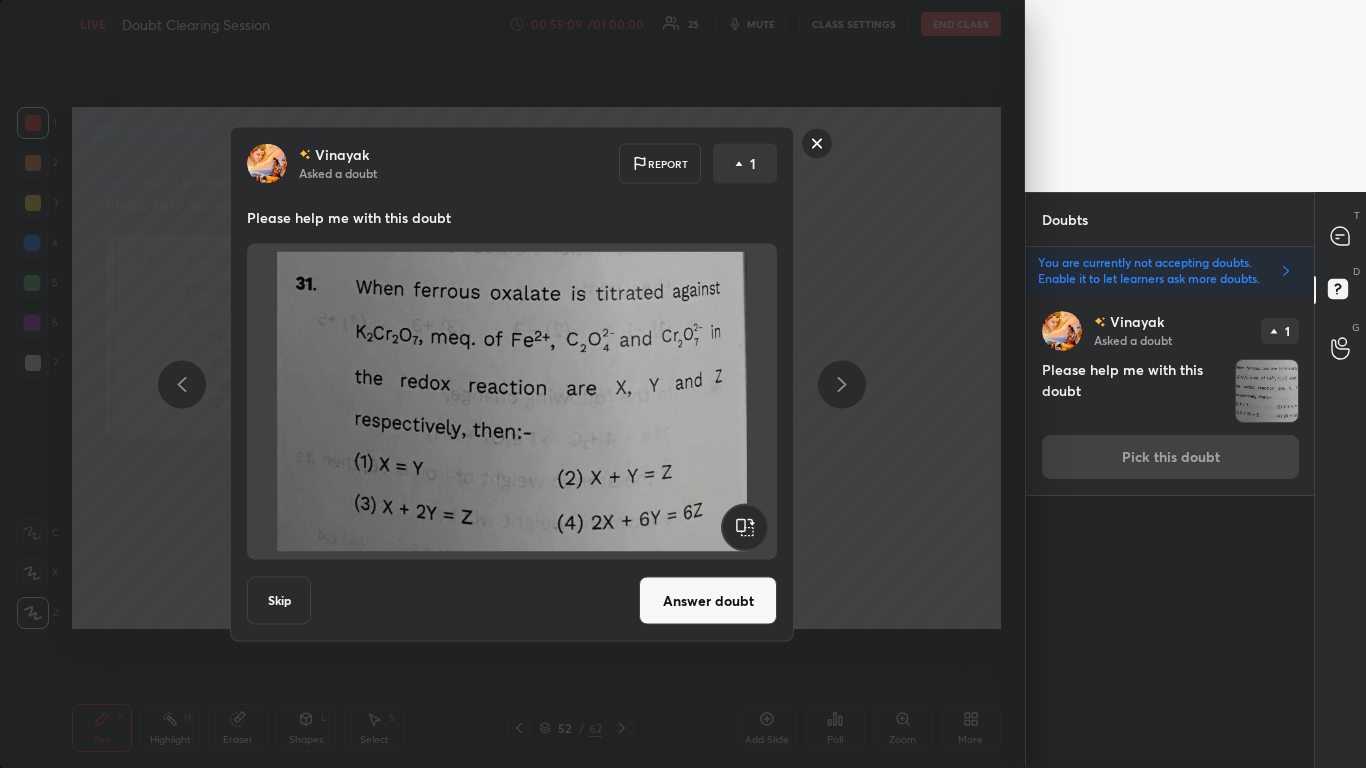 click on "Answer doubt" at bounding box center (708, 601) 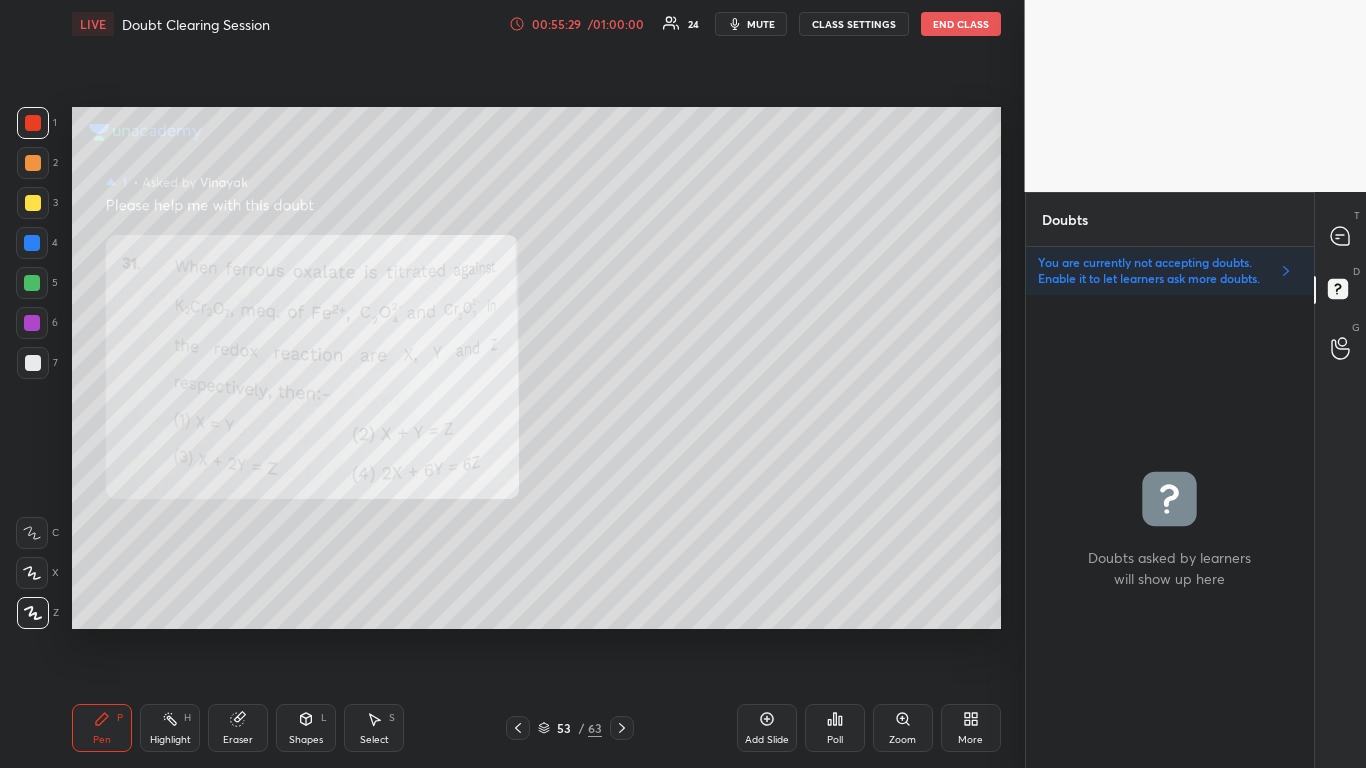 click at bounding box center (33, 203) 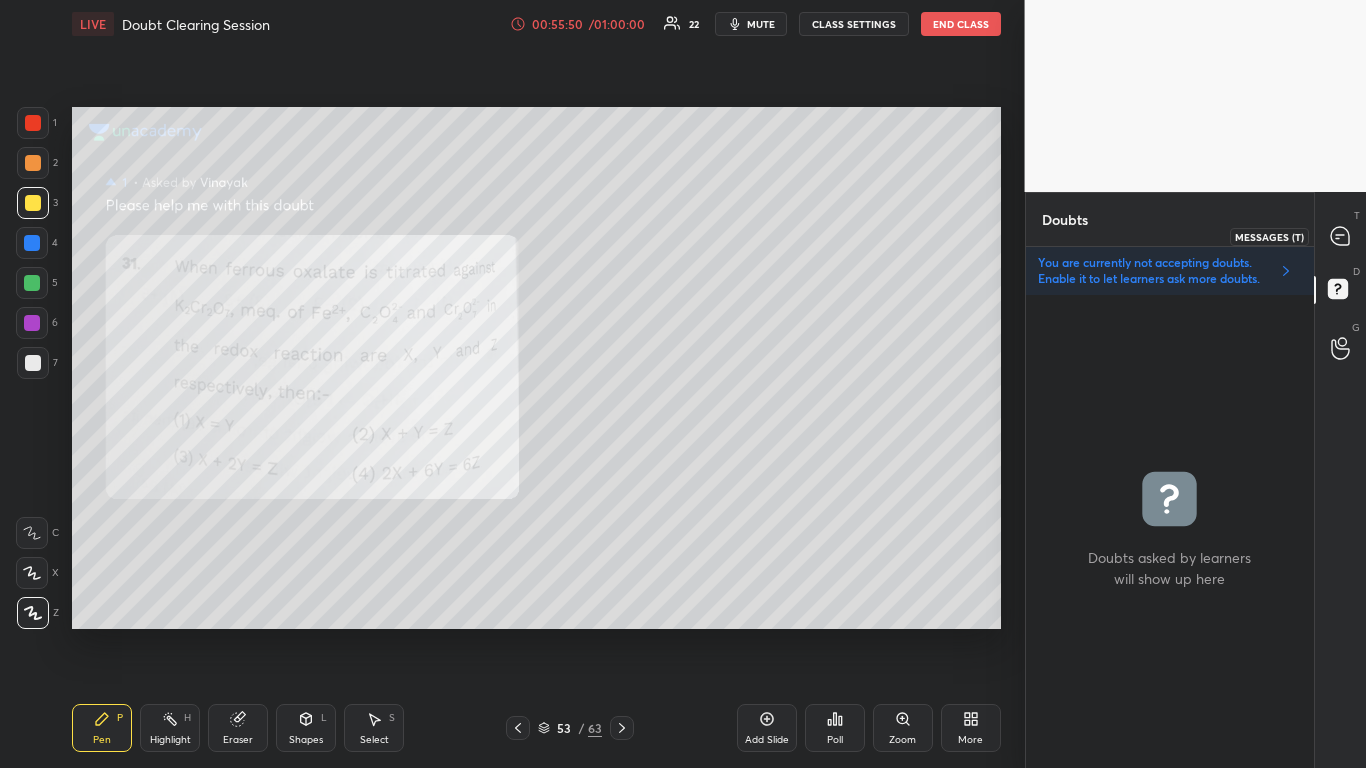 click 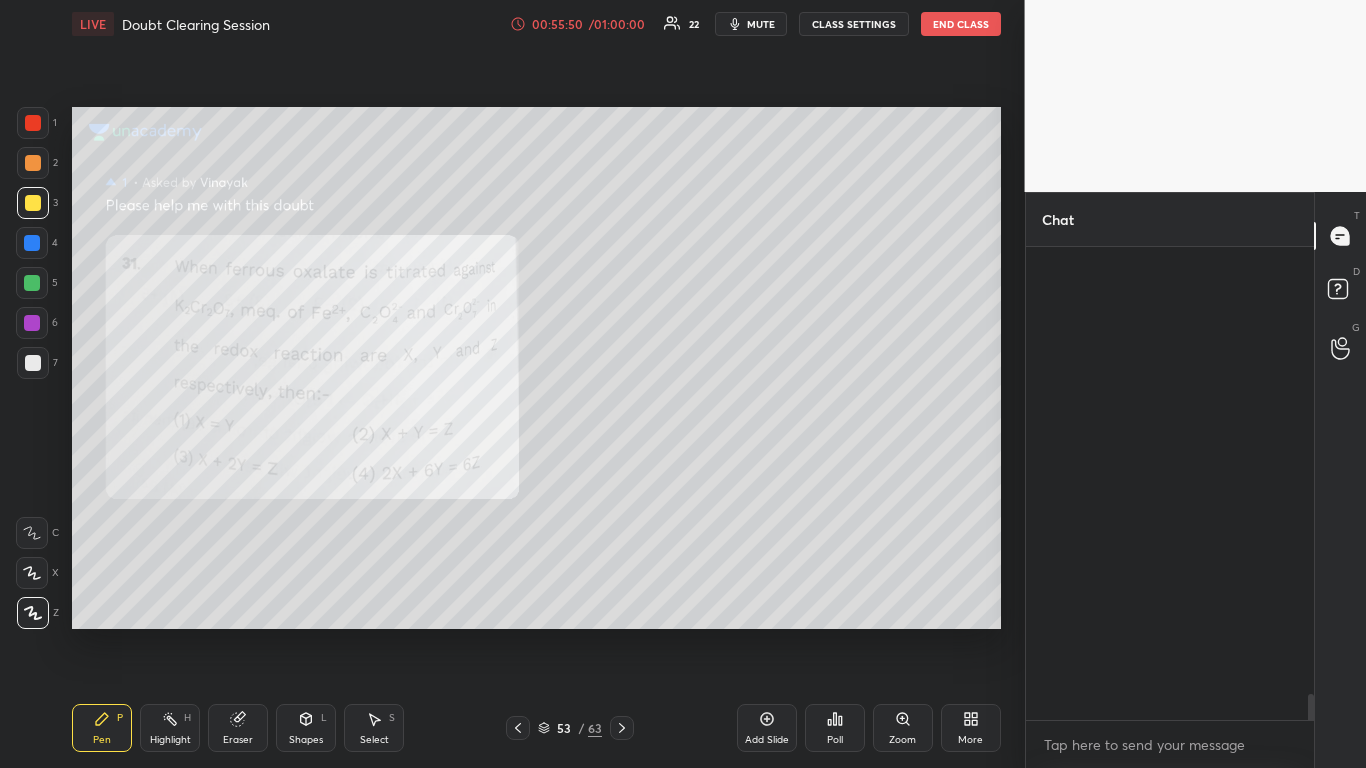 scroll, scrollTop: 7, scrollLeft: 7, axis: both 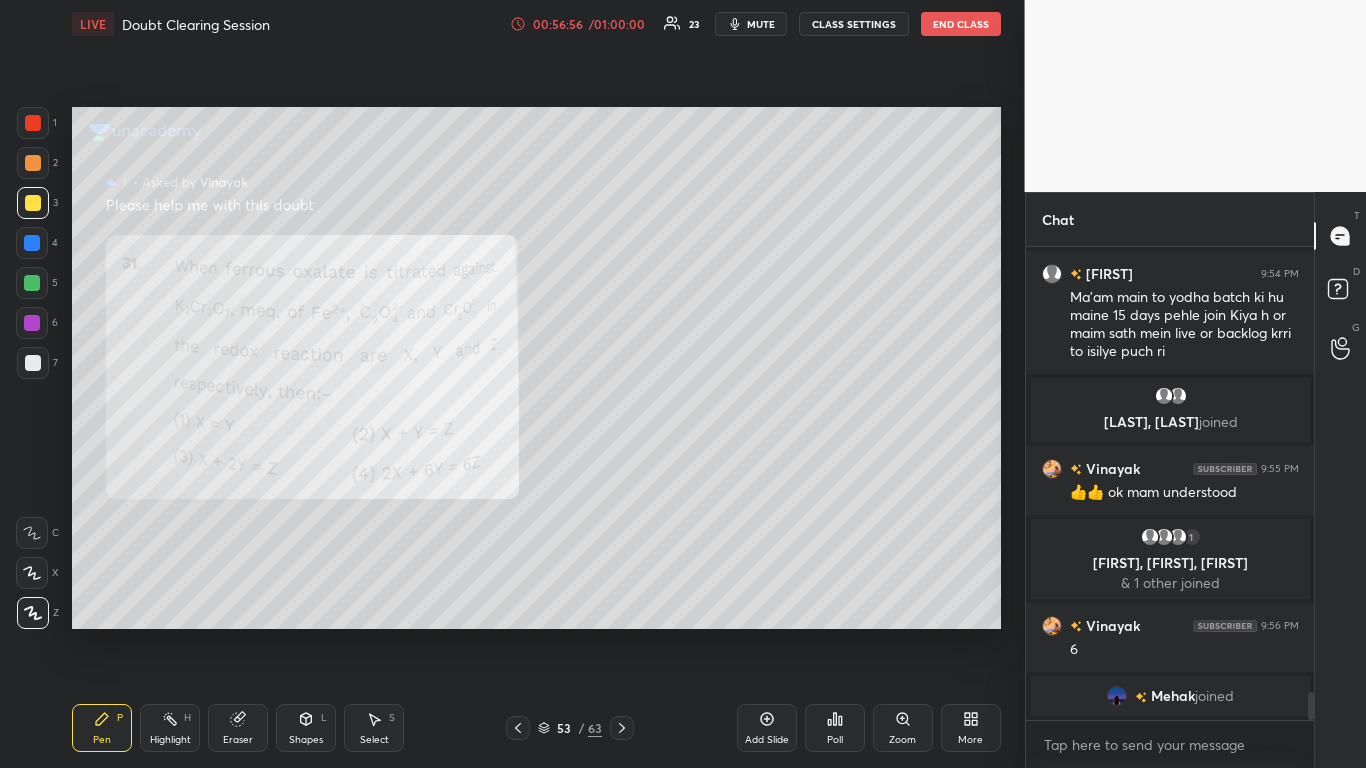 click at bounding box center (33, 203) 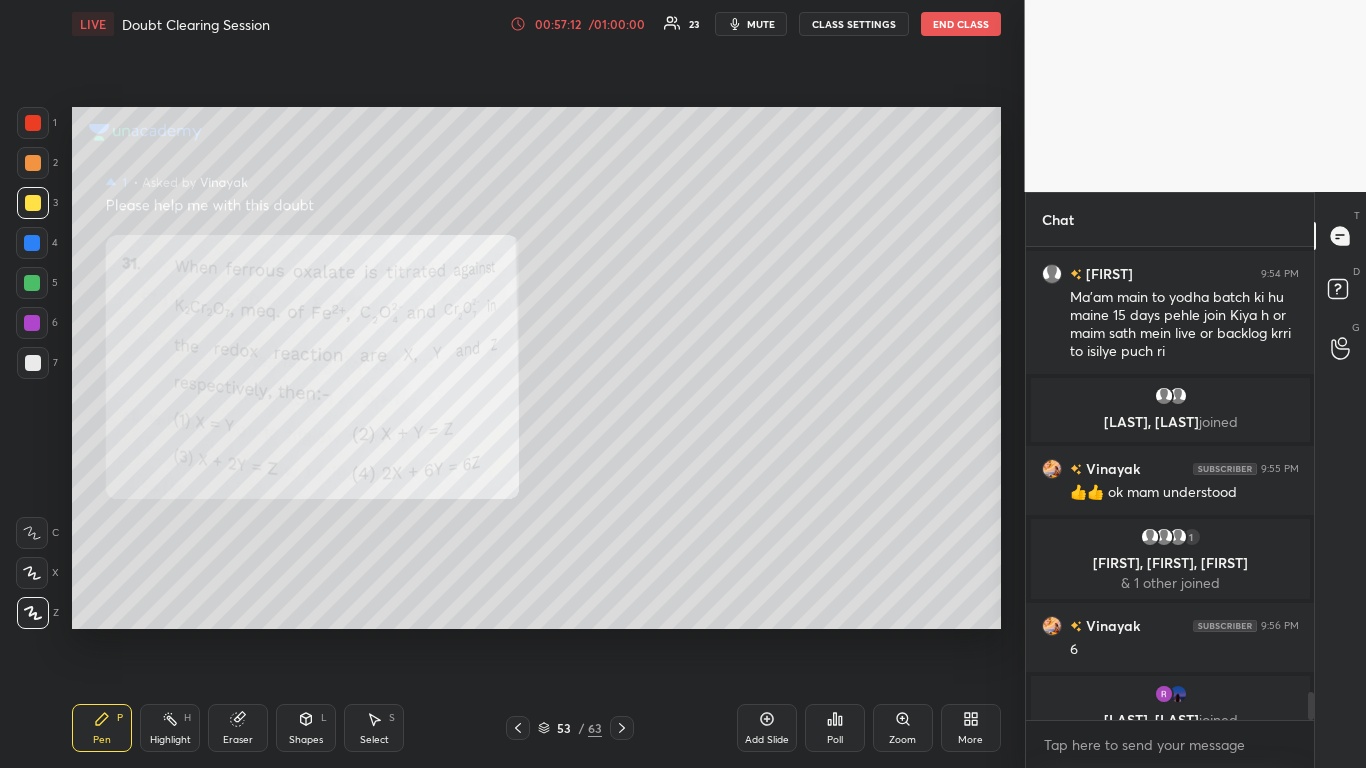 scroll, scrollTop: 7436, scrollLeft: 0, axis: vertical 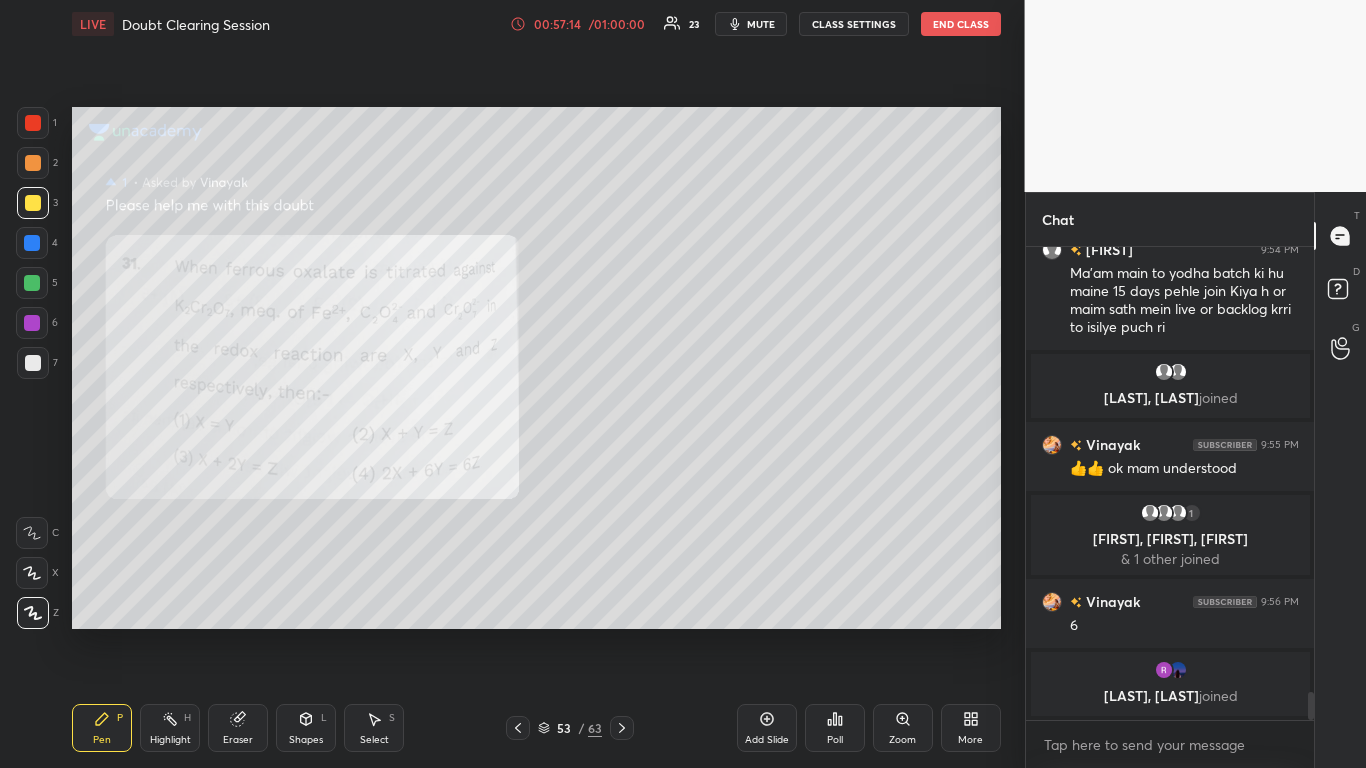 click 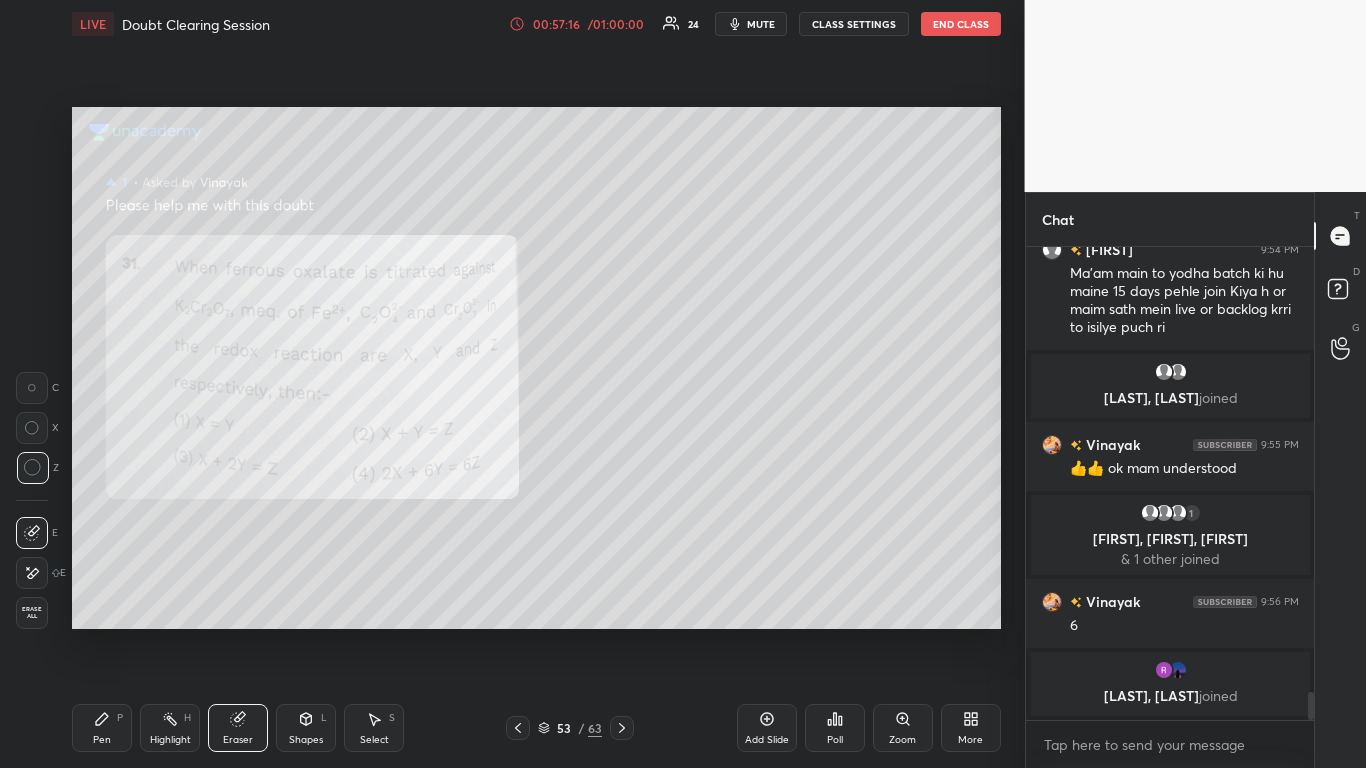click on "Pen P" at bounding box center [102, 728] 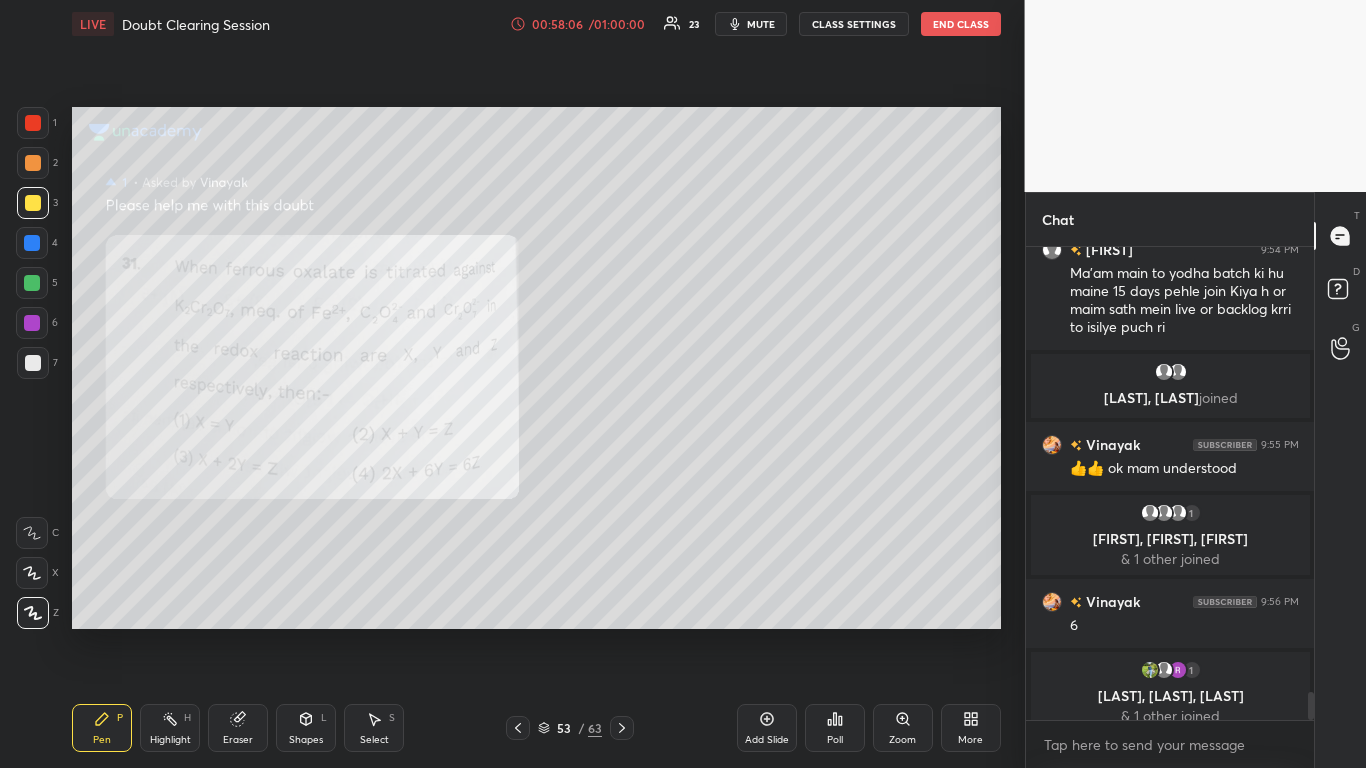 scroll, scrollTop: 7452, scrollLeft: 0, axis: vertical 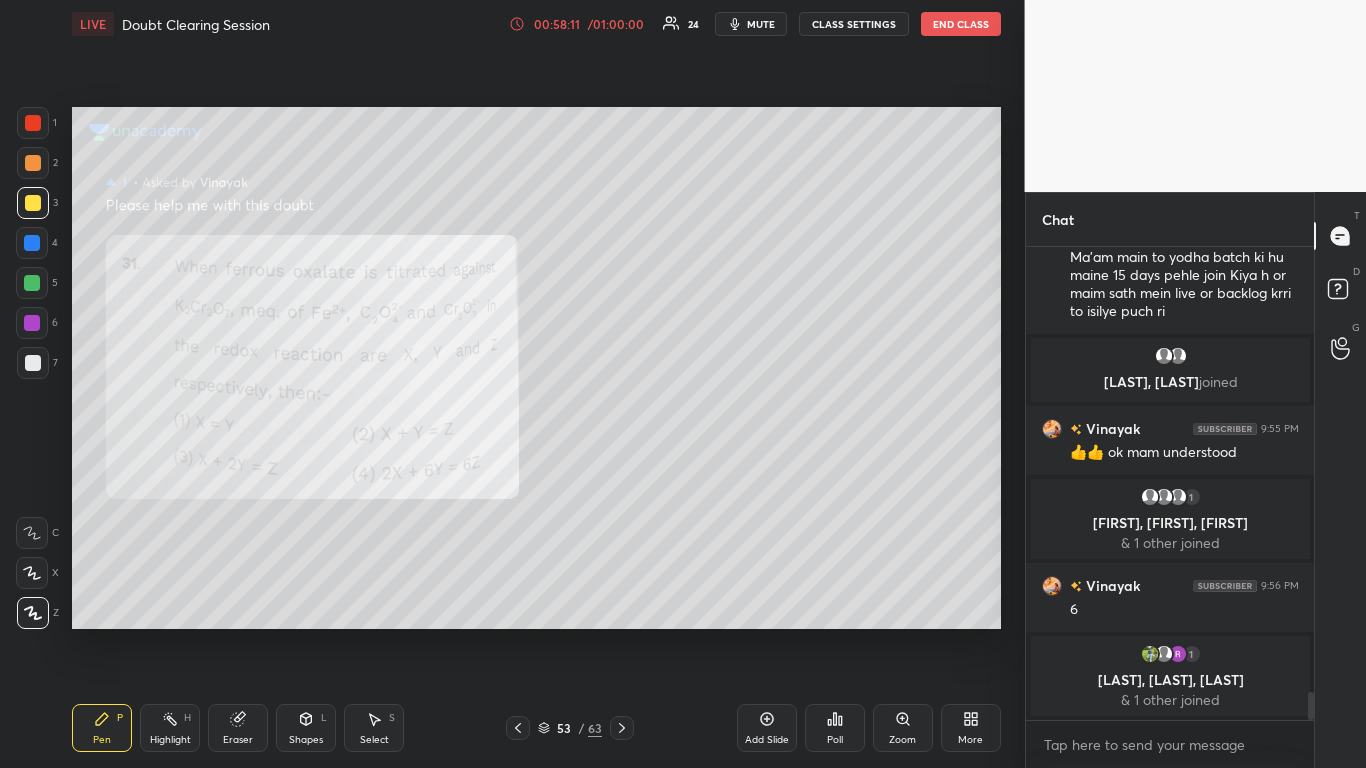 click on "Eraser" at bounding box center [238, 728] 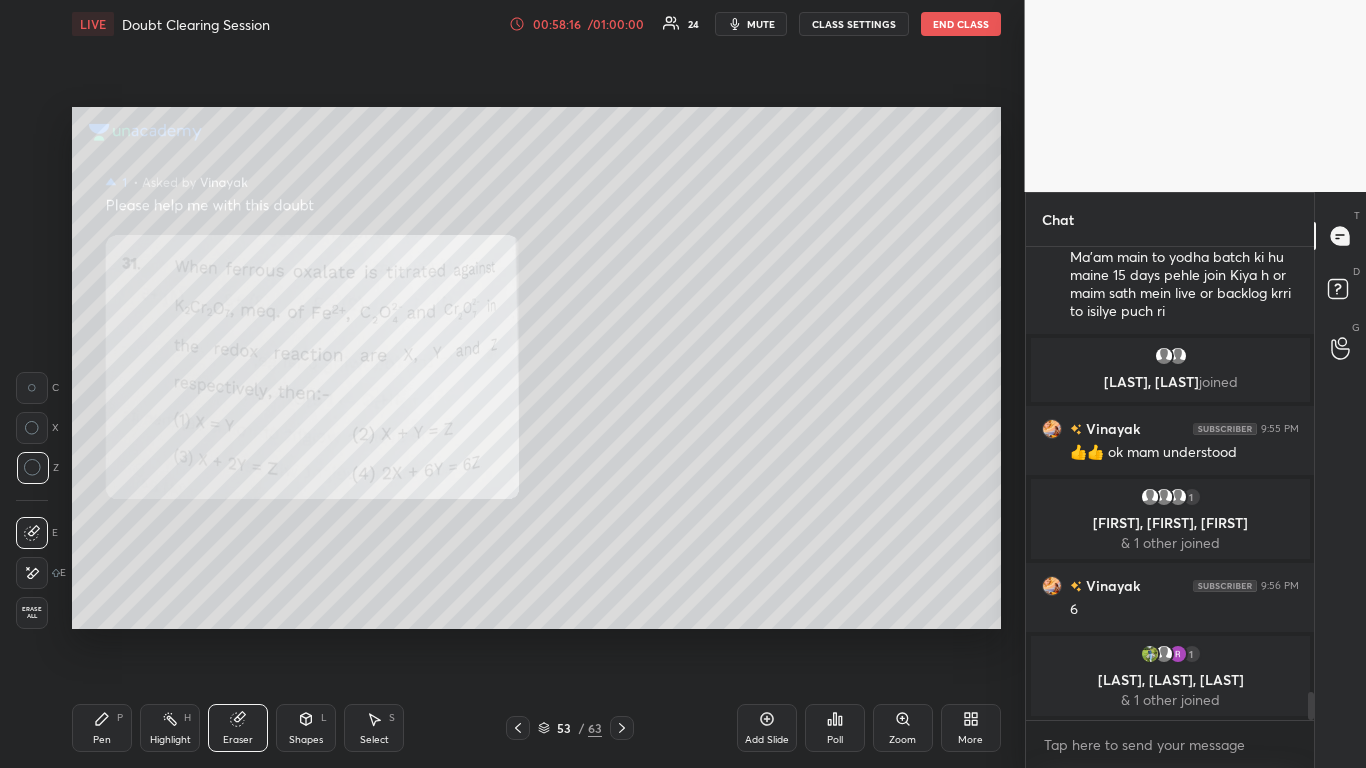click on "Pen P" at bounding box center [102, 728] 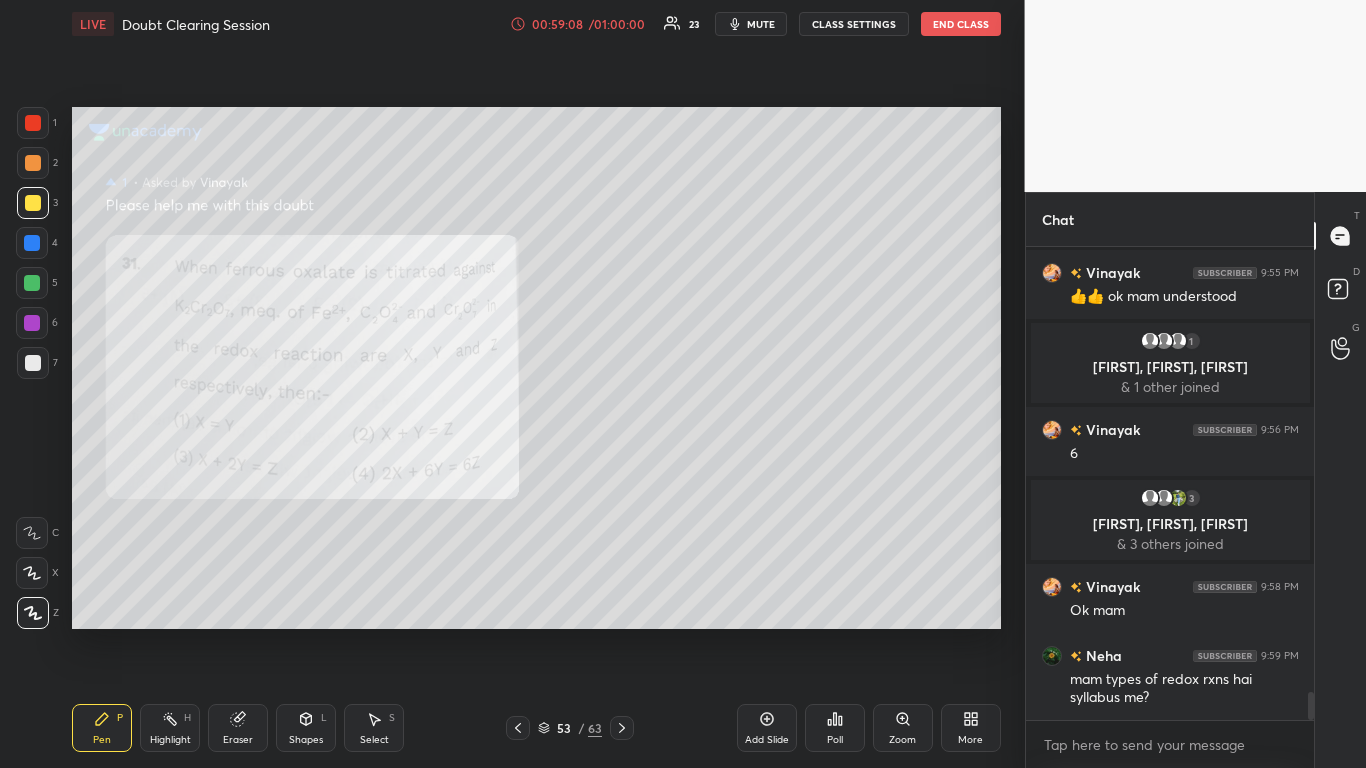scroll, scrollTop: 8290, scrollLeft: 0, axis: vertical 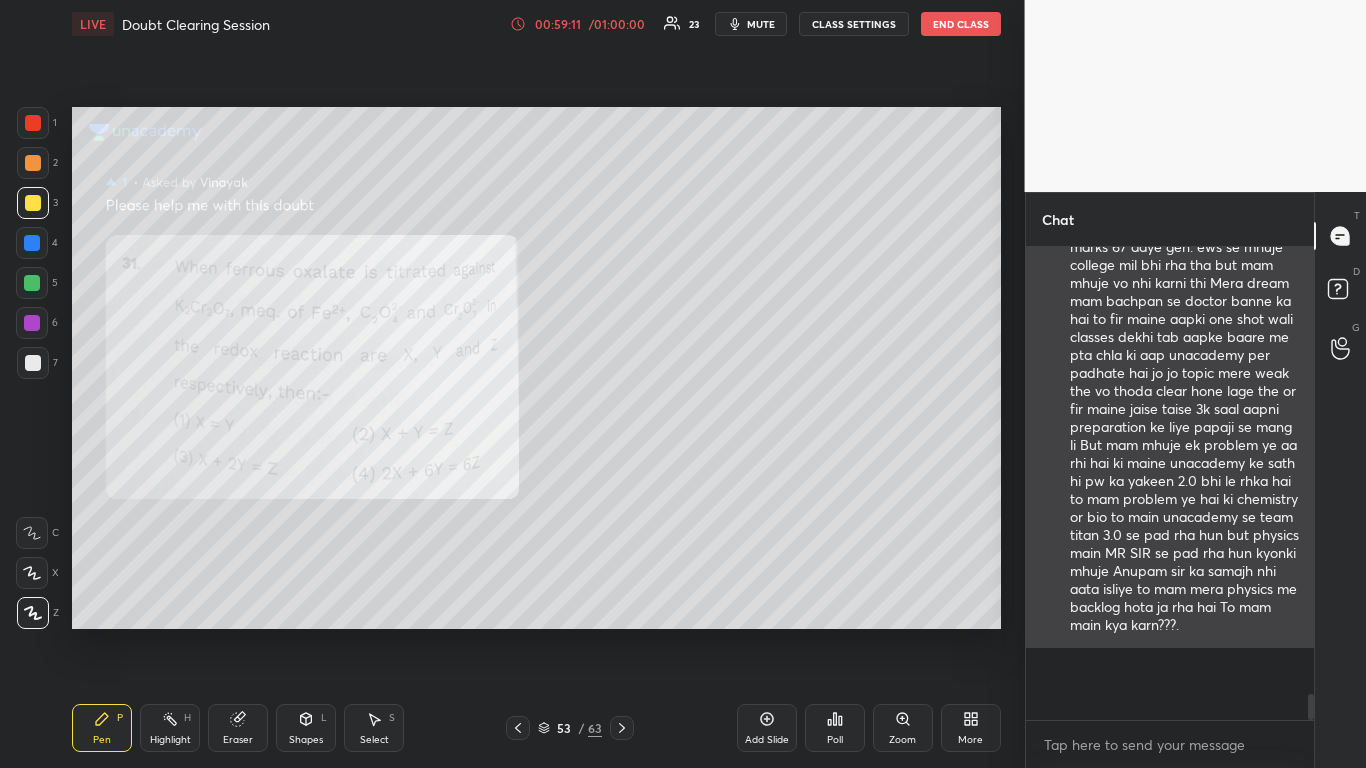 click on "Mam maine 12th class ke sath iss saal neet 2025 ka paper diya jisme mere 280 marks hi aaye mam or mam class 12th. Me bhi 87 % hi aayi Or mam mhuje mere papaji iss saal neet ki preparation ke liye mna bhi kiye to mhuje RUHS bsc nursing ka exam bhi dilva diya jisme bhi mere marks 67 aaye gen. ews se mhuje college mil bhi rha tha but mam mhuje vo nhi karni thi Mera dream mam bachpan se doctor banne ka hai to fir maine aapki one shot wali classes dekhi tab aapke baare me pta chla ki aap unacademy per padhate hai jo jo topic mere weak the vo thoda clear hone lage the or fir maine jaise taise 3k saal aapni preparation ke liye papaji se mang li But mam mhuje ek problem ye aa rhi hai ki maine unacademy ke sath hi pw ka yakeen 2.0 bhi le rhka hai to mam problem ye hai ki chemistry or bio to main unacademy se team titan 3.0 se pad rha hun but physics main MR SIR se pad rha hun kyonki mhuje Anupam sir ka samajh nhi aata isliye to mam mera physics me backlog hota ja rha hai To mam main kya karn???." at bounding box center (1184, 365) 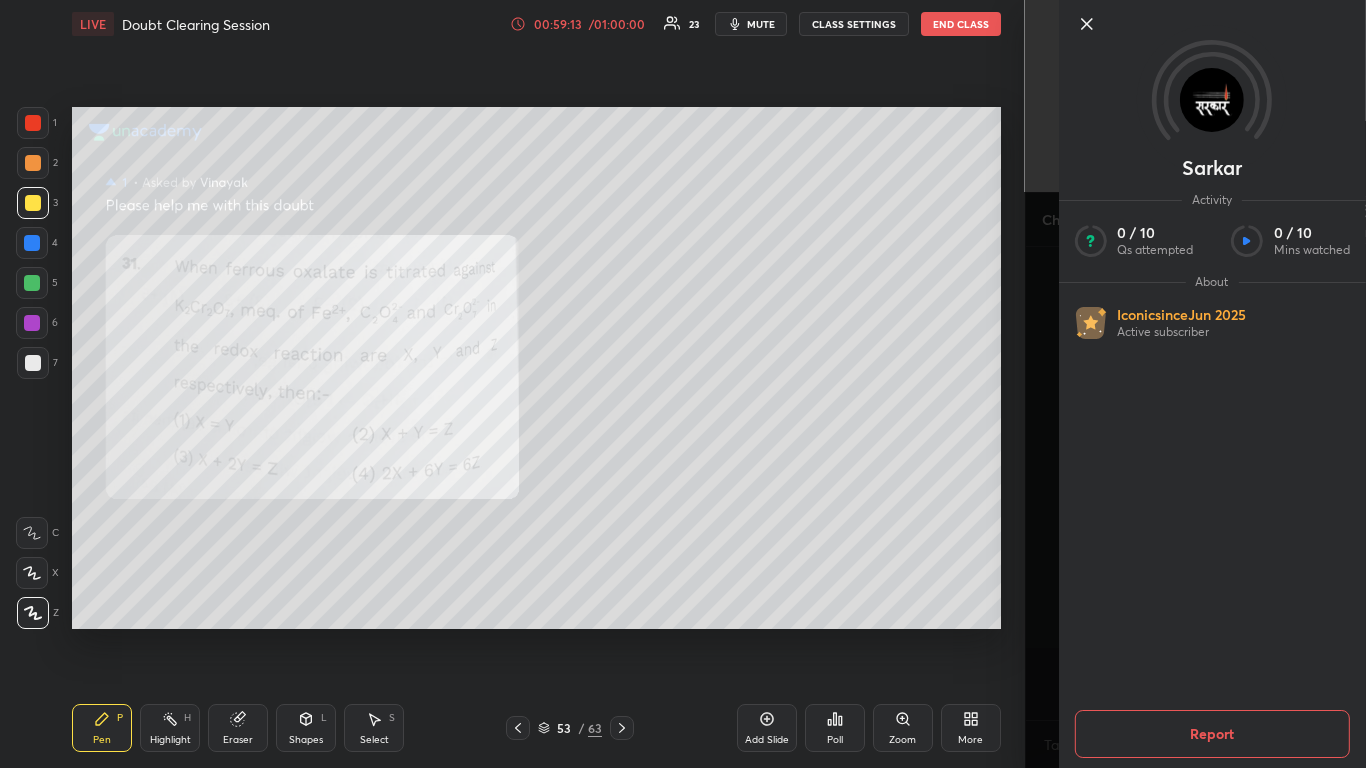 click 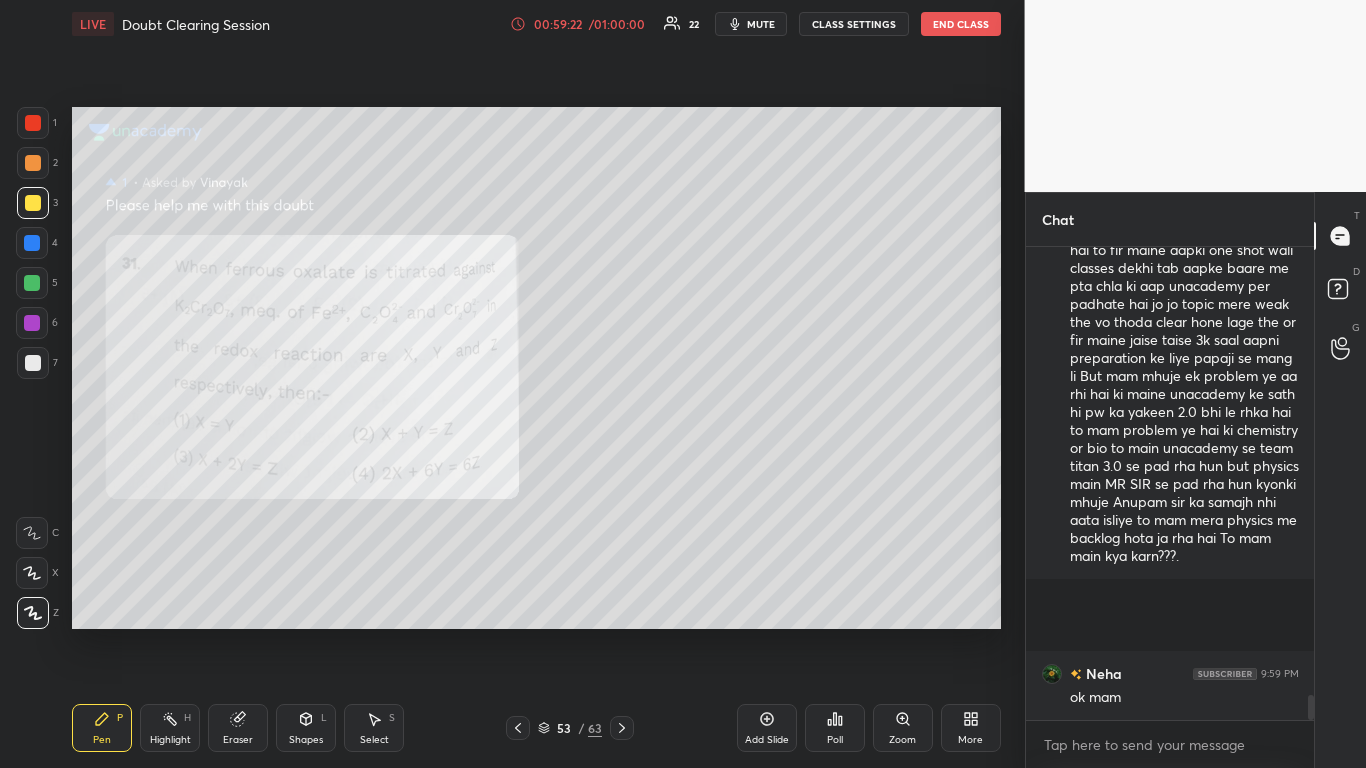 scroll, scrollTop: 8500, scrollLeft: 0, axis: vertical 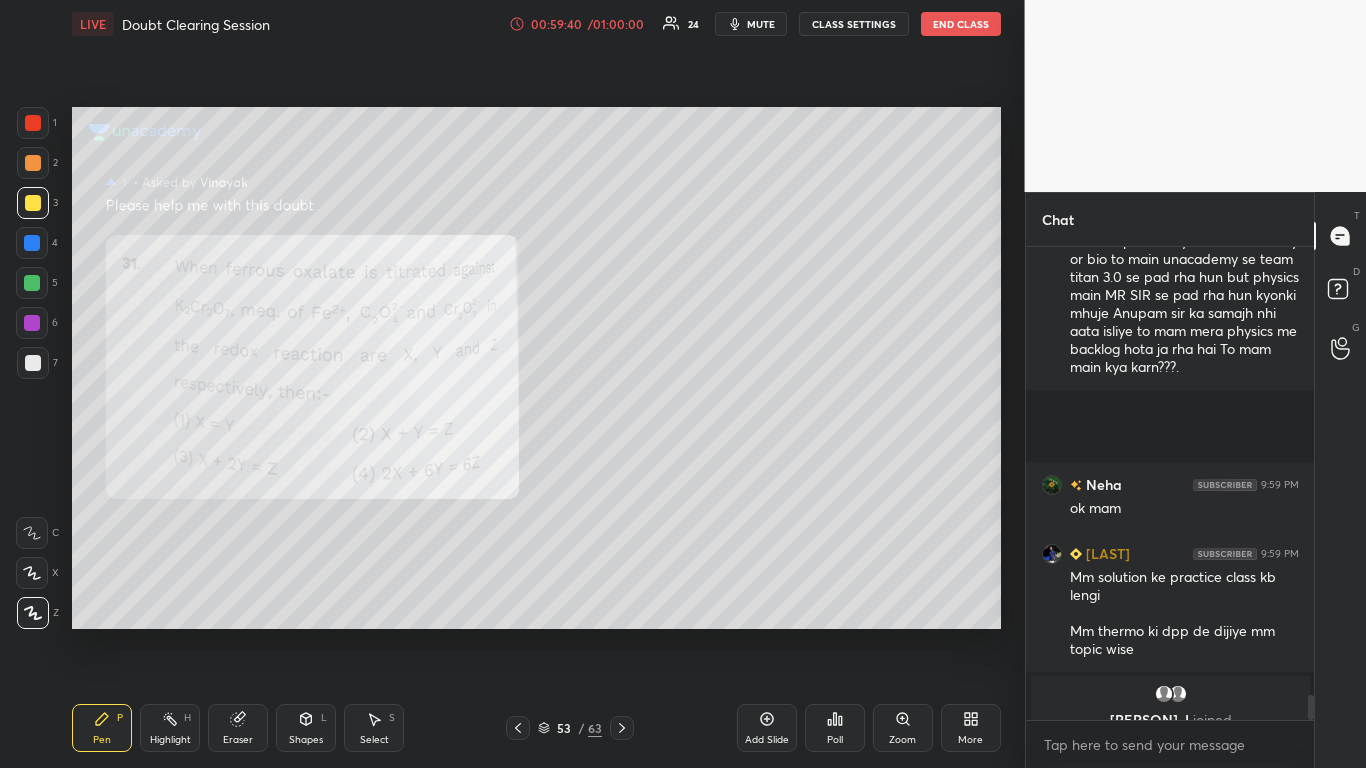 drag, startPoint x: 1311, startPoint y: 700, endPoint x: 1308, endPoint y: 754, distance: 54.08327 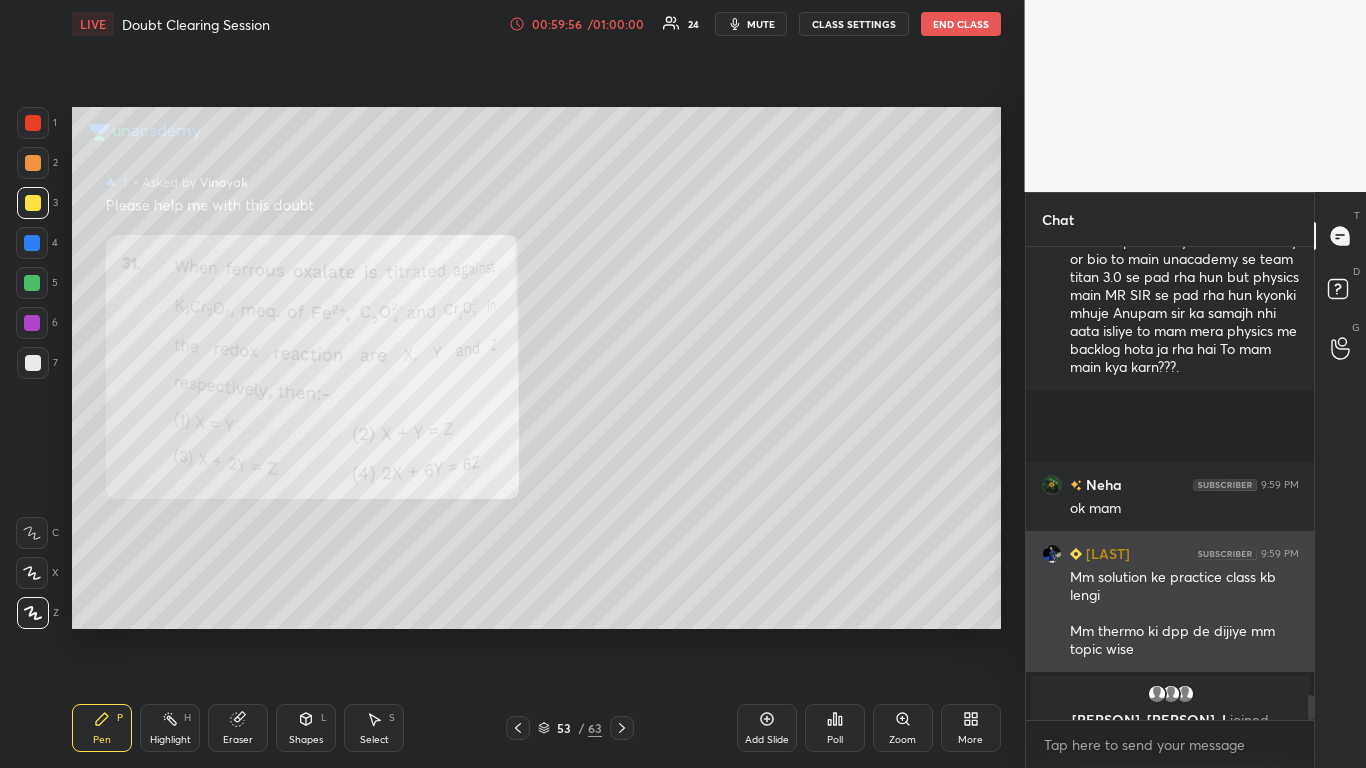 scroll, scrollTop: 8588, scrollLeft: 0, axis: vertical 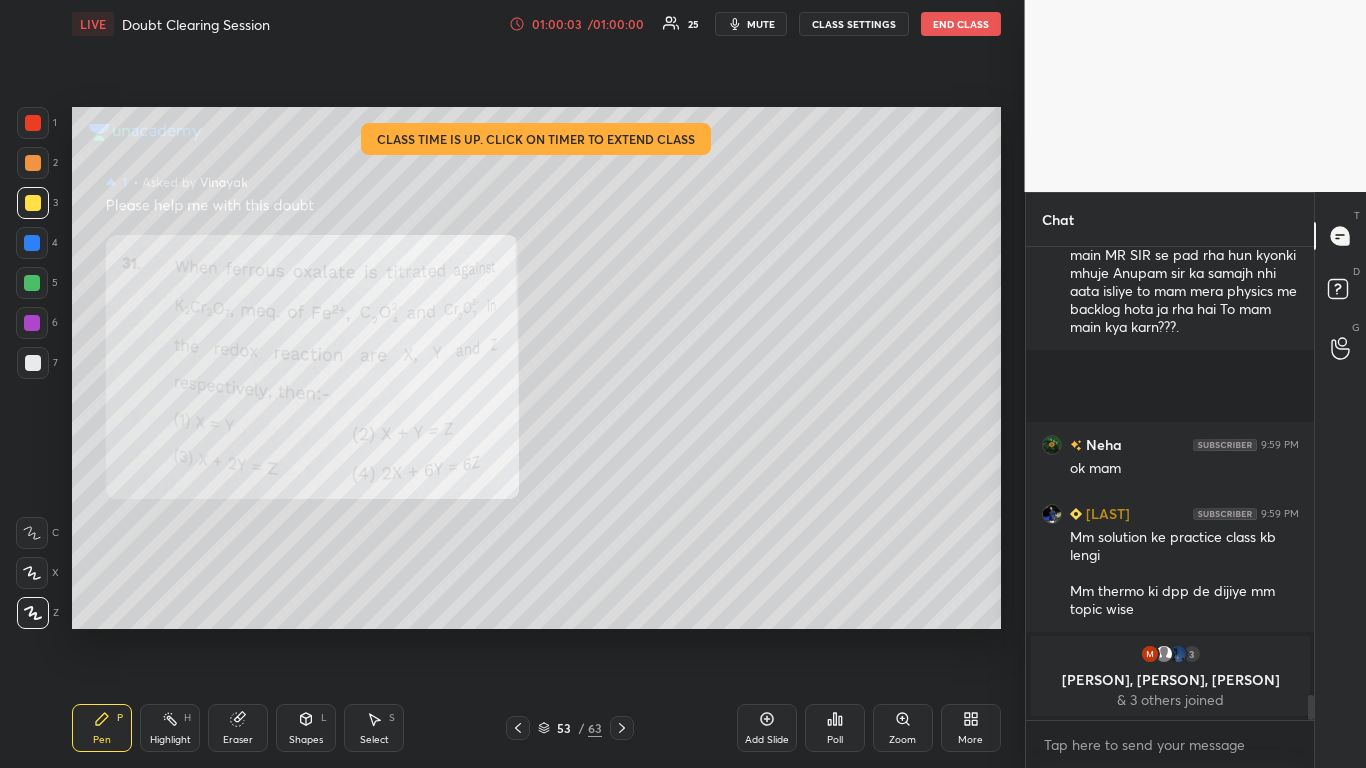 click on "Add Slide" at bounding box center [767, 728] 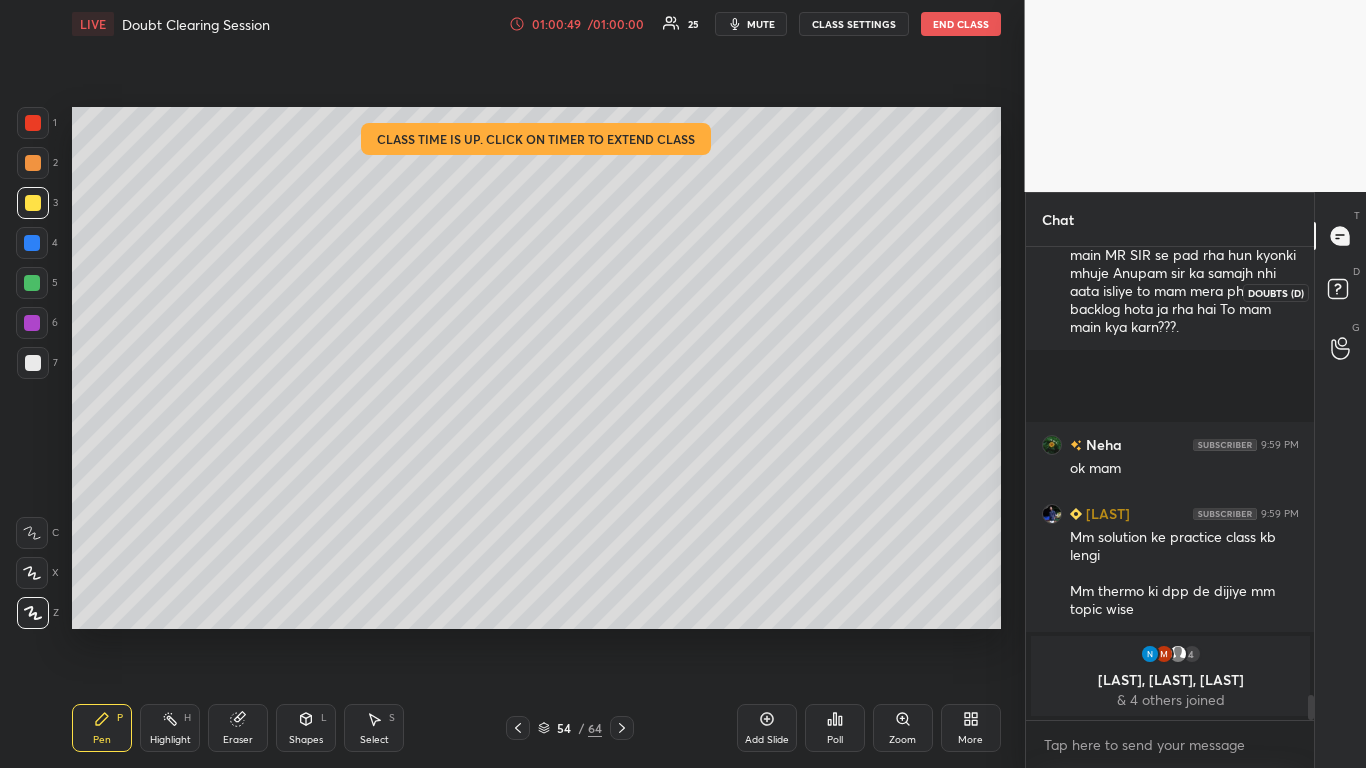 scroll, scrollTop: 8339, scrollLeft: 0, axis: vertical 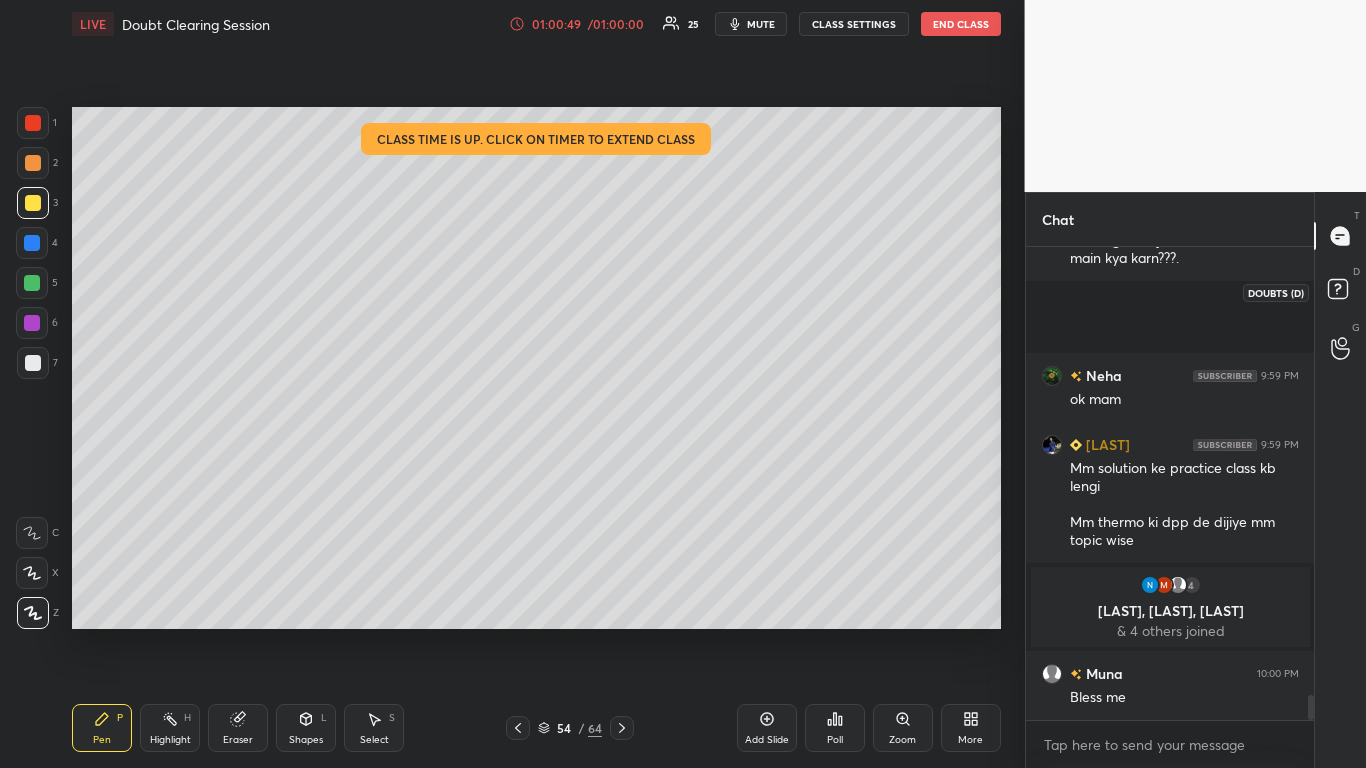 click 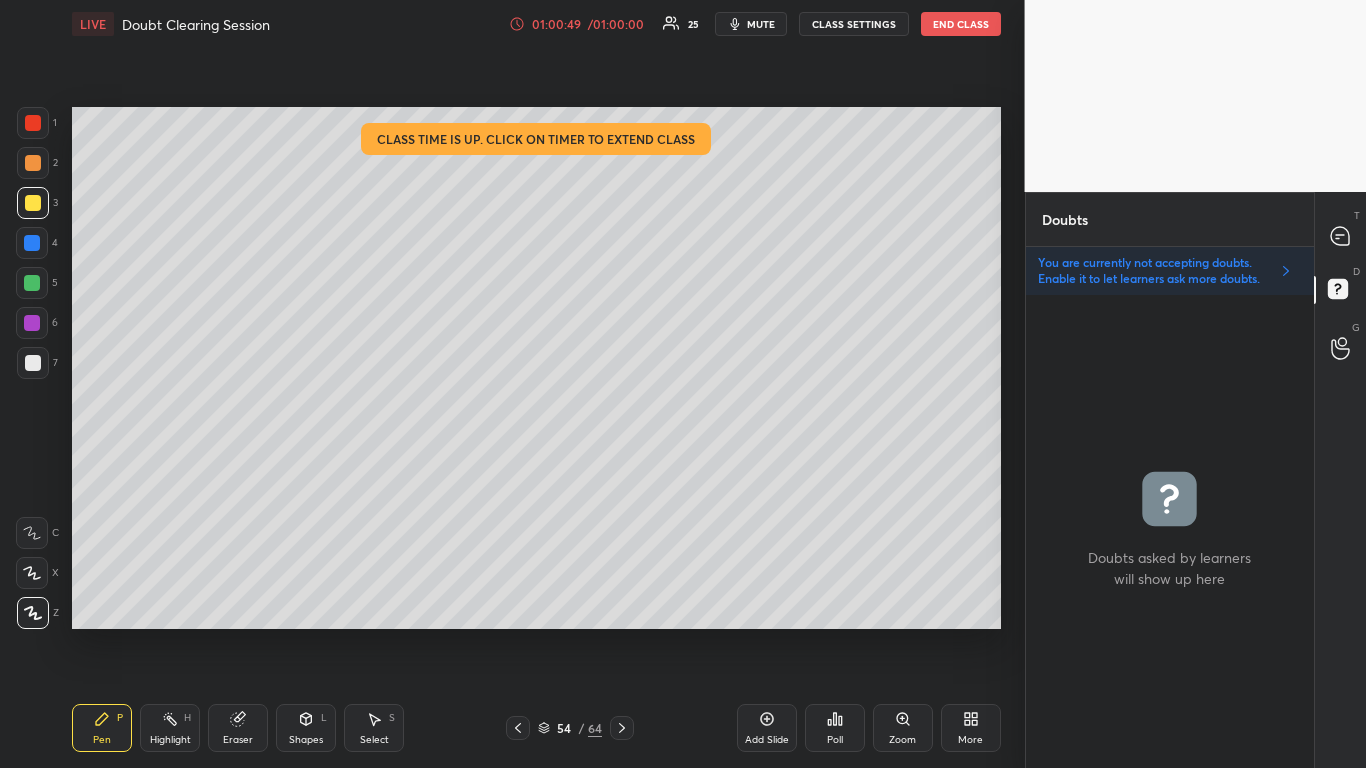 scroll, scrollTop: 467, scrollLeft: 282, axis: both 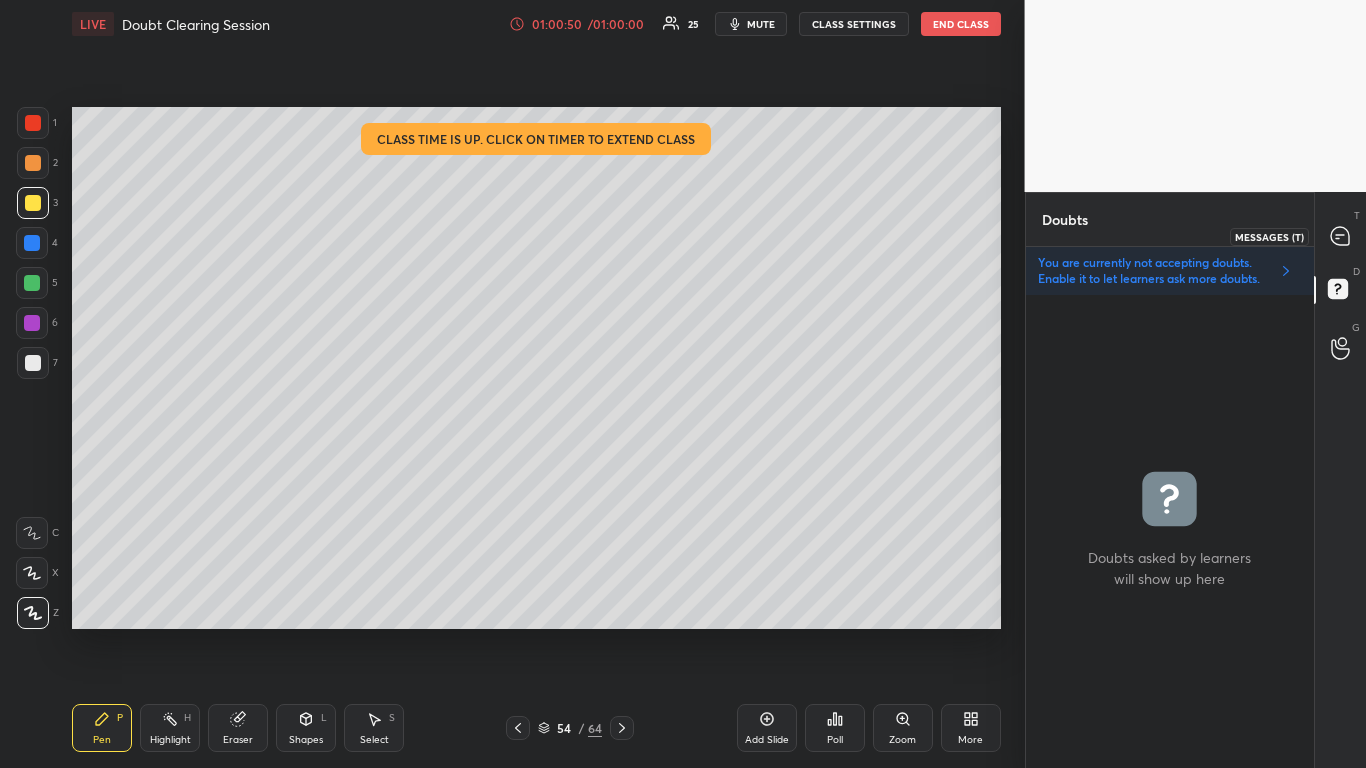 click 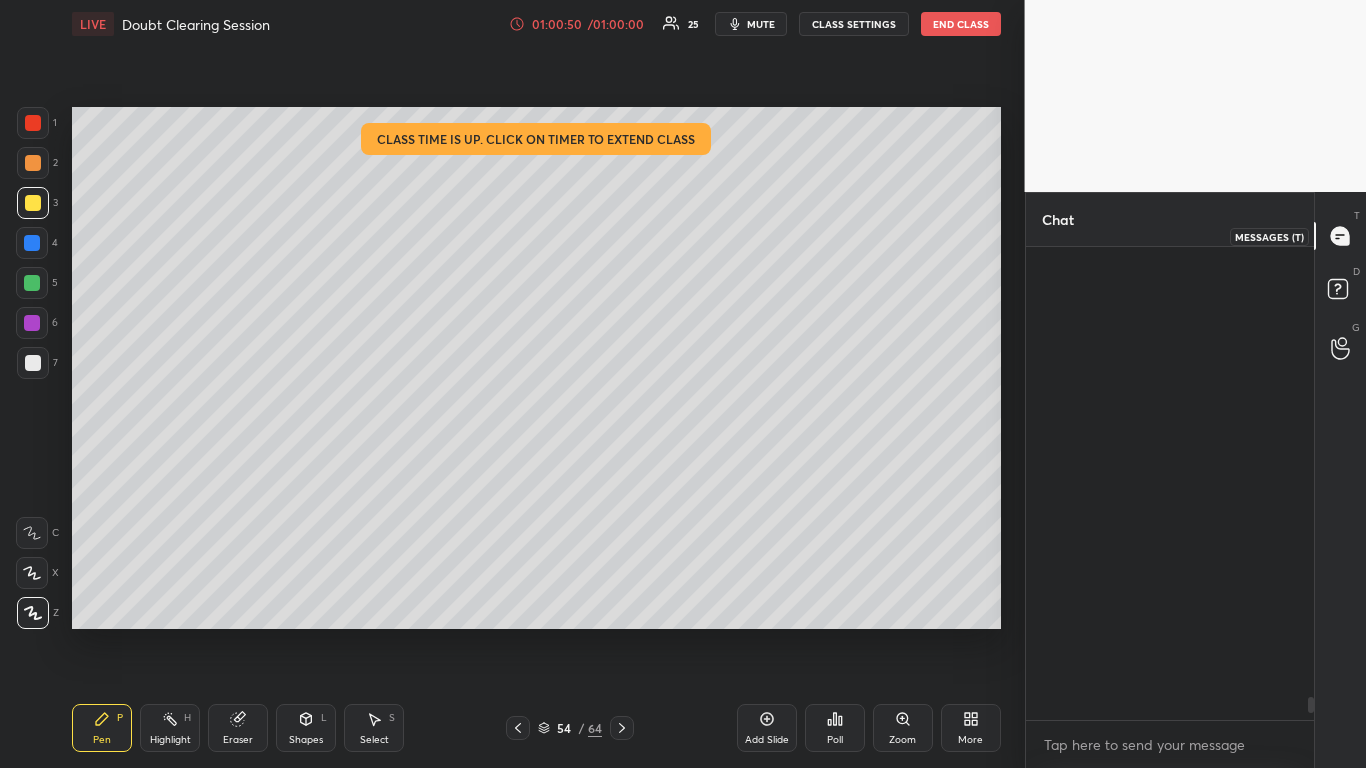 scroll, scrollTop: 7, scrollLeft: 7, axis: both 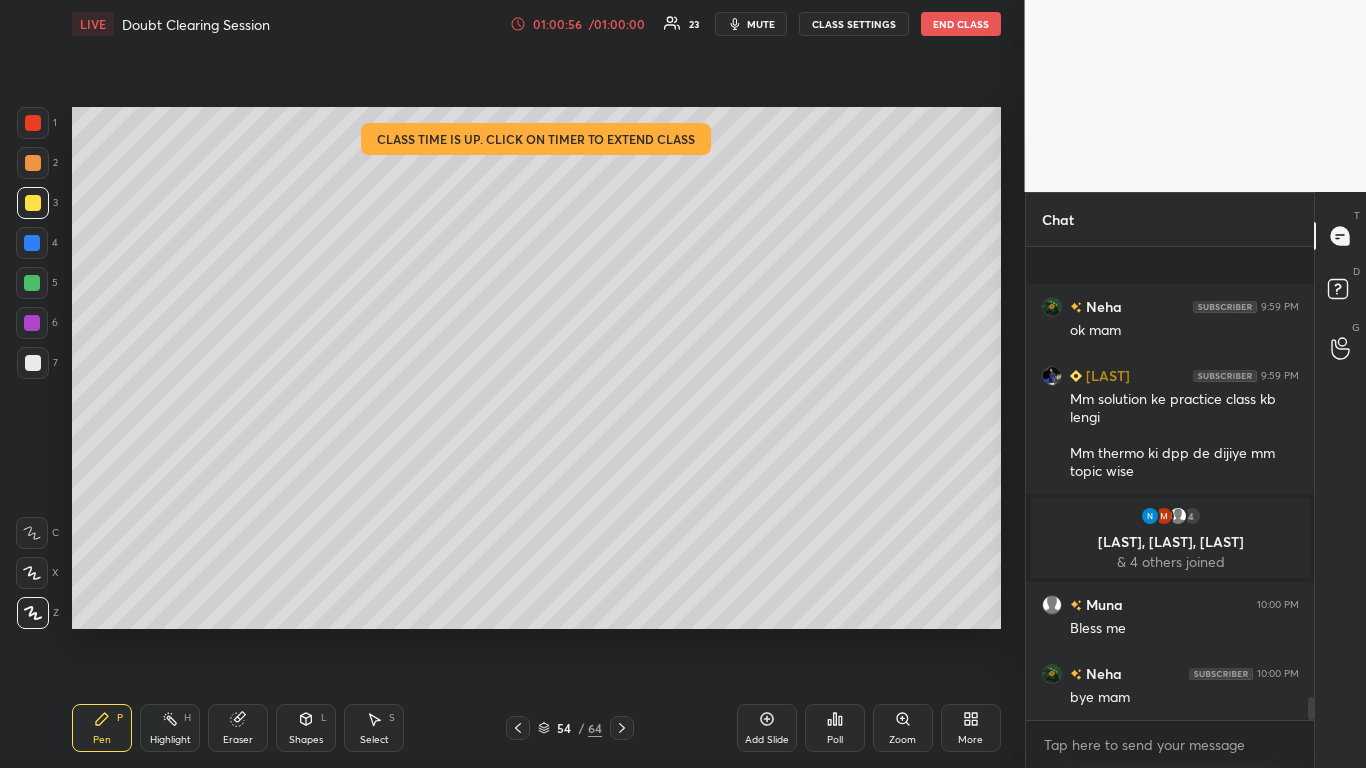 click on "CLASS SETTINGS" at bounding box center (854, 24) 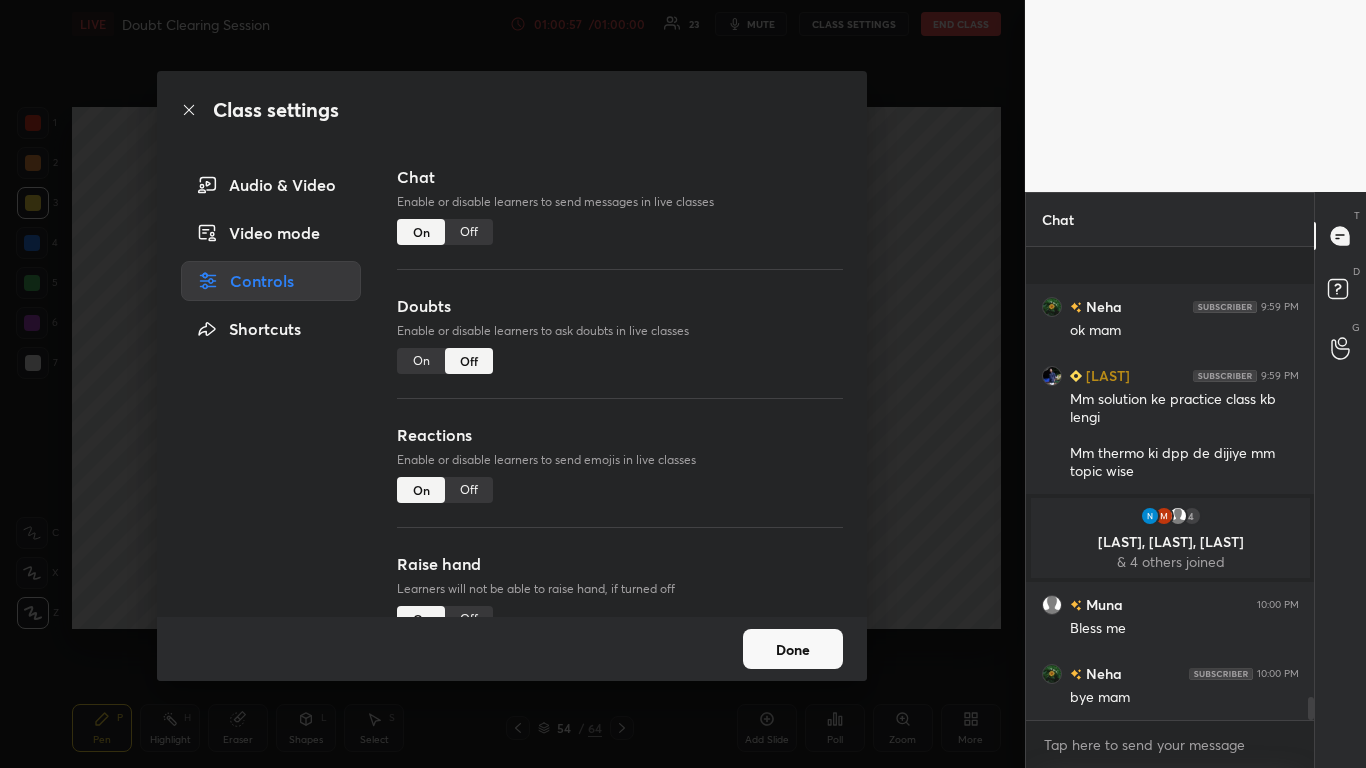 click on "Off" at bounding box center (469, 232) 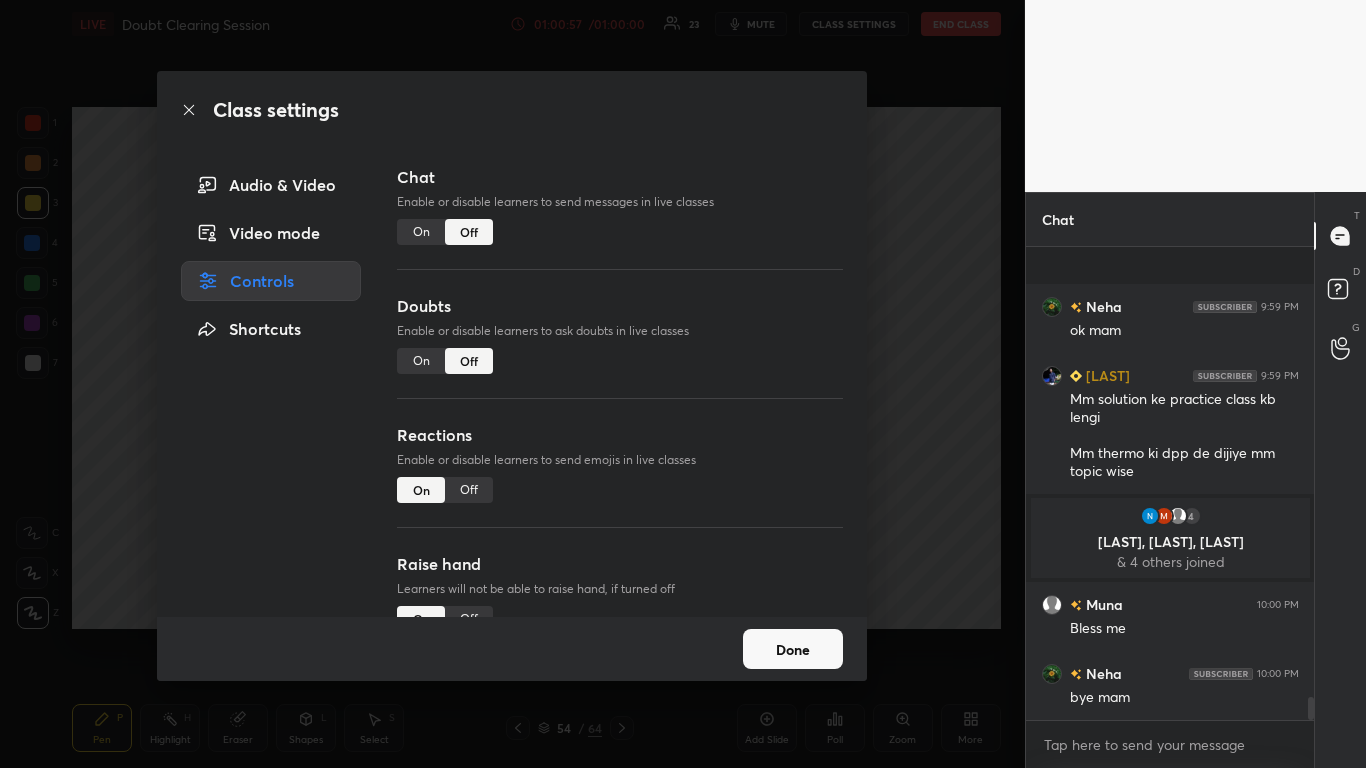 scroll, scrollTop: 7365, scrollLeft: 0, axis: vertical 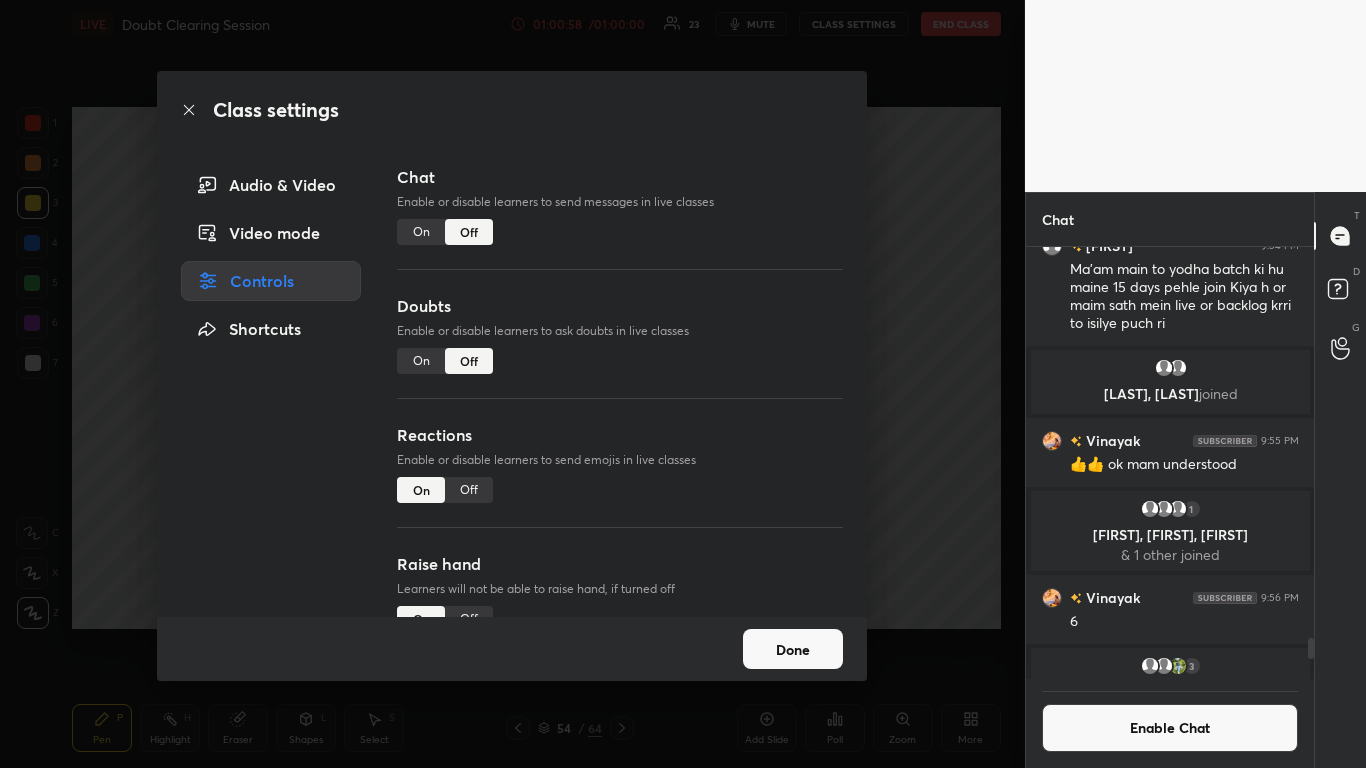 click on "Done" at bounding box center [793, 649] 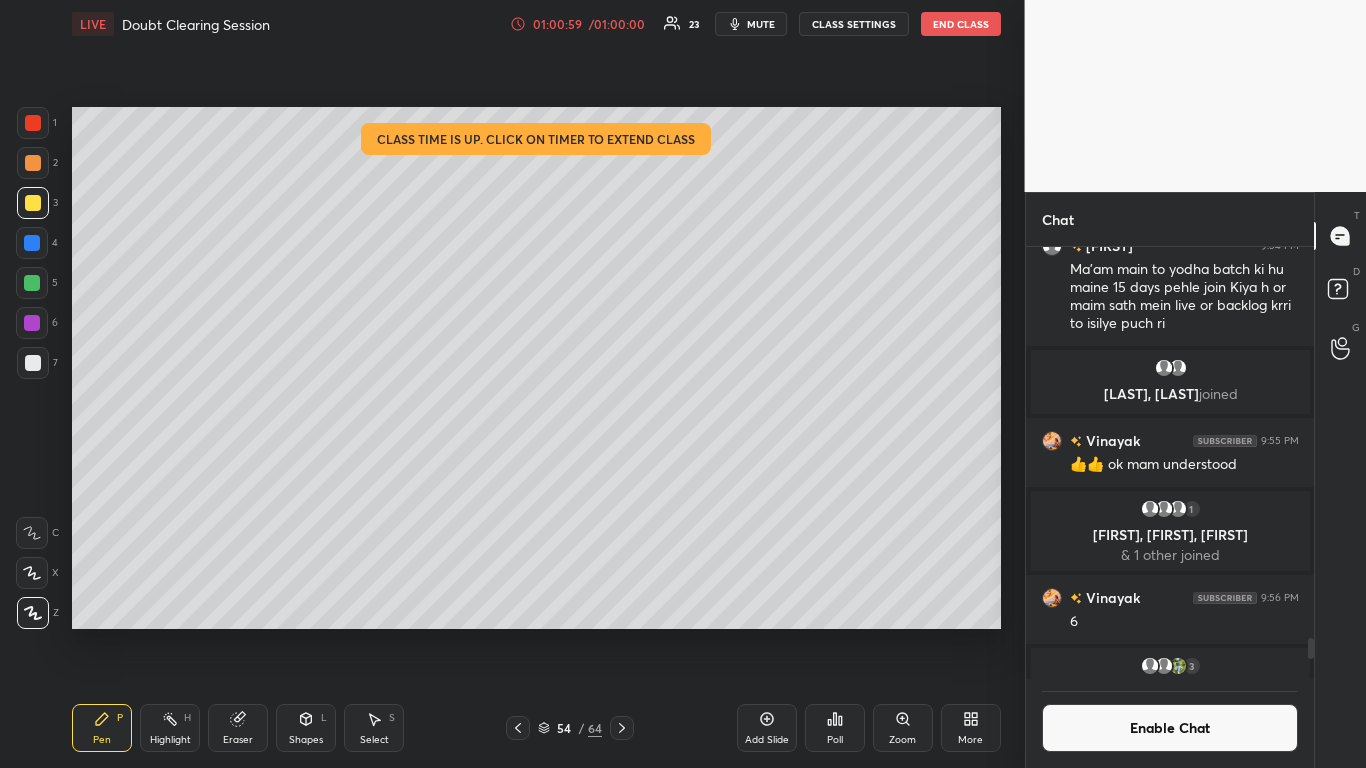 click on "End Class" at bounding box center [961, 24] 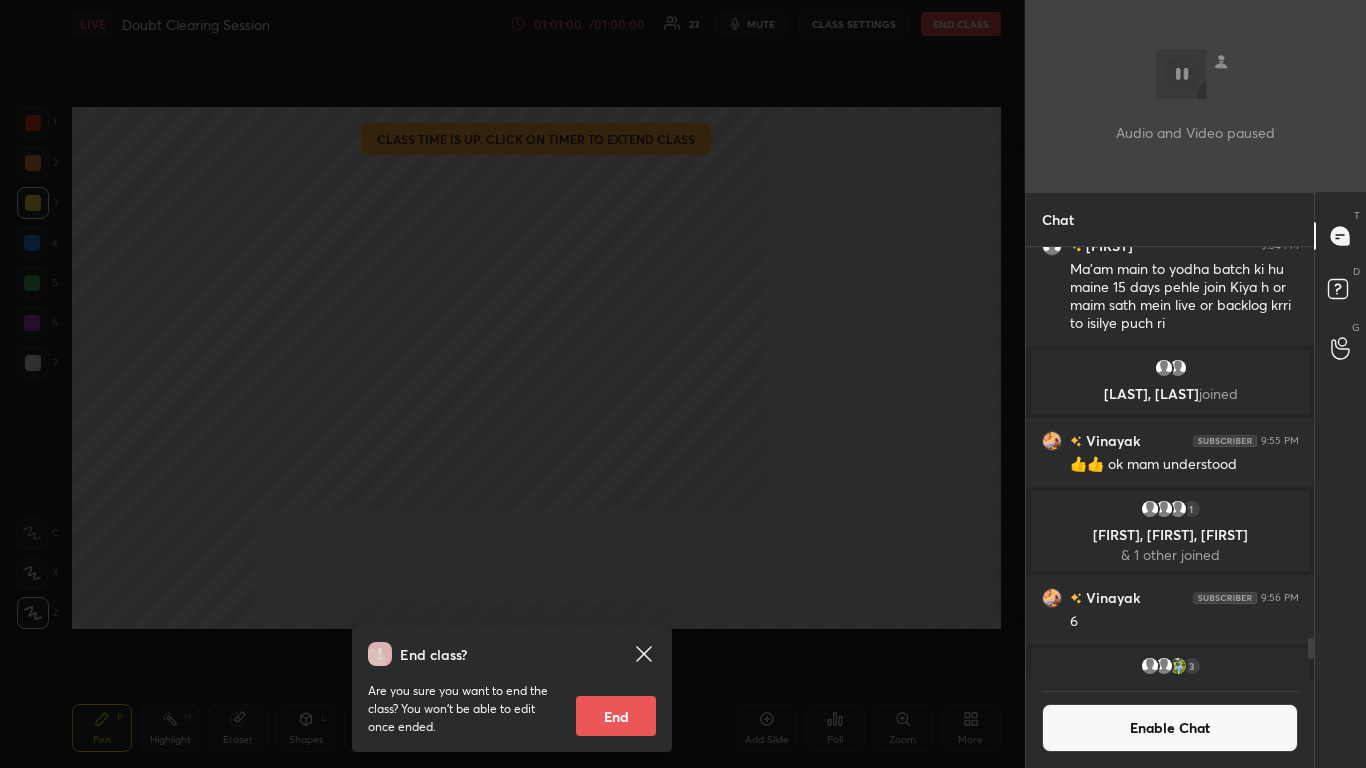 click on "End" at bounding box center (616, 716) 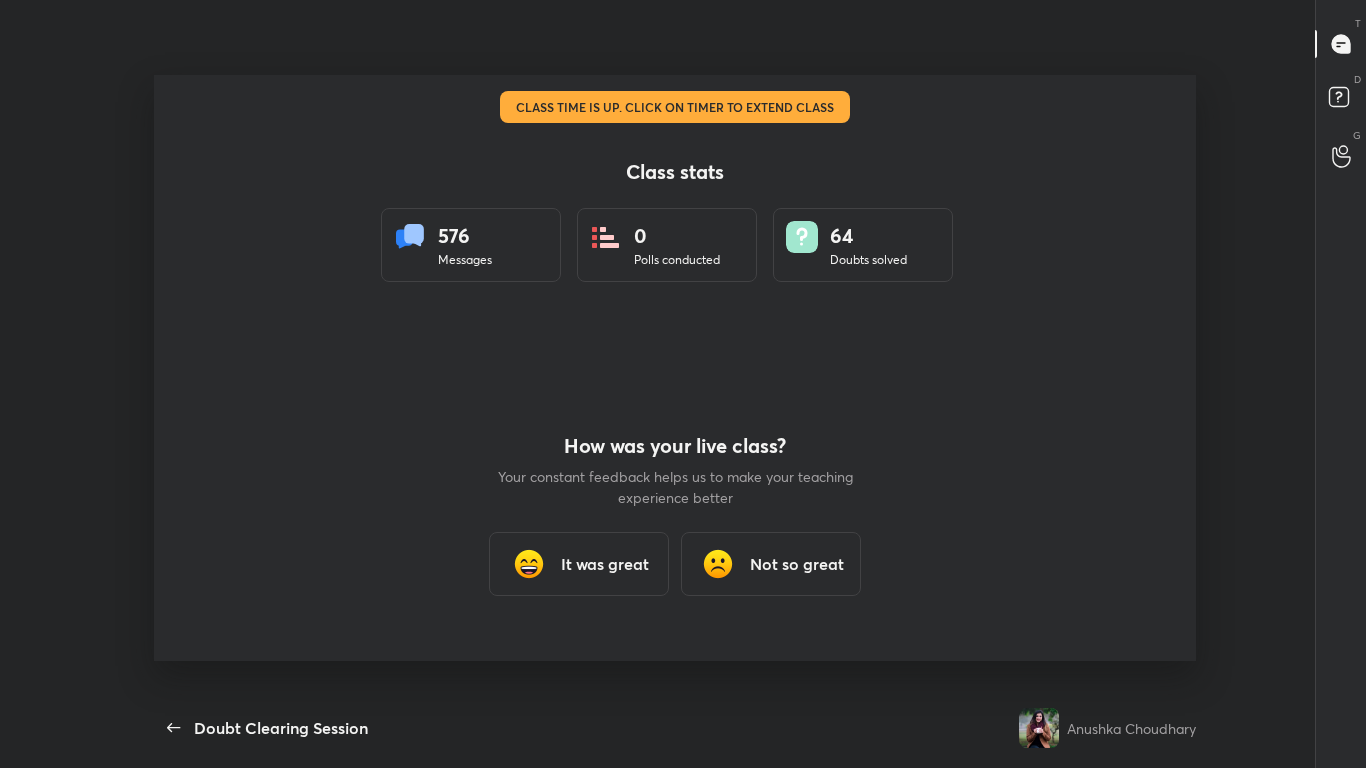 scroll, scrollTop: 99360, scrollLeft: 98821, axis: both 